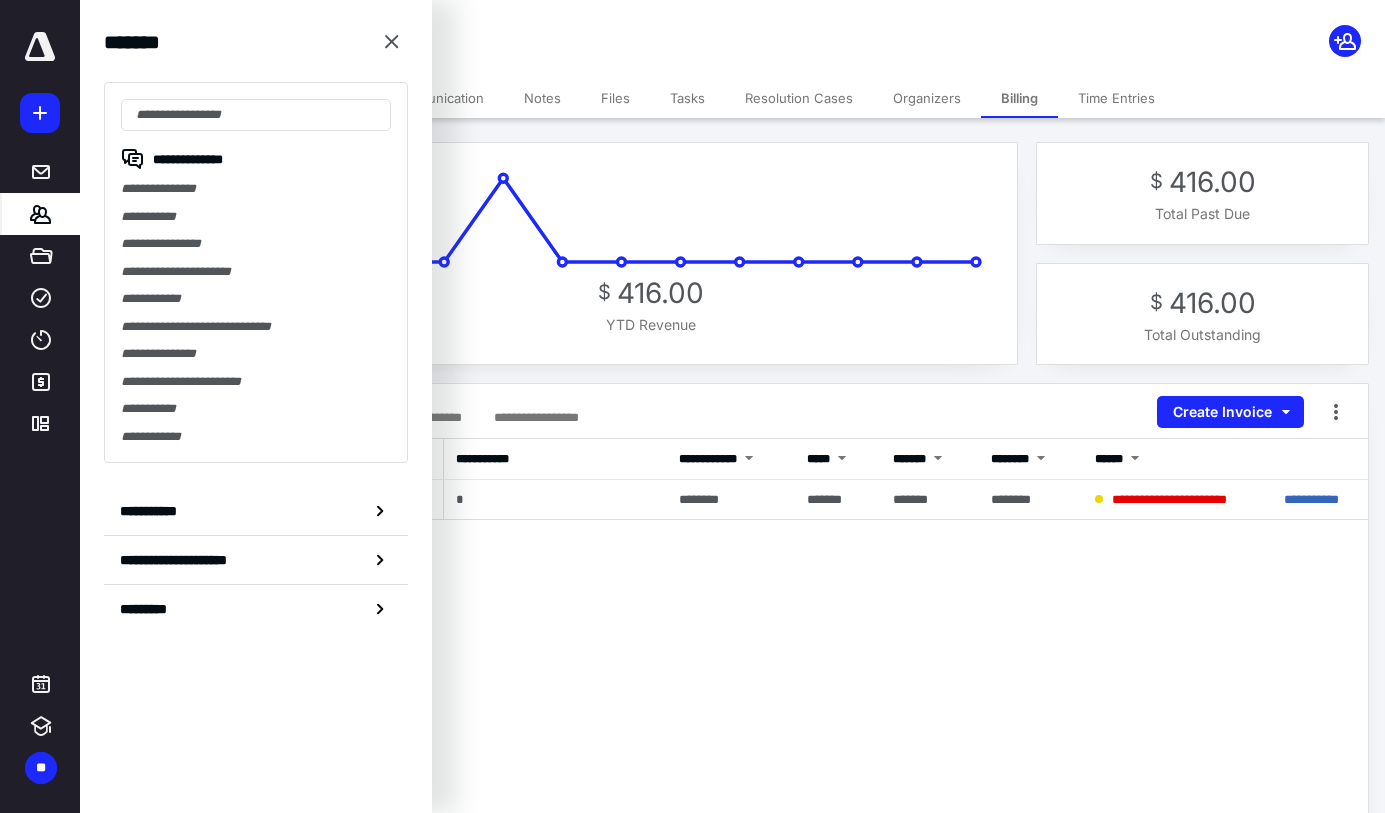 scroll, scrollTop: 0, scrollLeft: 0, axis: both 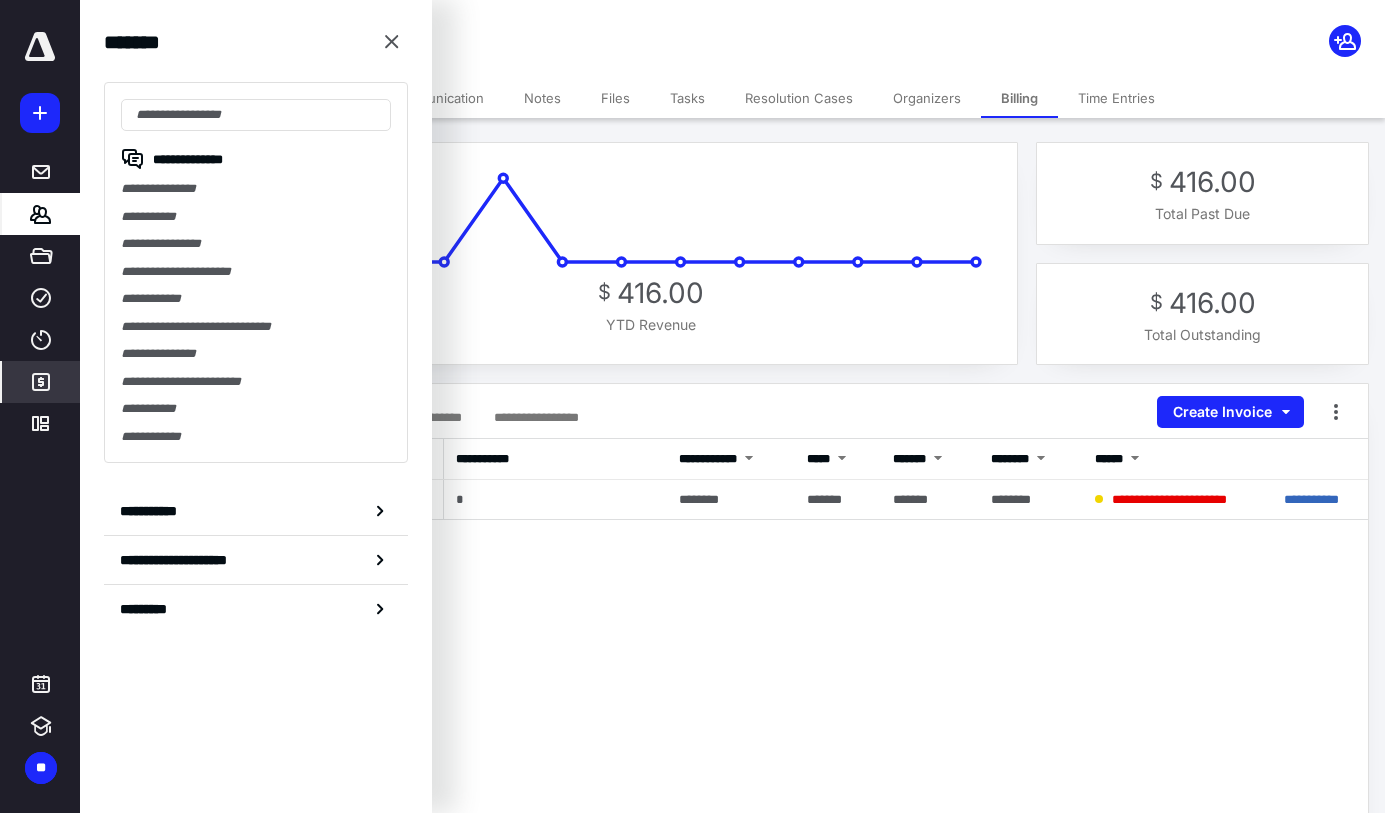 click 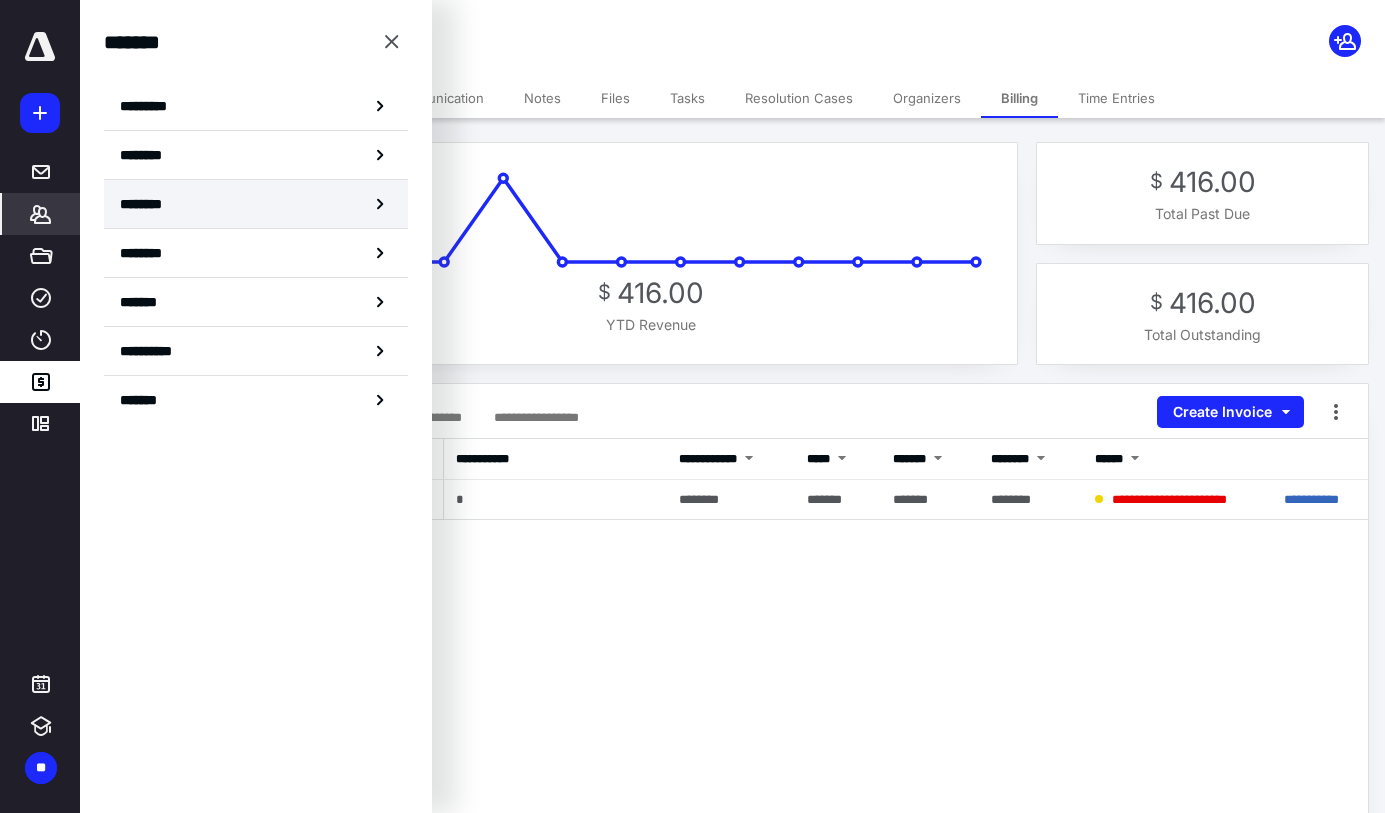 click on "********" at bounding box center (256, 204) 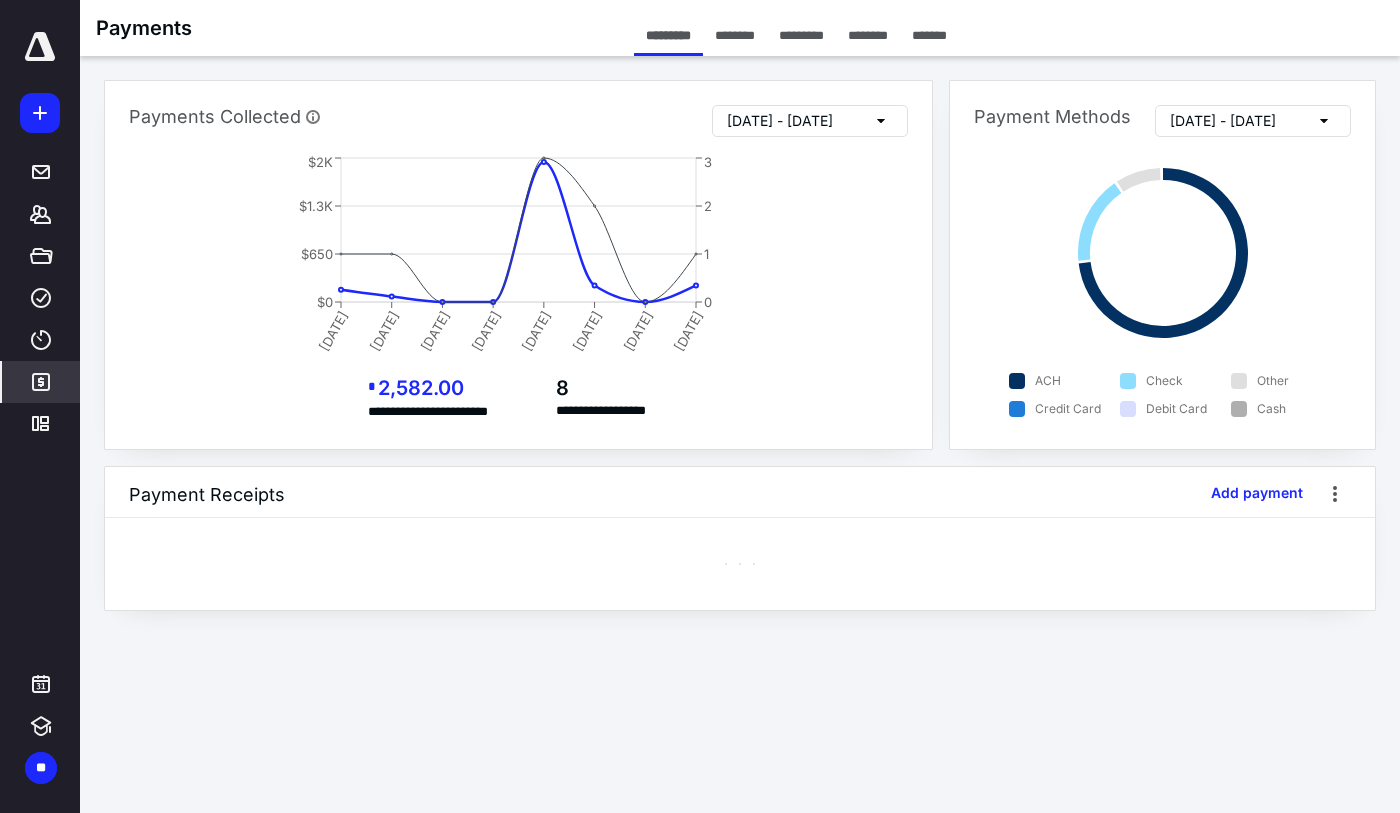 click on "********" at bounding box center (868, 35) 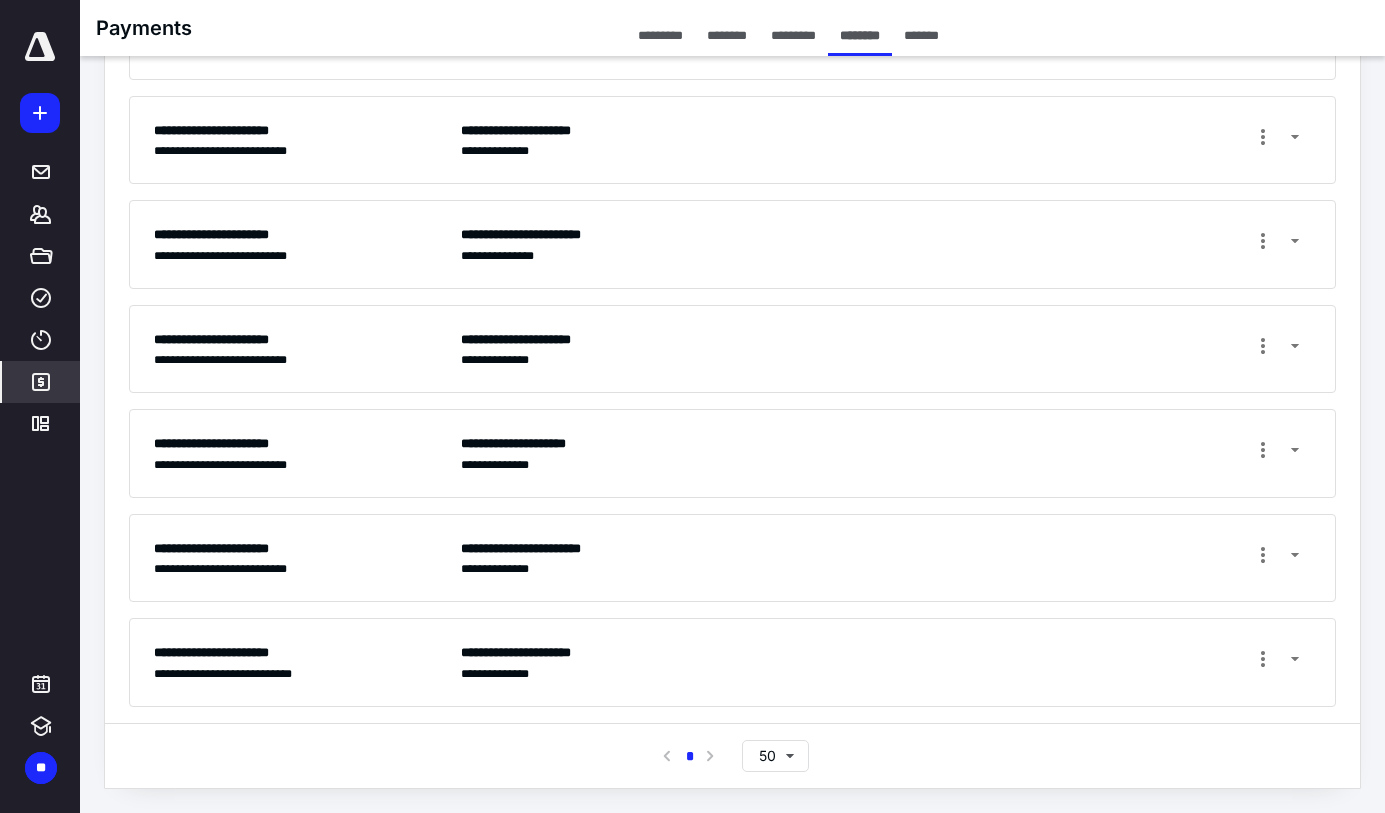 scroll, scrollTop: 0, scrollLeft: 0, axis: both 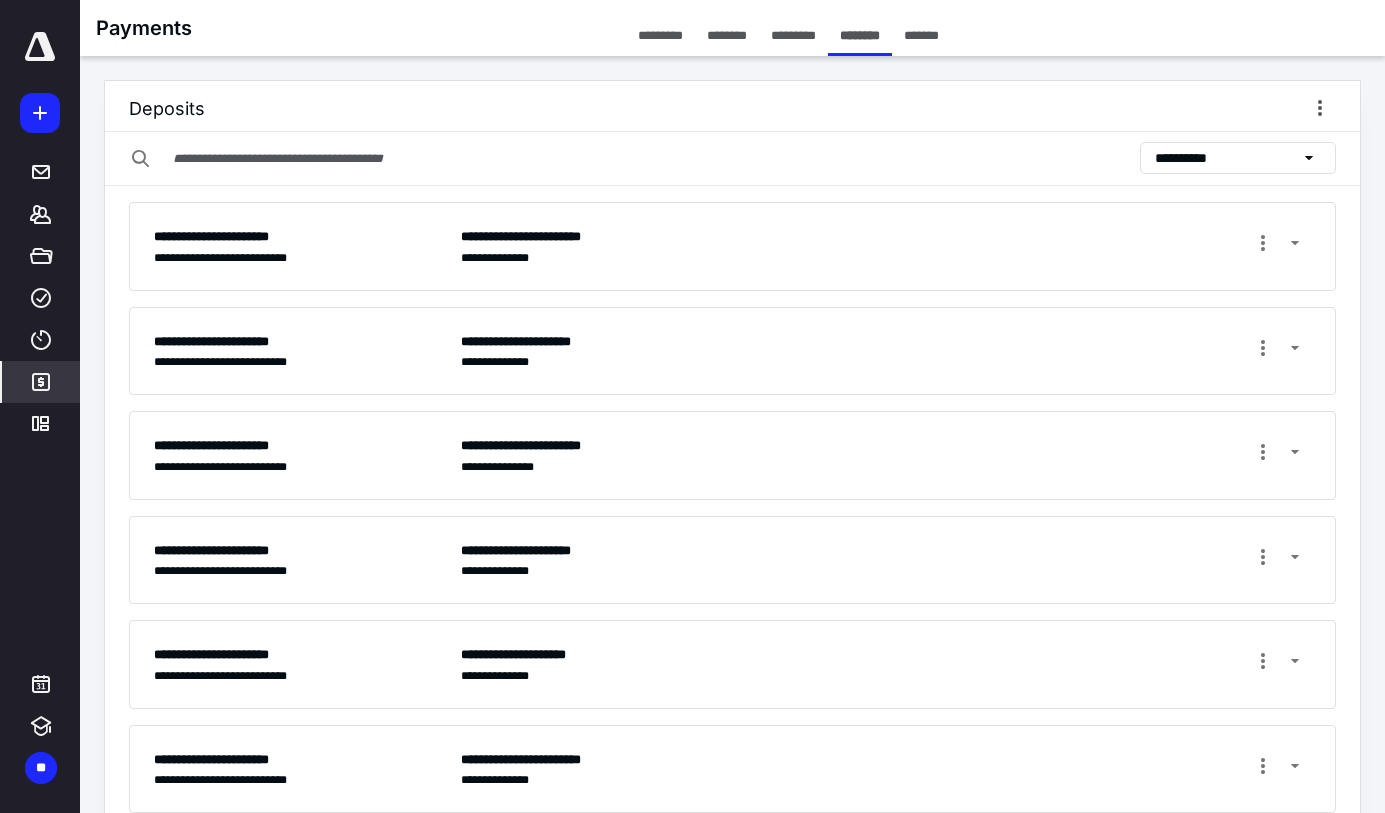click on "**********" at bounding box center (1238, 158) 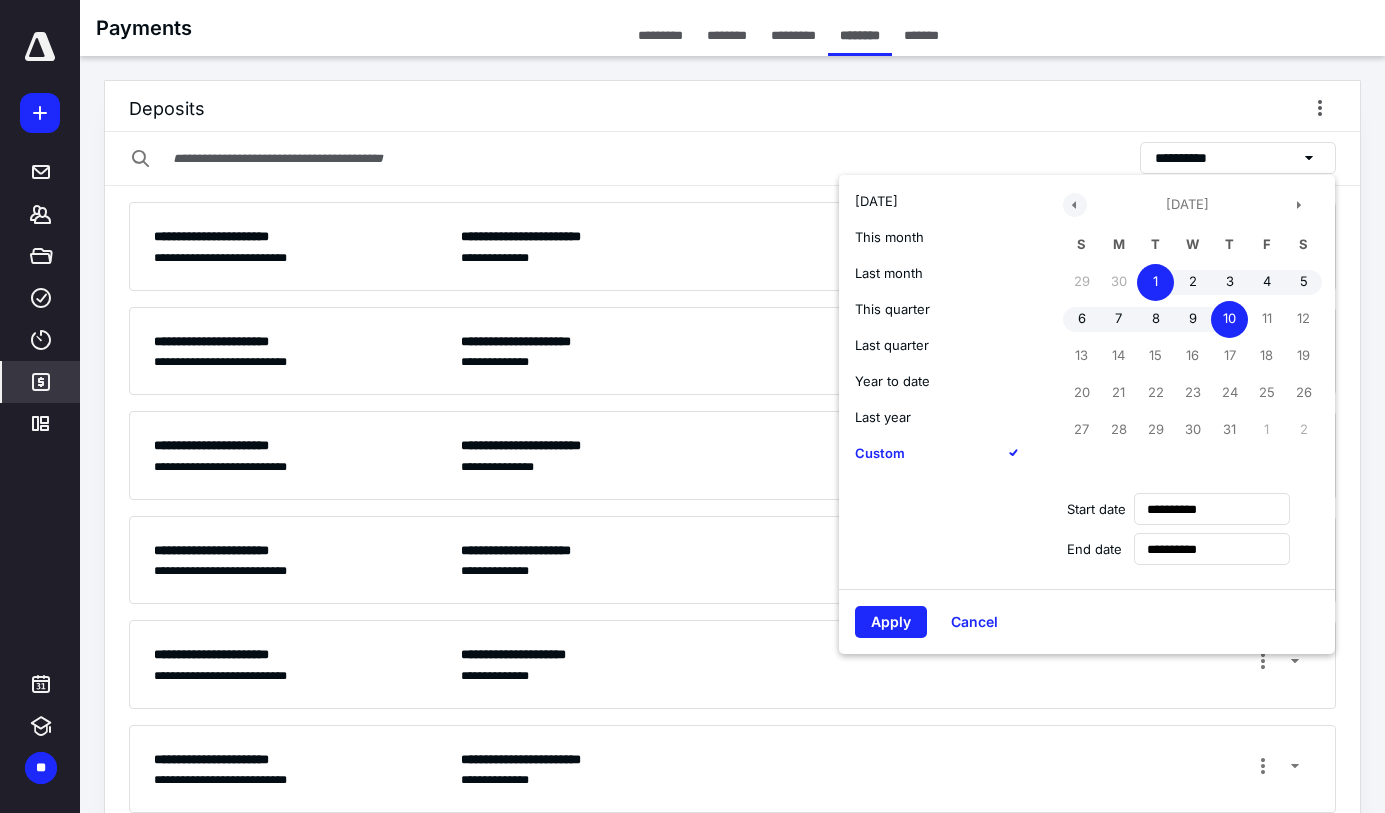 click at bounding box center [1075, 205] 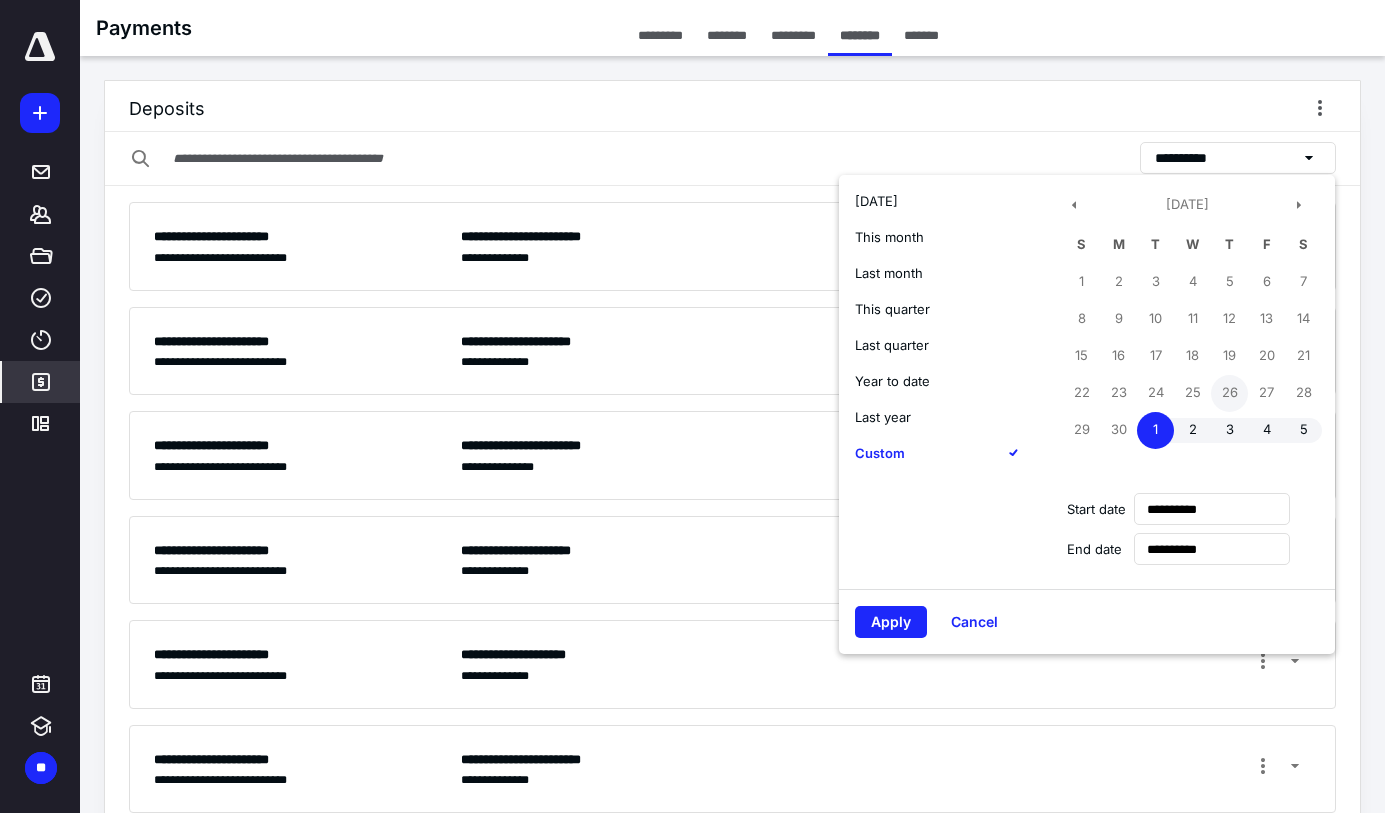 click on "26" at bounding box center [1229, 393] 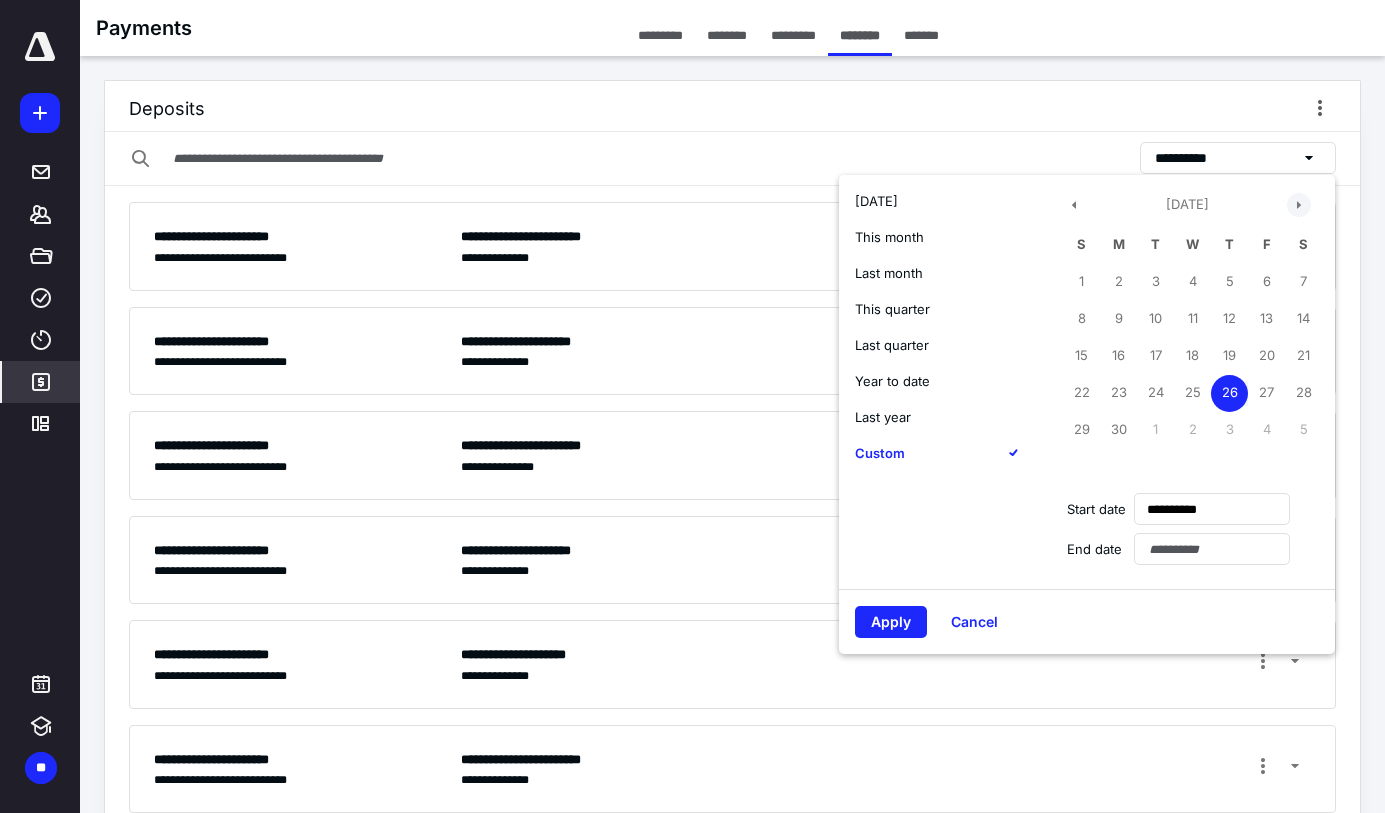 click on "[DATE] S M T W T F S 1 2 3 4 5 6 7 8 9 10 11 12 13 14 15 16 17 18 19 20 21 22 23 24 25 26 27 28 29 30 1 2 3 4 5" at bounding box center [1187, 338] 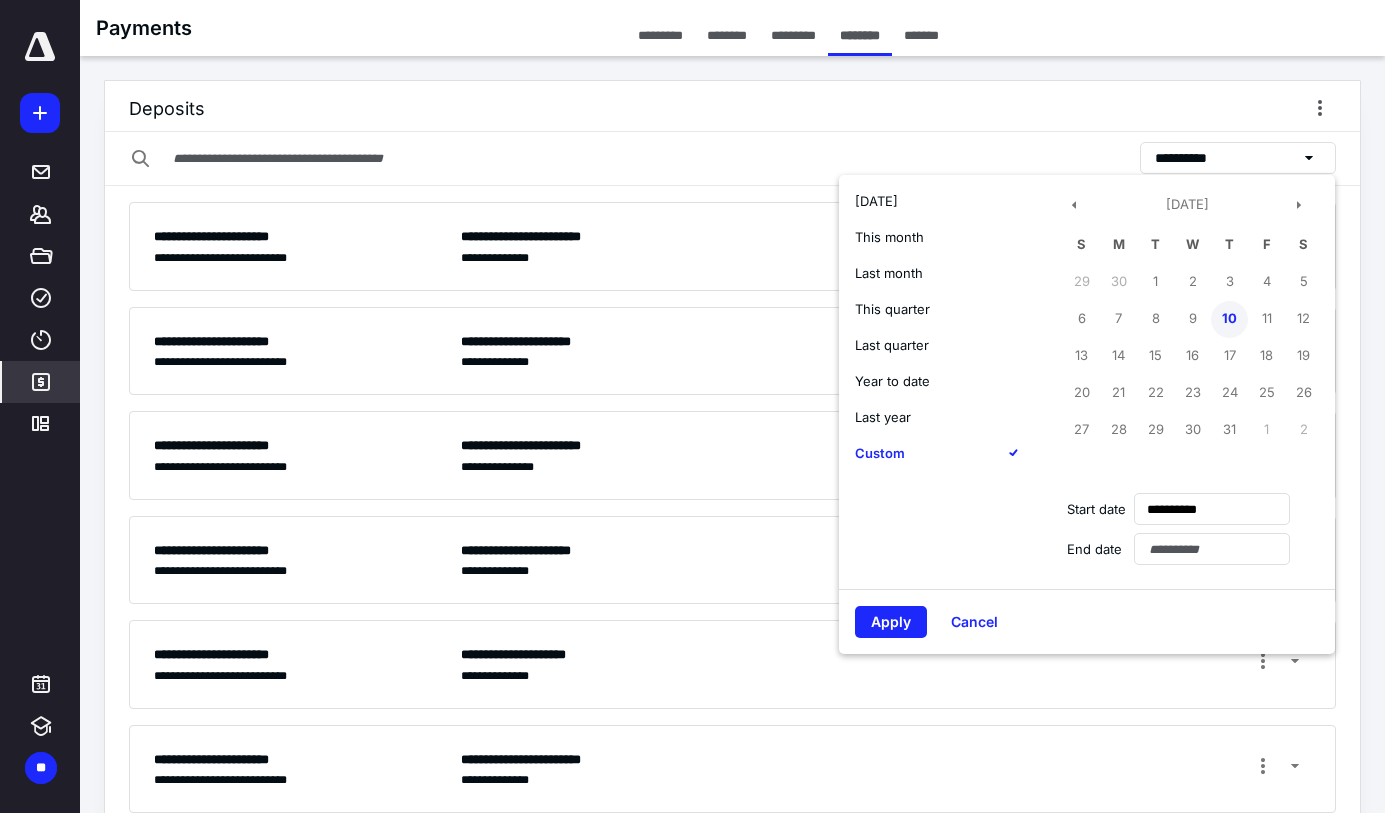 click on "10" at bounding box center (1229, 319) 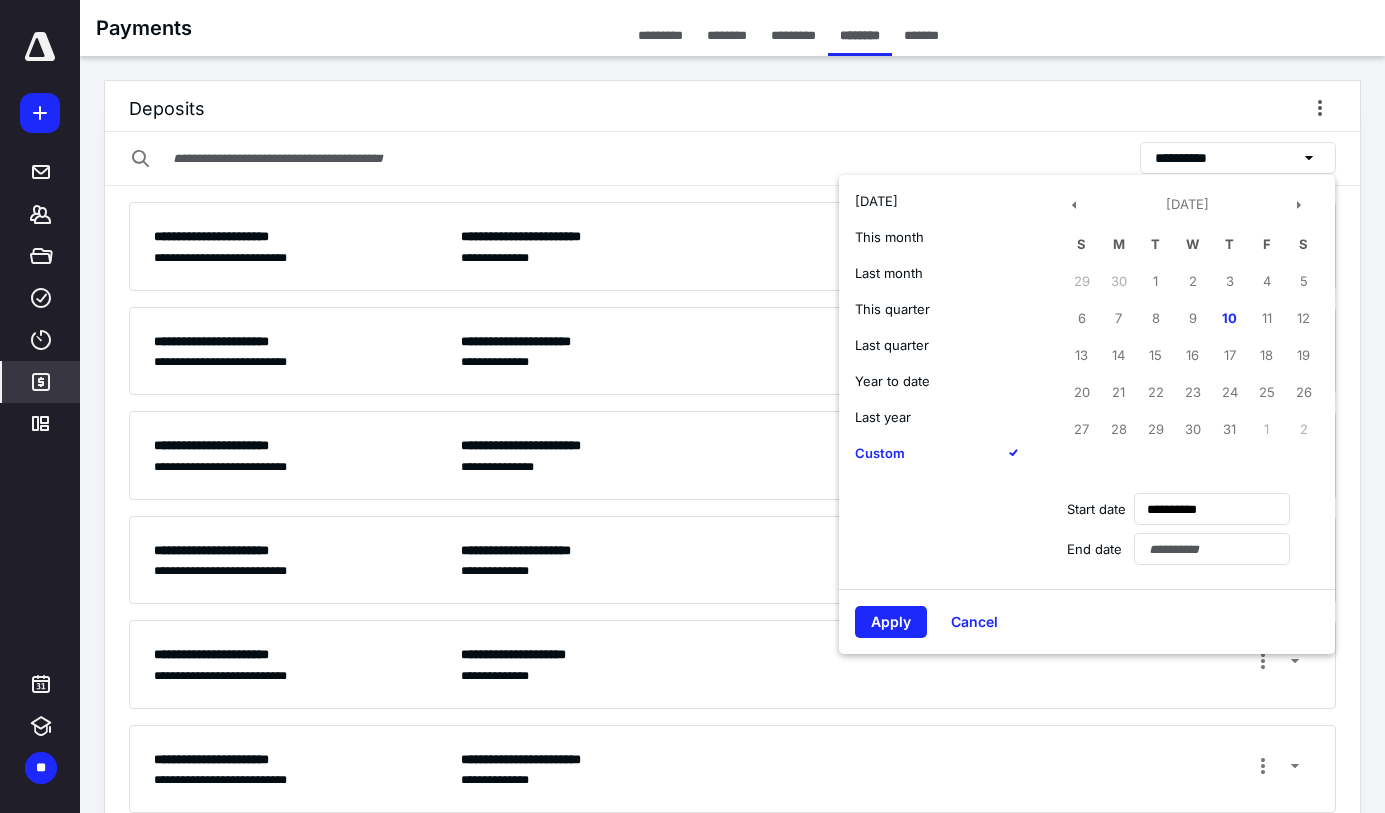 type on "**********" 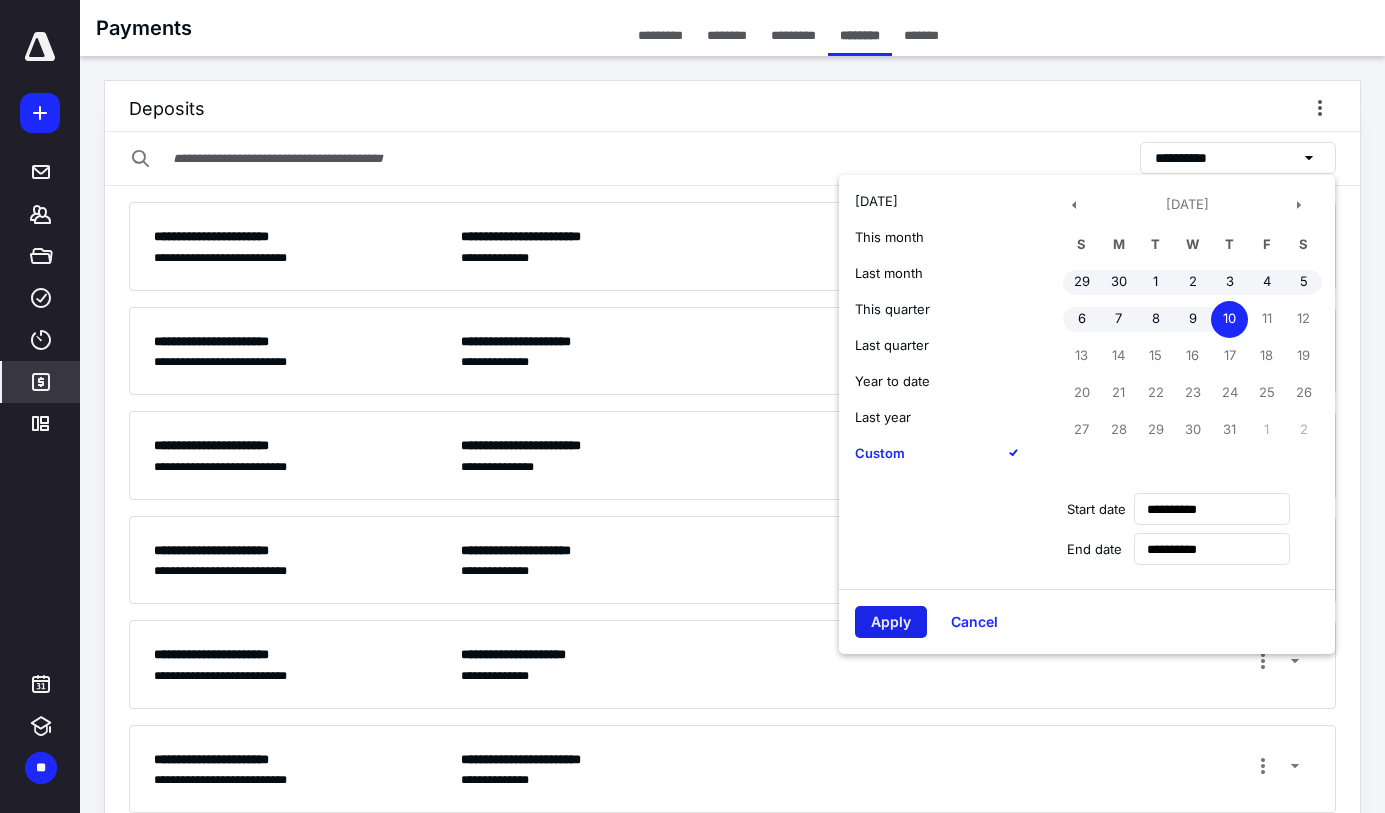 click on "Apply" at bounding box center [891, 622] 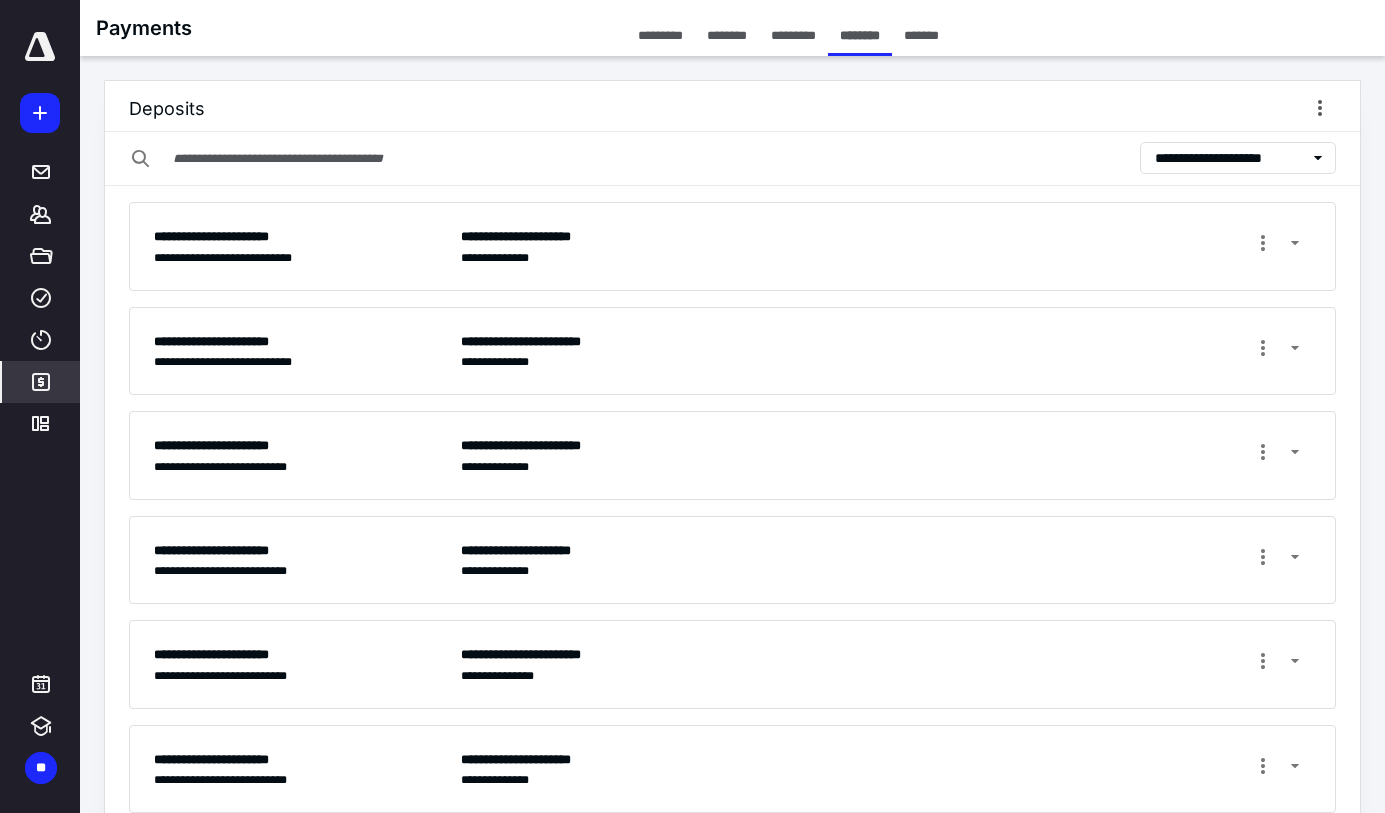 click on "**********" at bounding box center [537, 362] 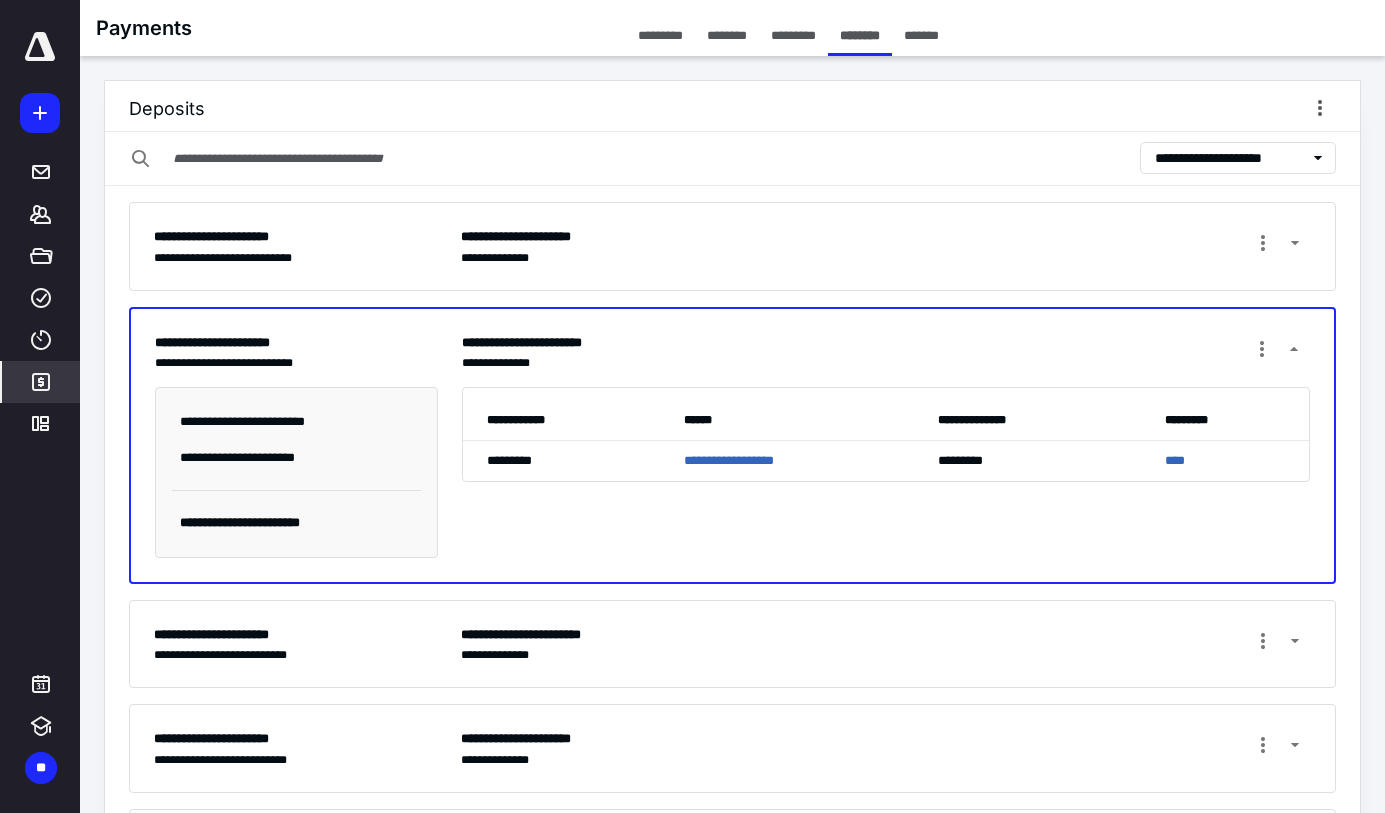 click on "**********" at bounding box center (732, 644) 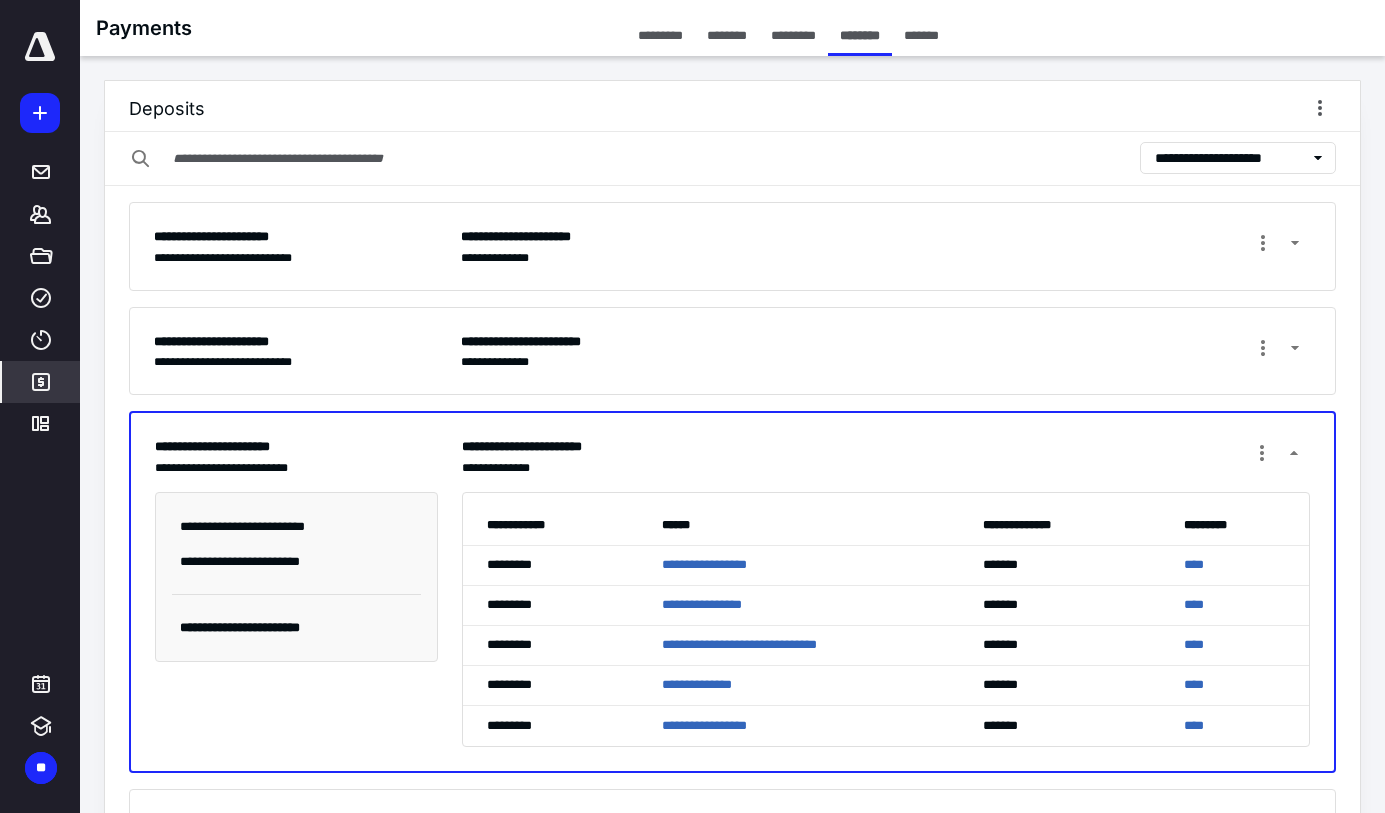 click on "*********" at bounding box center [558, 341] 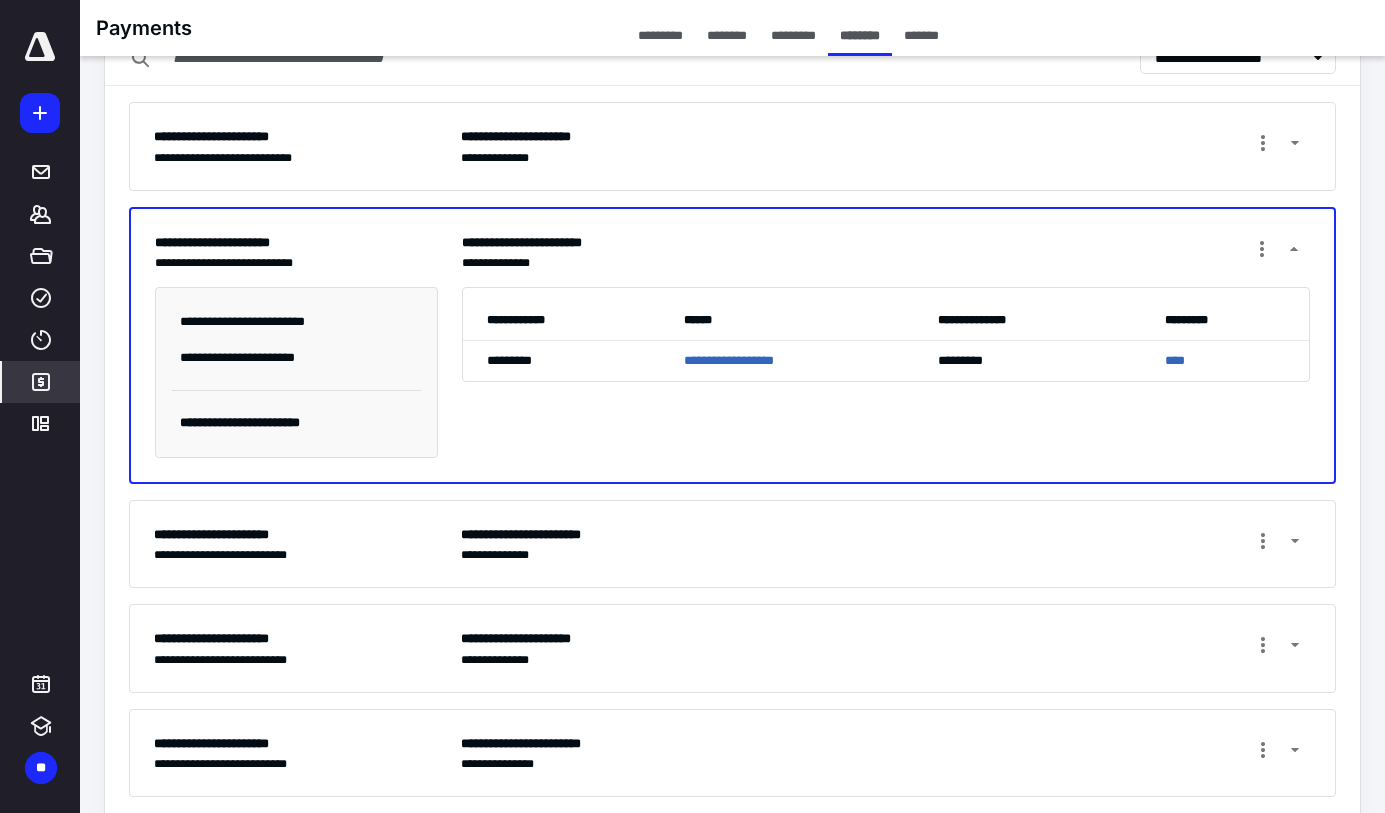 click on "**********" at bounding box center [886, 648] 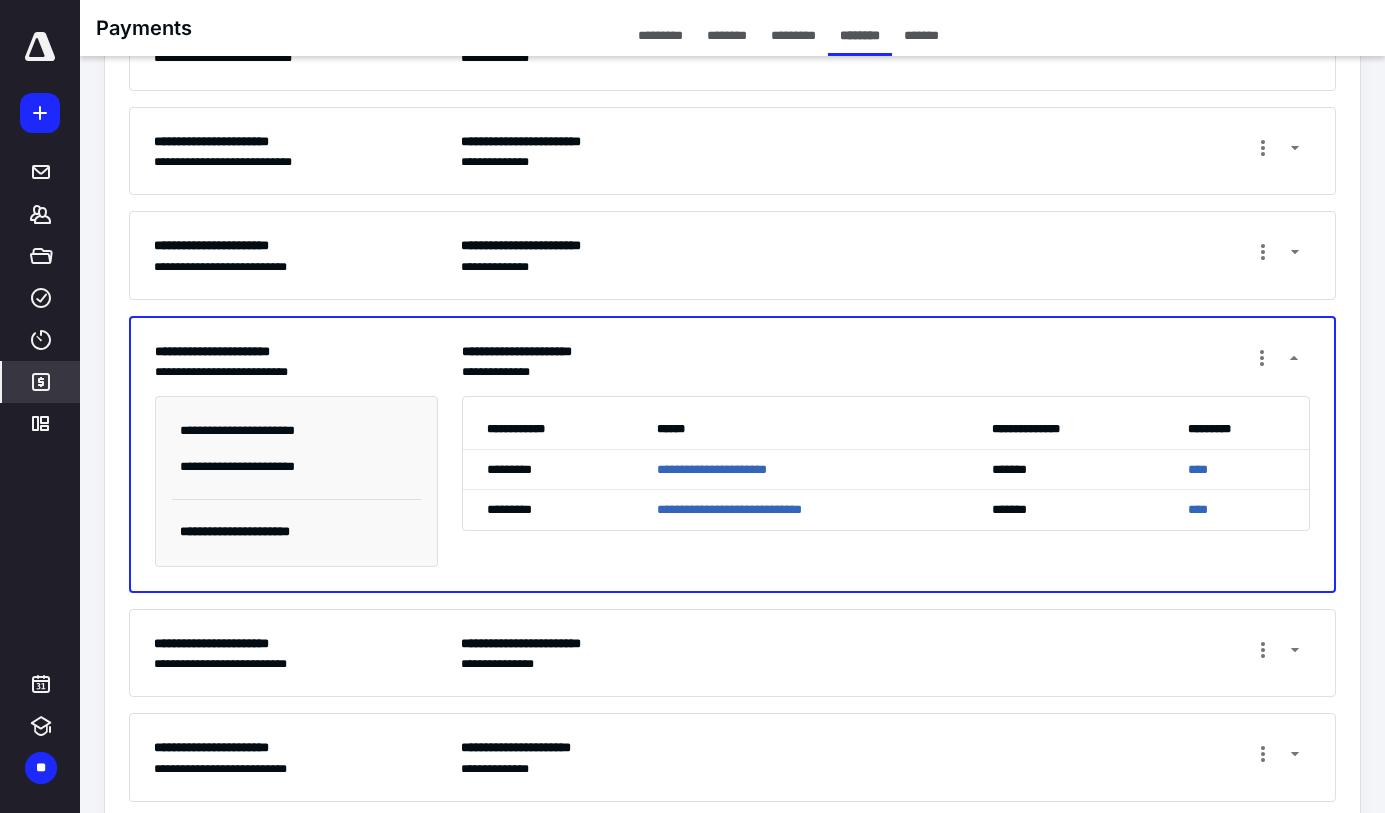 scroll, scrollTop: 300, scrollLeft: 0, axis: vertical 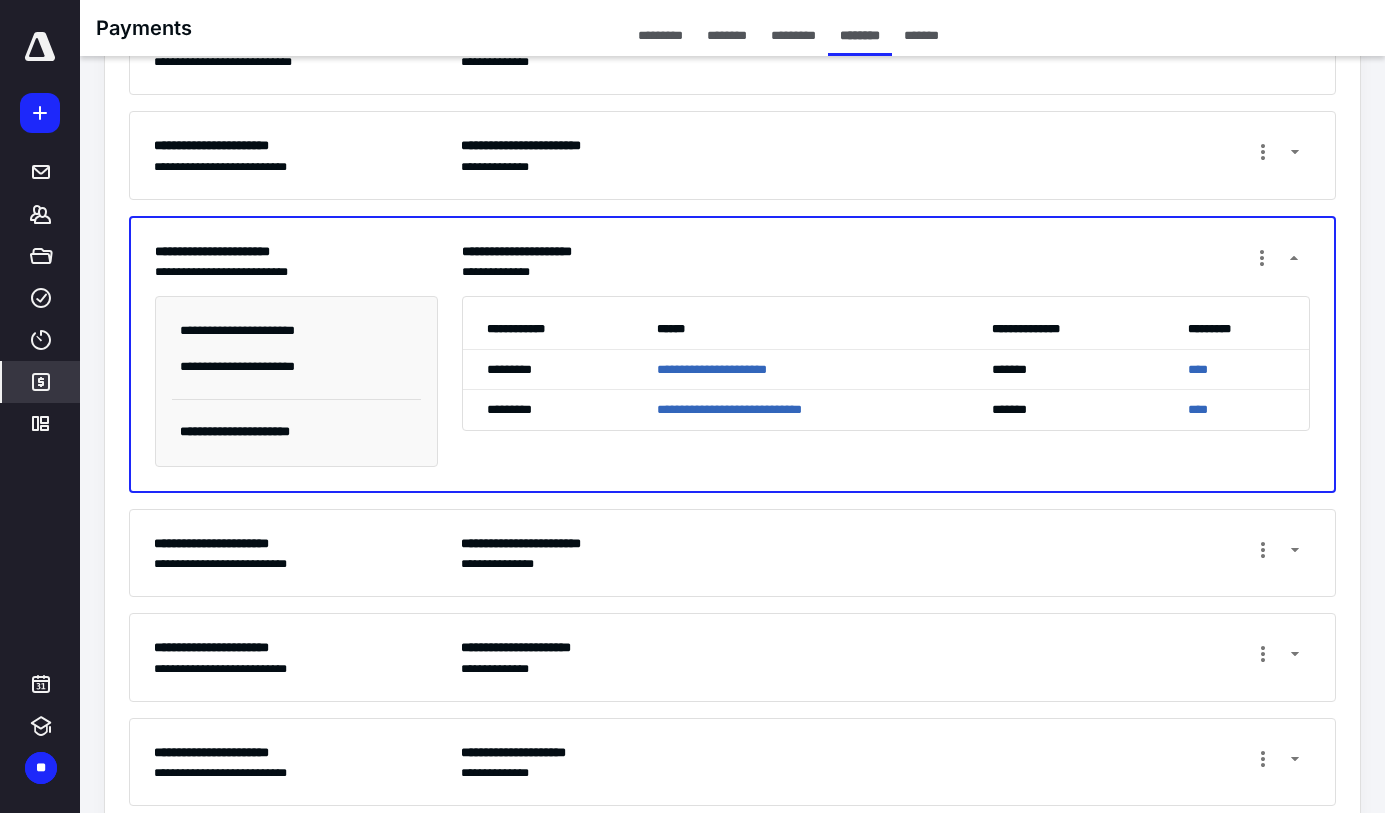 click on "**********" at bounding box center (886, 553) 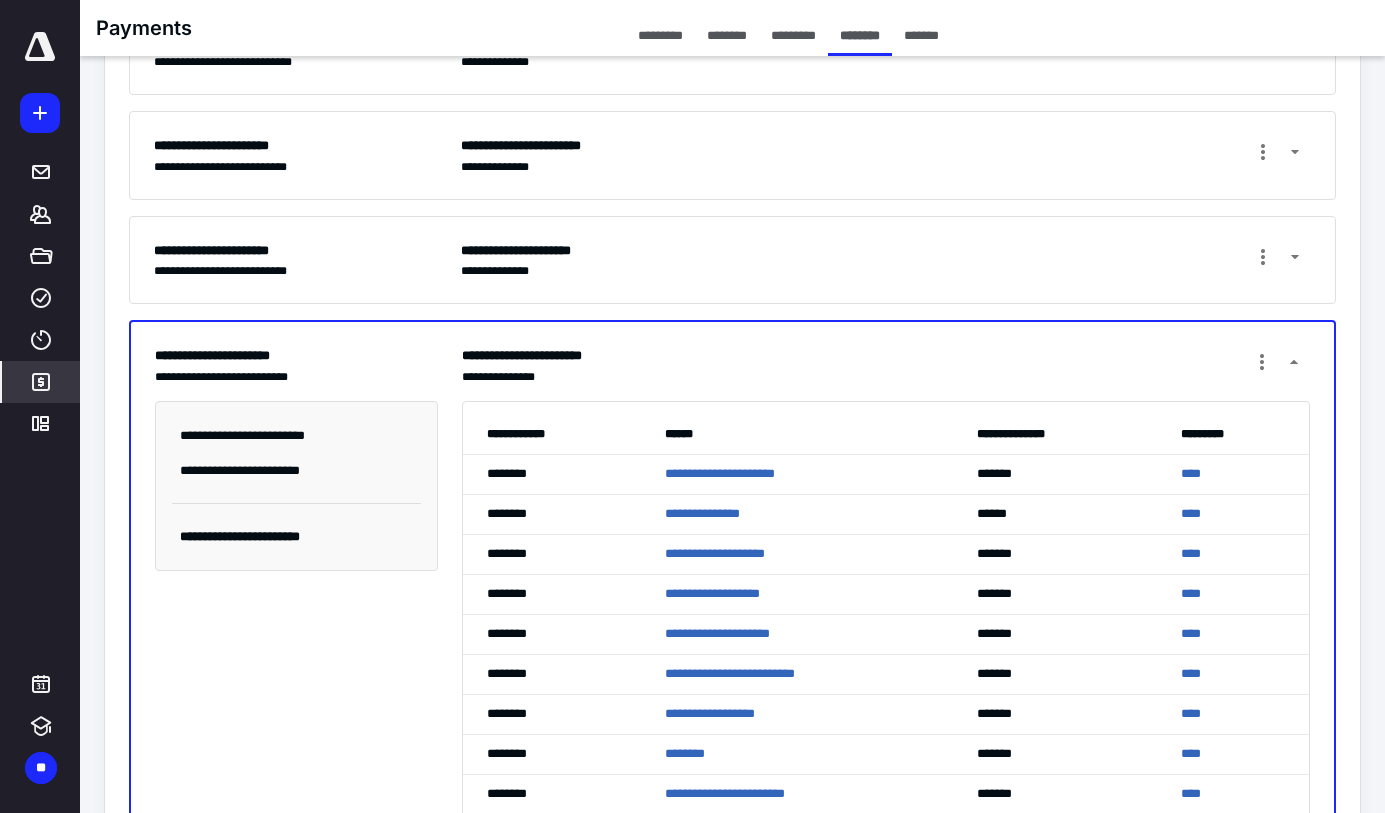 scroll, scrollTop: 500, scrollLeft: 0, axis: vertical 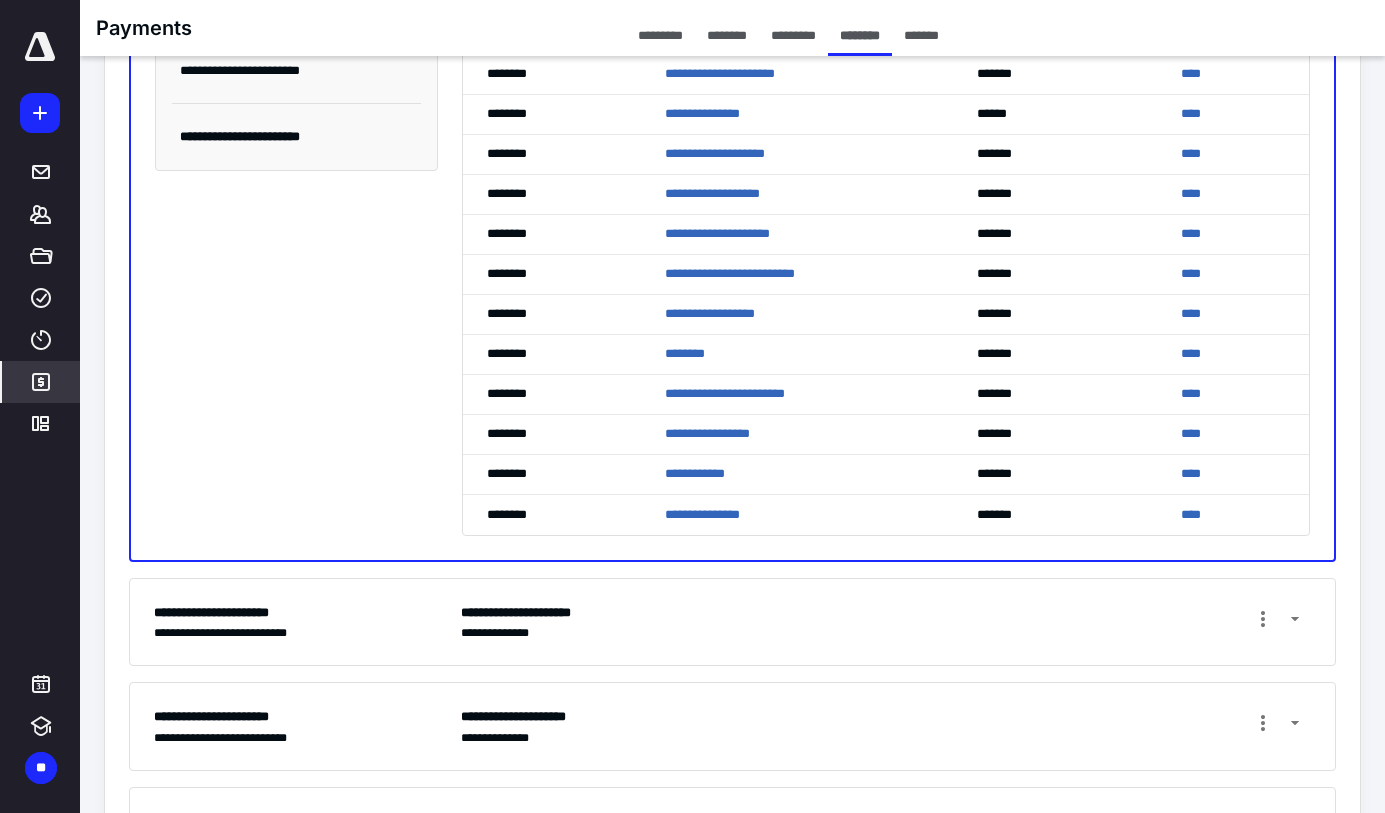 click on "**********" at bounding box center [886, 622] 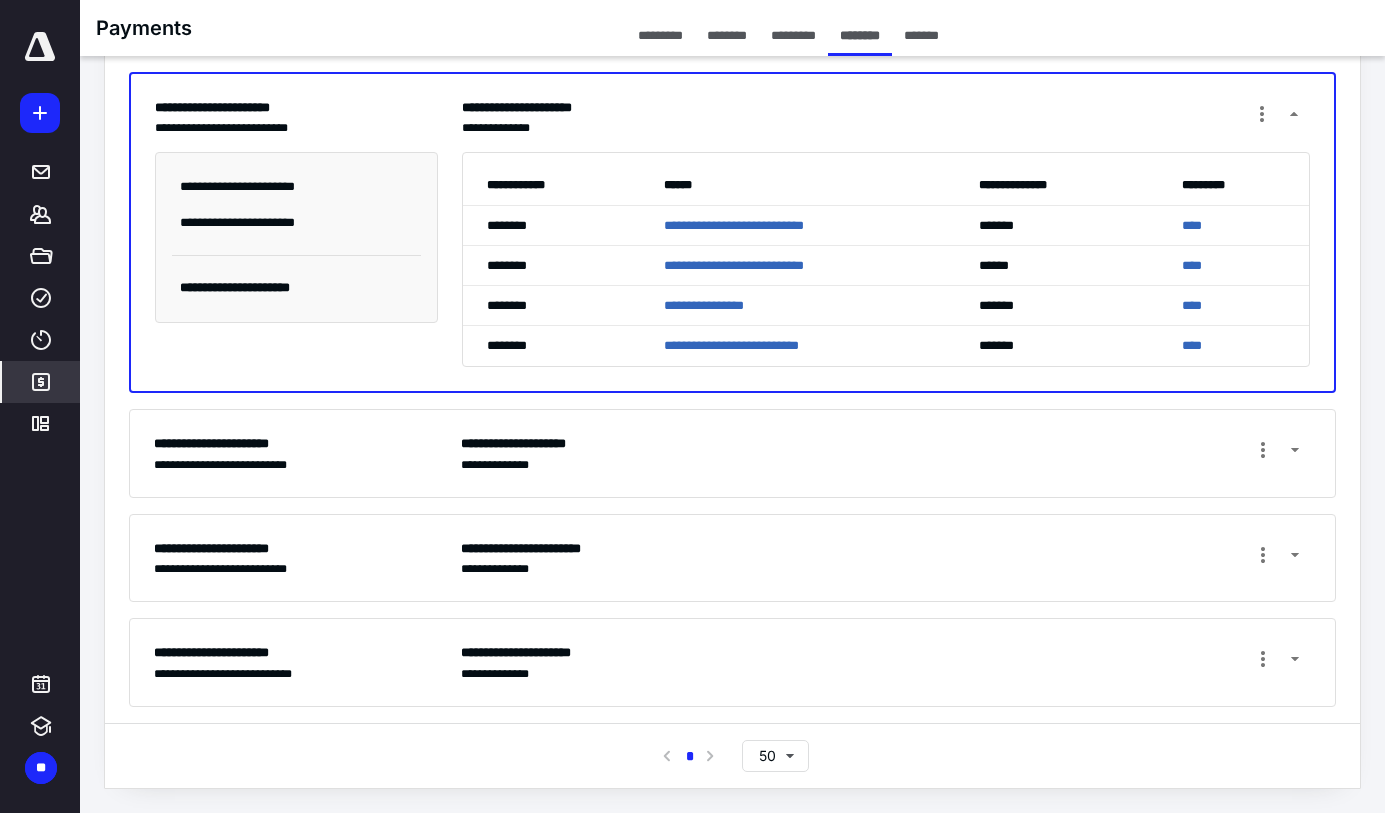 click on "**********" at bounding box center [732, 453] 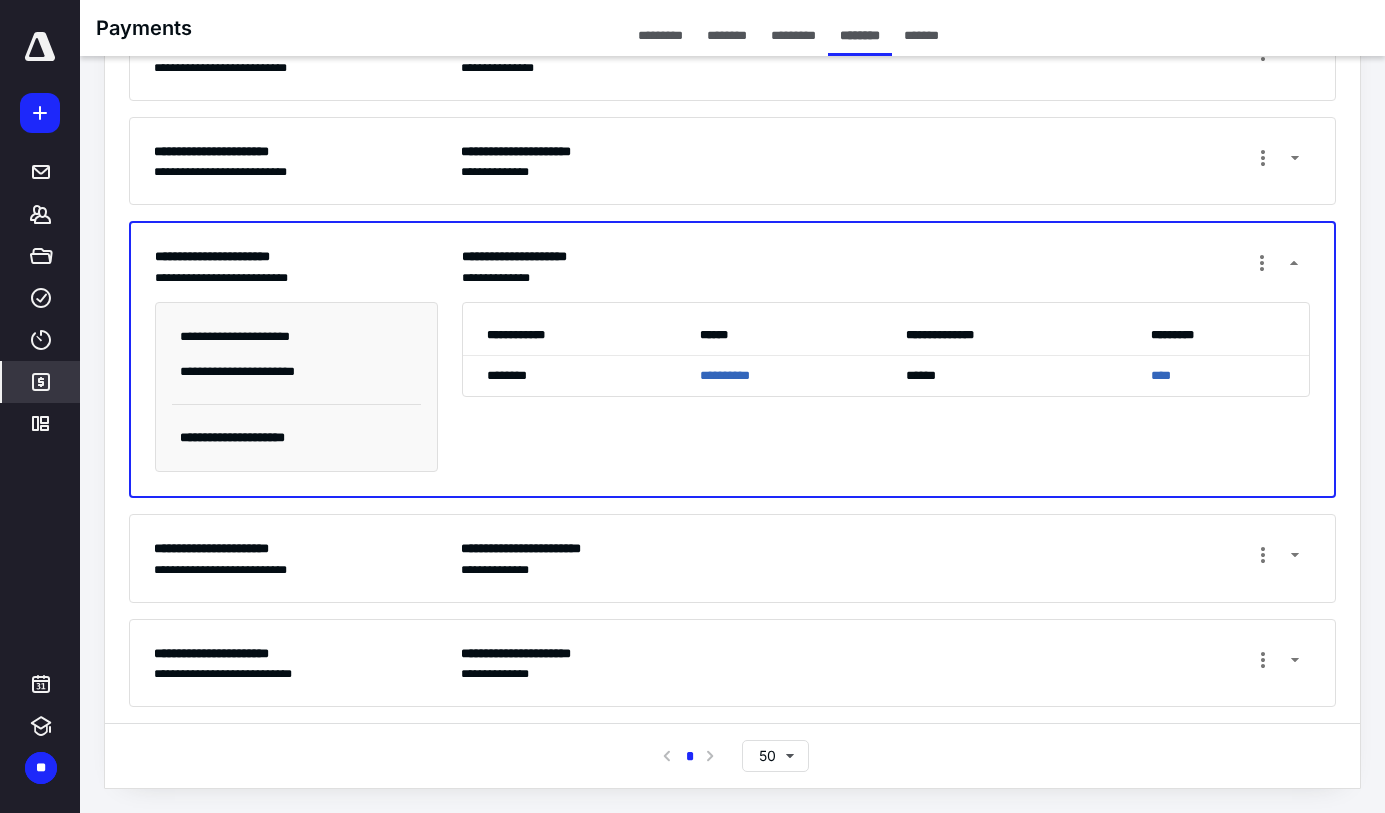 scroll, scrollTop: 608, scrollLeft: 0, axis: vertical 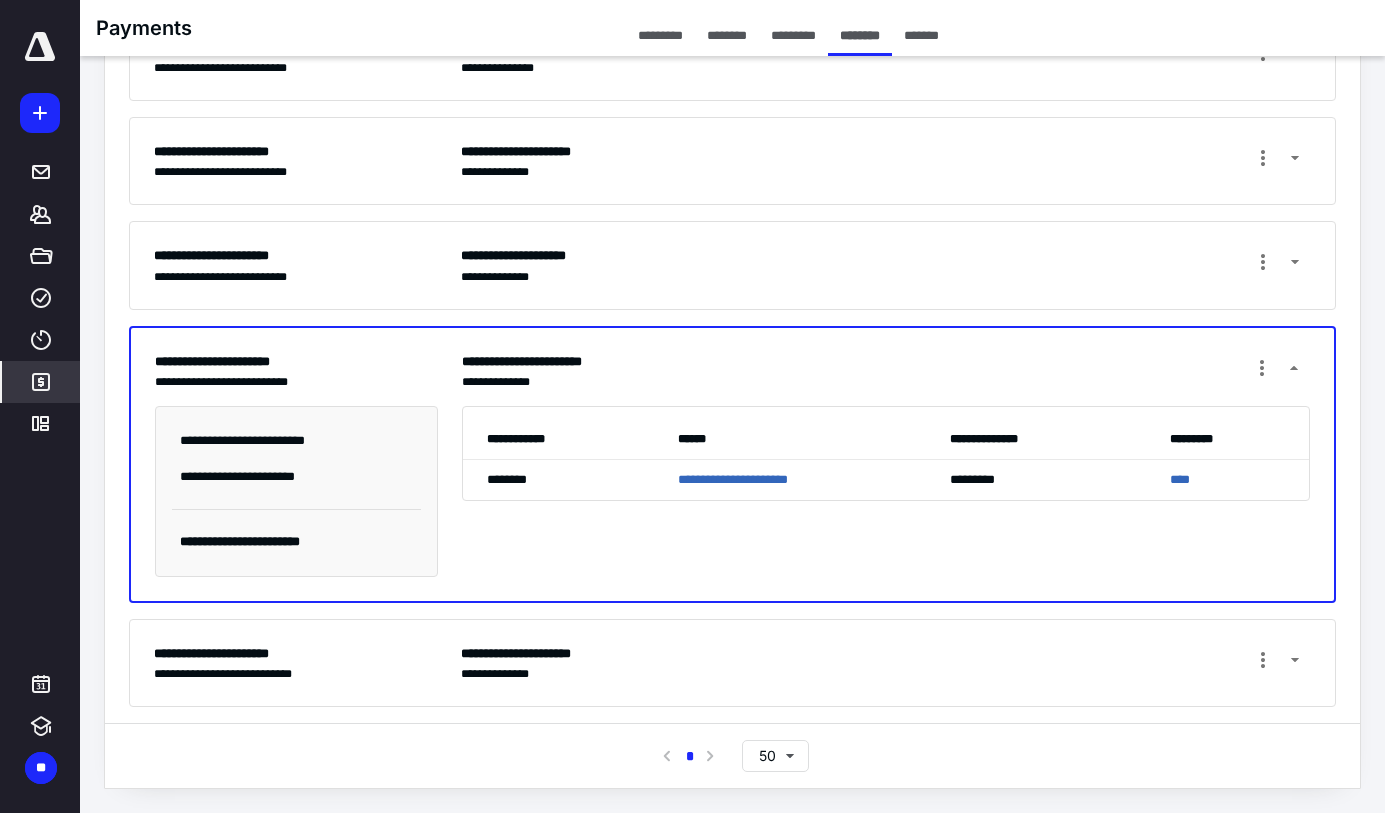 click on "**********" at bounding box center [532, 655] 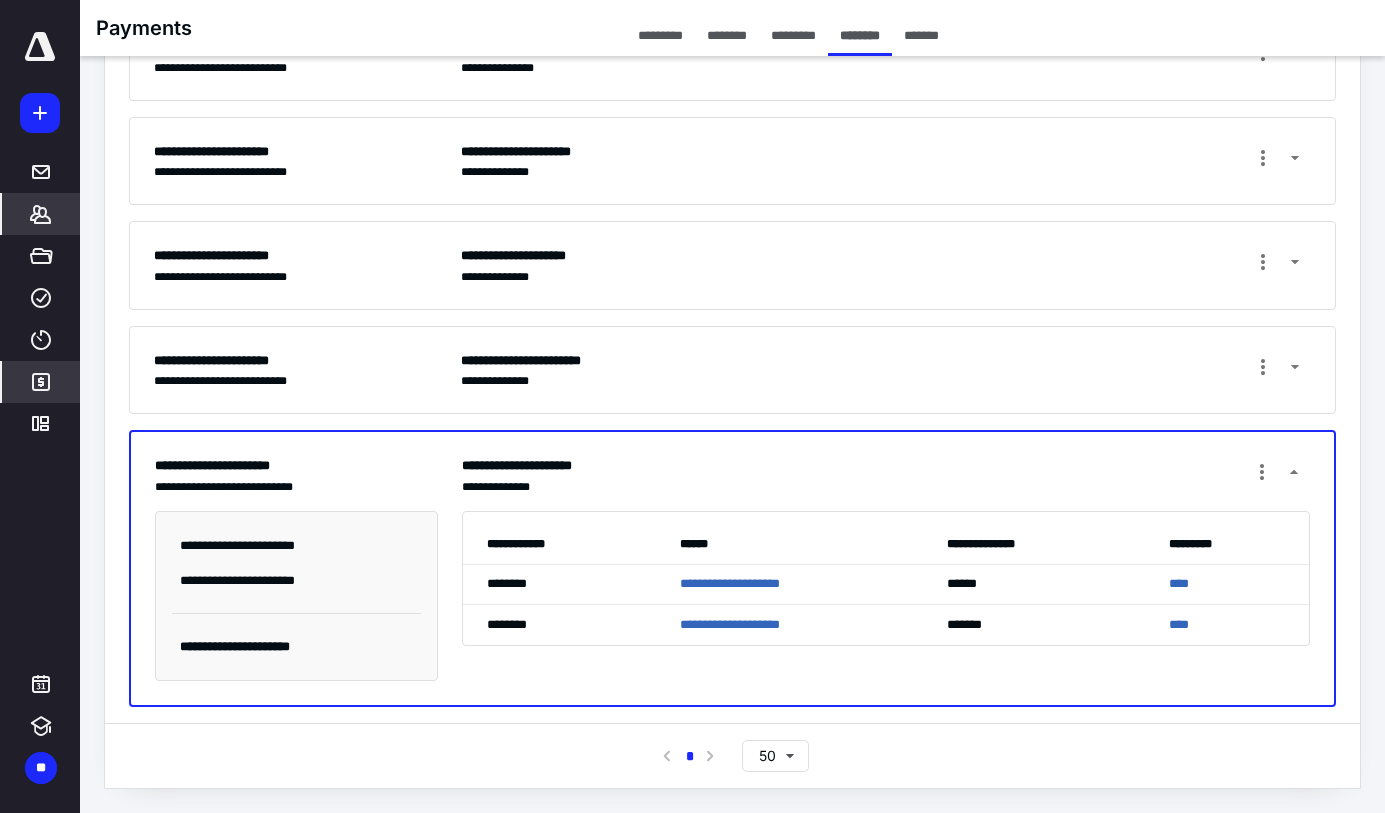 click on "*******" at bounding box center (41, 214) 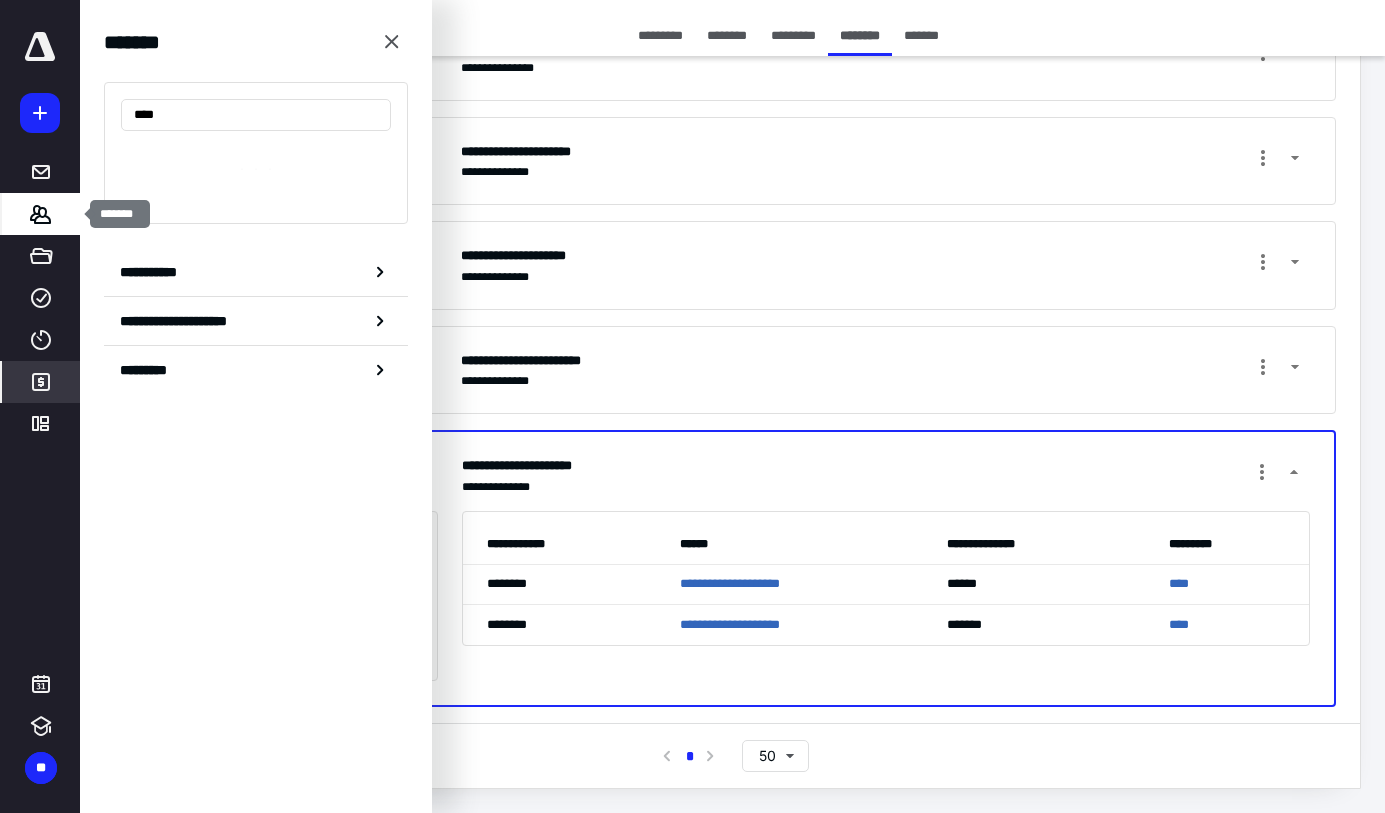 type on "*****" 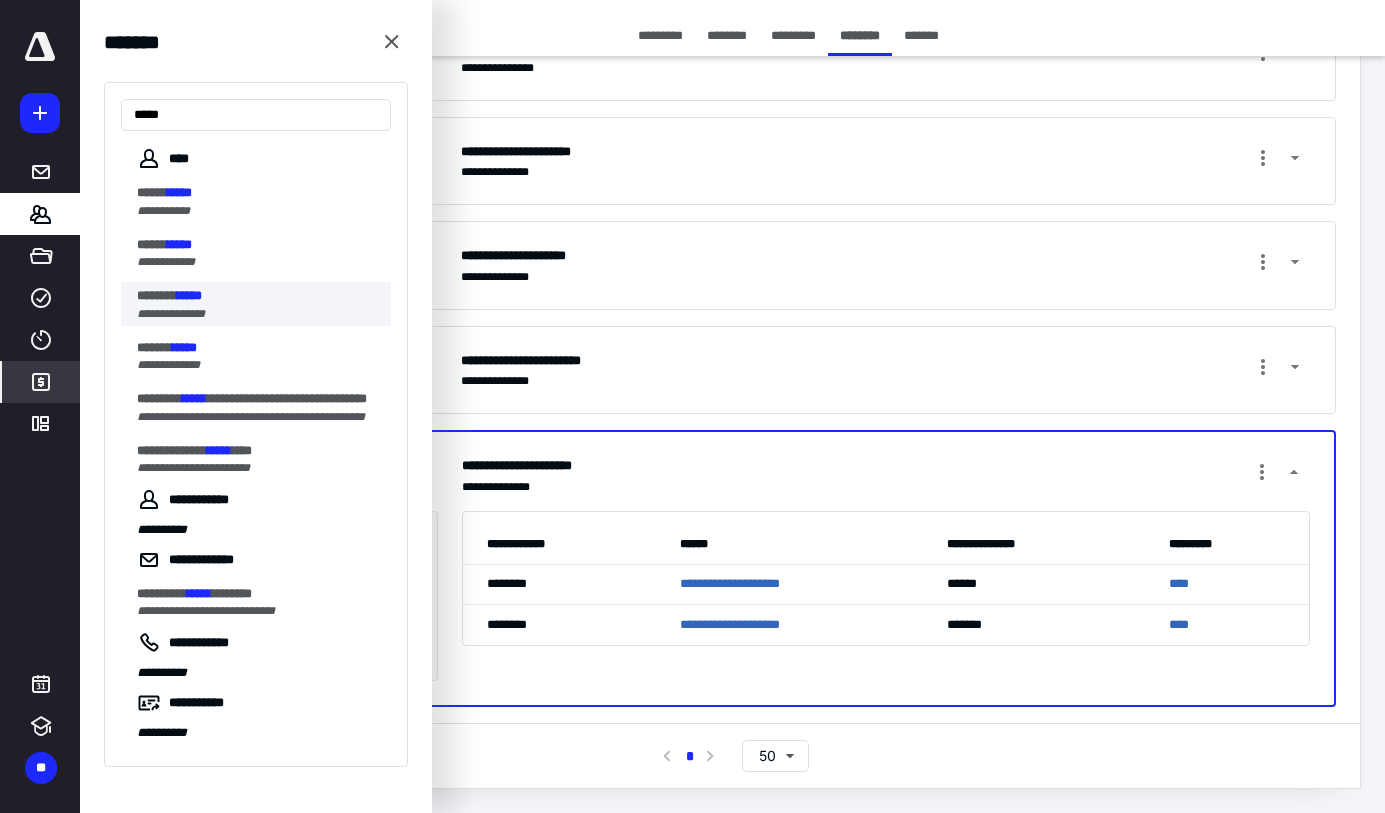 click on "**********" at bounding box center [258, 314] 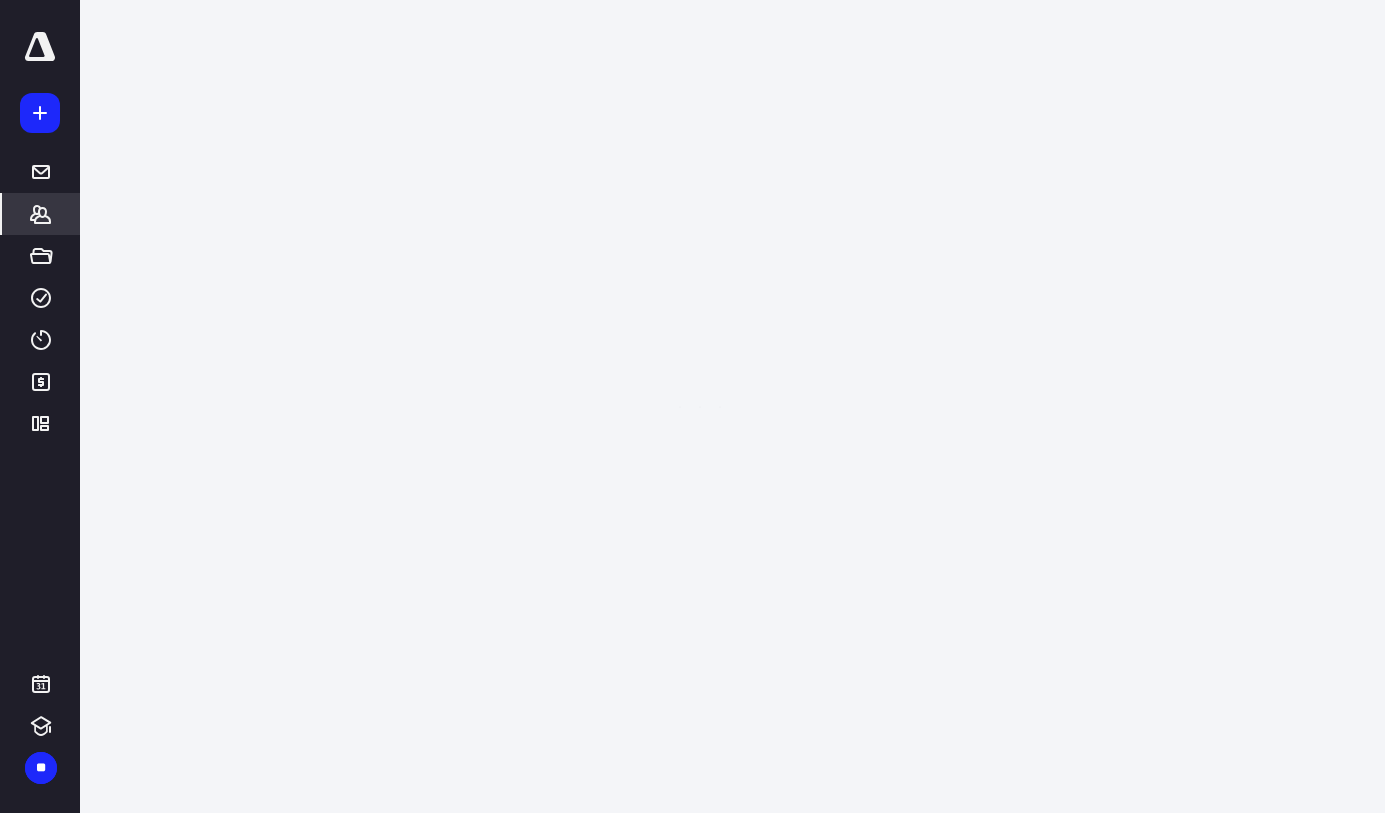 scroll, scrollTop: 0, scrollLeft: 0, axis: both 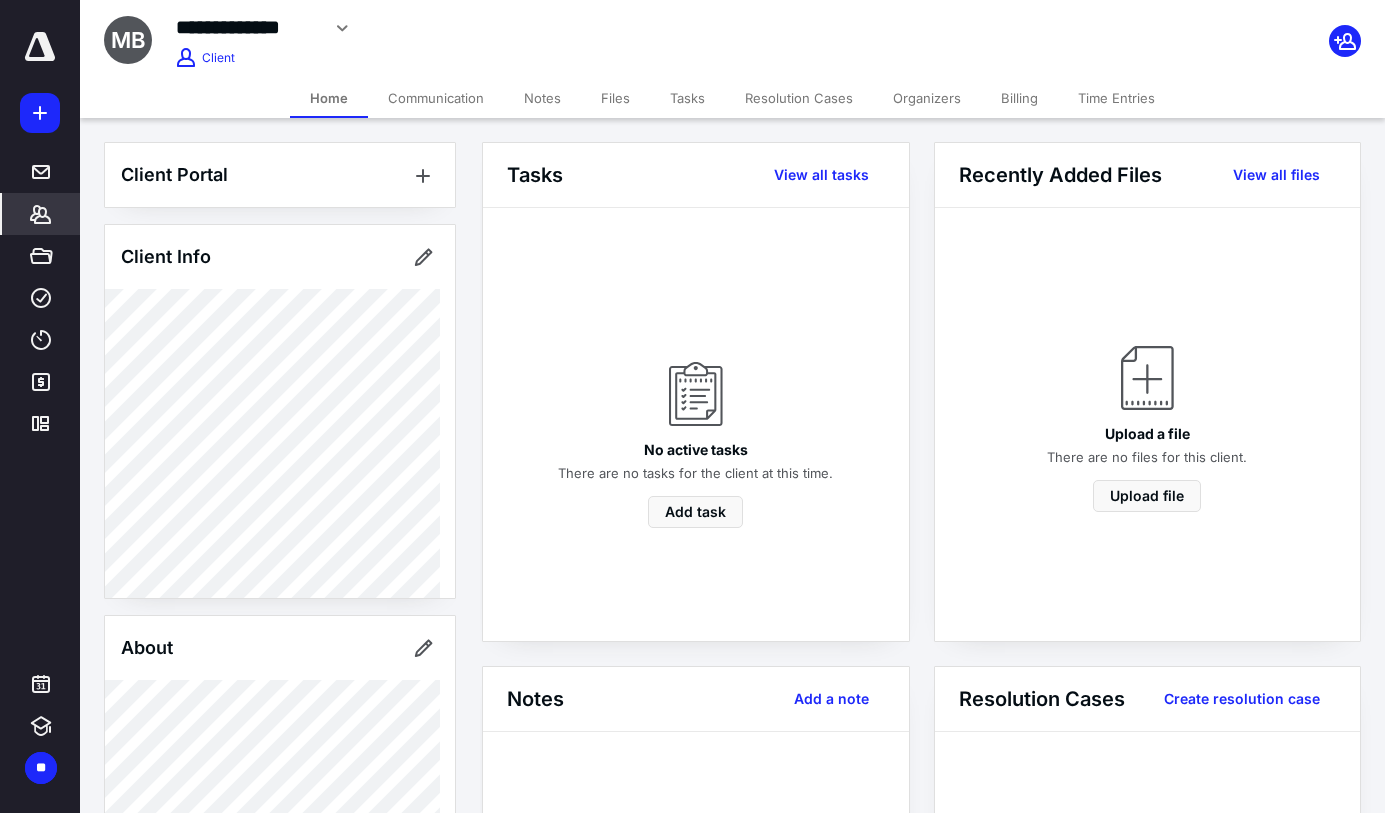click 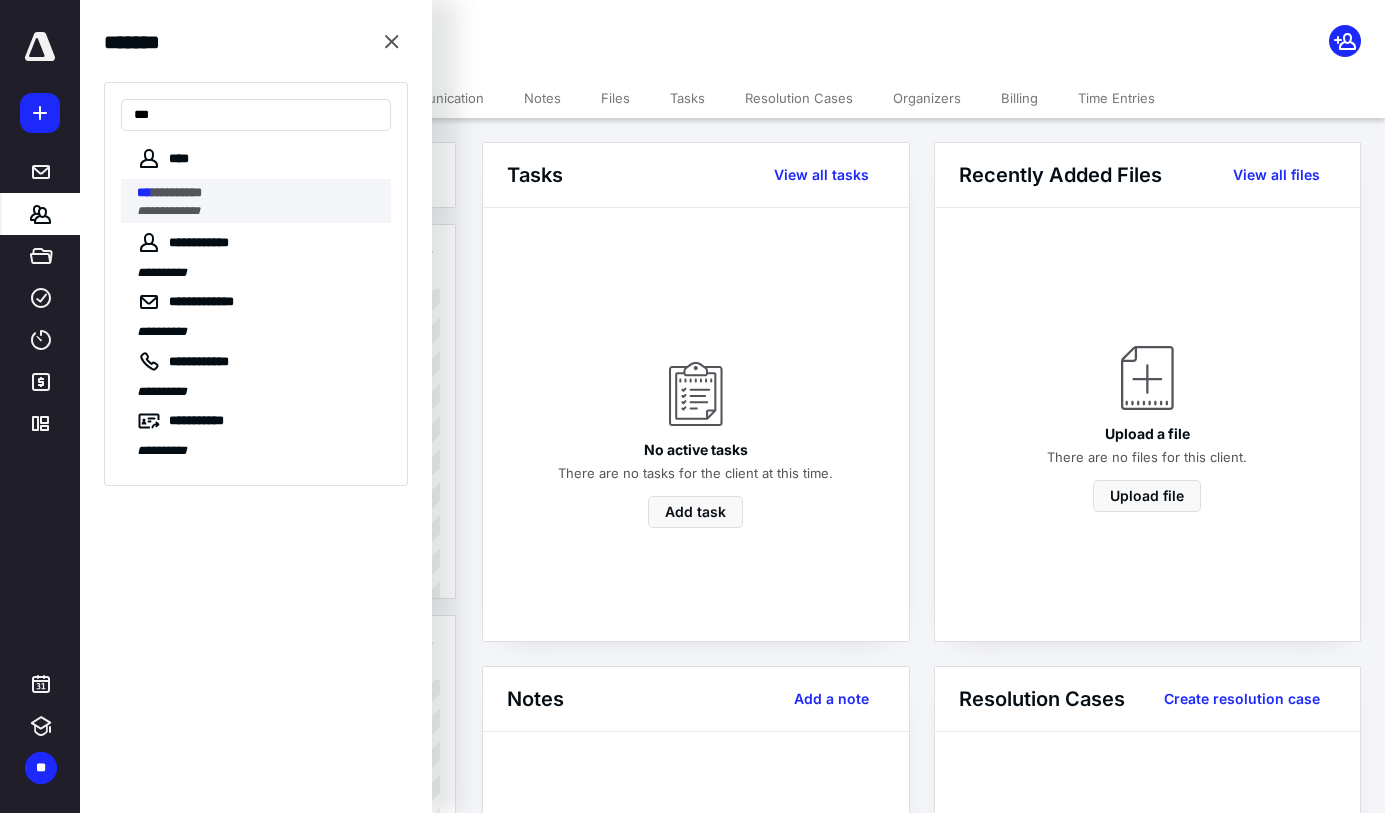 type on "***" 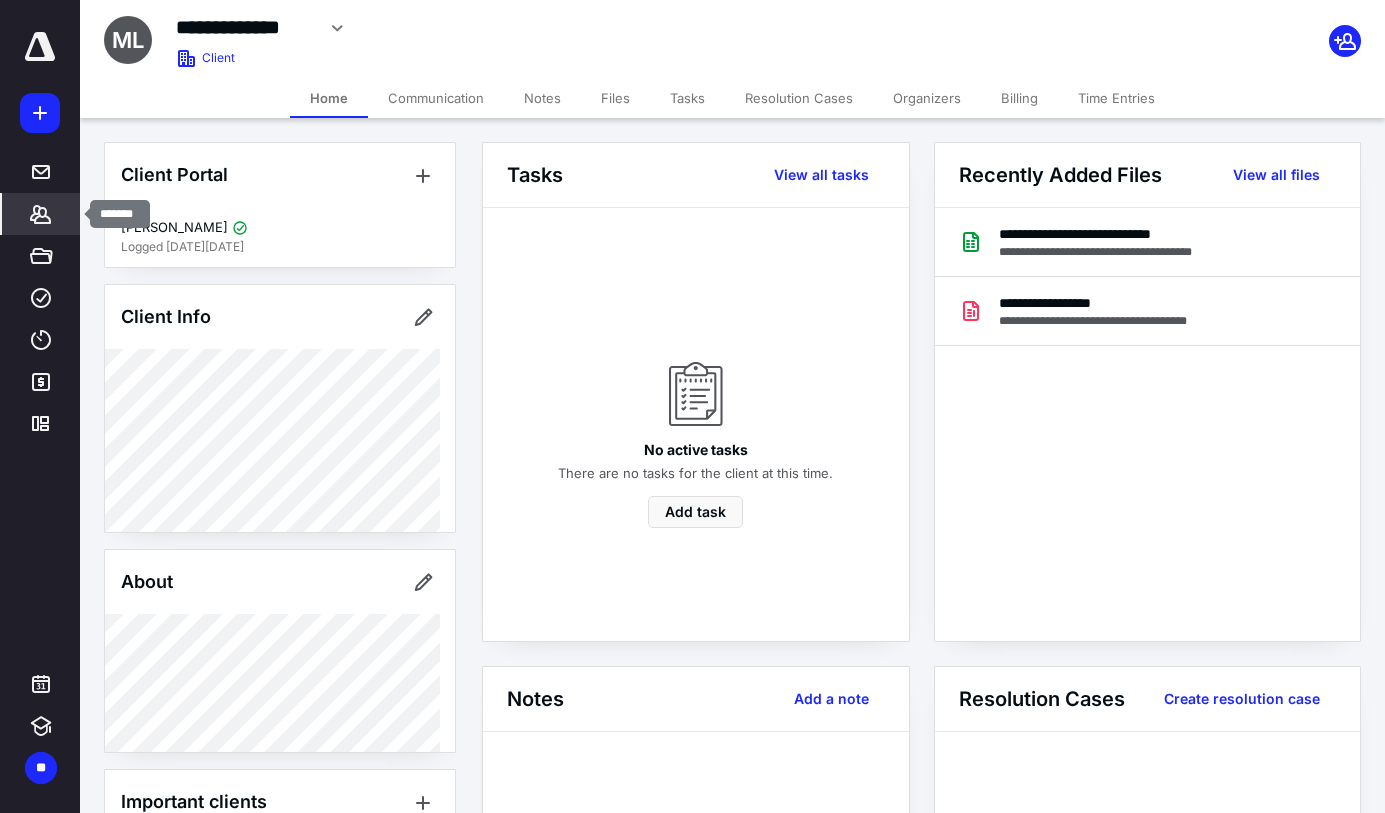 click 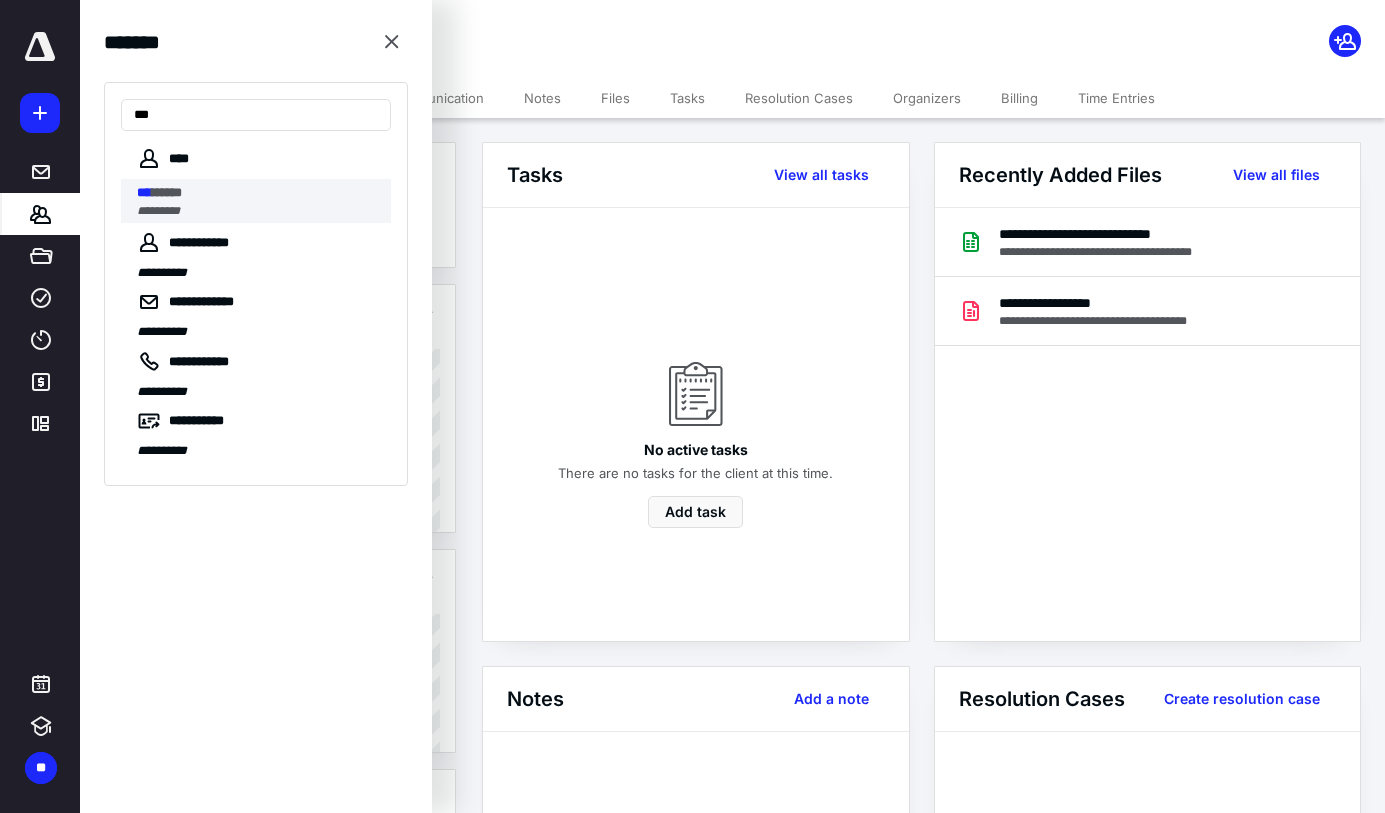 type on "***" 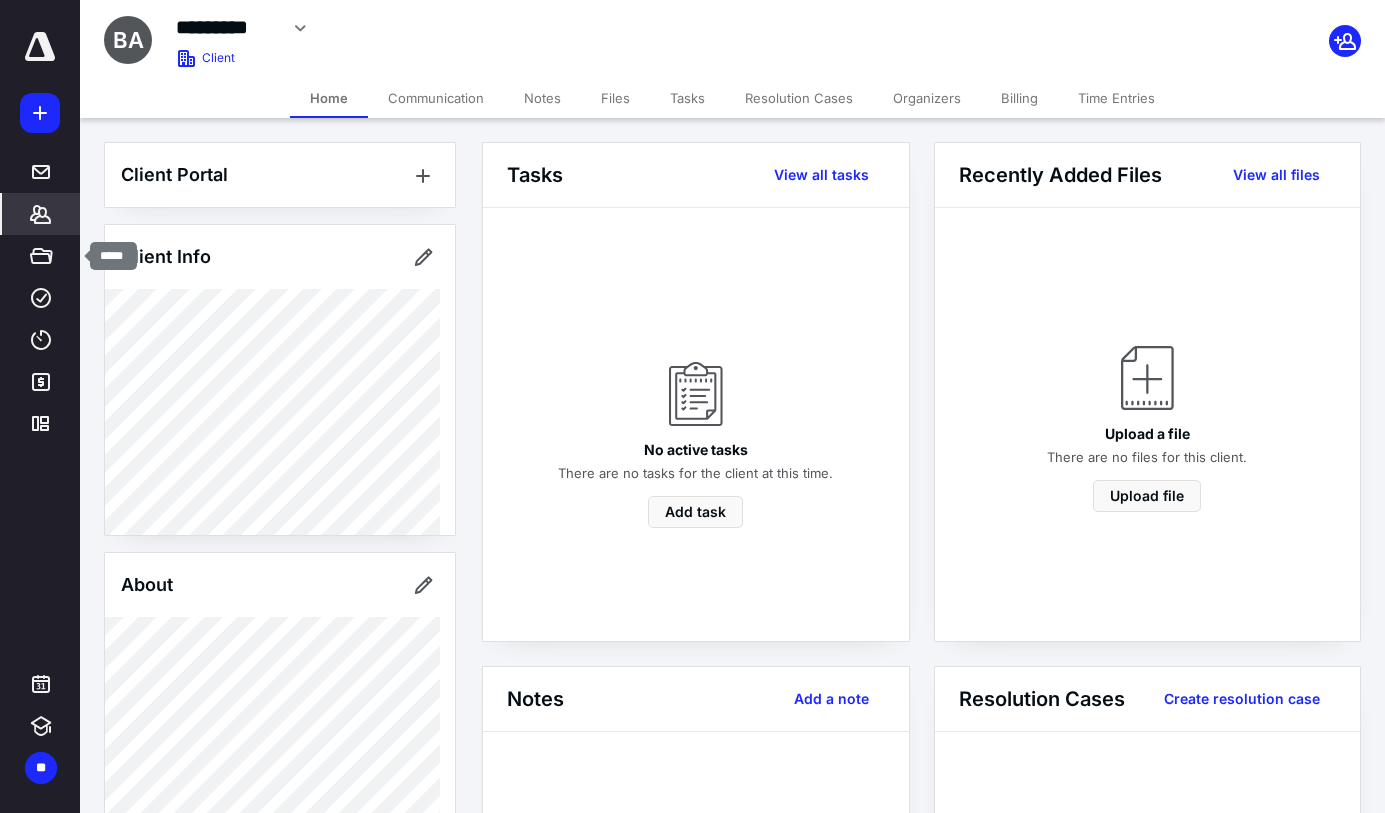 click on "*******" at bounding box center (41, 214) 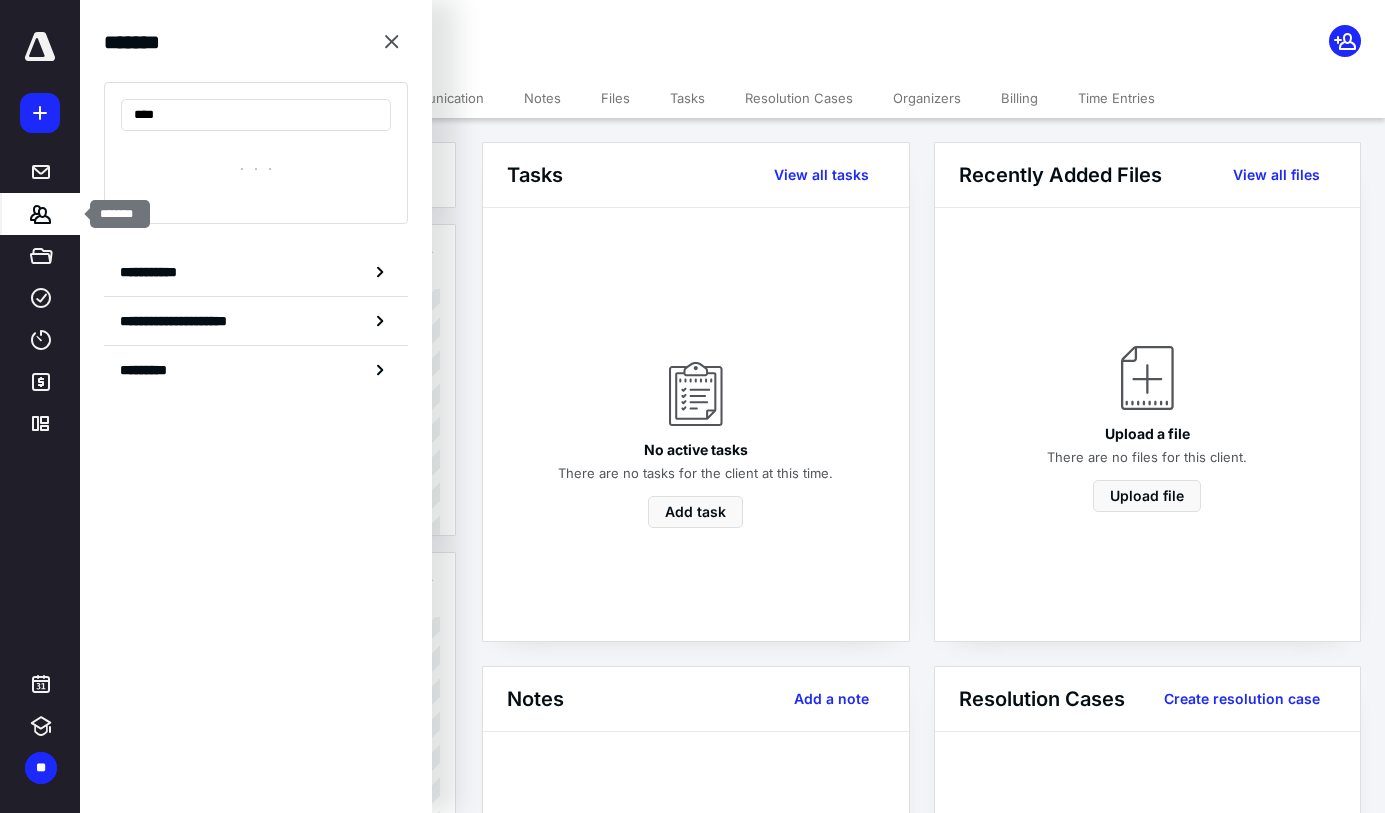 type on "*****" 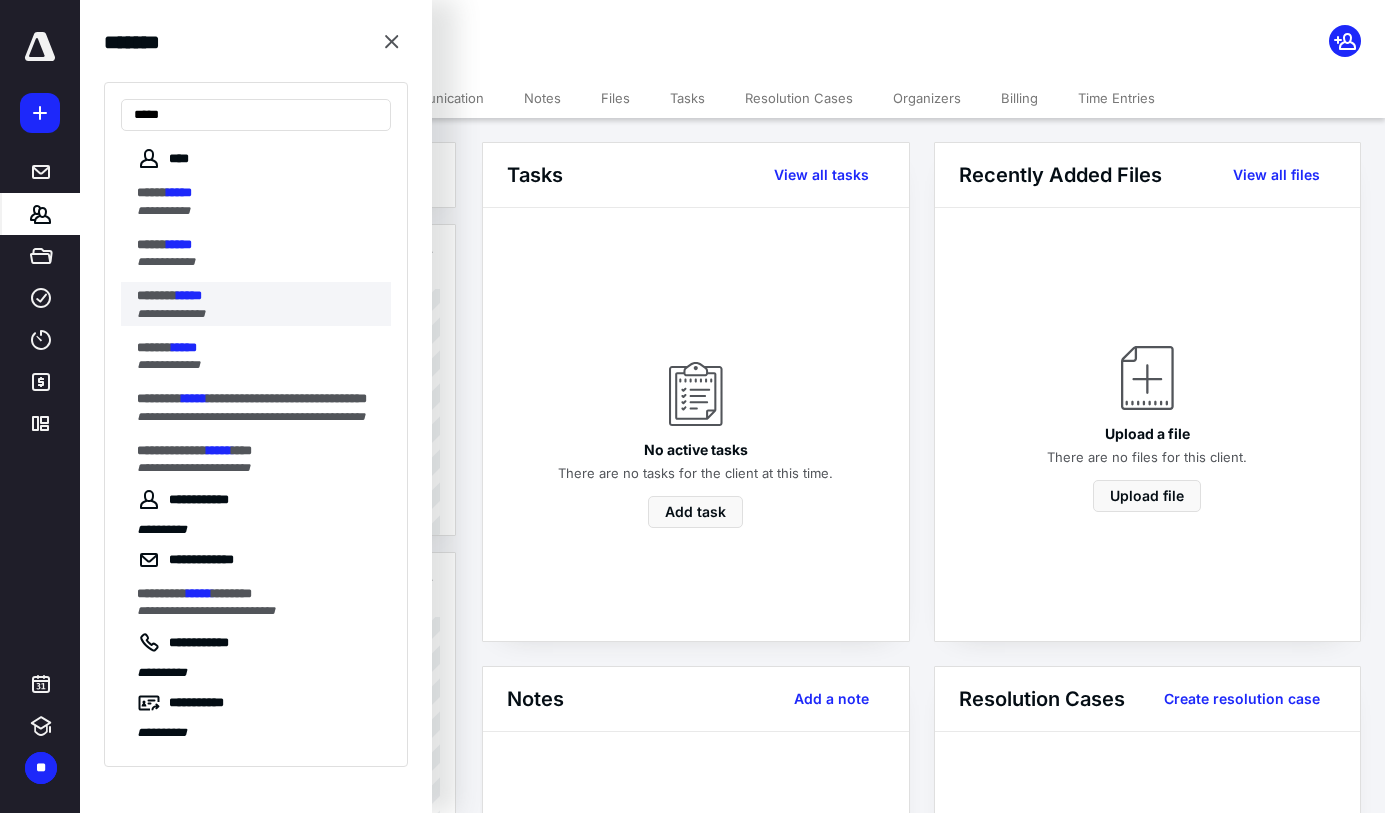 click on "******* *****" at bounding box center [258, 296] 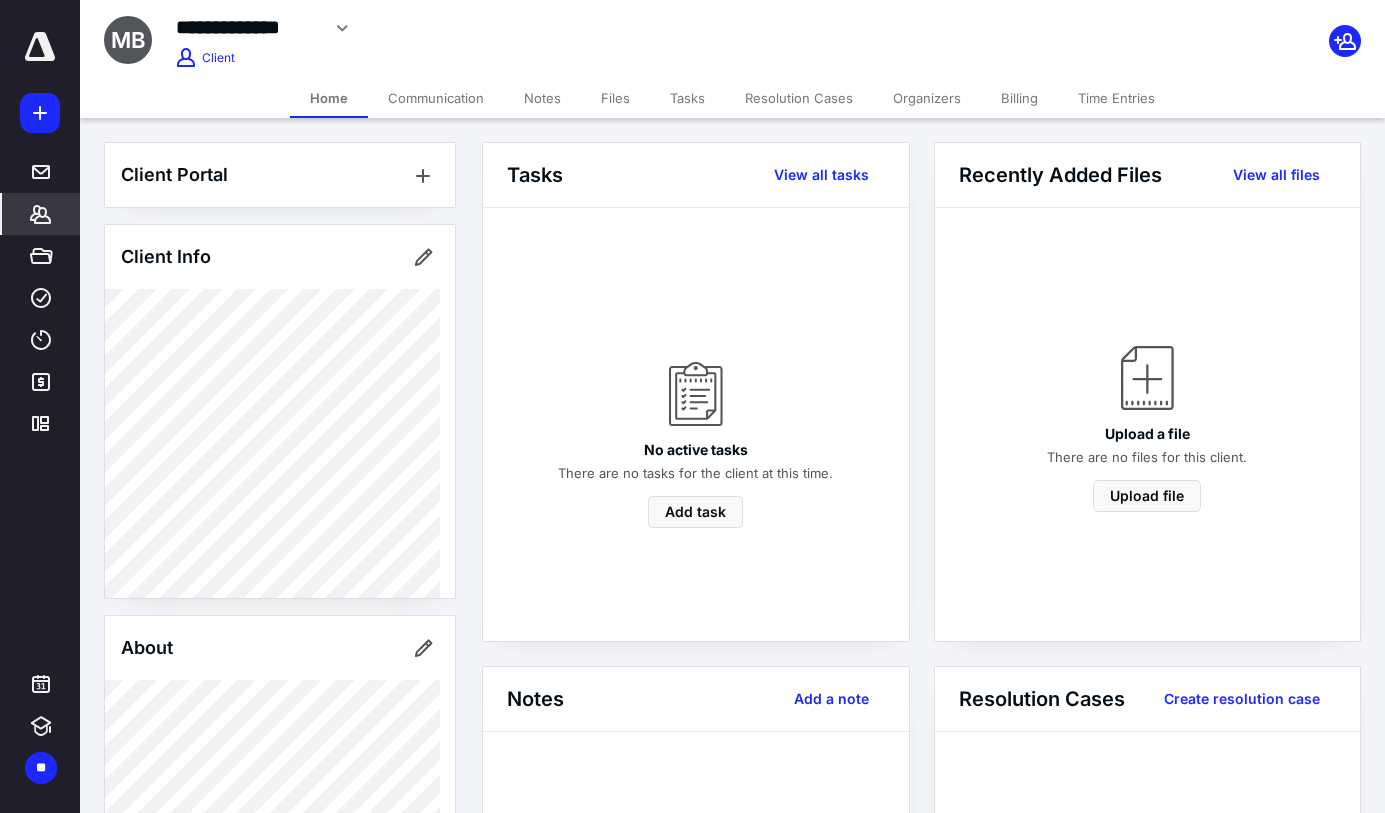 click on "Billing" at bounding box center [1019, 98] 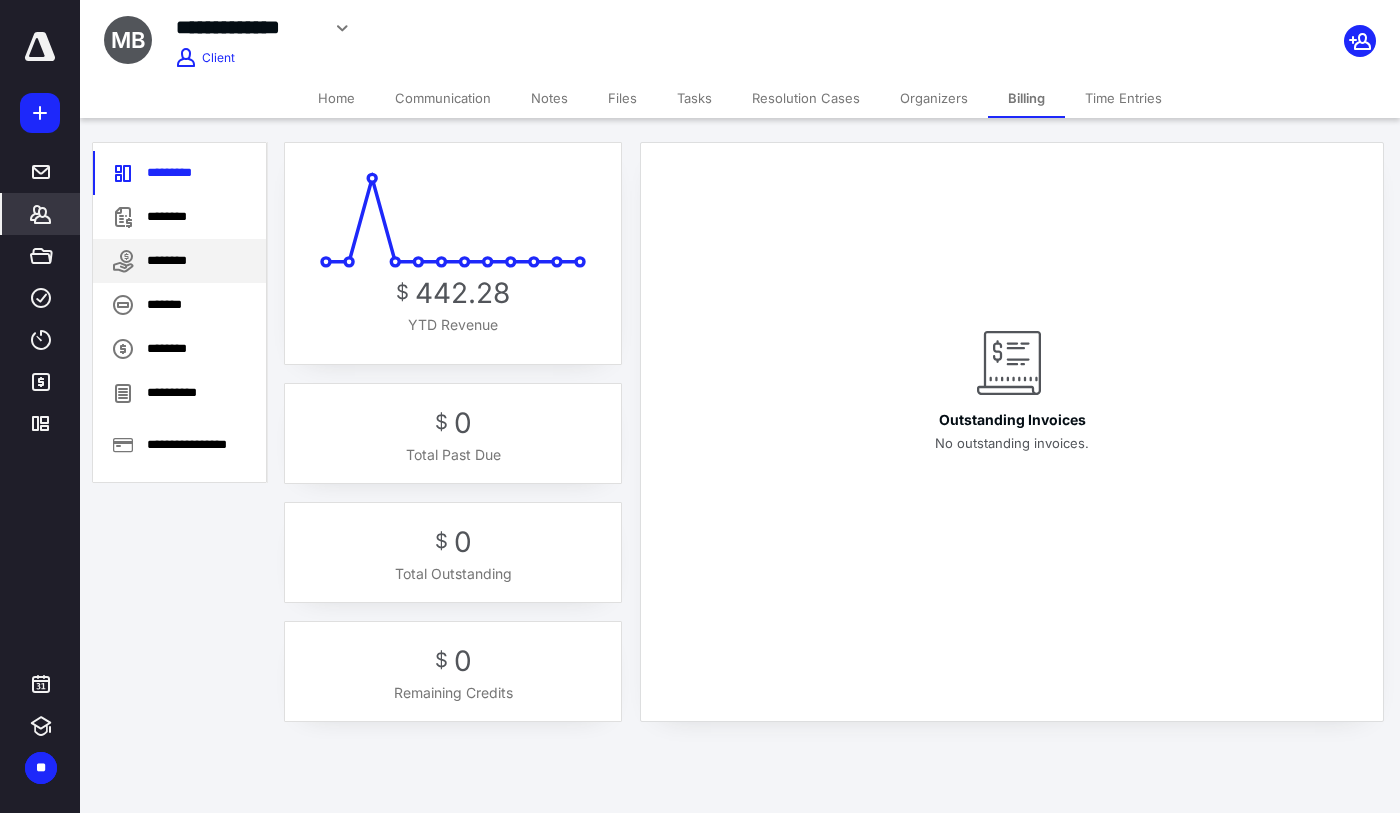 click on "********" at bounding box center (179, 261) 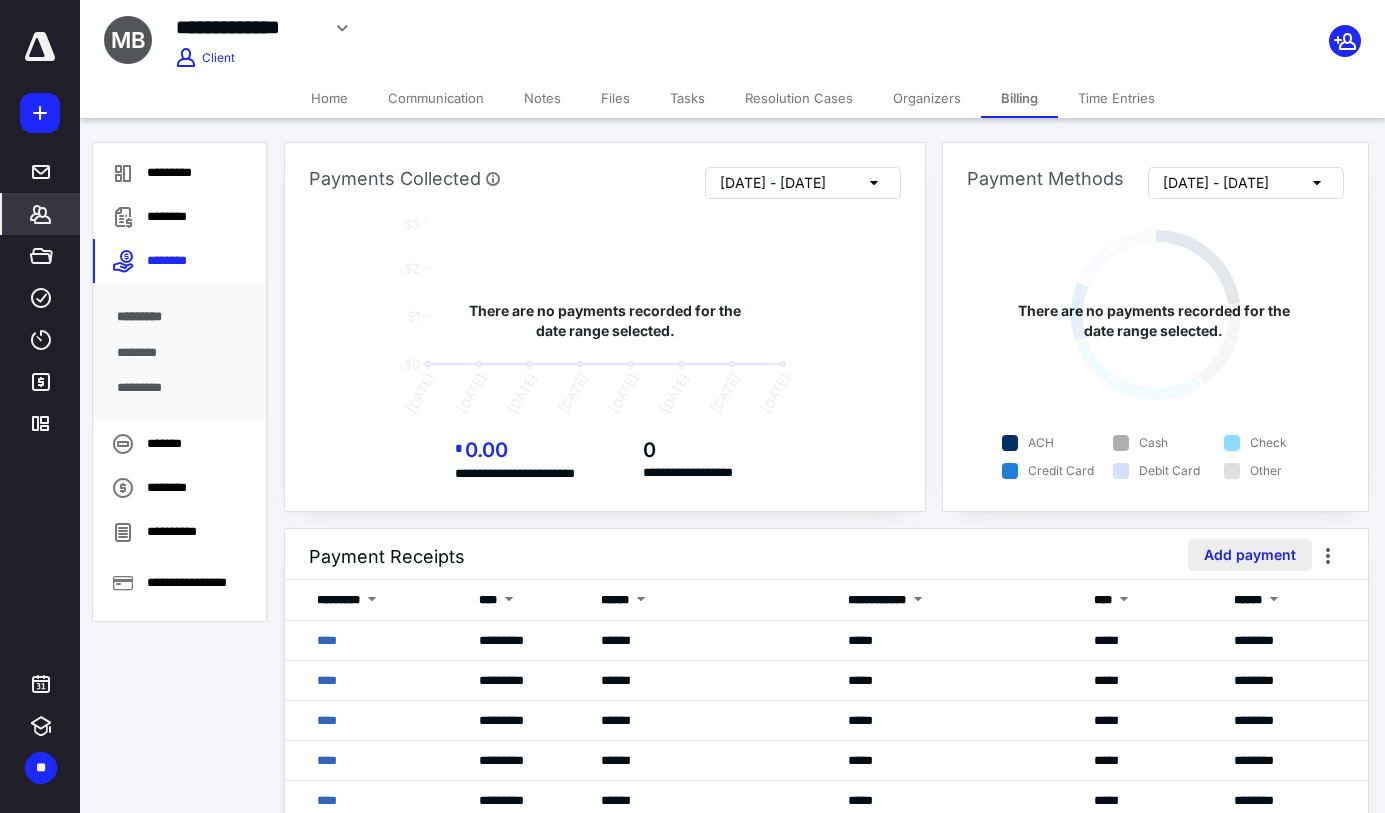 click on "Add payment" at bounding box center [1250, 555] 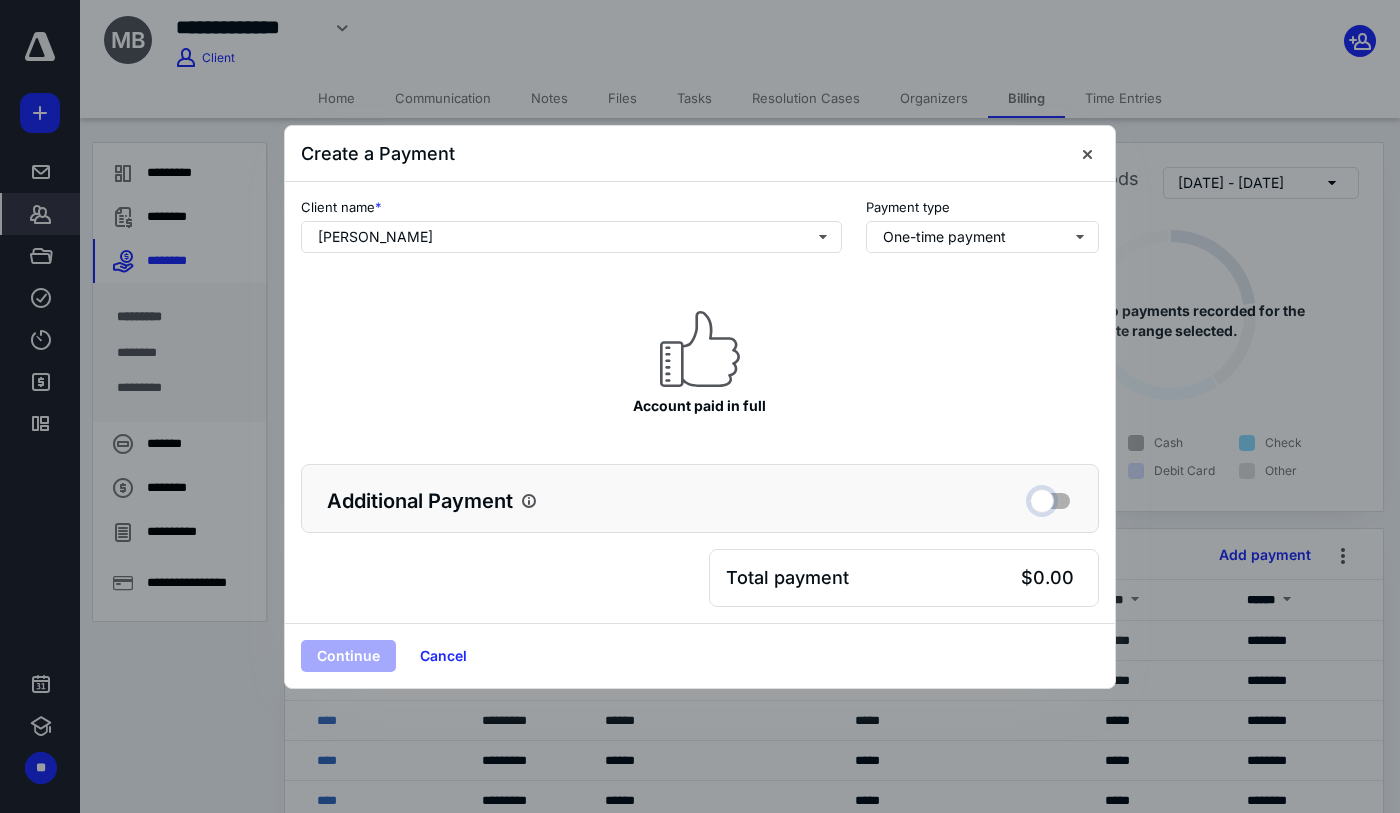 click at bounding box center [1050, 498] 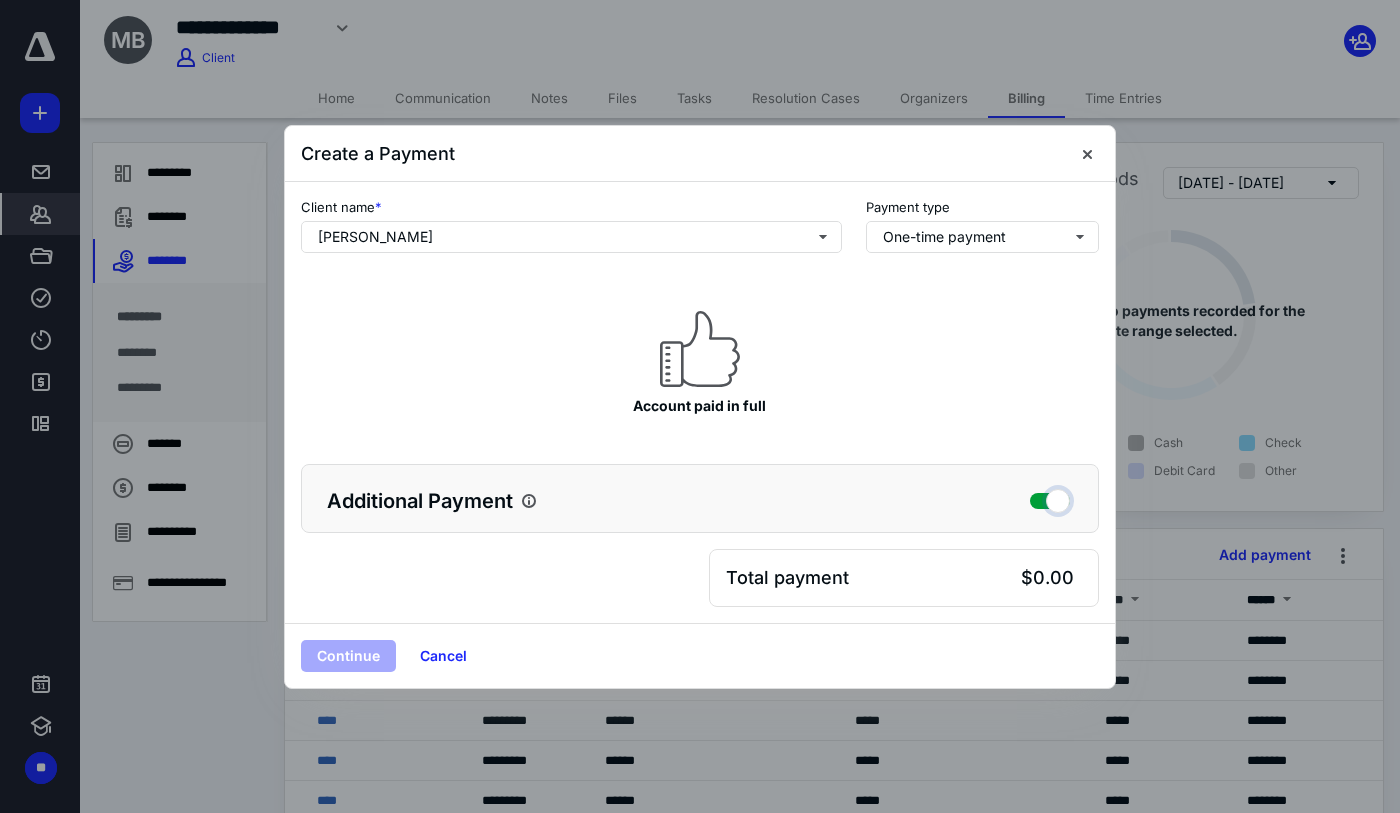 checkbox on "true" 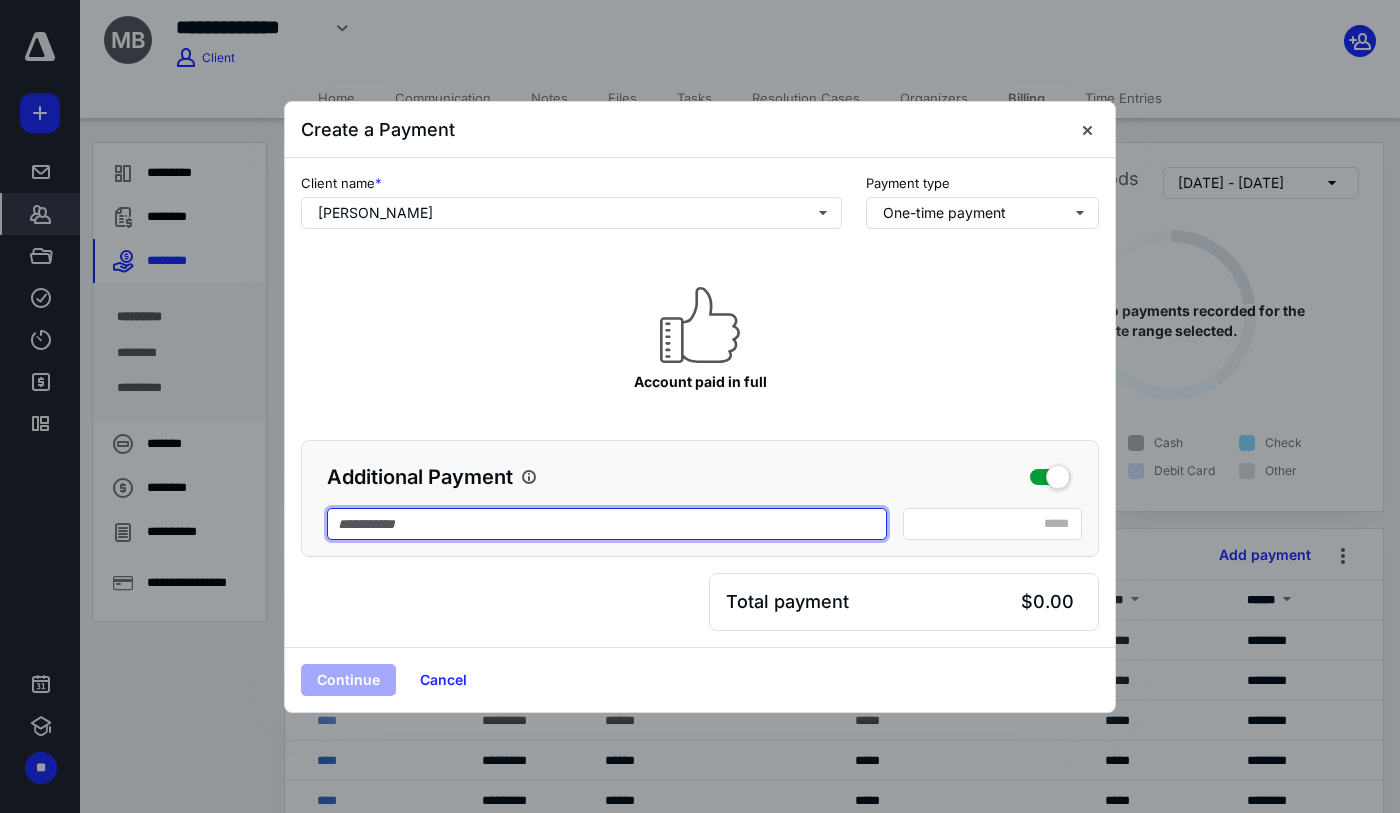 click at bounding box center [607, 524] 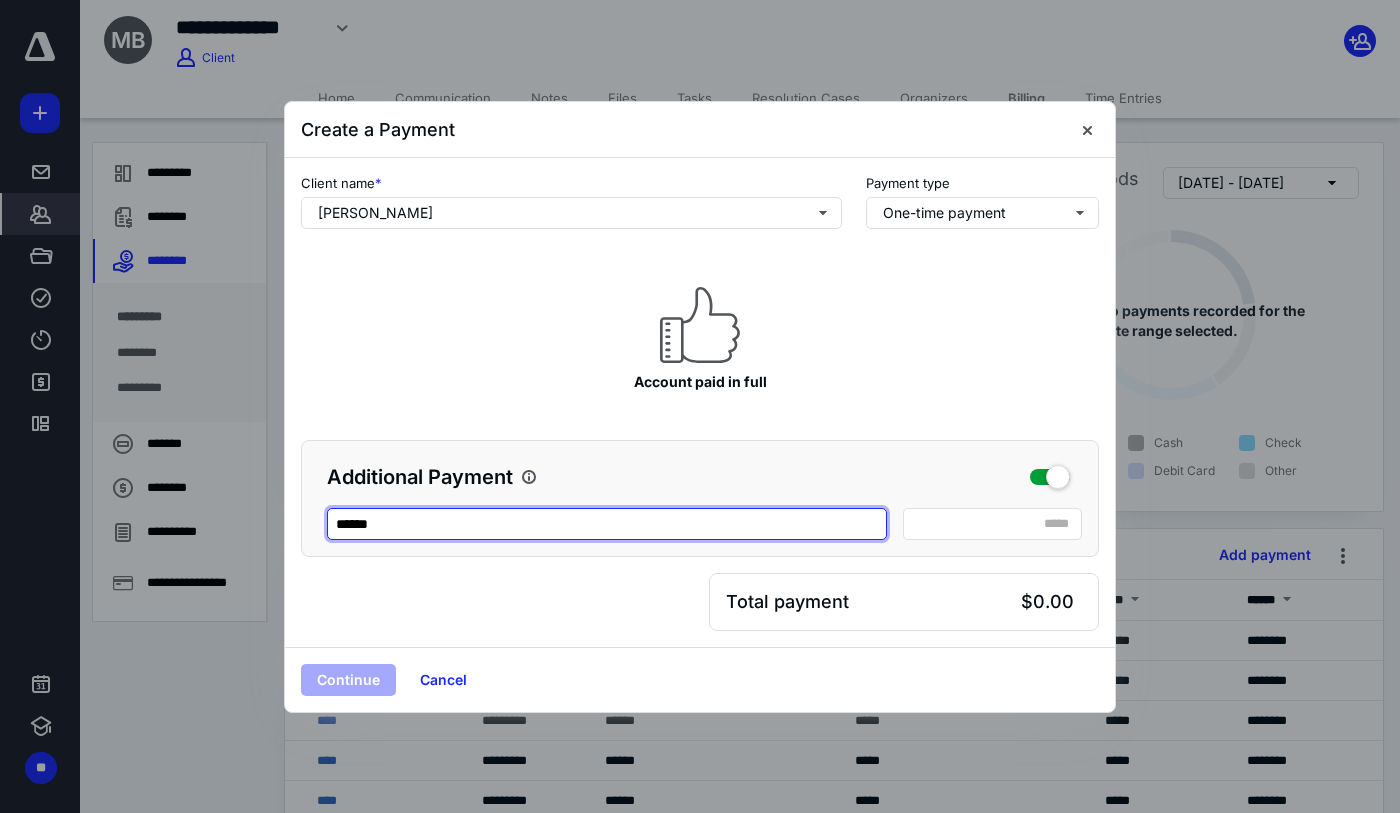 type on "******" 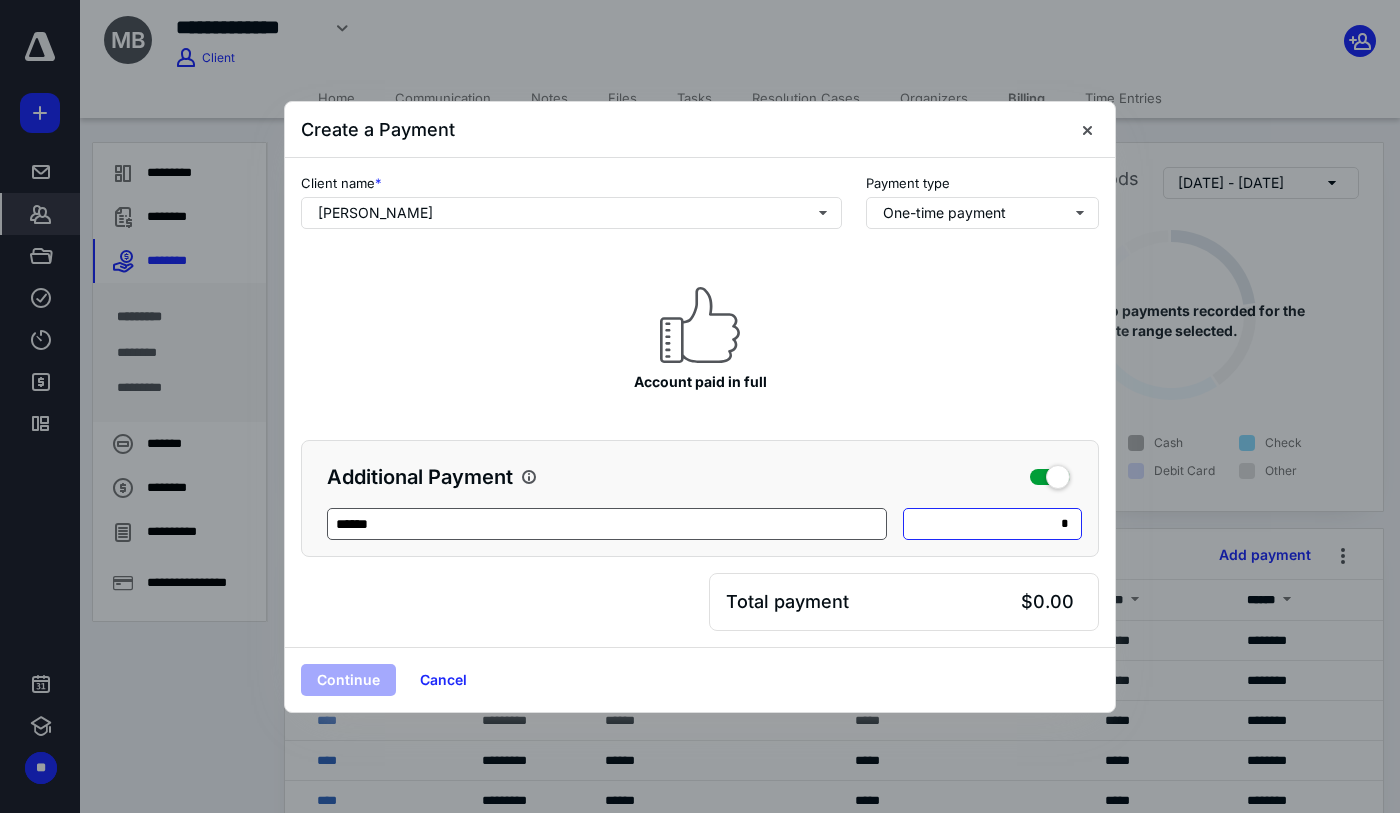 type on "**" 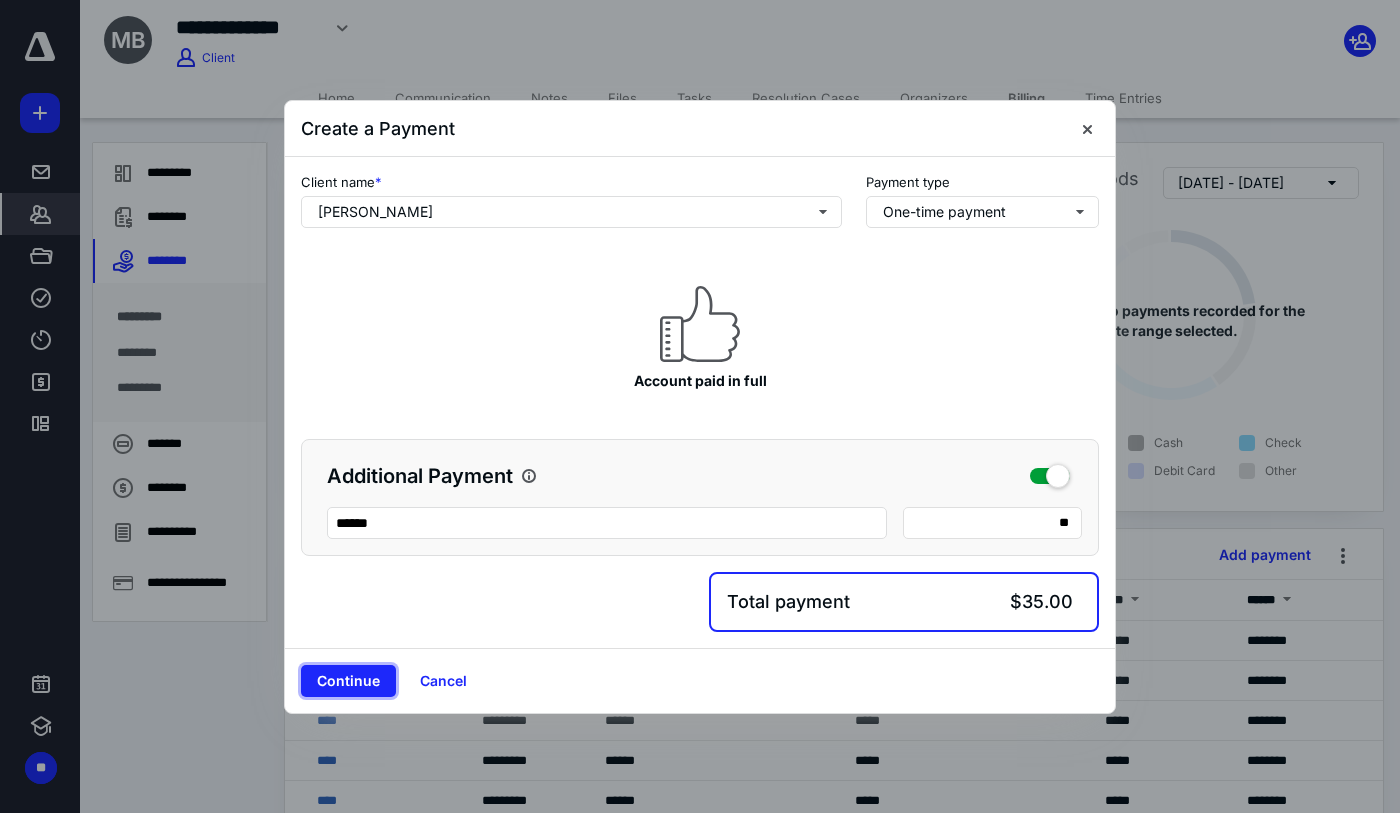 type 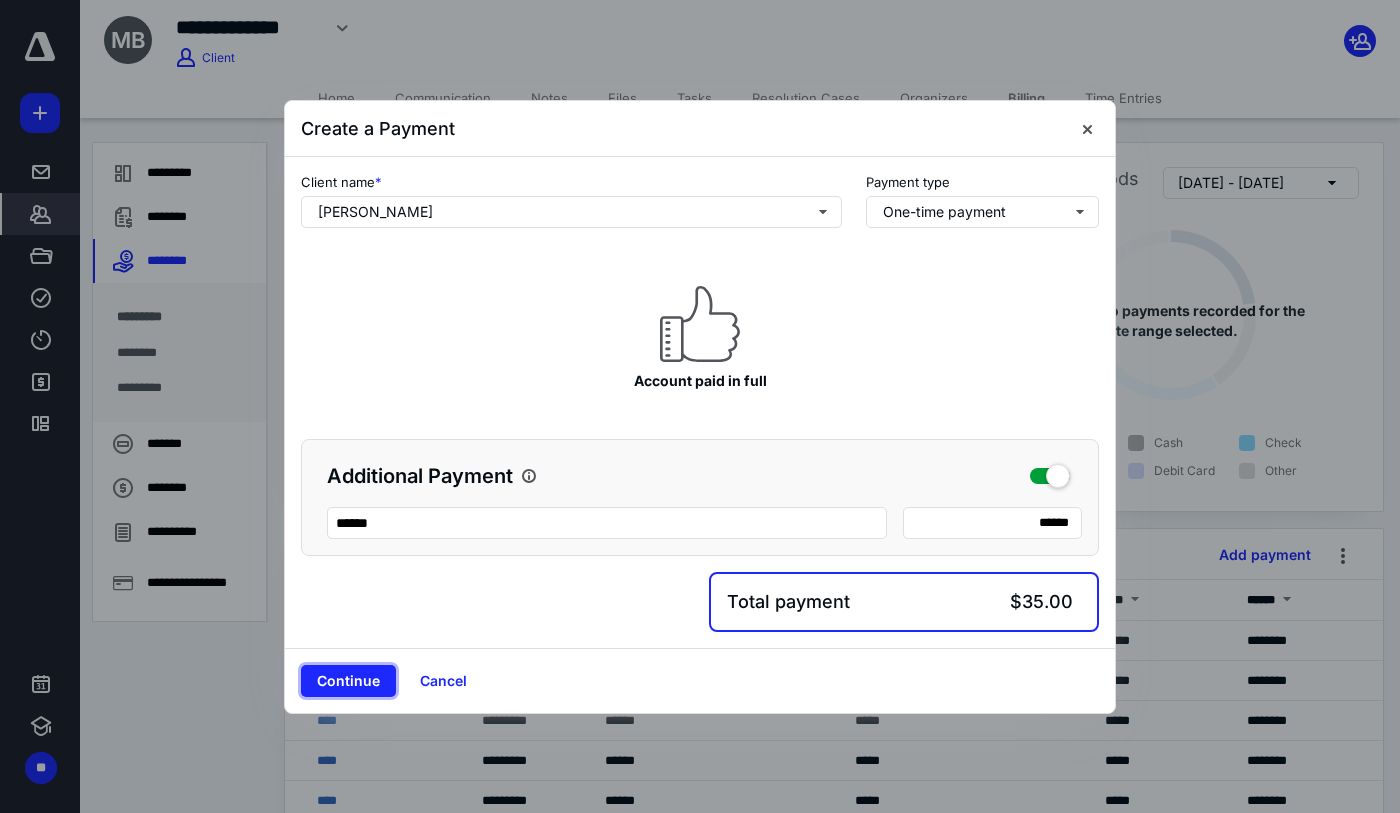 click on "Continue" at bounding box center [348, 681] 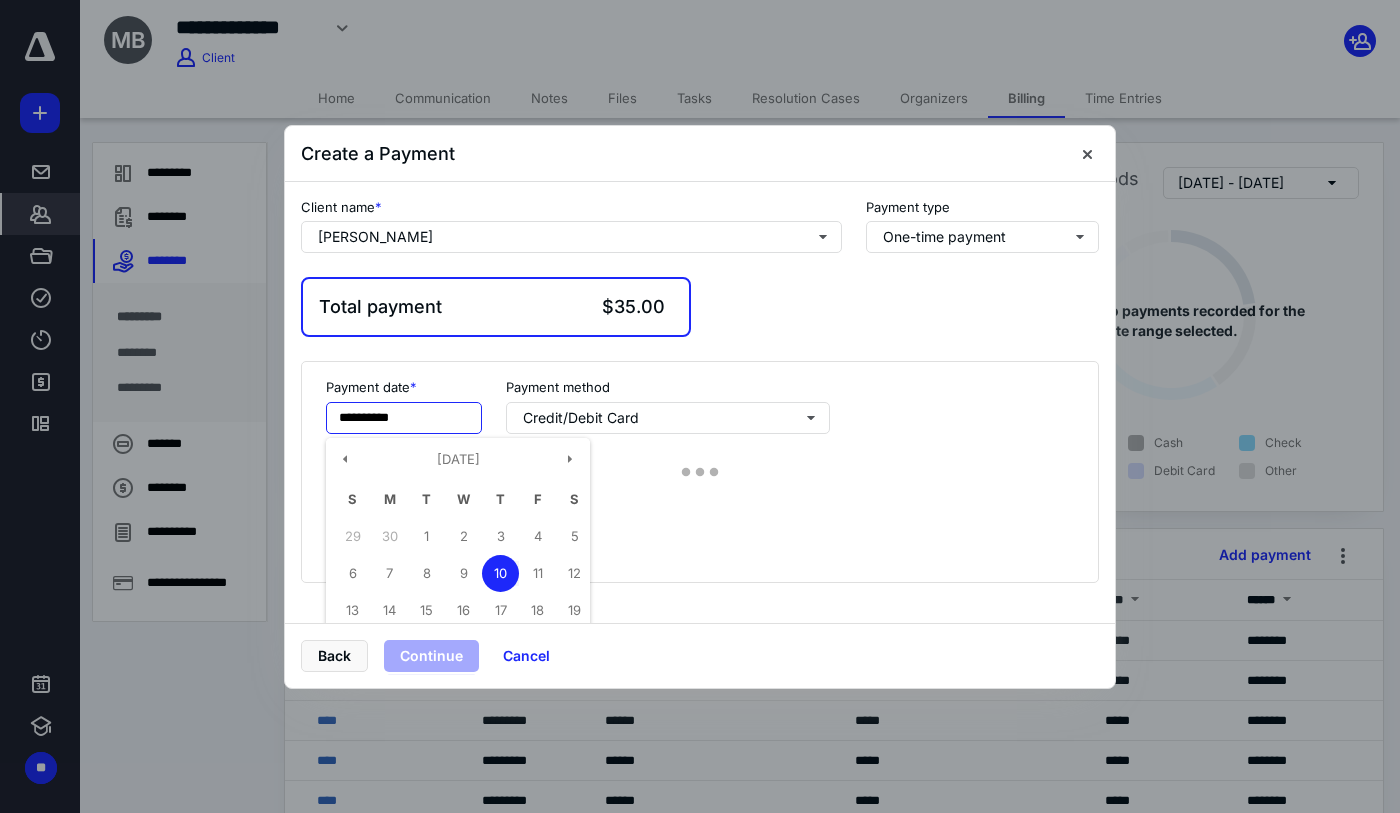 click on "**********" at bounding box center (404, 418) 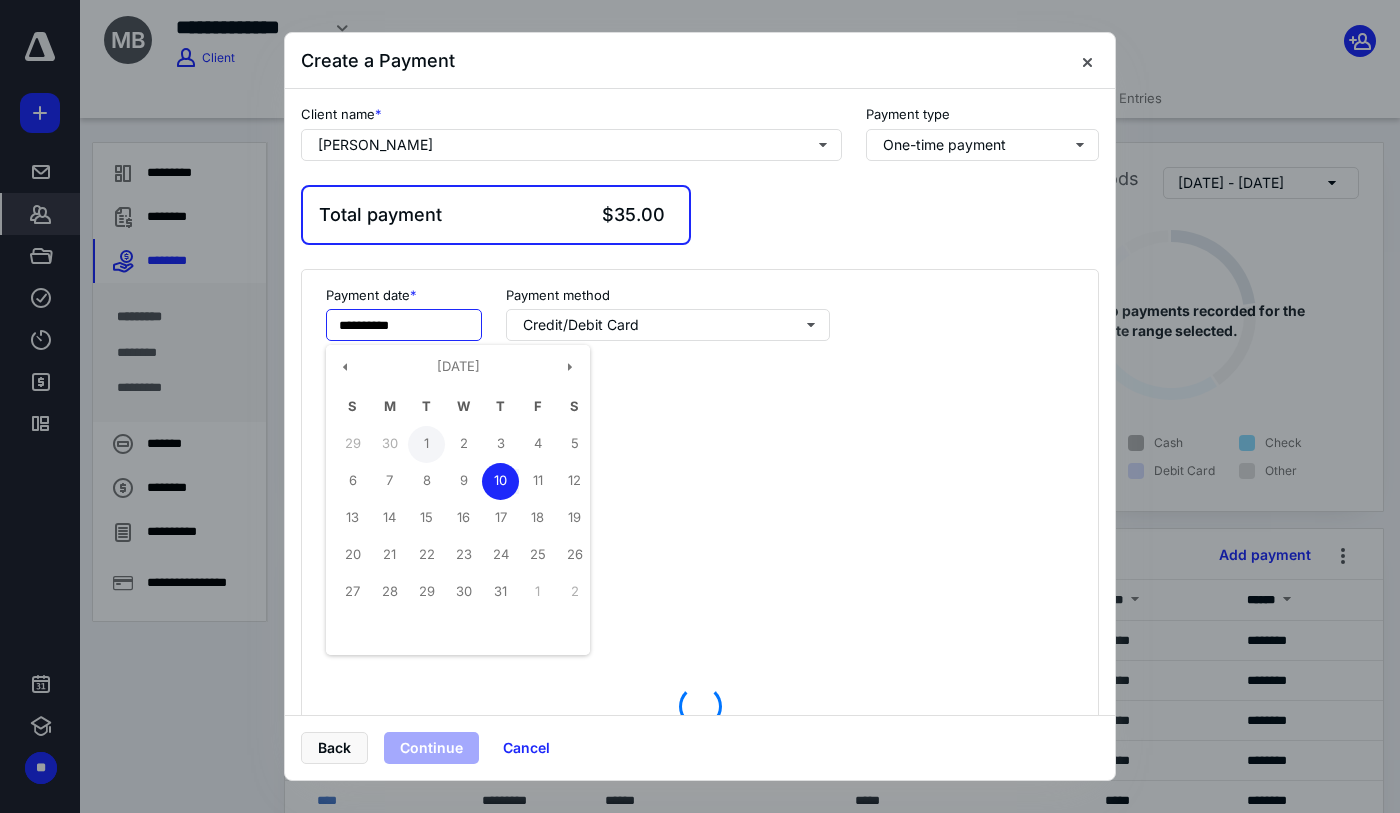 click on "1" at bounding box center [426, 444] 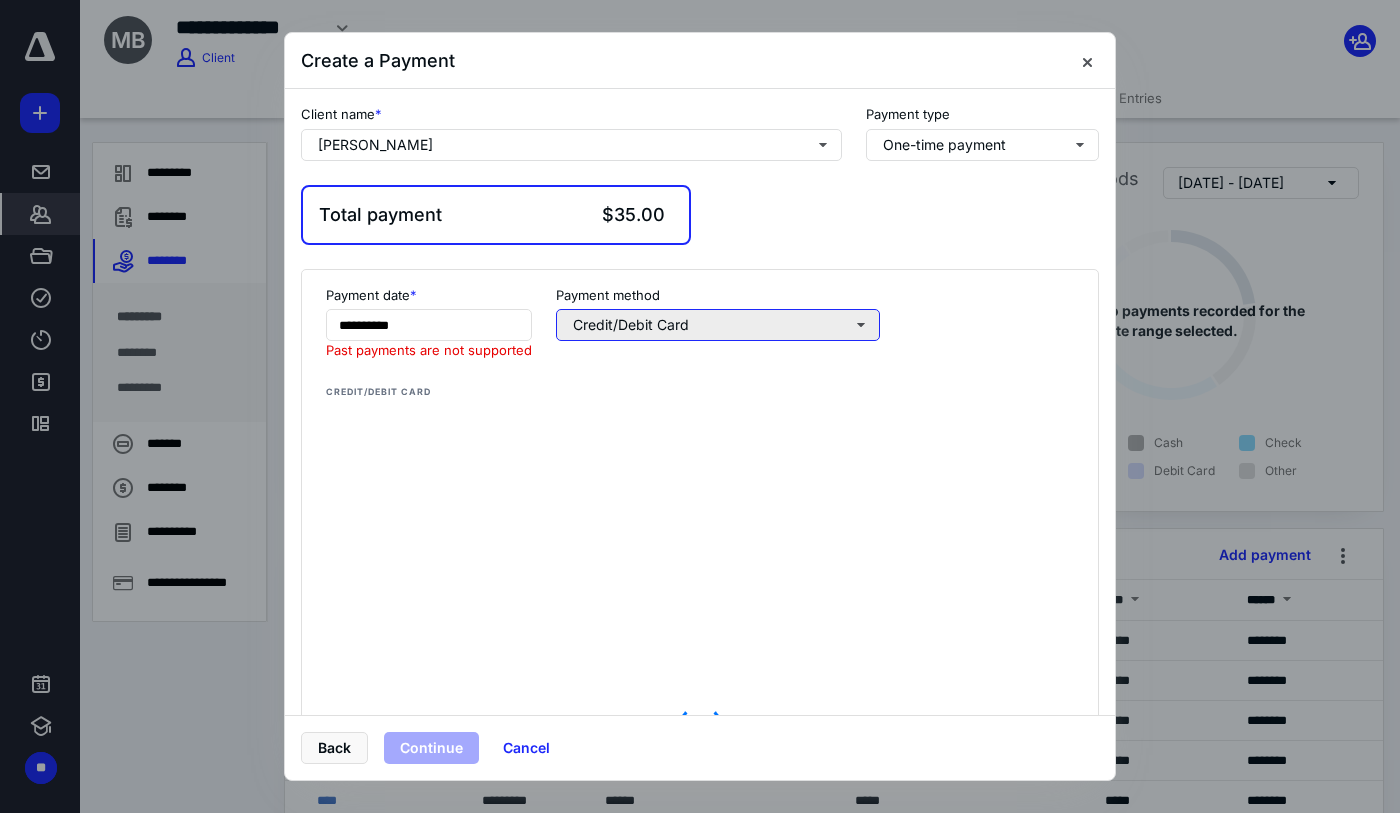 click on "Credit/Debit Card" at bounding box center (718, 325) 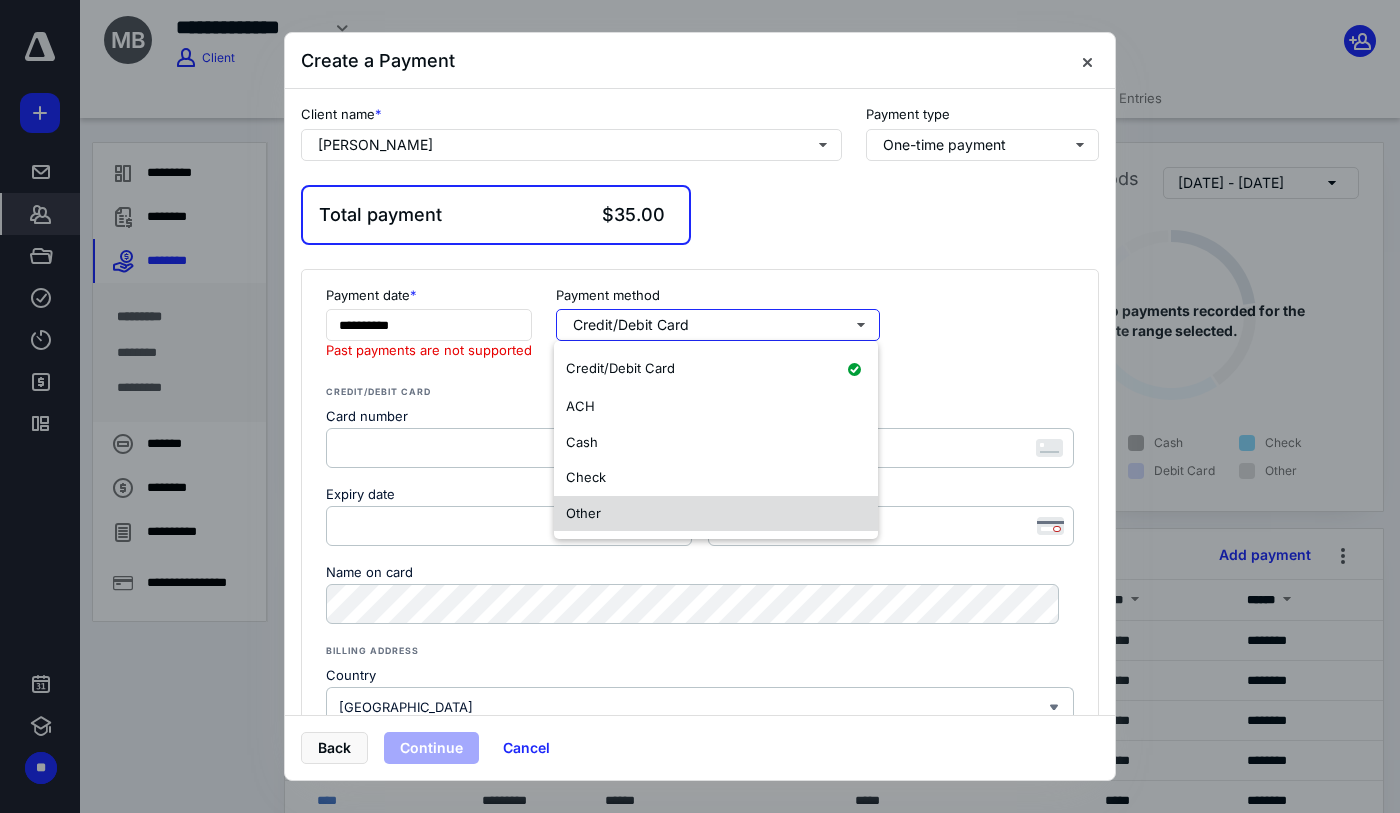 click on "Other" at bounding box center [716, 514] 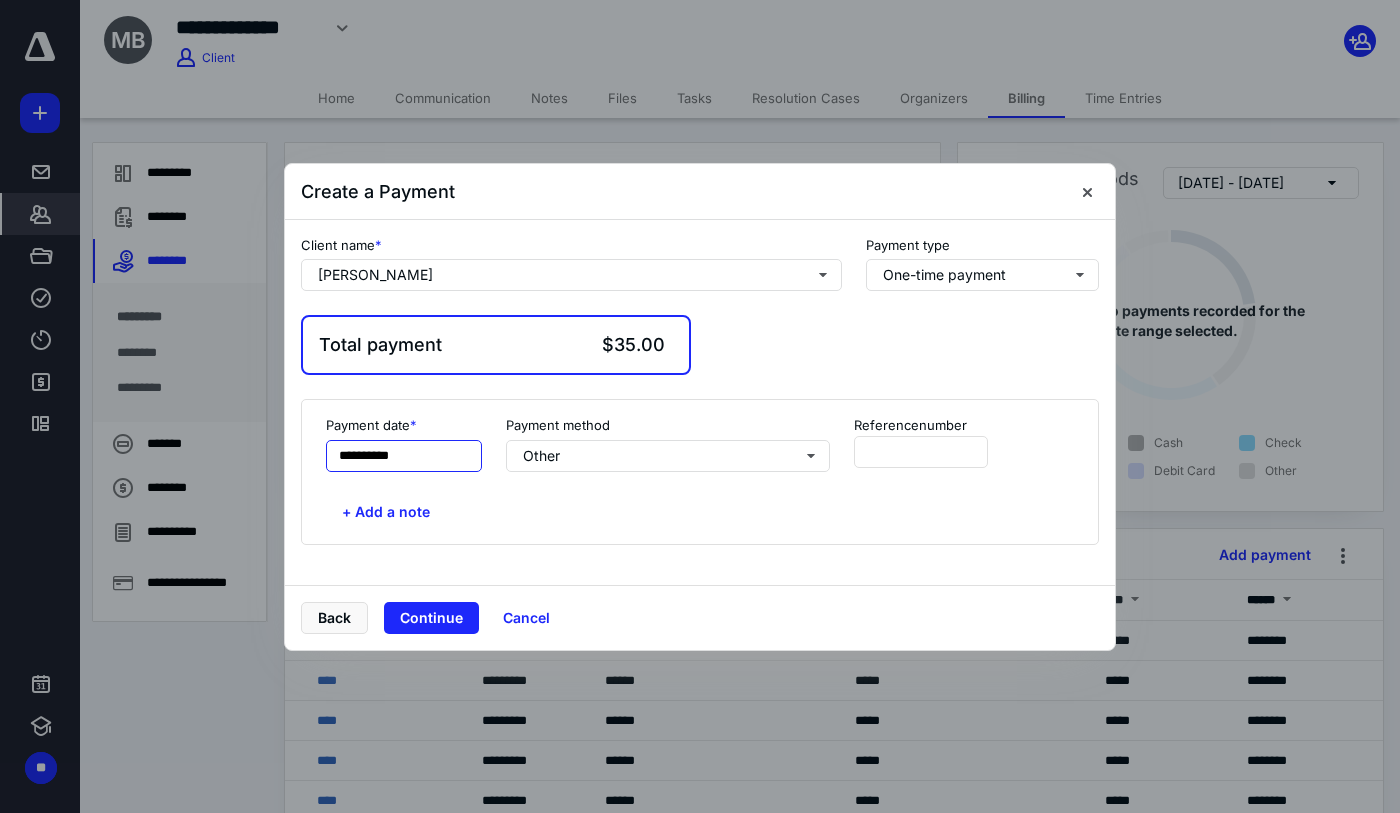 click on "**********" at bounding box center [404, 456] 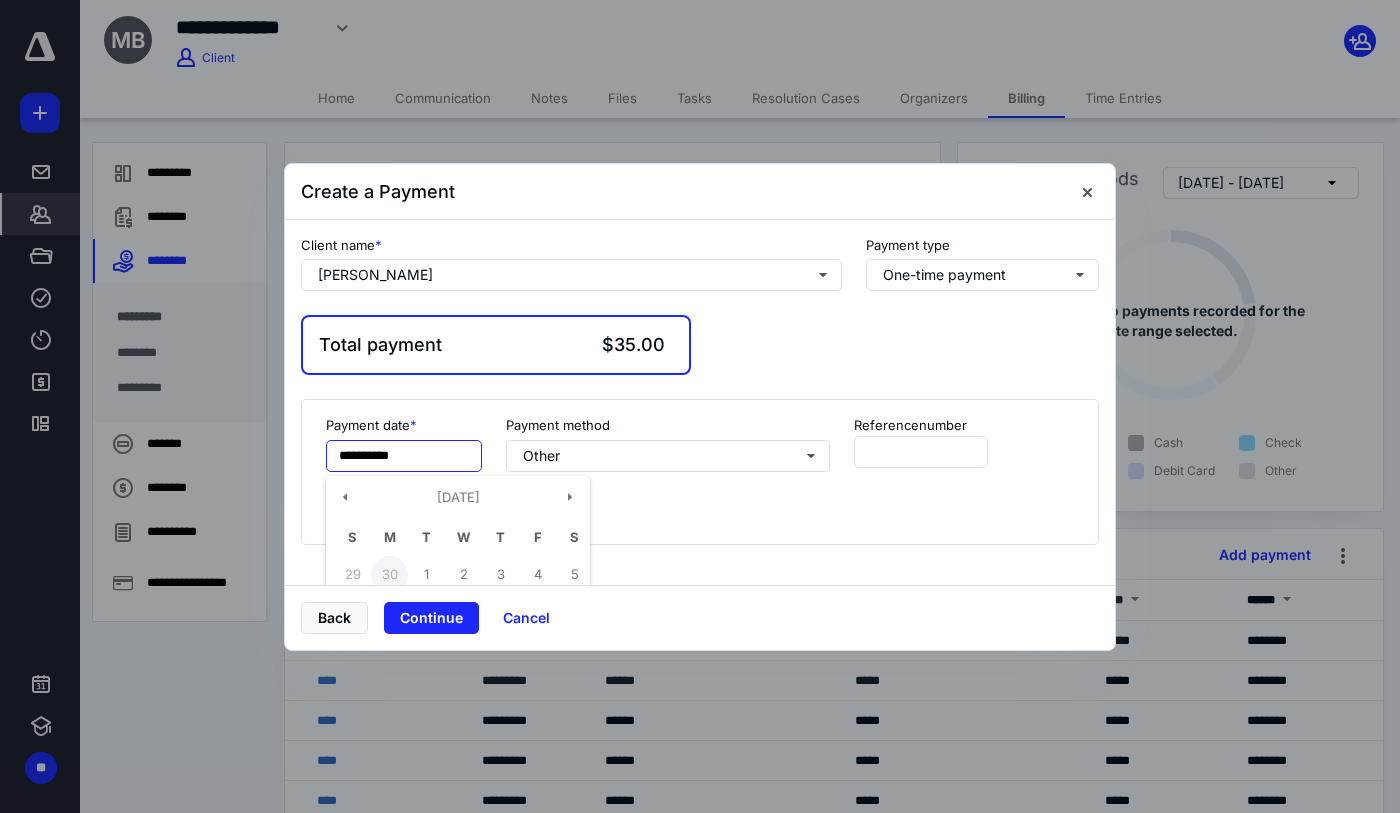 click on "30" at bounding box center (389, 574) 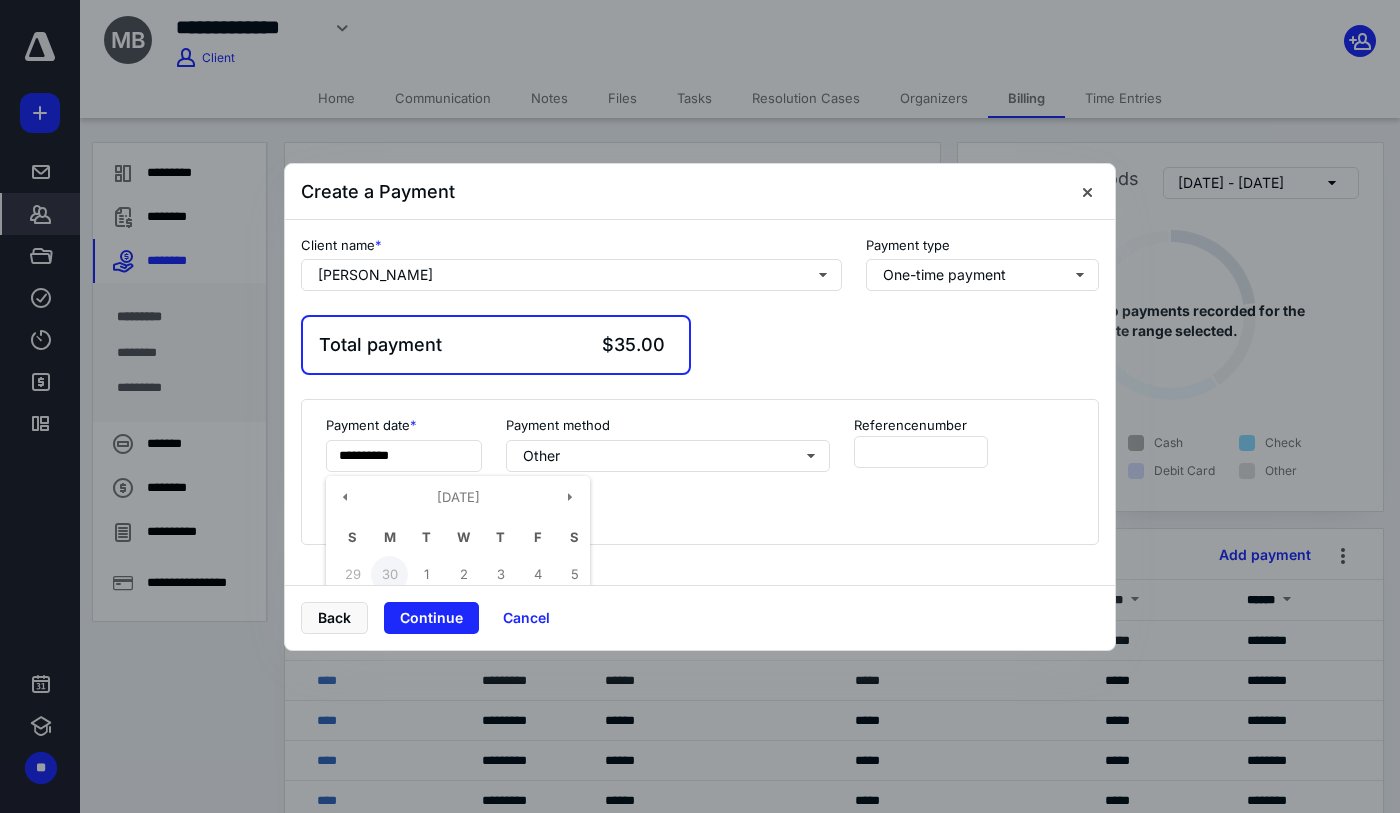 type on "**********" 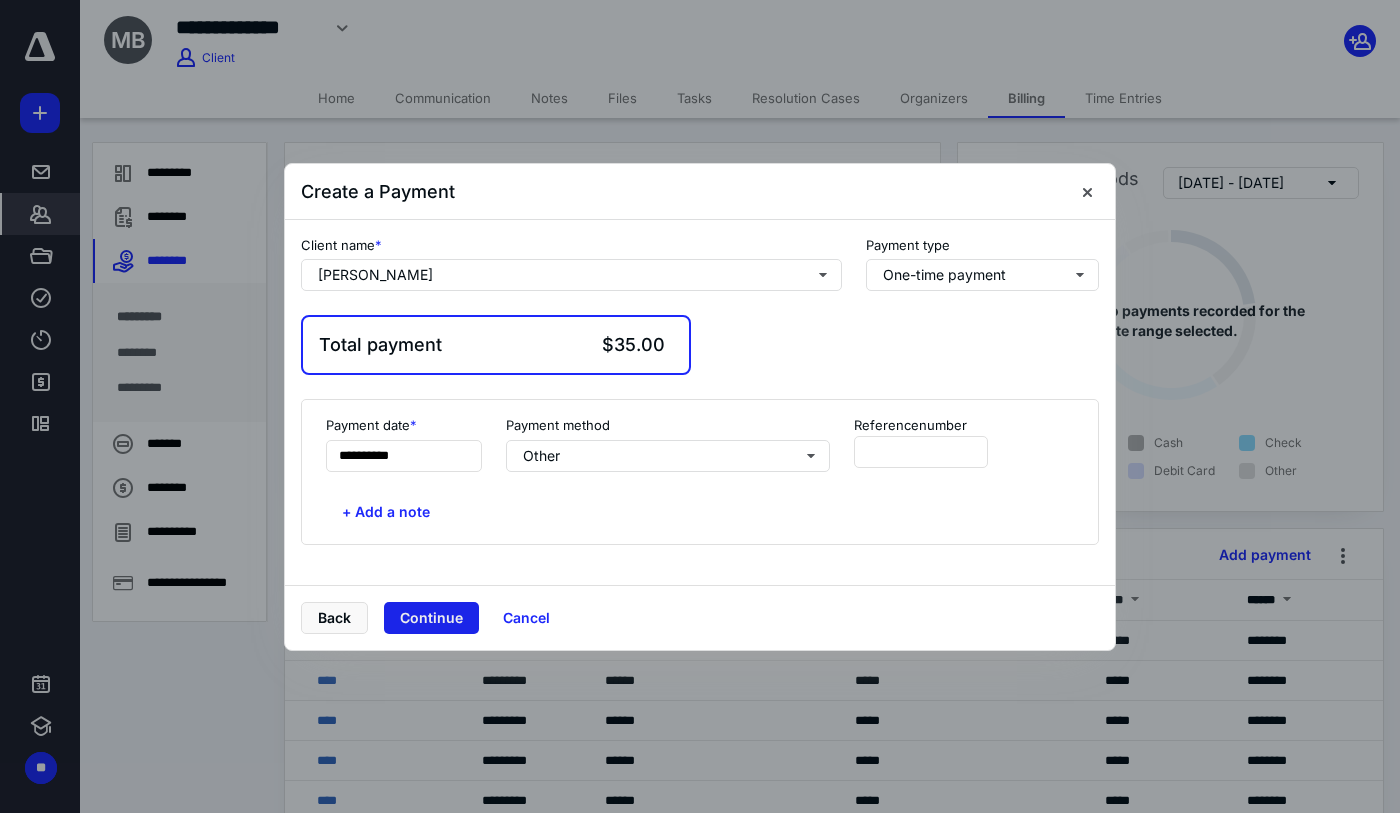 click on "Continue" at bounding box center [431, 618] 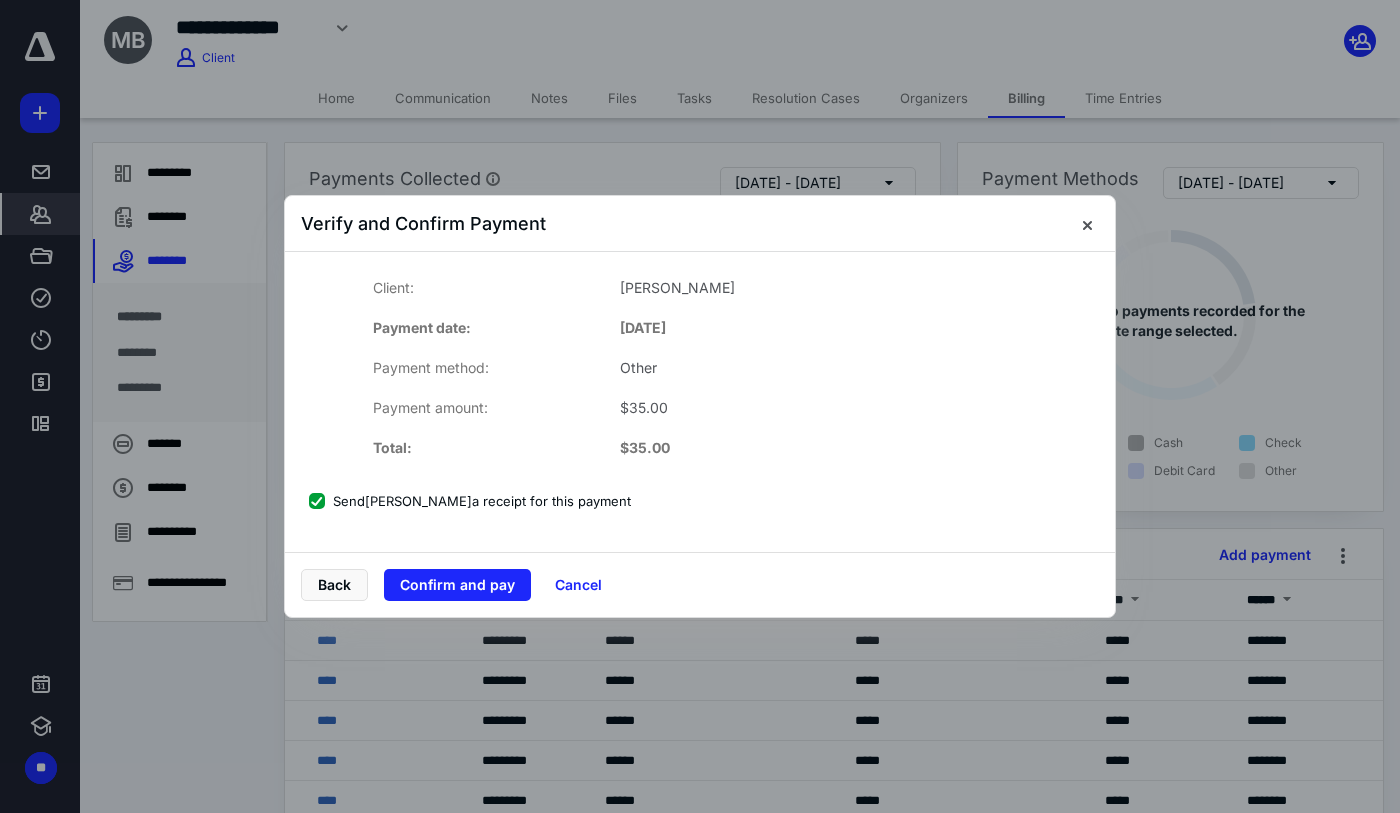 click on "Send  [PERSON_NAME]  a receipt for this payment" at bounding box center (470, 501) 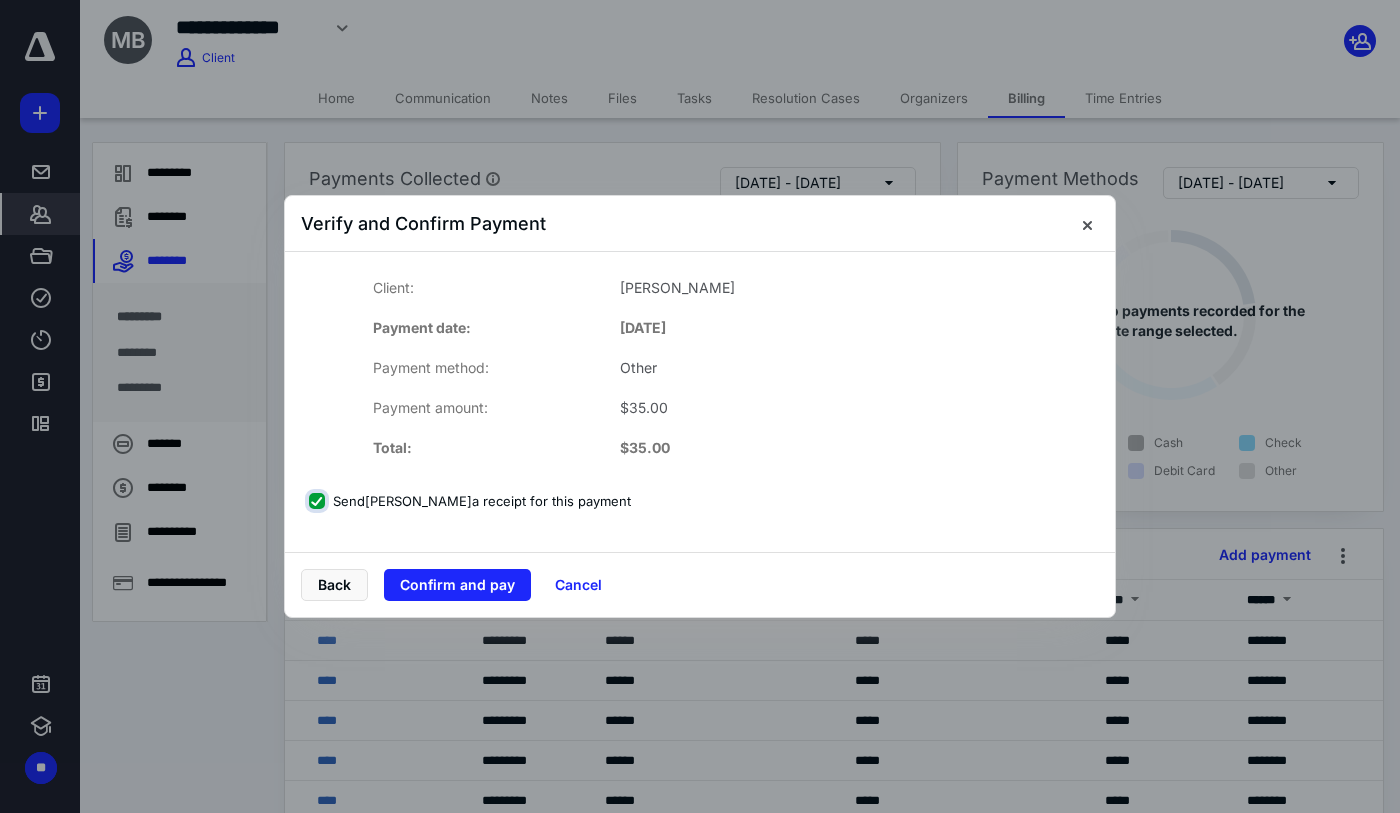 click on "Send  [PERSON_NAME]  a receipt for this payment" at bounding box center (319, 501) 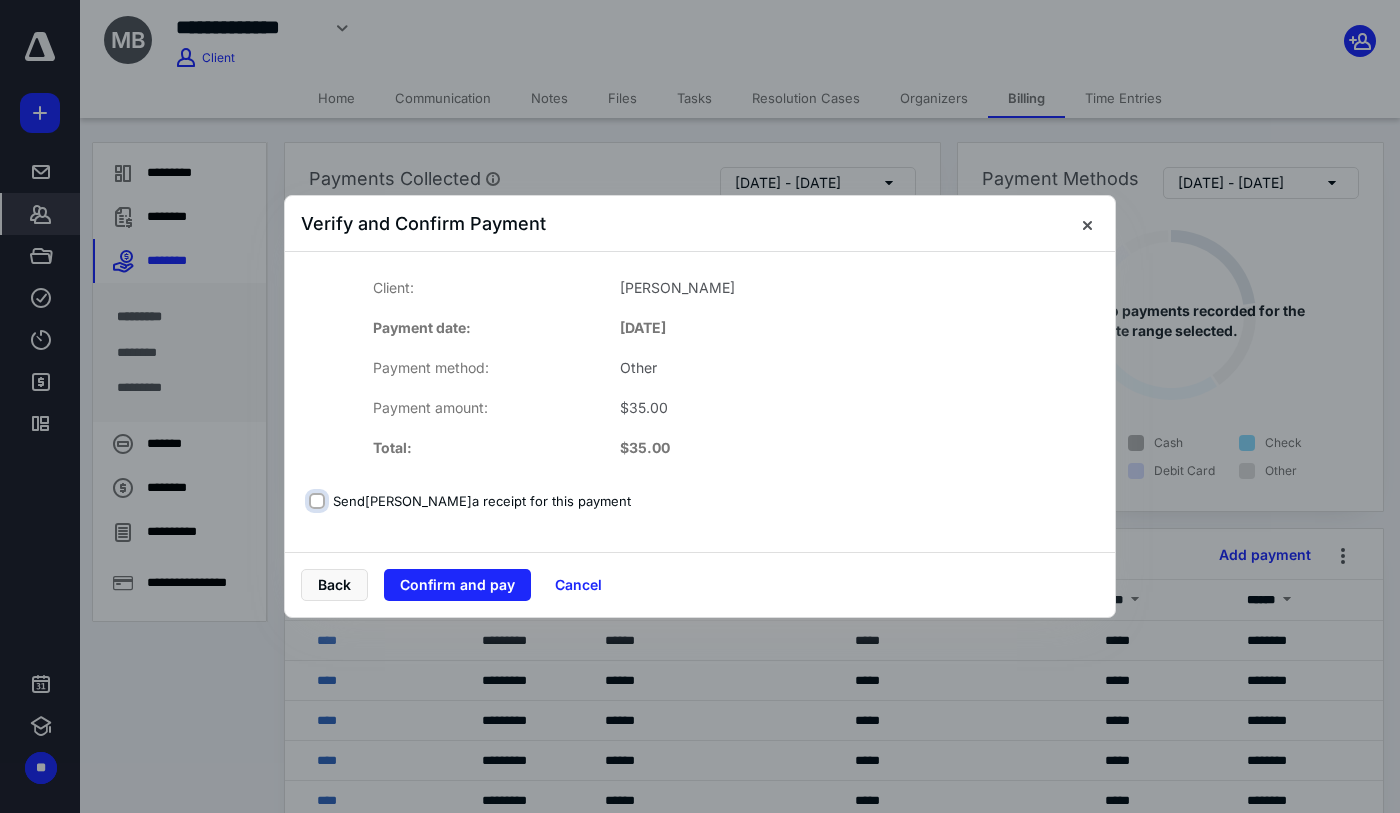 checkbox on "false" 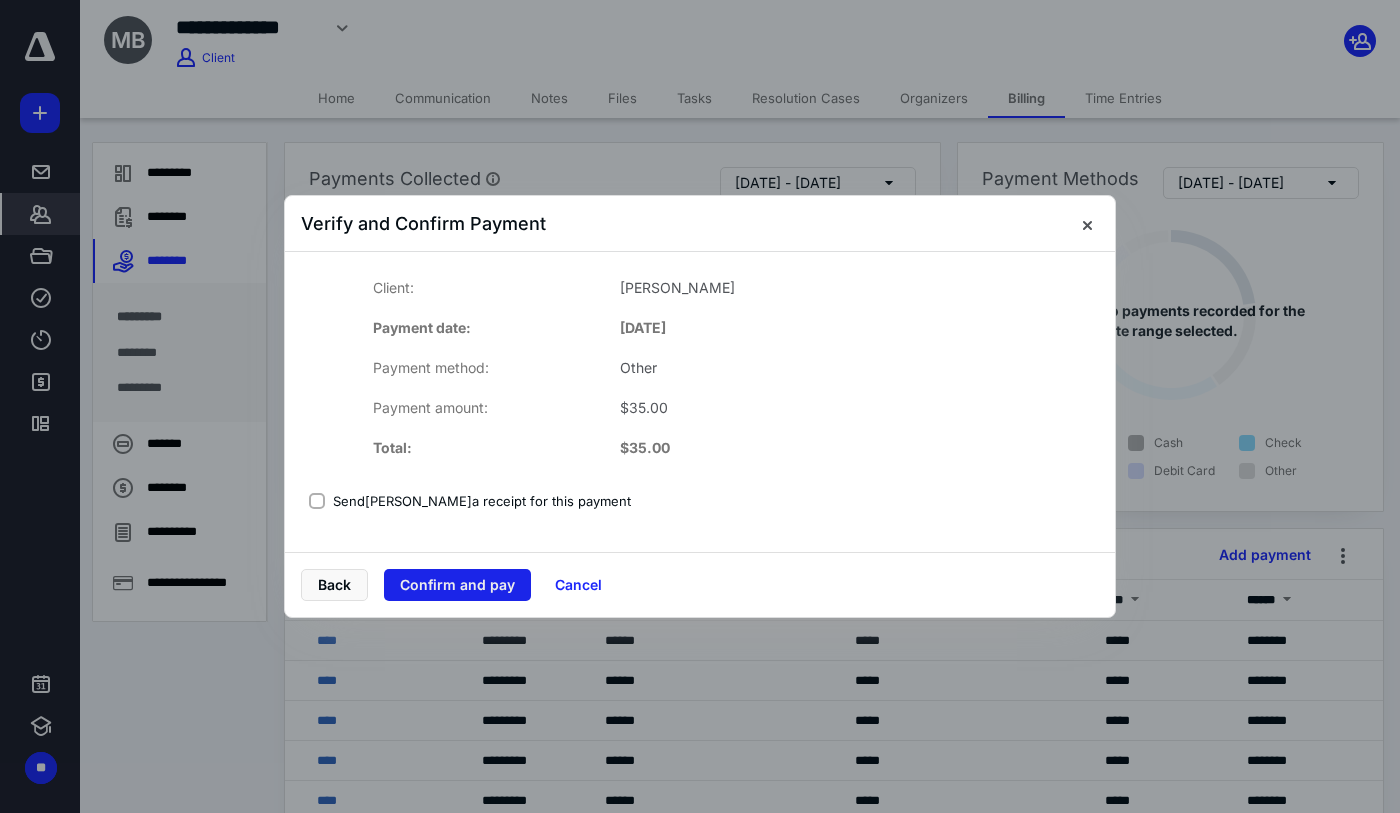 click on "Confirm and pay" at bounding box center [457, 585] 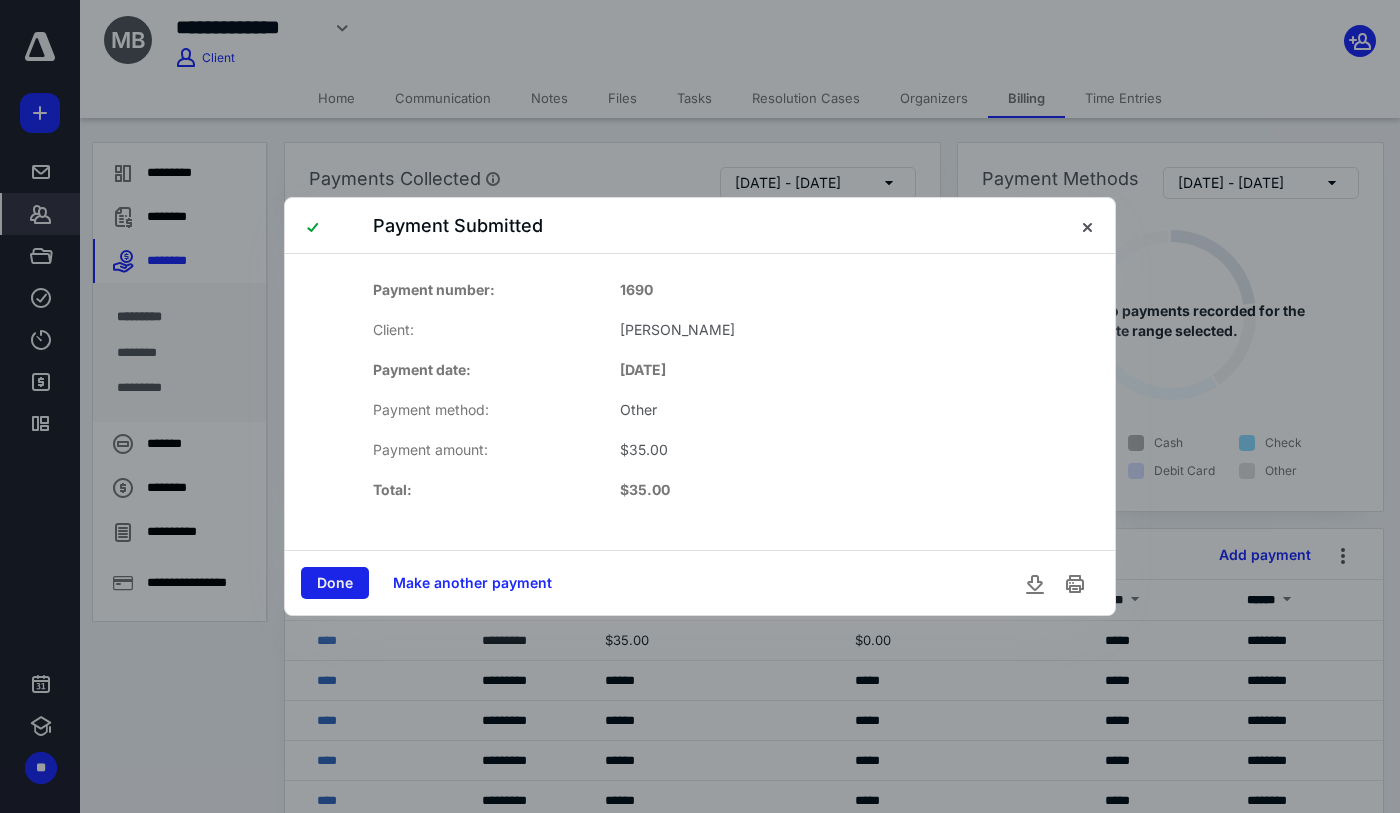 click on "Done" at bounding box center (335, 583) 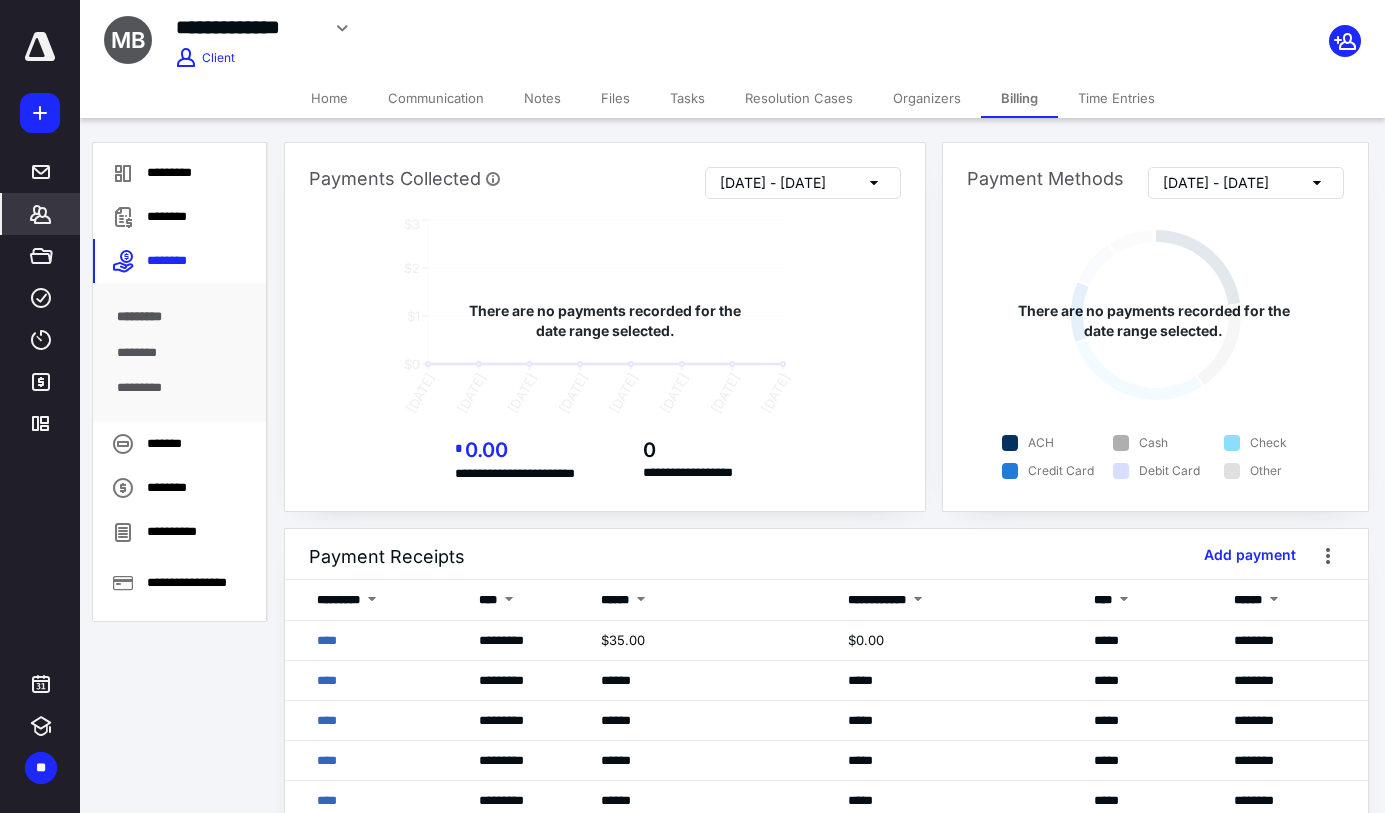 click 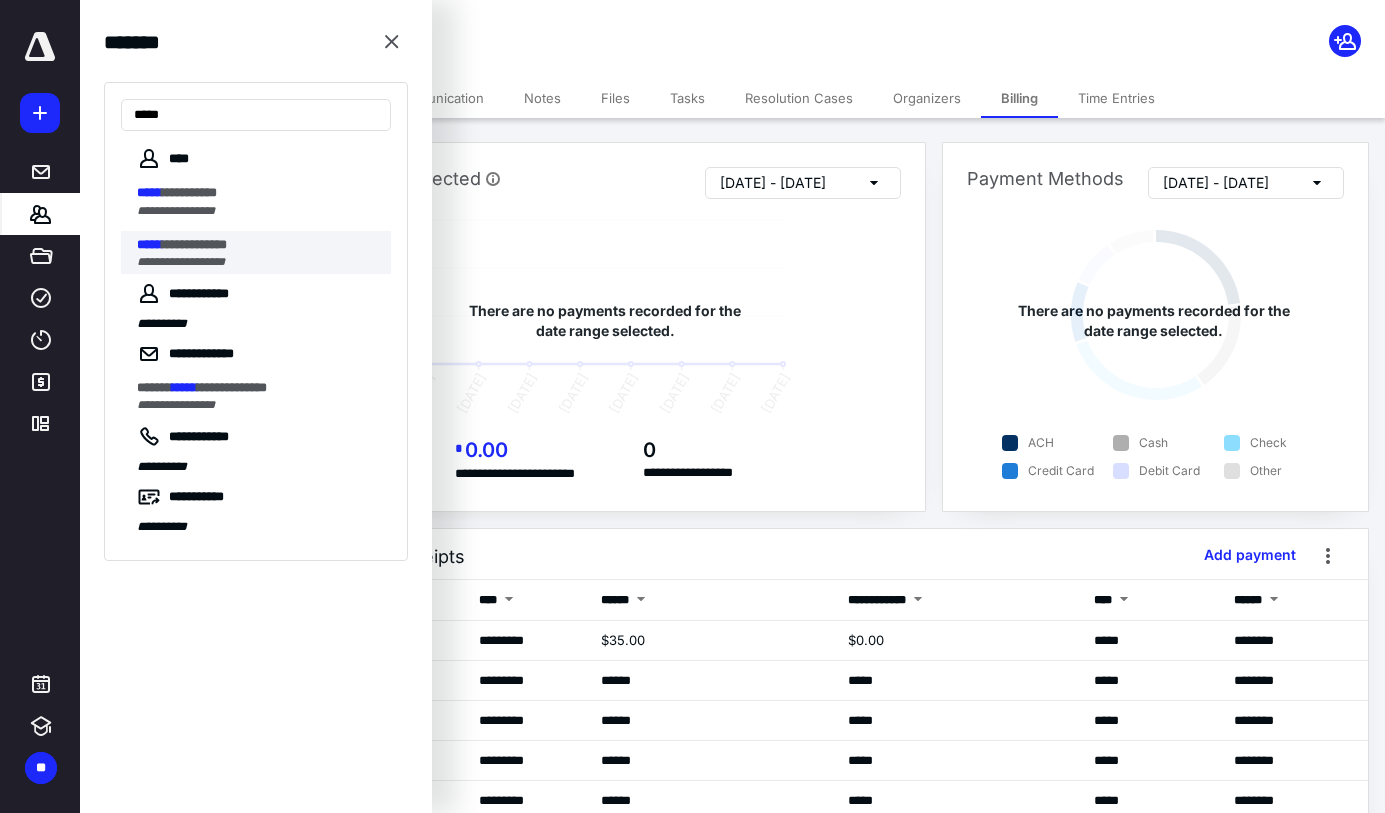 type on "*****" 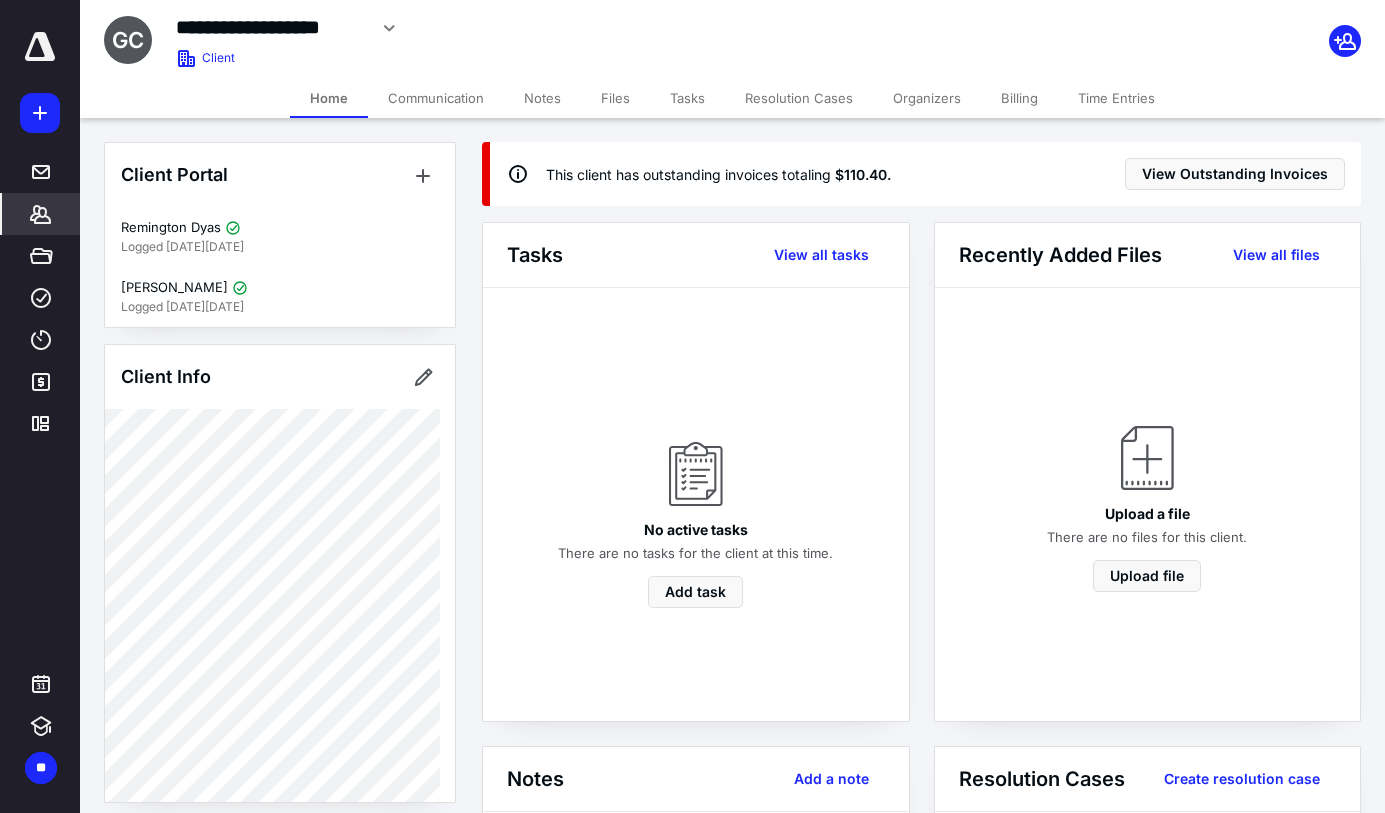 click on "Billing" at bounding box center [1019, 98] 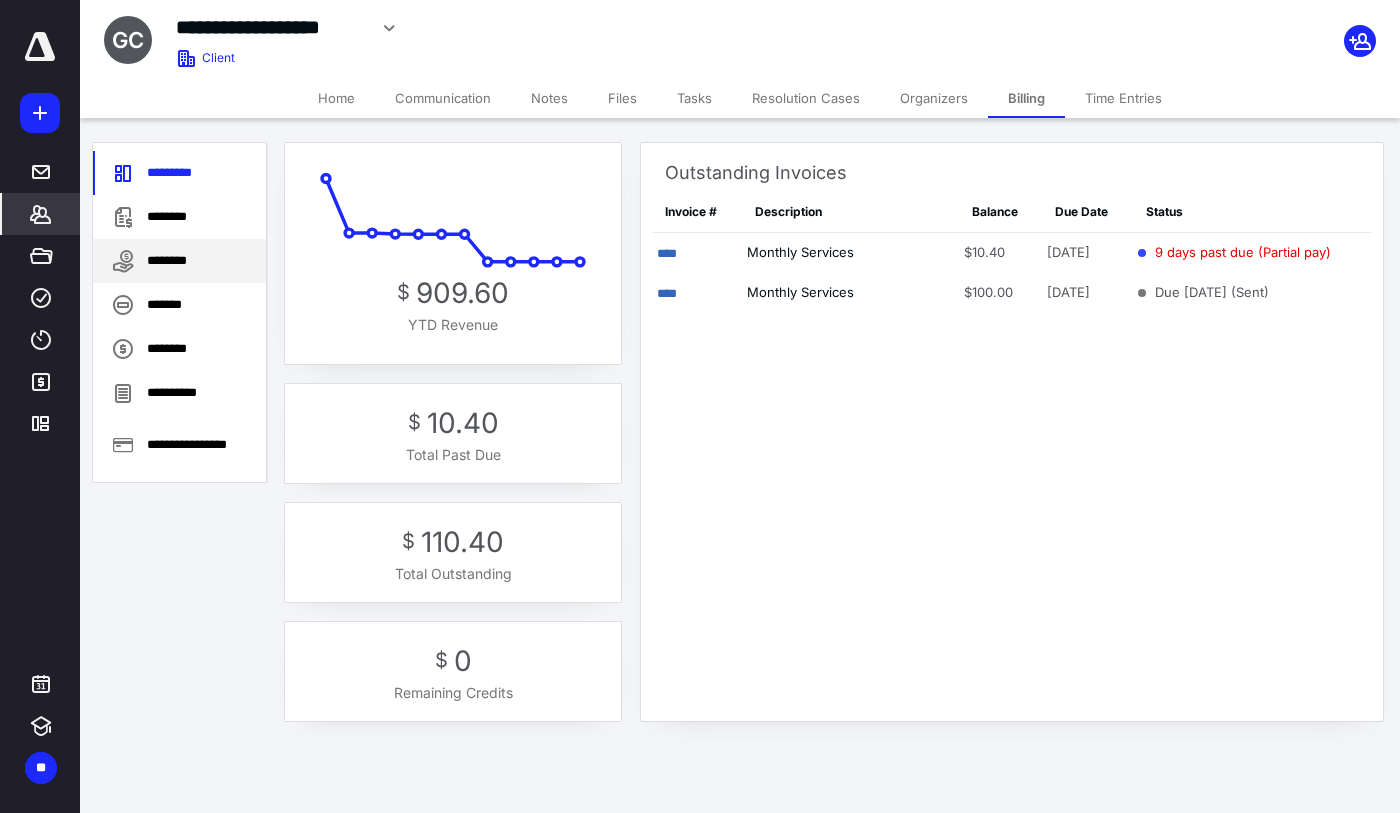 click on "********" at bounding box center (179, 261) 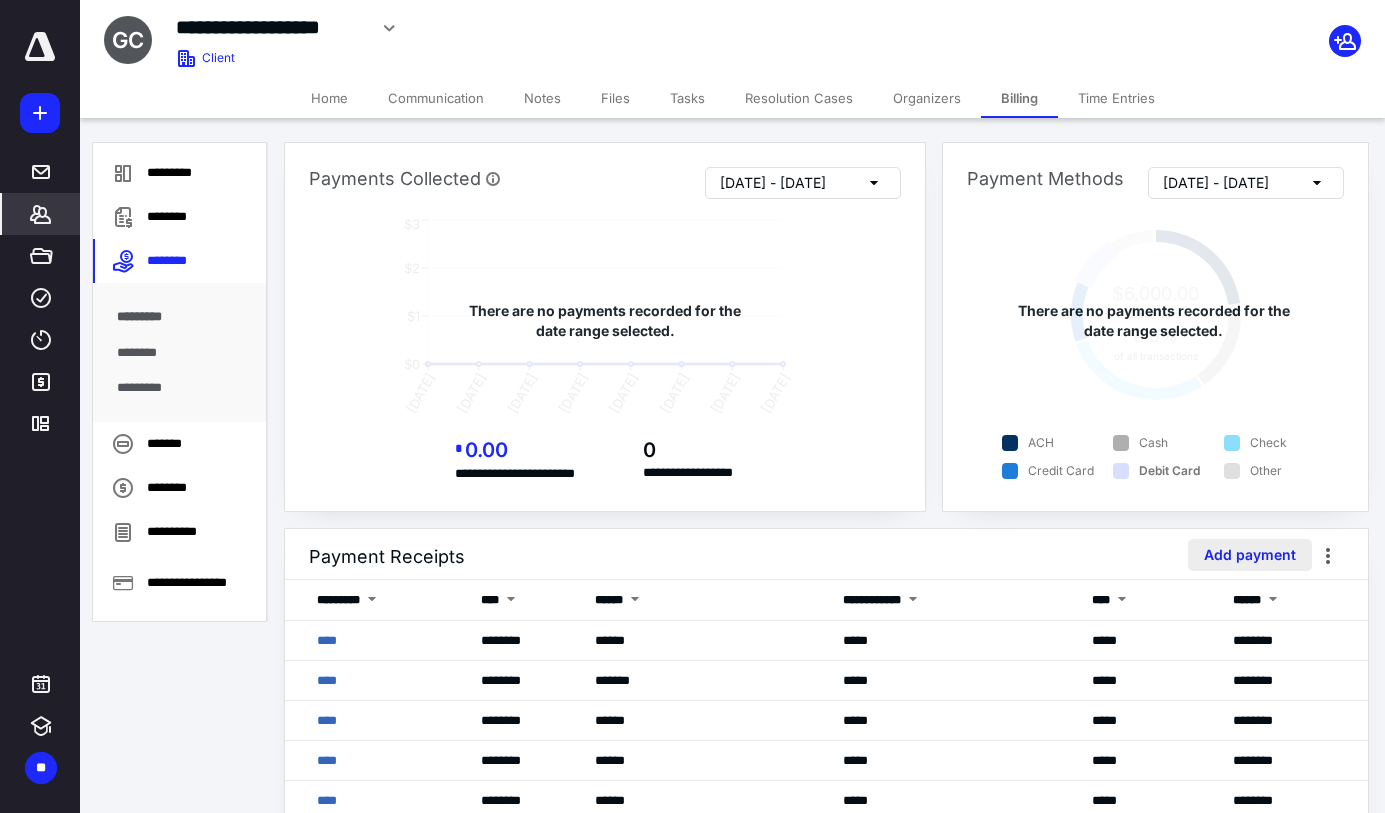click on "Add payment" at bounding box center (1250, 555) 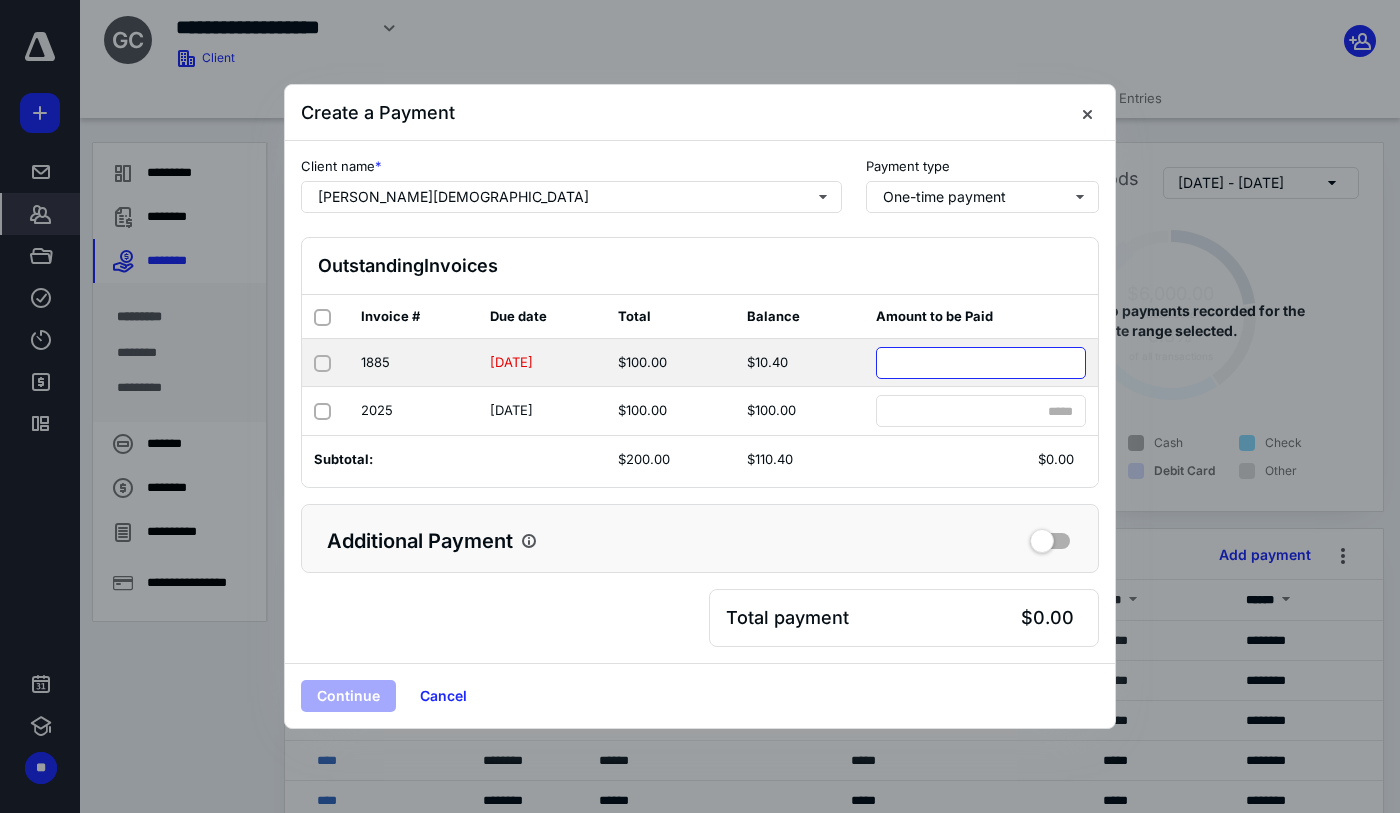 click on "*****" at bounding box center (981, 363) 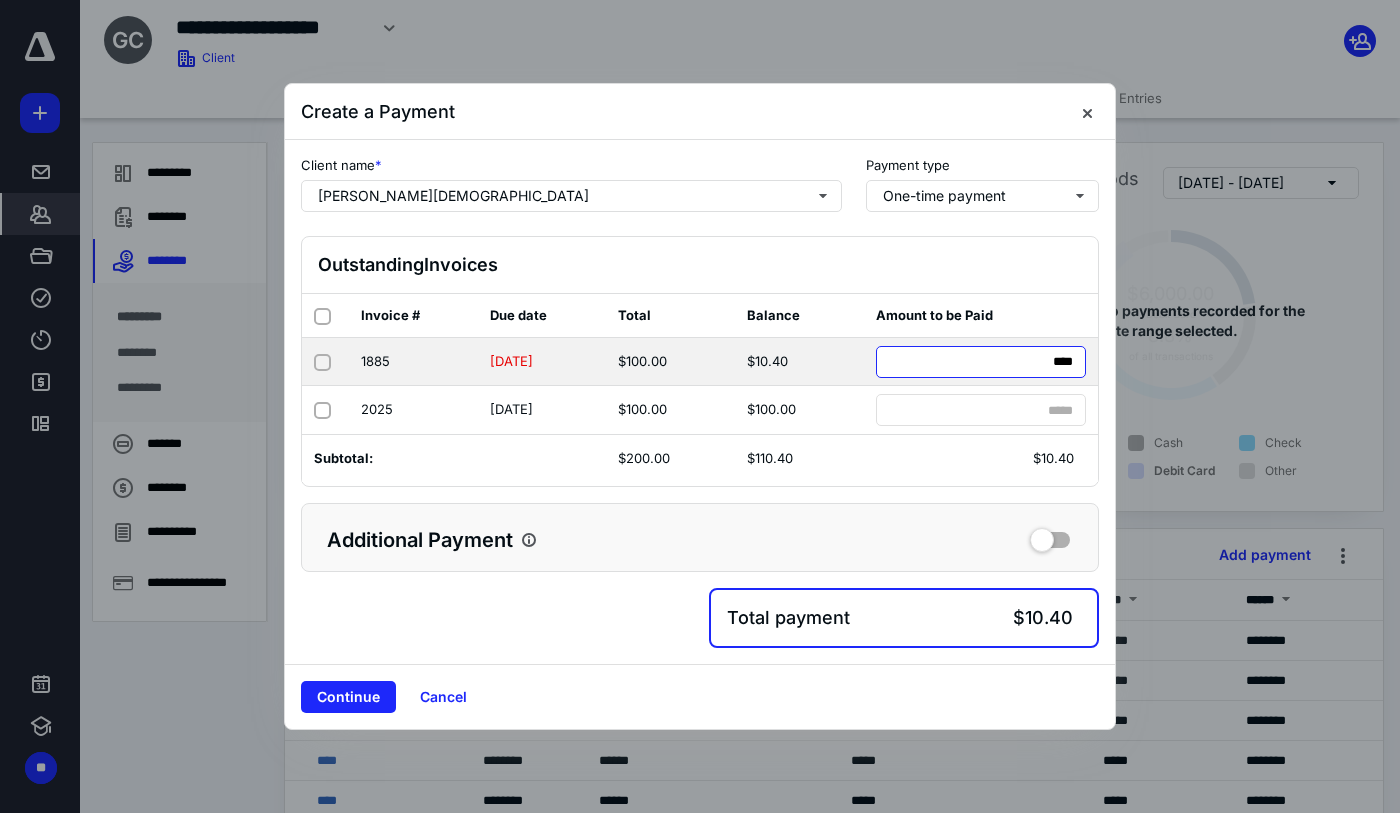 type on "*****" 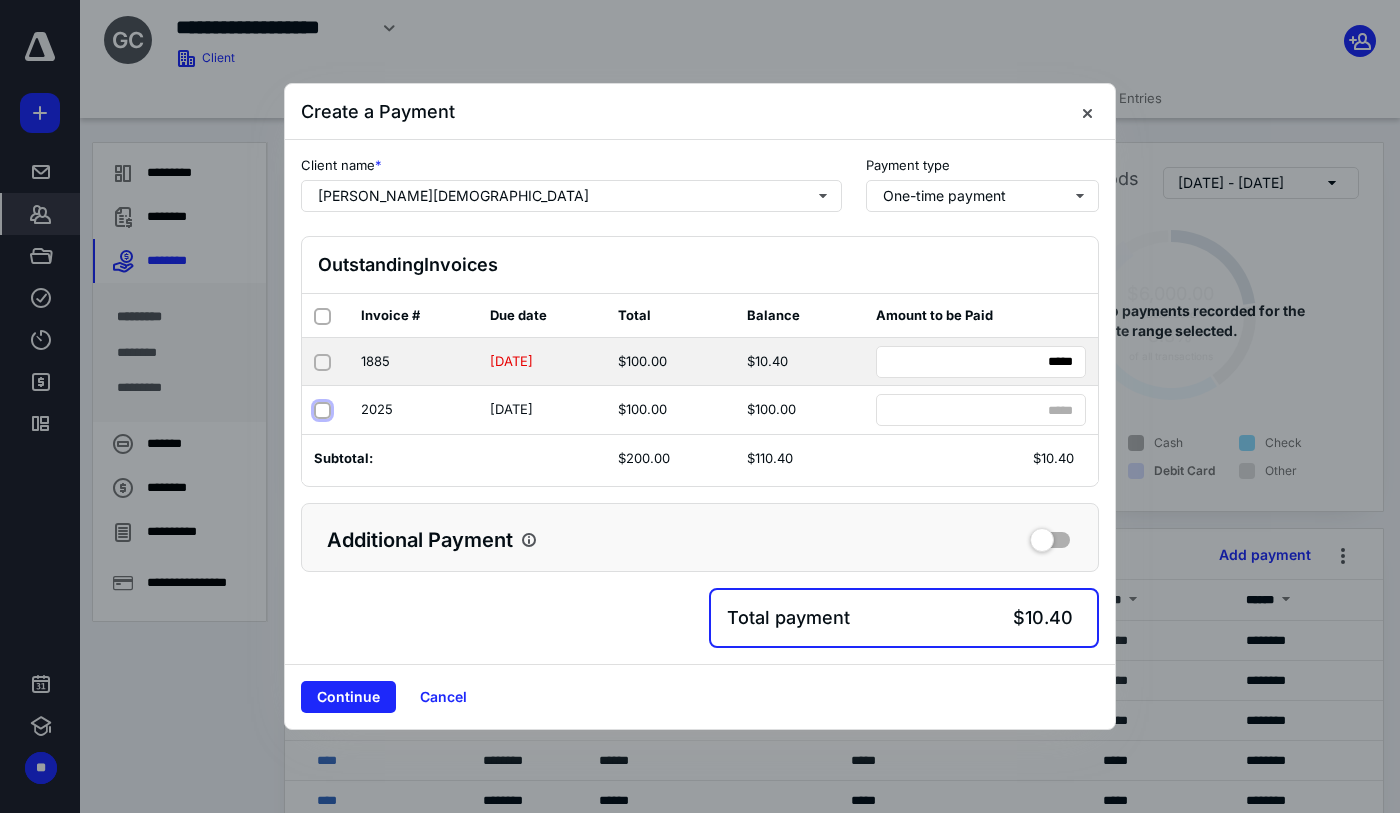 checkbox on "true" 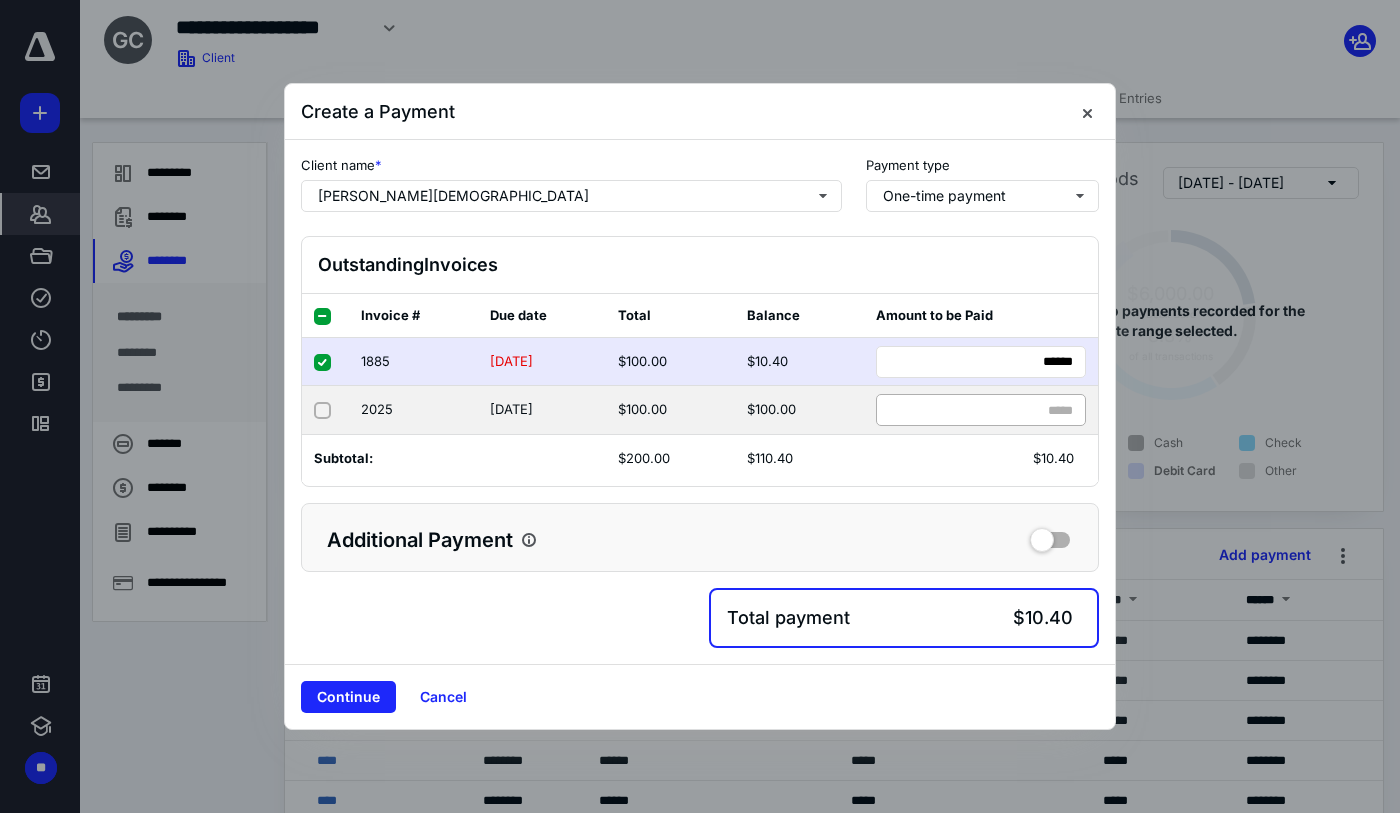 click on "*****" at bounding box center (981, 410) 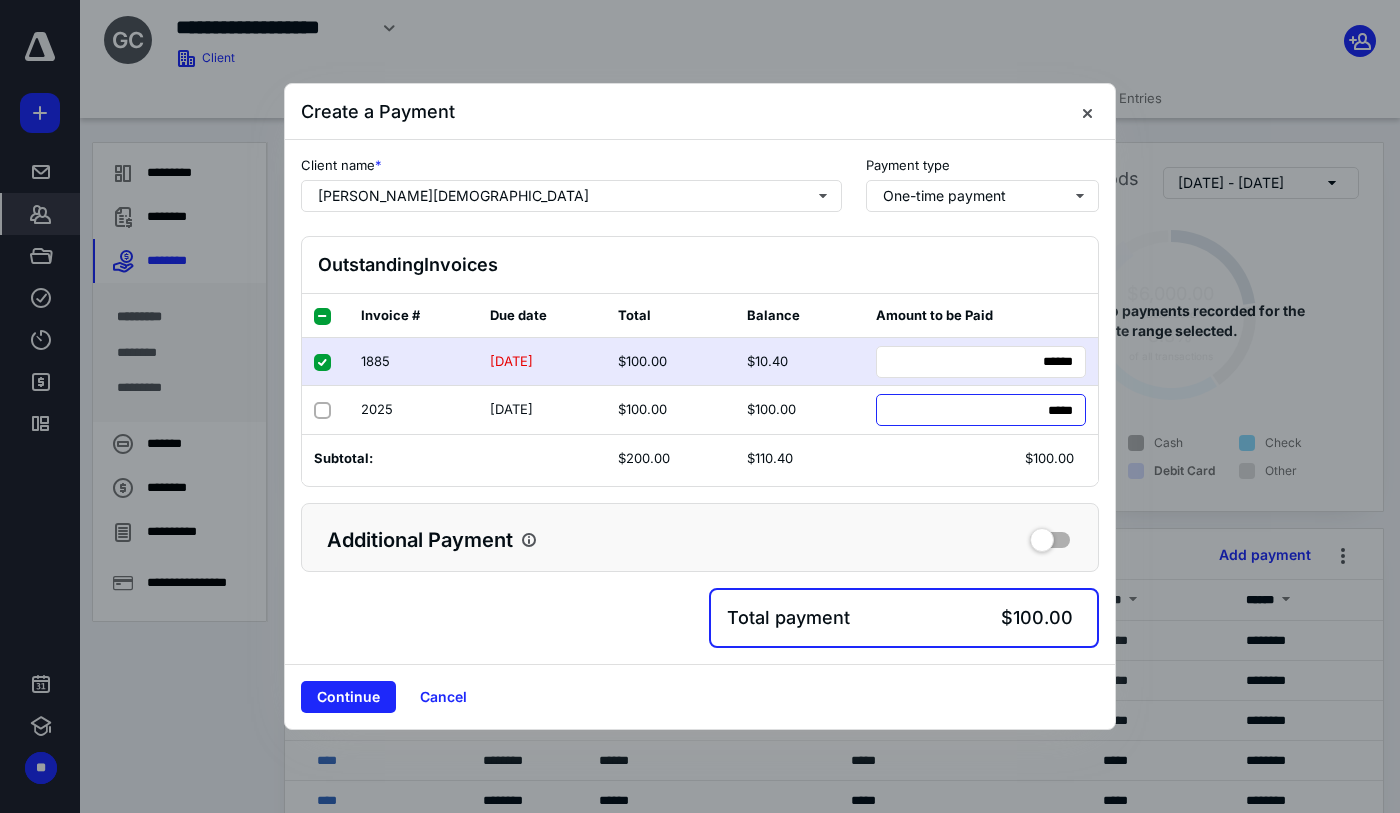 drag, startPoint x: 1033, startPoint y: 401, endPoint x: 1127, endPoint y: 411, distance: 94.53042 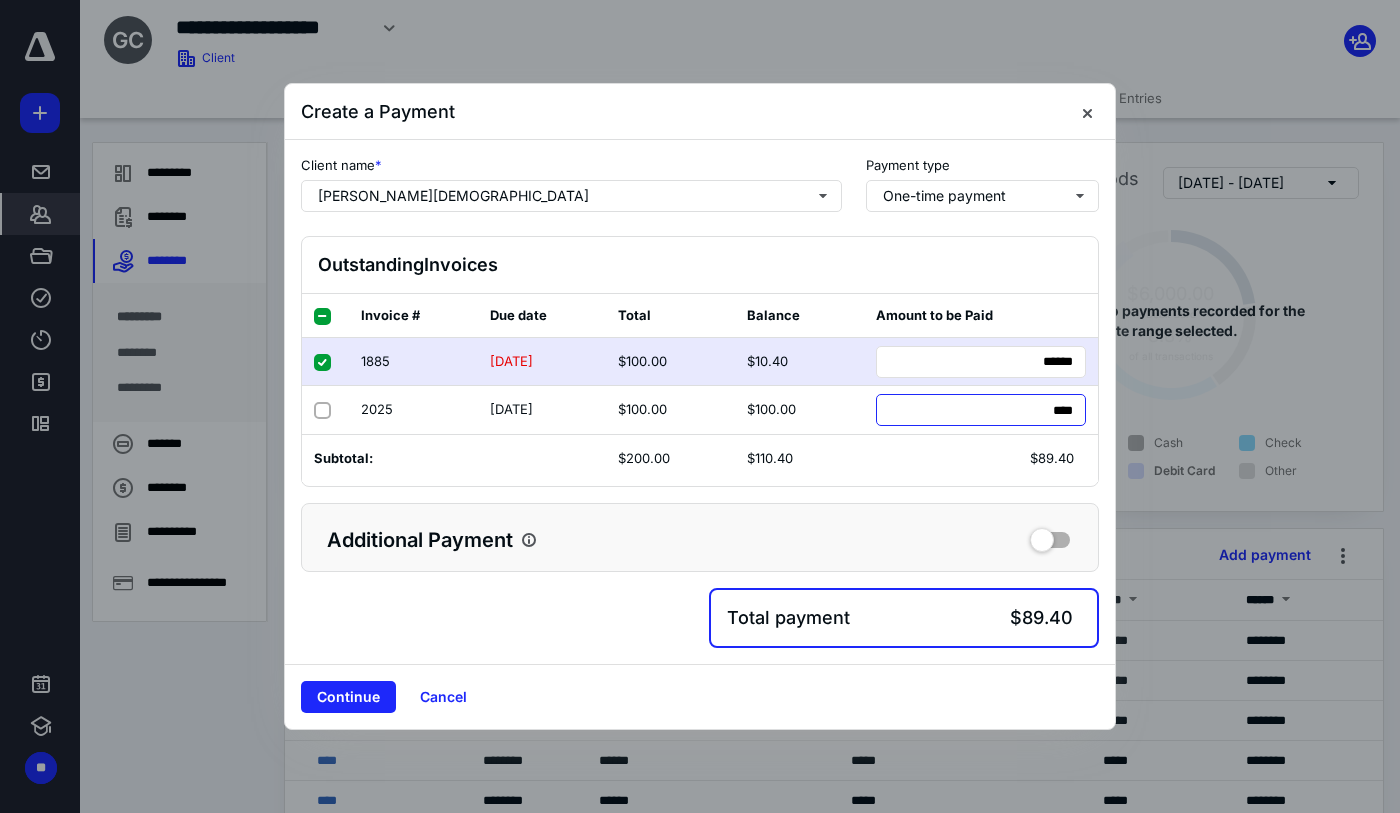 type on "*****" 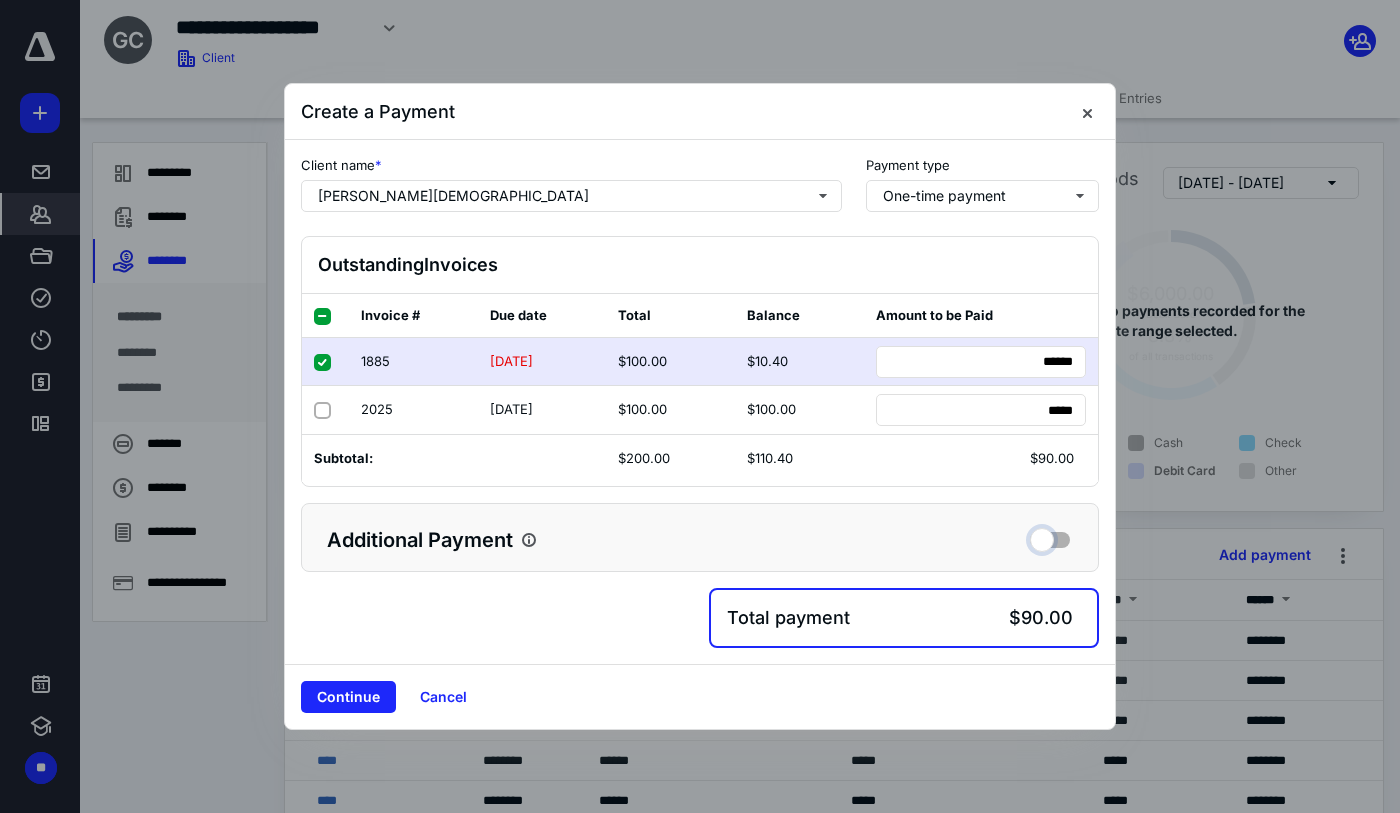 checkbox on "true" 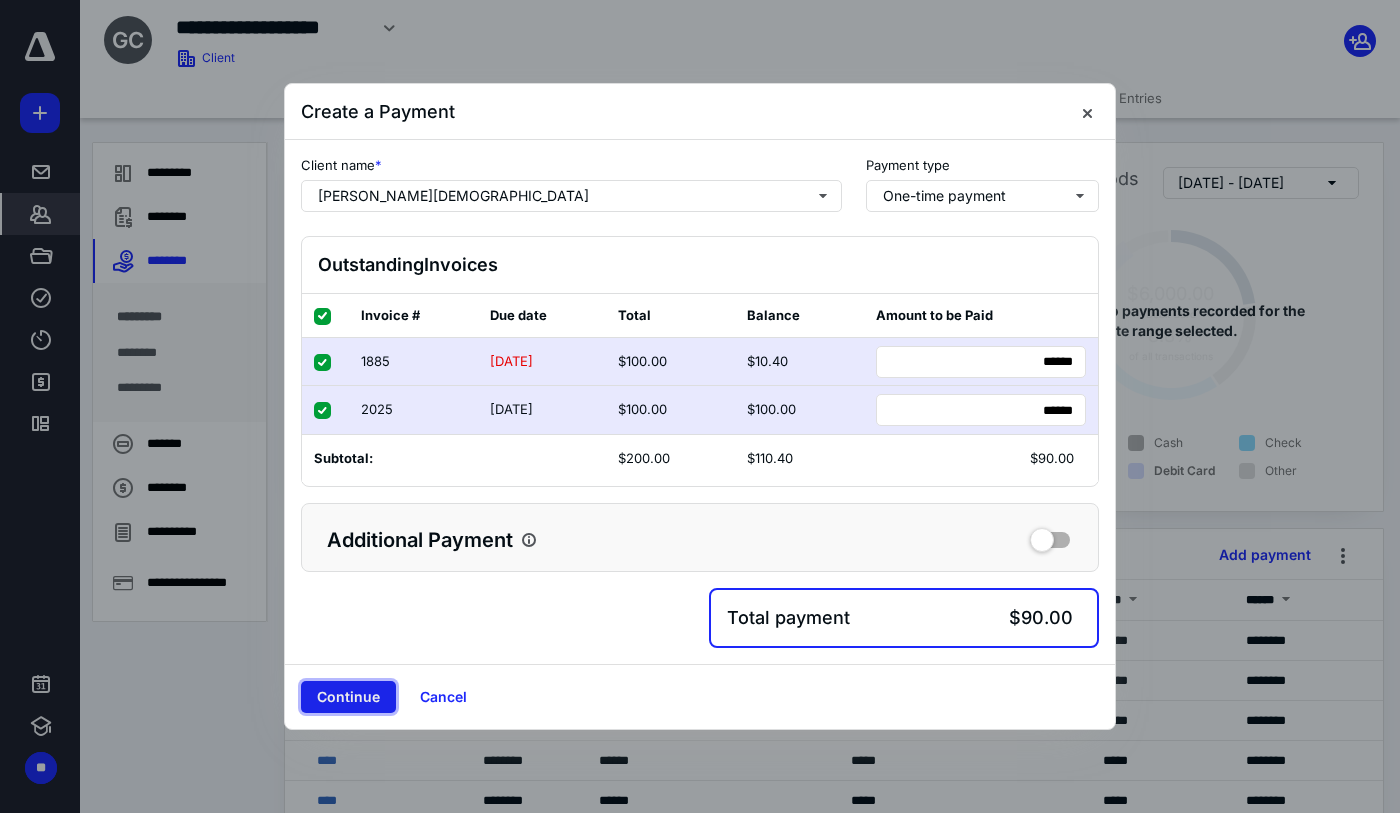 click on "Continue" at bounding box center (348, 697) 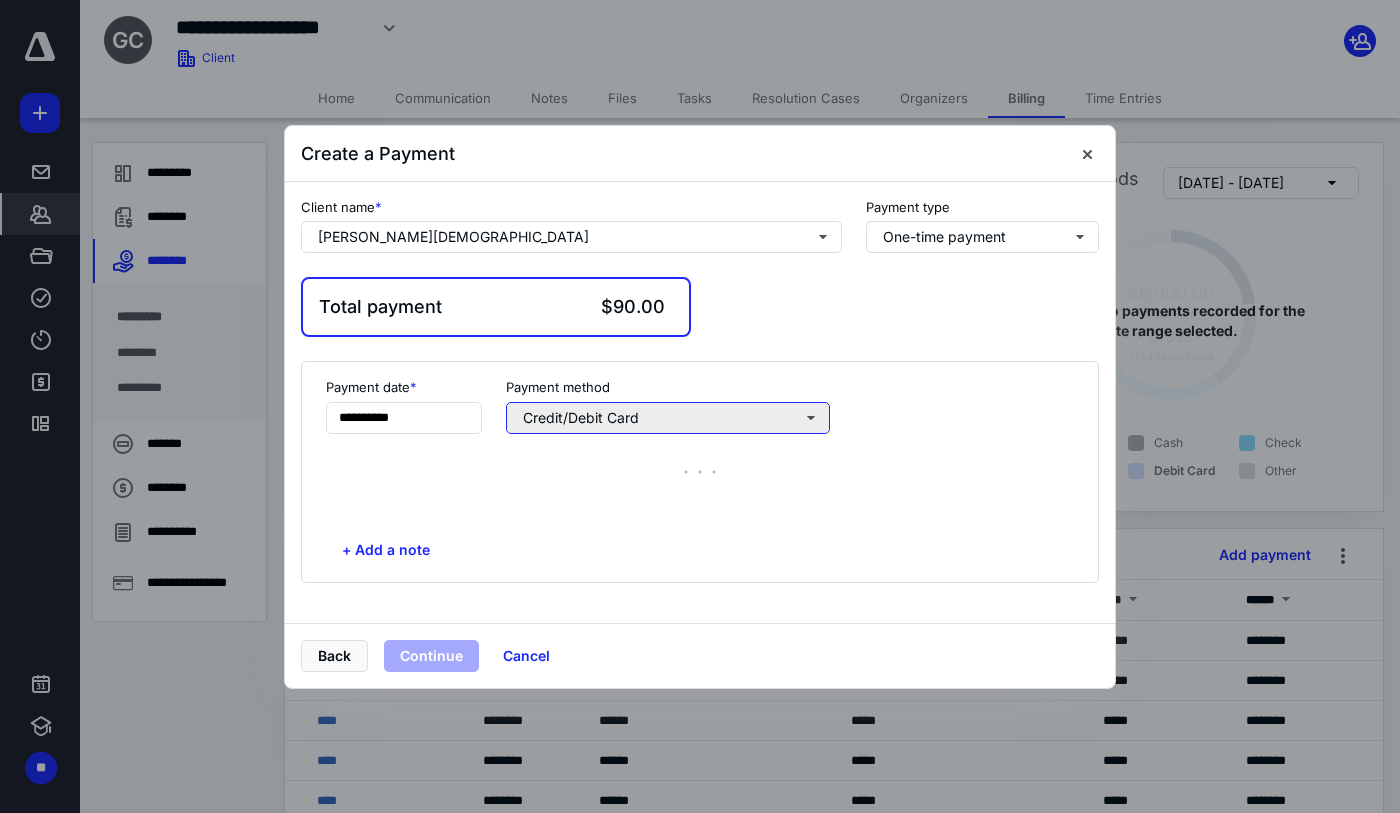 click on "Credit/Debit Card" at bounding box center (668, 418) 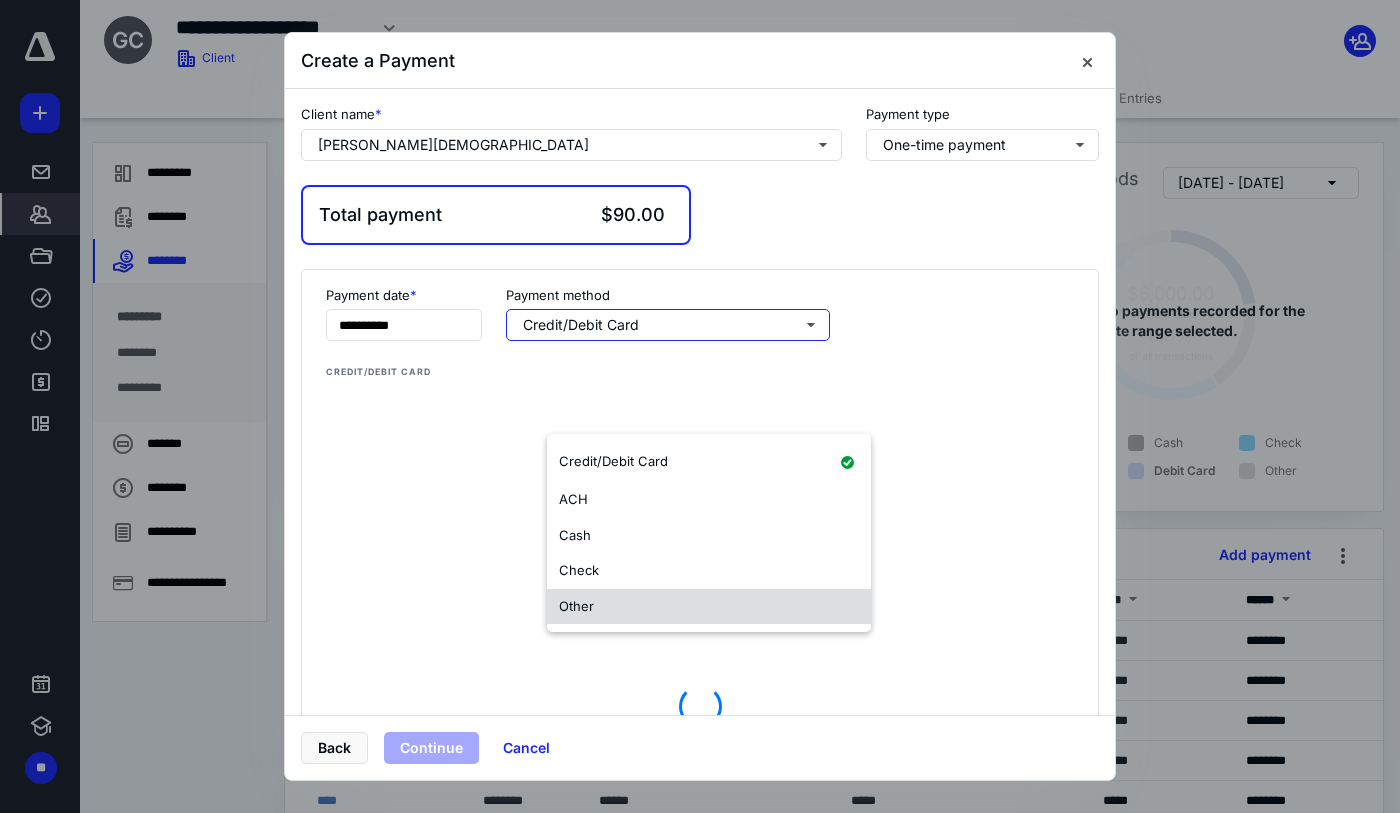 click on "Other" at bounding box center [709, 607] 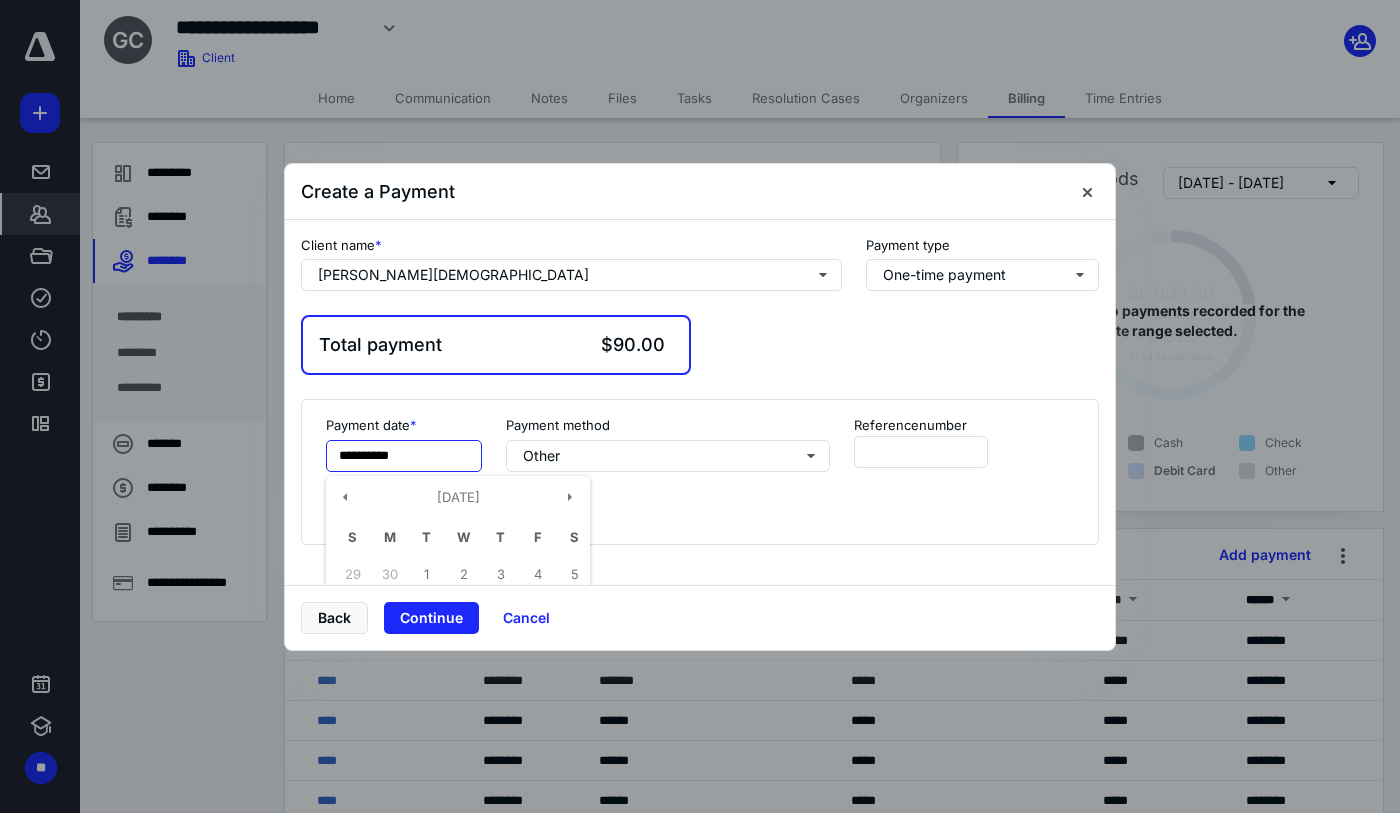 click on "**********" at bounding box center [404, 456] 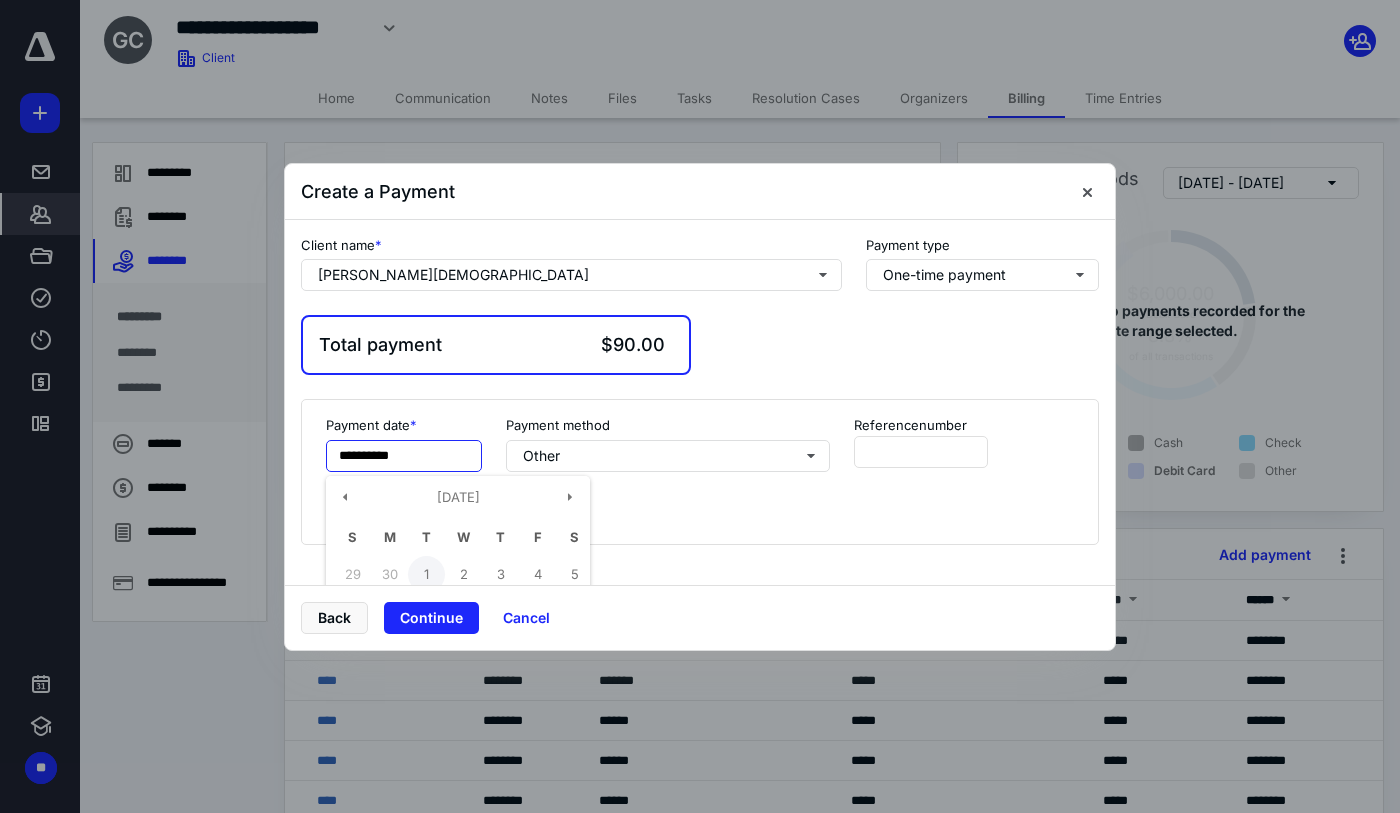 click on "1" at bounding box center [426, 574] 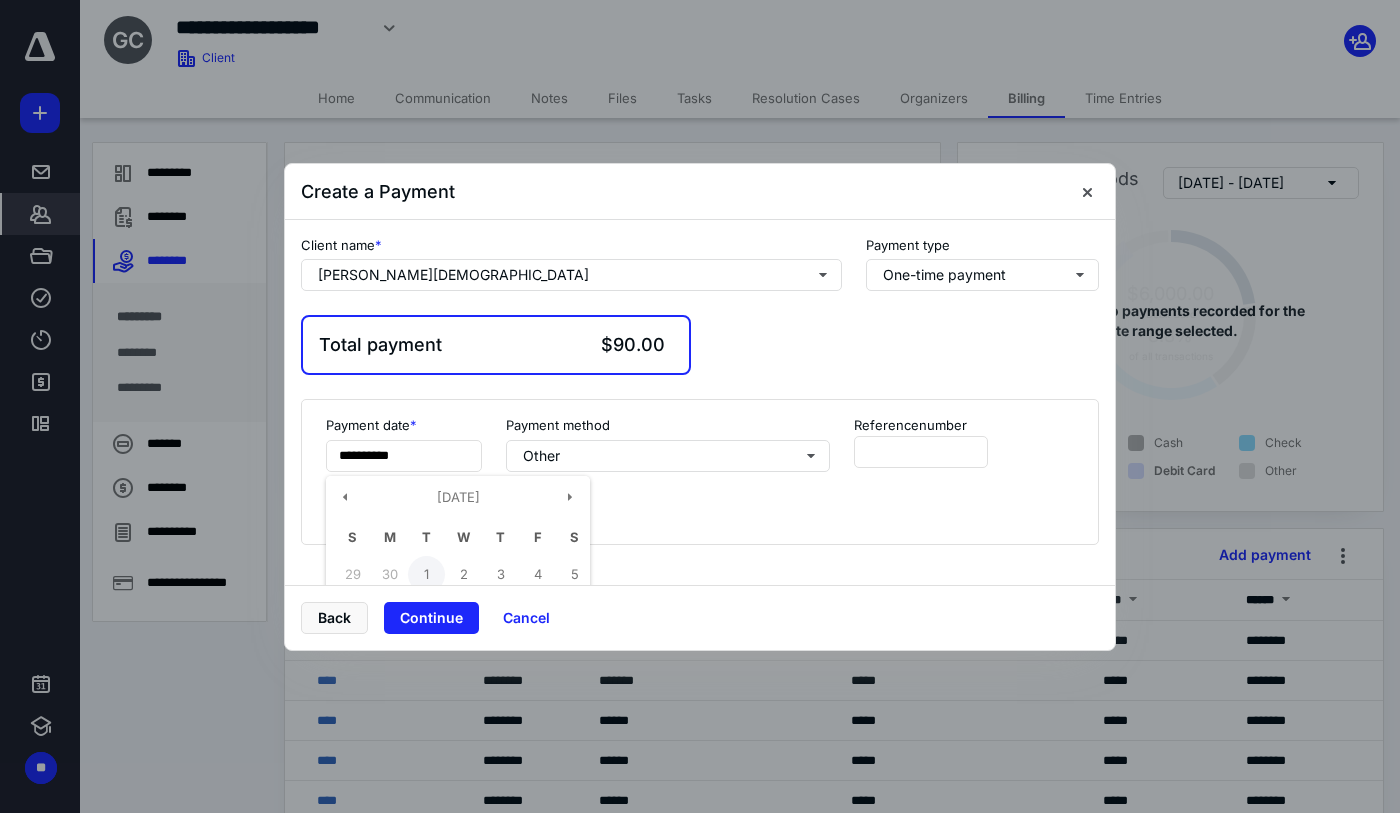 type on "**********" 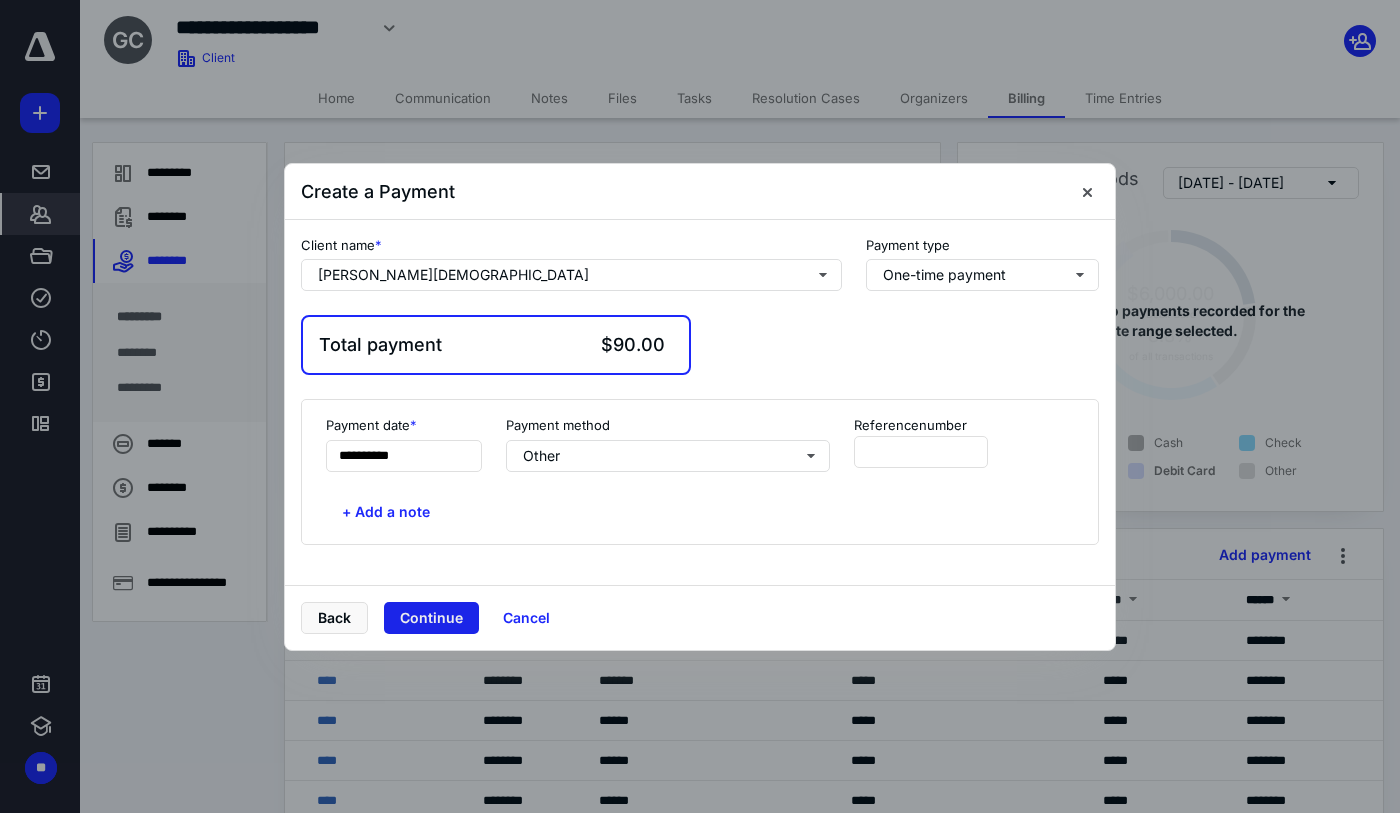 click on "Continue" at bounding box center (431, 618) 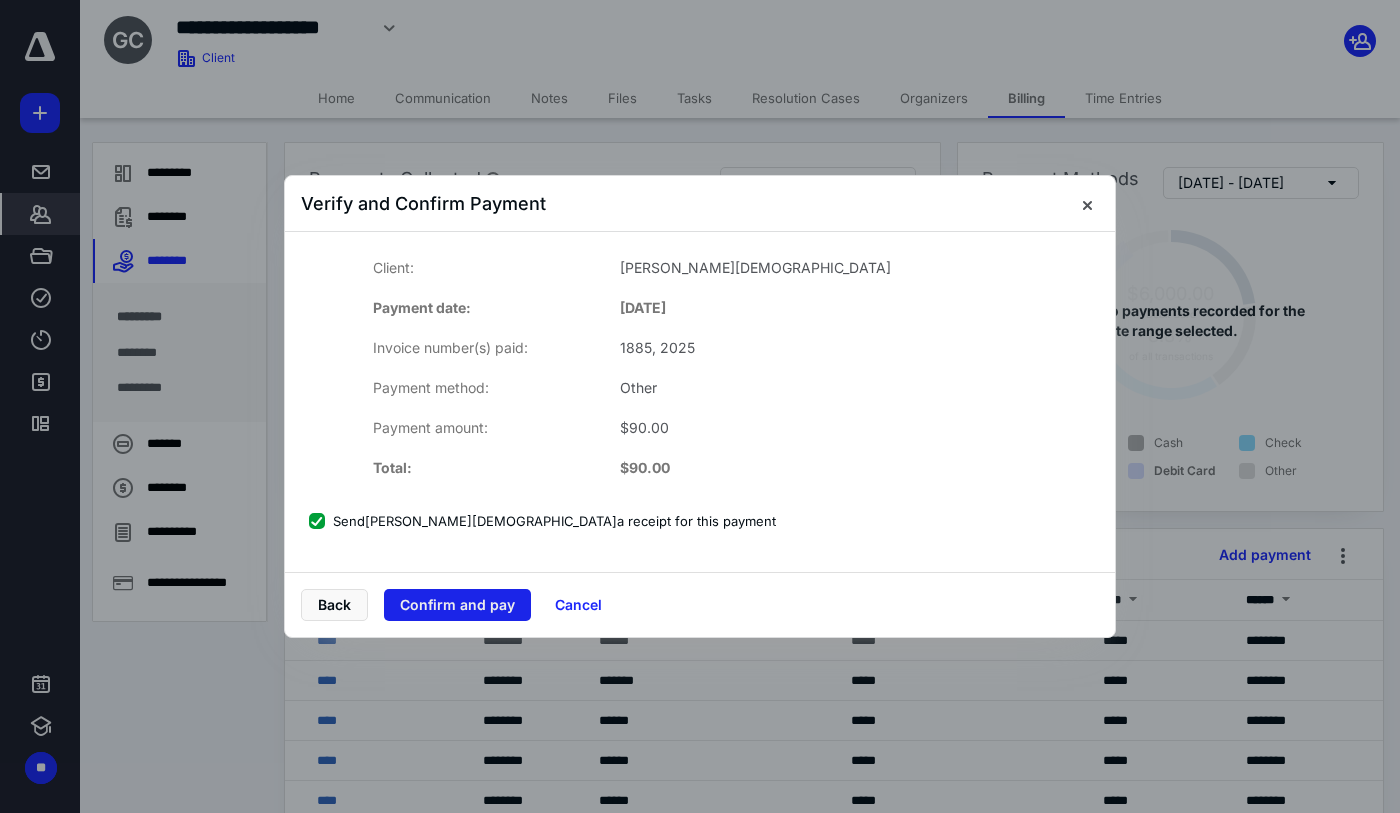 click on "Confirm and pay" at bounding box center (457, 605) 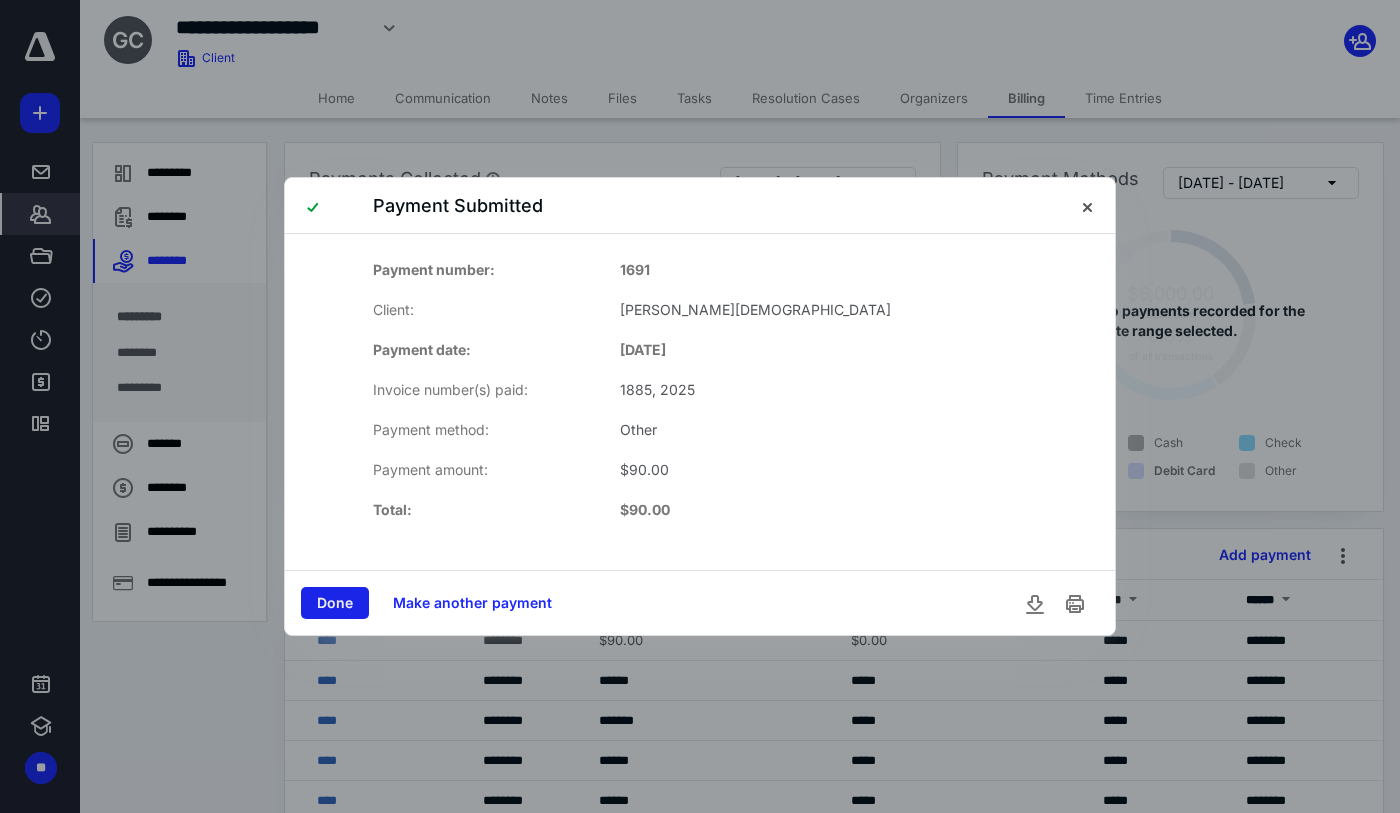 click on "Done" at bounding box center [335, 603] 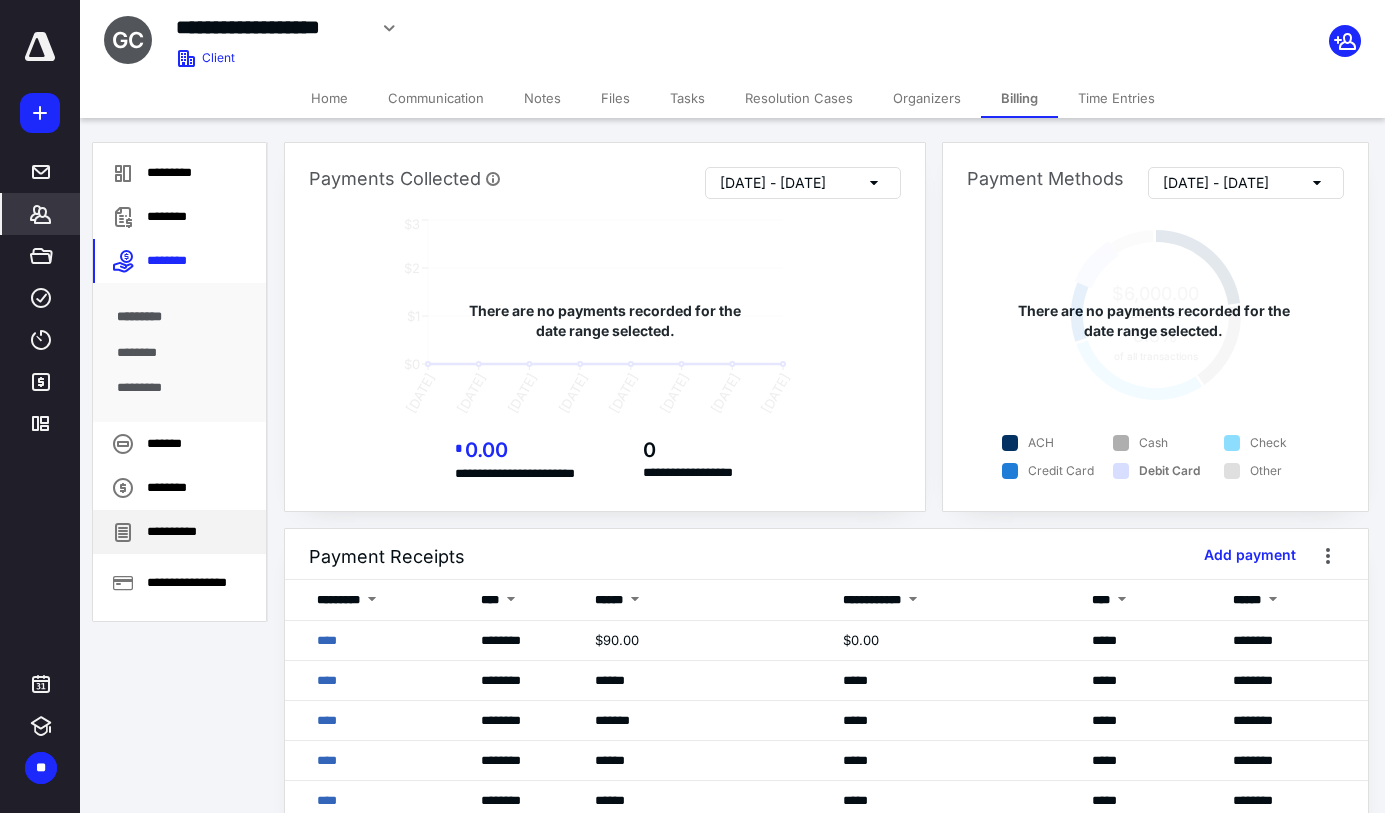 click on "**********" at bounding box center (179, 532) 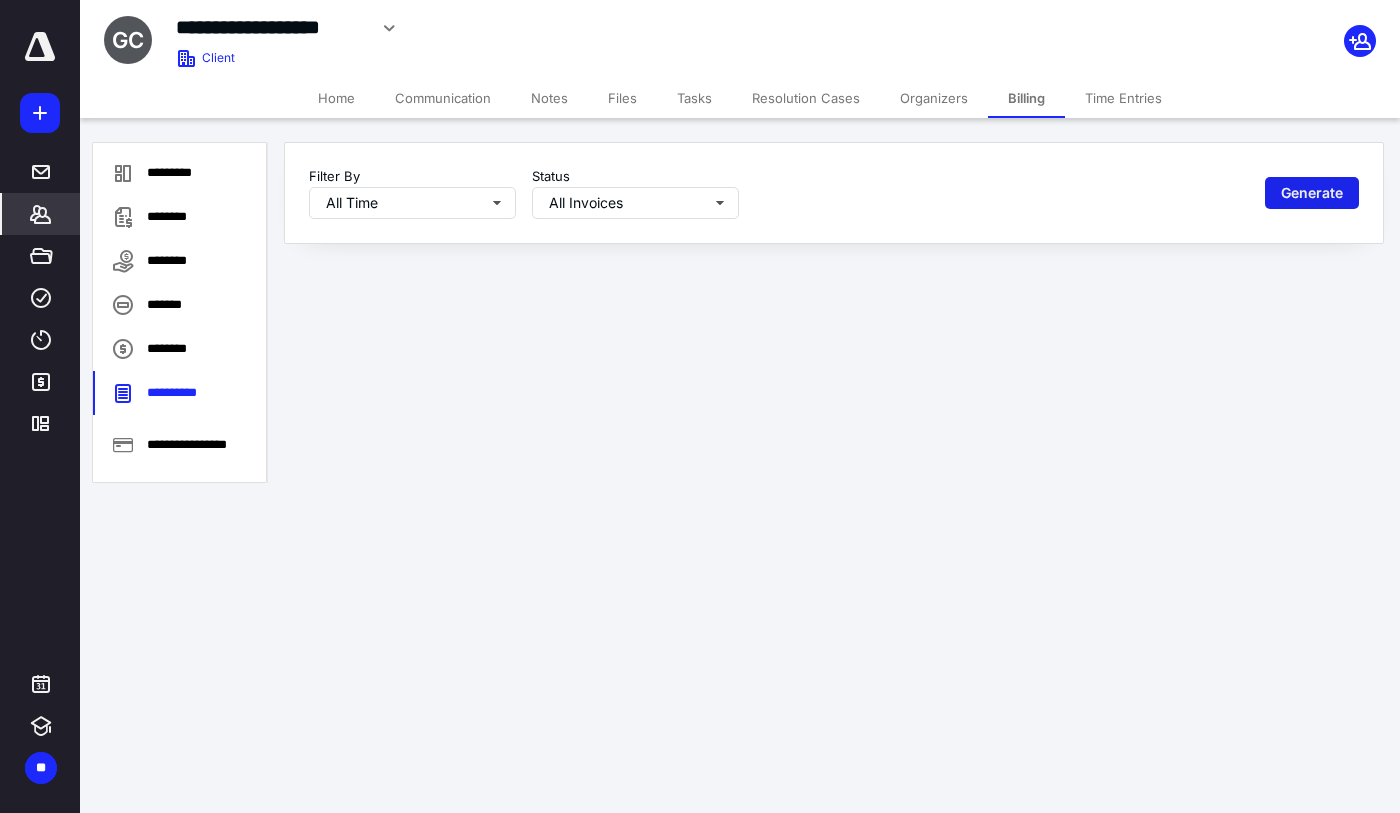 click on "Generate" at bounding box center [1312, 193] 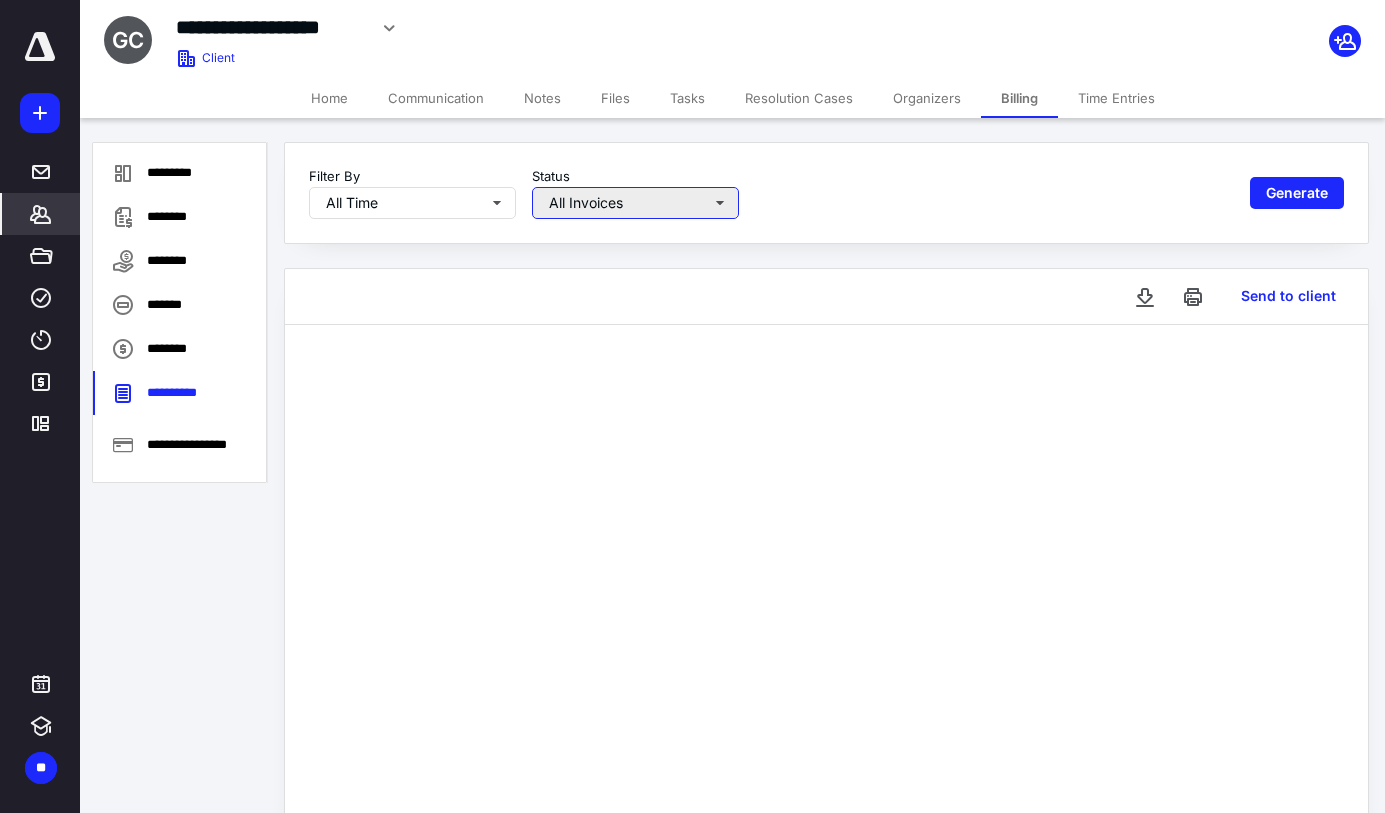 click on "All Invoices" at bounding box center (635, 203) 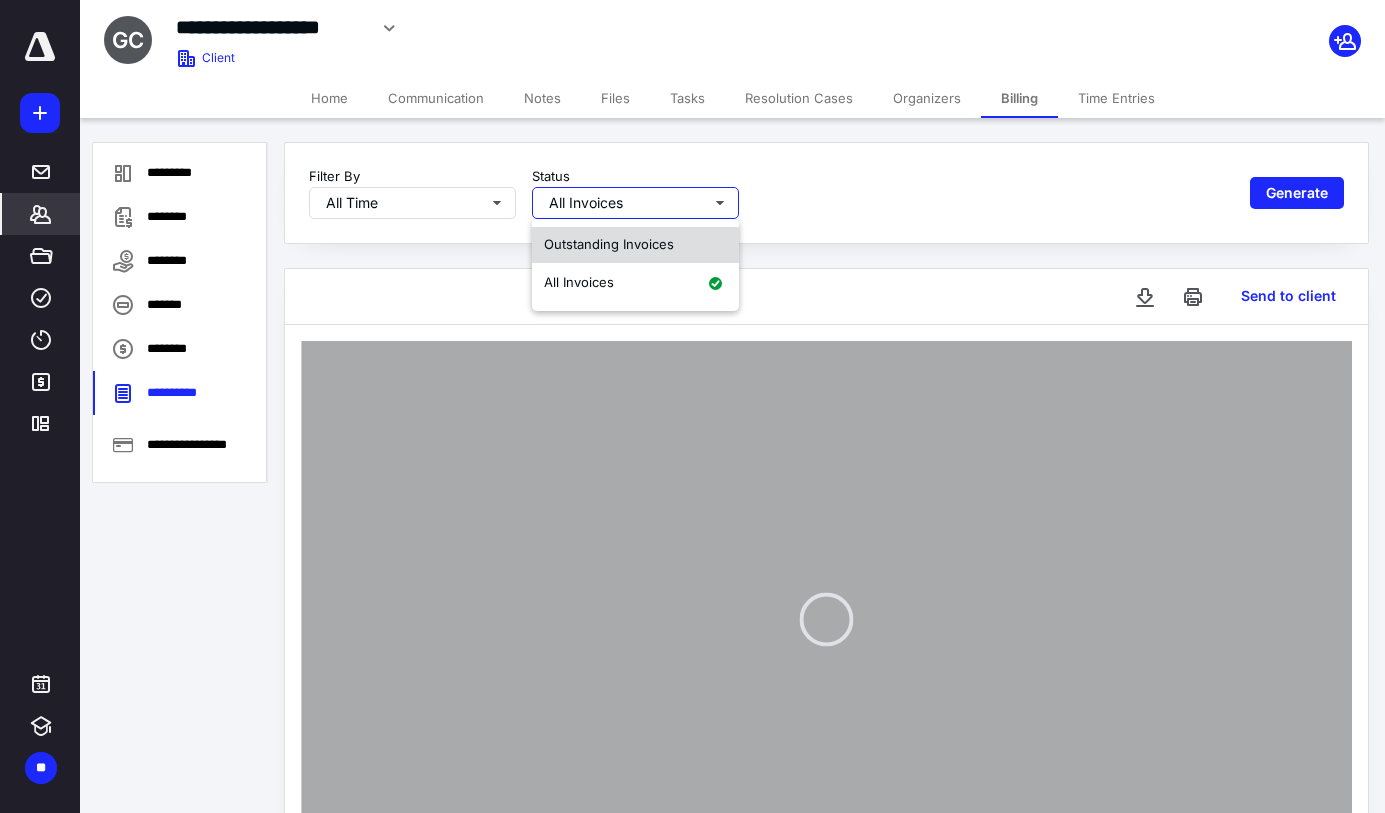 click on "Outstanding Invoices" at bounding box center (609, 244) 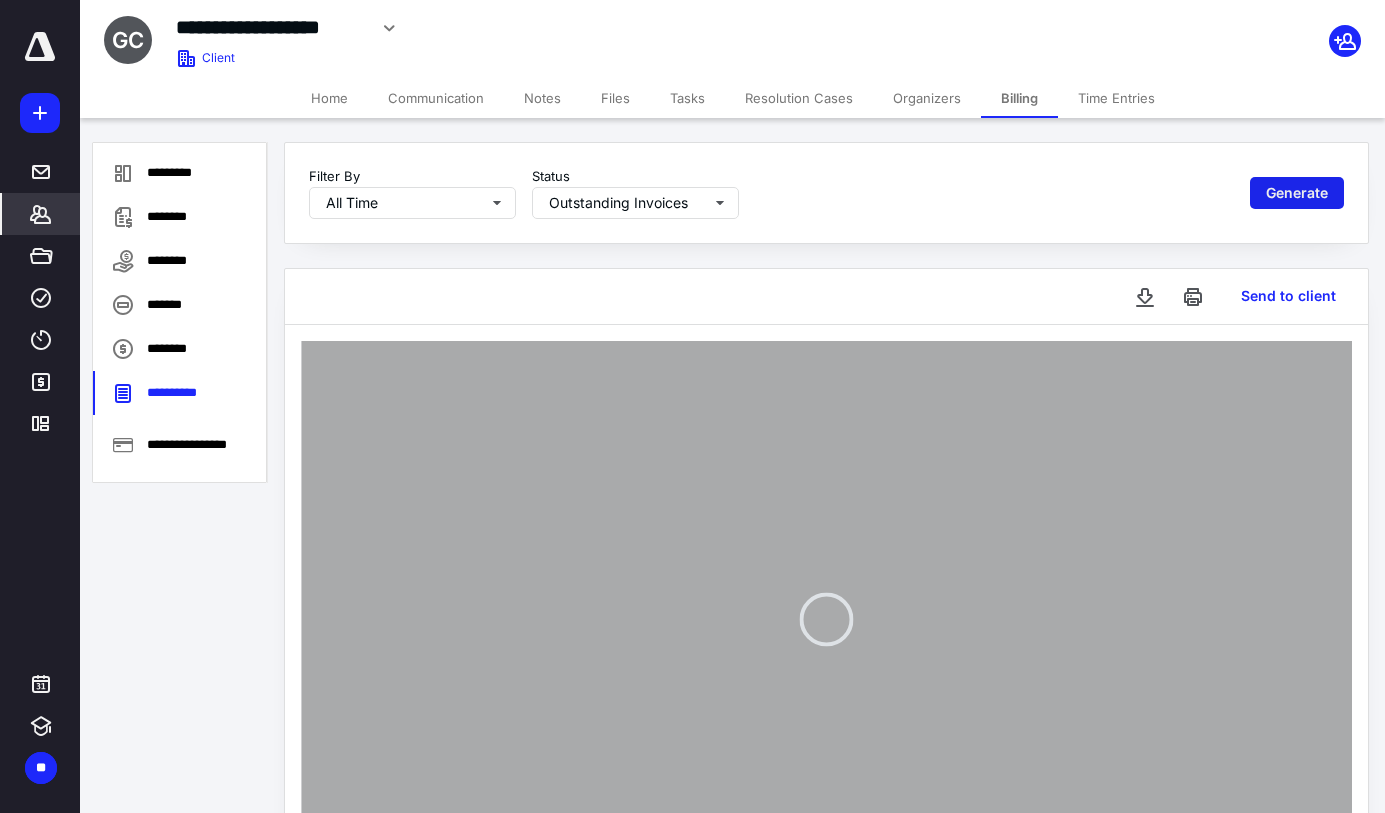 click on "Generate" at bounding box center [1297, 193] 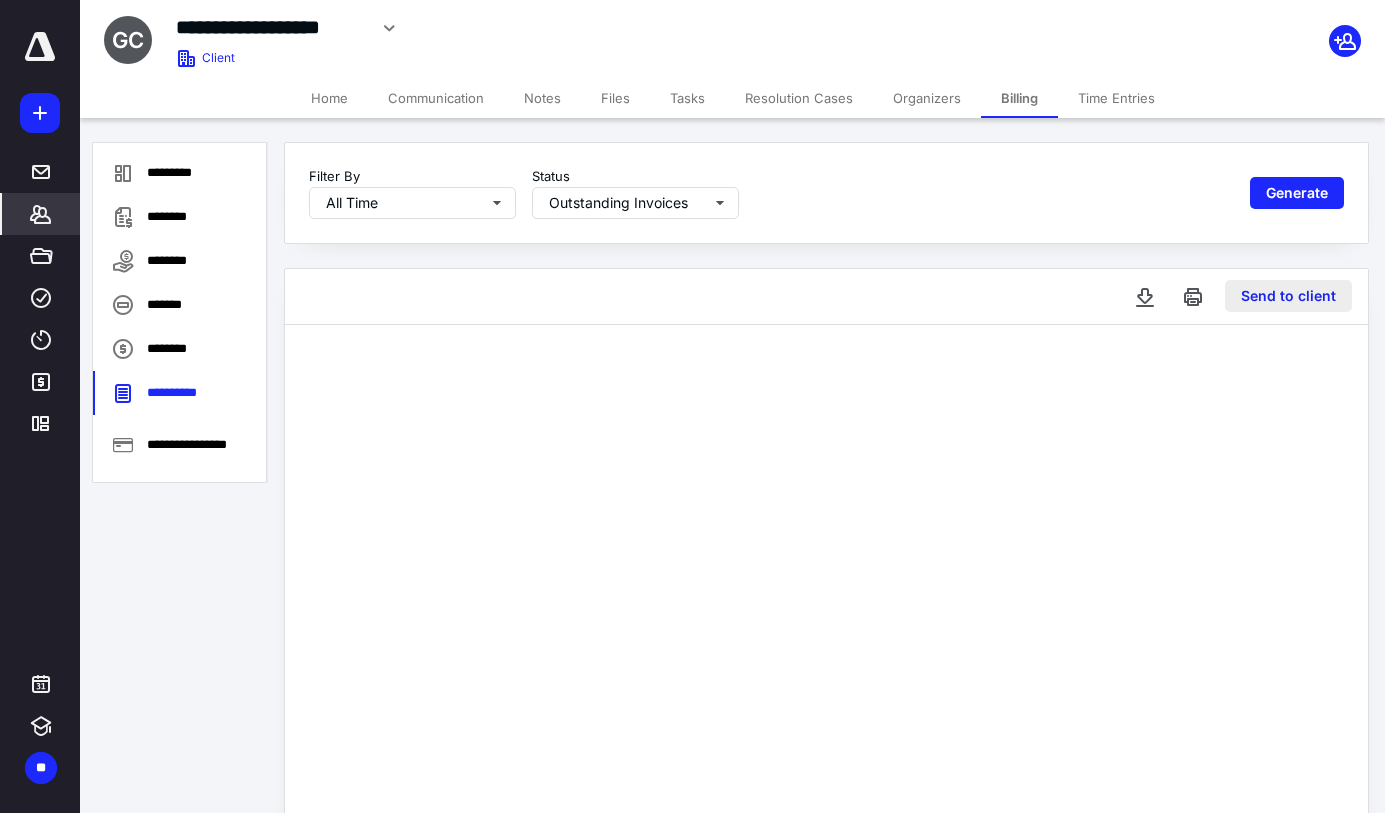 click on "Send to client" at bounding box center [1288, 296] 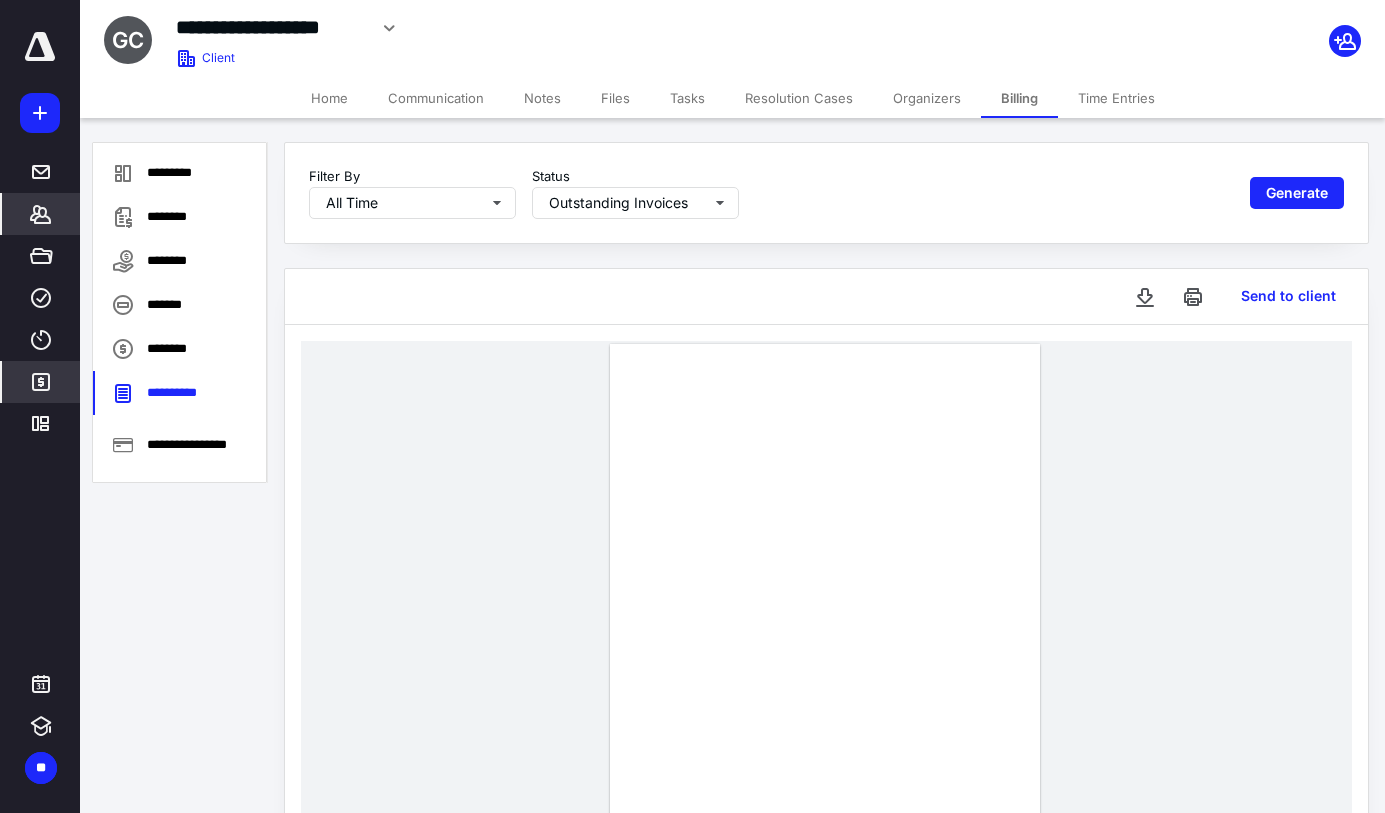 click 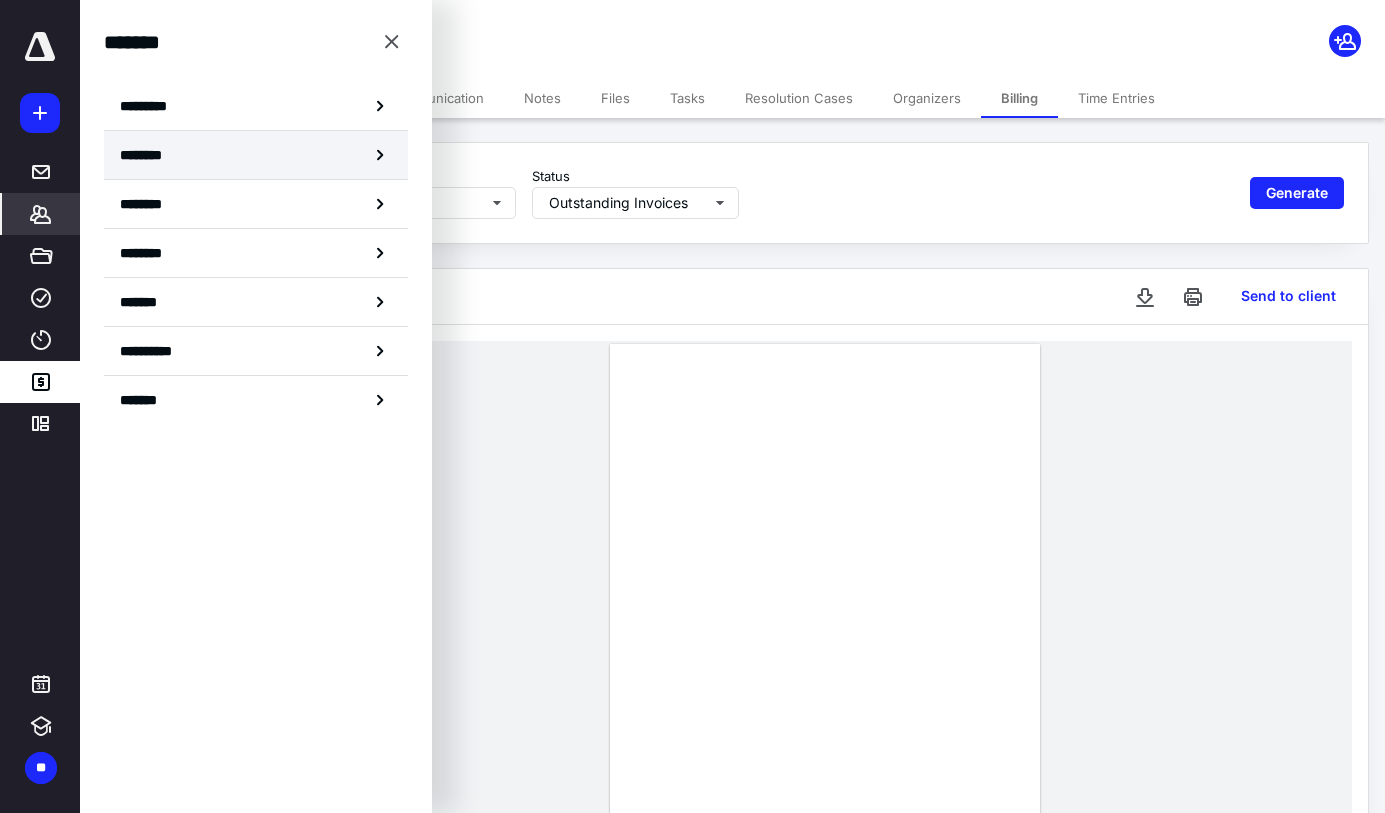click on "********" at bounding box center (256, 155) 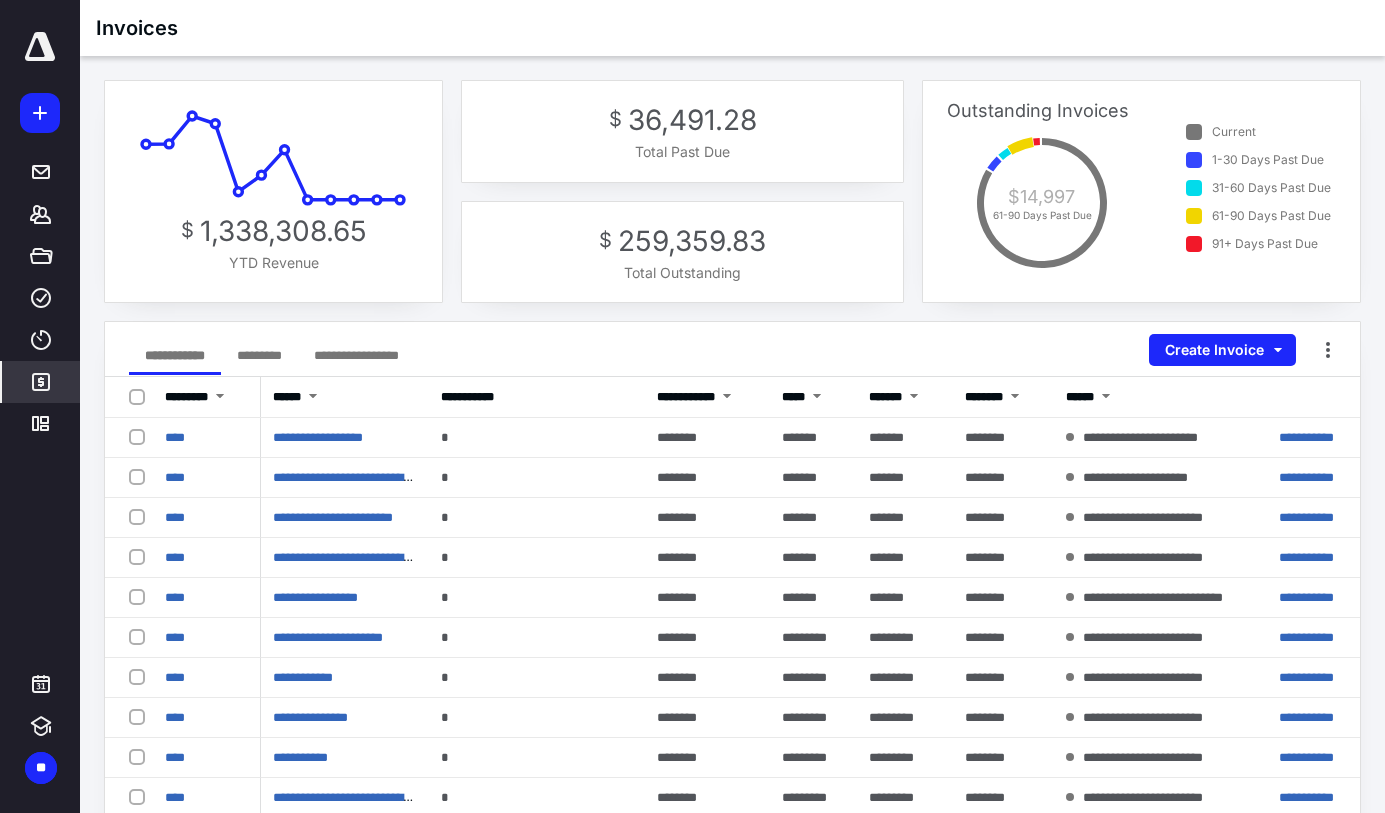 click 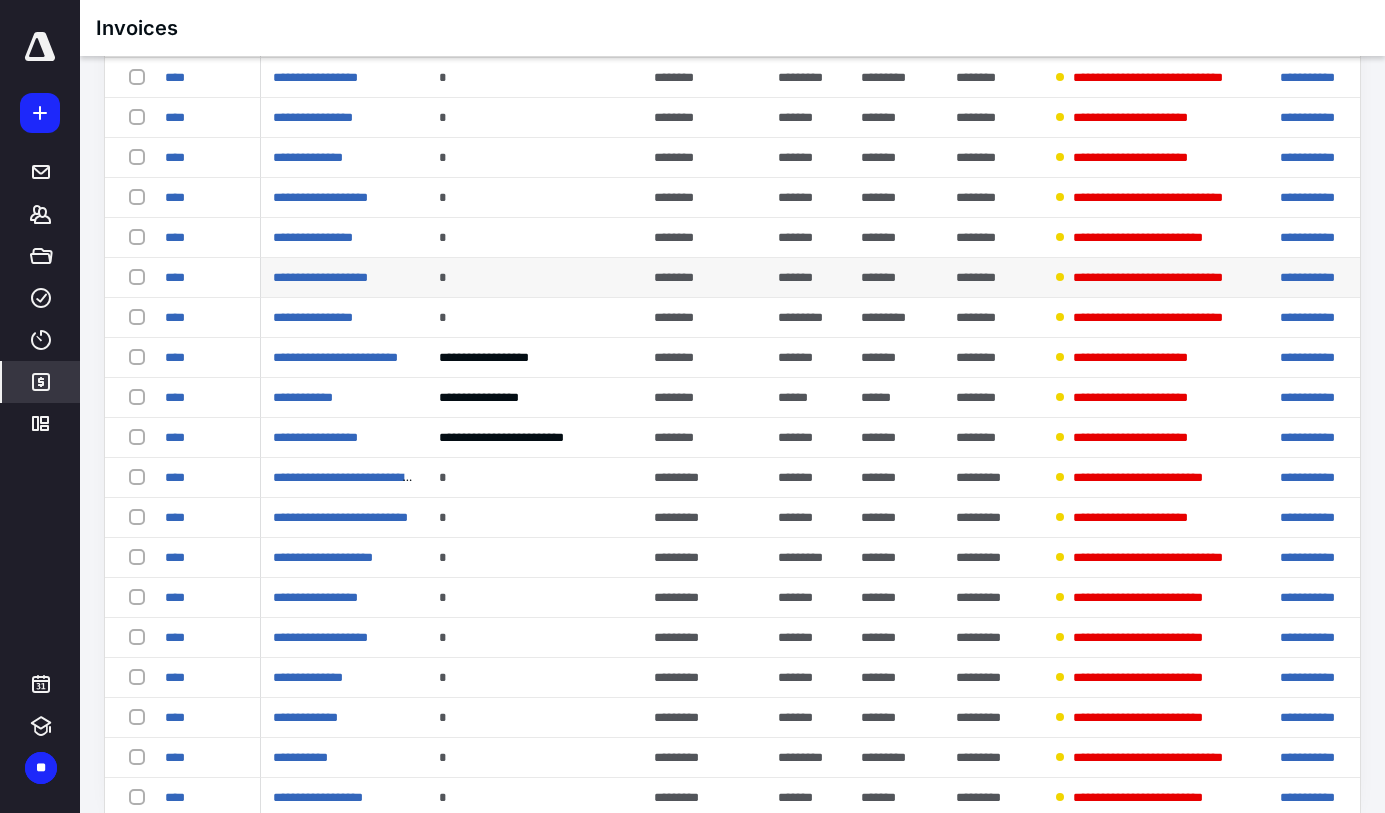 scroll, scrollTop: 465, scrollLeft: 0, axis: vertical 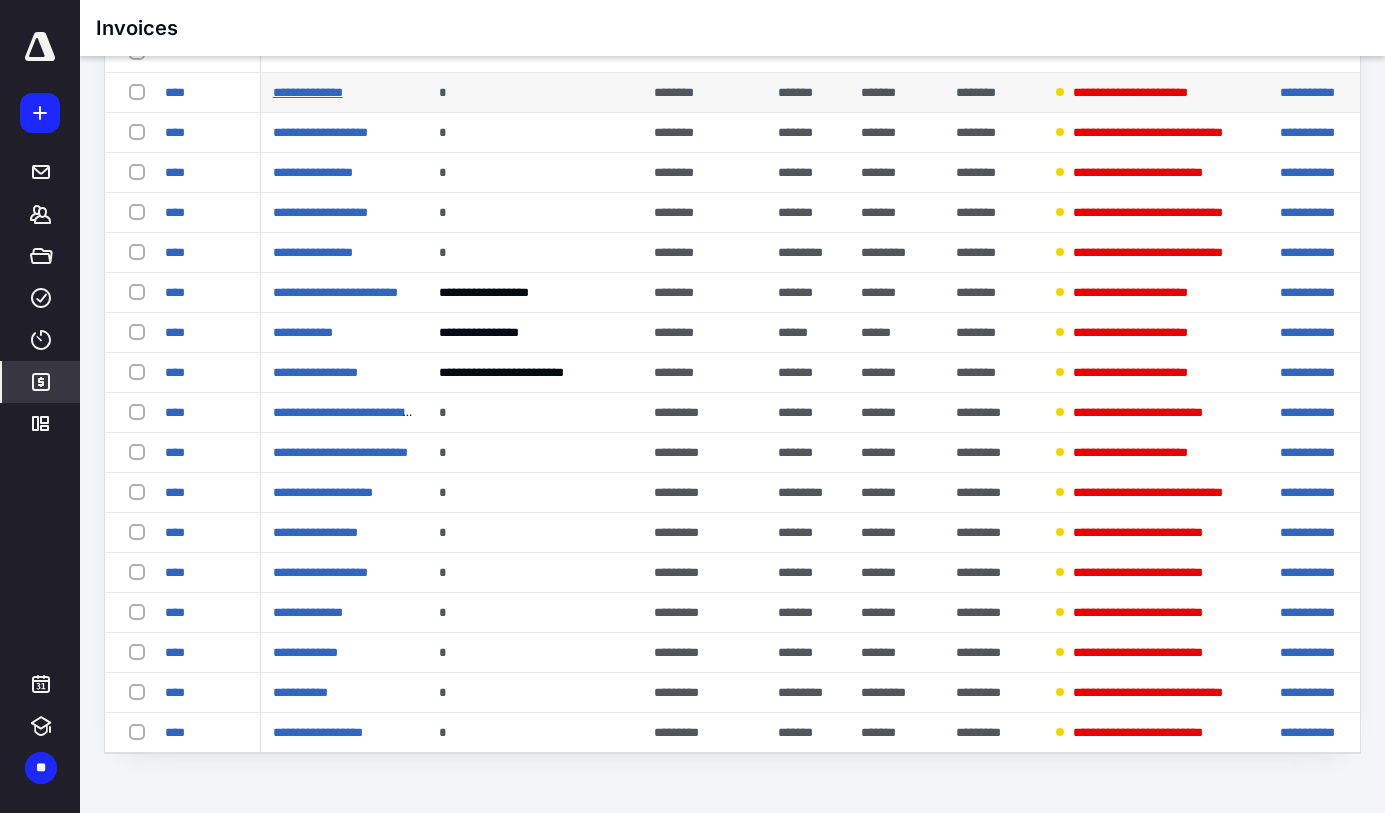 click on "**********" at bounding box center (308, 92) 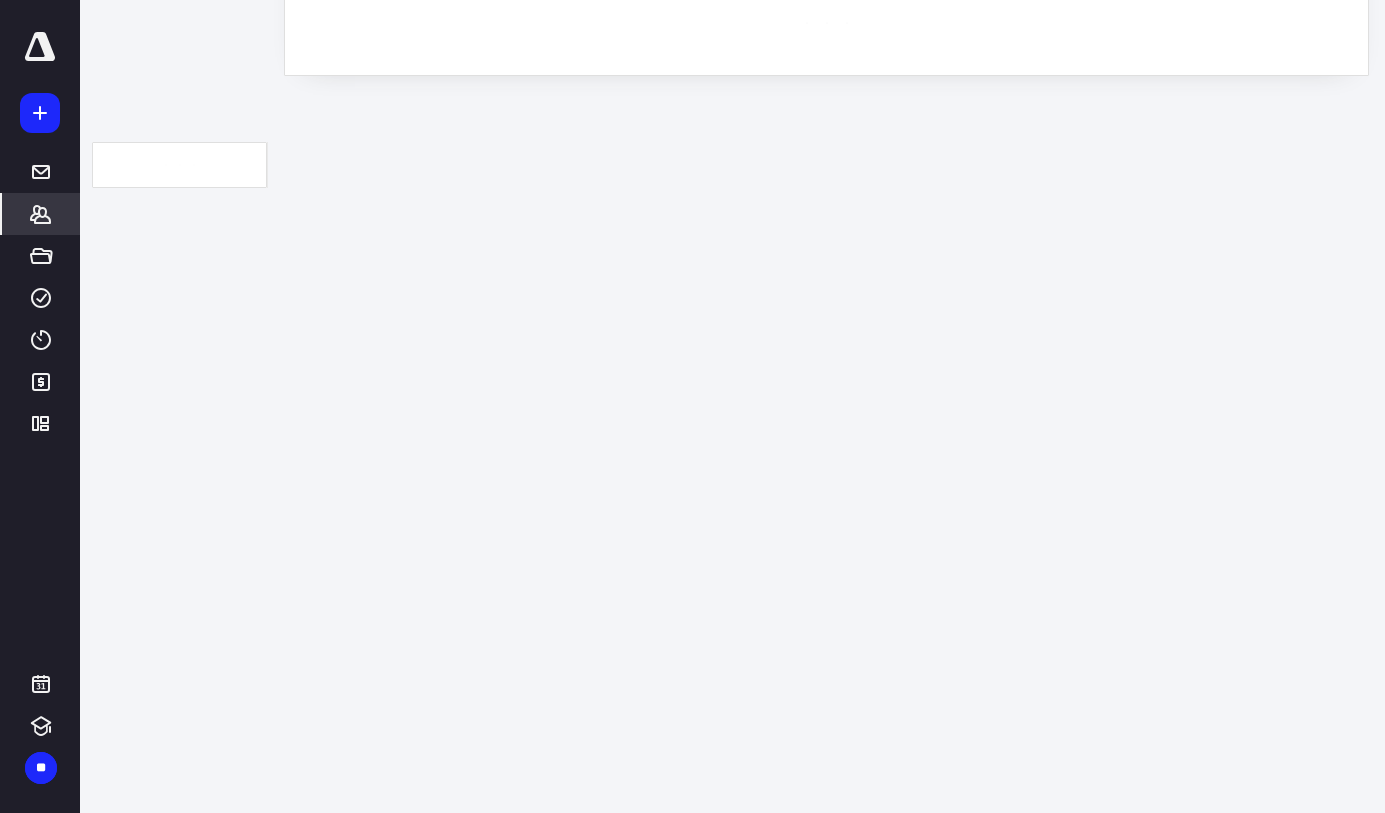 scroll, scrollTop: 0, scrollLeft: 0, axis: both 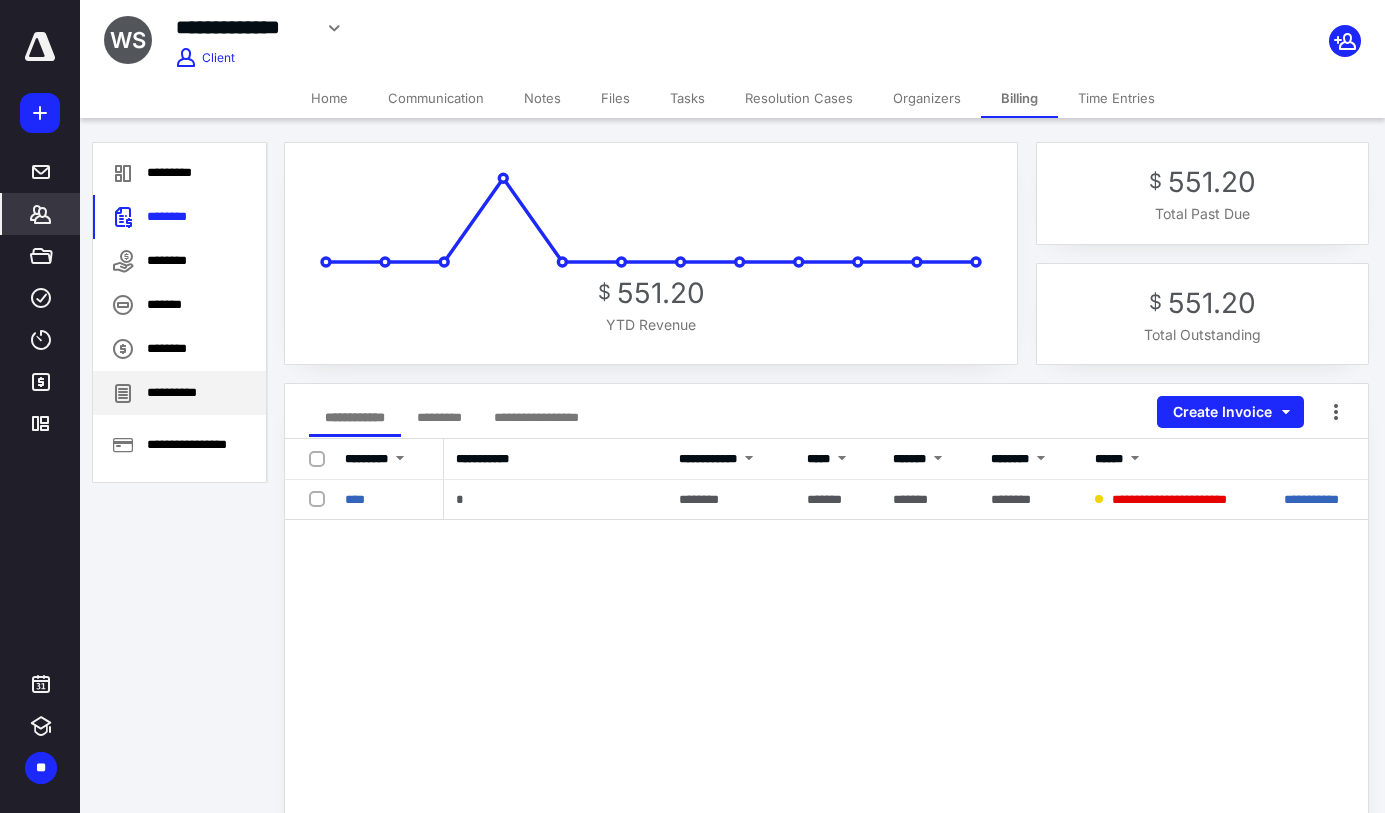 click on "**********" at bounding box center [179, 393] 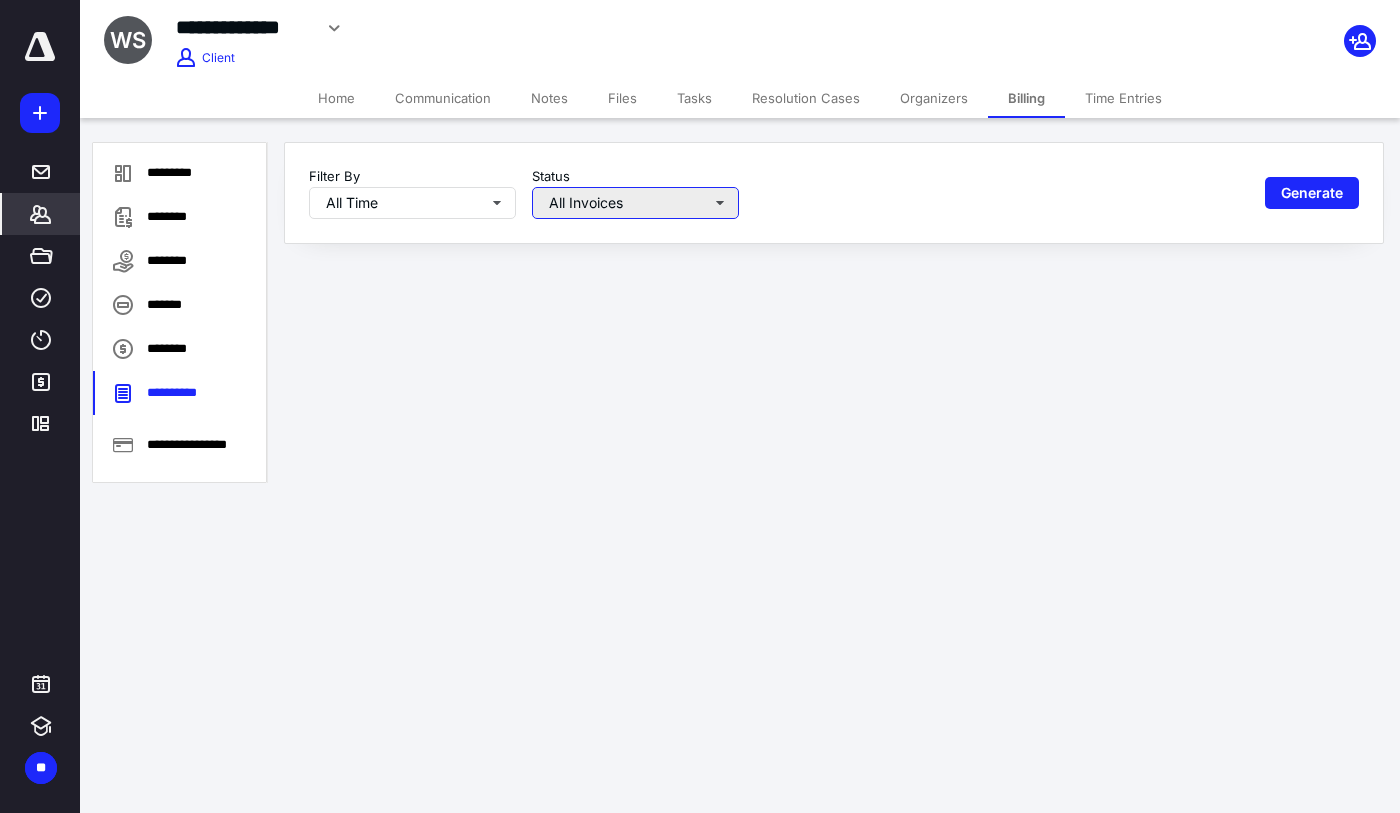 click on "All Invoices" at bounding box center [635, 203] 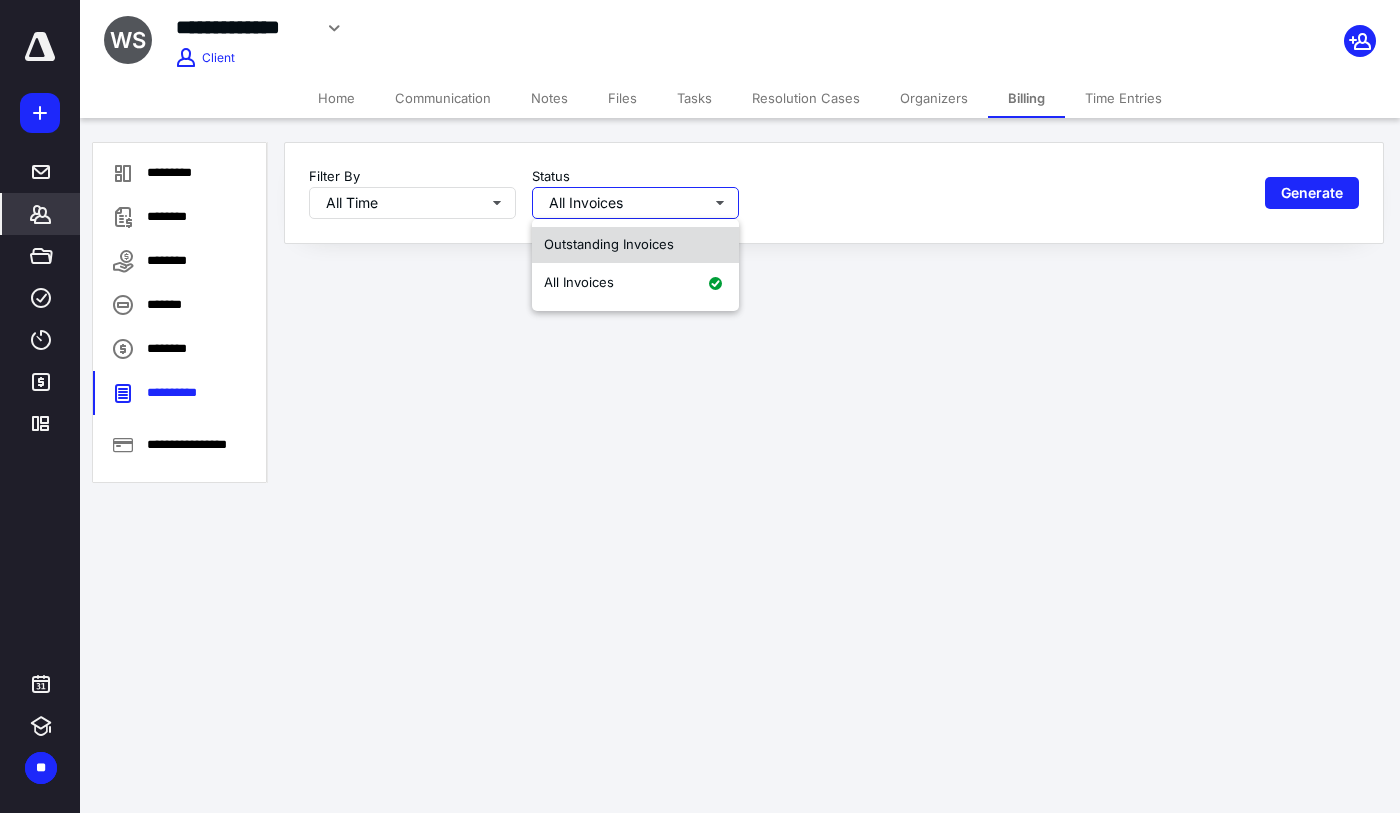 click on "Outstanding Invoices" at bounding box center (609, 244) 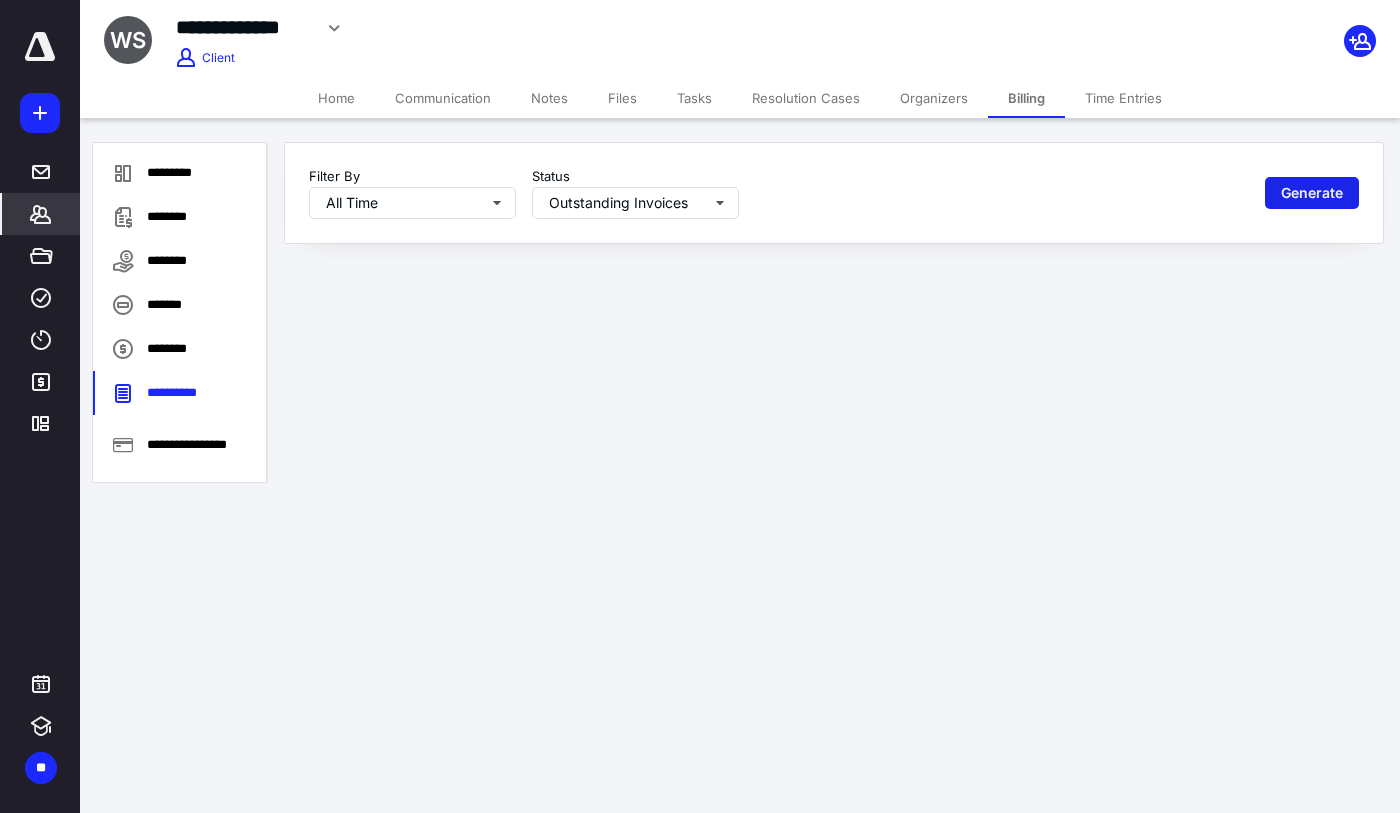 click on "Generate" at bounding box center (1312, 193) 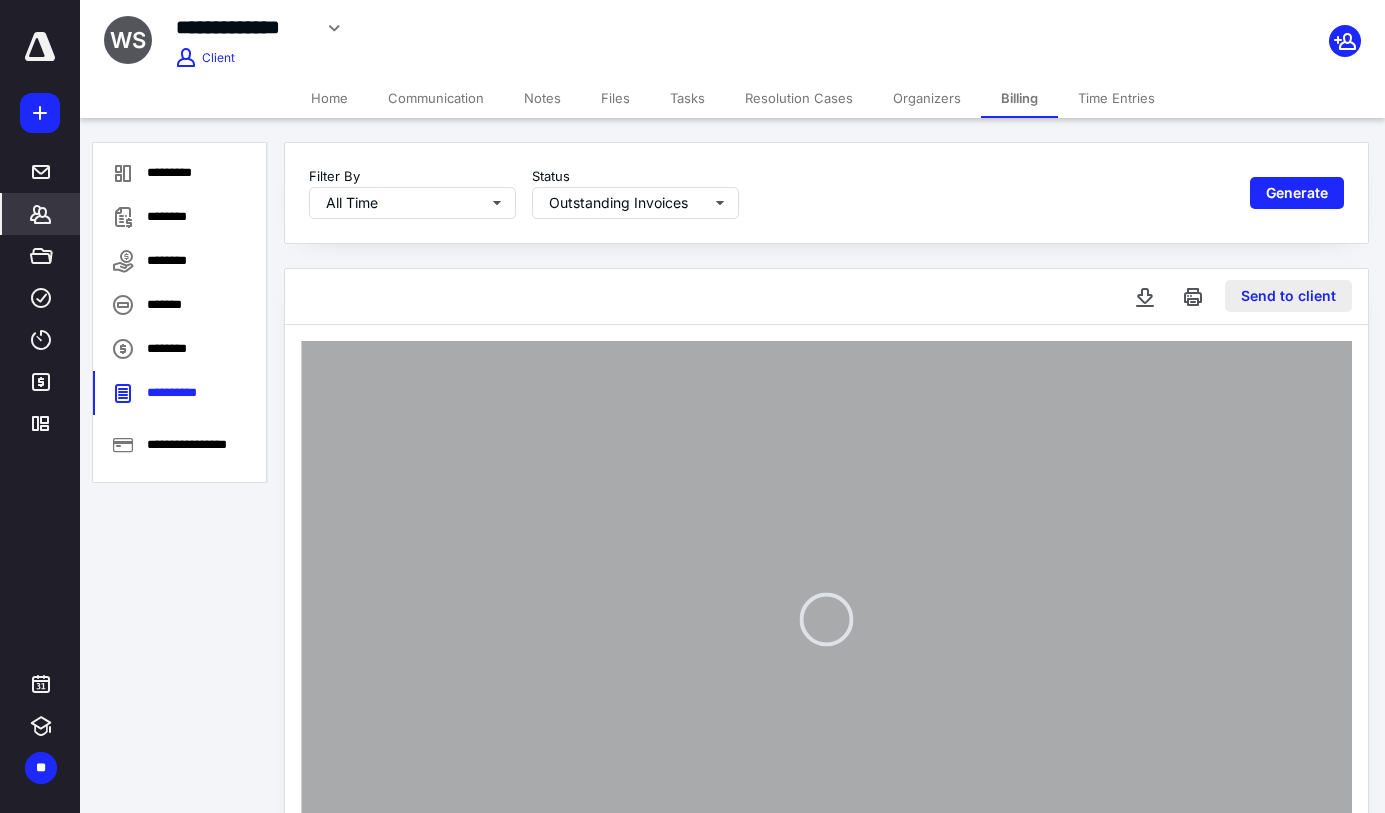 click on "Send to client" at bounding box center (1288, 296) 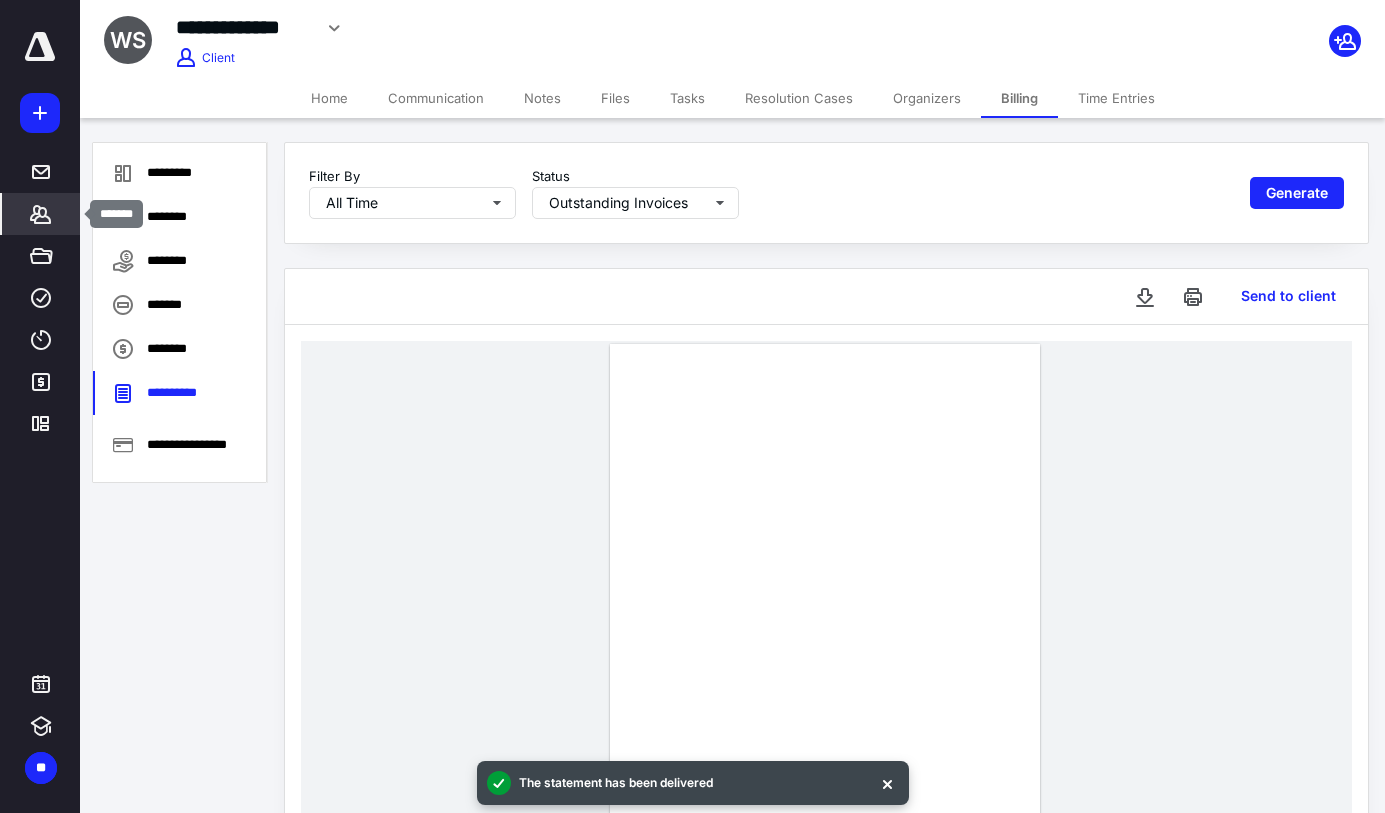 click 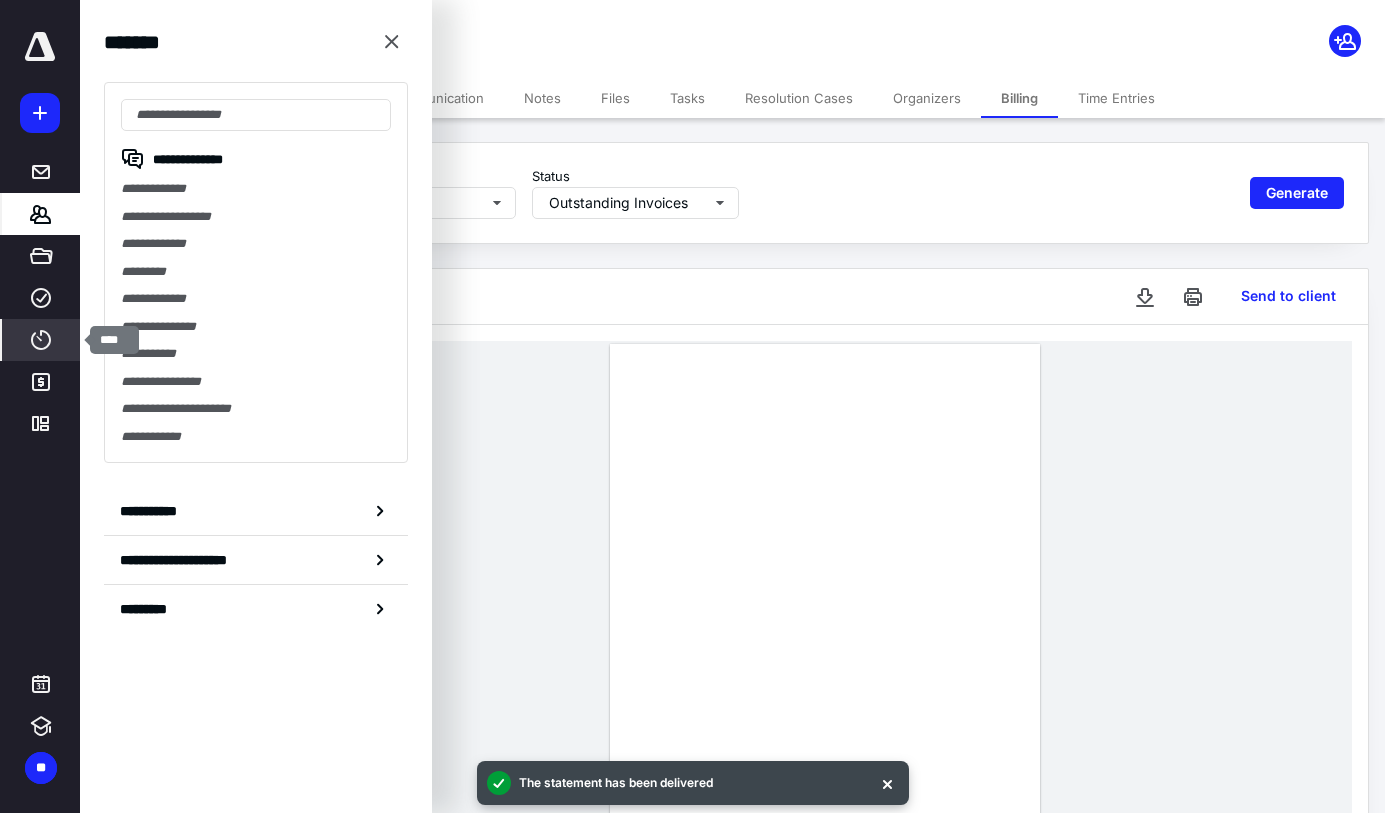 click 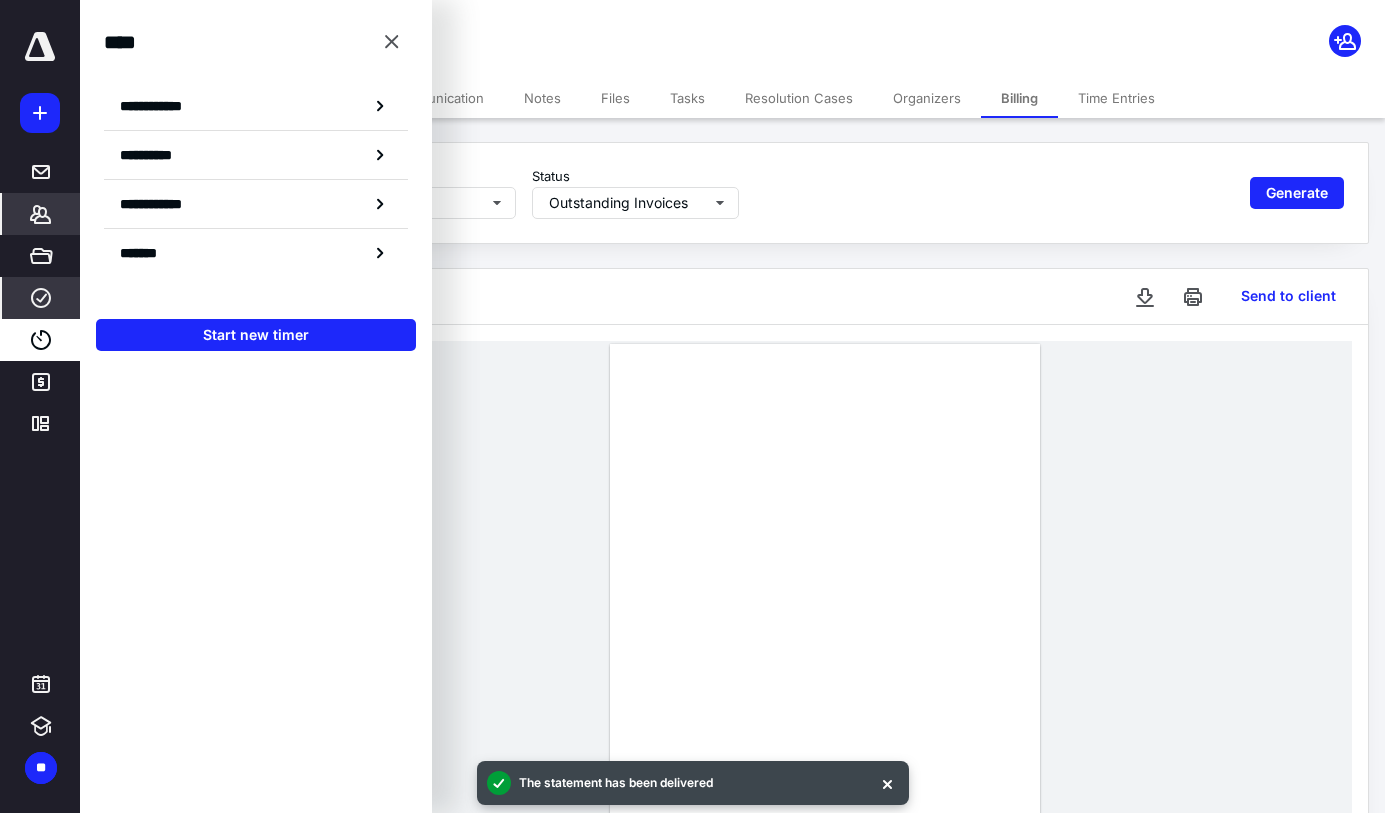 click 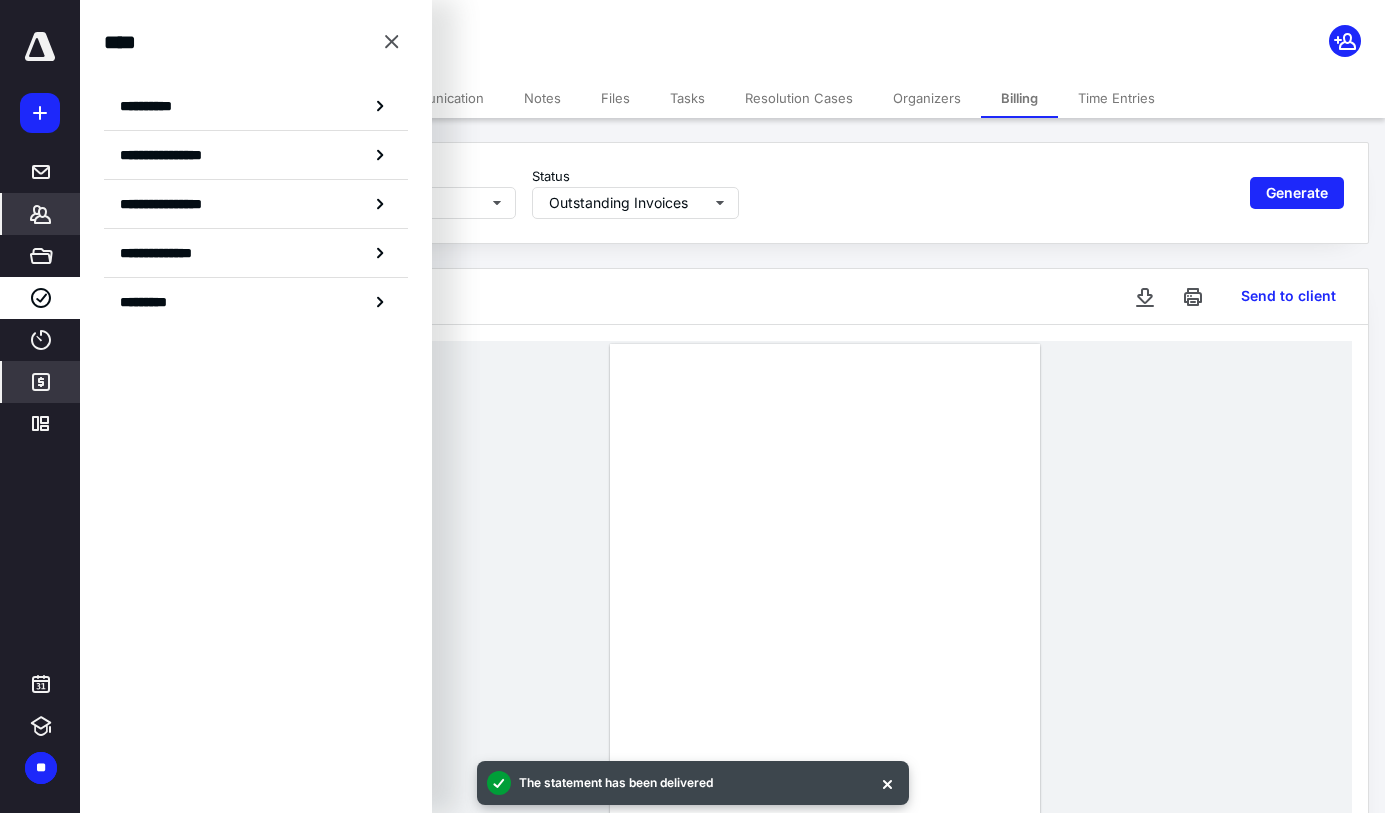 click 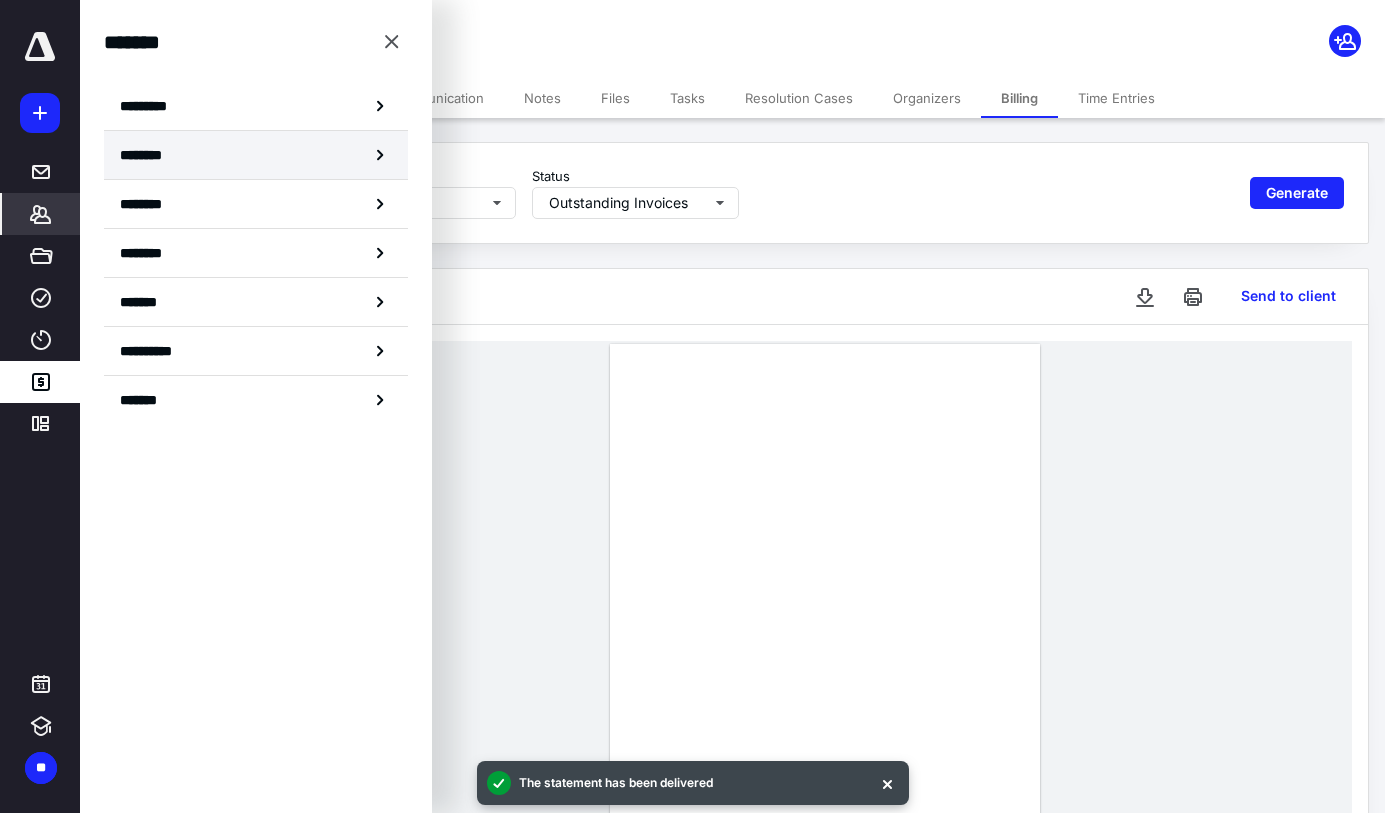 click on "********" at bounding box center (148, 155) 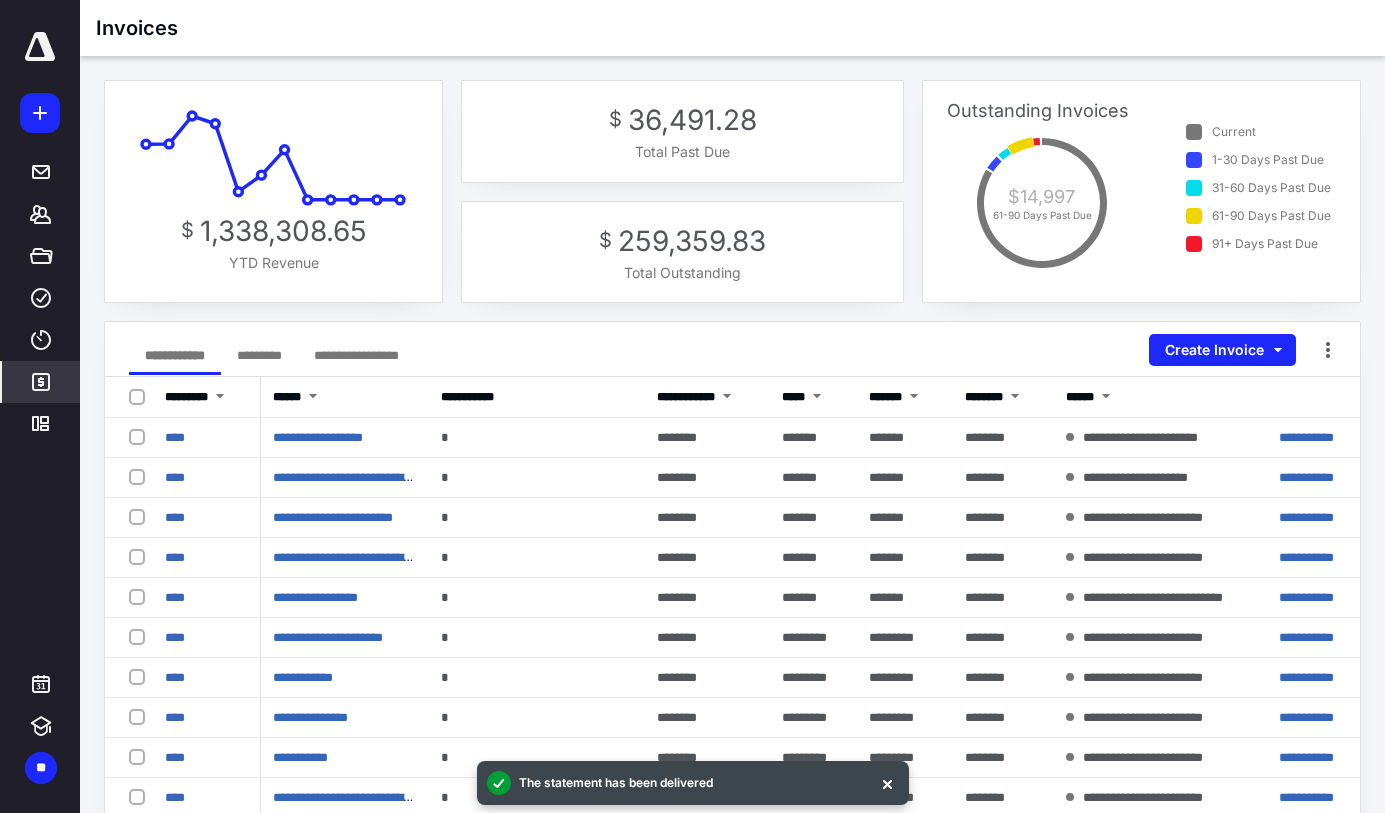 click 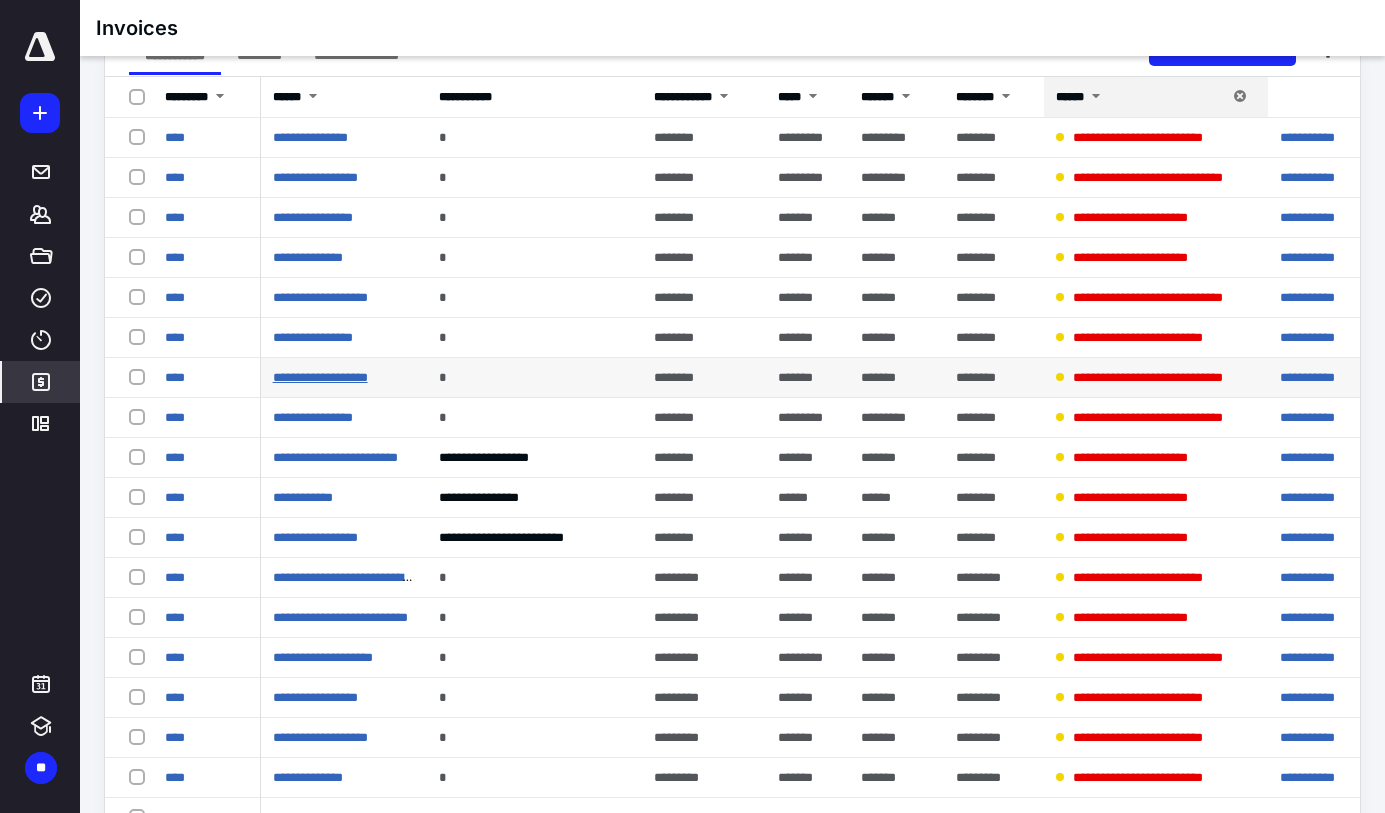 scroll, scrollTop: 400, scrollLeft: 0, axis: vertical 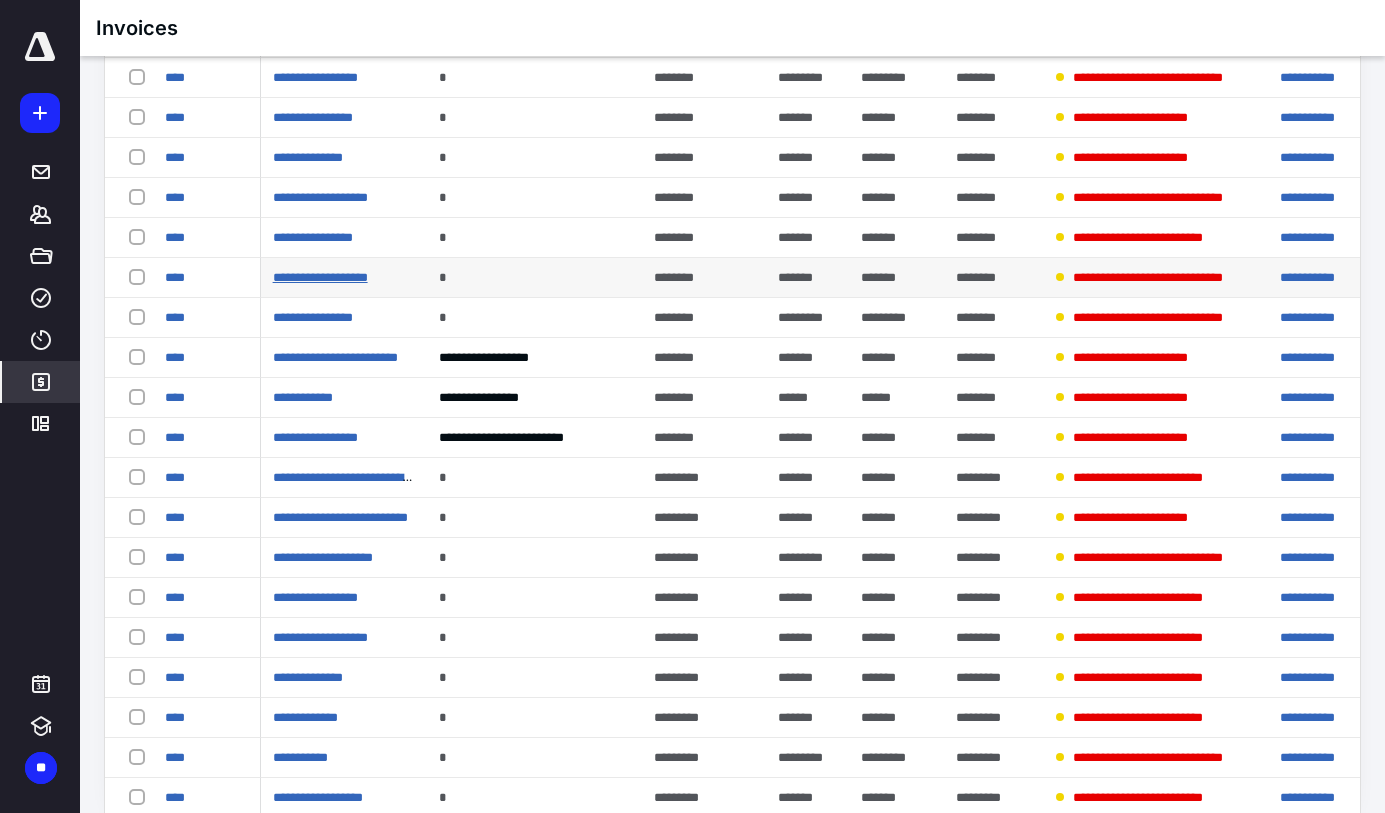 click on "**********" at bounding box center [320, 277] 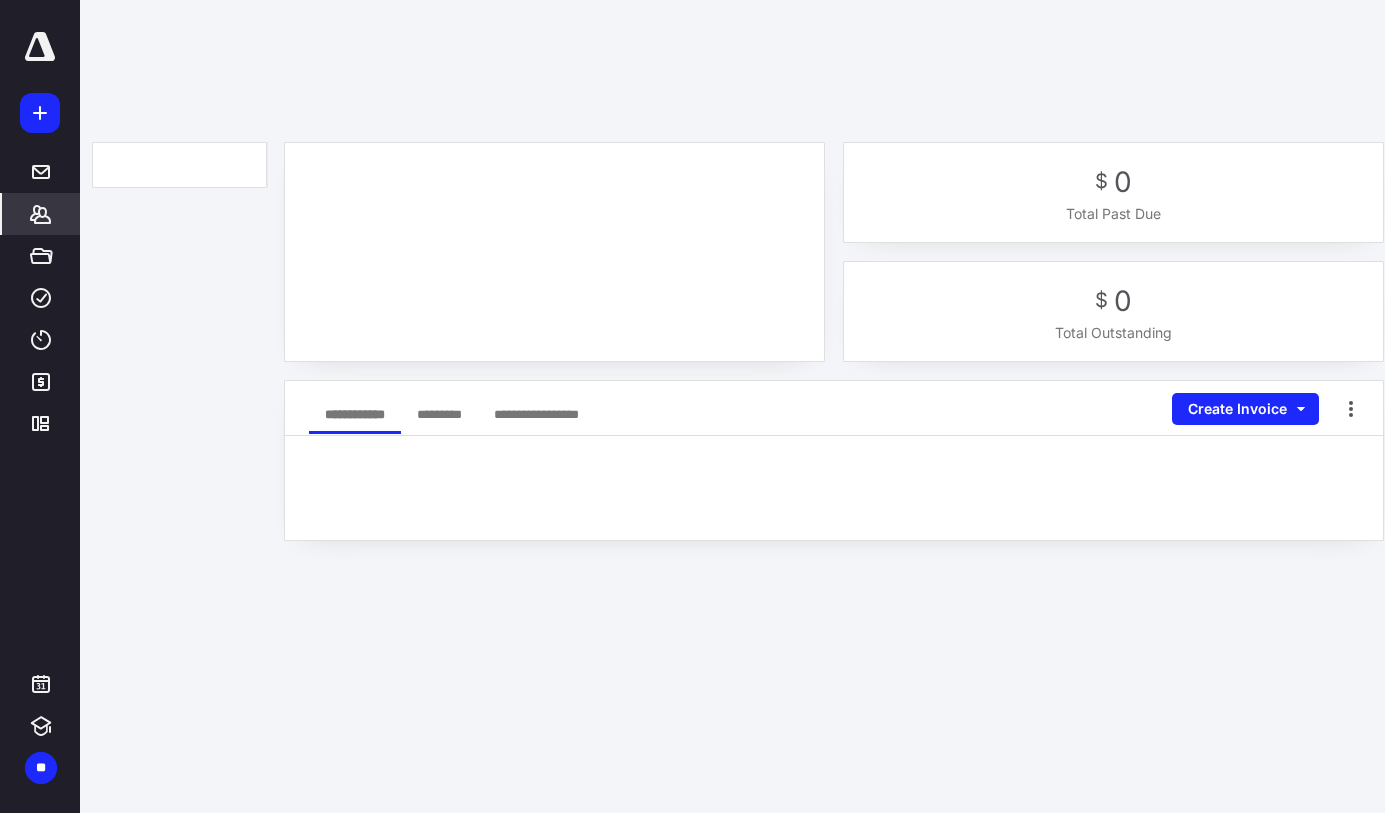 scroll, scrollTop: 0, scrollLeft: 0, axis: both 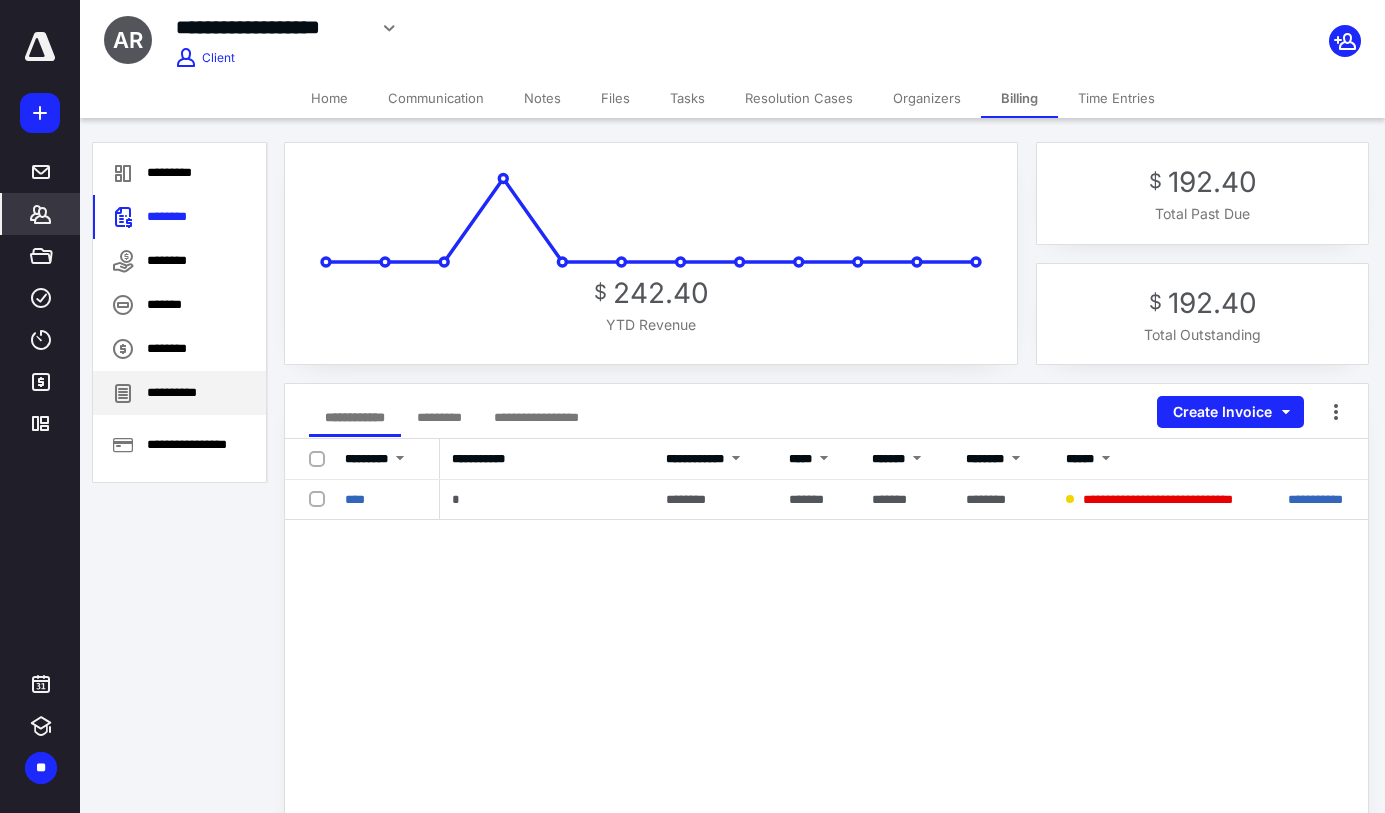 click on "**********" at bounding box center [179, 393] 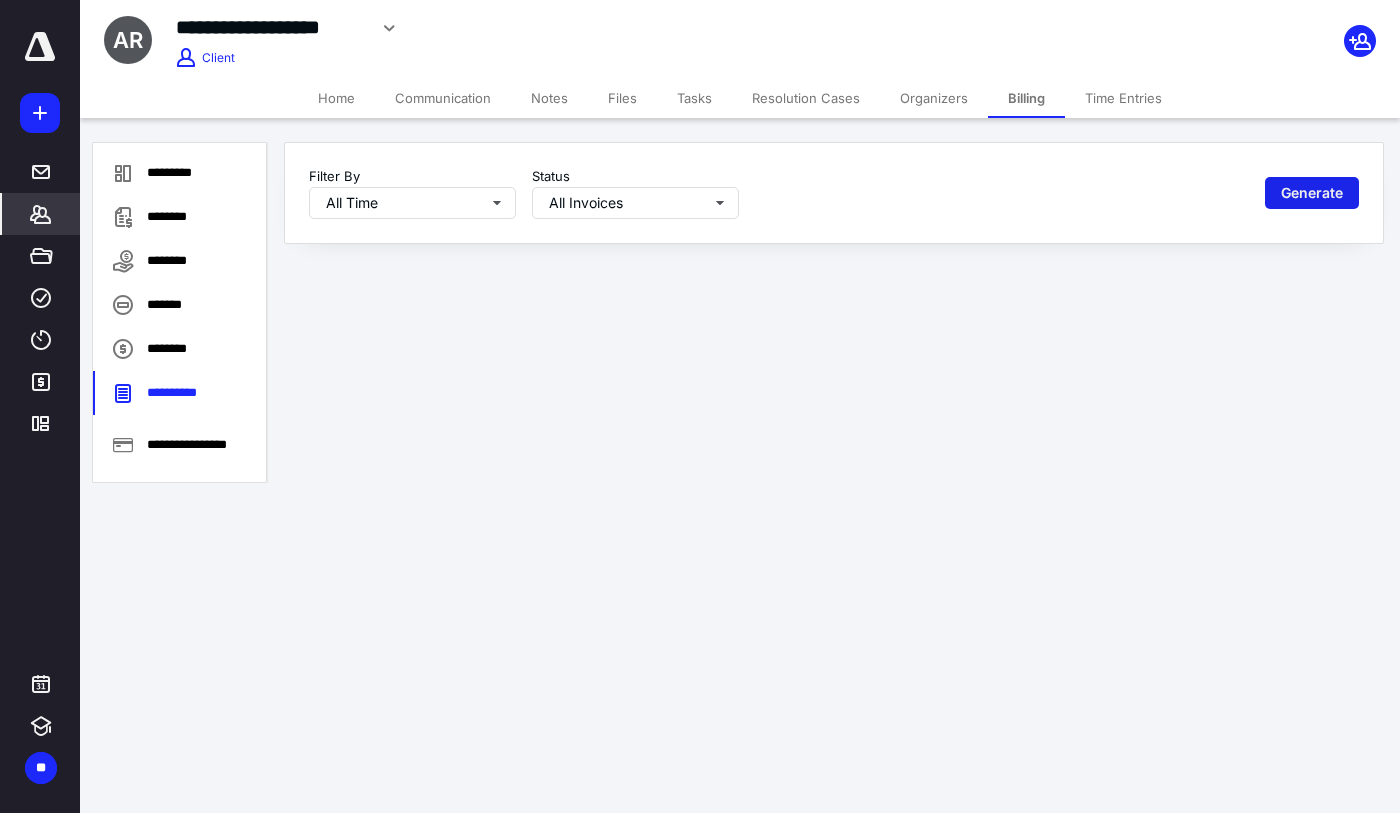 click on "Generate" at bounding box center (1312, 193) 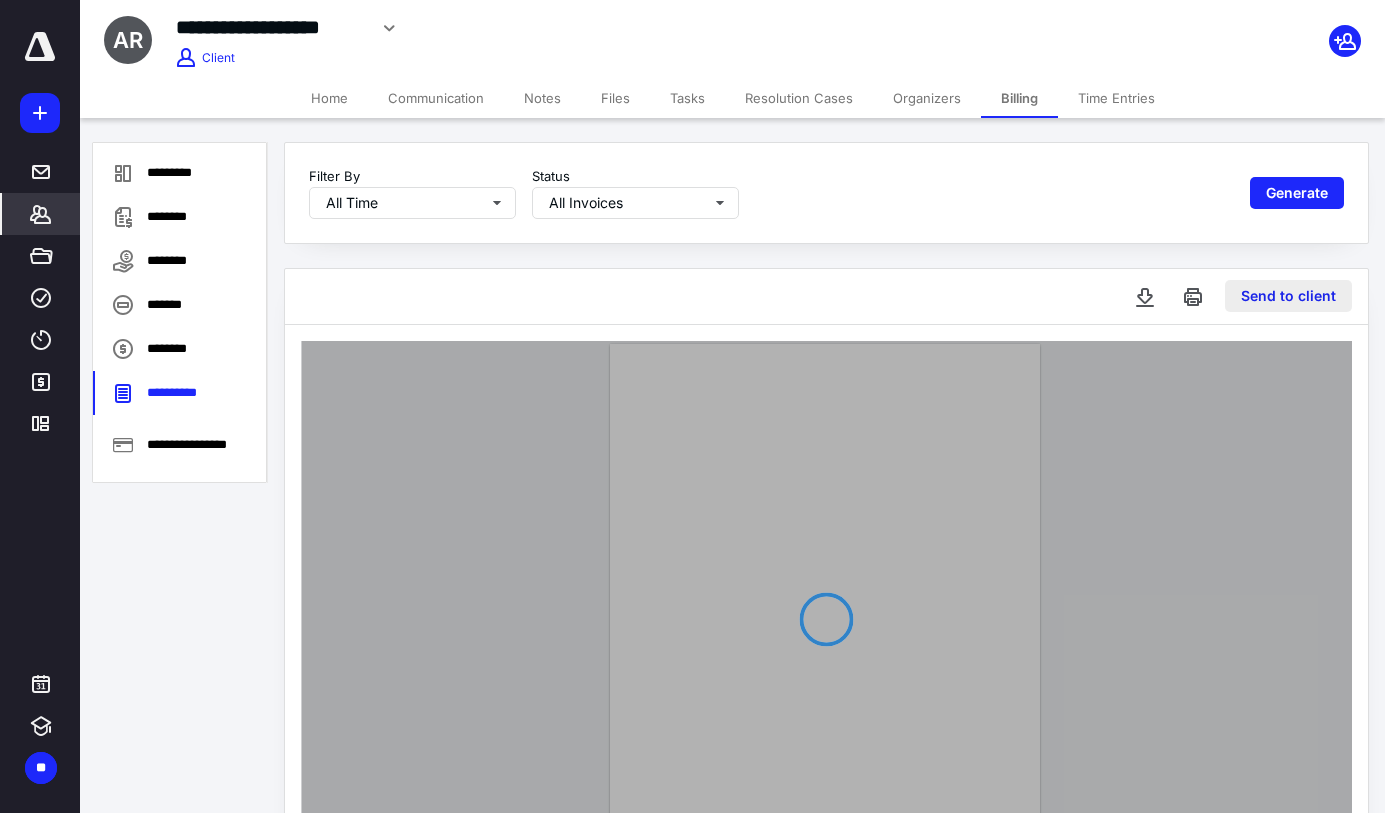 click on "Send to client" at bounding box center (1288, 296) 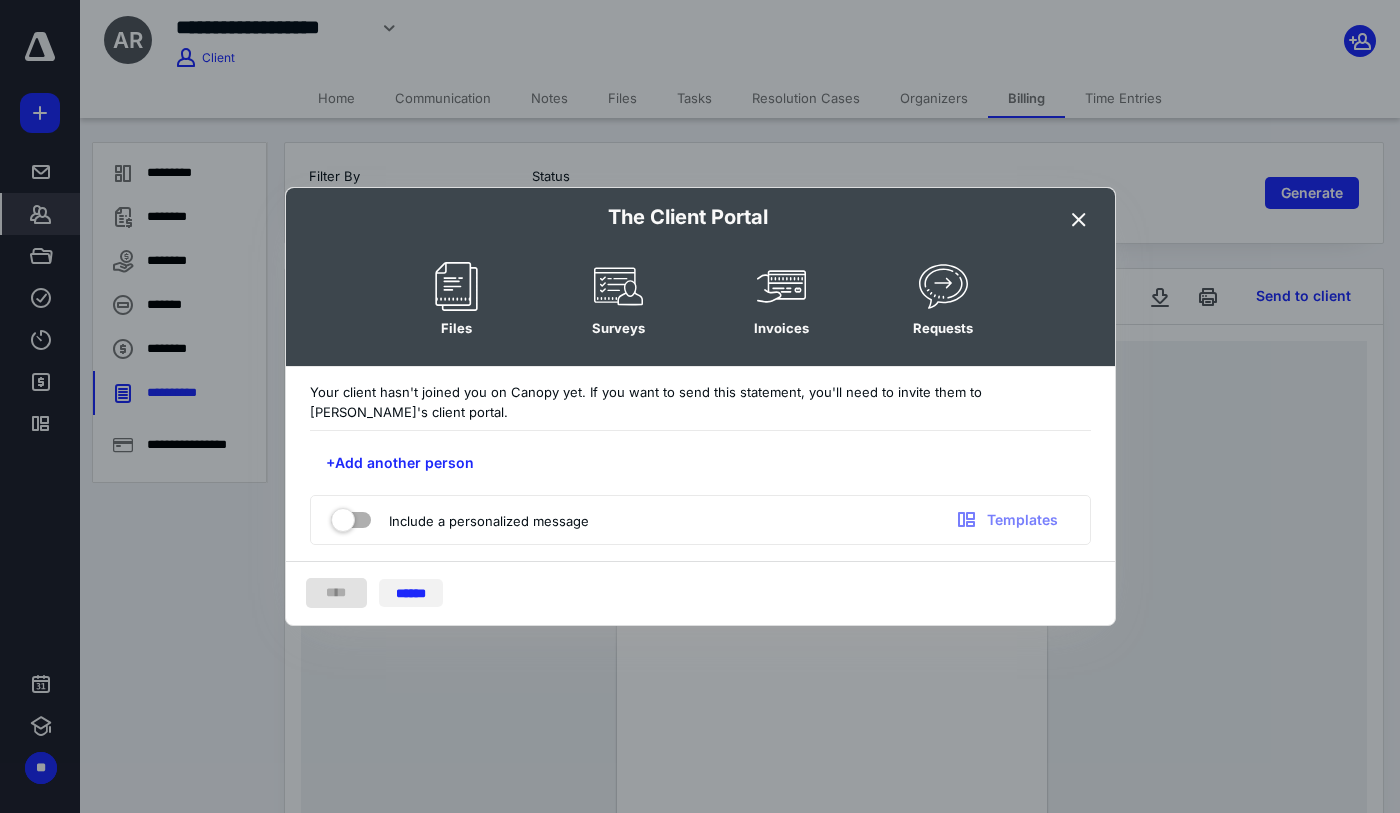 click on "******" at bounding box center (411, 593) 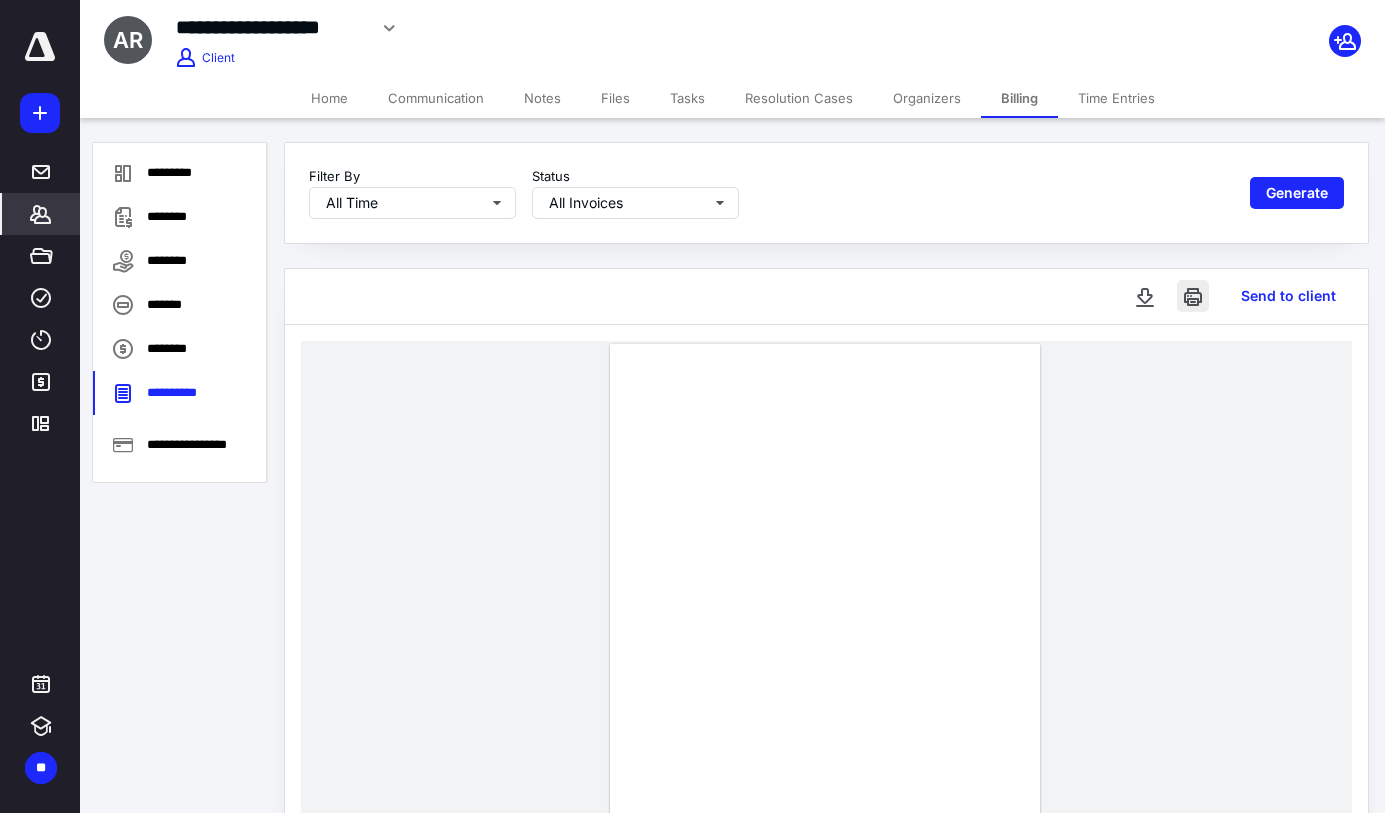 click at bounding box center [1193, 296] 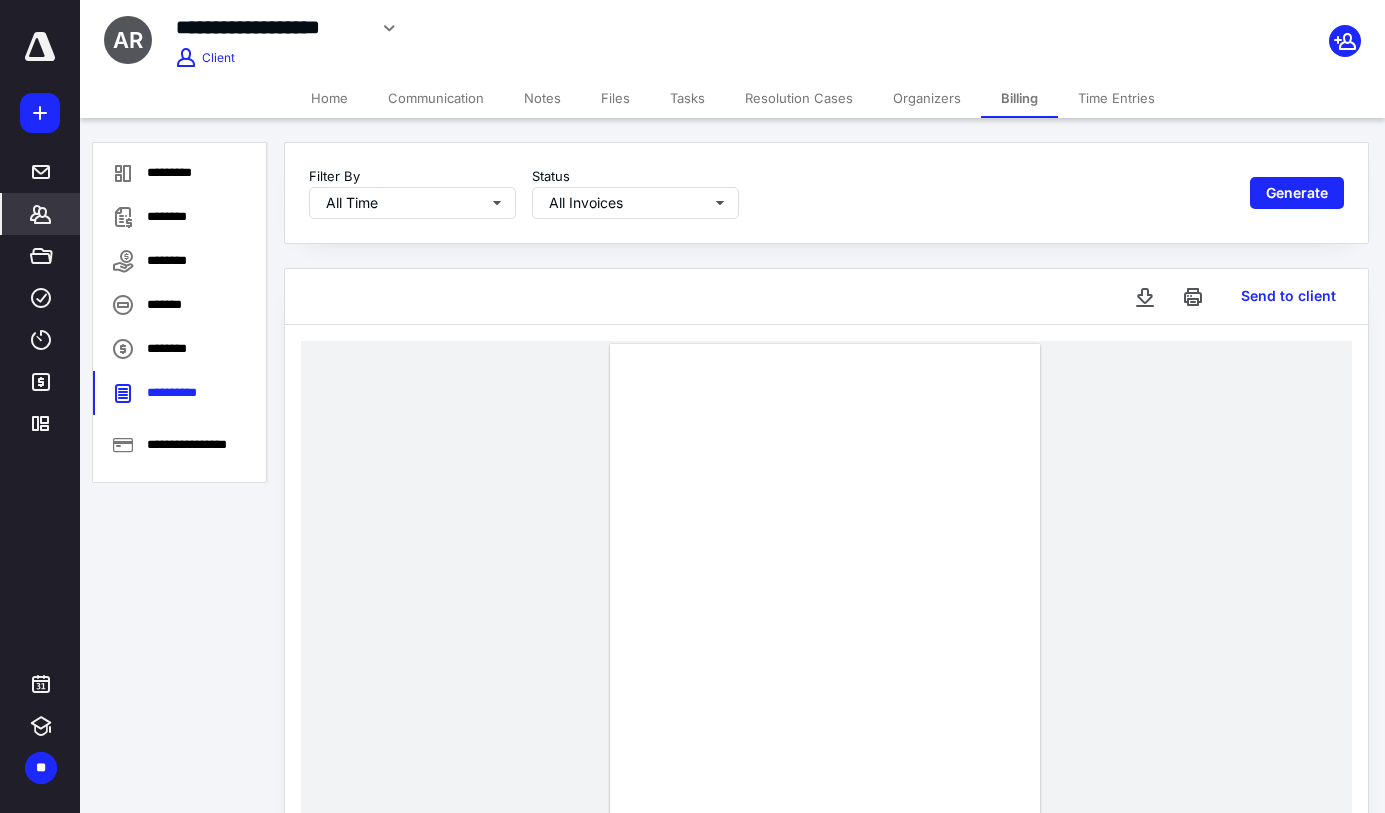 click on "*******" at bounding box center [41, 214] 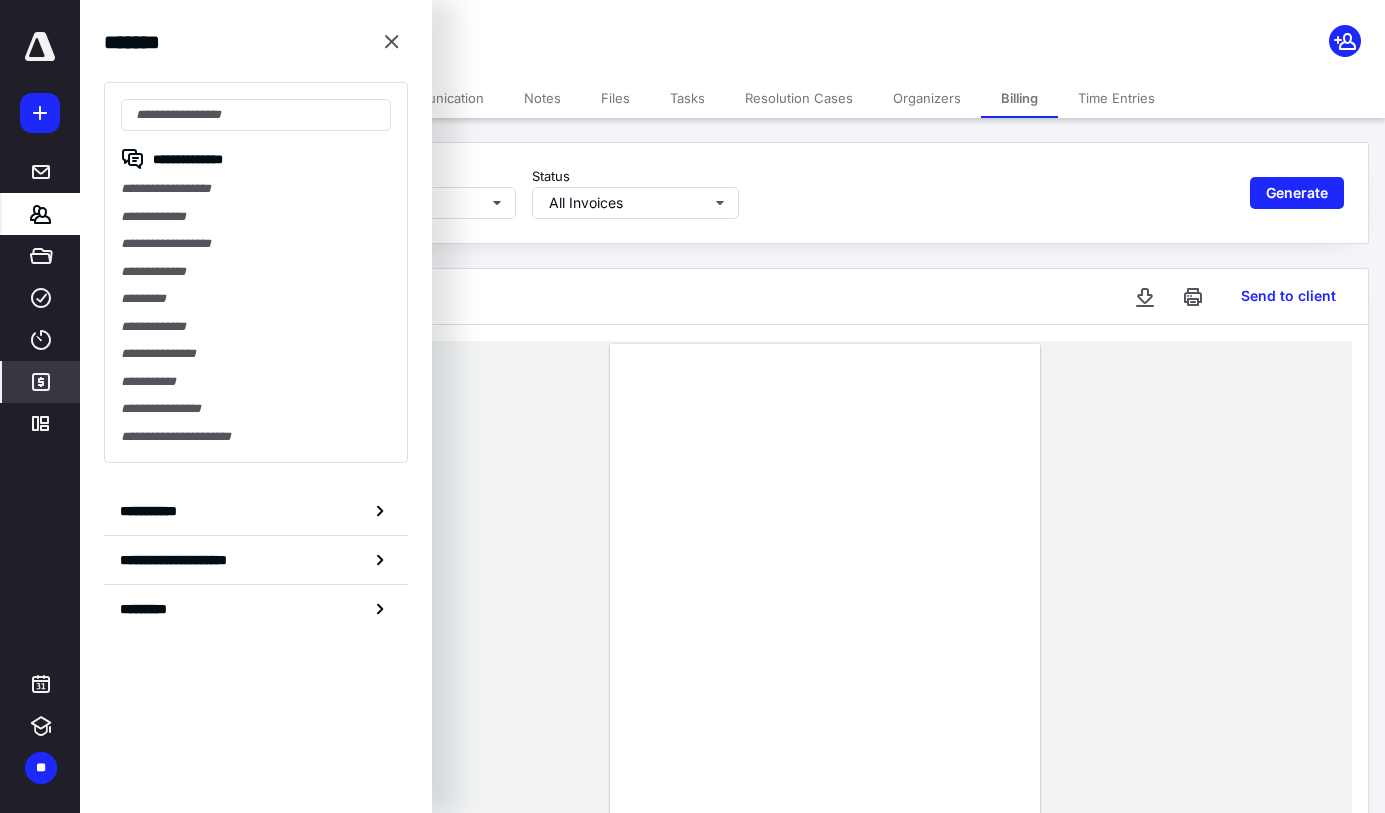 click 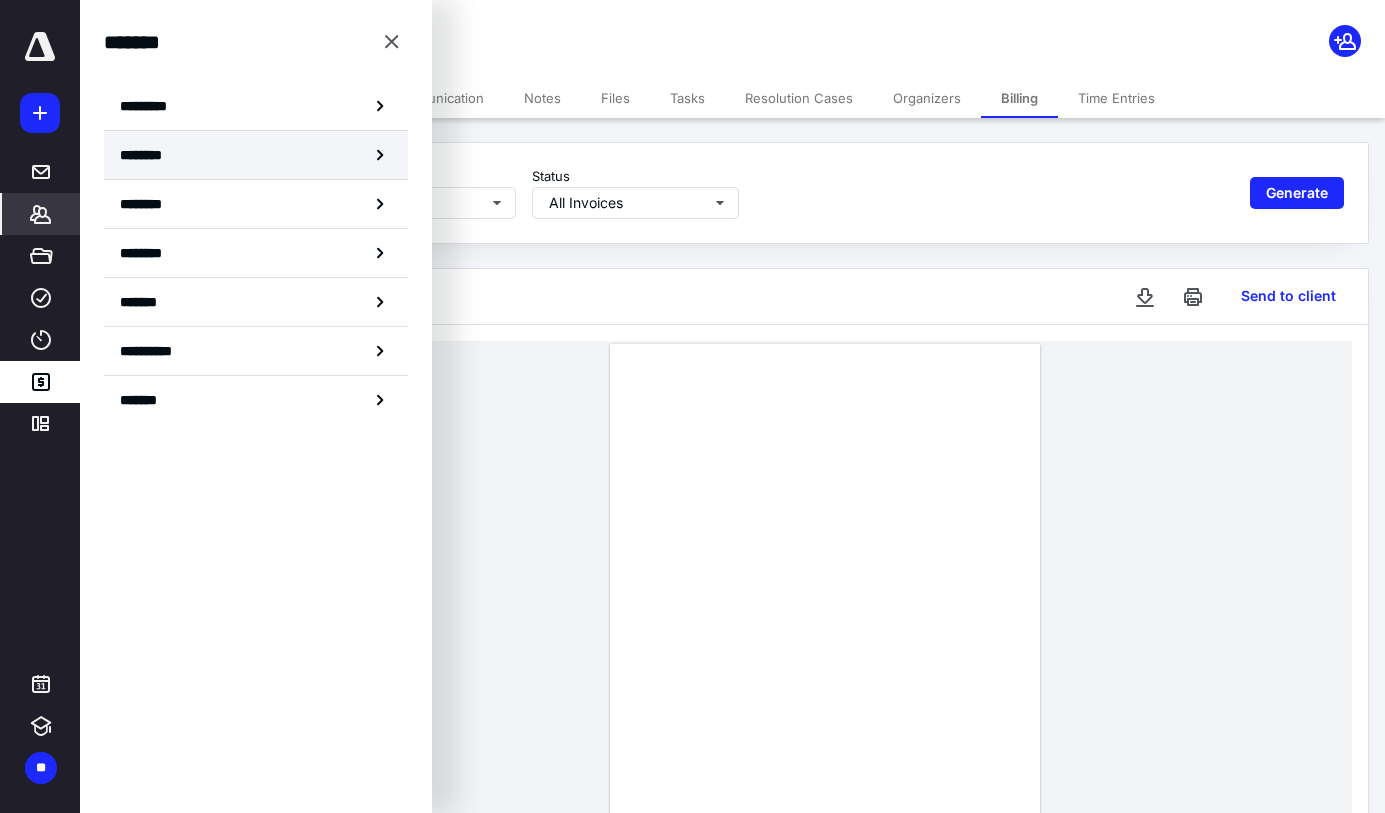 click on "********" at bounding box center [148, 155] 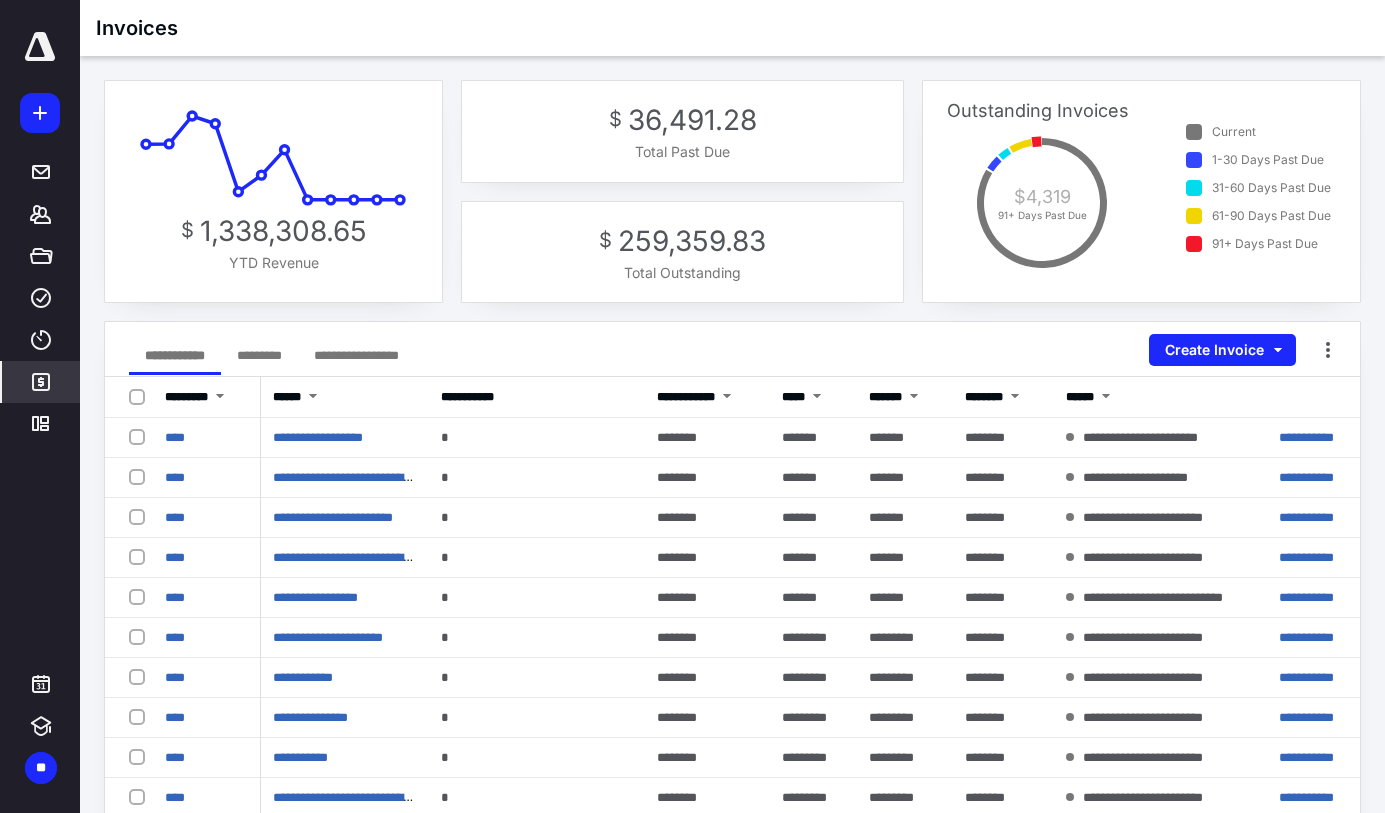 click 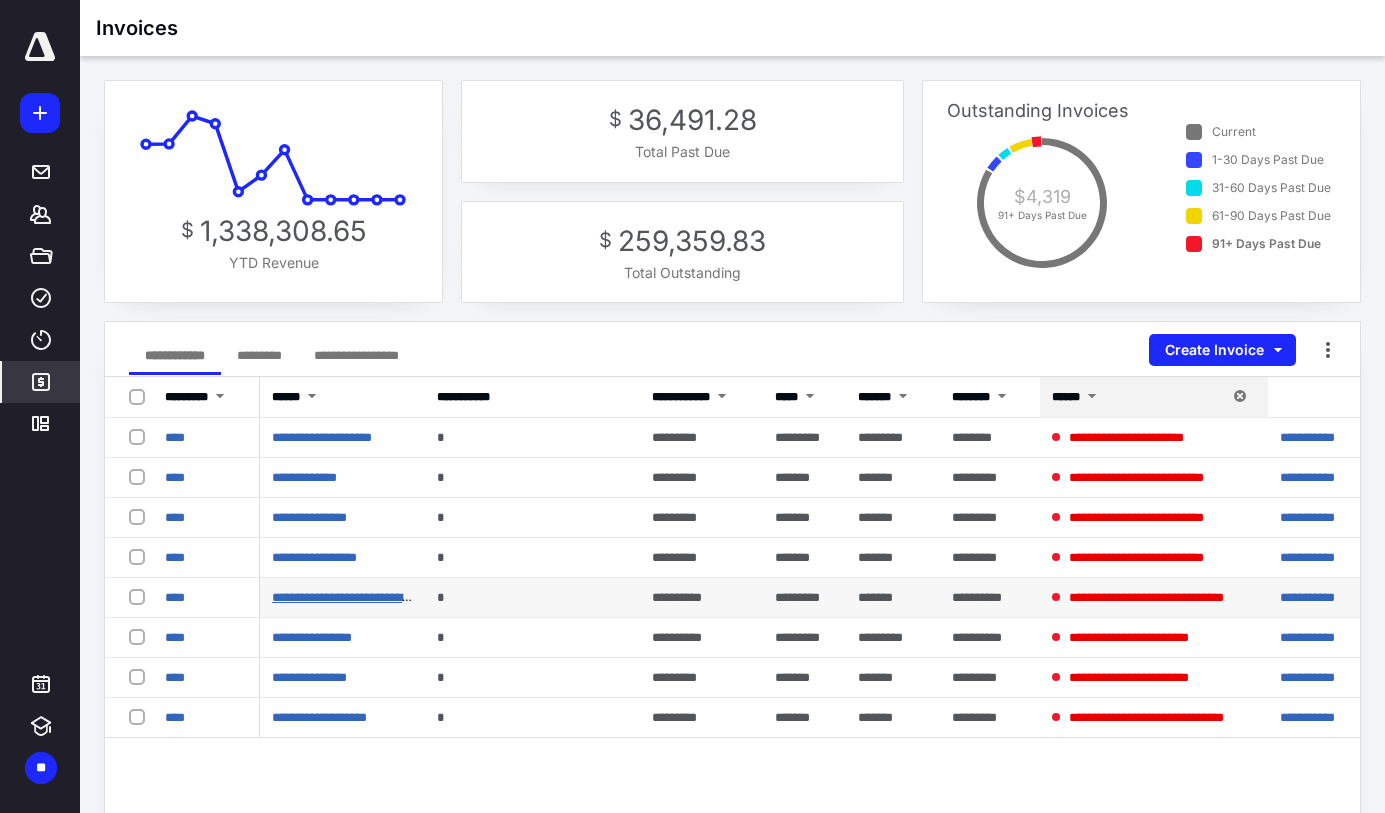 click on "**********" at bounding box center [354, 597] 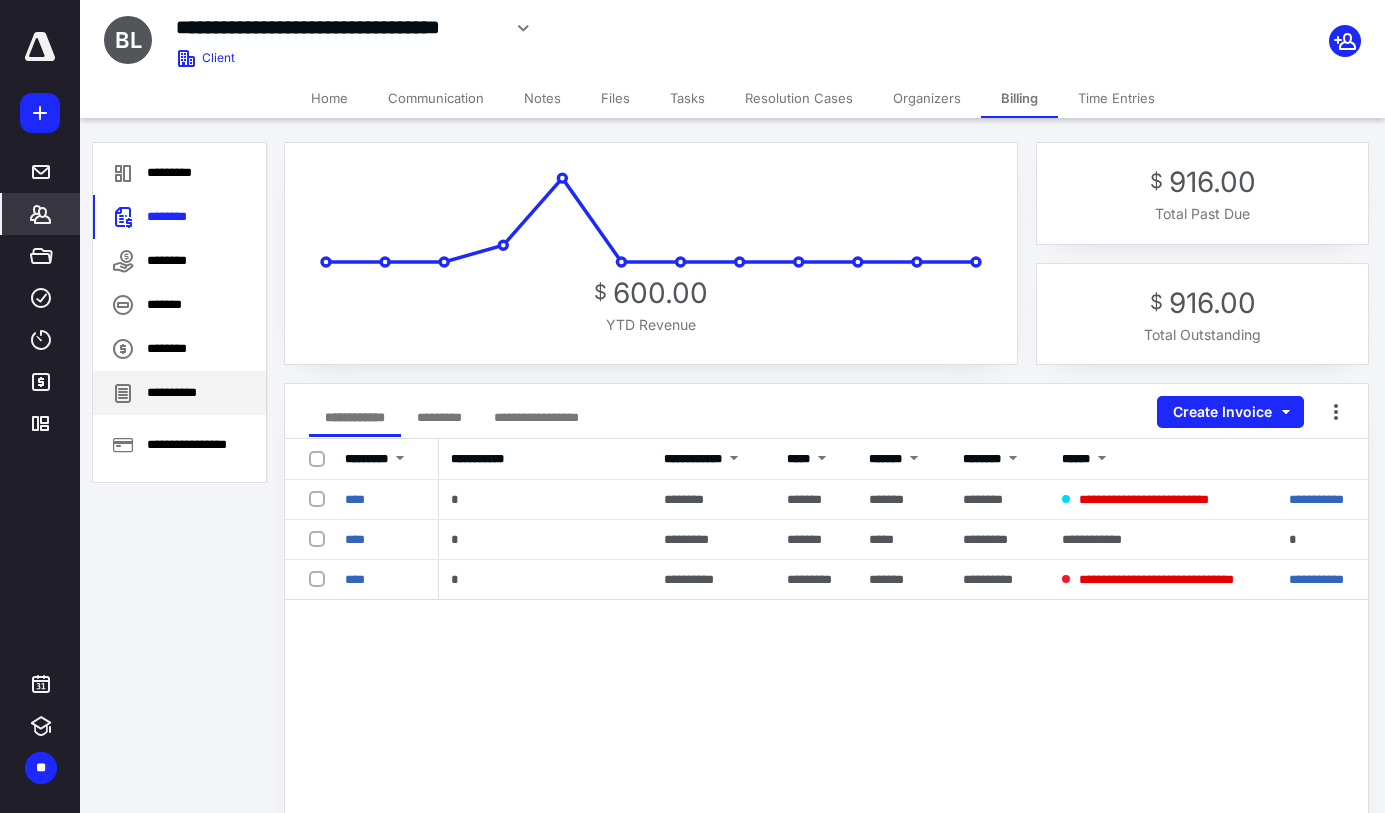 click on "**********" at bounding box center [179, 393] 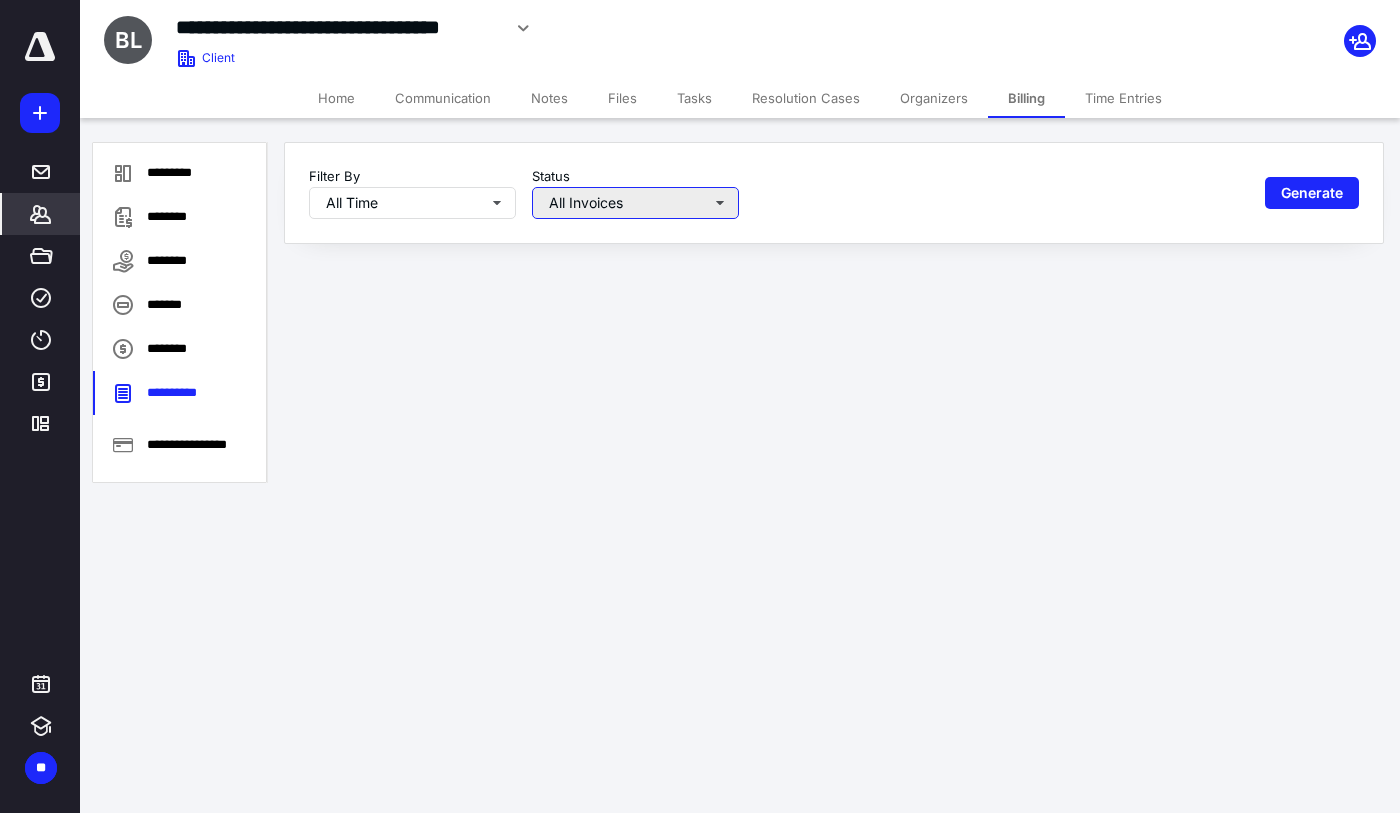 click on "All Invoices" at bounding box center (635, 203) 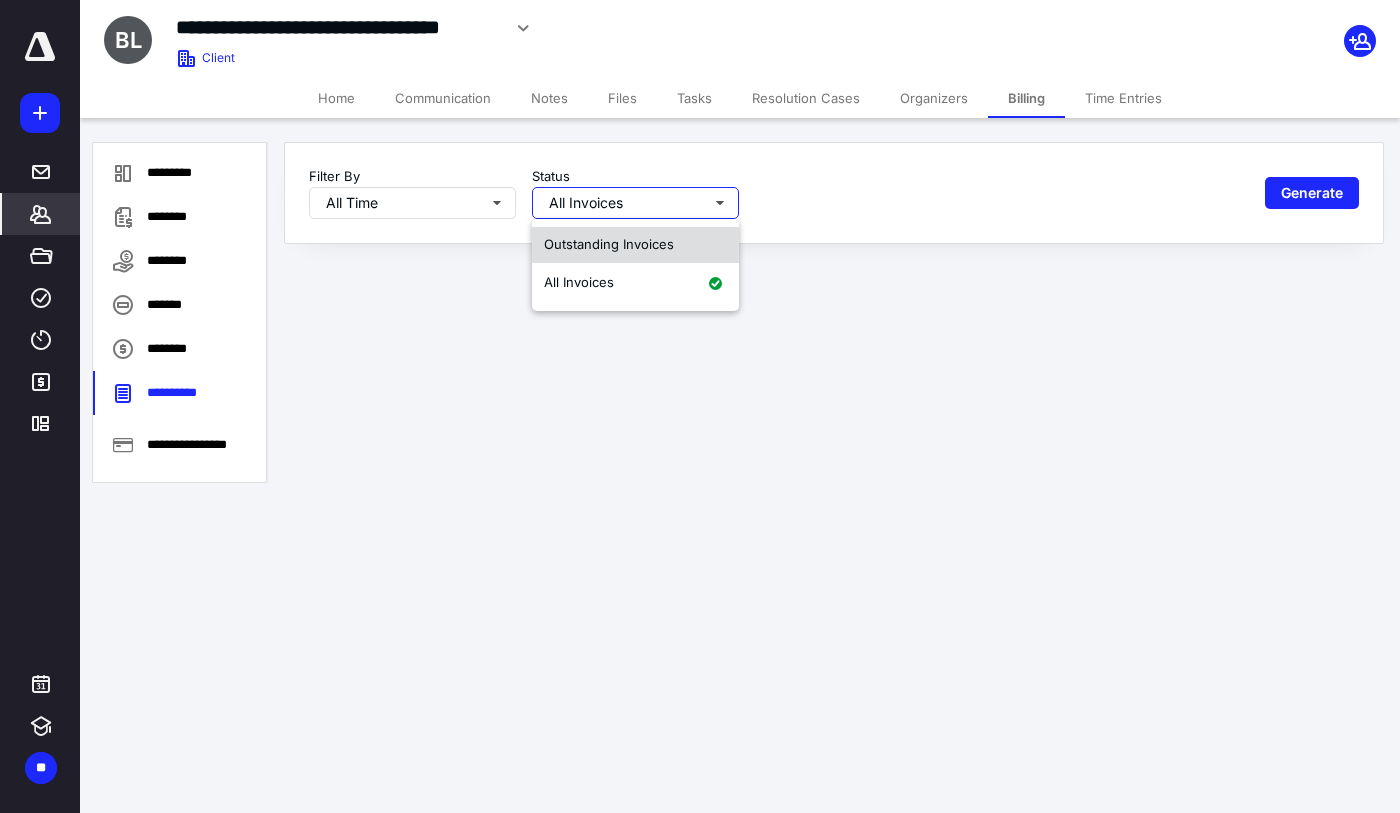click on "Outstanding Invoices" at bounding box center (609, 244) 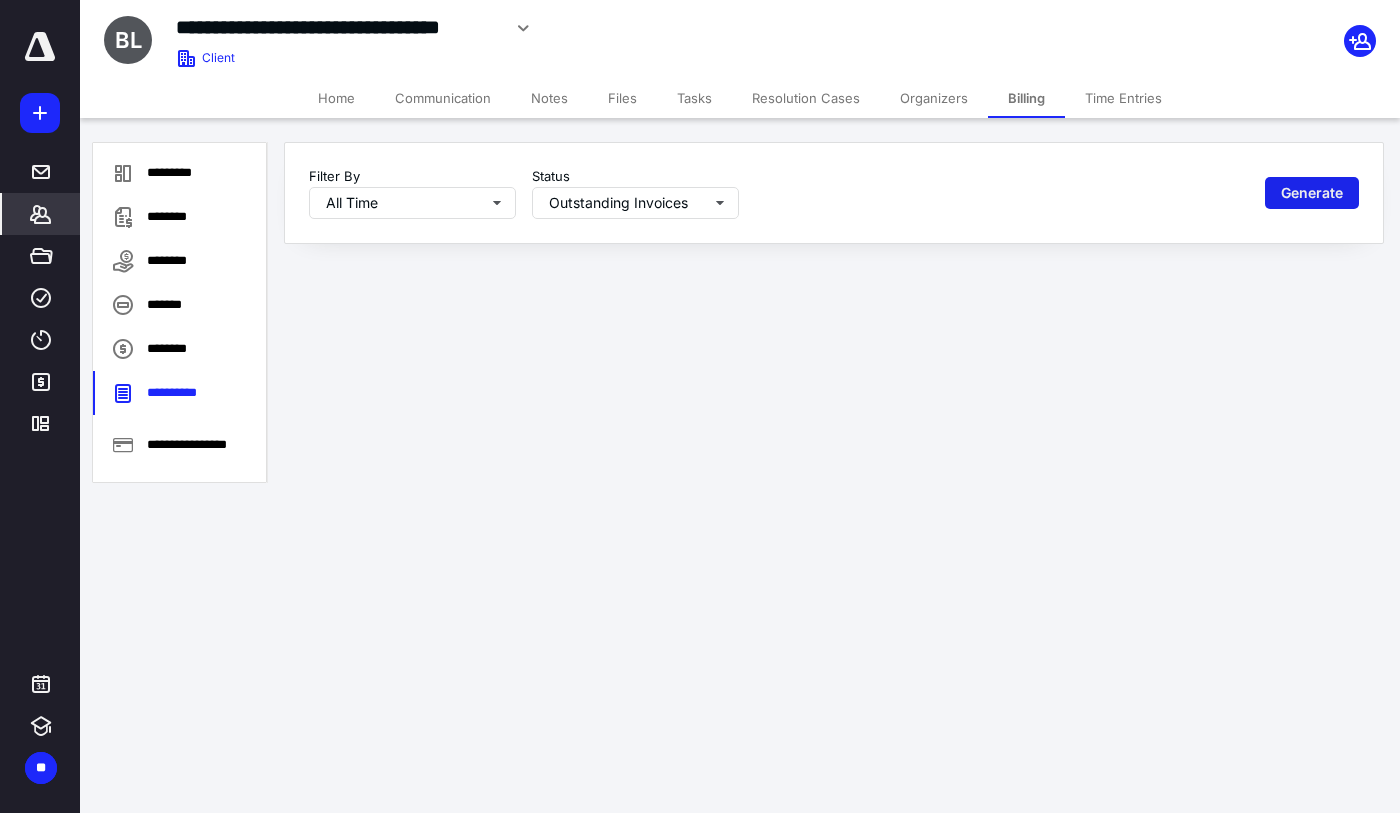 click on "Generate" at bounding box center [1312, 193] 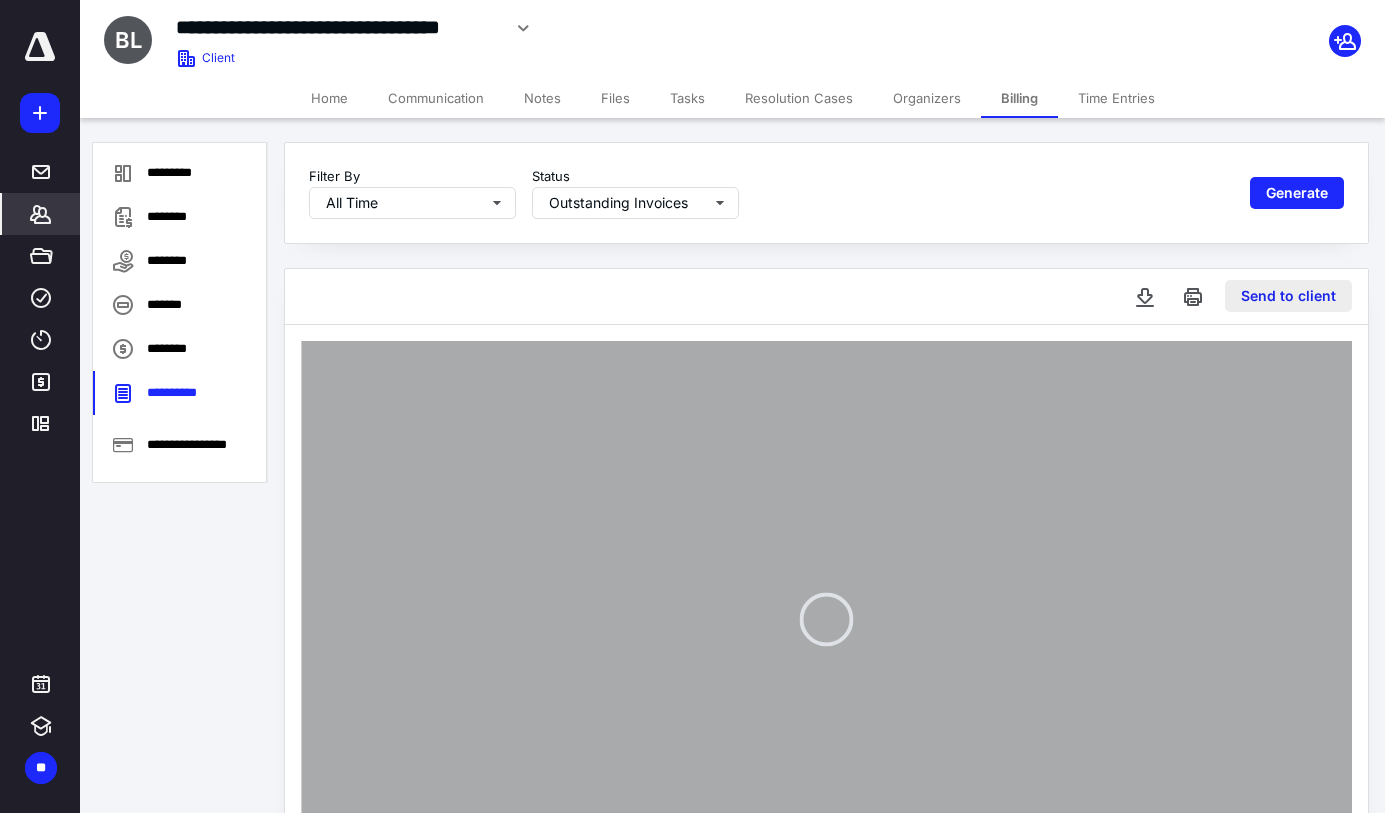 click on "Send to client" at bounding box center [1288, 296] 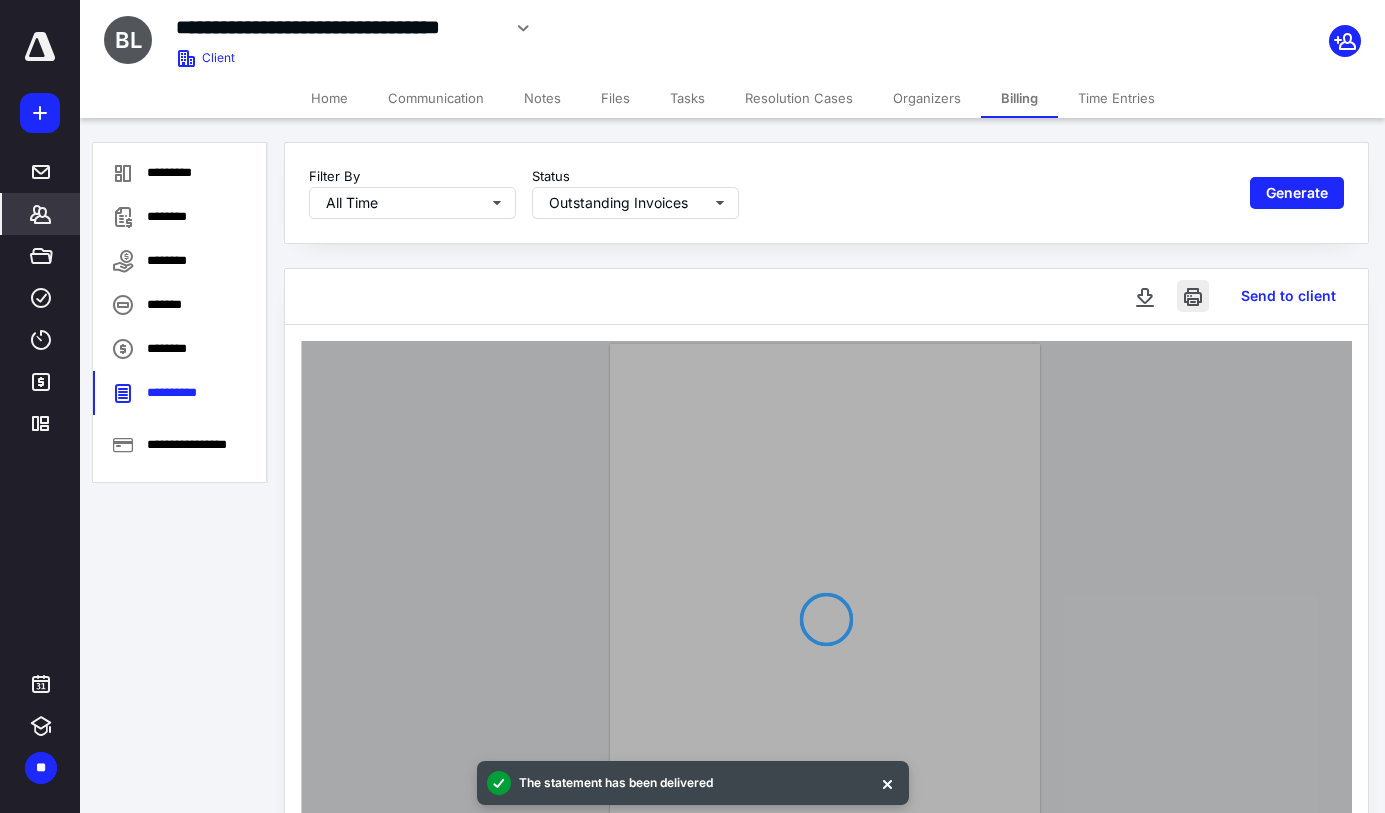 click at bounding box center (1193, 296) 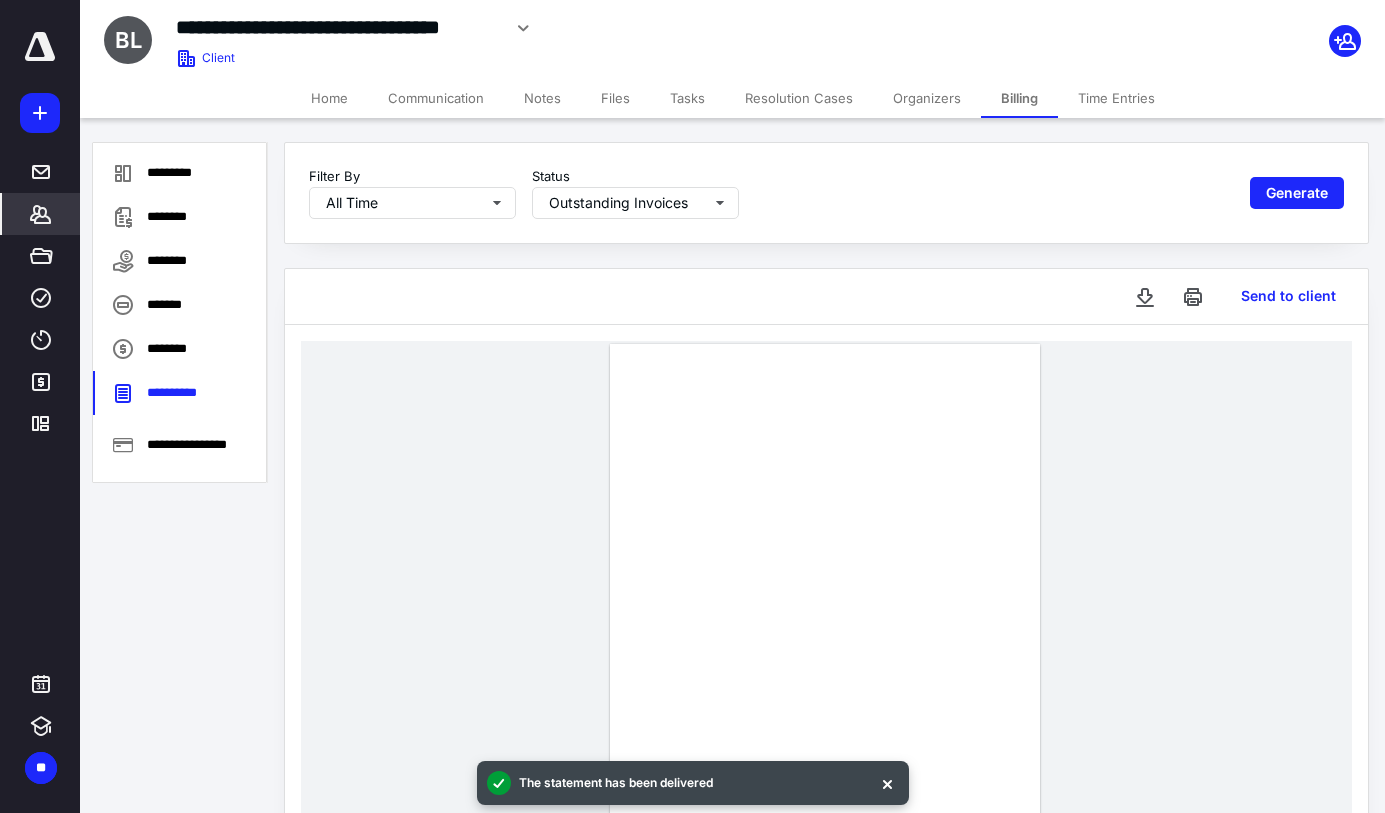 click 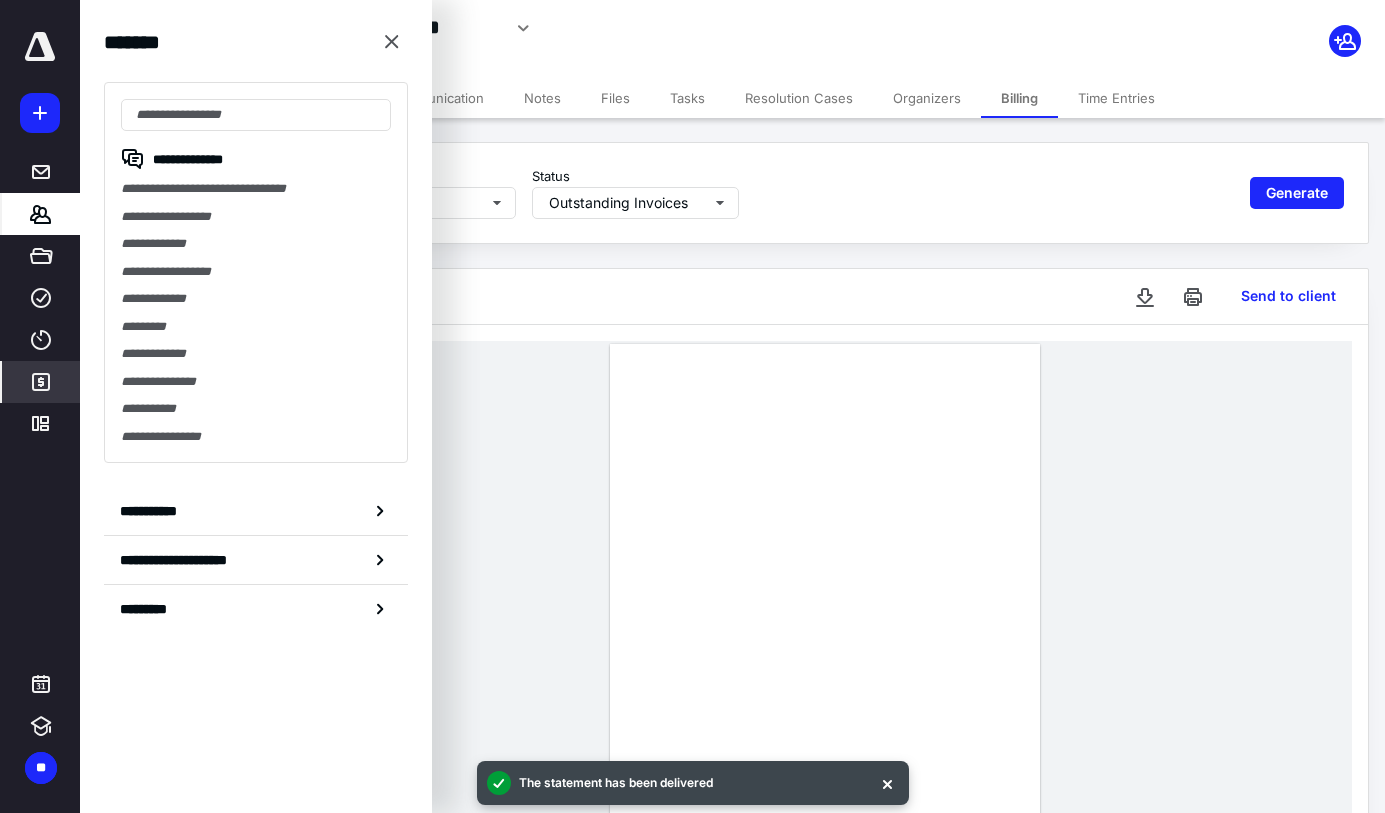 click 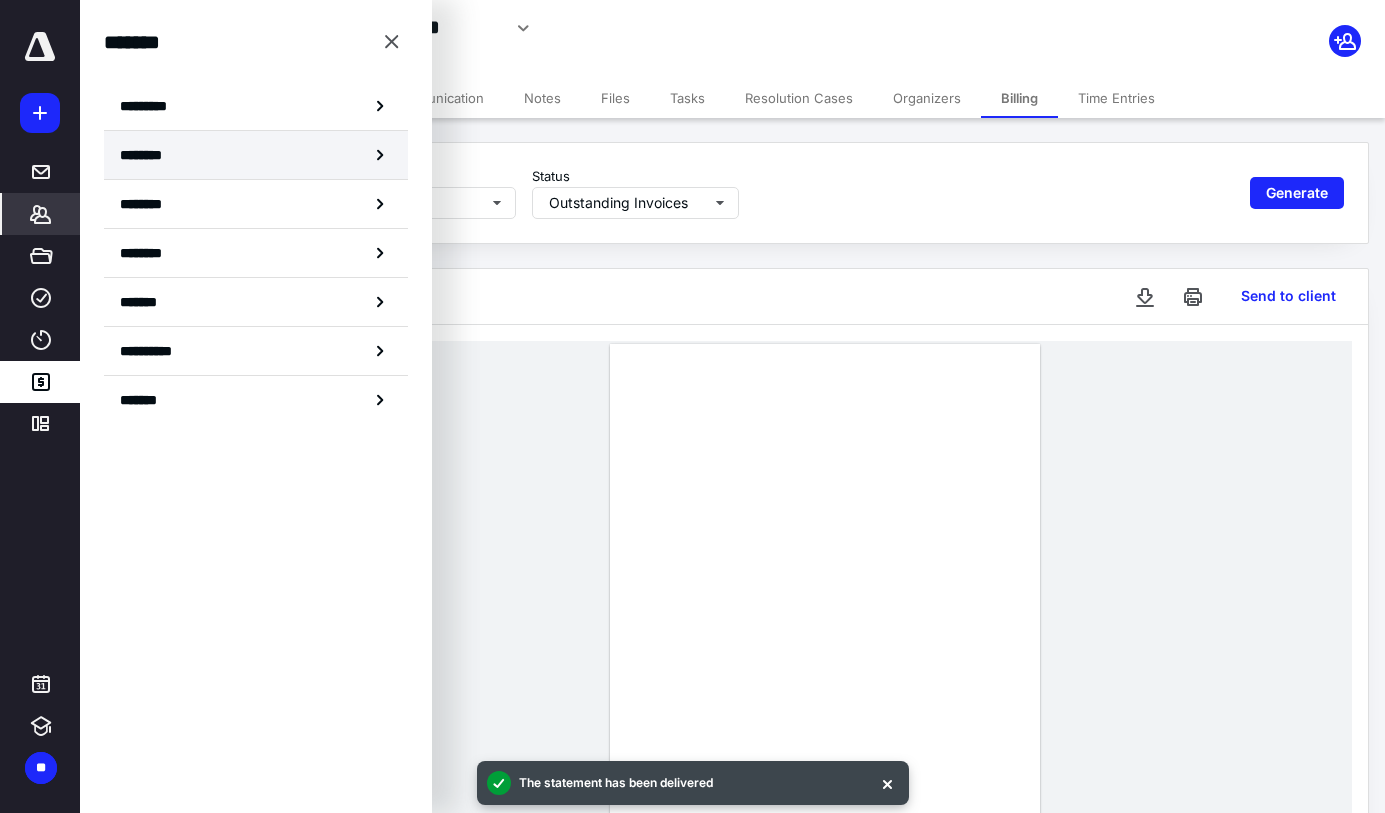 click on "********" at bounding box center (256, 155) 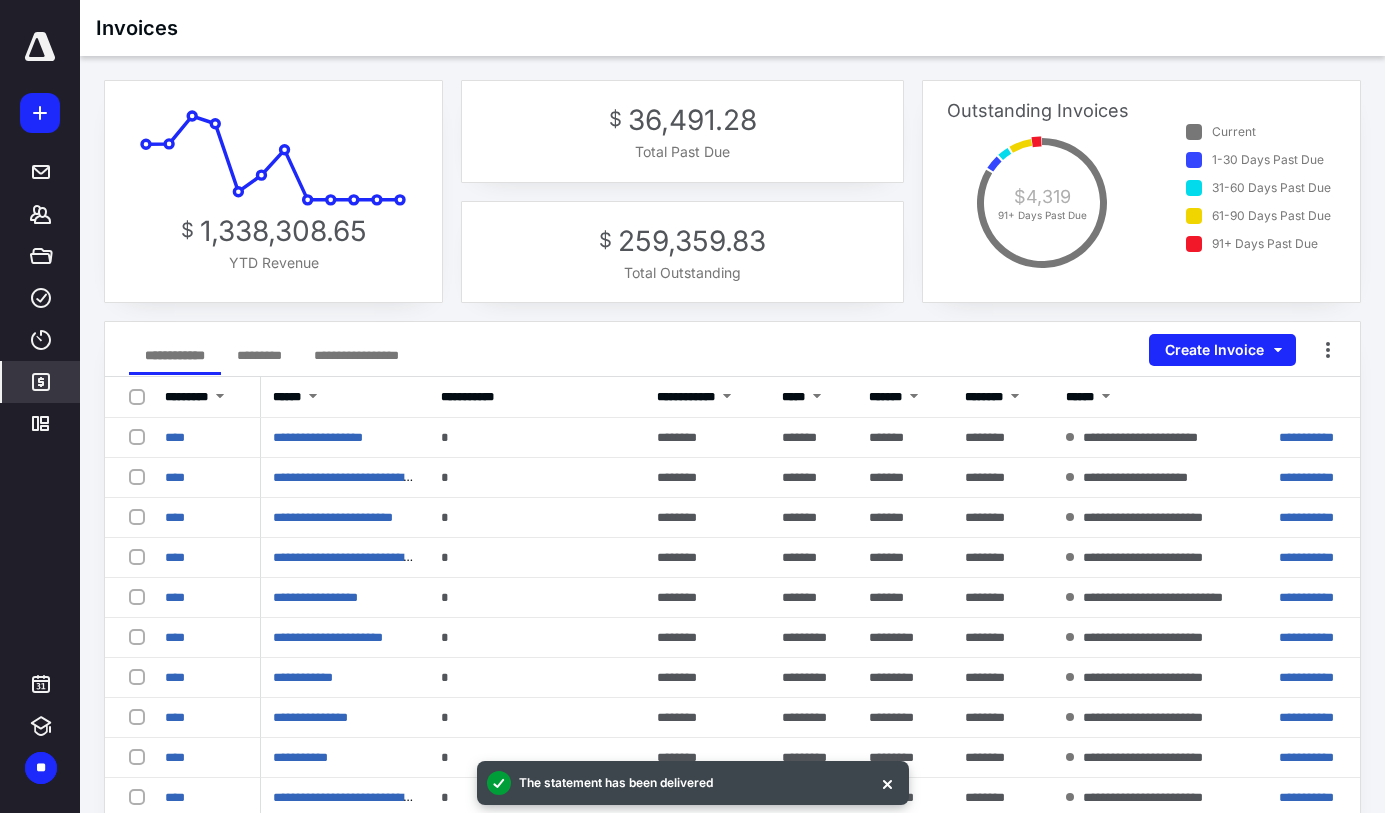 click 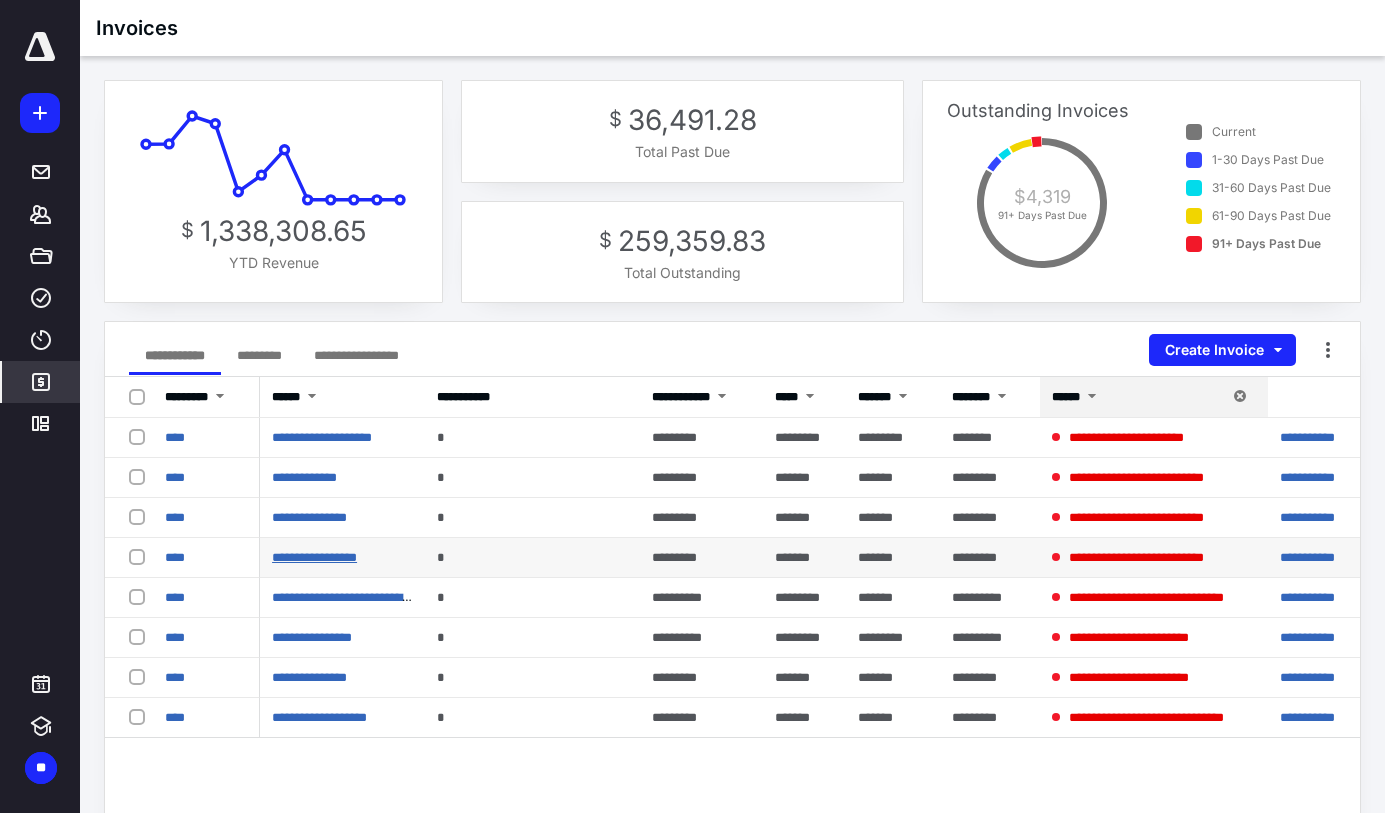 scroll, scrollTop: 100, scrollLeft: 0, axis: vertical 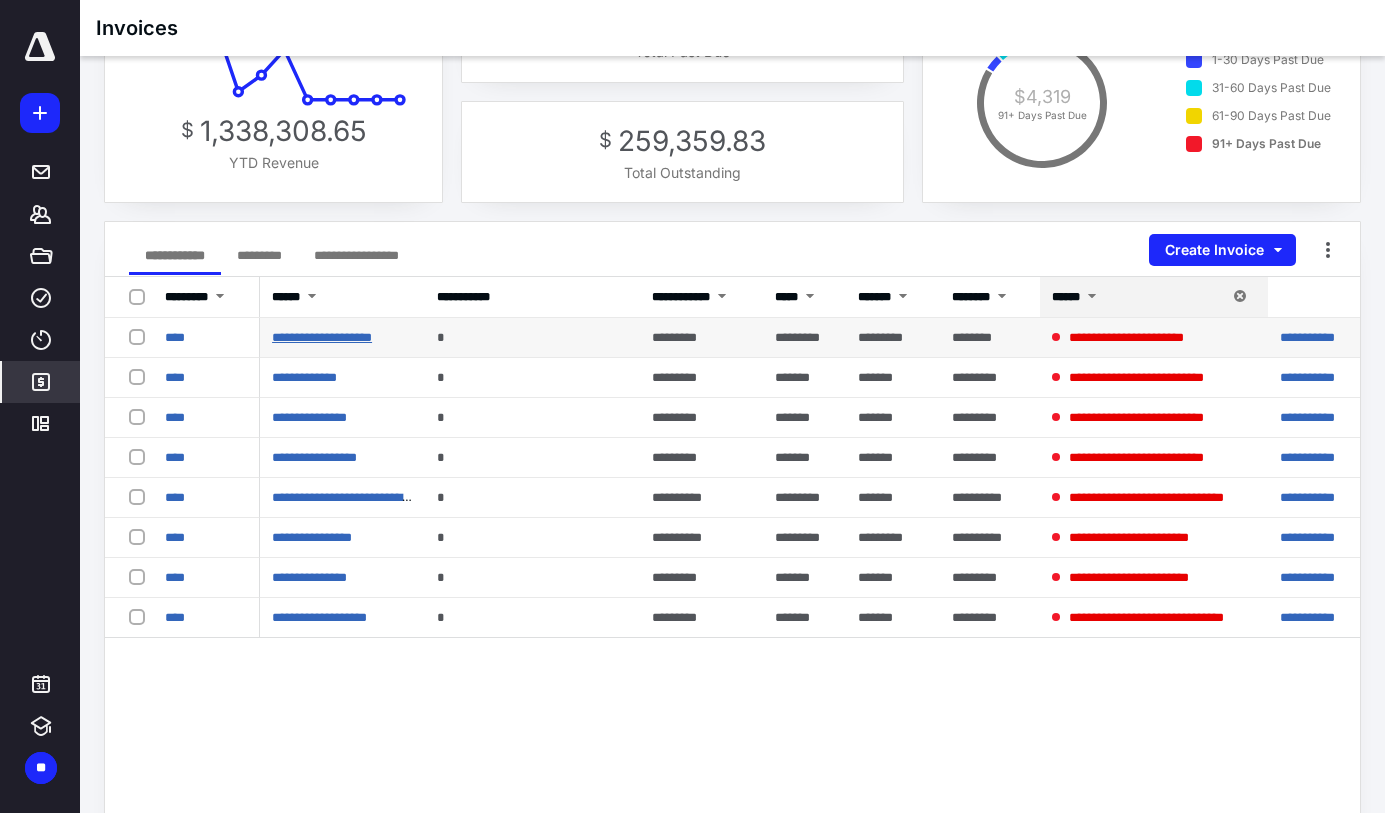 click on "**********" at bounding box center [322, 337] 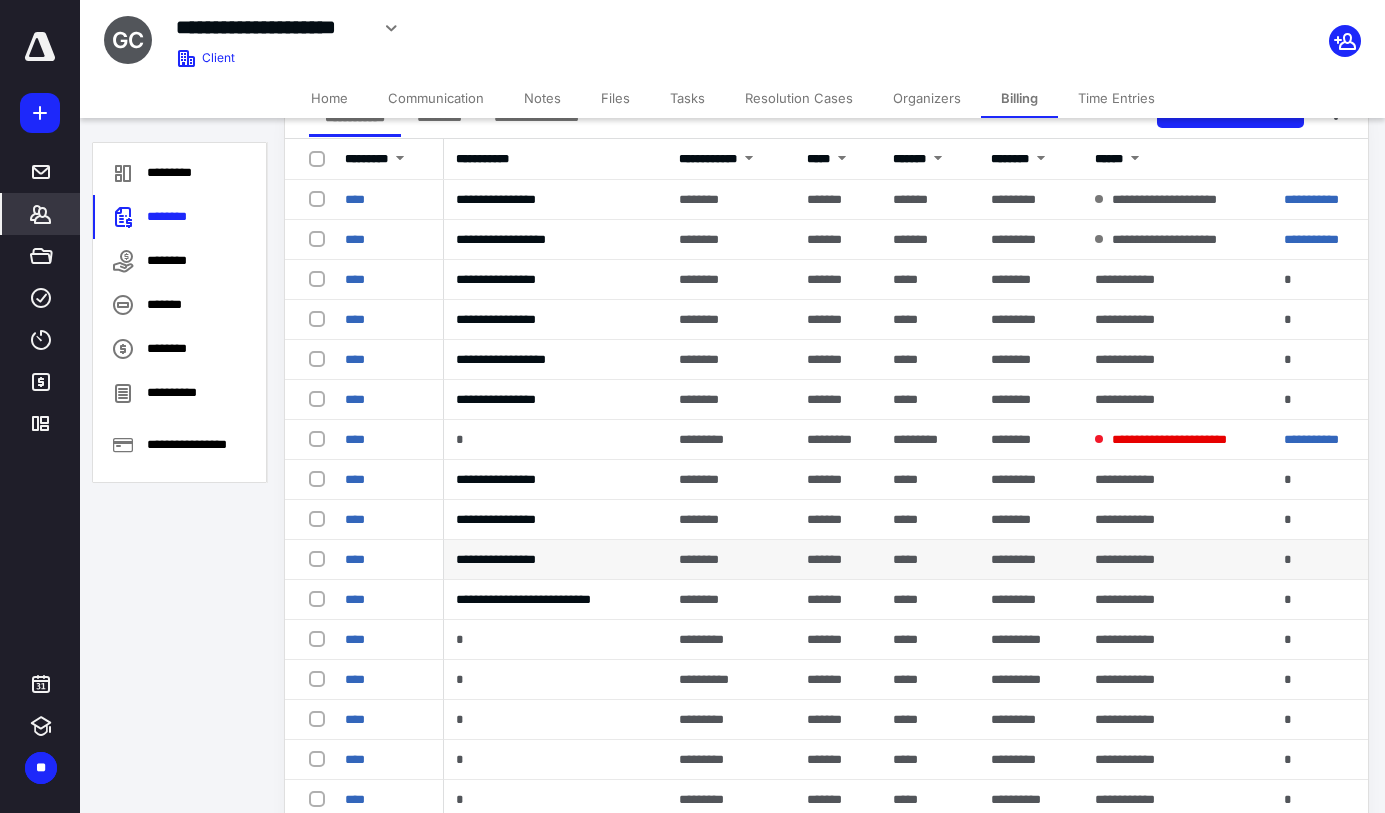 scroll, scrollTop: 0, scrollLeft: 0, axis: both 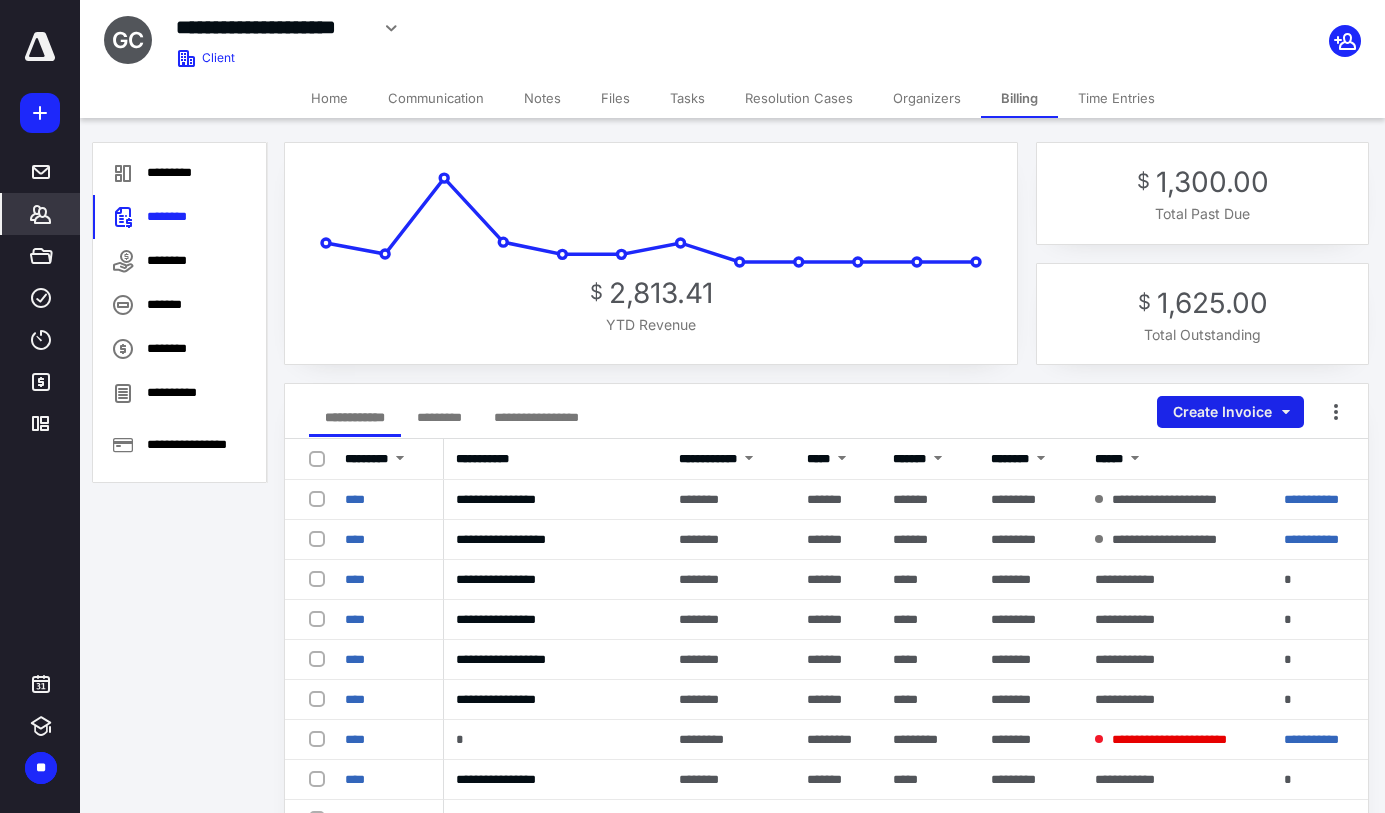 click on "Create Invoice" at bounding box center (1230, 412) 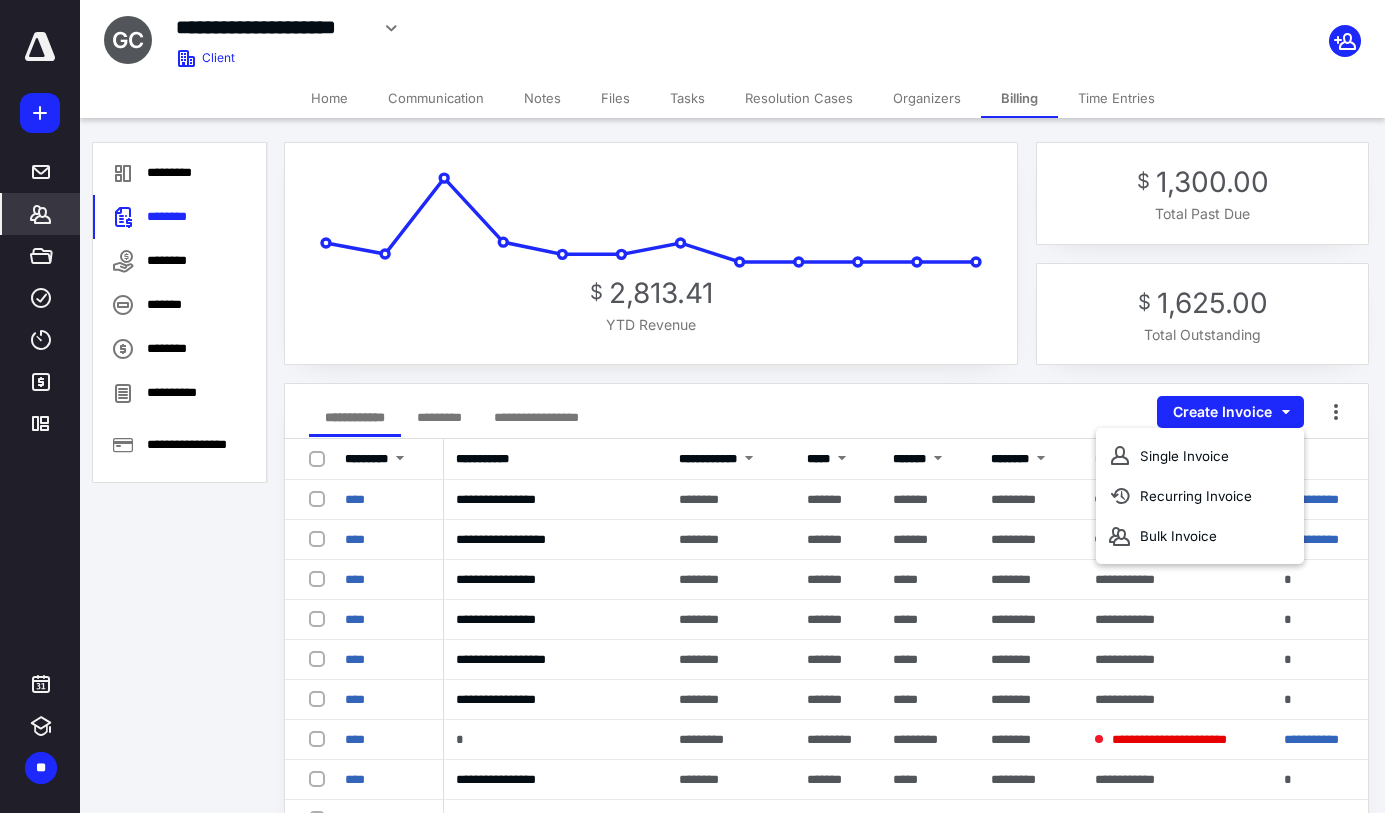 click on "**********" at bounding box center [826, 411] 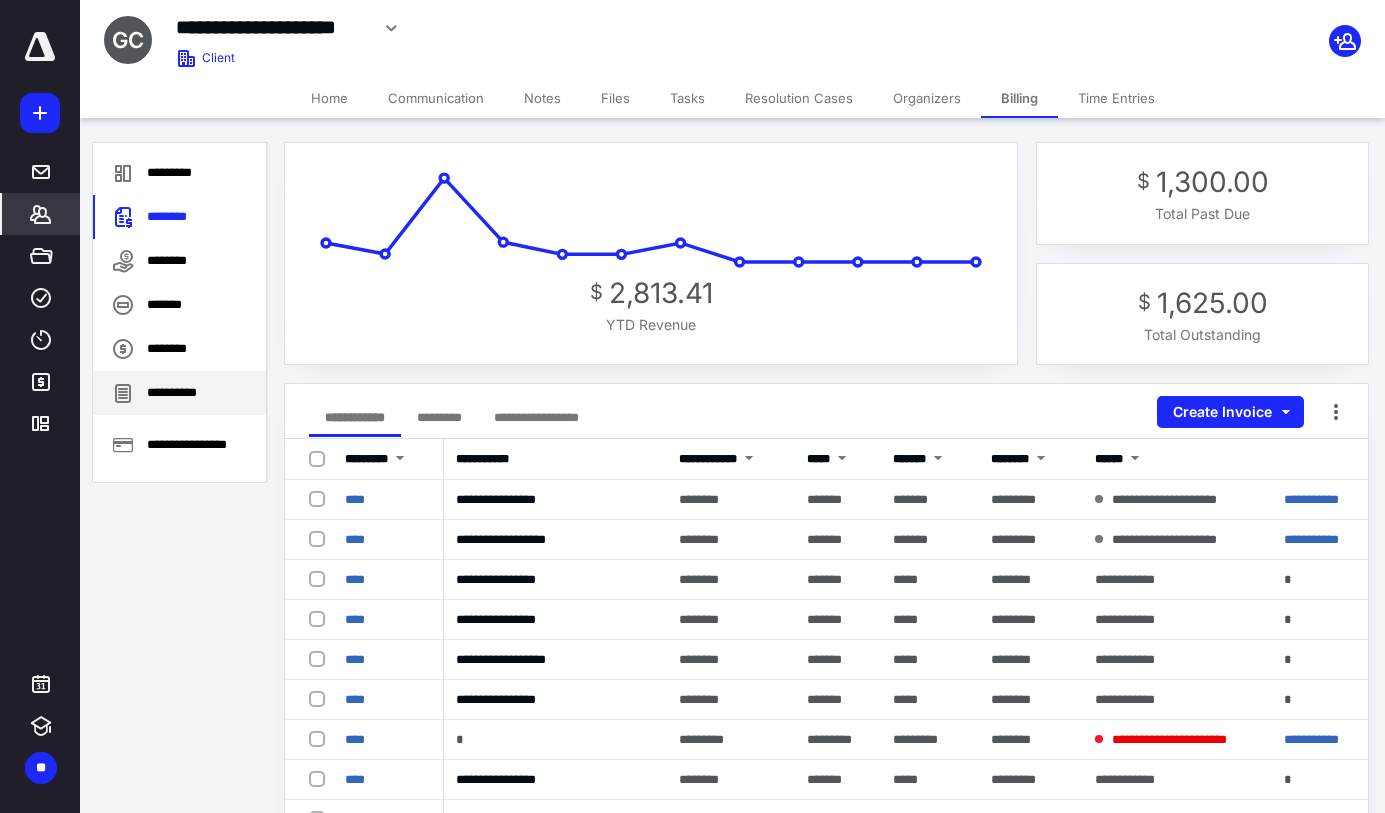 click on "**********" at bounding box center (179, 393) 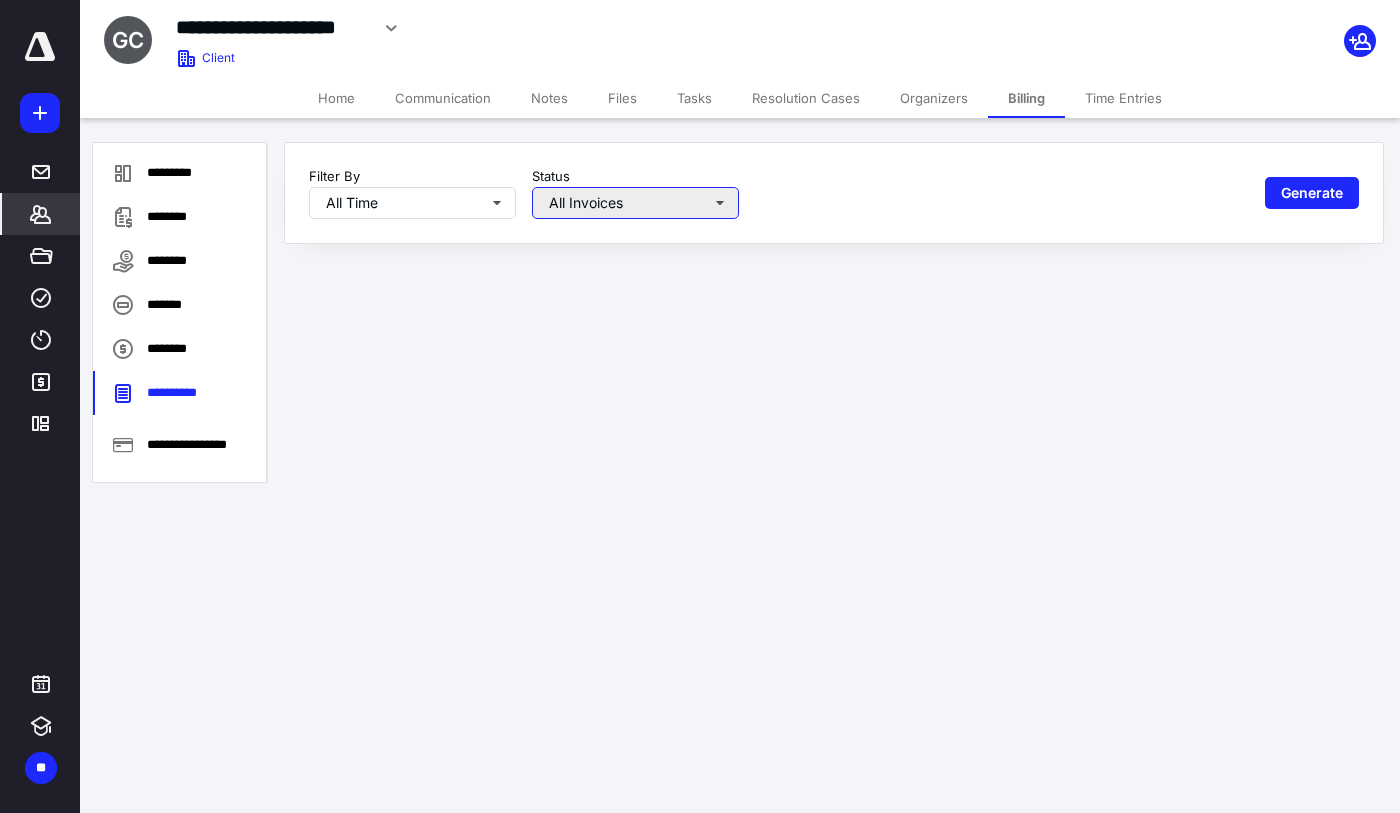 click on "All Invoices" at bounding box center (635, 203) 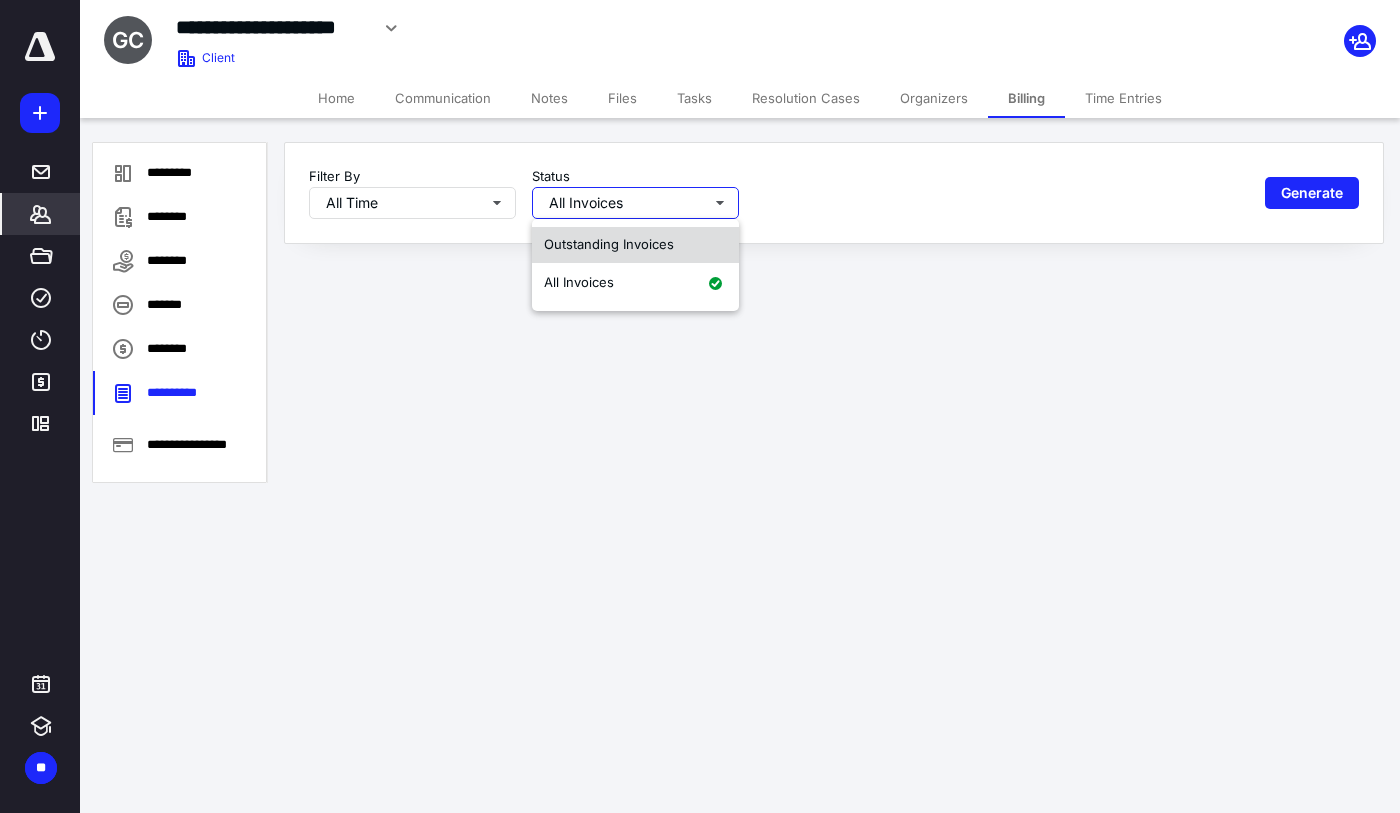 click on "Outstanding Invoices" at bounding box center (635, 245) 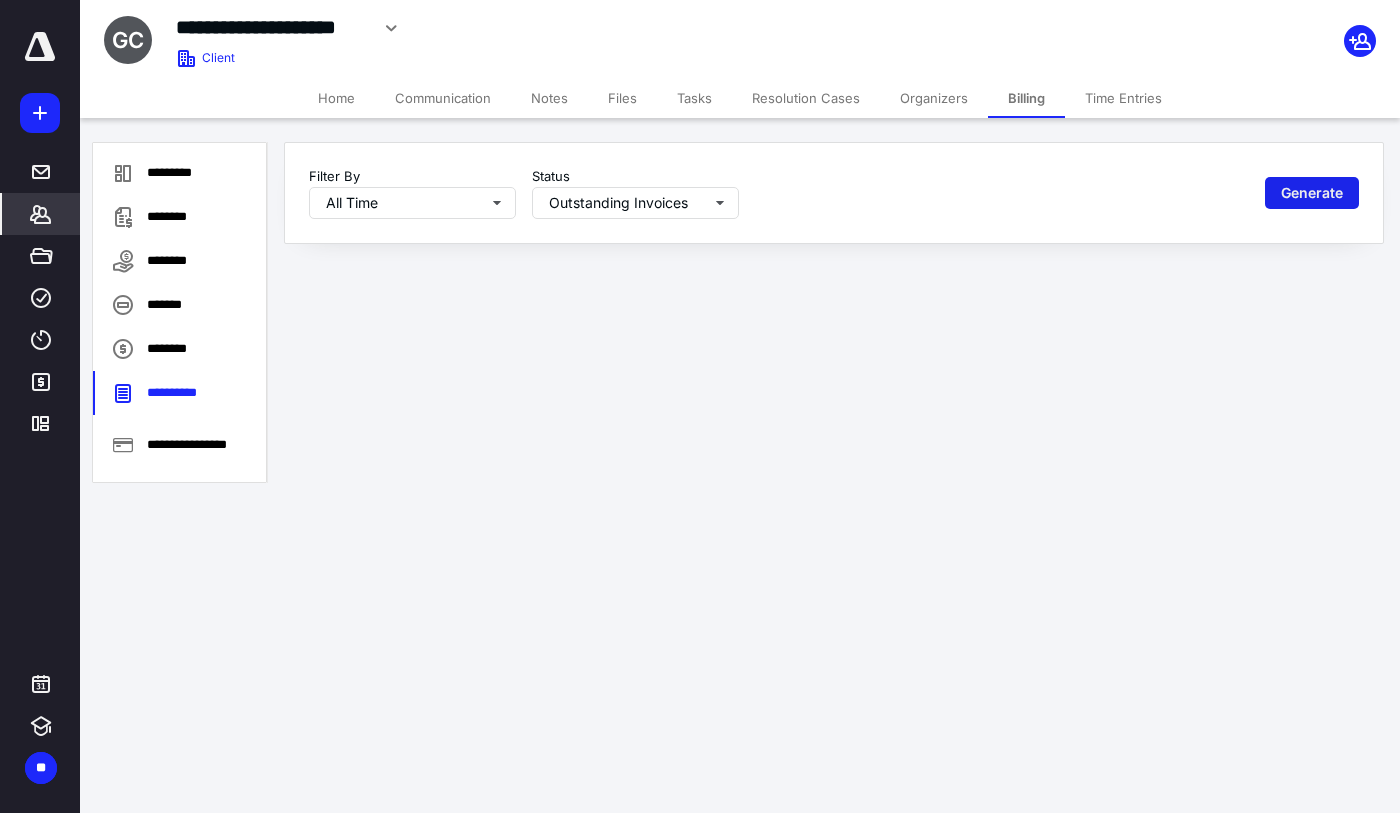 click on "Generate" at bounding box center (1312, 193) 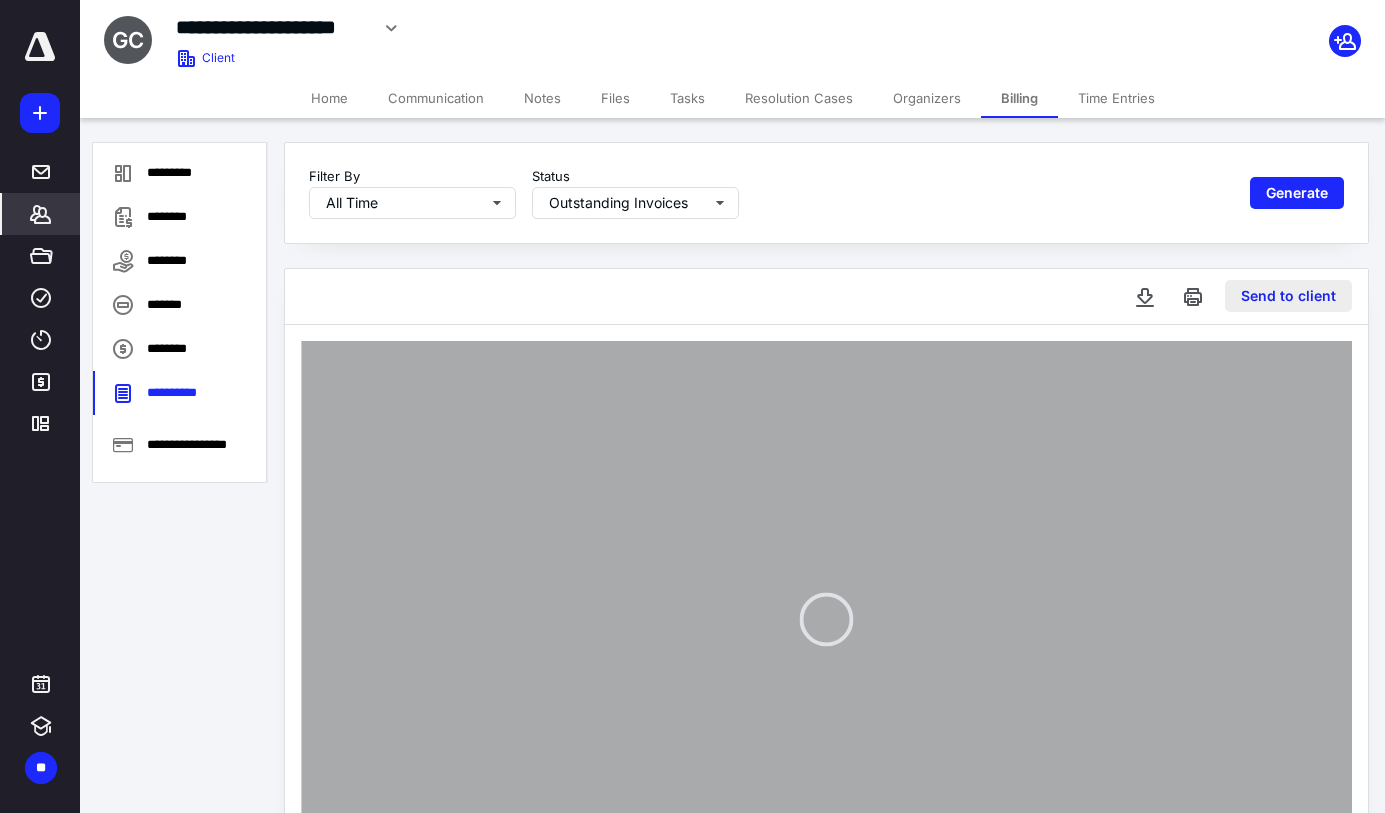 click on "Send to client" at bounding box center [1288, 296] 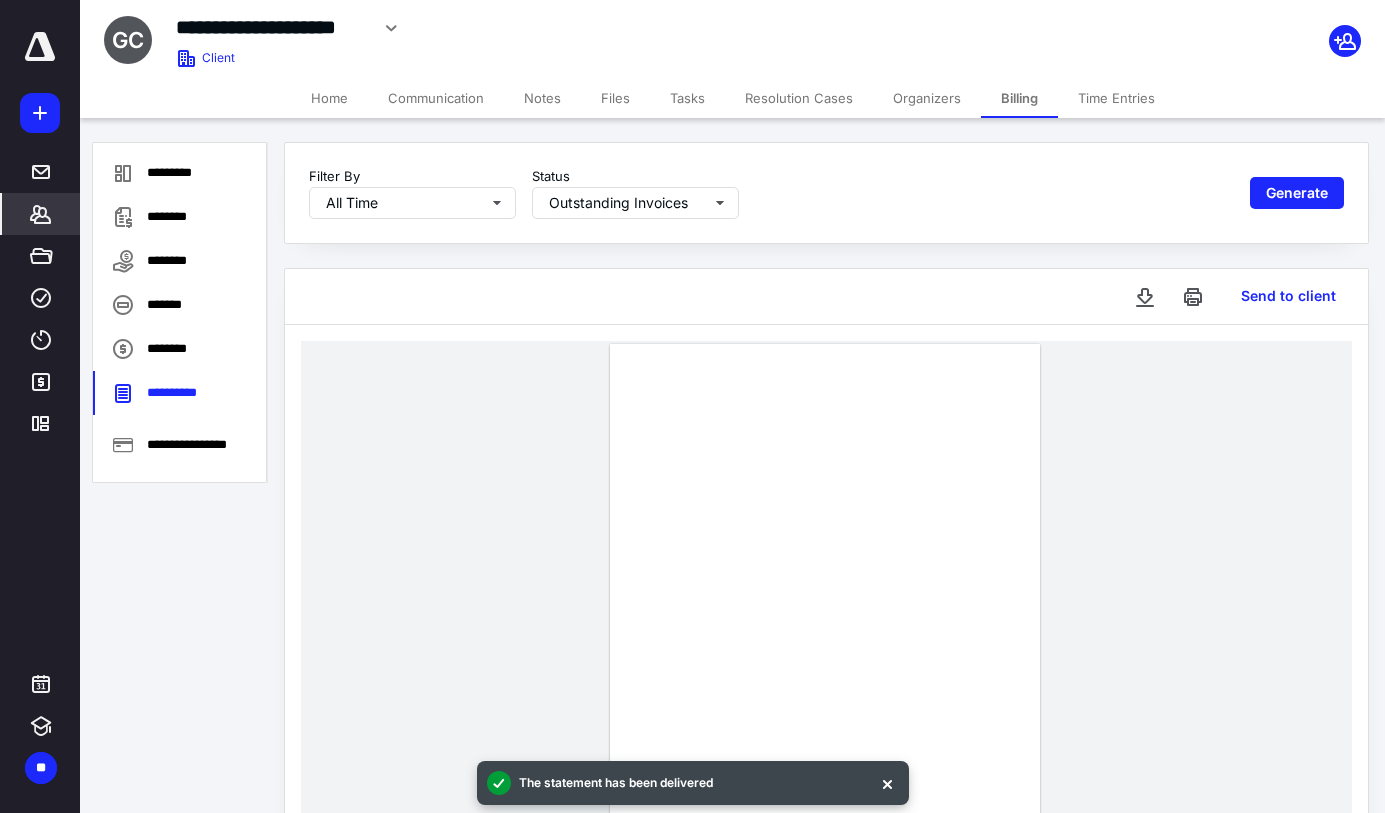 click 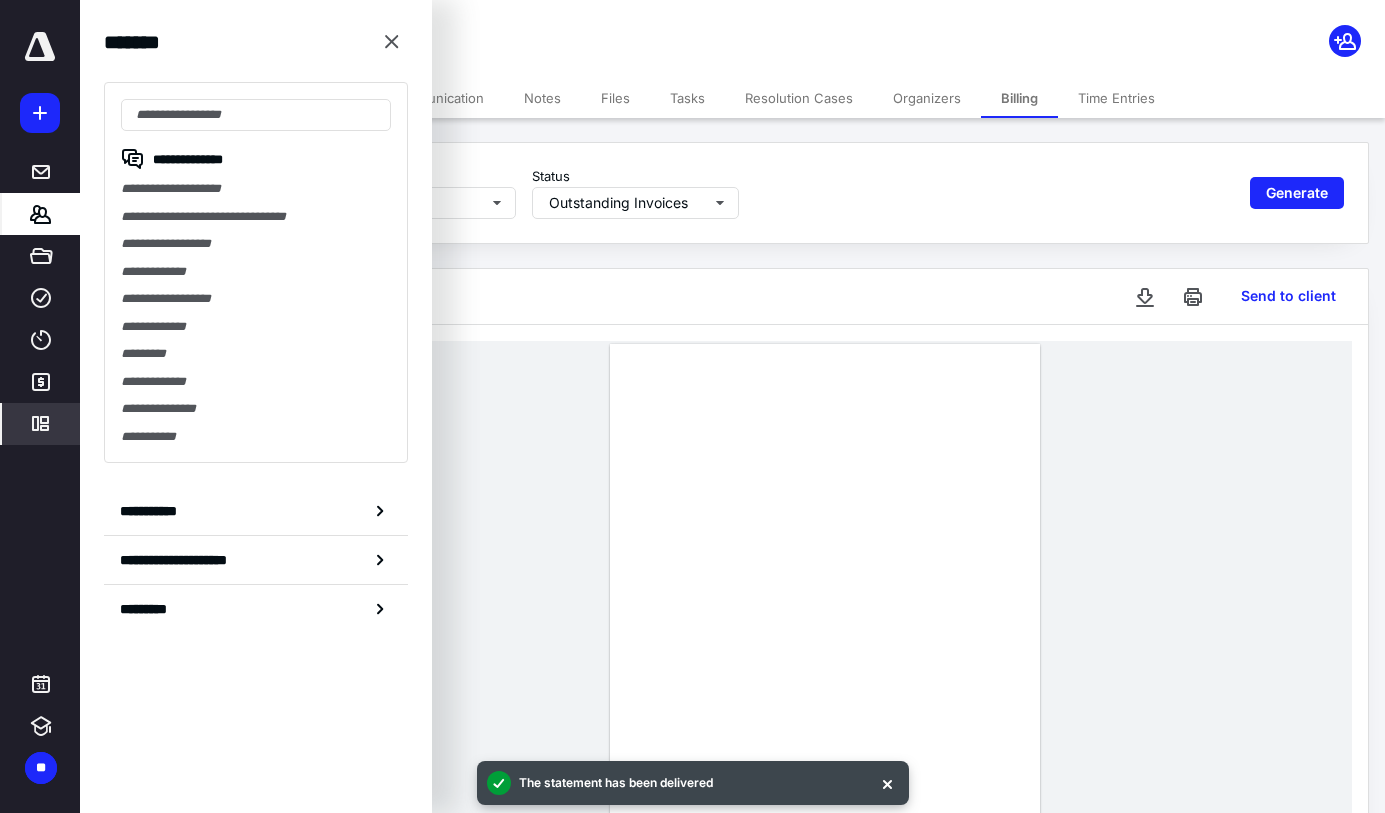 click 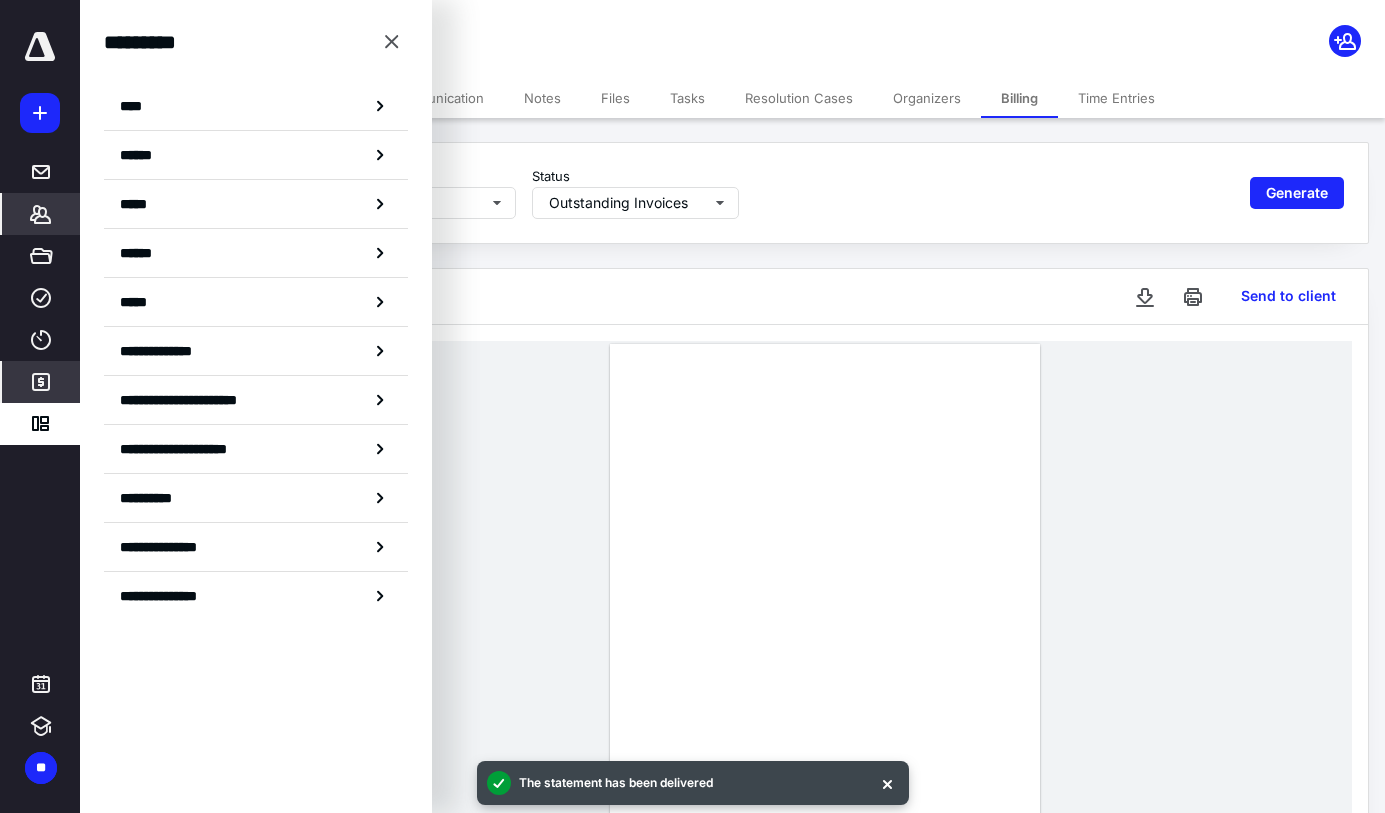 click 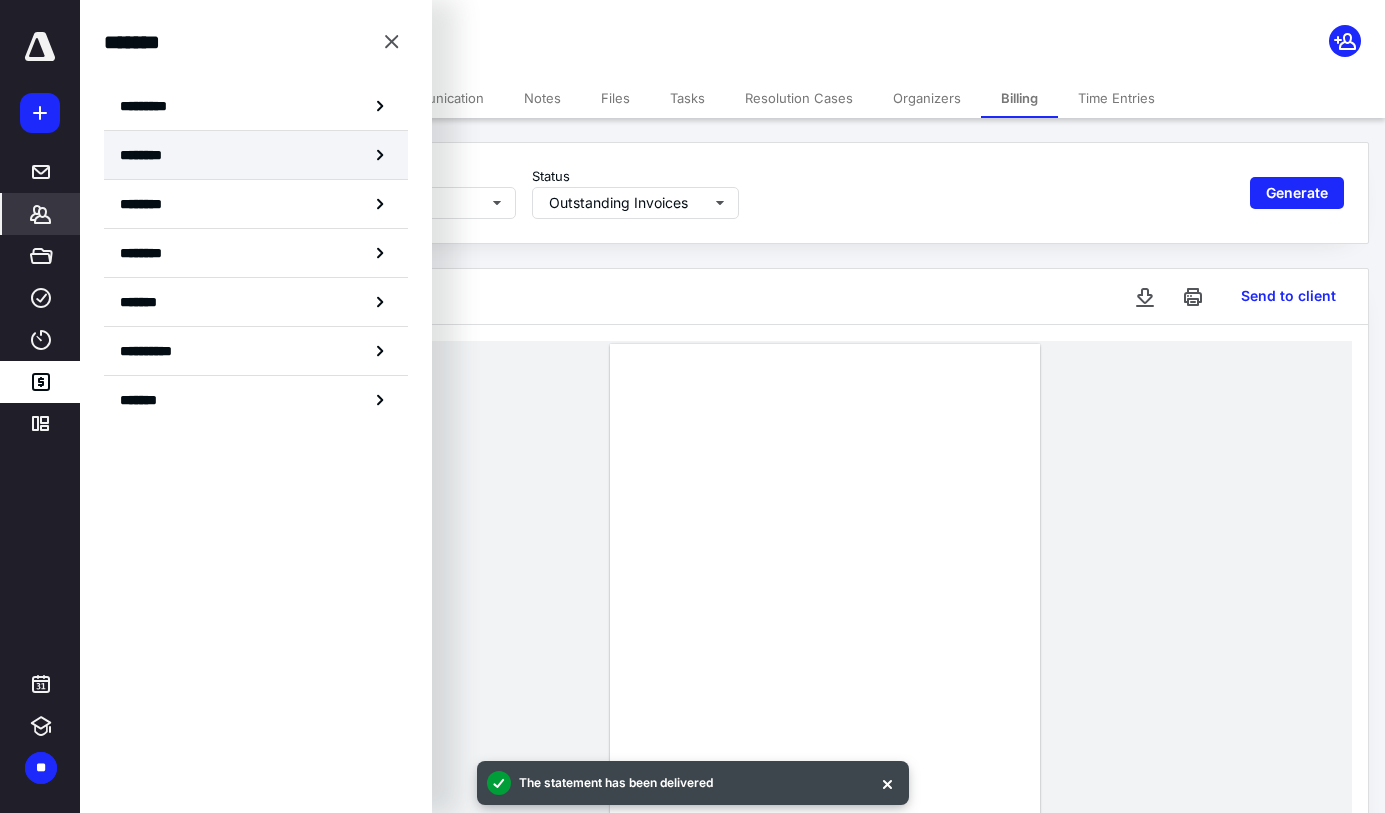 click on "********" at bounding box center (148, 155) 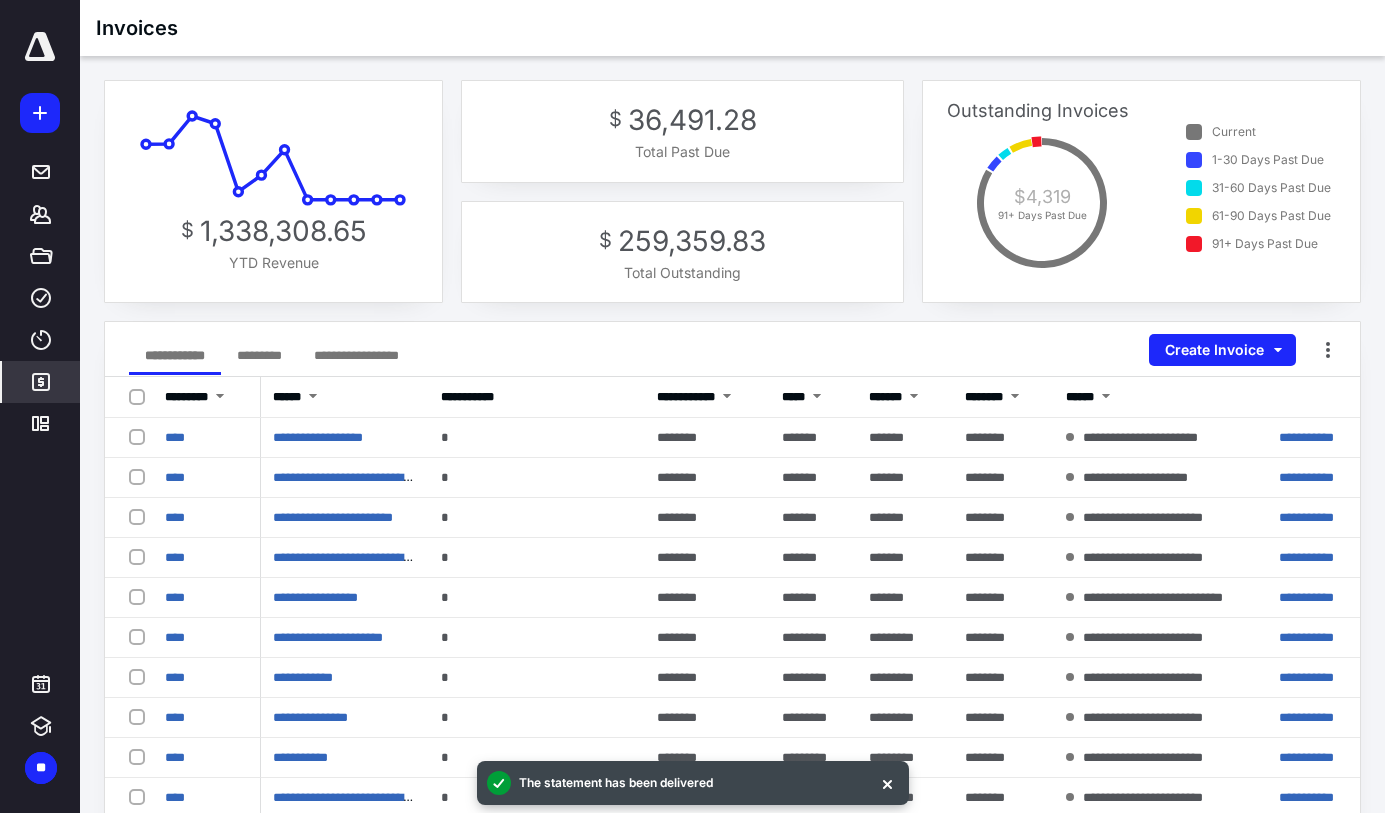 click 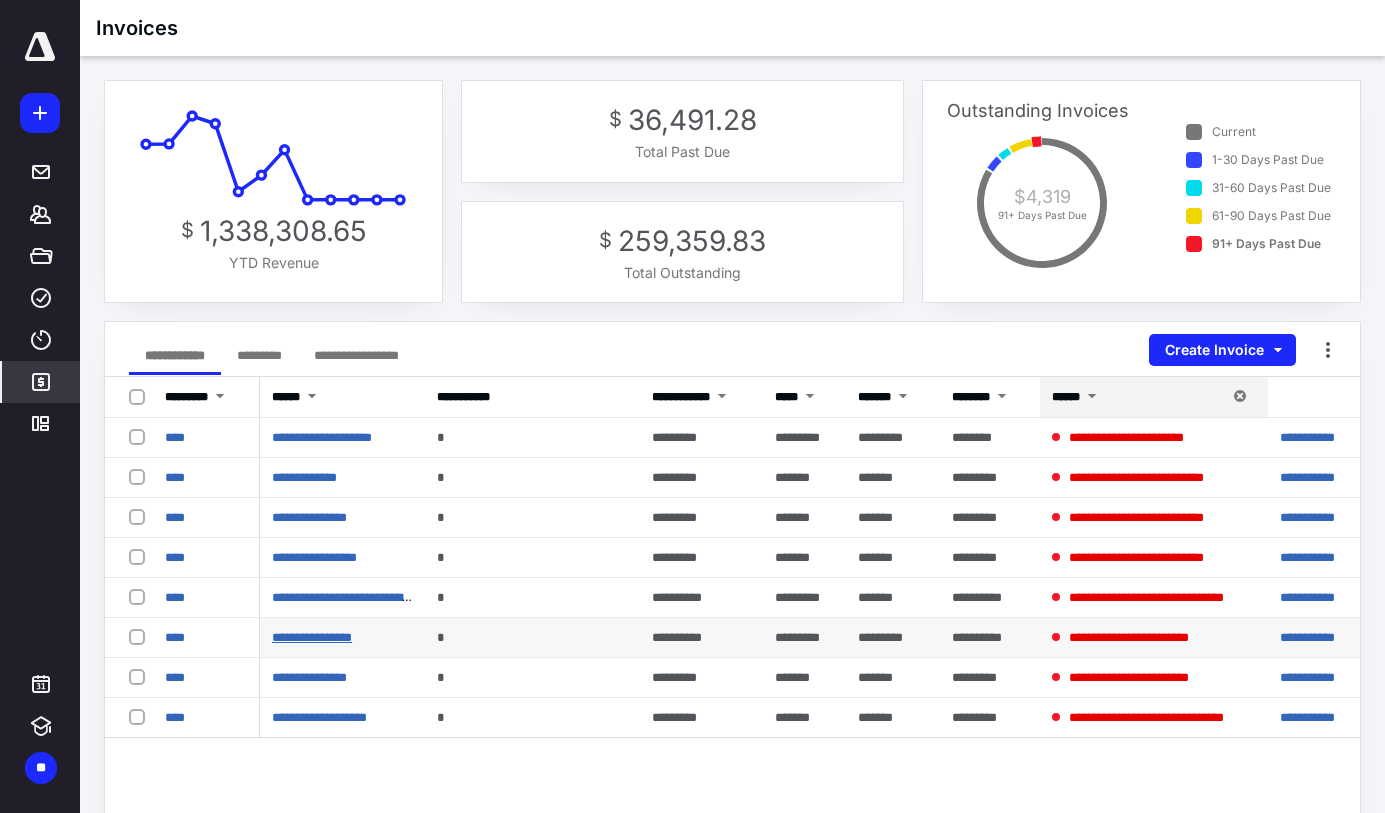 click on "**********" at bounding box center [312, 637] 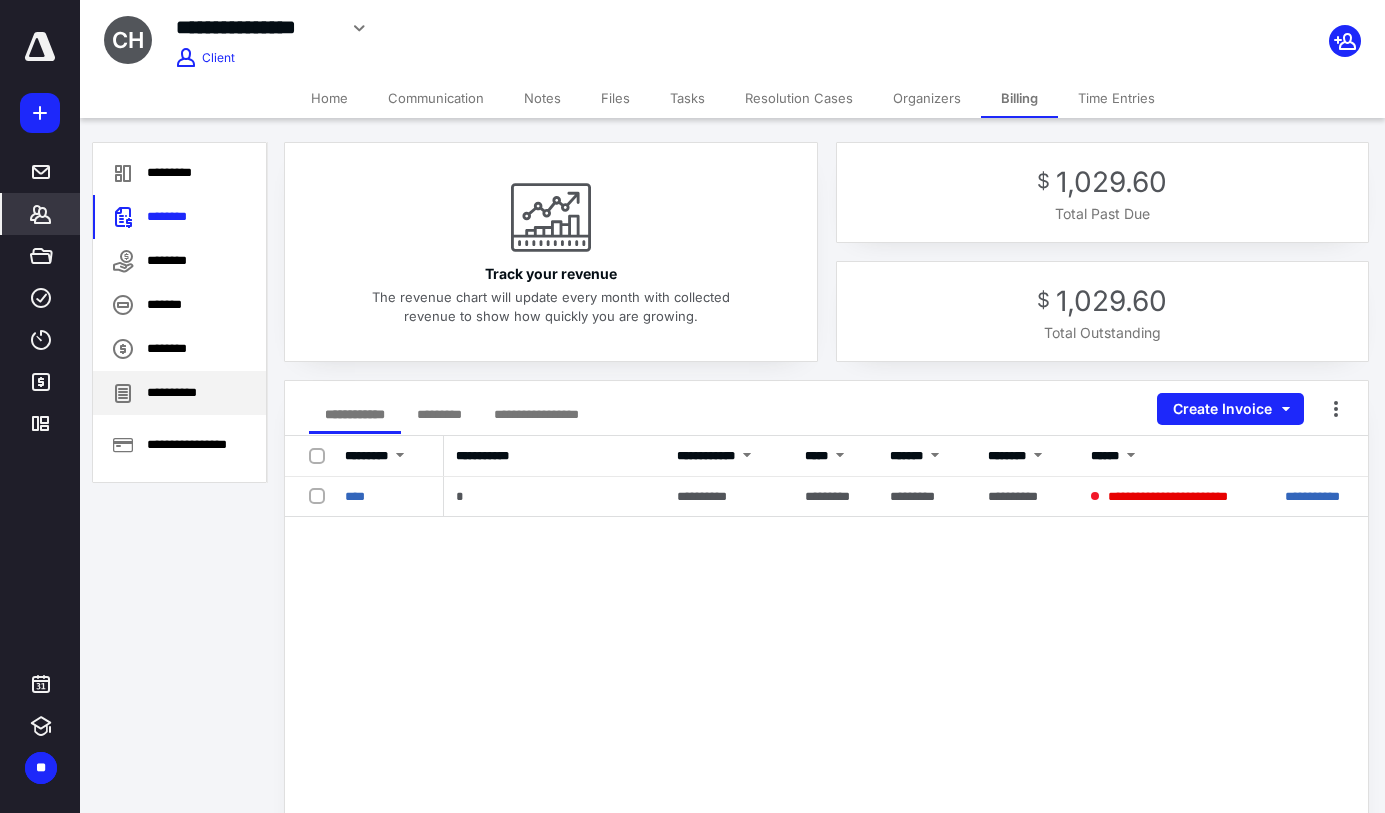 click on "**********" at bounding box center (179, 393) 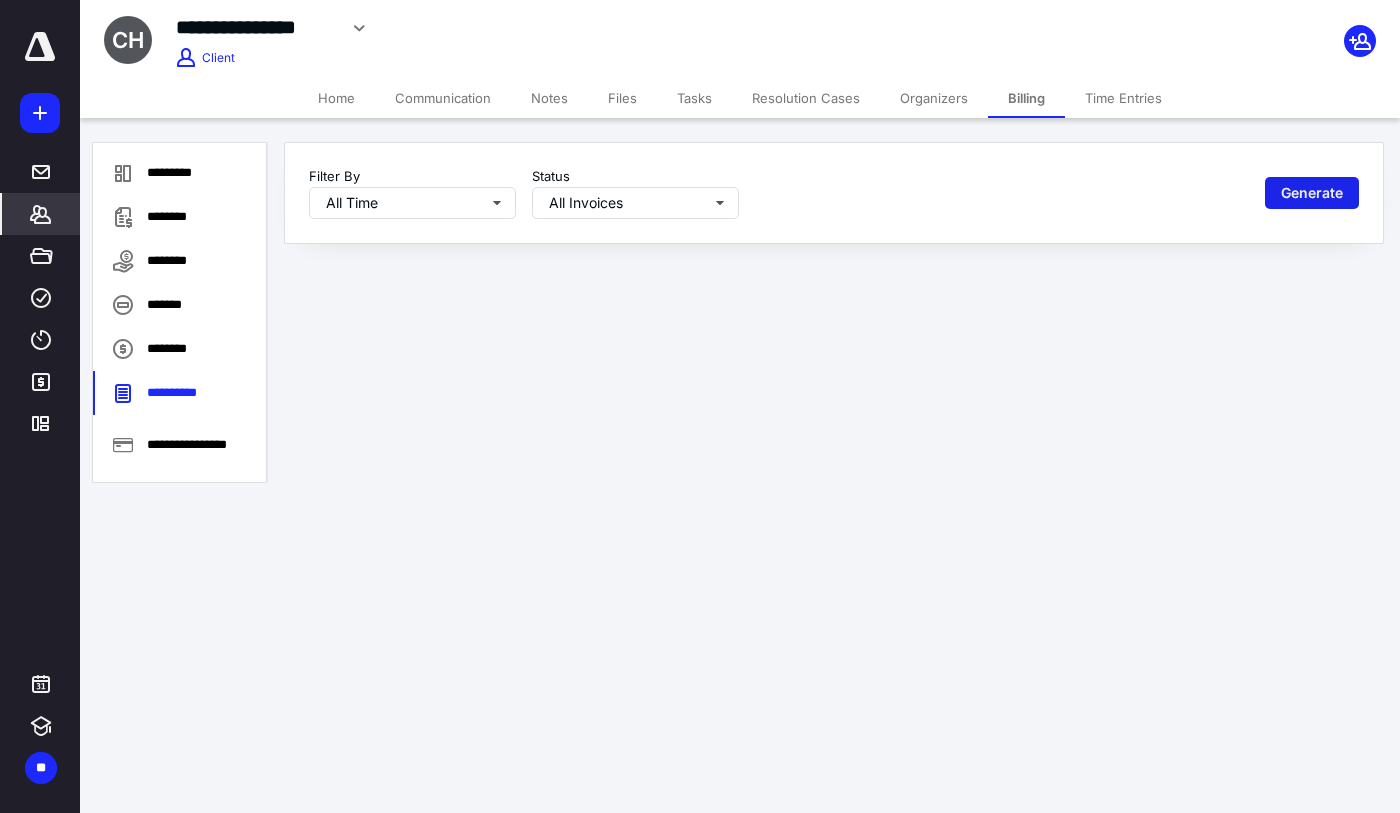 click on "Generate" at bounding box center (1312, 193) 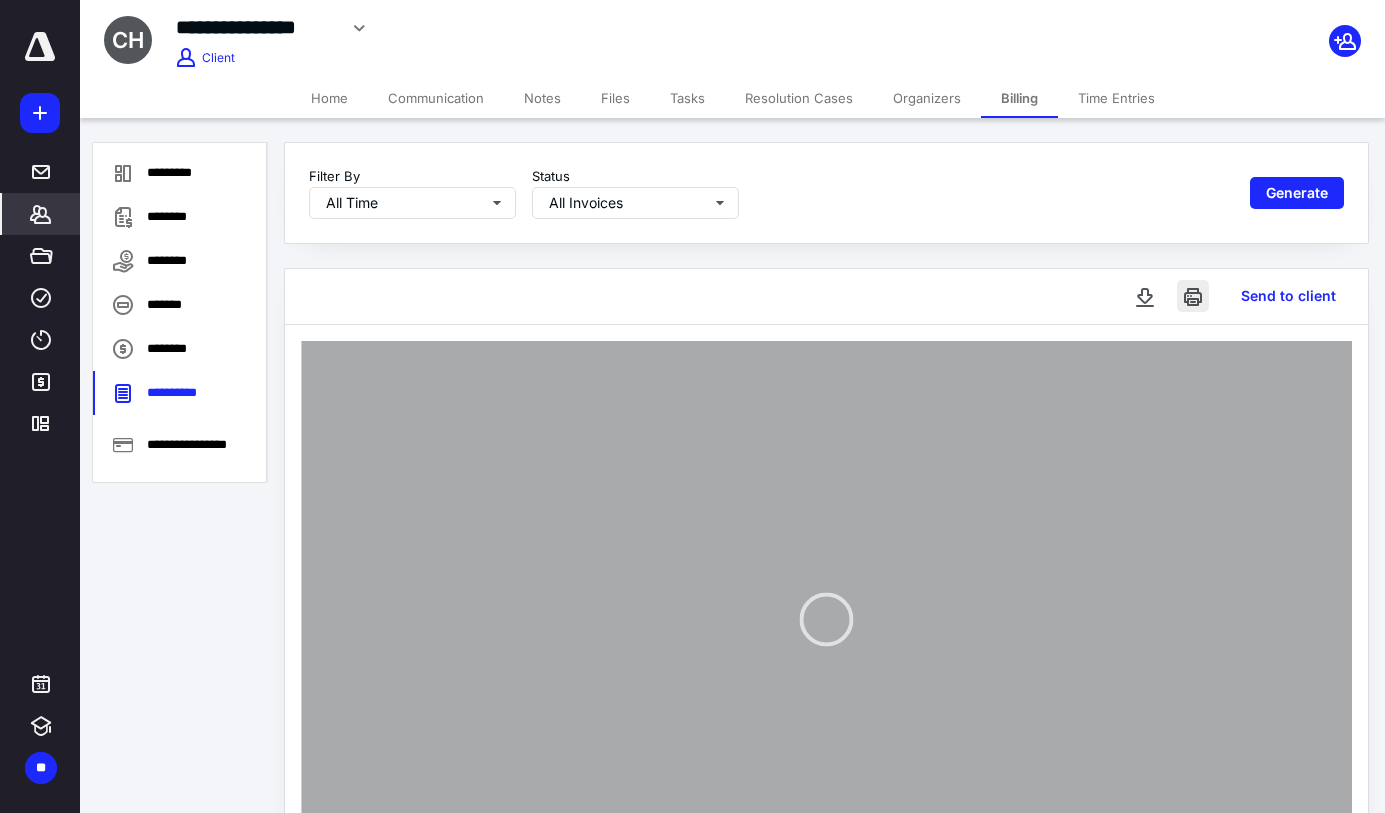 click at bounding box center (1193, 296) 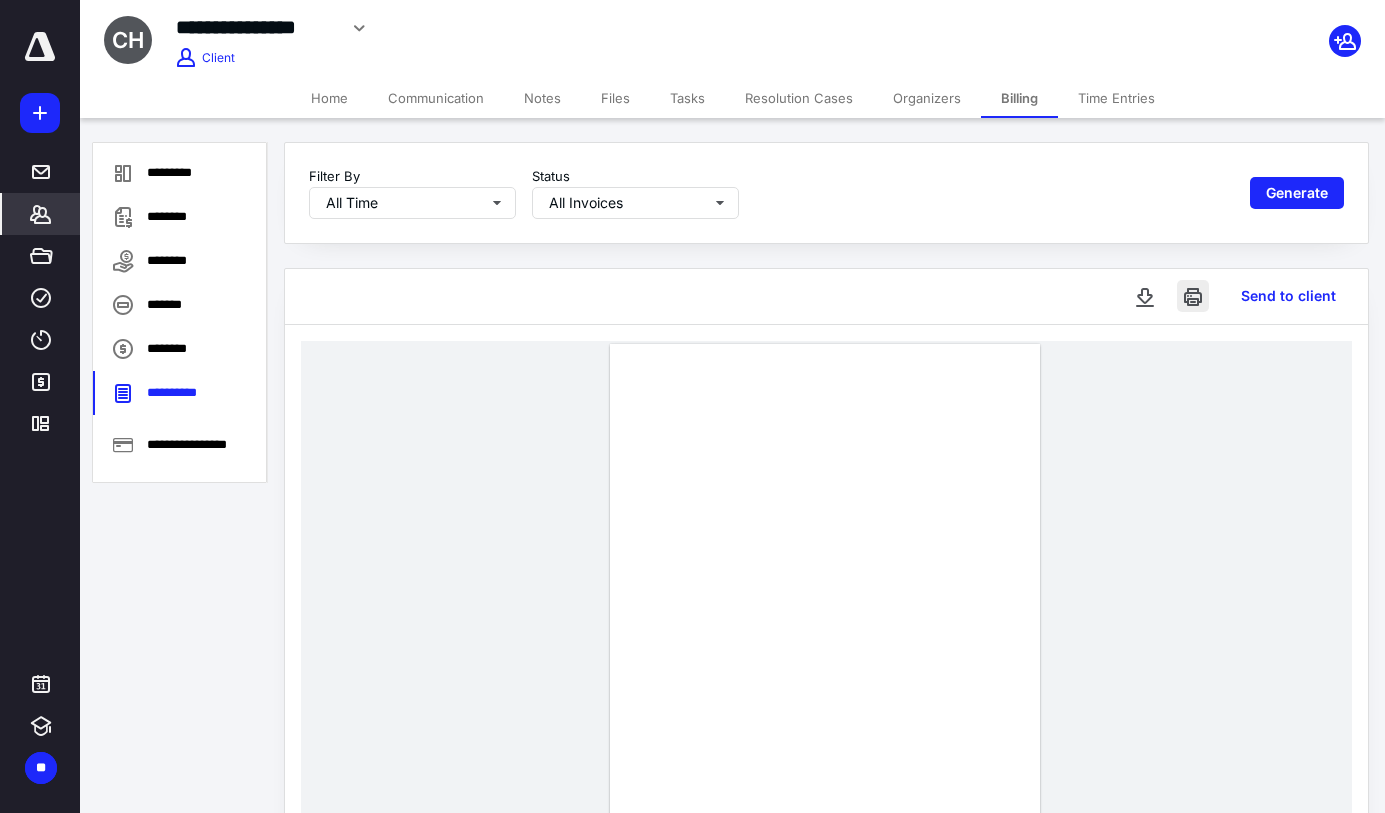 click at bounding box center (1193, 296) 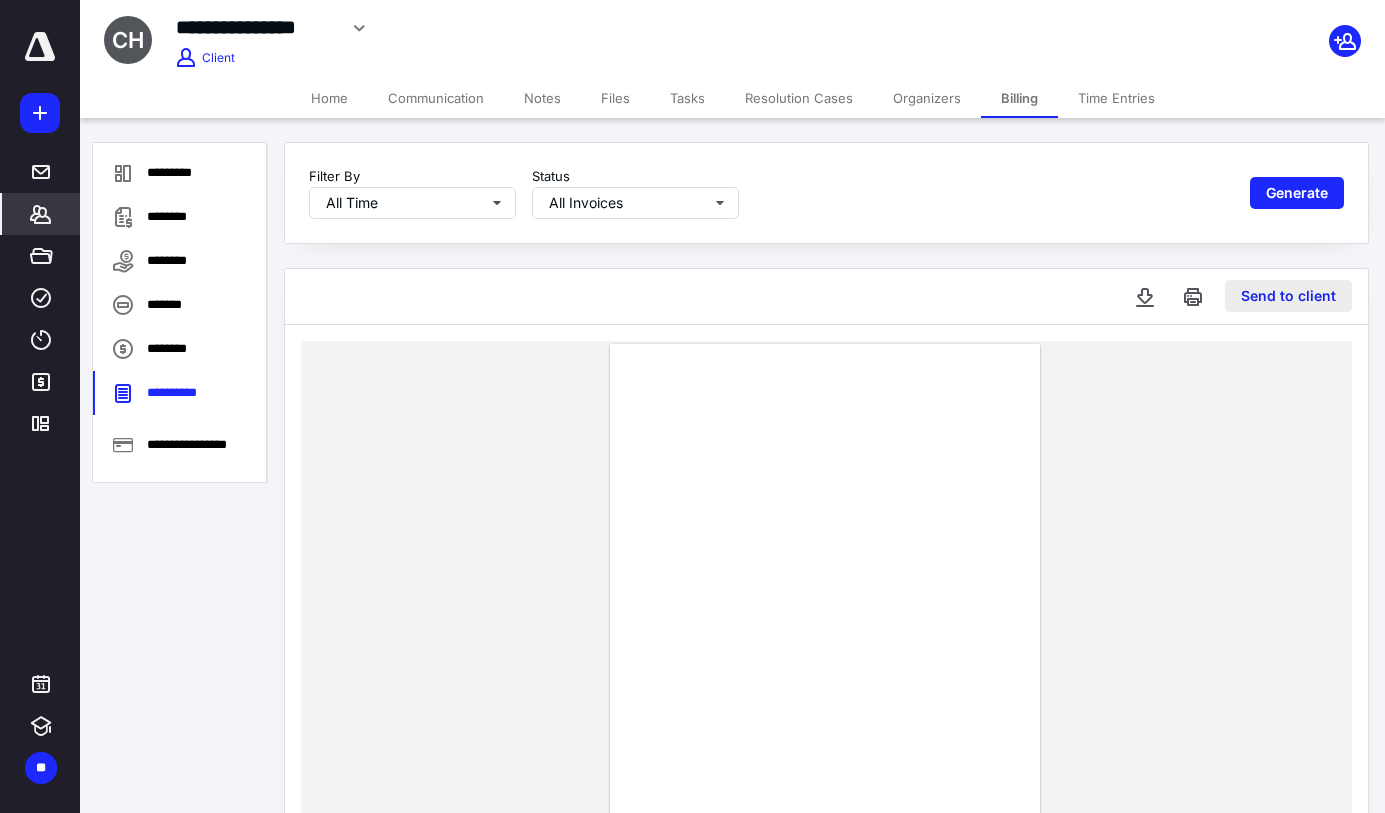 click on "Send to client" at bounding box center (1288, 296) 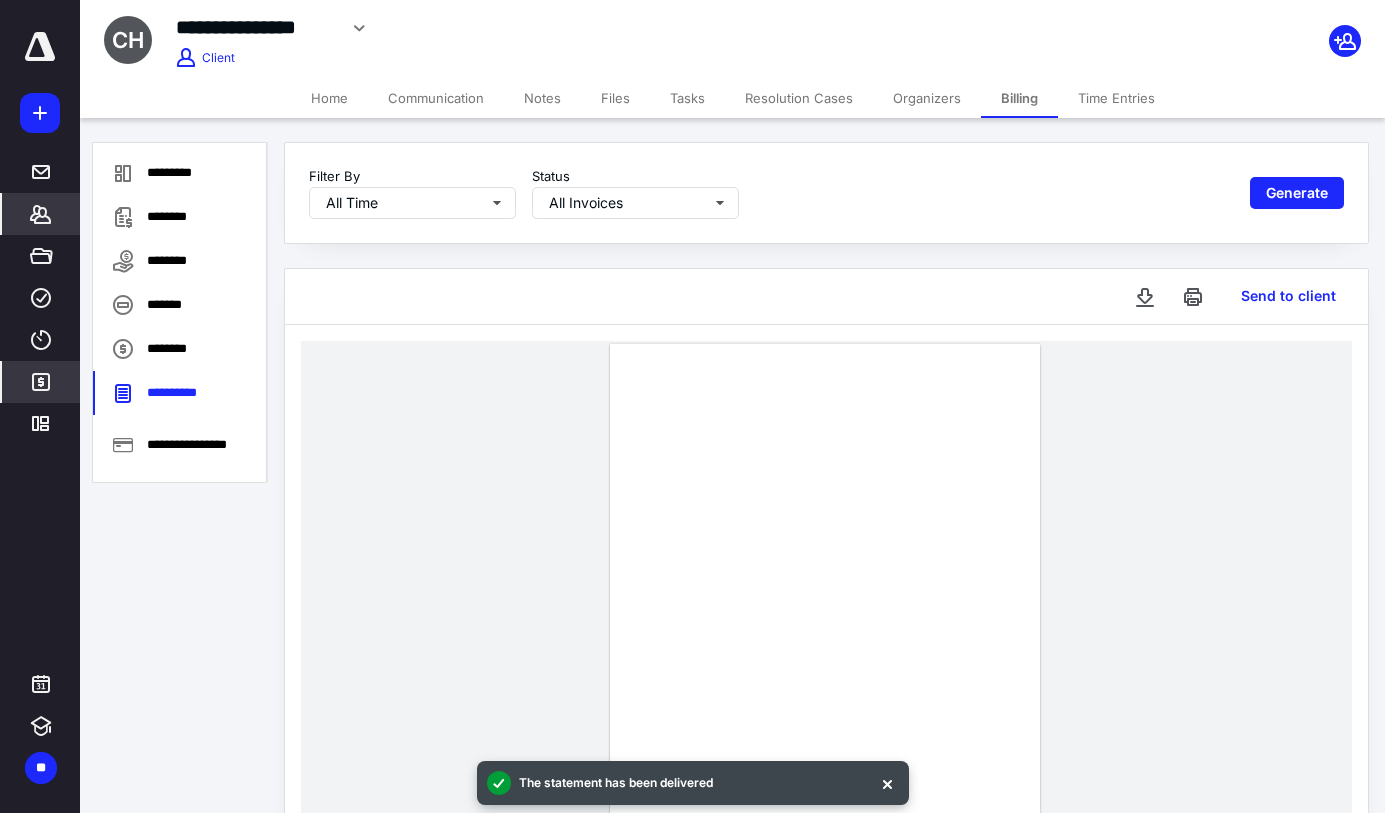 click on "*******" at bounding box center (41, 382) 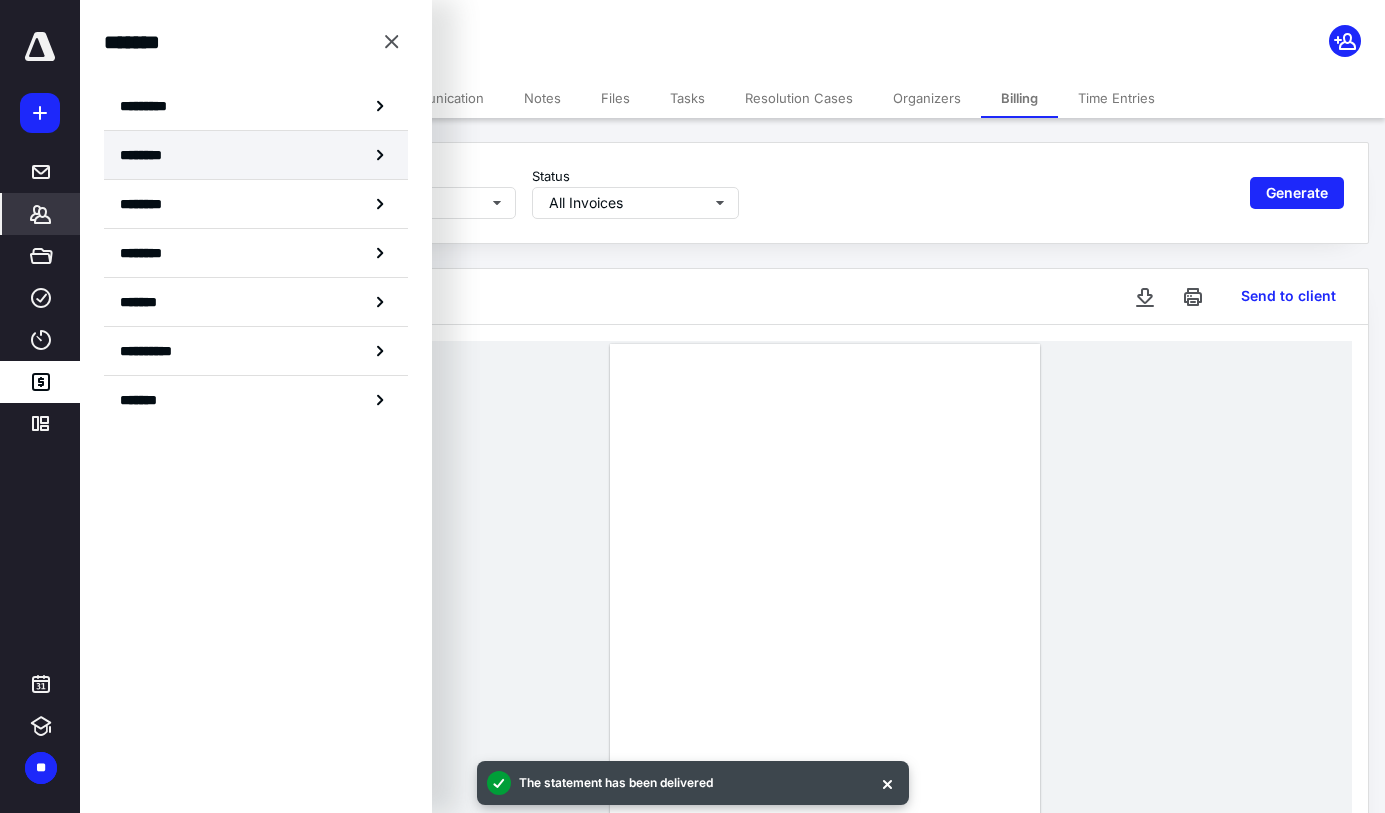 click on "********" at bounding box center [256, 155] 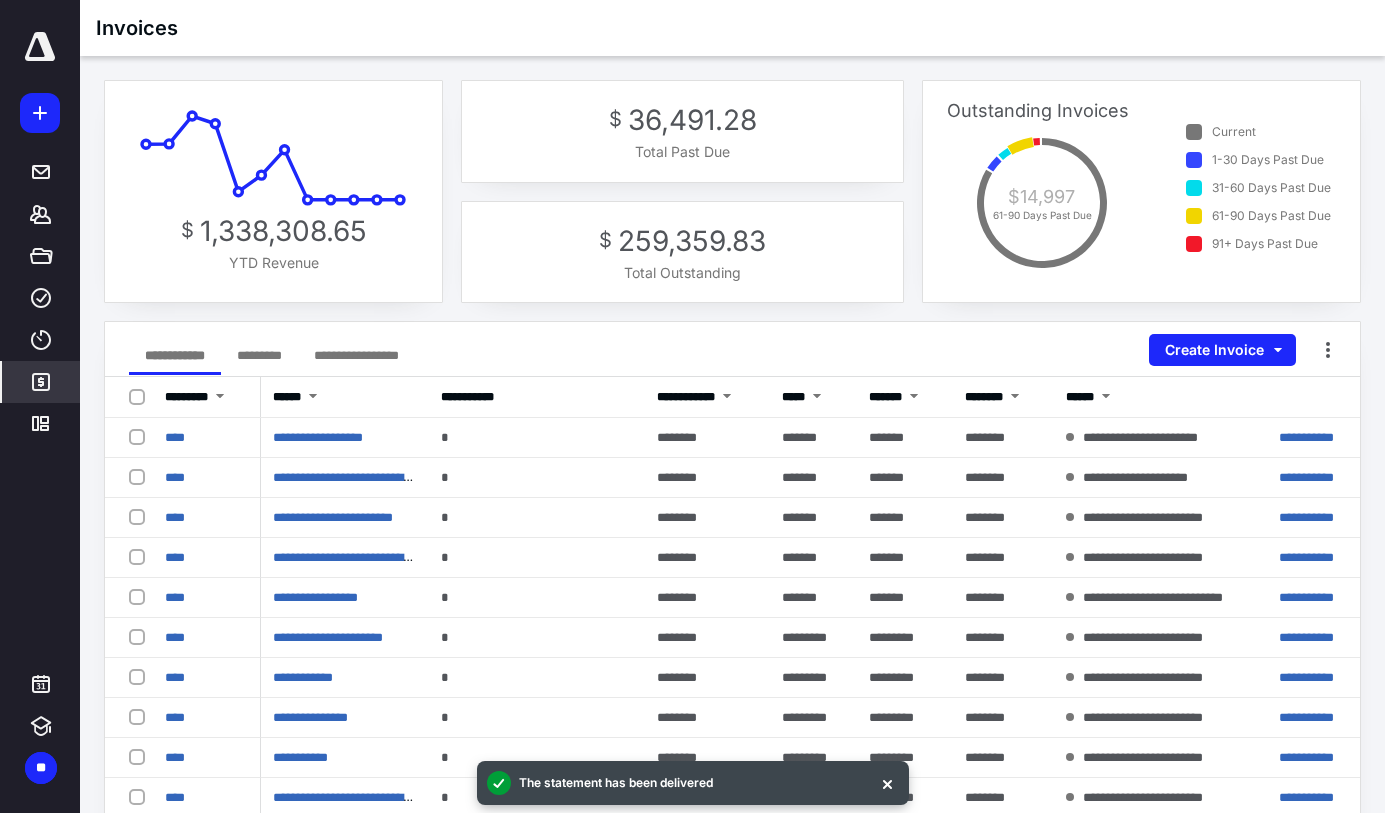 click 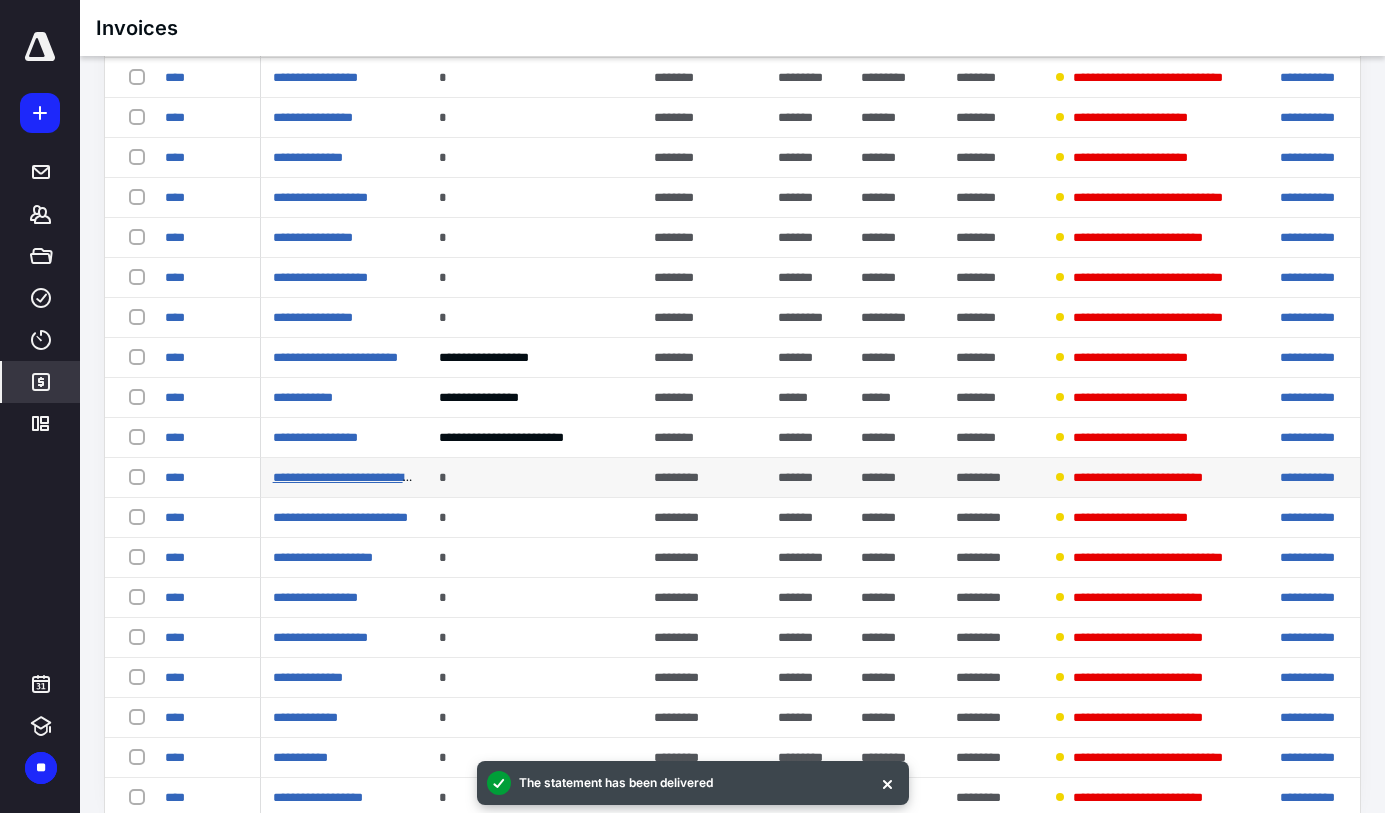 scroll, scrollTop: 484, scrollLeft: 0, axis: vertical 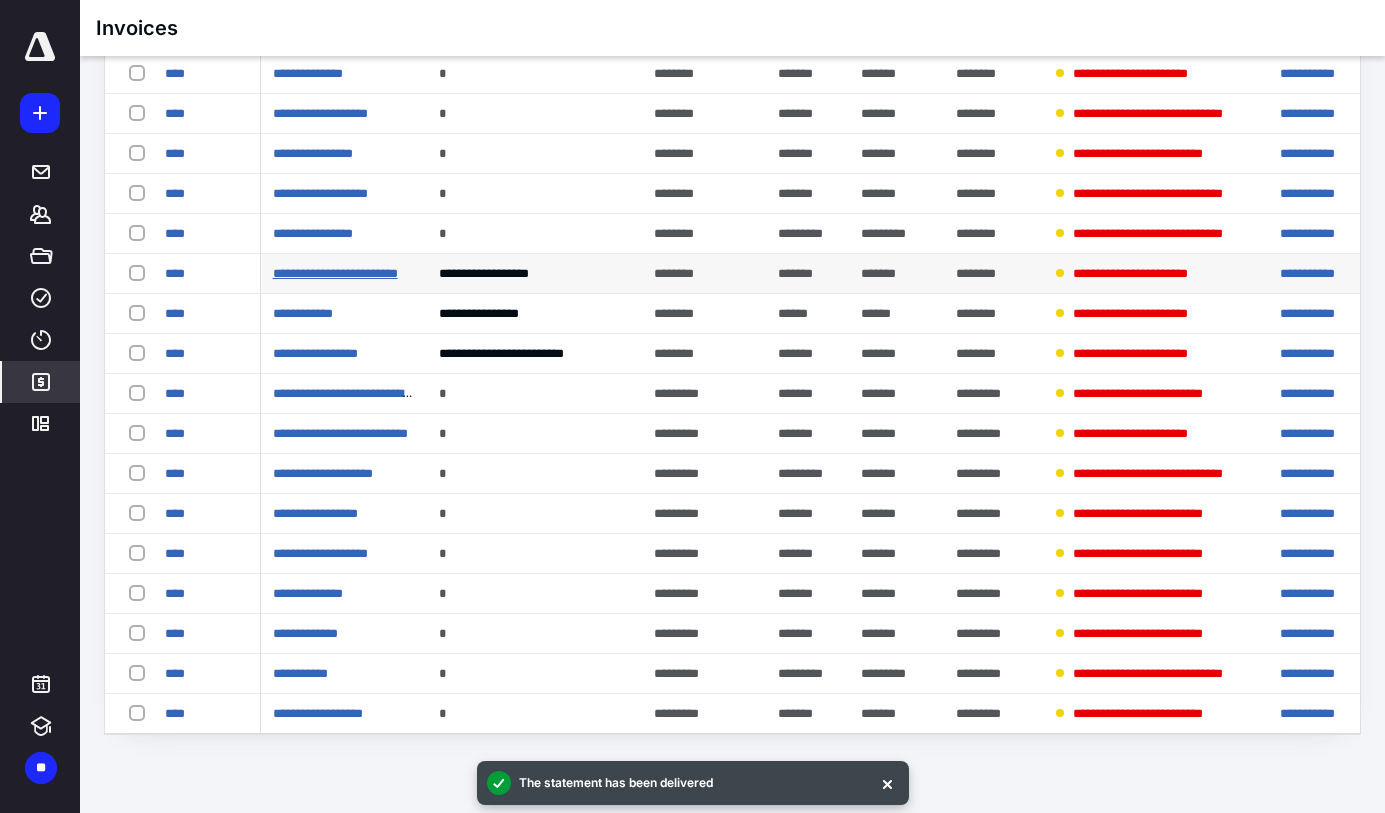 click on "**********" at bounding box center [335, 273] 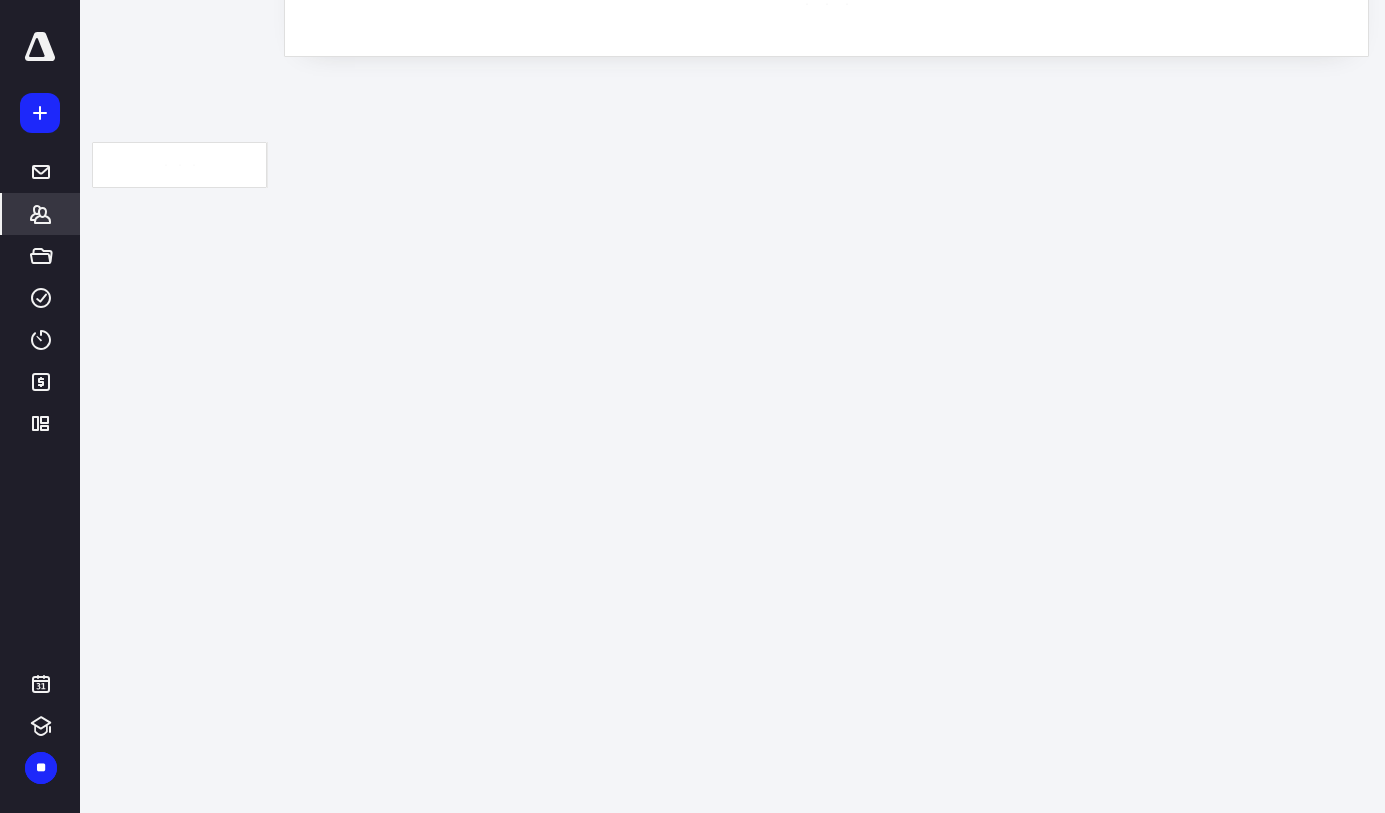 scroll, scrollTop: 0, scrollLeft: 0, axis: both 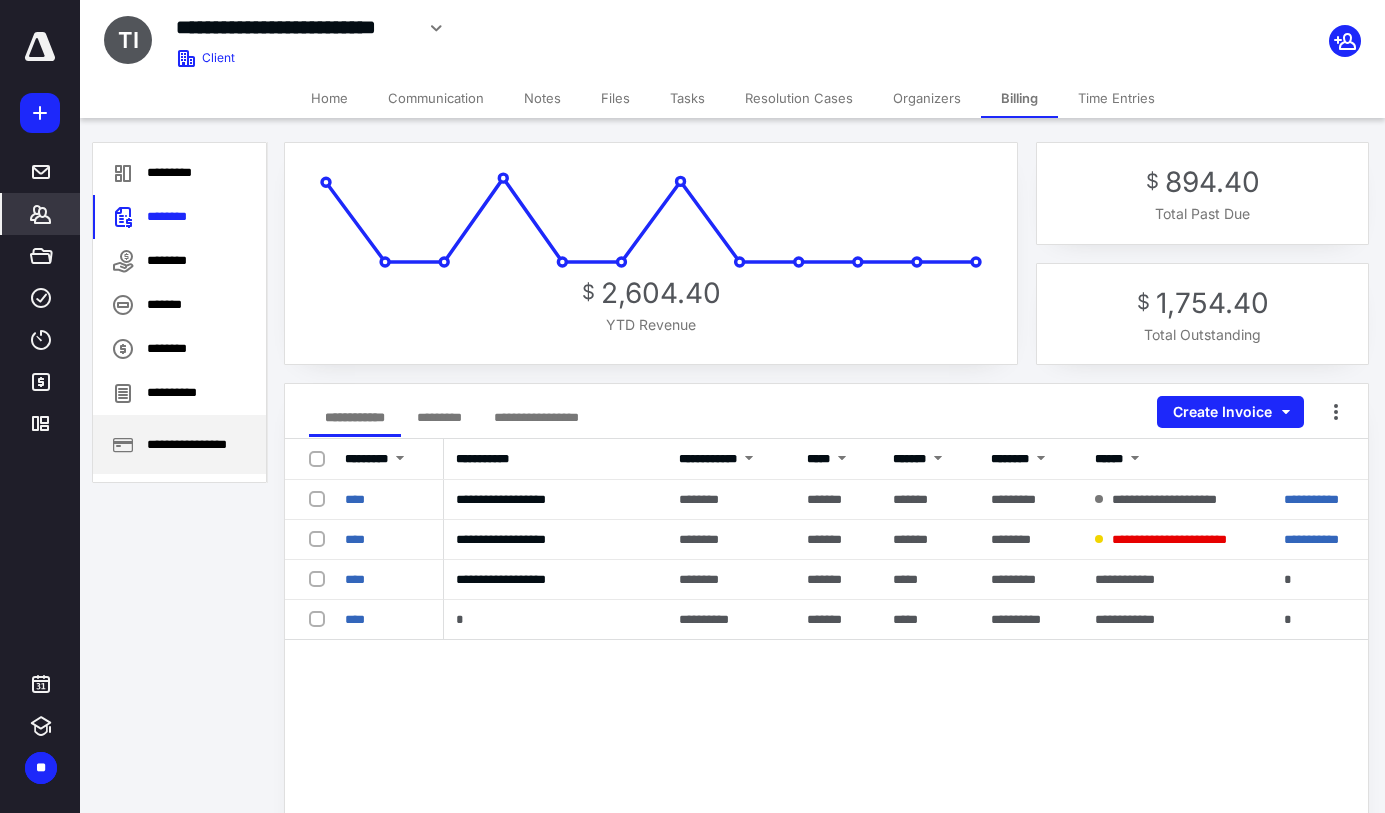 click on "**********" at bounding box center (179, 444) 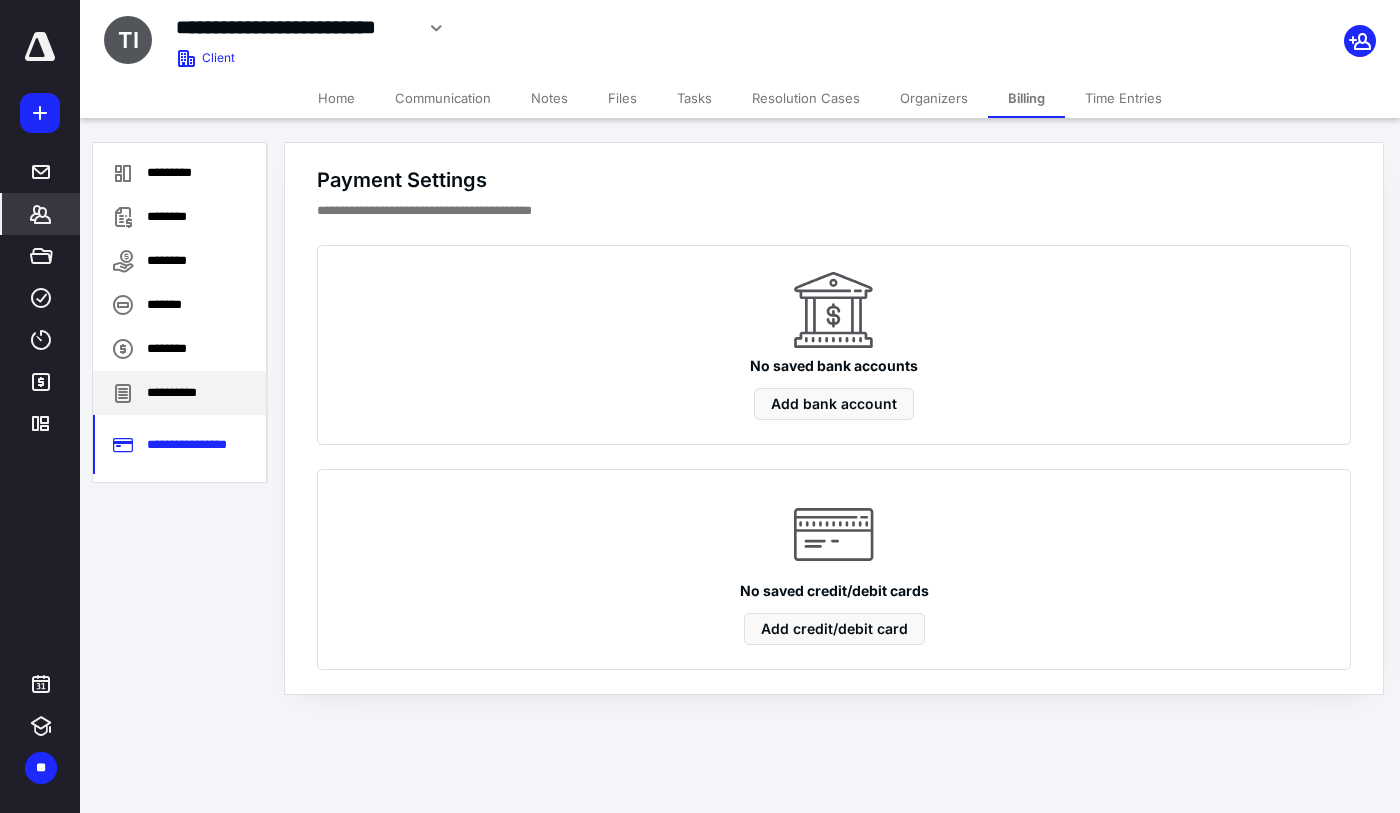 click on "**********" at bounding box center (179, 393) 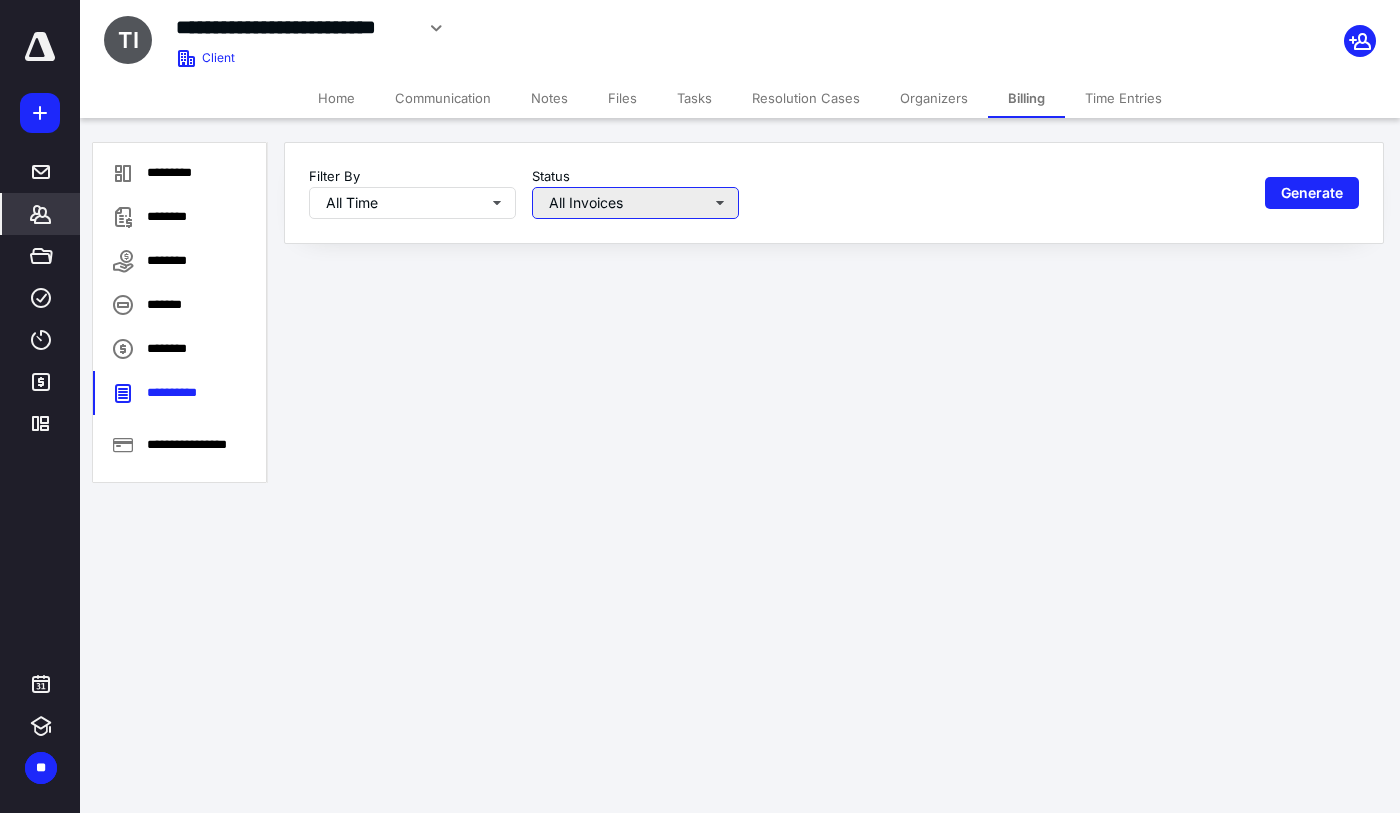 click on "All Invoices" at bounding box center (635, 203) 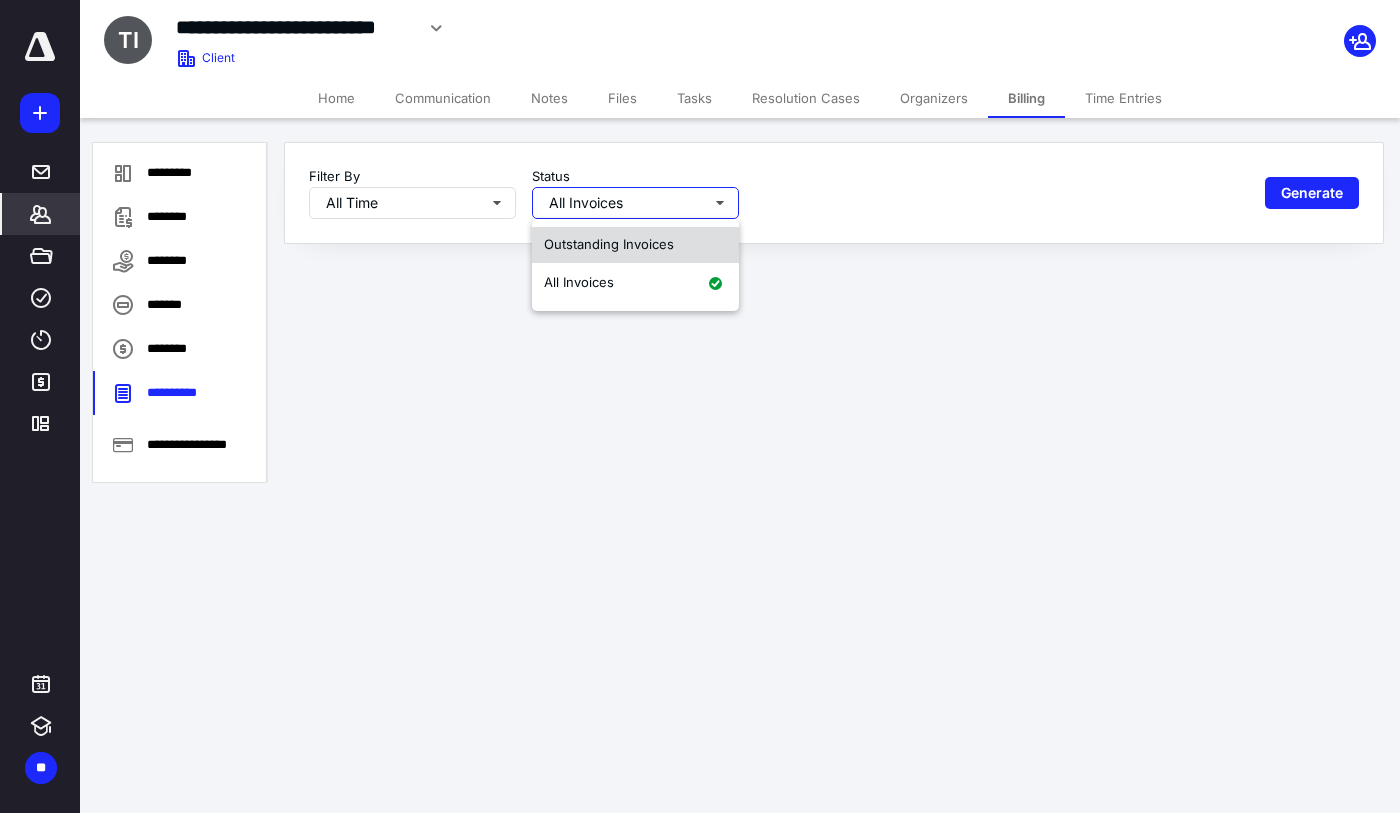 click on "Outstanding Invoices" at bounding box center [635, 245] 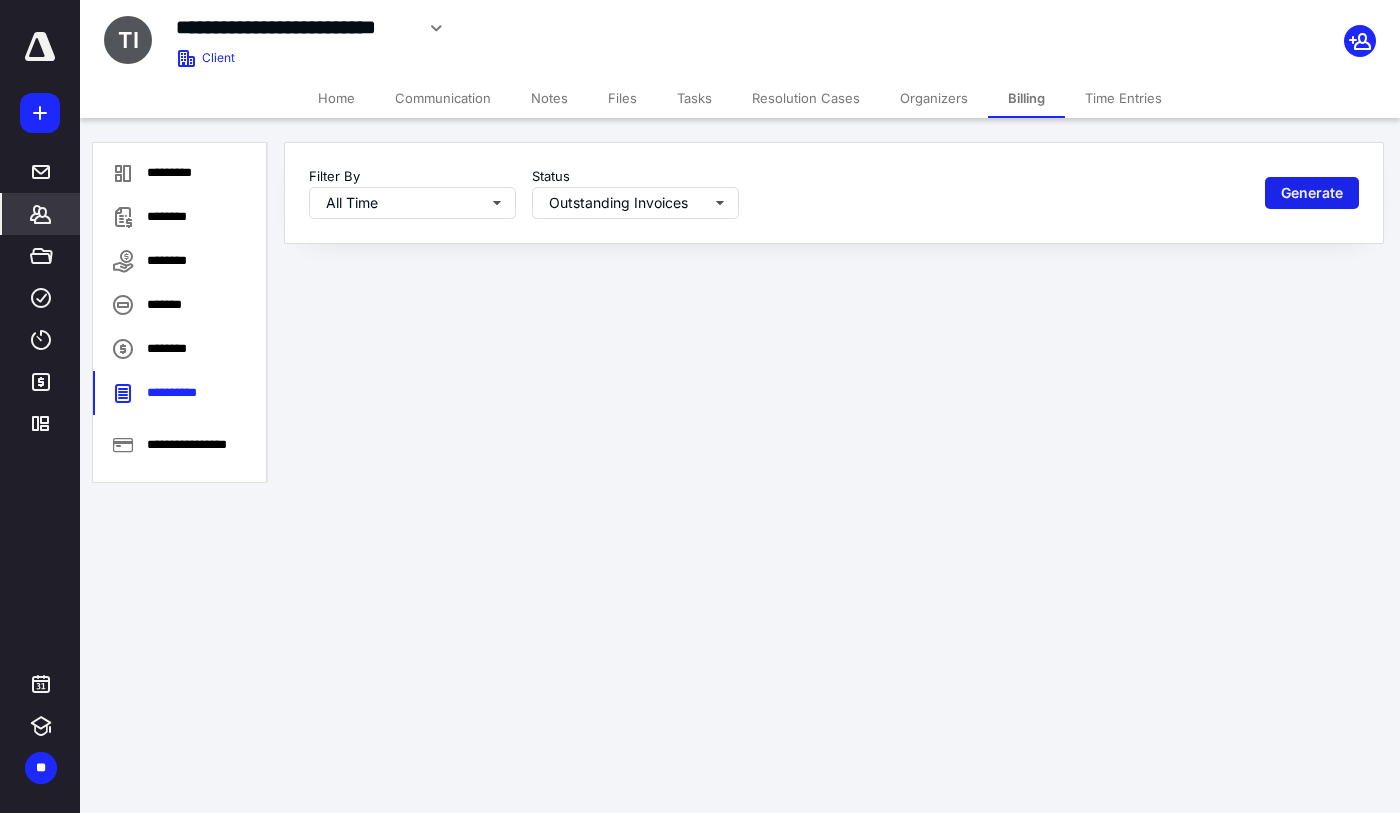 click on "Generate" at bounding box center [1312, 193] 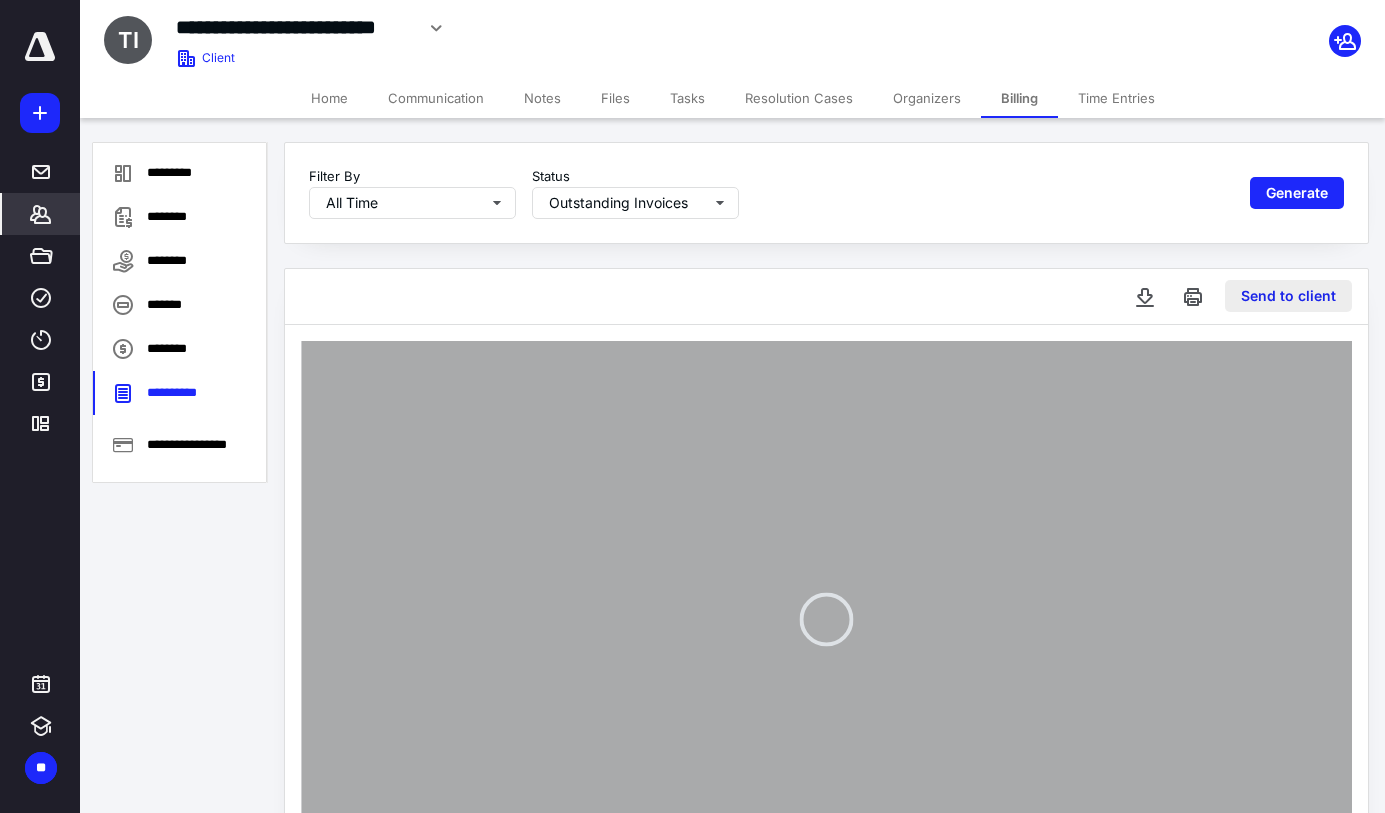 click on "Send to client" at bounding box center (1288, 296) 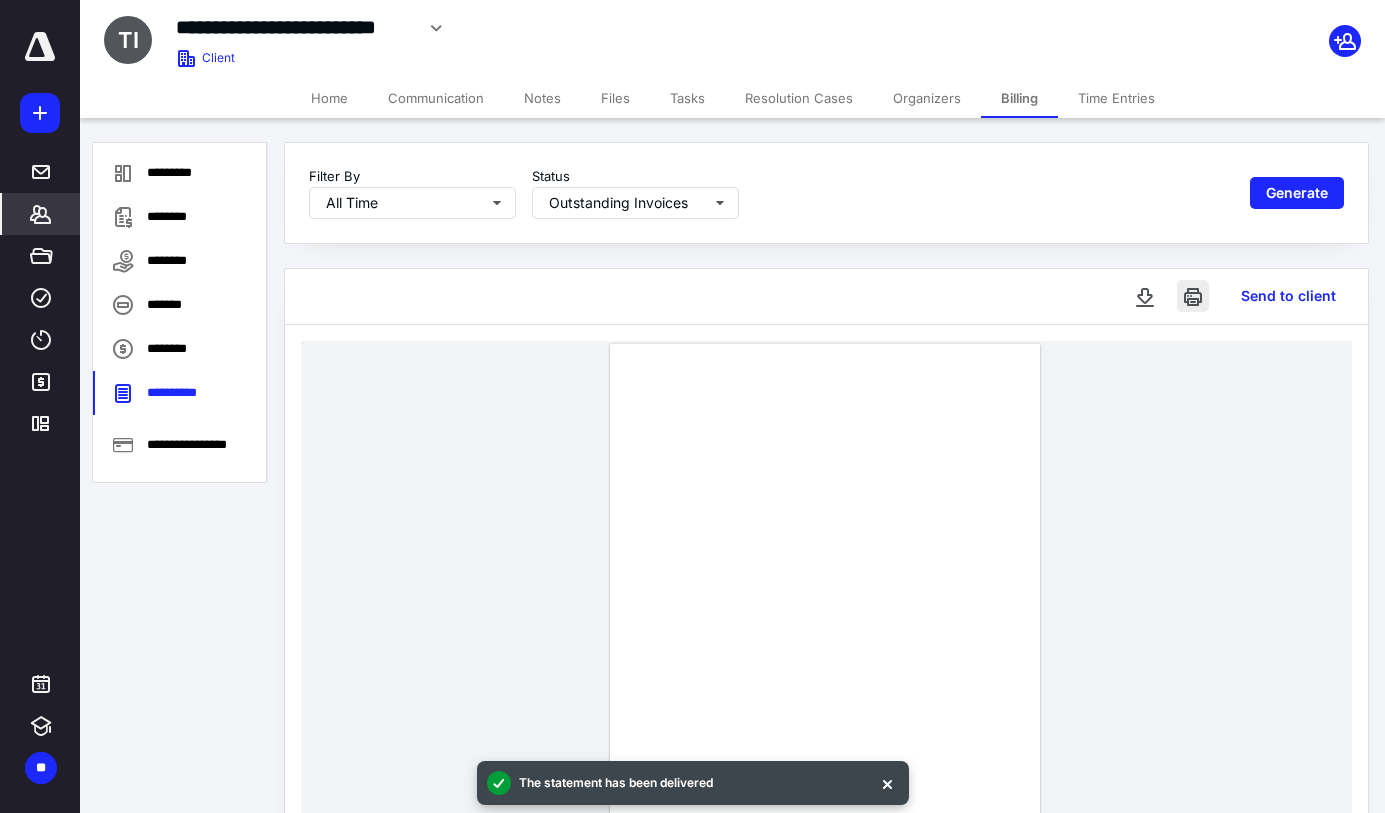 click at bounding box center (1193, 296) 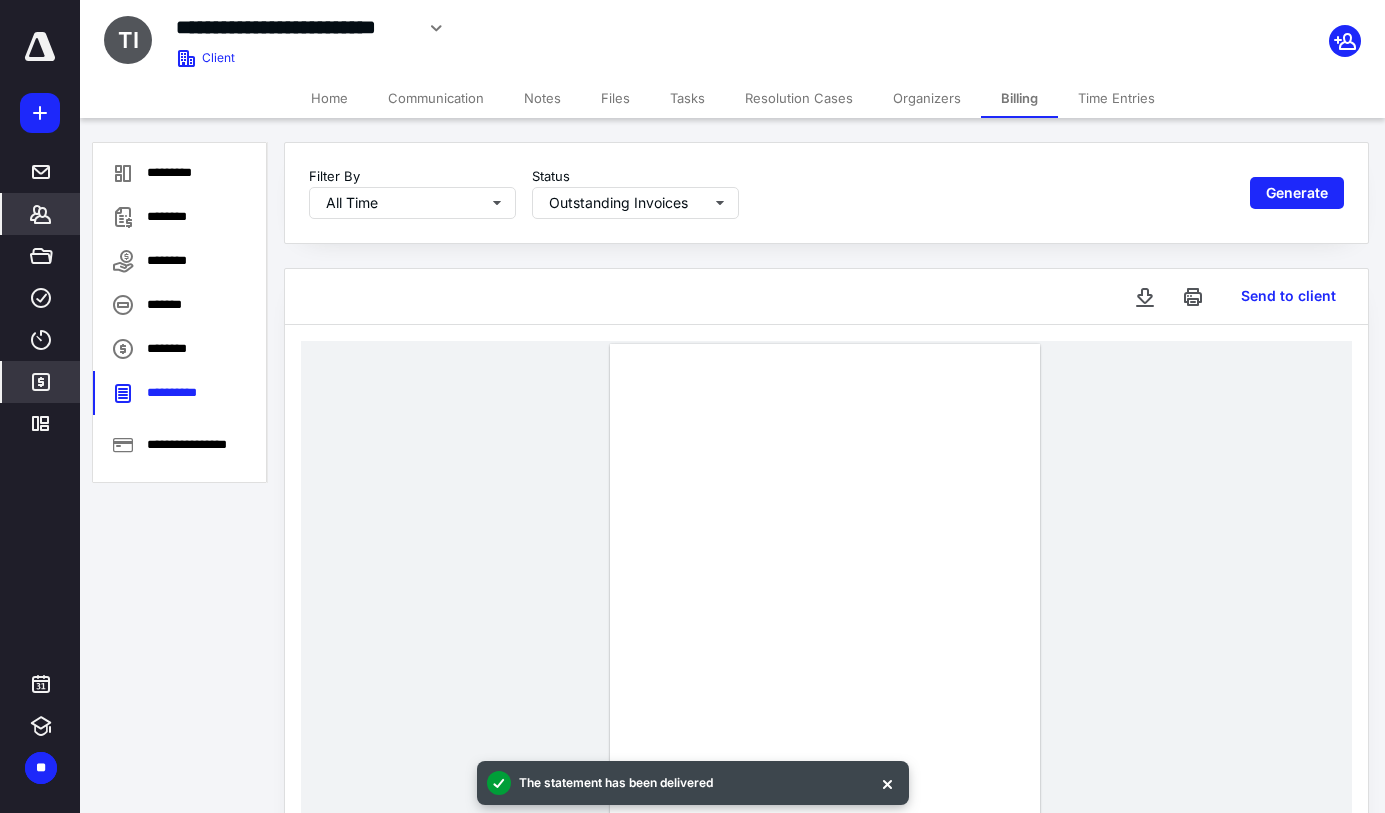 click 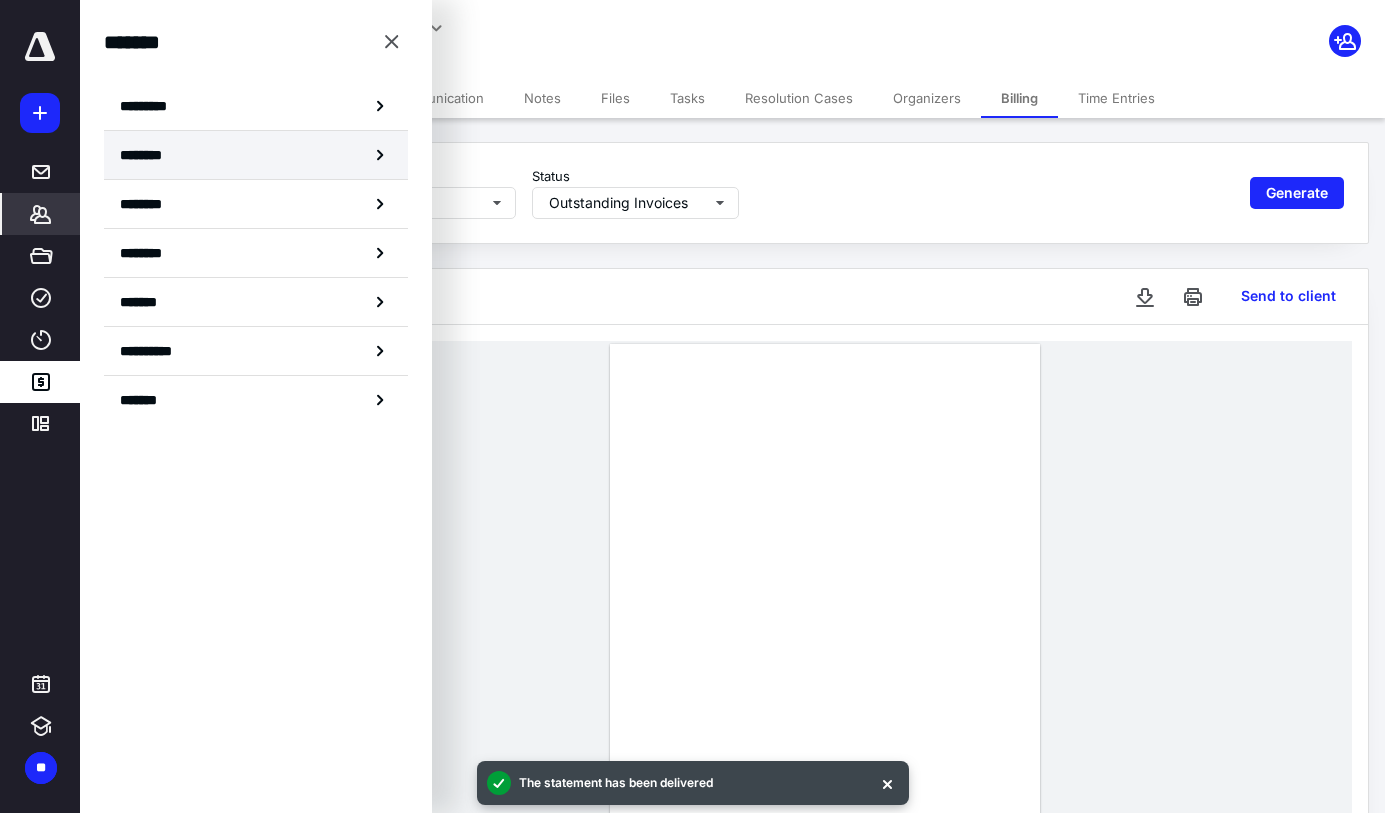 click on "********" at bounding box center [256, 155] 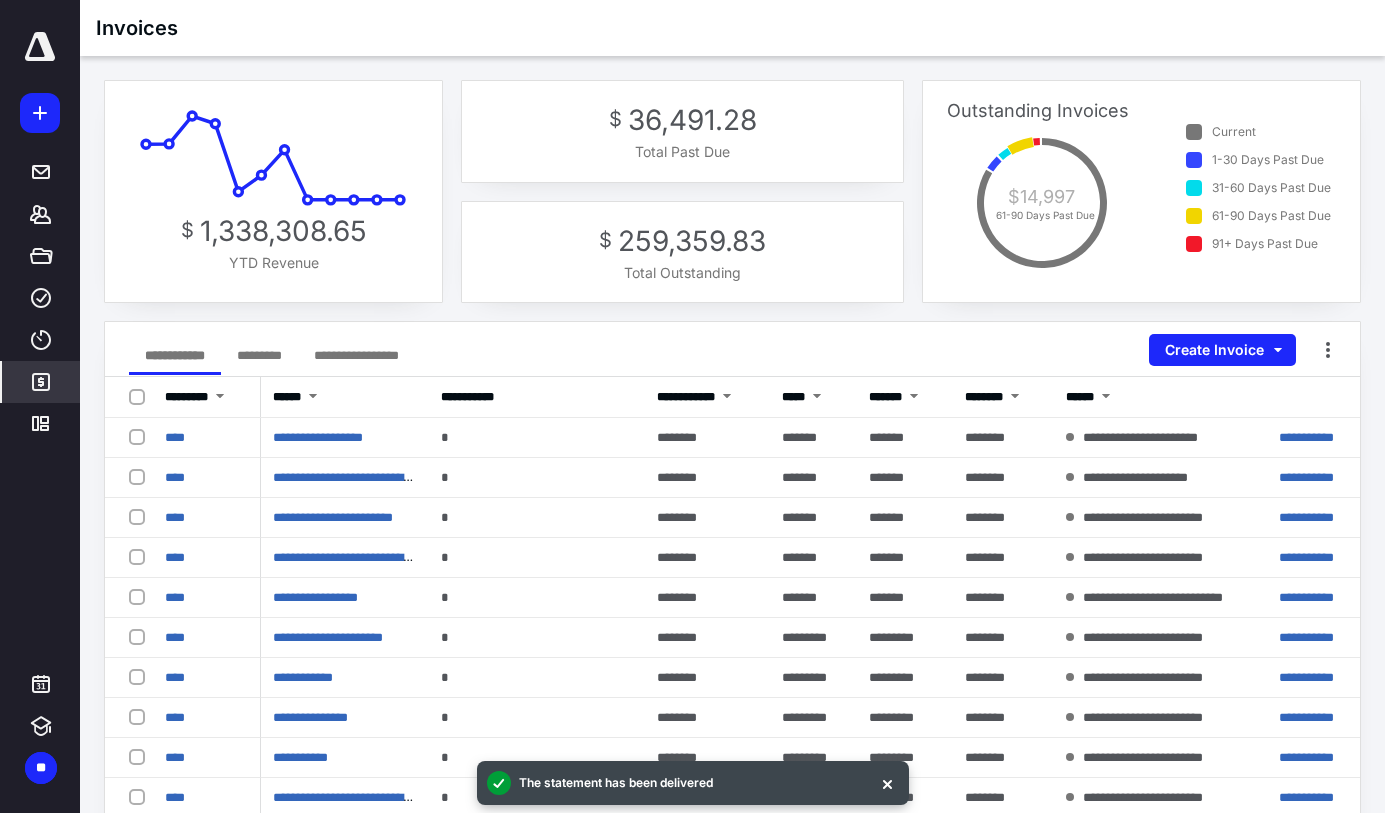 click 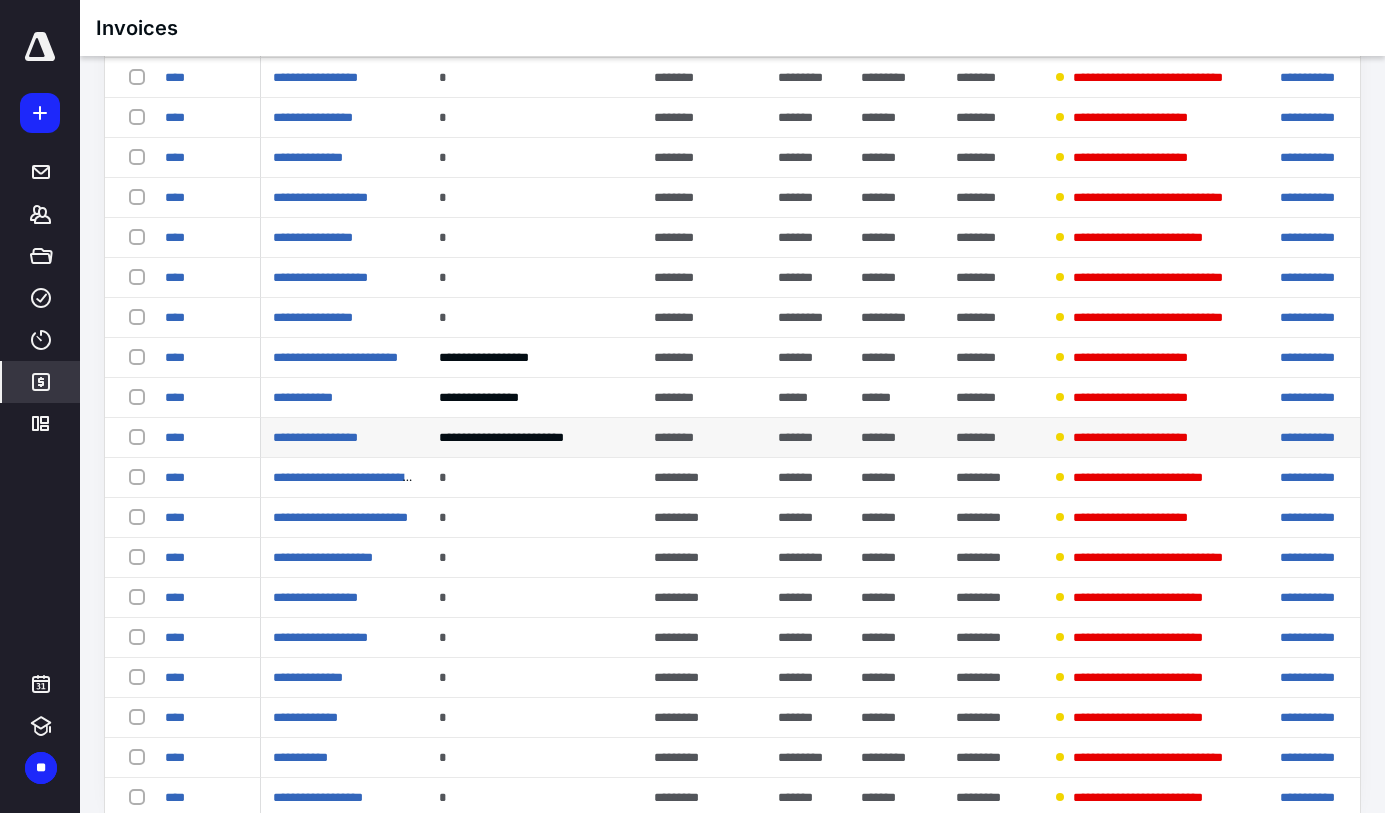 scroll, scrollTop: 484, scrollLeft: 0, axis: vertical 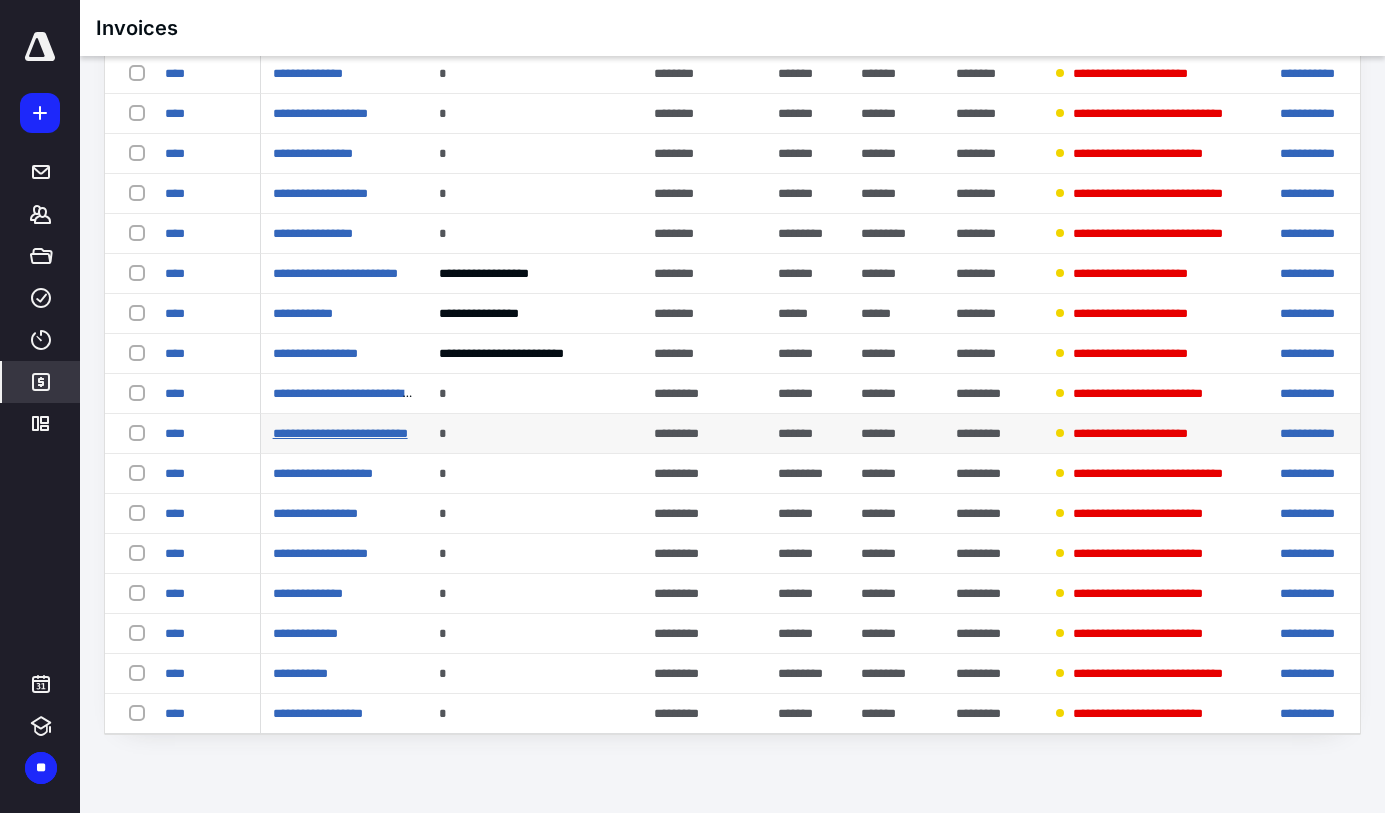 click on "**********" at bounding box center [340, 433] 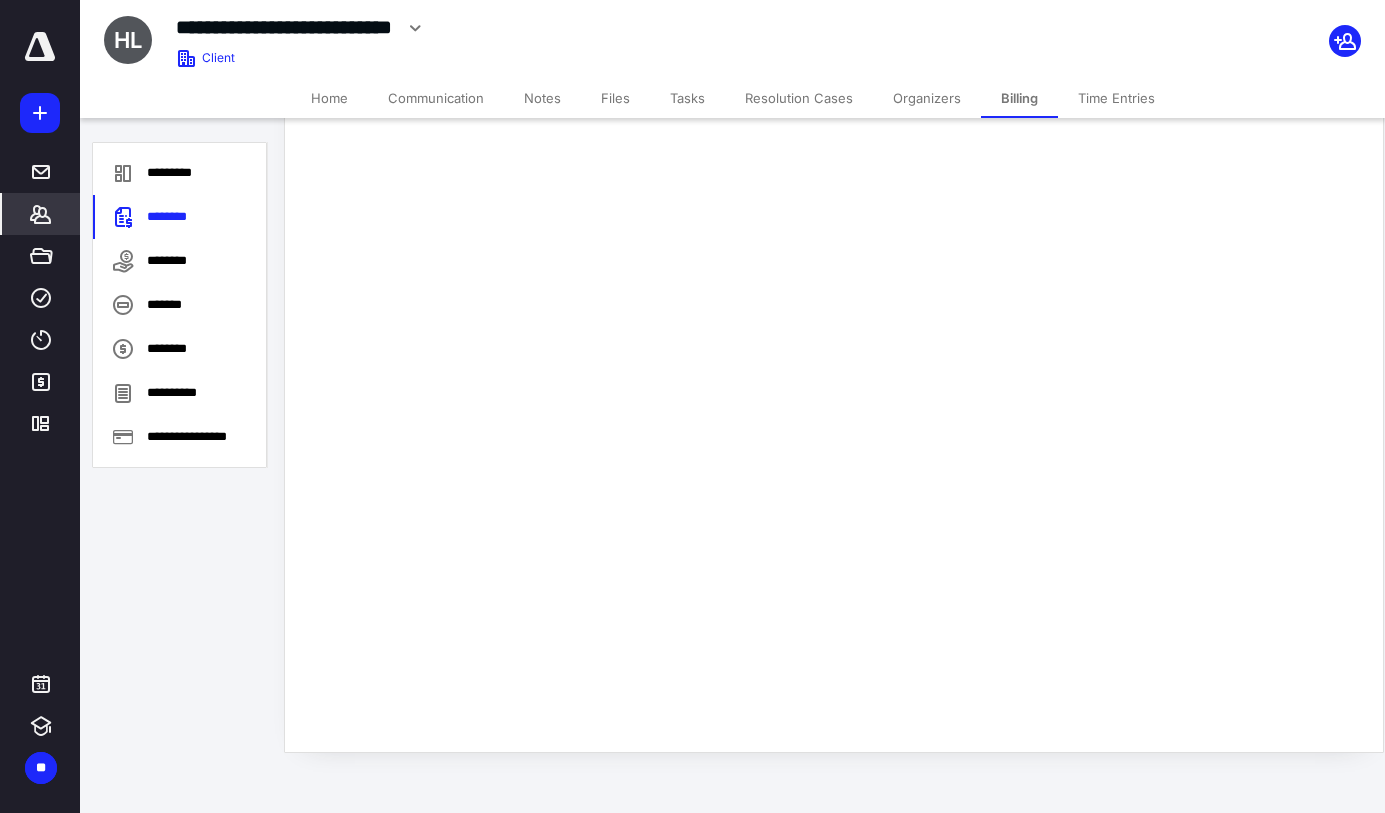 scroll, scrollTop: 0, scrollLeft: 0, axis: both 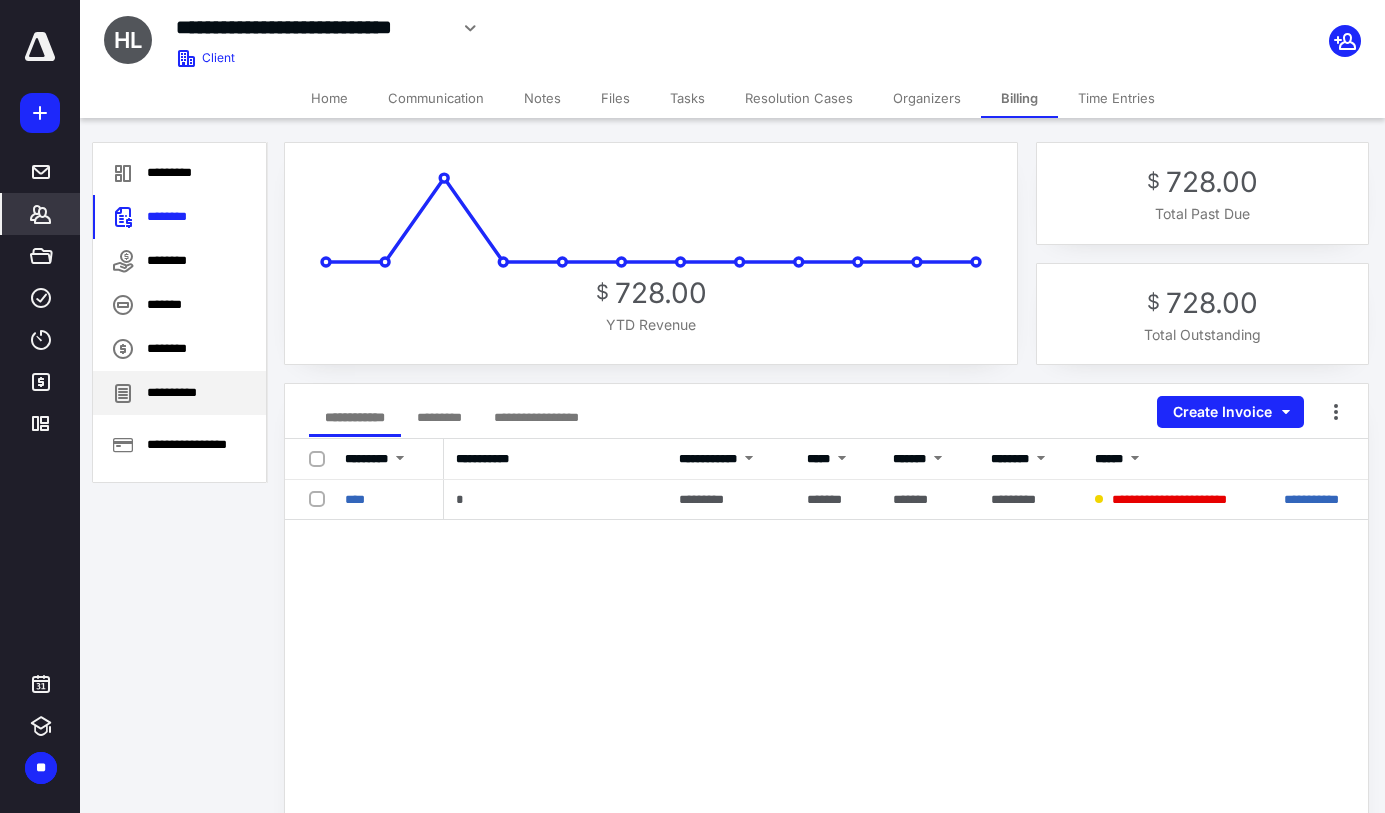 click on "**********" at bounding box center (179, 393) 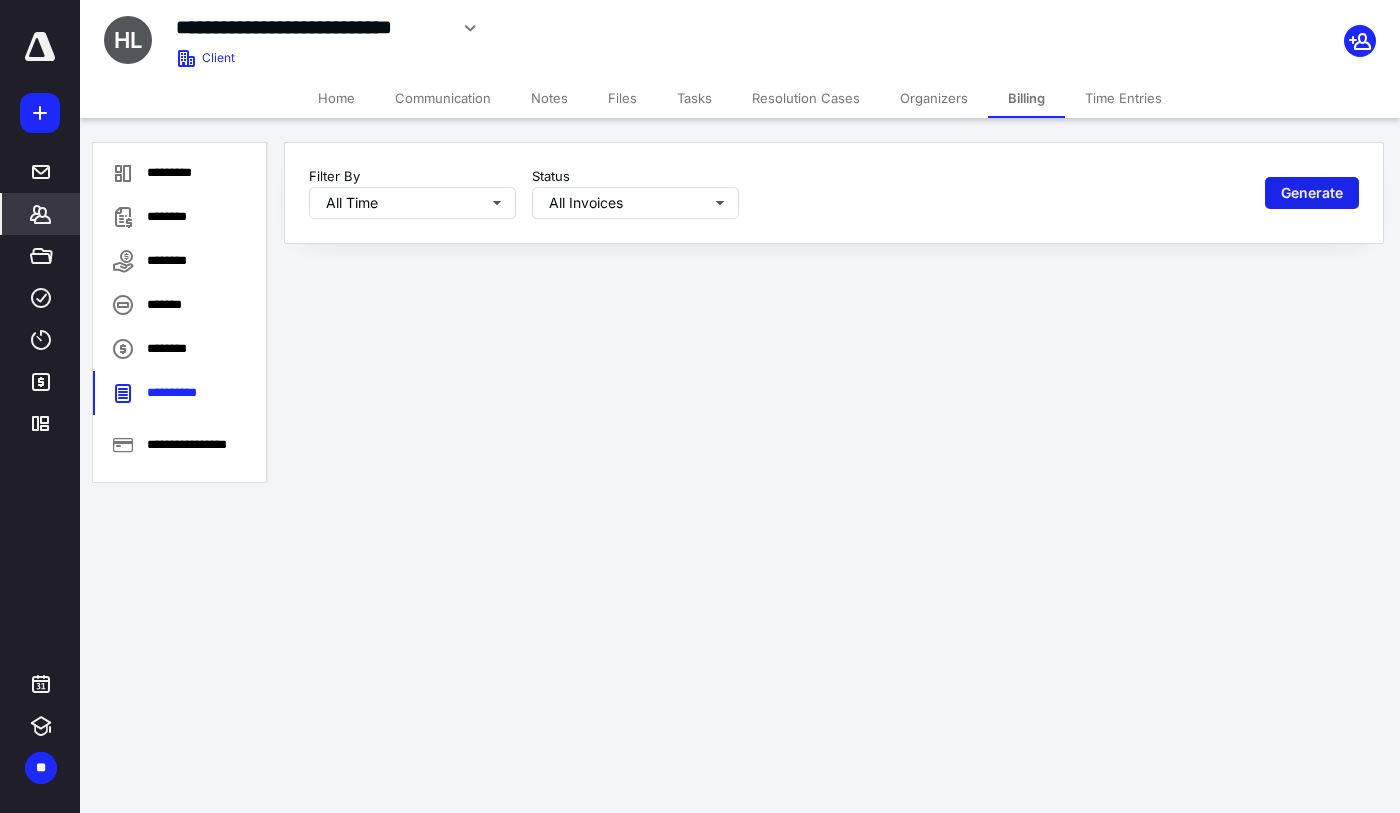 click on "Generate" at bounding box center (1312, 193) 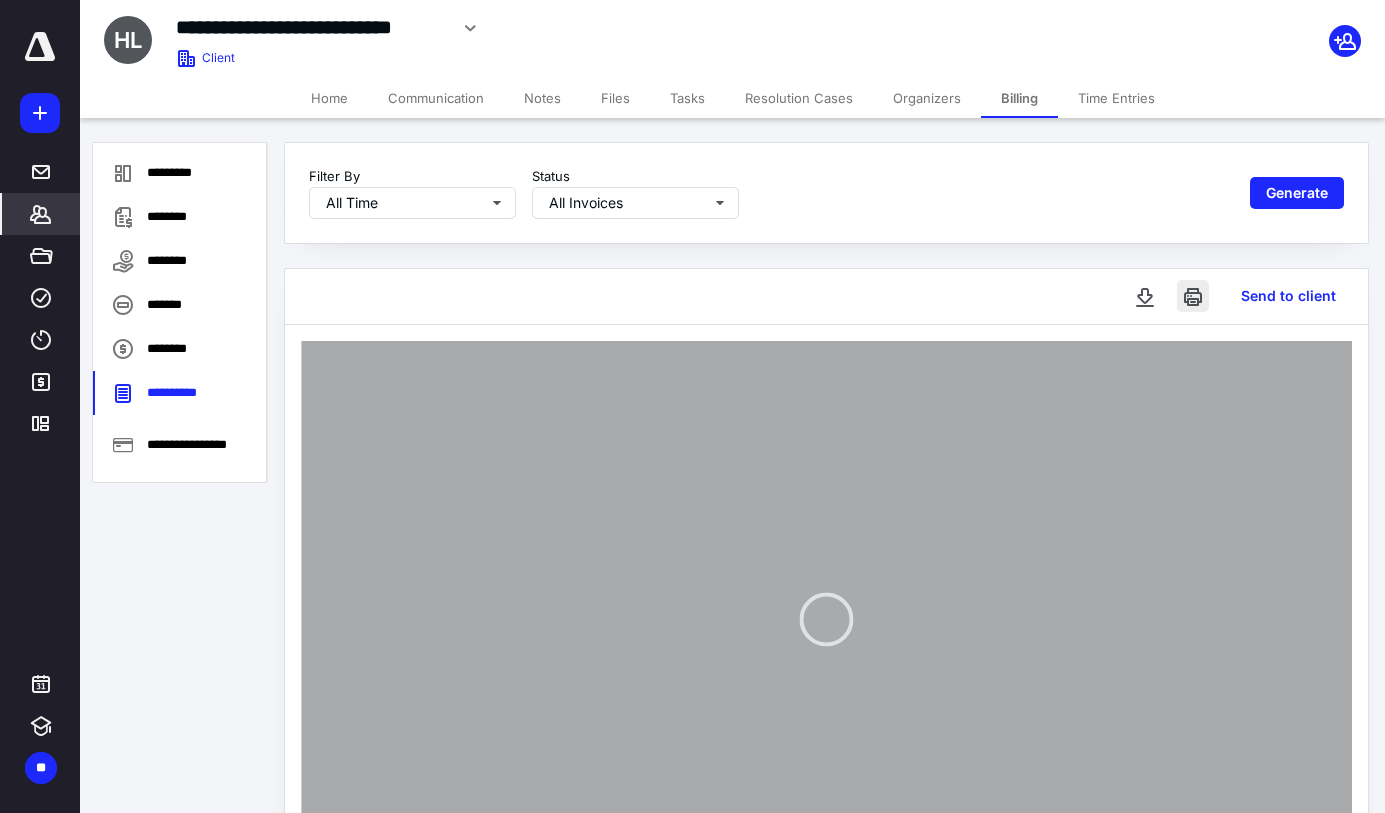 click at bounding box center [1193, 296] 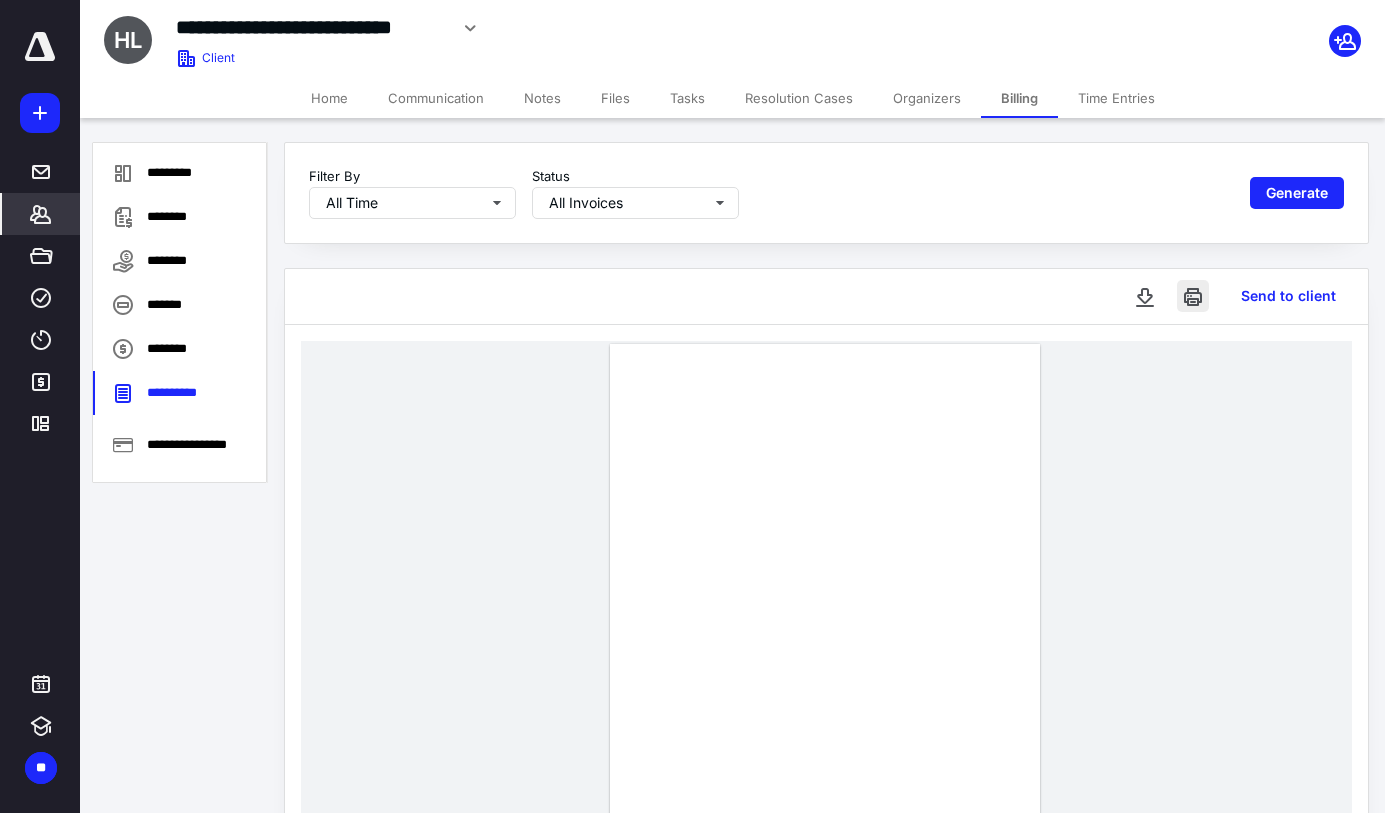 click at bounding box center [1193, 296] 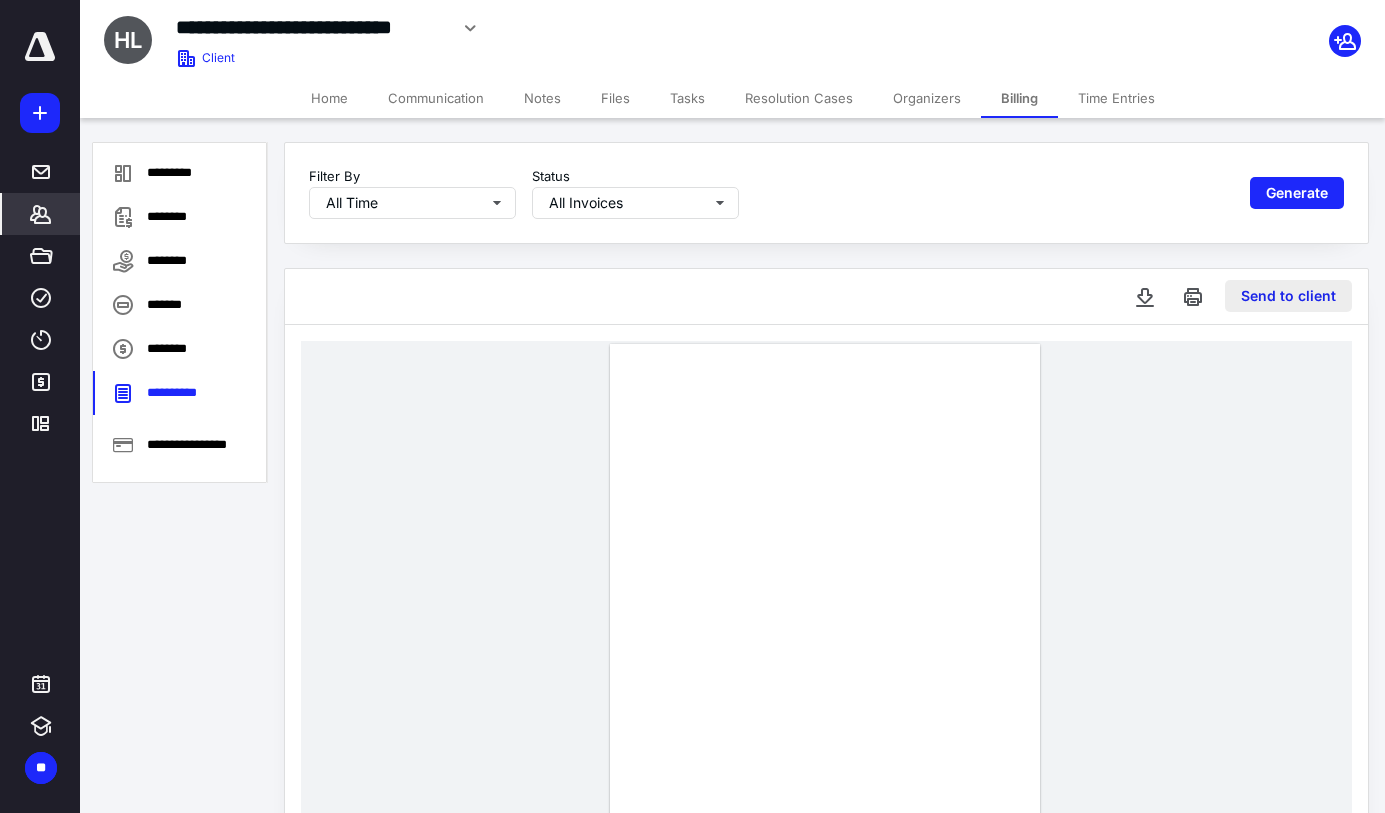 click on "Send to client" at bounding box center (1288, 296) 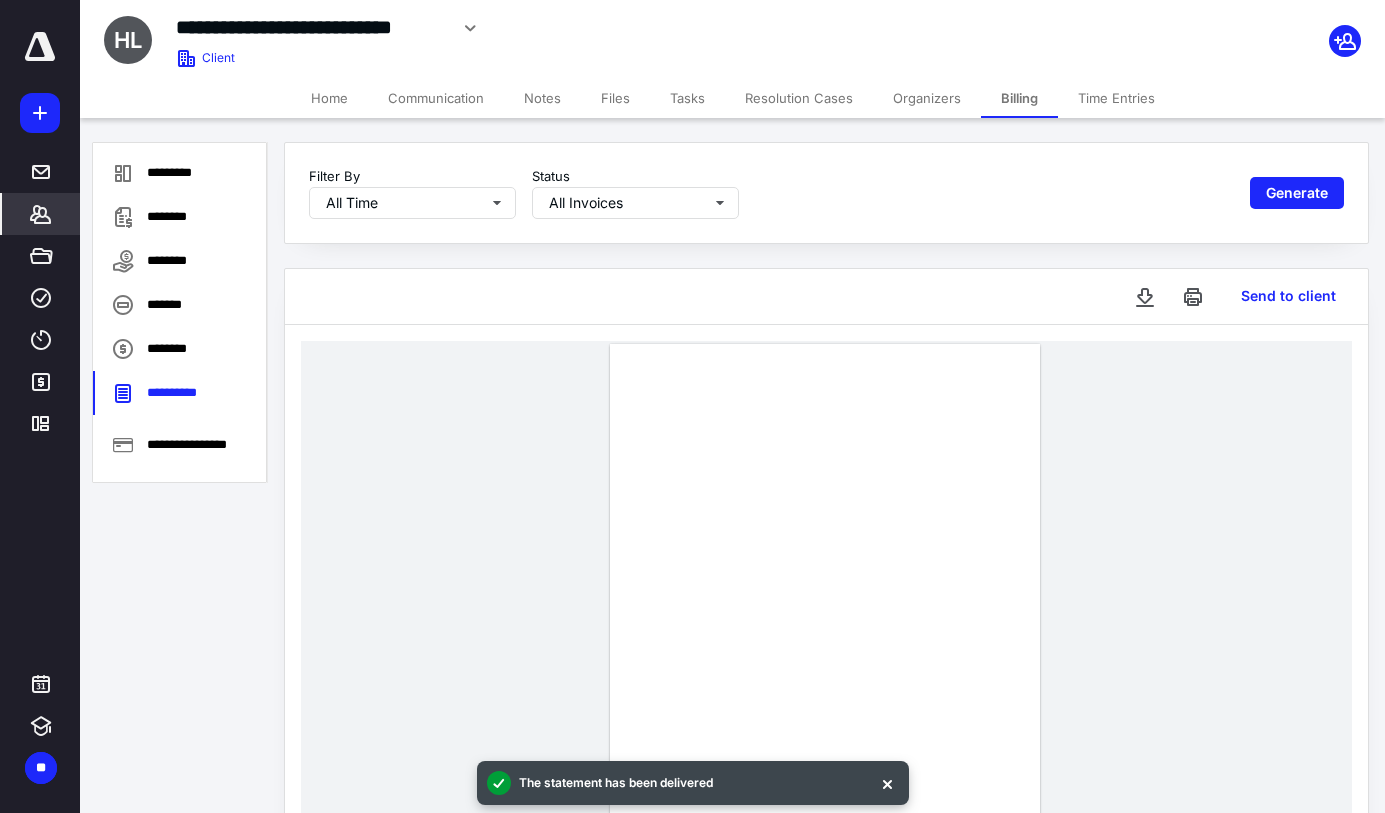 click 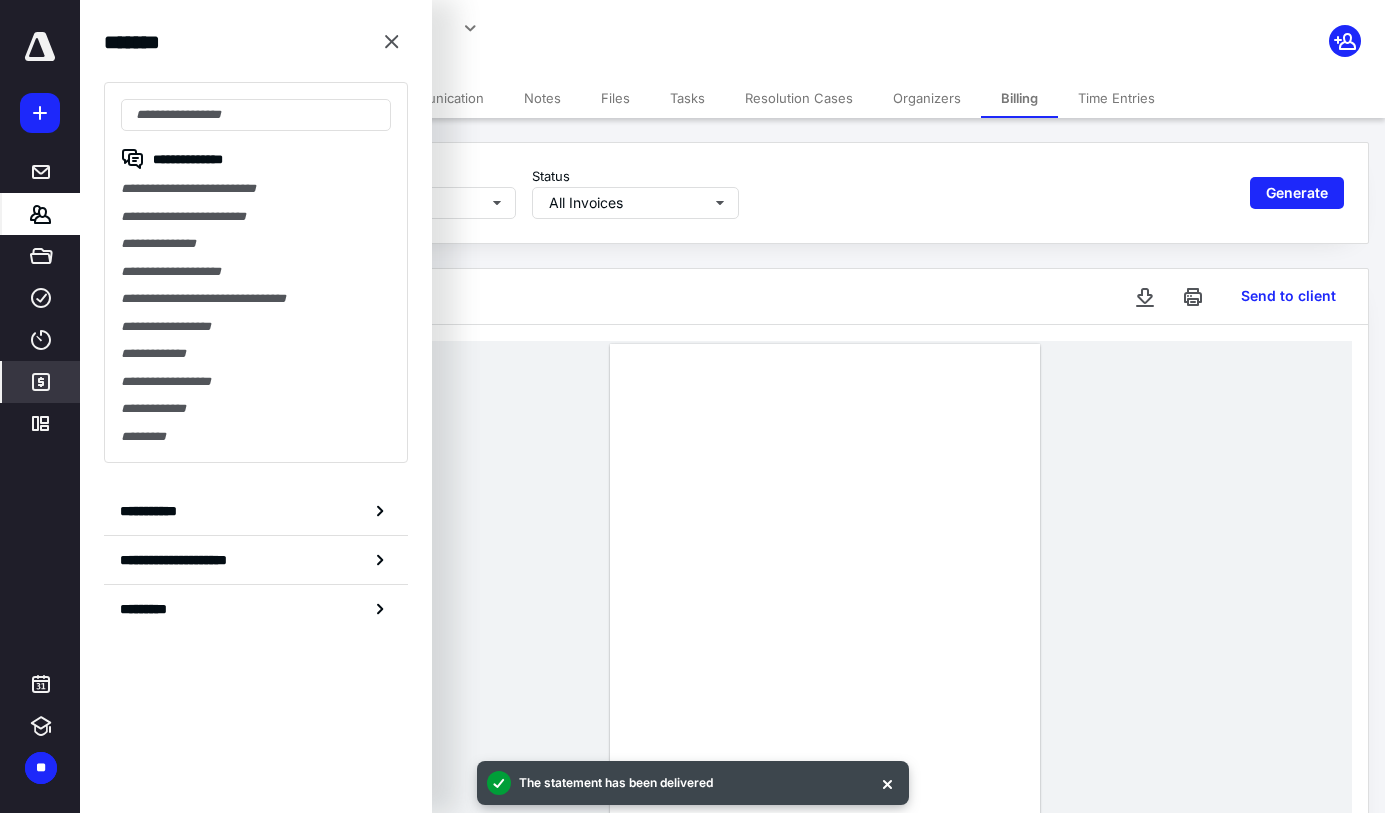 click 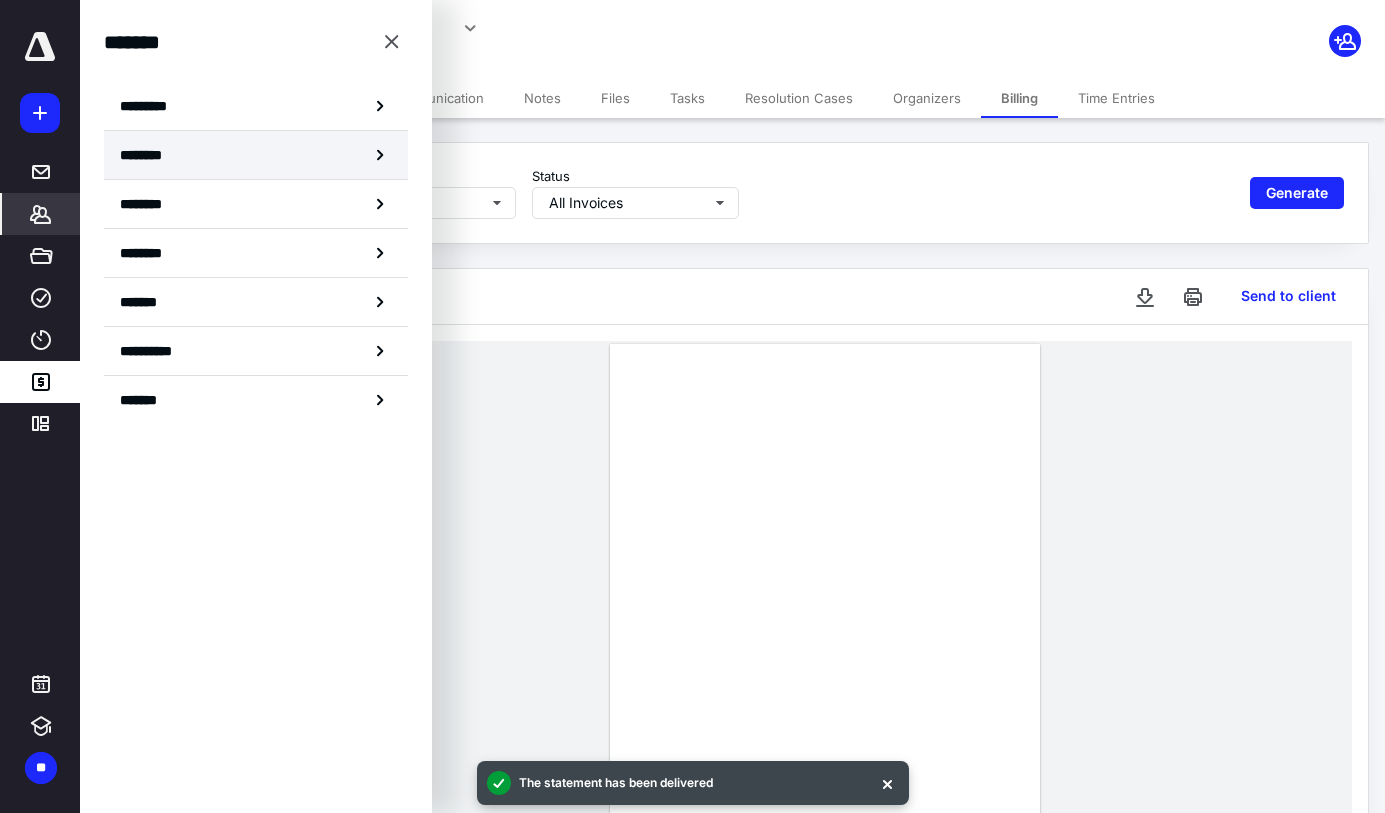 click on "********" at bounding box center (256, 155) 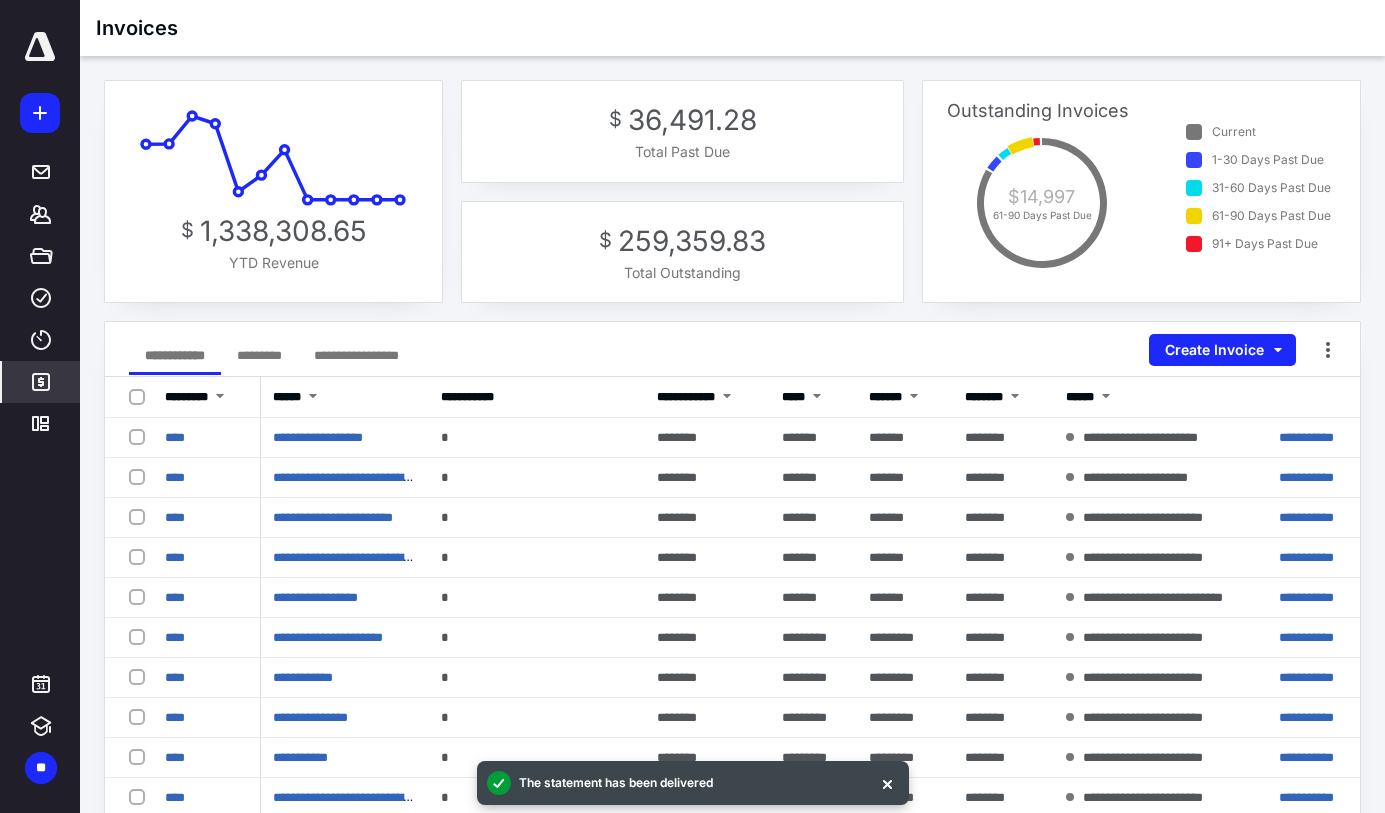 click 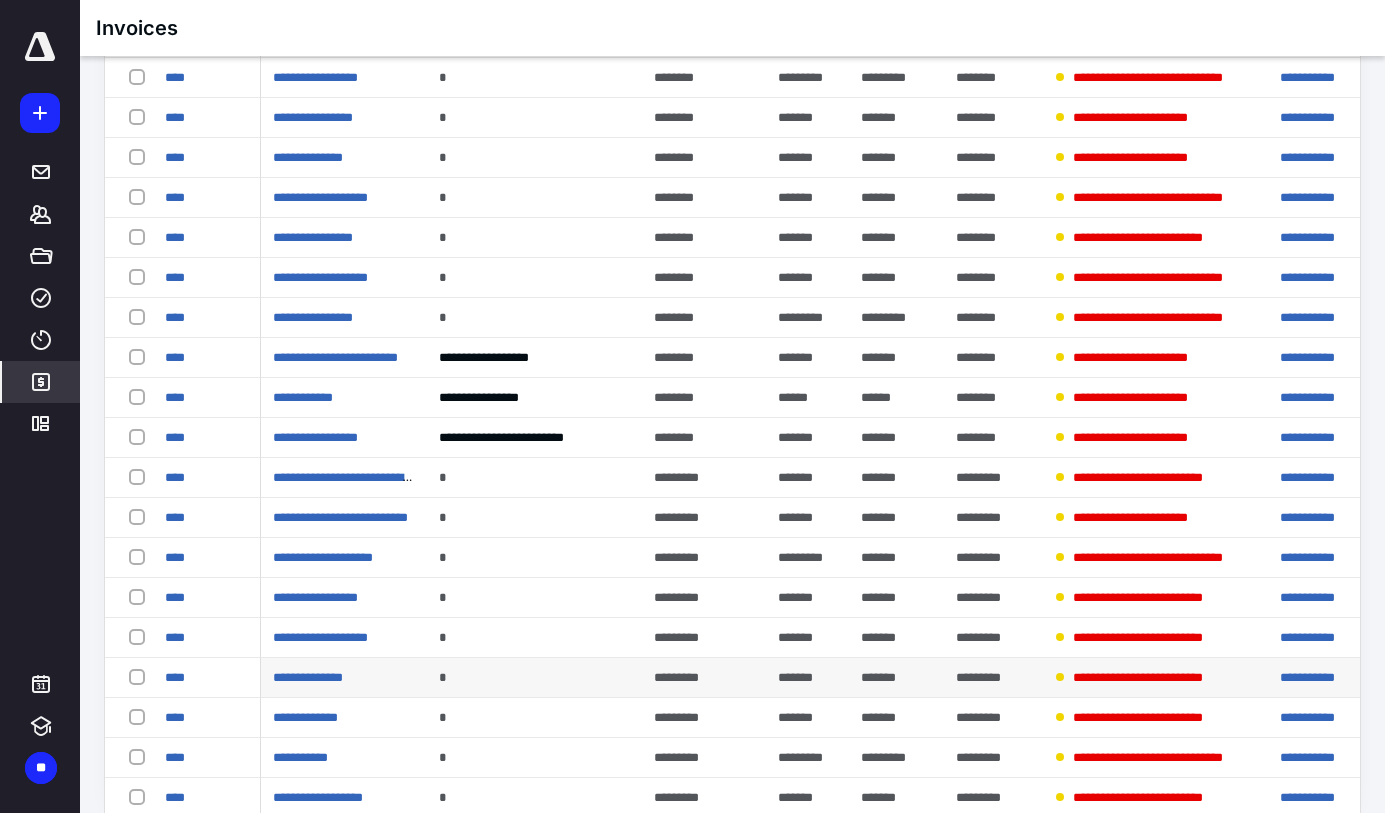 scroll, scrollTop: 484, scrollLeft: 0, axis: vertical 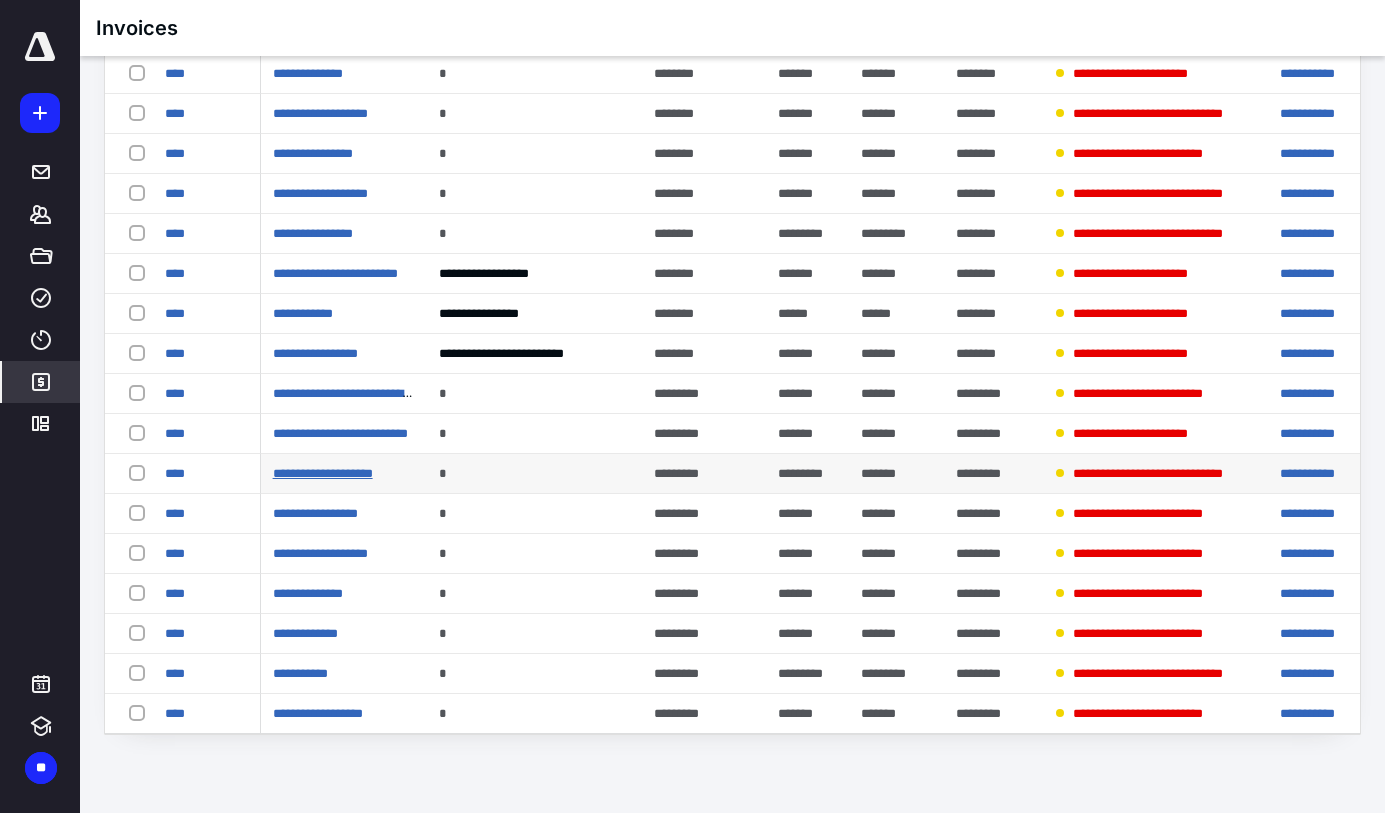 click on "**********" at bounding box center [323, 473] 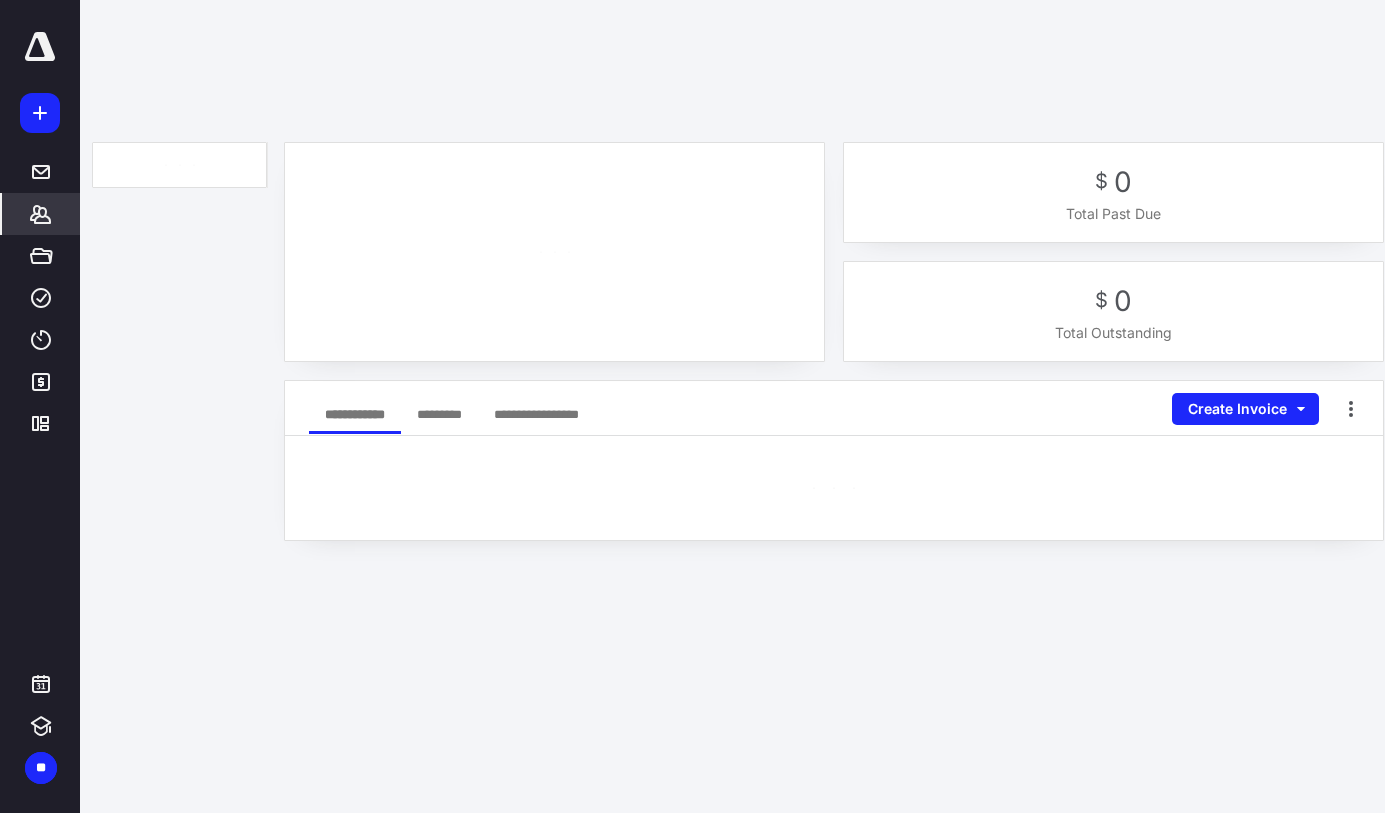 scroll, scrollTop: 0, scrollLeft: 0, axis: both 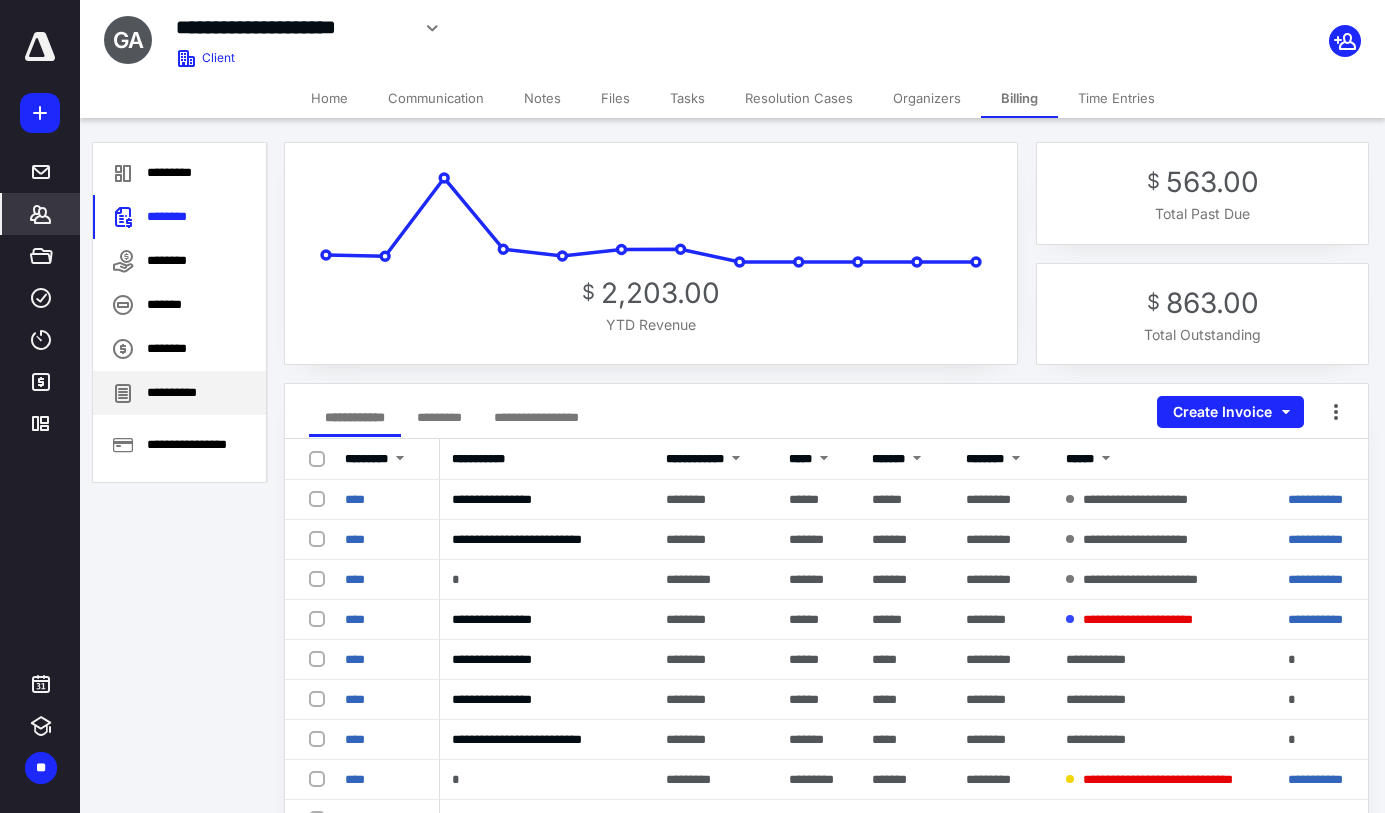 click on "**********" at bounding box center (179, 393) 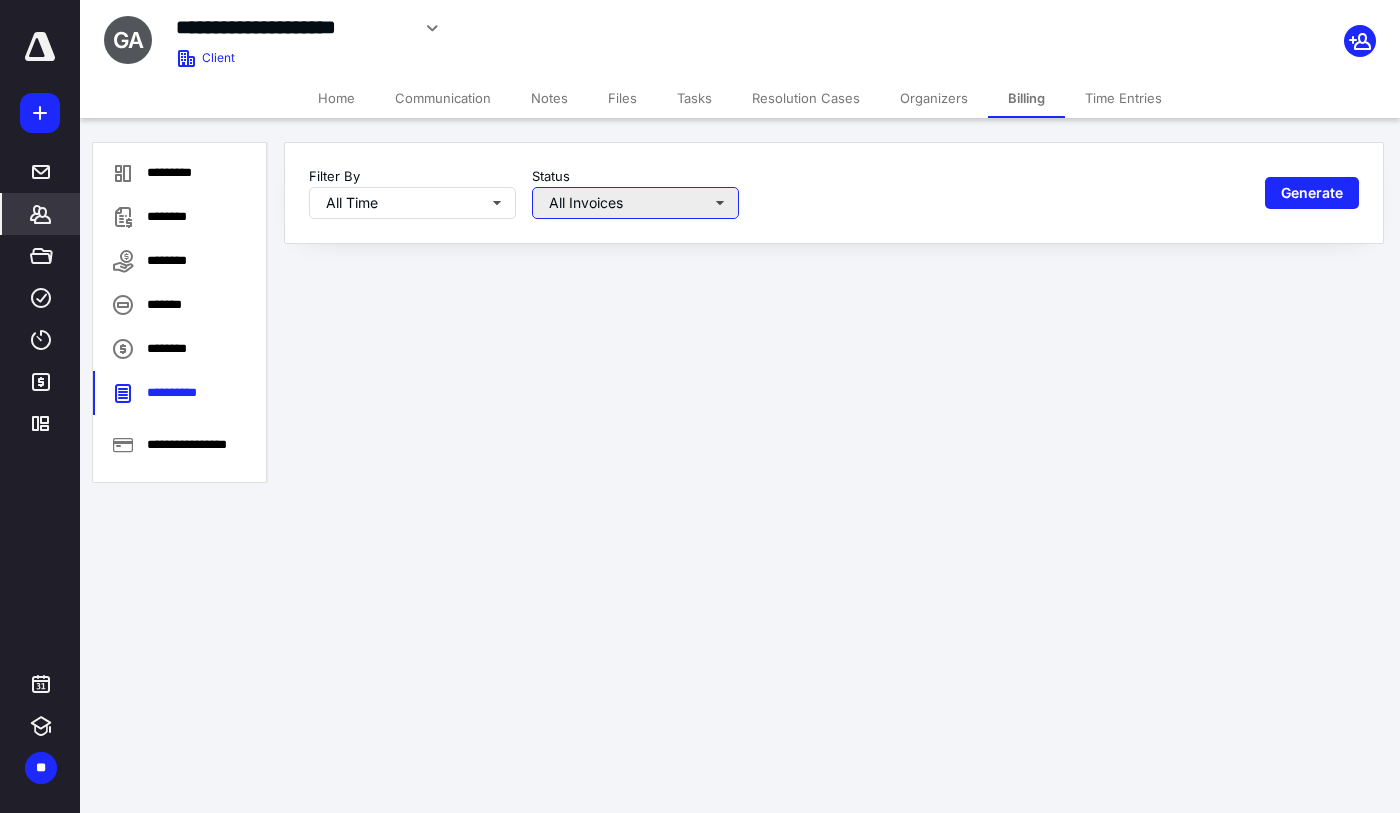 drag, startPoint x: 709, startPoint y: 191, endPoint x: 700, endPoint y: 217, distance: 27.513634 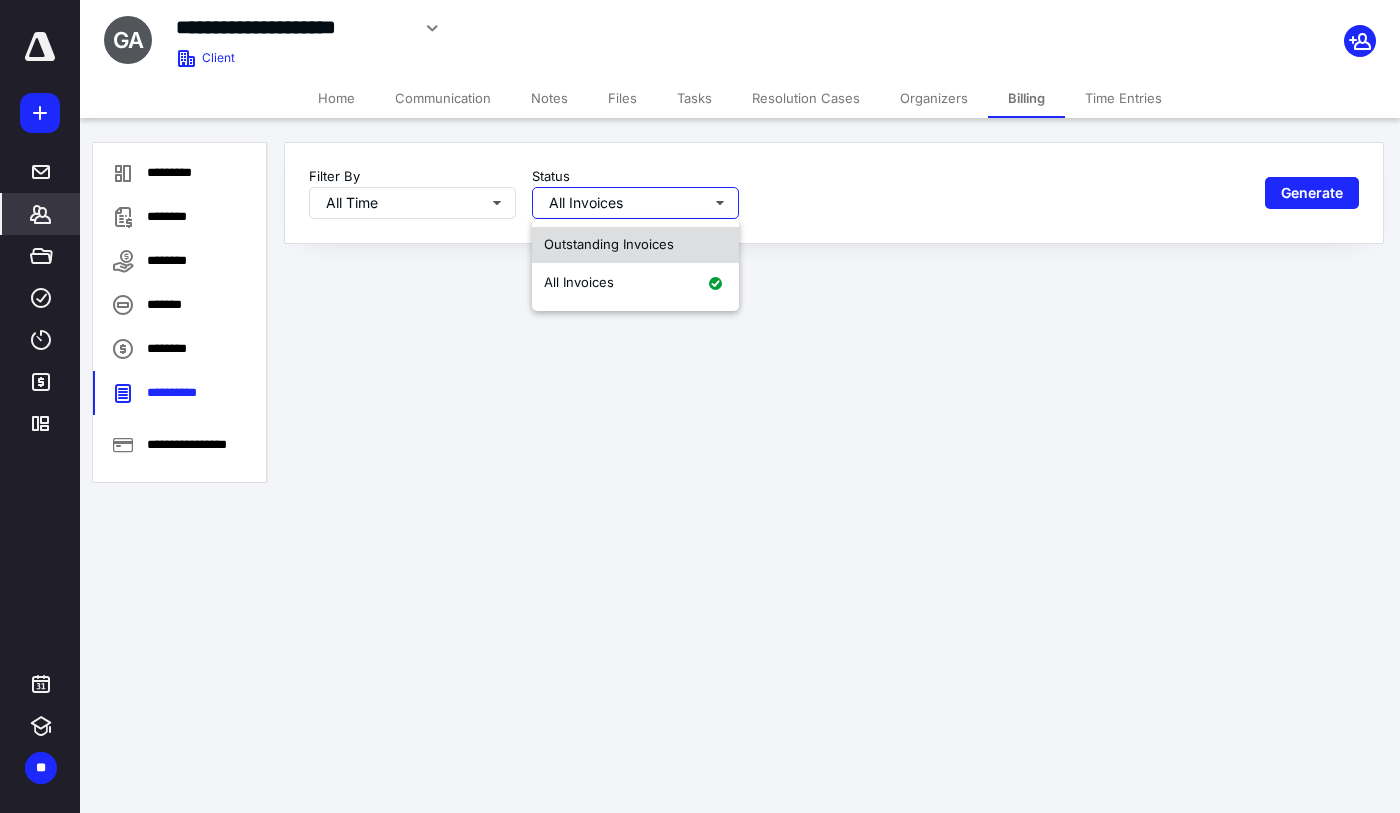 click on "Outstanding Invoices" at bounding box center [635, 245] 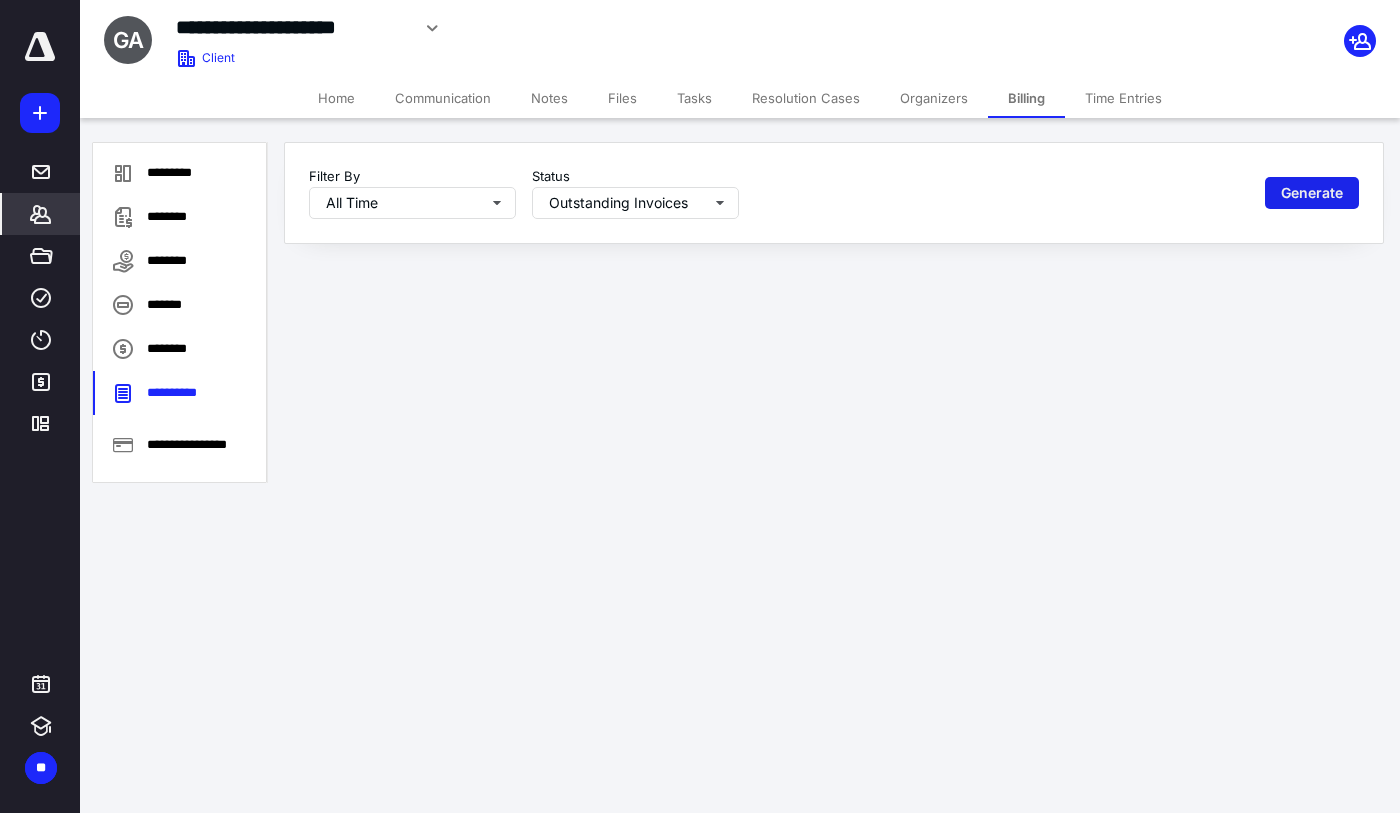click on "Generate" at bounding box center [1312, 193] 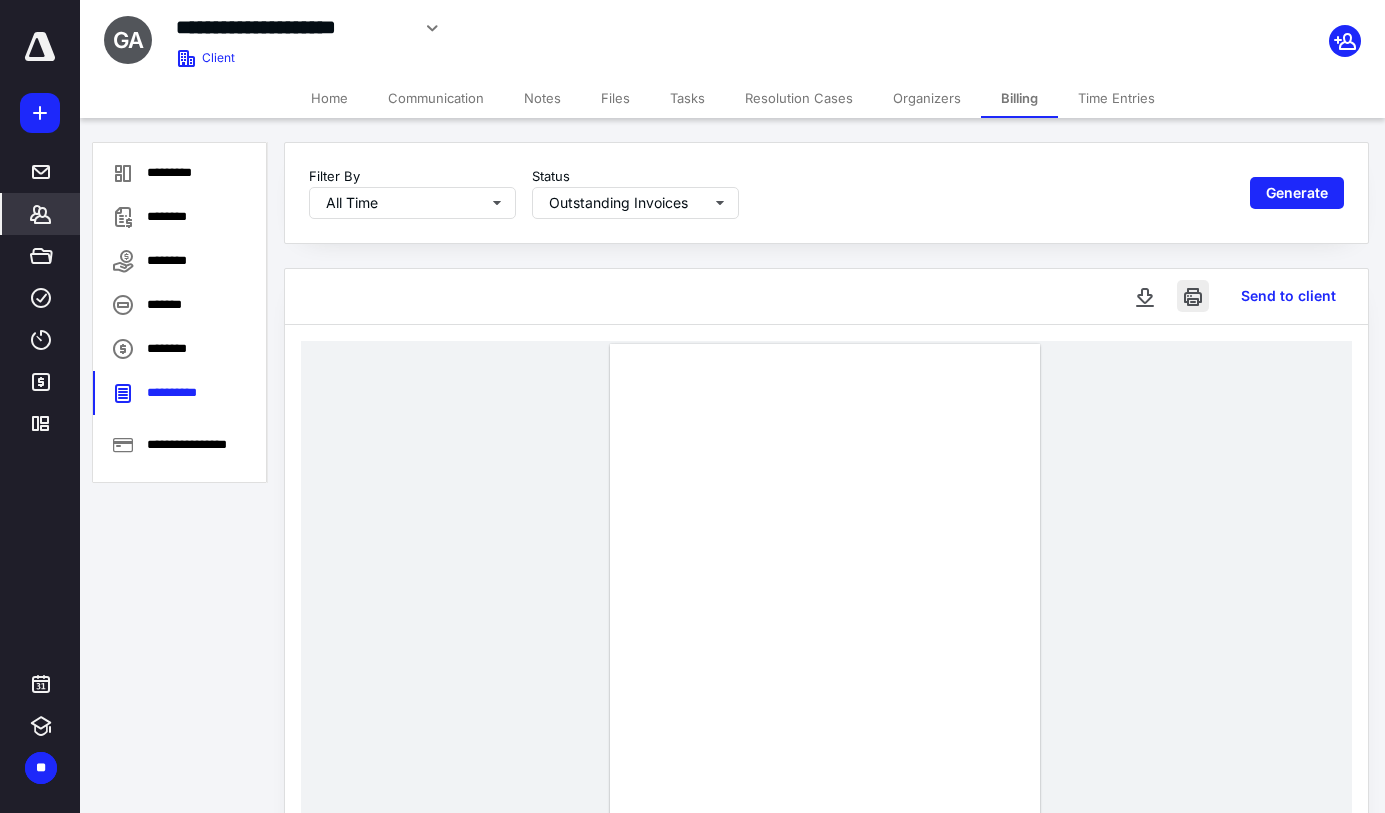 click at bounding box center (1193, 296) 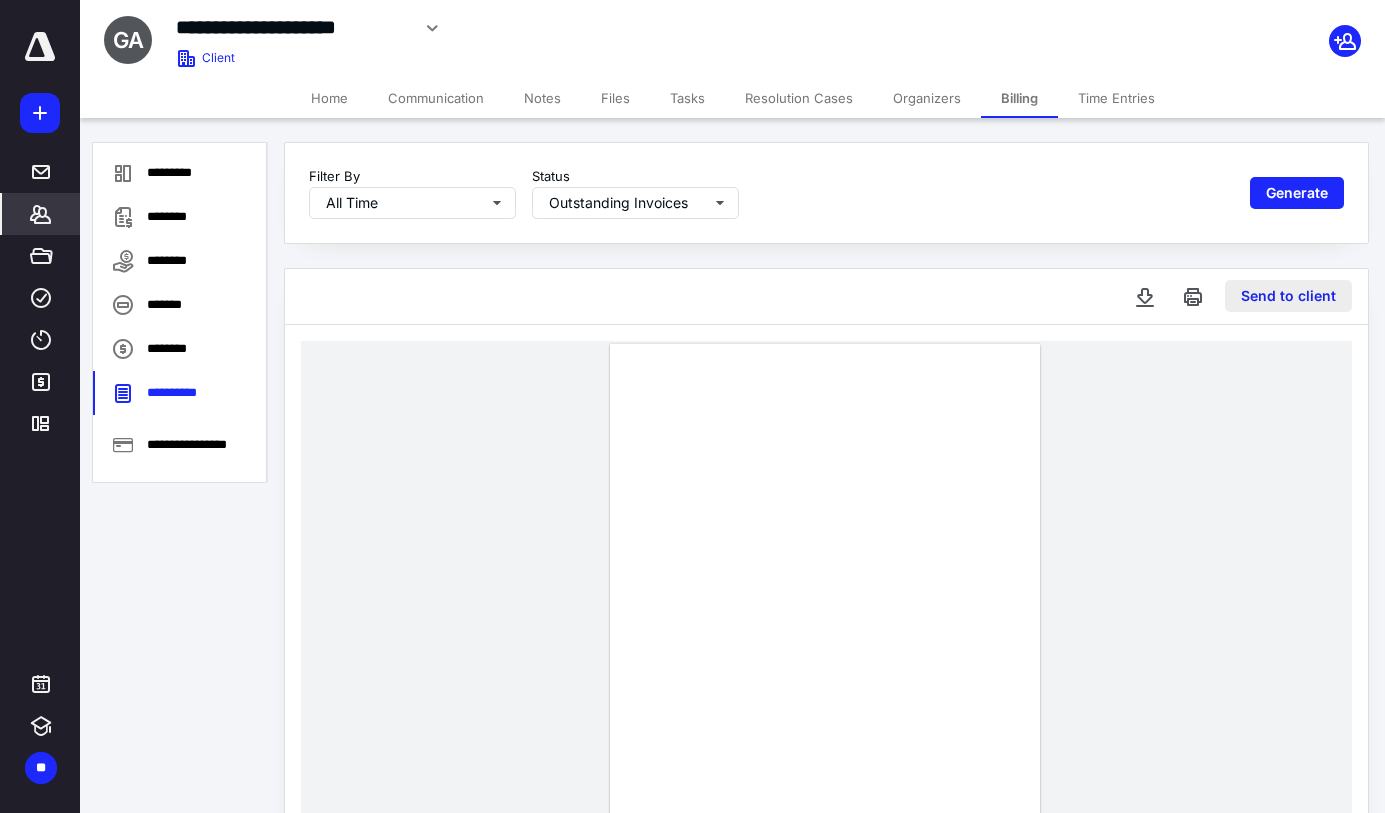 click on "Send to client" at bounding box center (1288, 296) 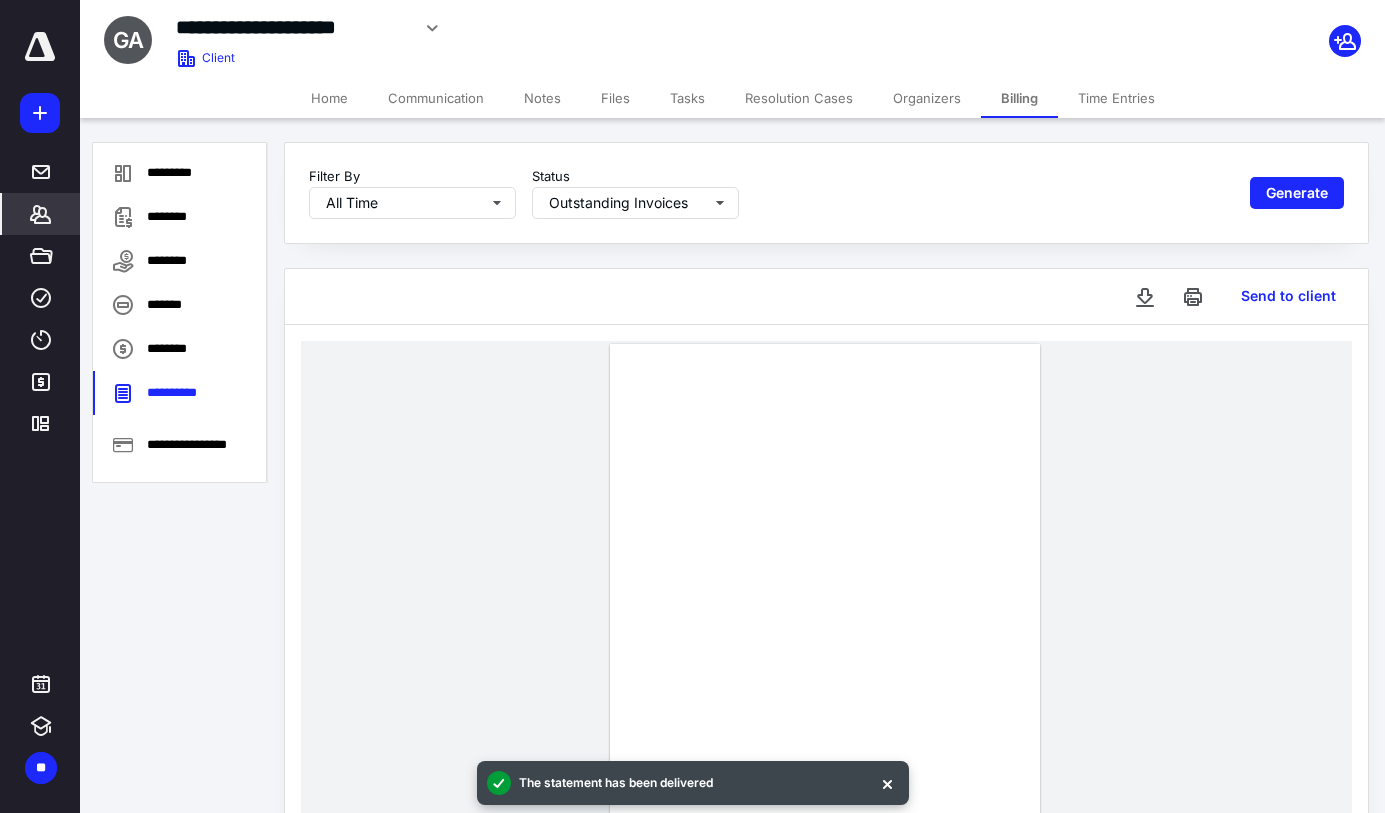 click 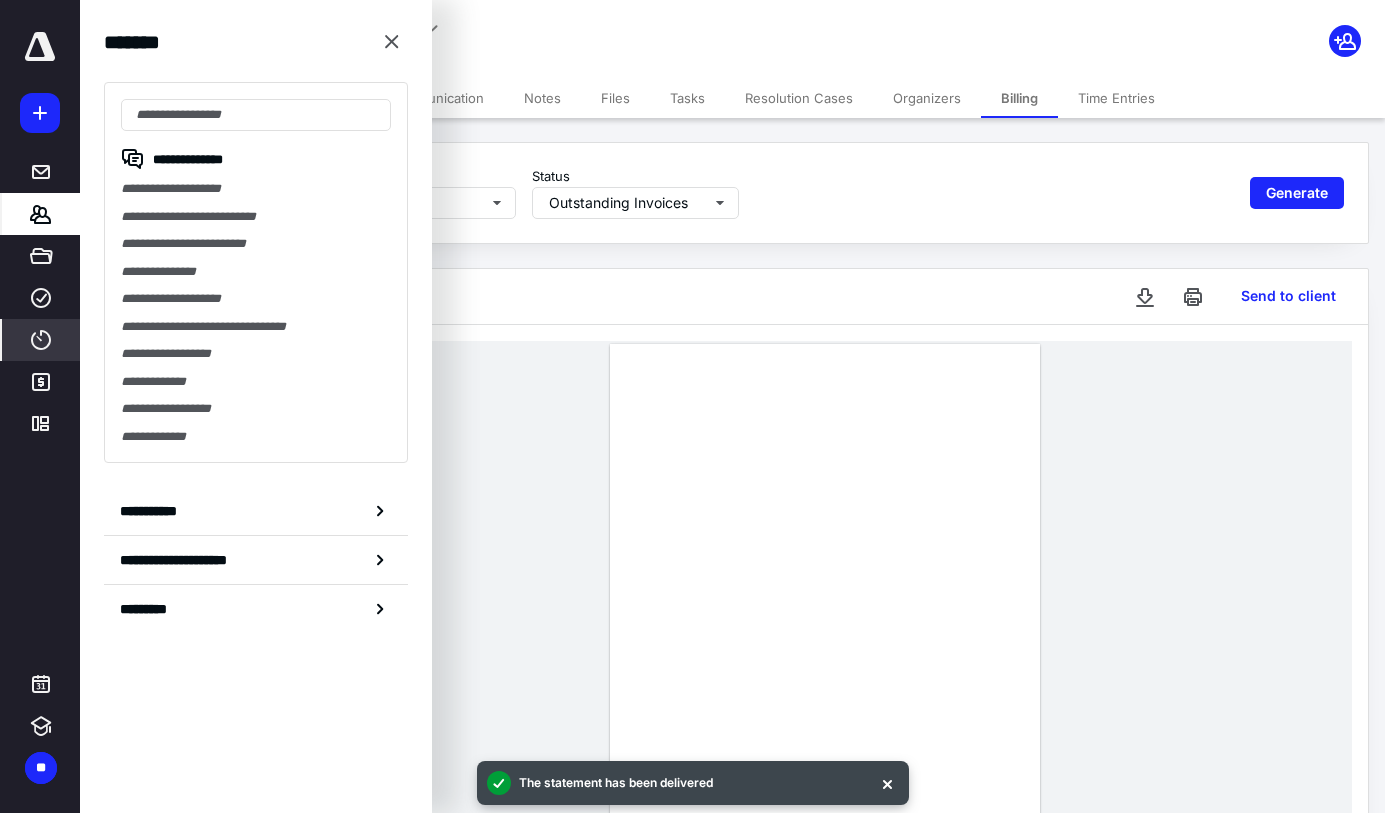 click 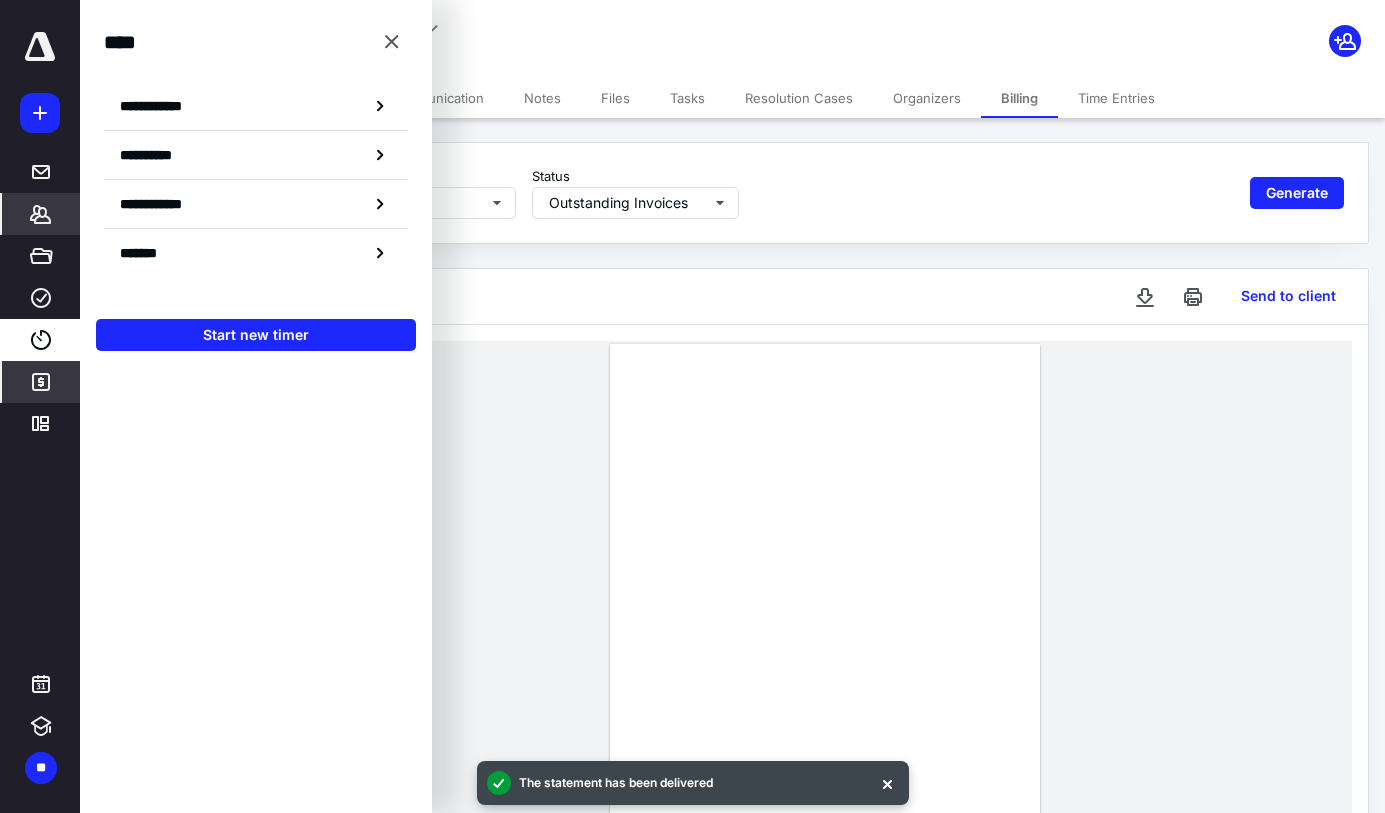 click 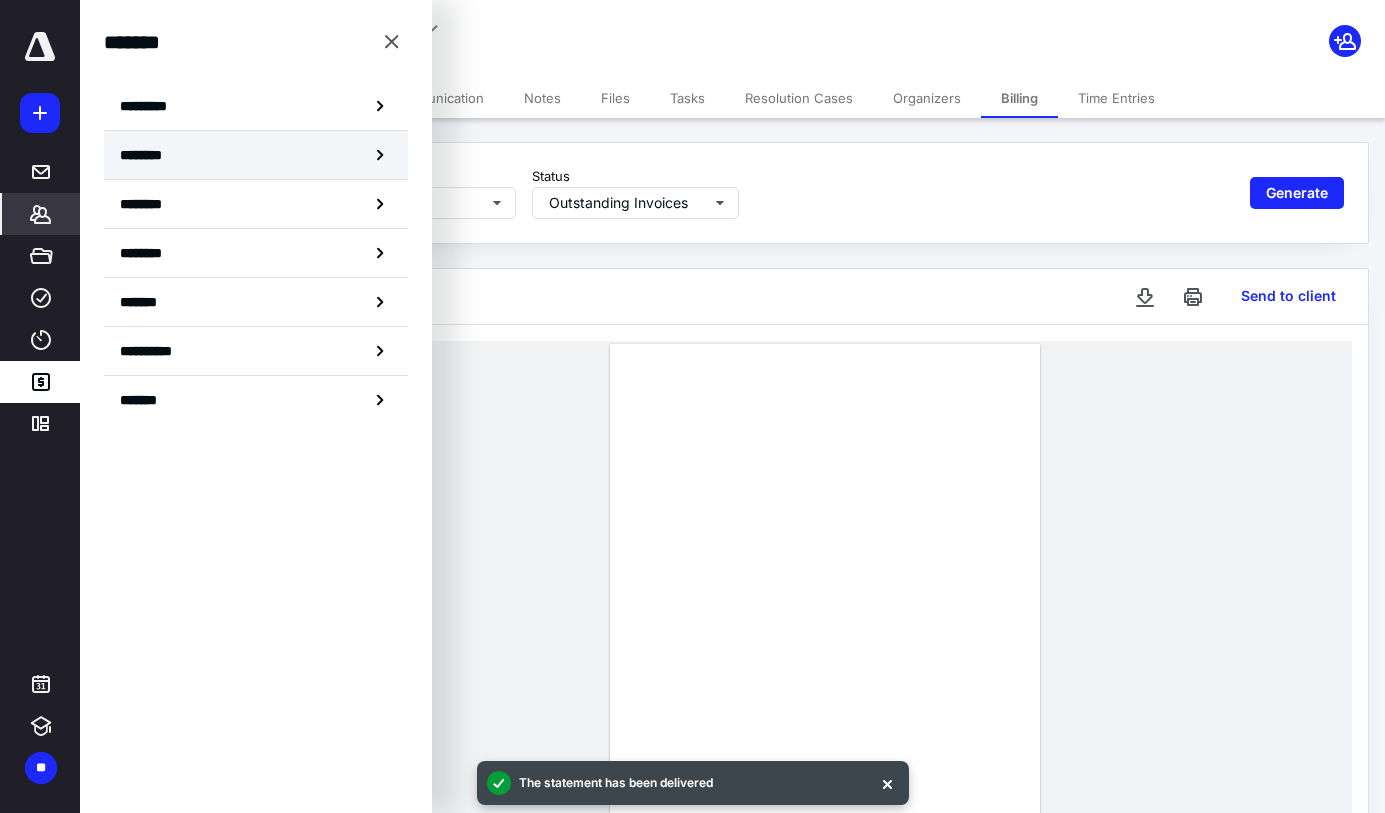 click on "********" at bounding box center (148, 155) 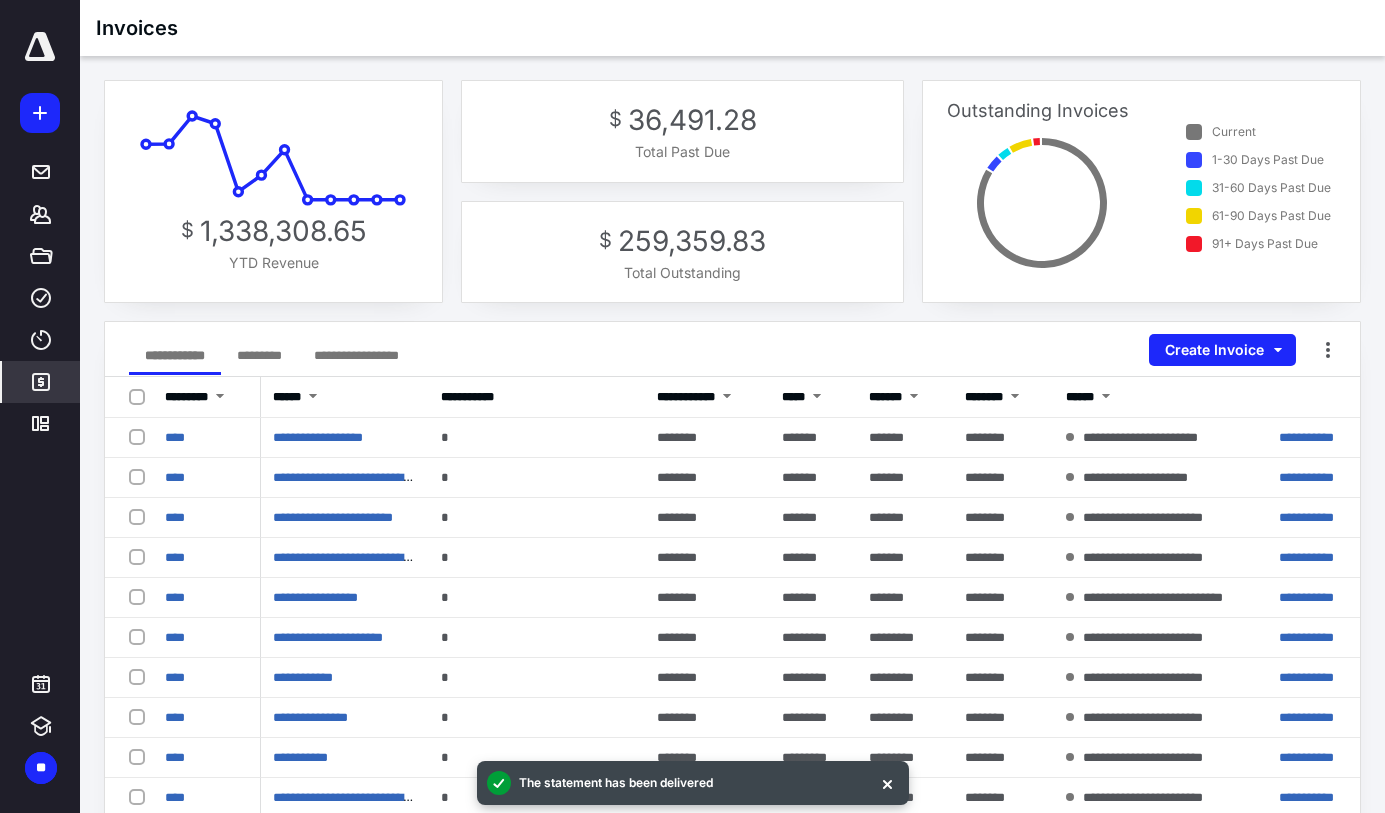 click 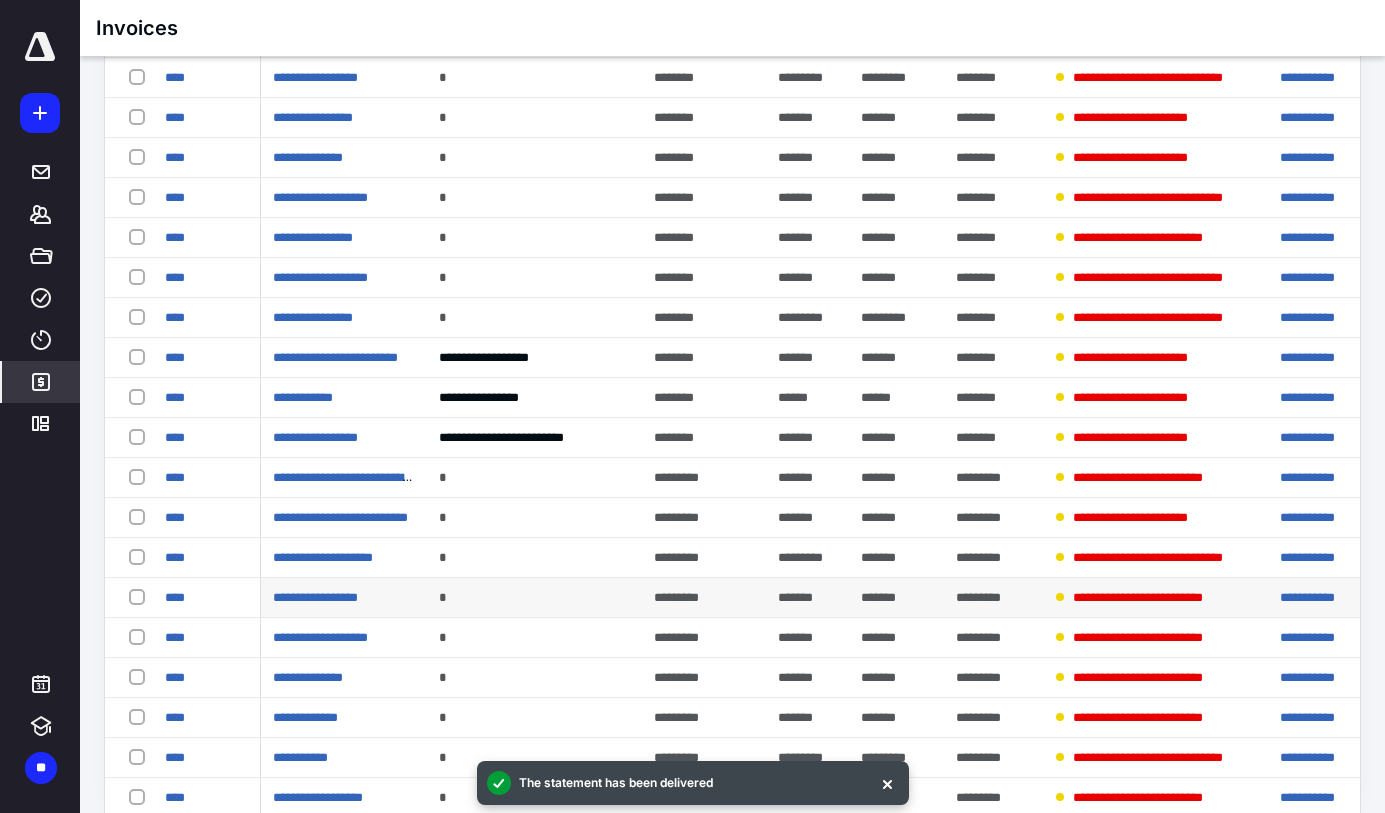 scroll, scrollTop: 484, scrollLeft: 0, axis: vertical 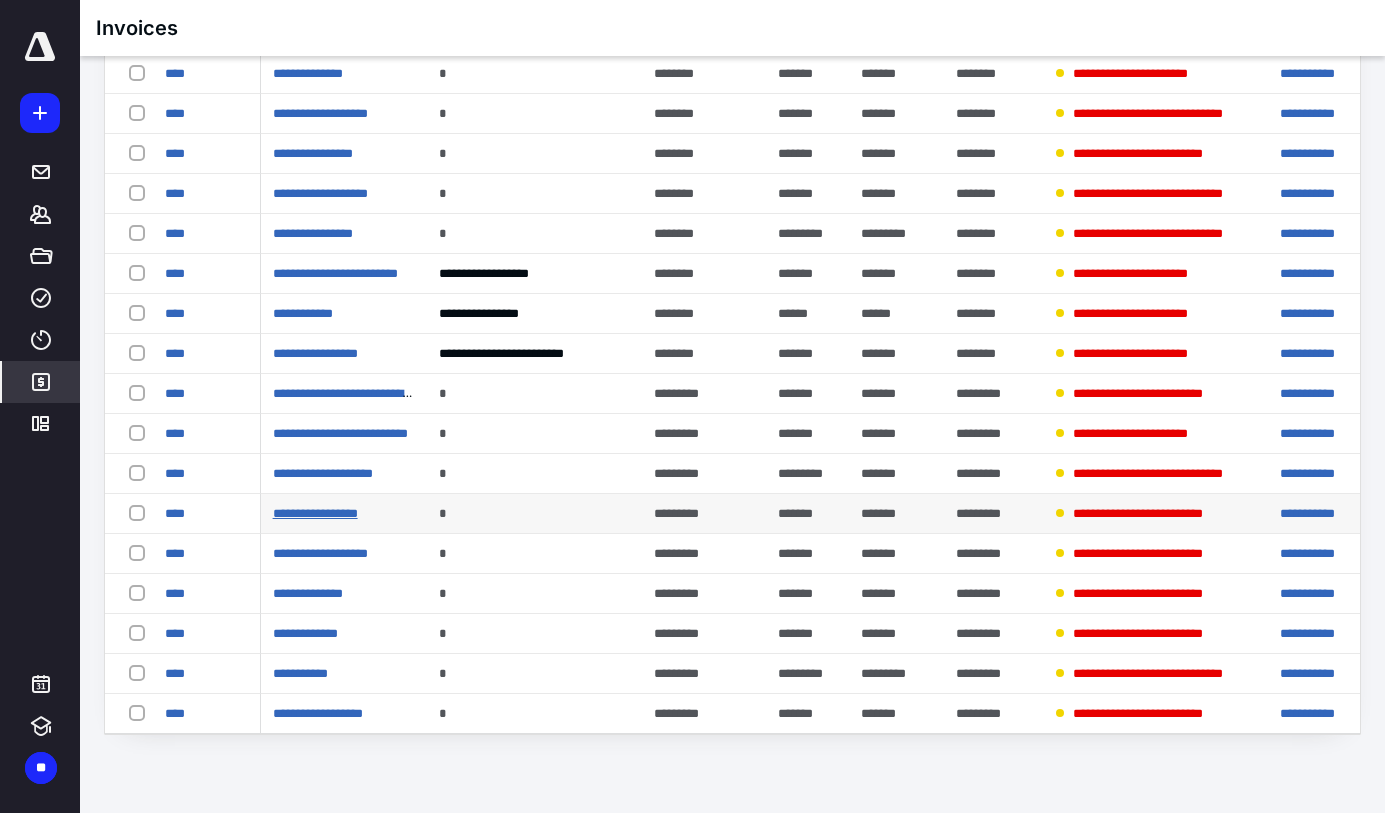 click on "**********" at bounding box center (315, 513) 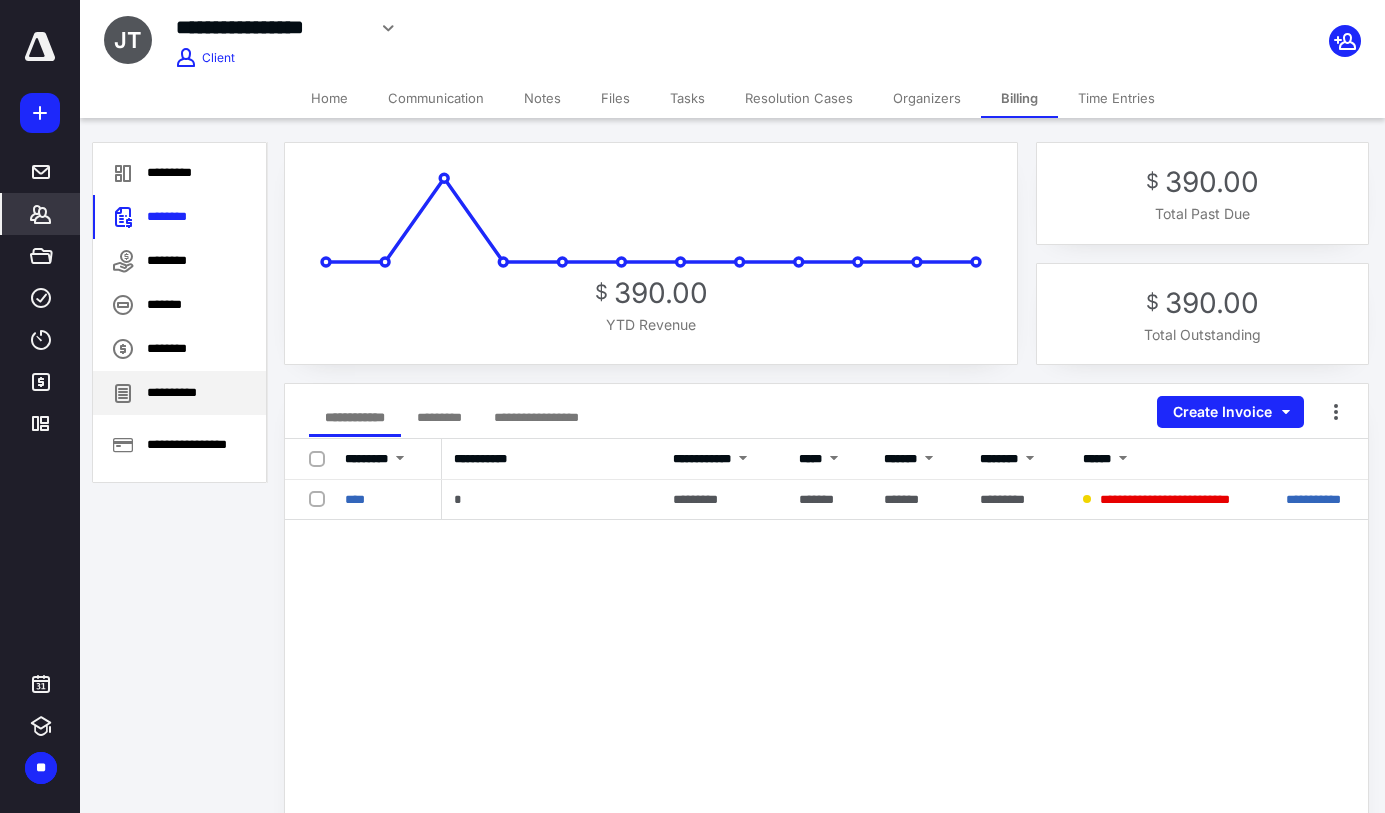 click on "**********" at bounding box center [179, 393] 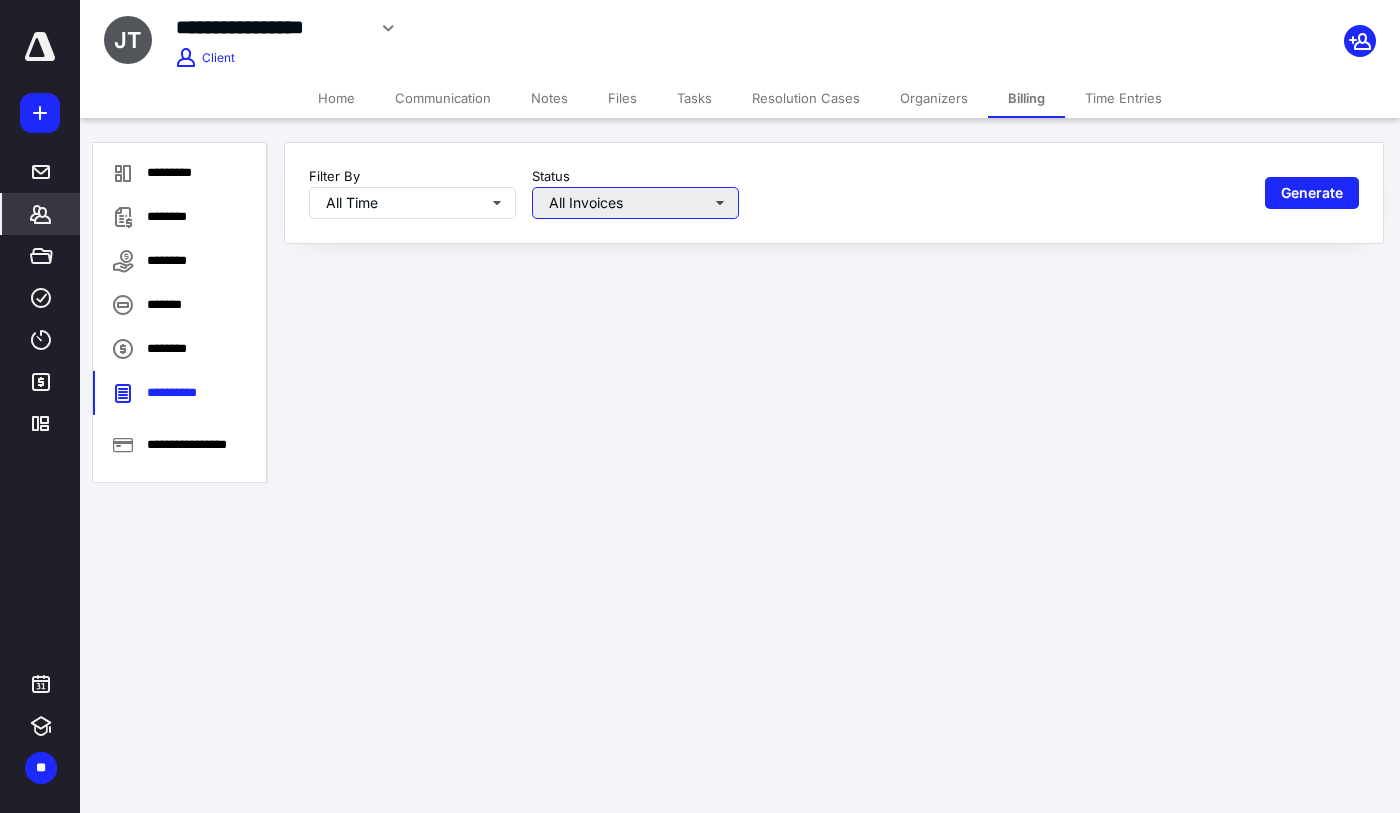 click on "All Invoices" at bounding box center [635, 203] 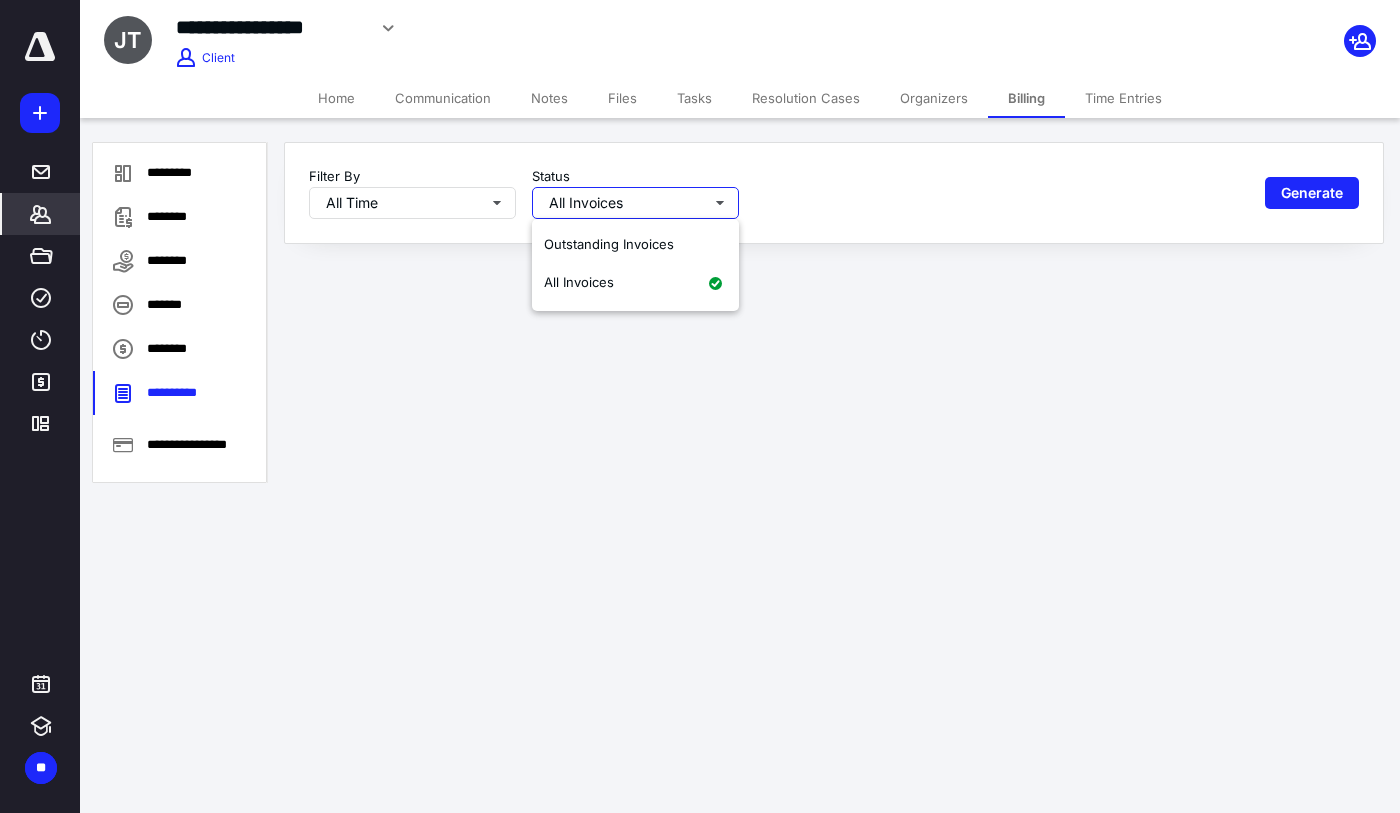 drag, startPoint x: 667, startPoint y: 240, endPoint x: 1090, endPoint y: 209, distance: 424.1344 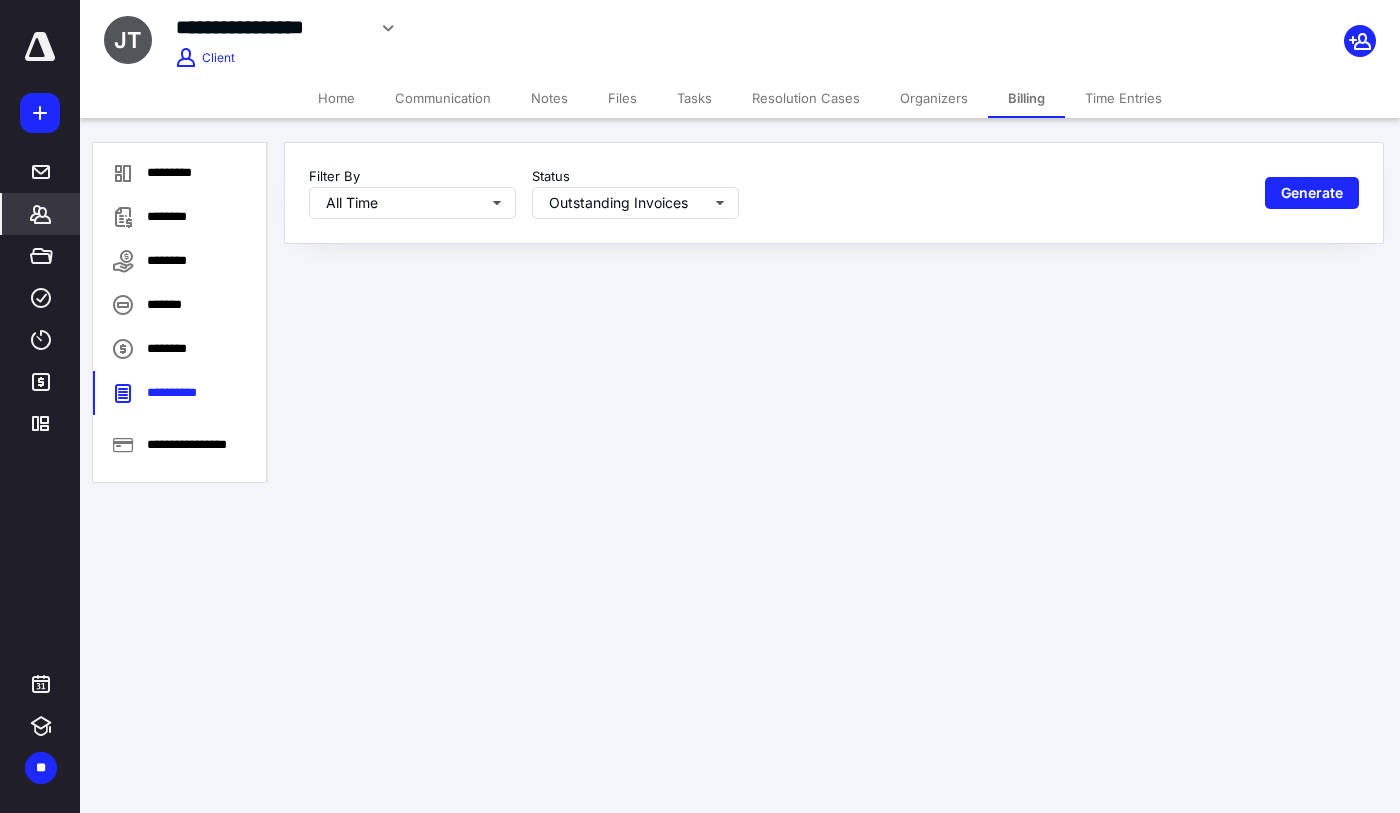 drag, startPoint x: 1309, startPoint y: 195, endPoint x: 1305, endPoint y: 216, distance: 21.377558 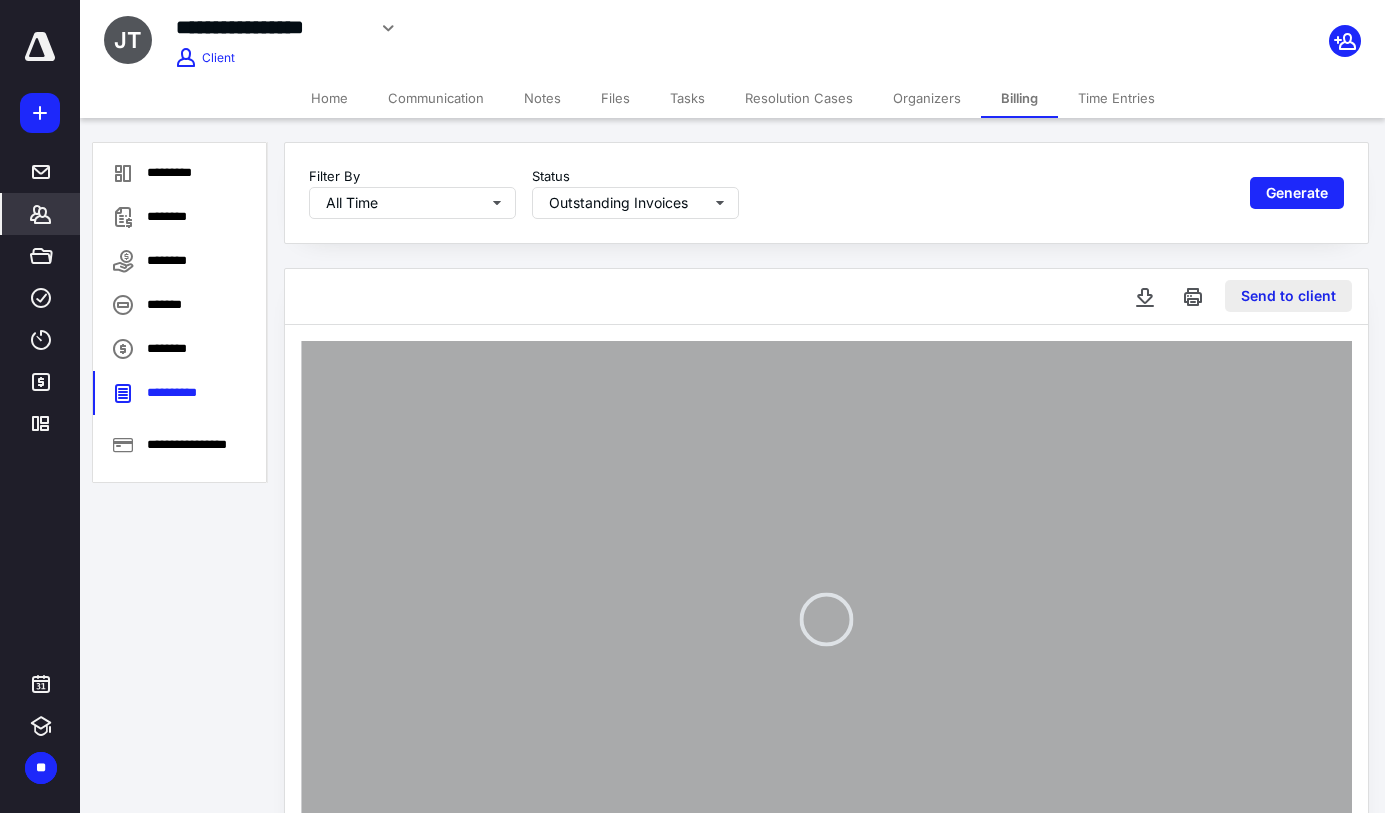 click on "Send to client" at bounding box center [1288, 296] 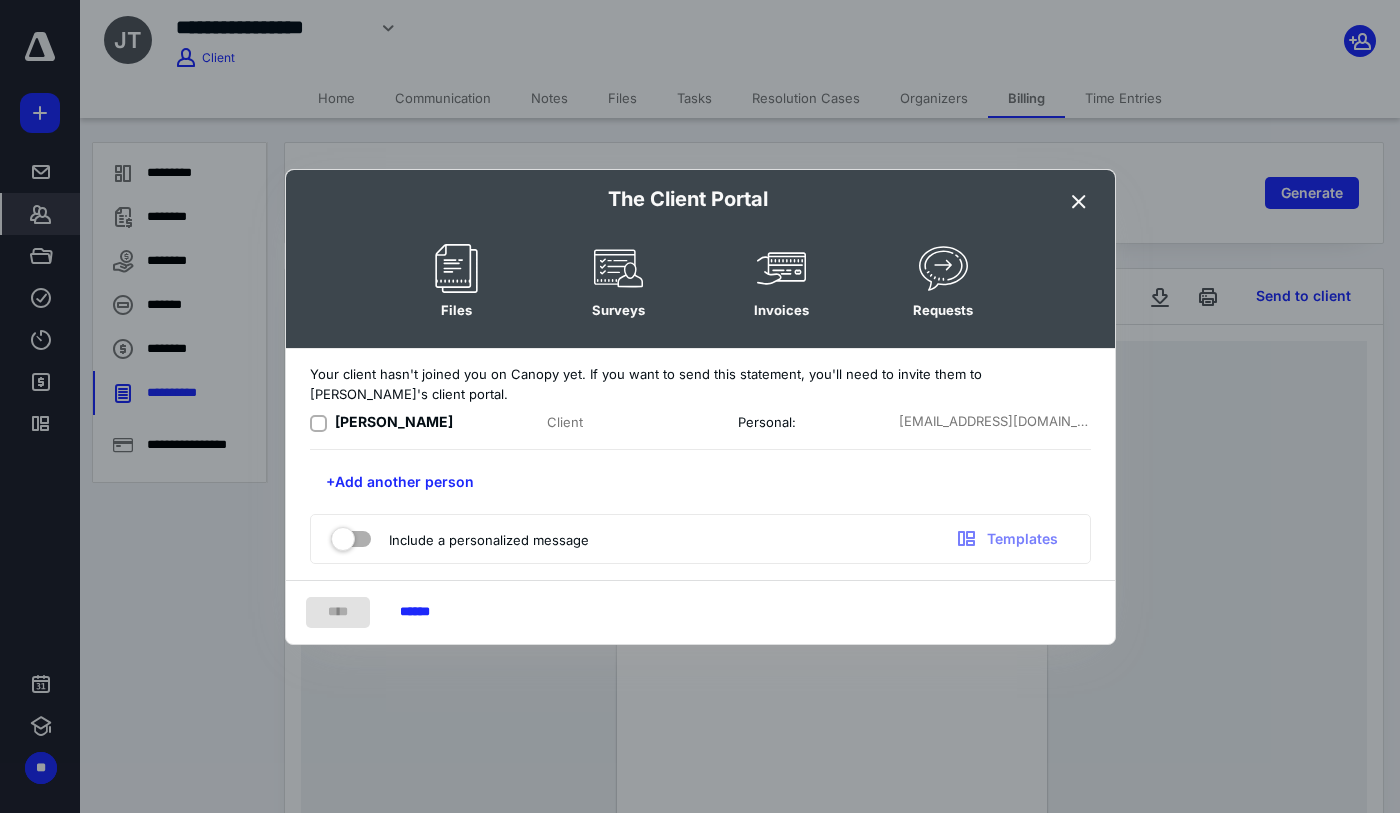 click 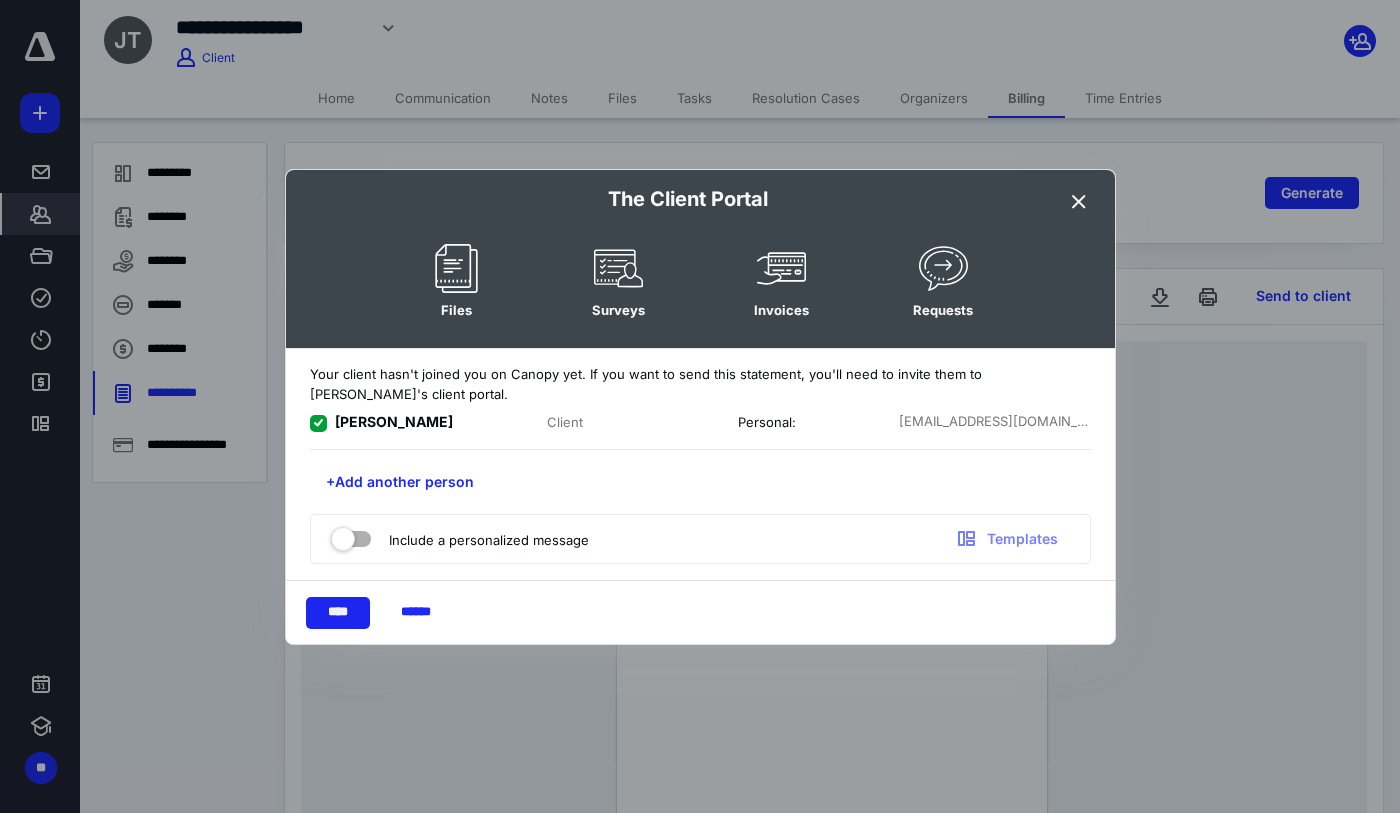 click on "****" at bounding box center (338, 613) 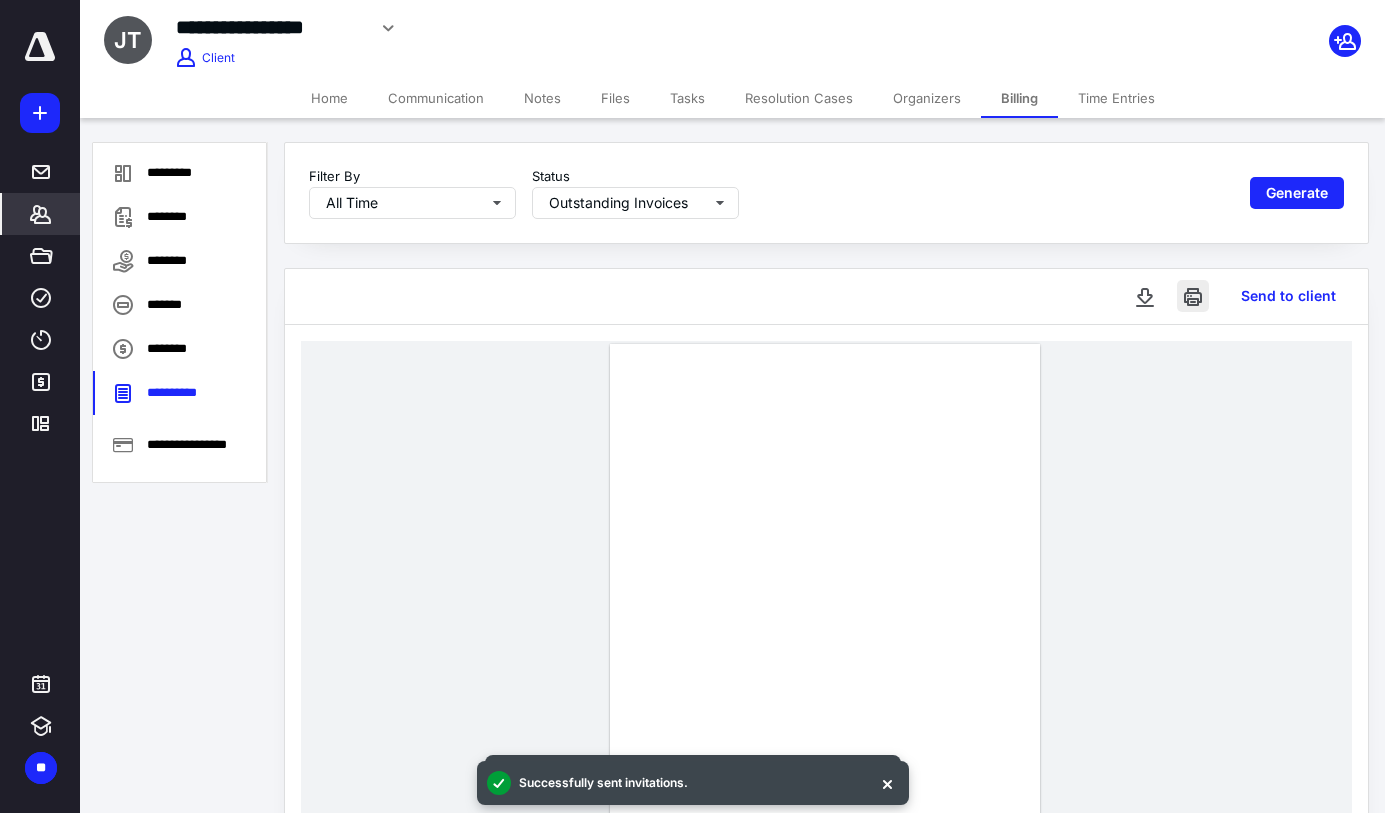 click at bounding box center [1193, 296] 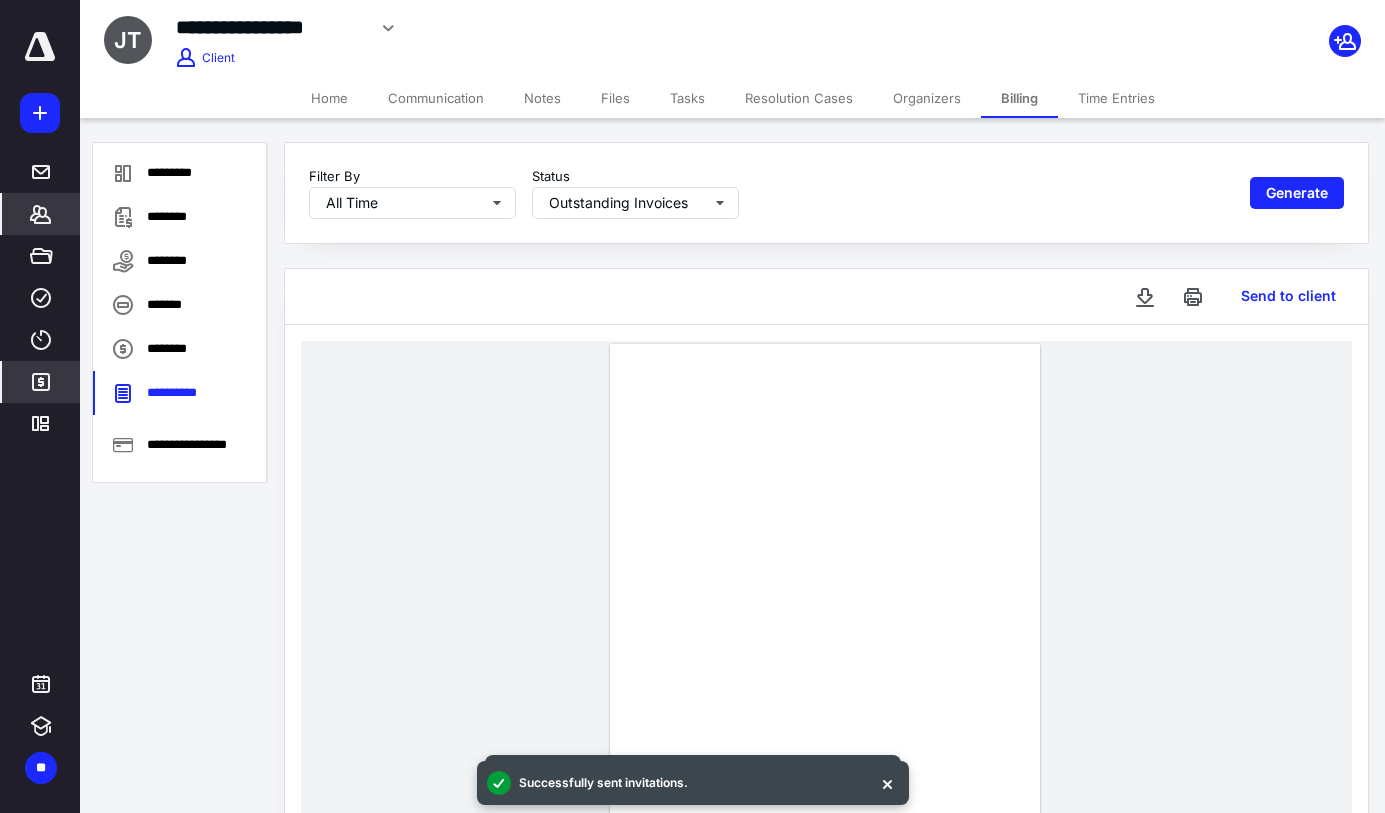click 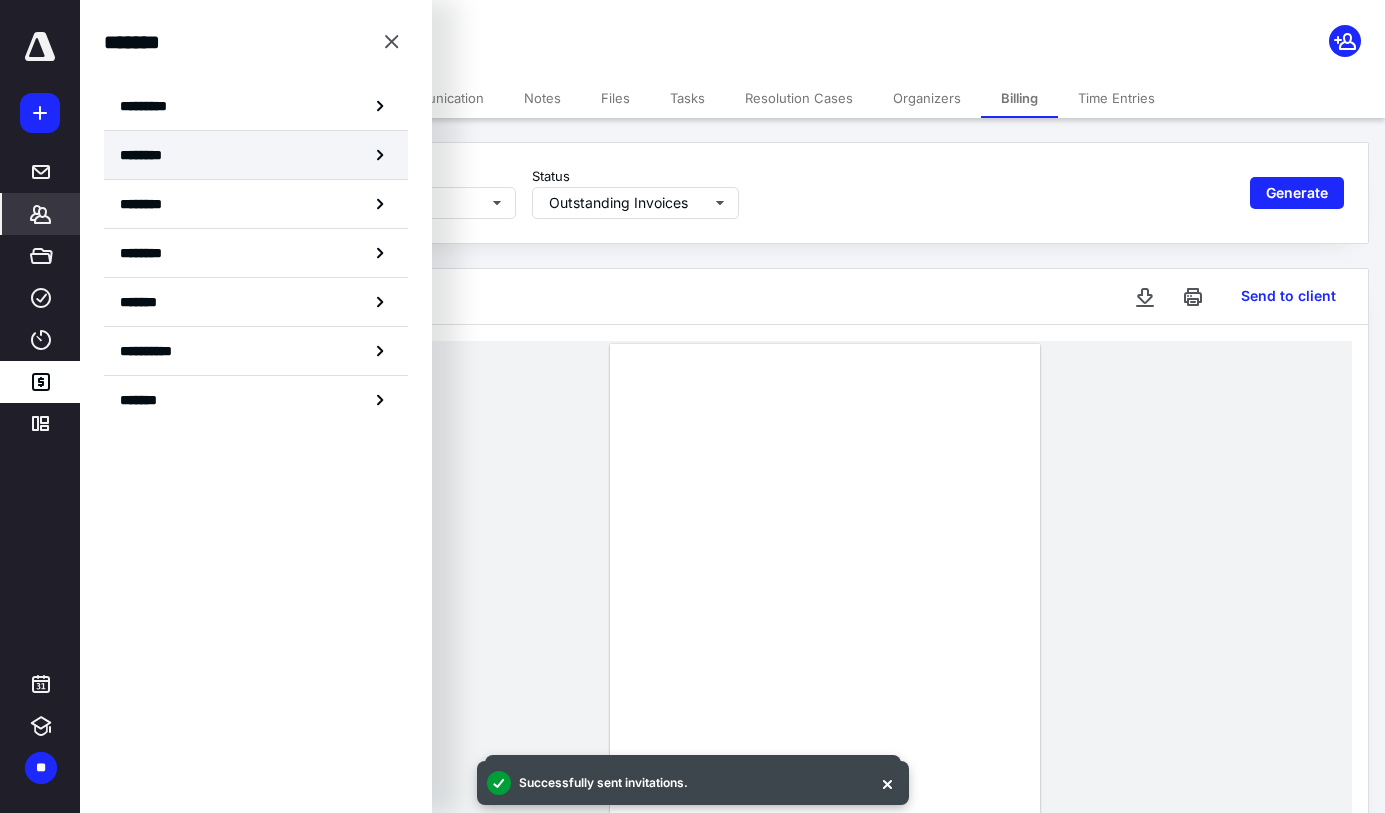 click on "********" at bounding box center [256, 155] 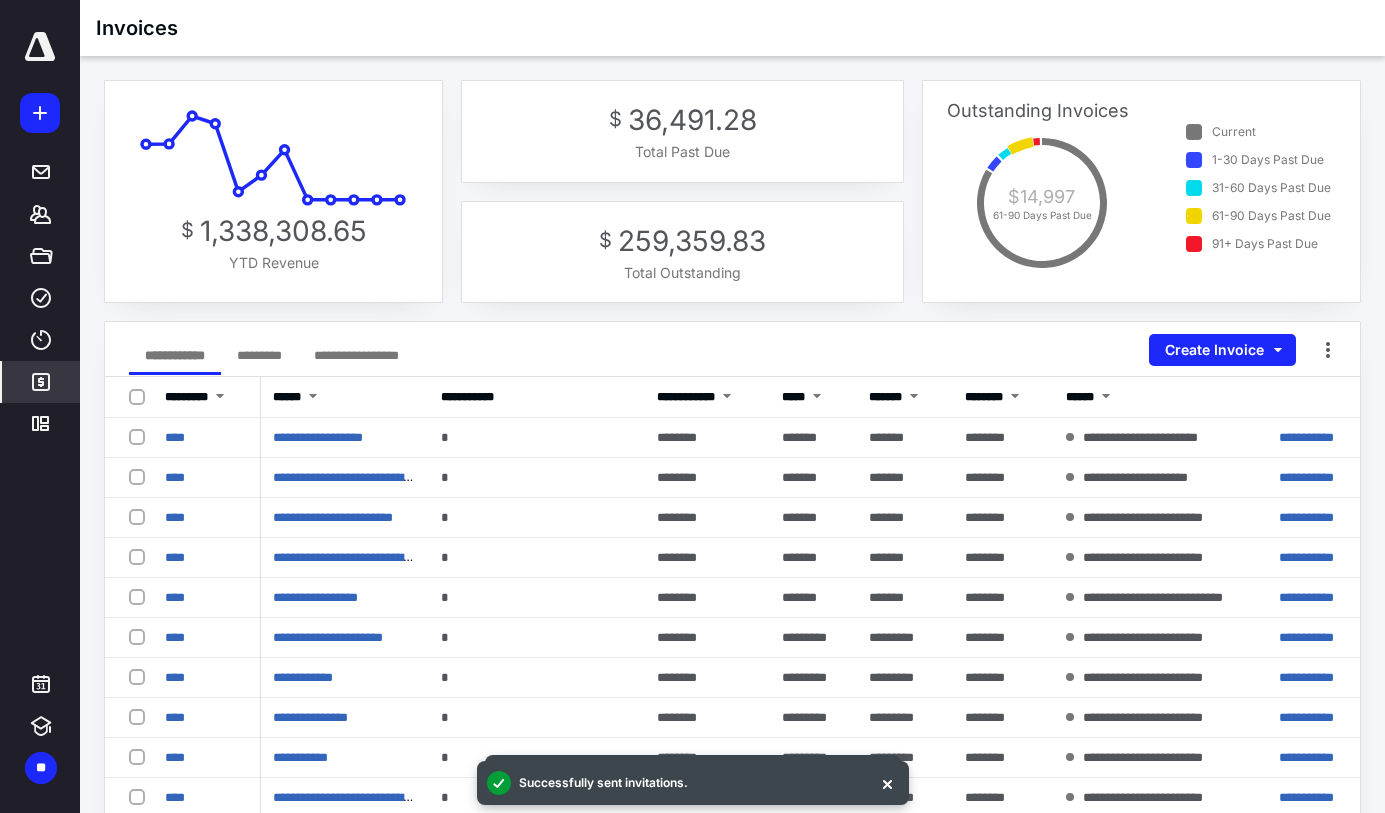click 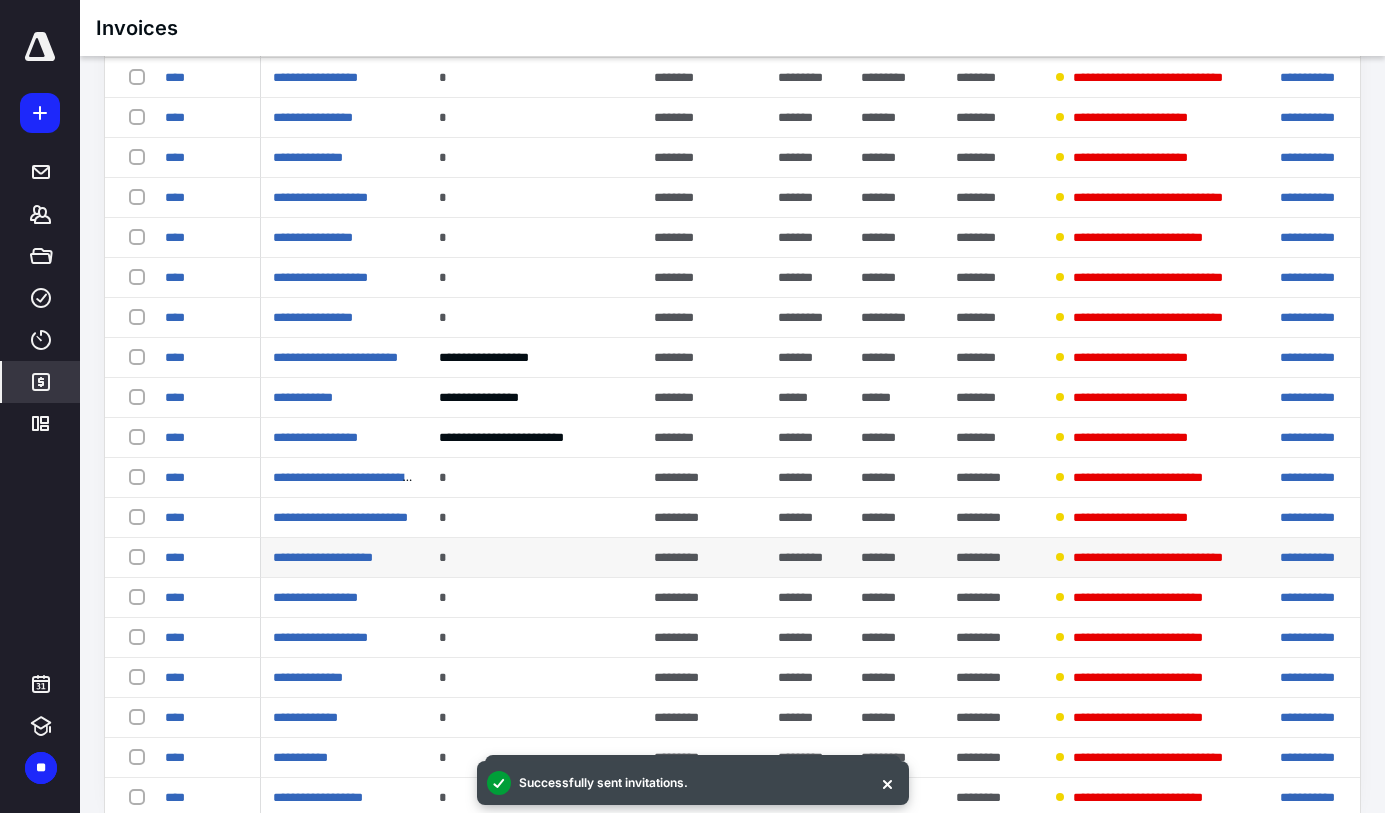scroll, scrollTop: 484, scrollLeft: 0, axis: vertical 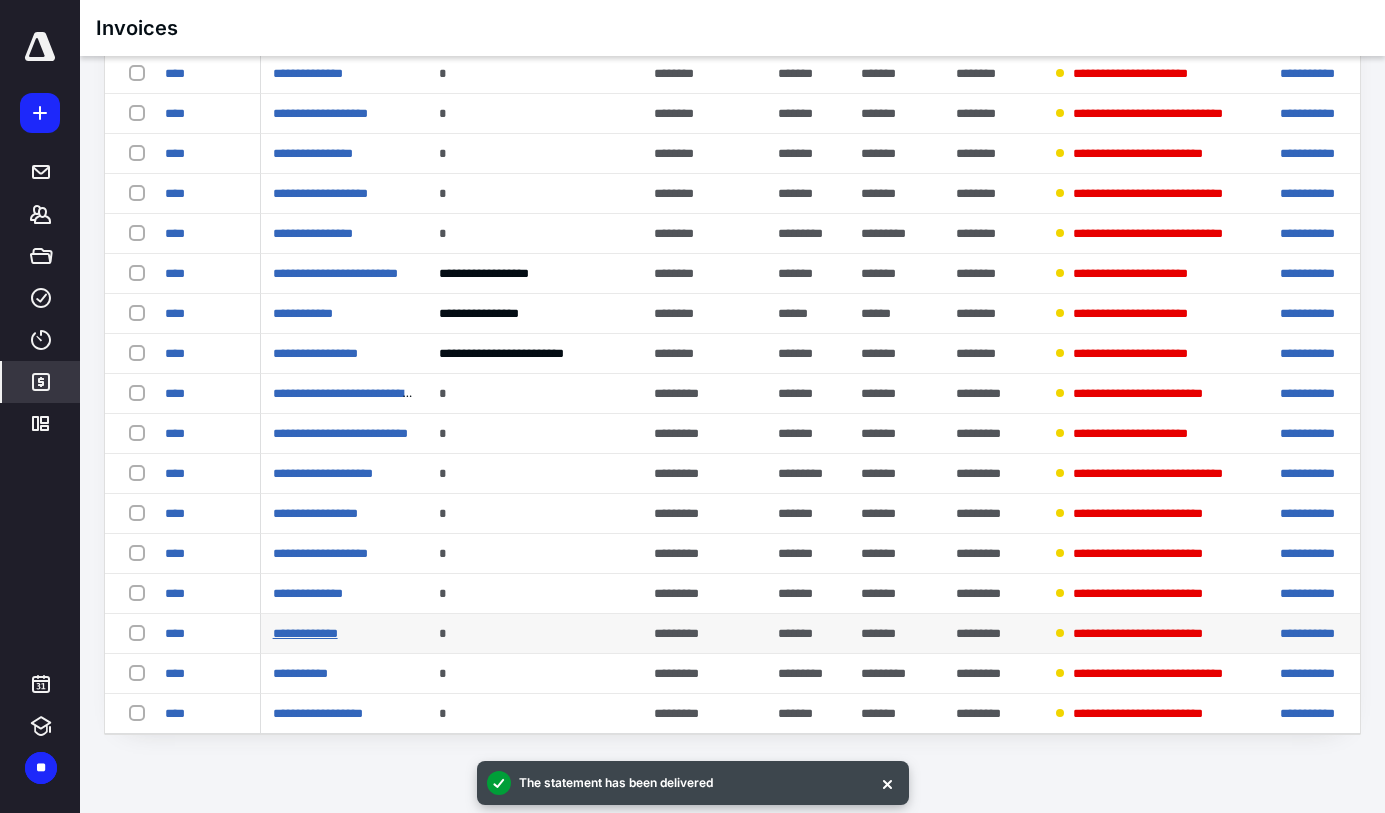 click on "**********" at bounding box center (305, 633) 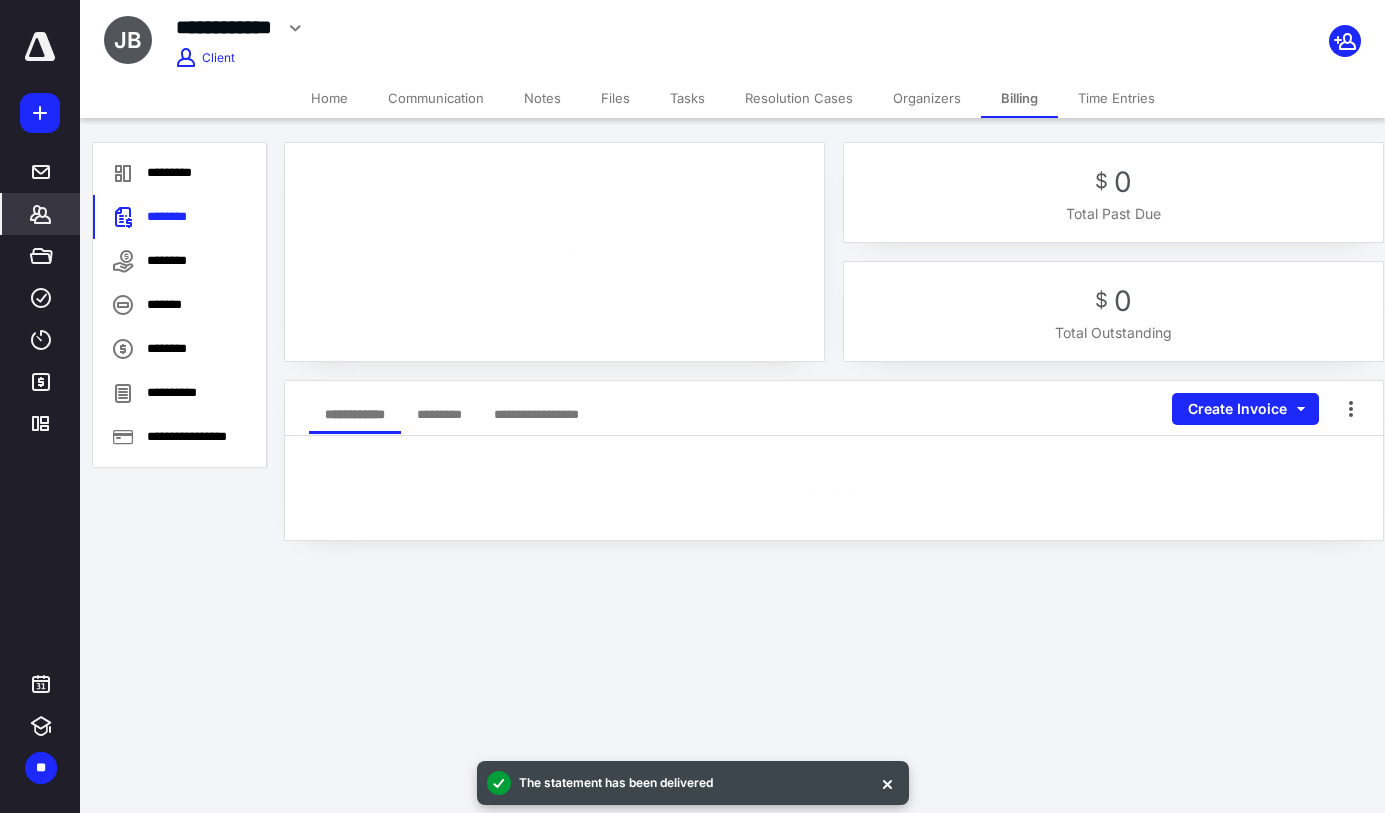 scroll, scrollTop: 0, scrollLeft: 0, axis: both 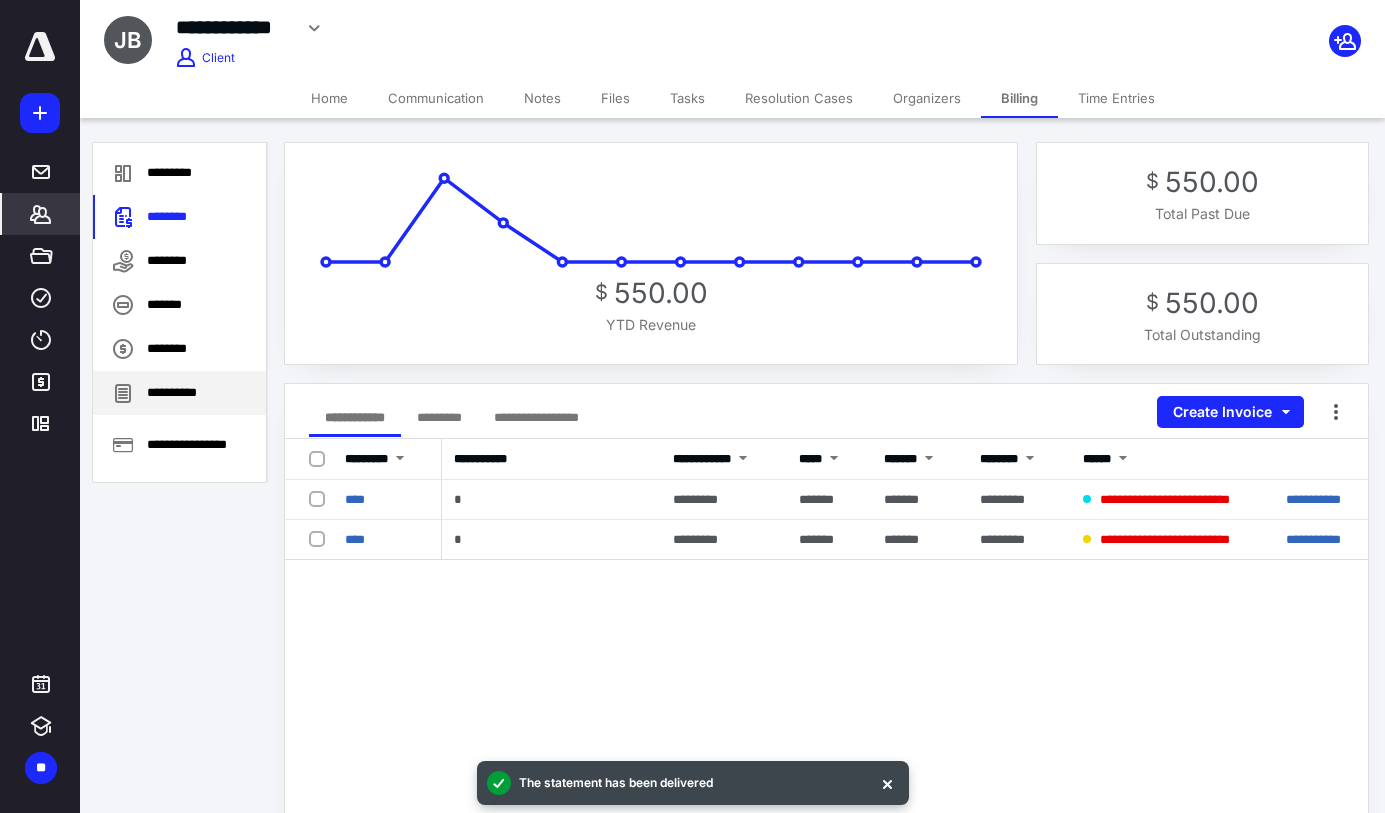 click on "**********" at bounding box center (179, 393) 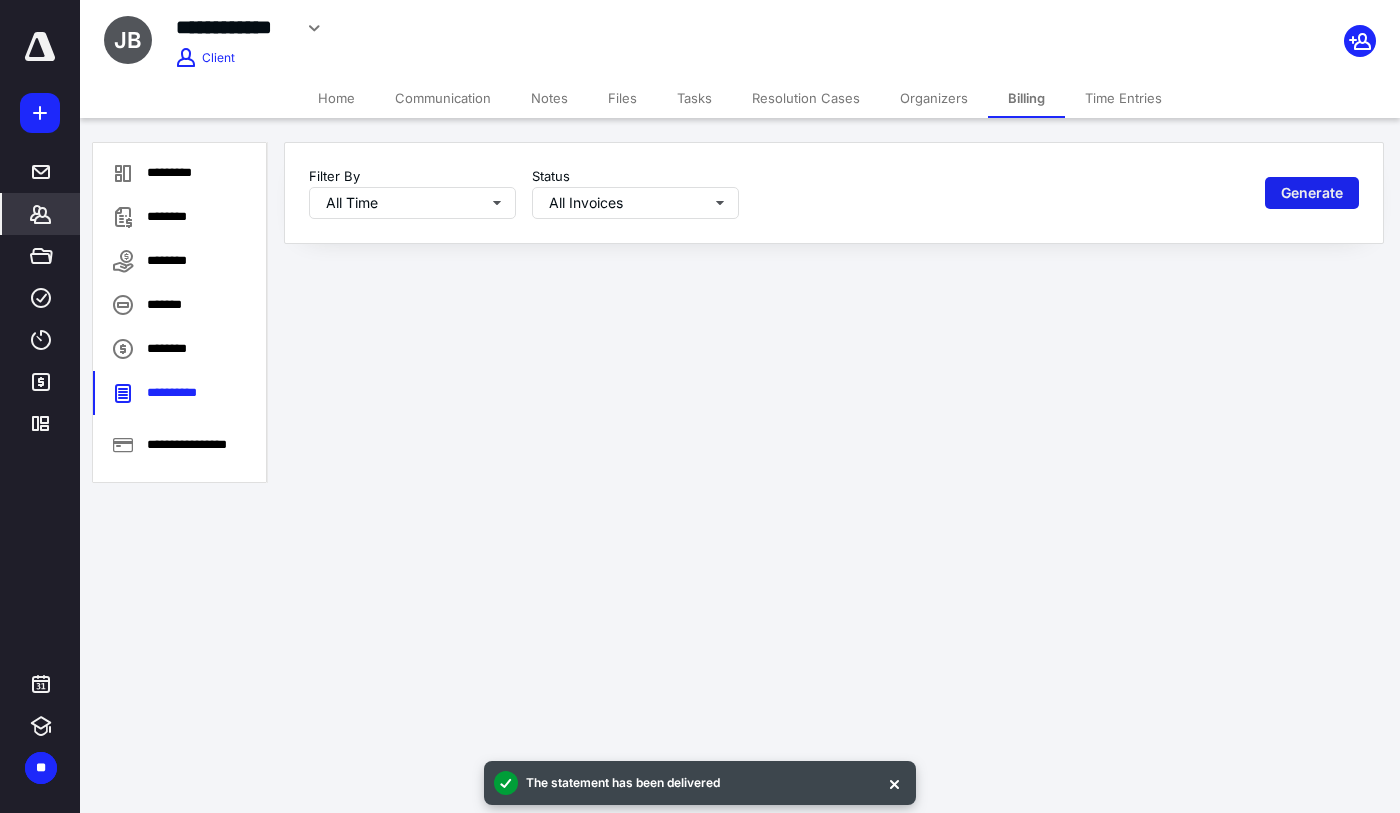 click on "Generate" at bounding box center [1312, 193] 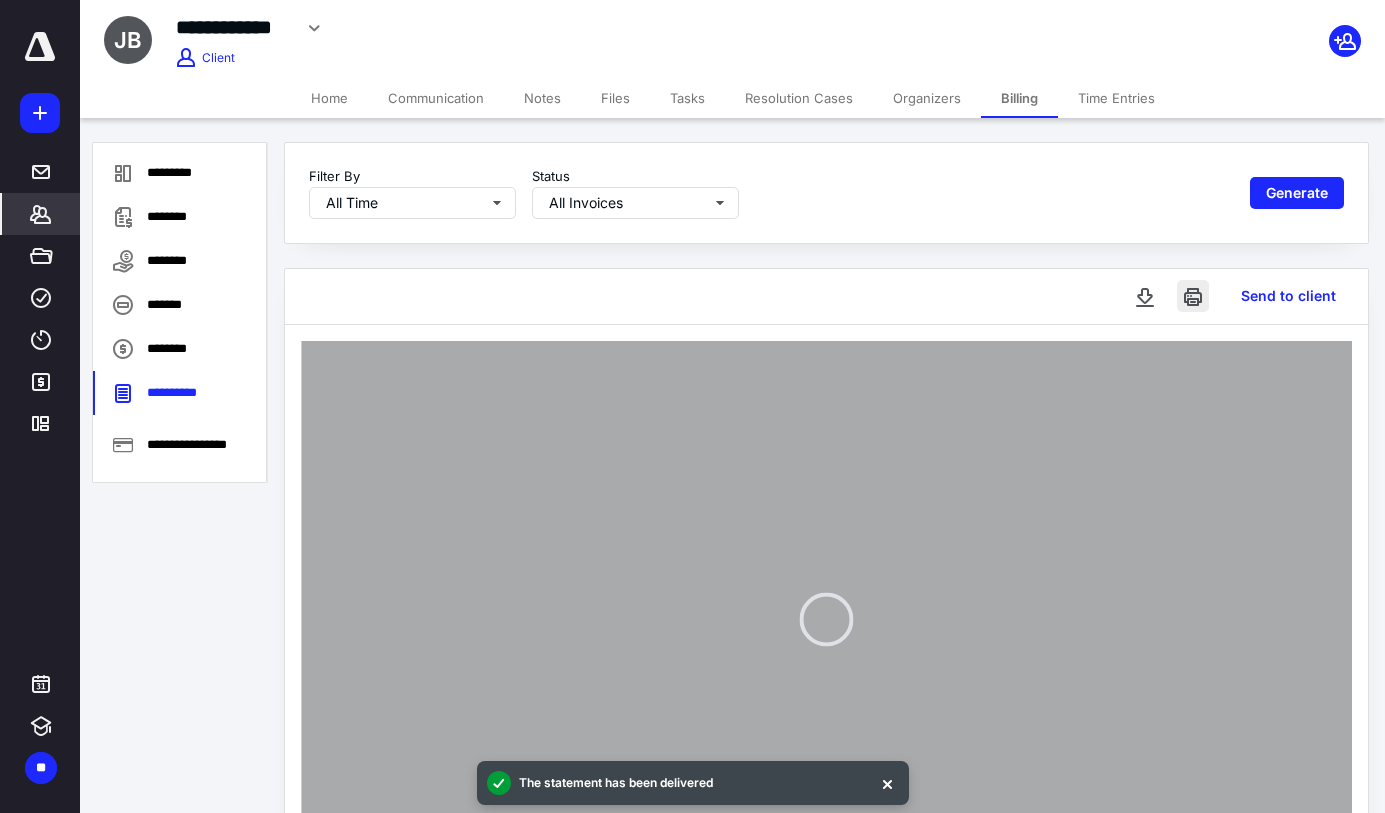 click at bounding box center [1193, 296] 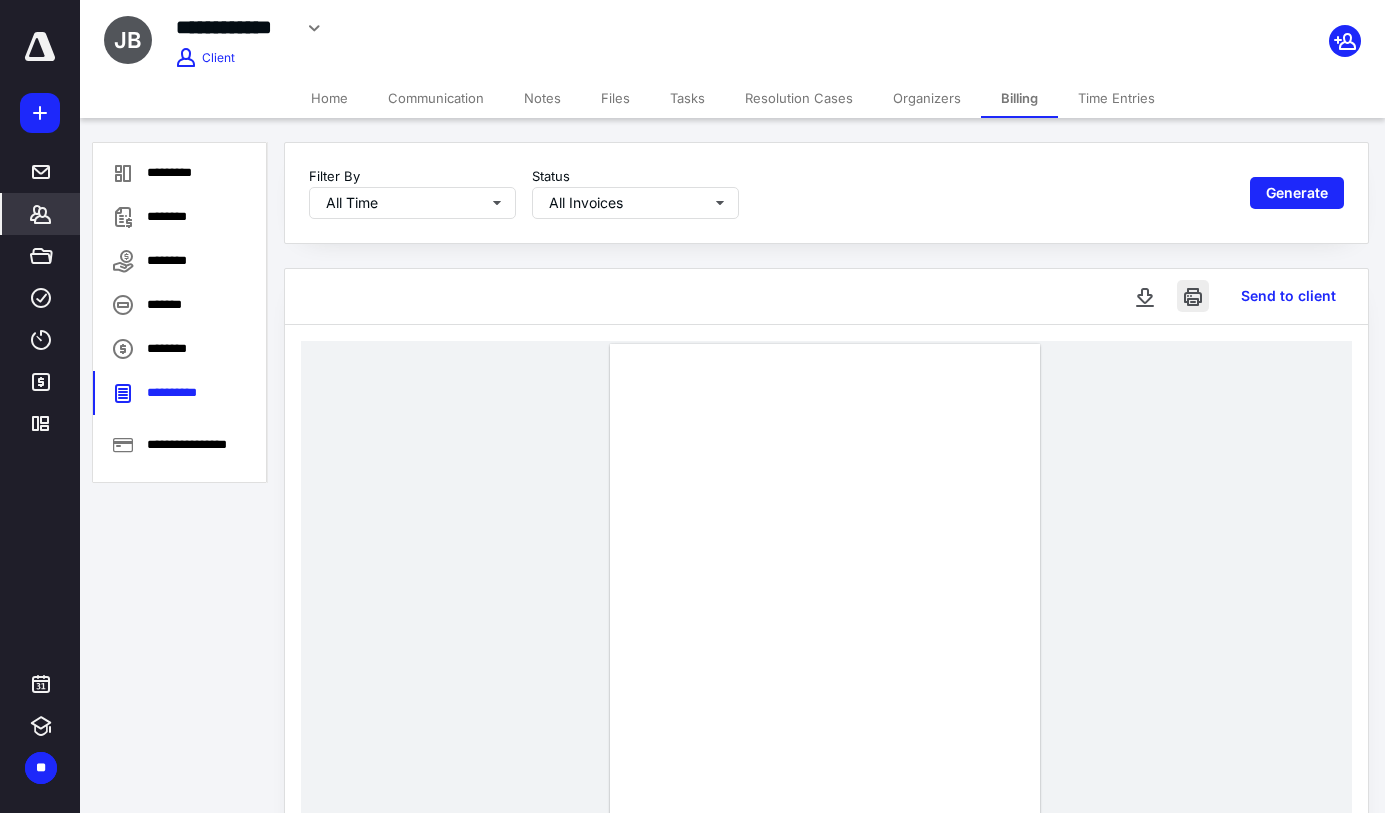 click at bounding box center (1193, 296) 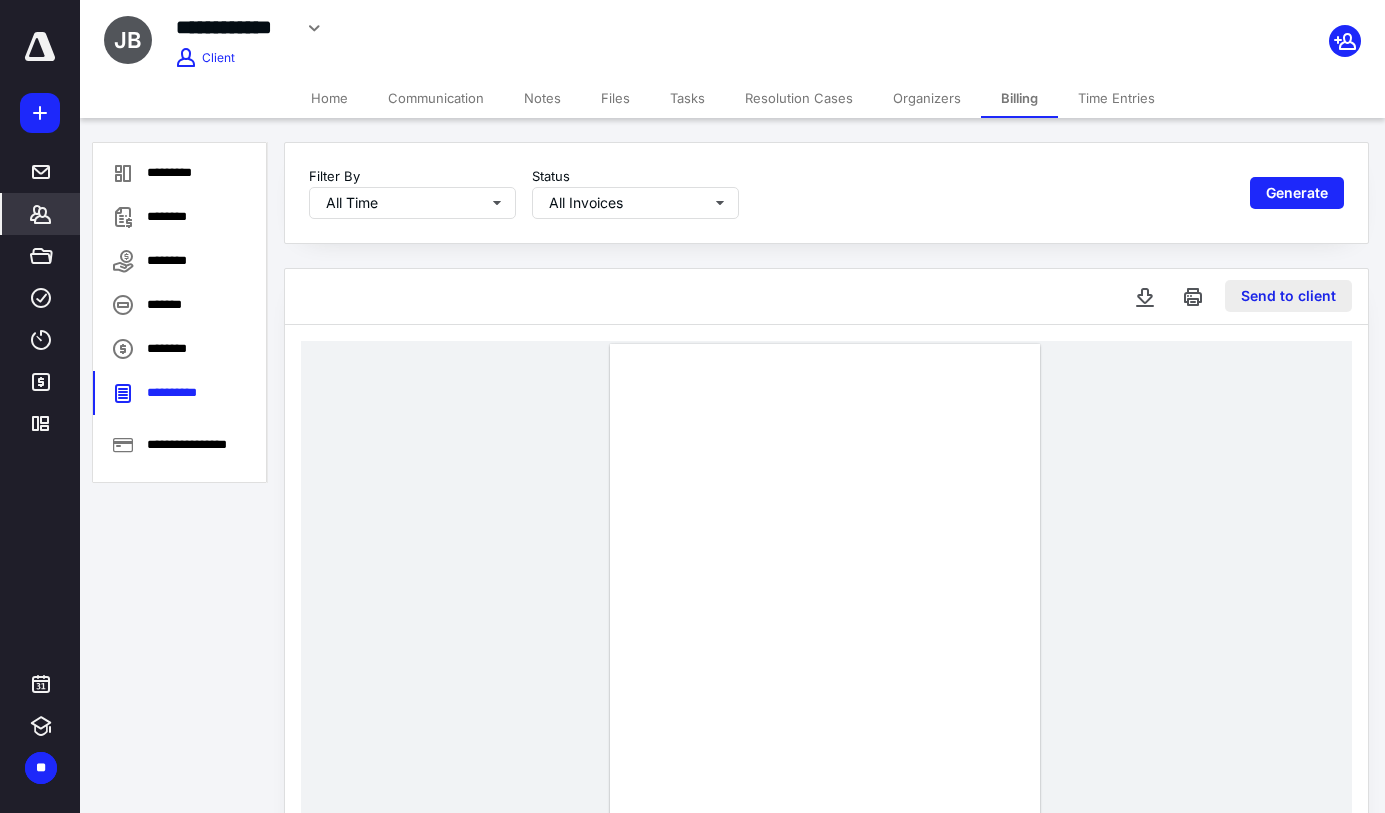 click on "Send to client" at bounding box center (1288, 296) 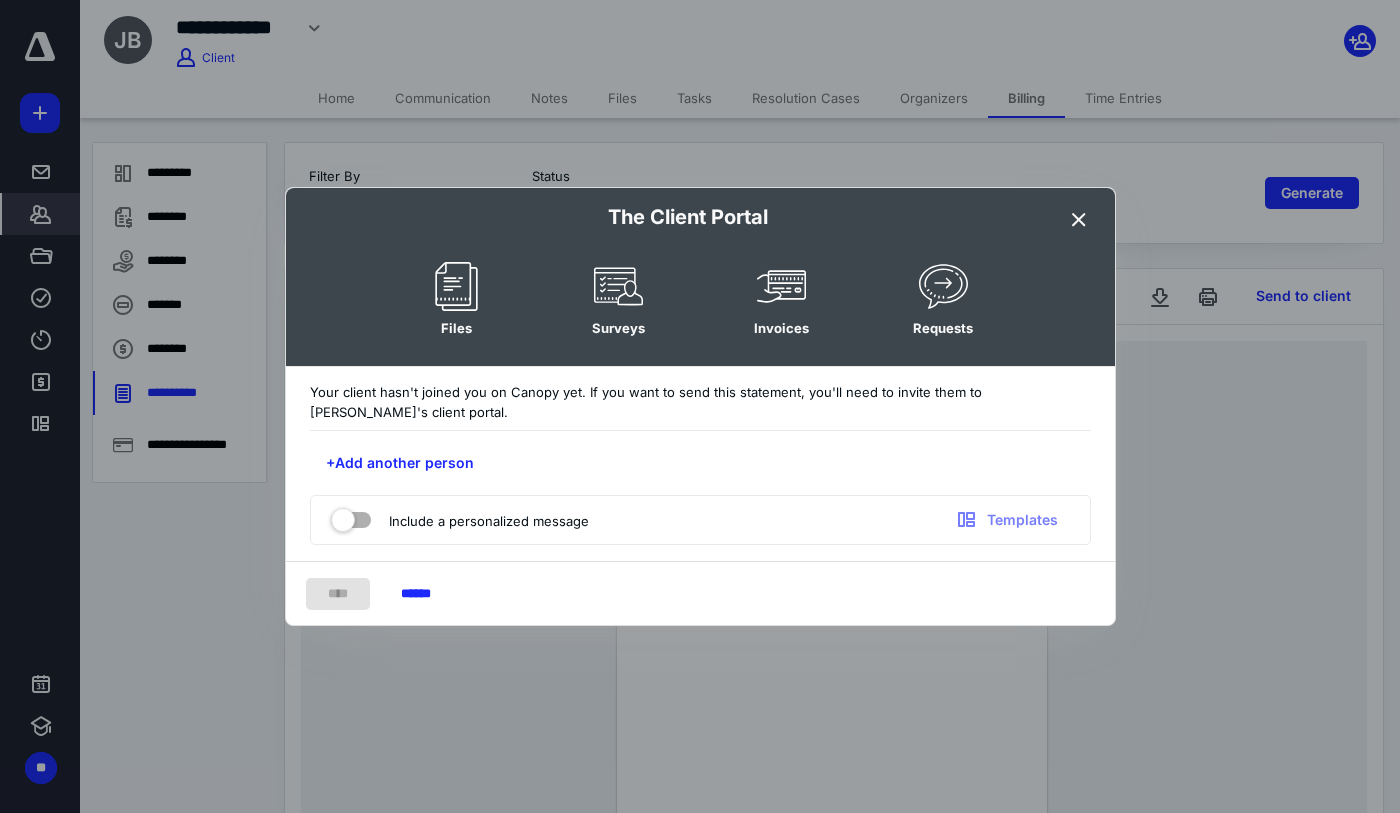 click on "+Add another person" at bounding box center (400, 463) 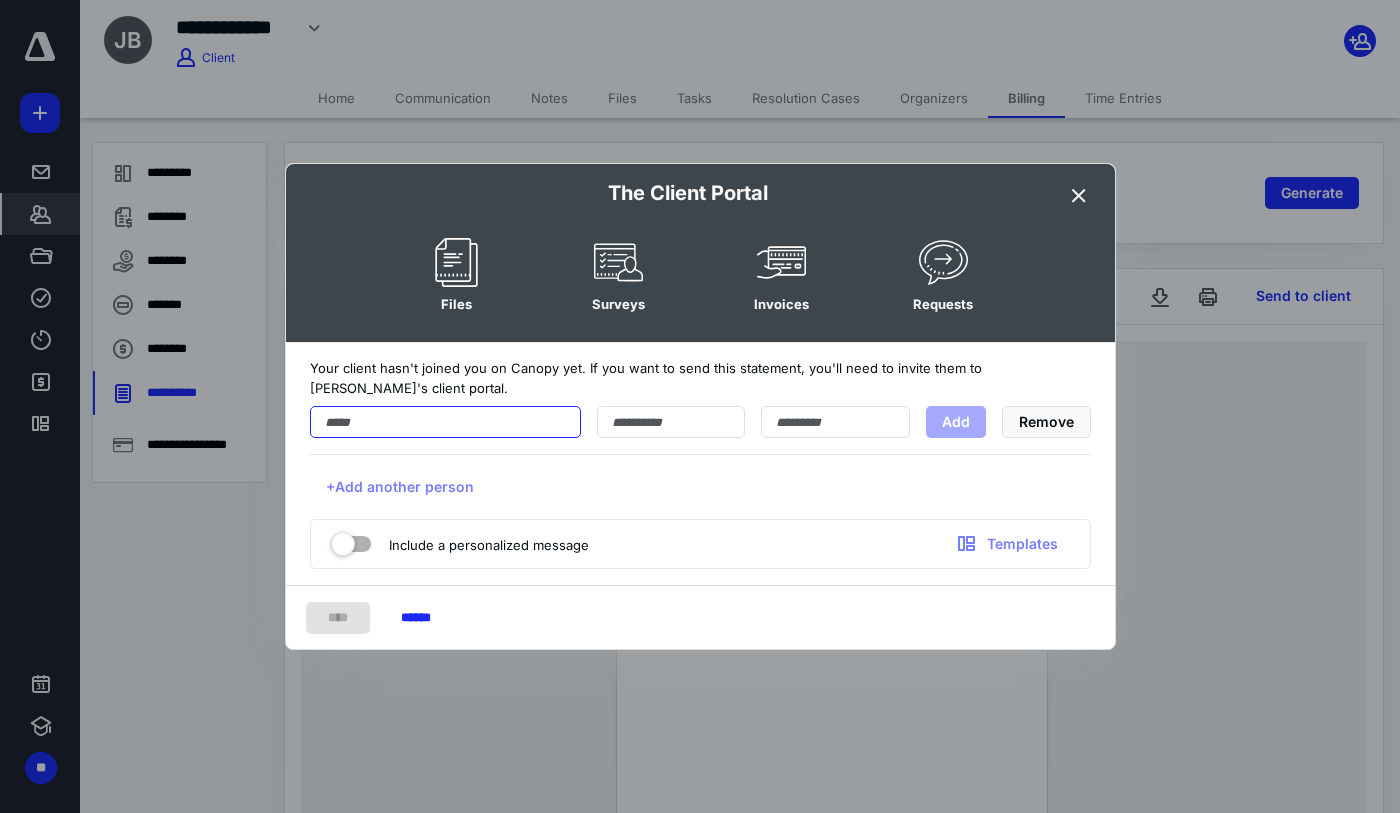 click at bounding box center (445, 422) 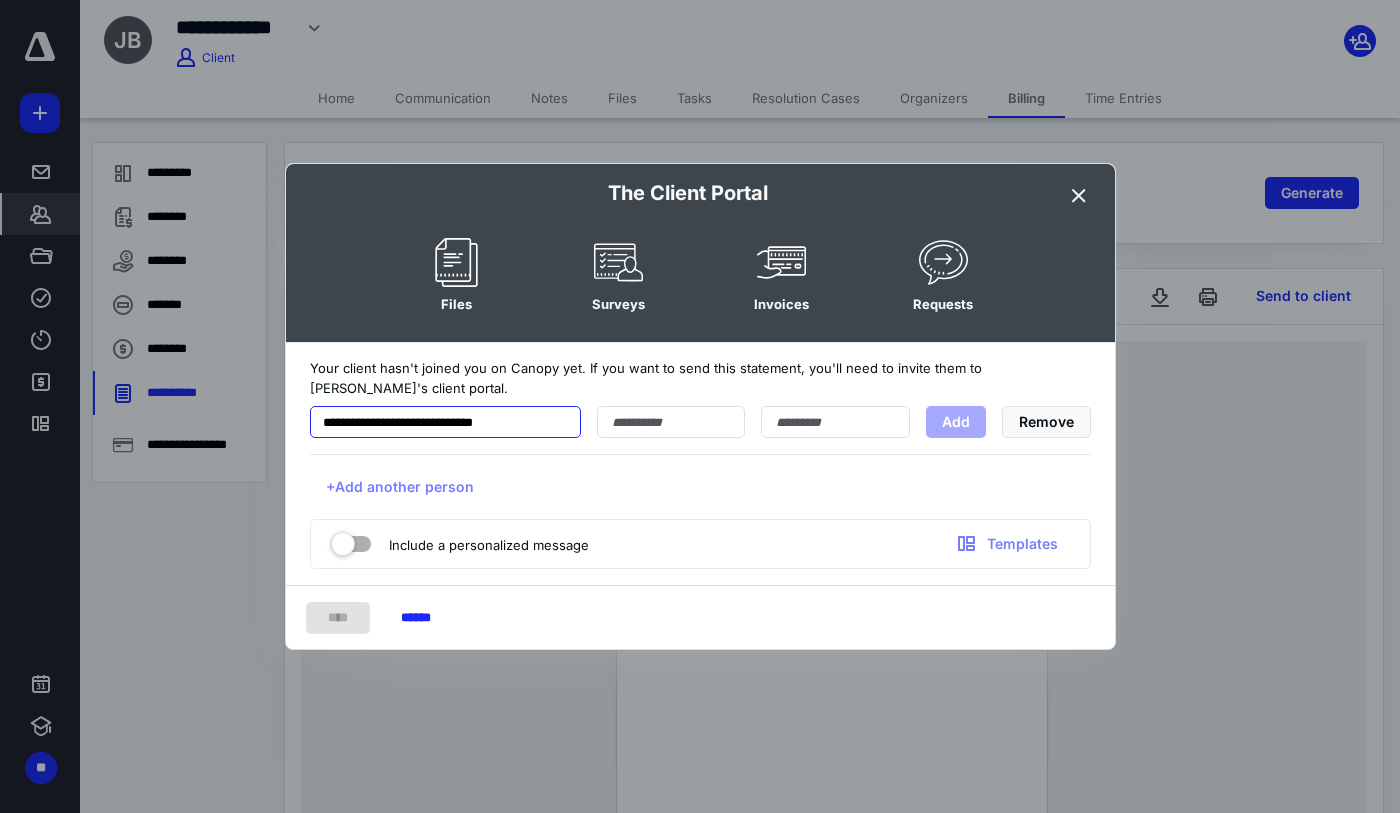 drag, startPoint x: 361, startPoint y: 423, endPoint x: 134, endPoint y: 422, distance: 227.0022 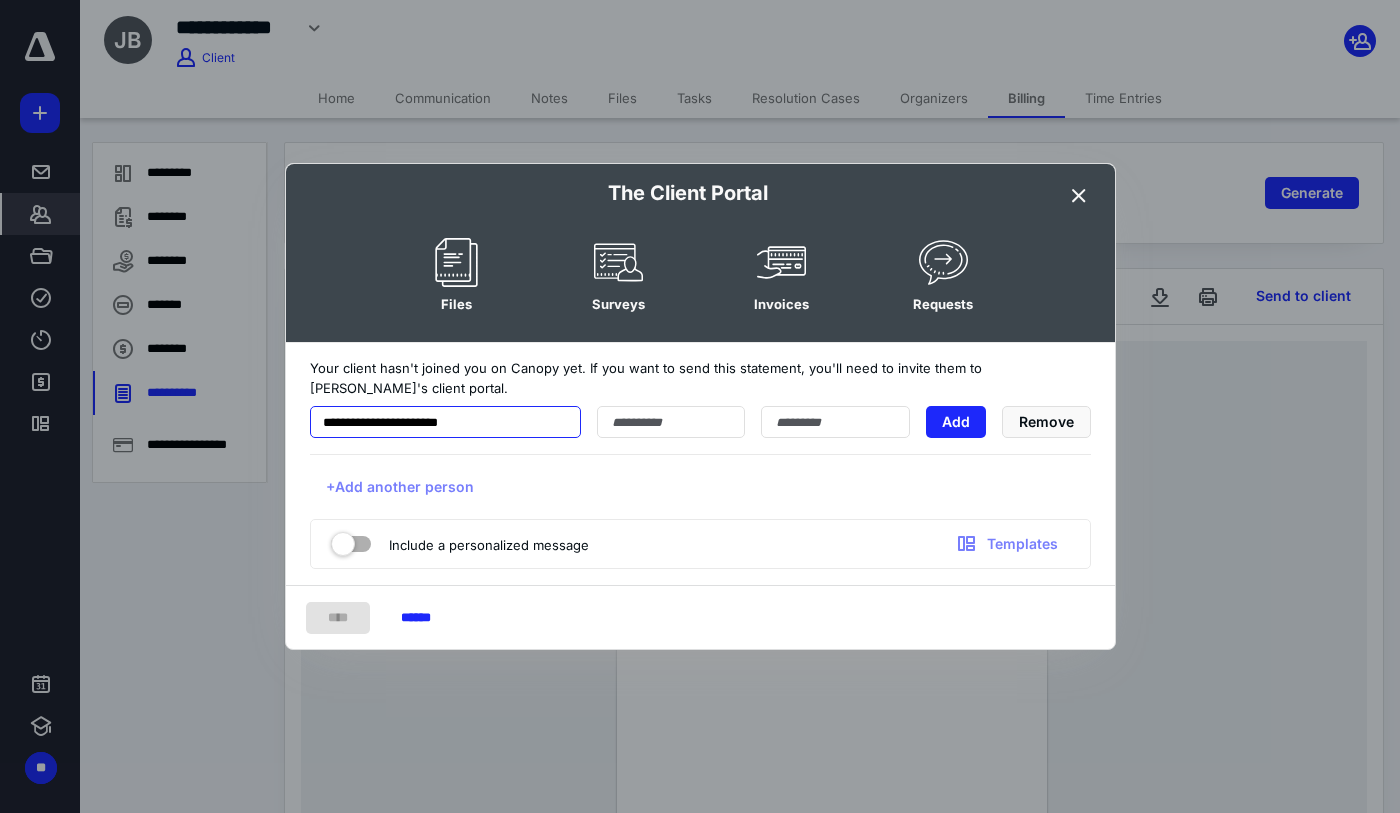 type on "**********" 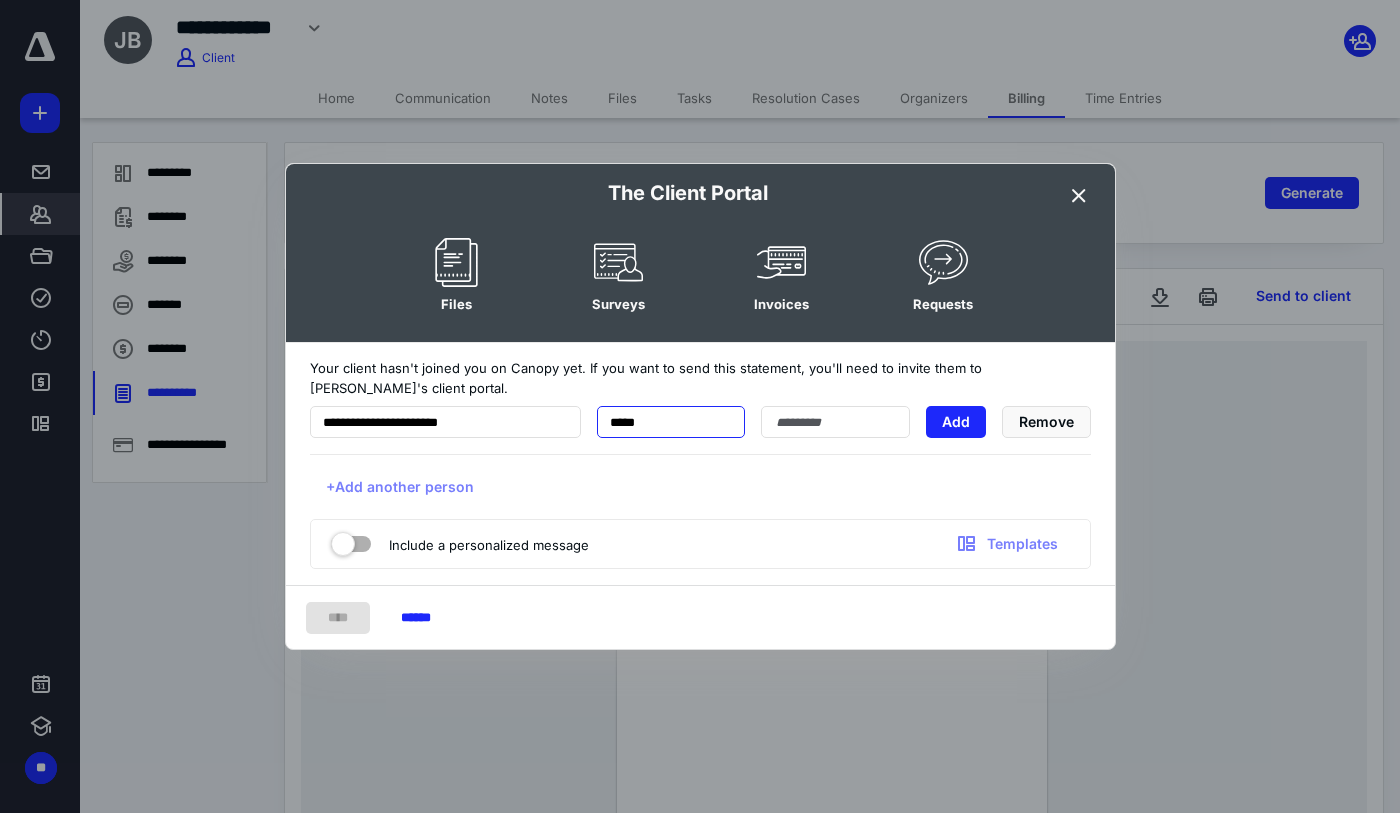 type on "****" 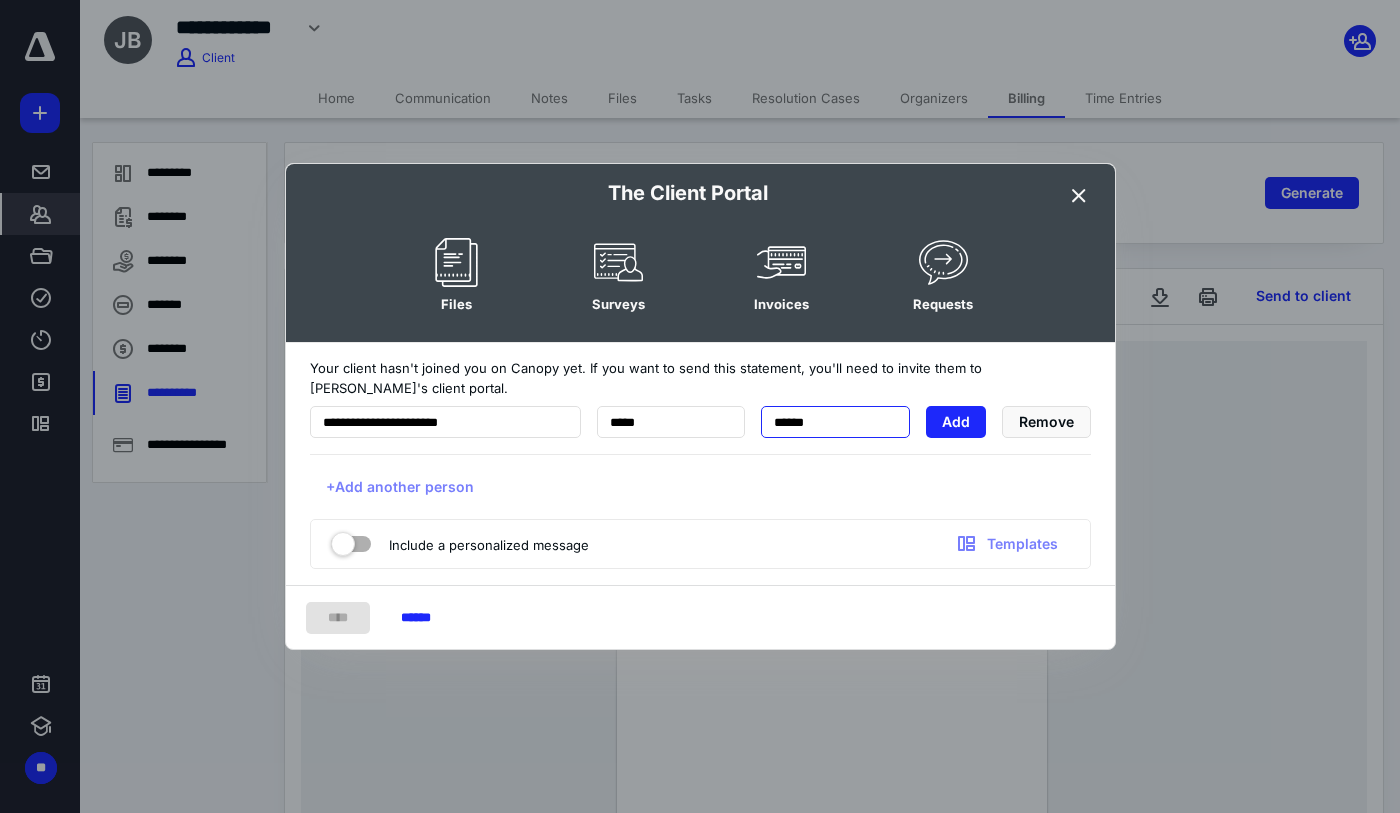 type on "*******" 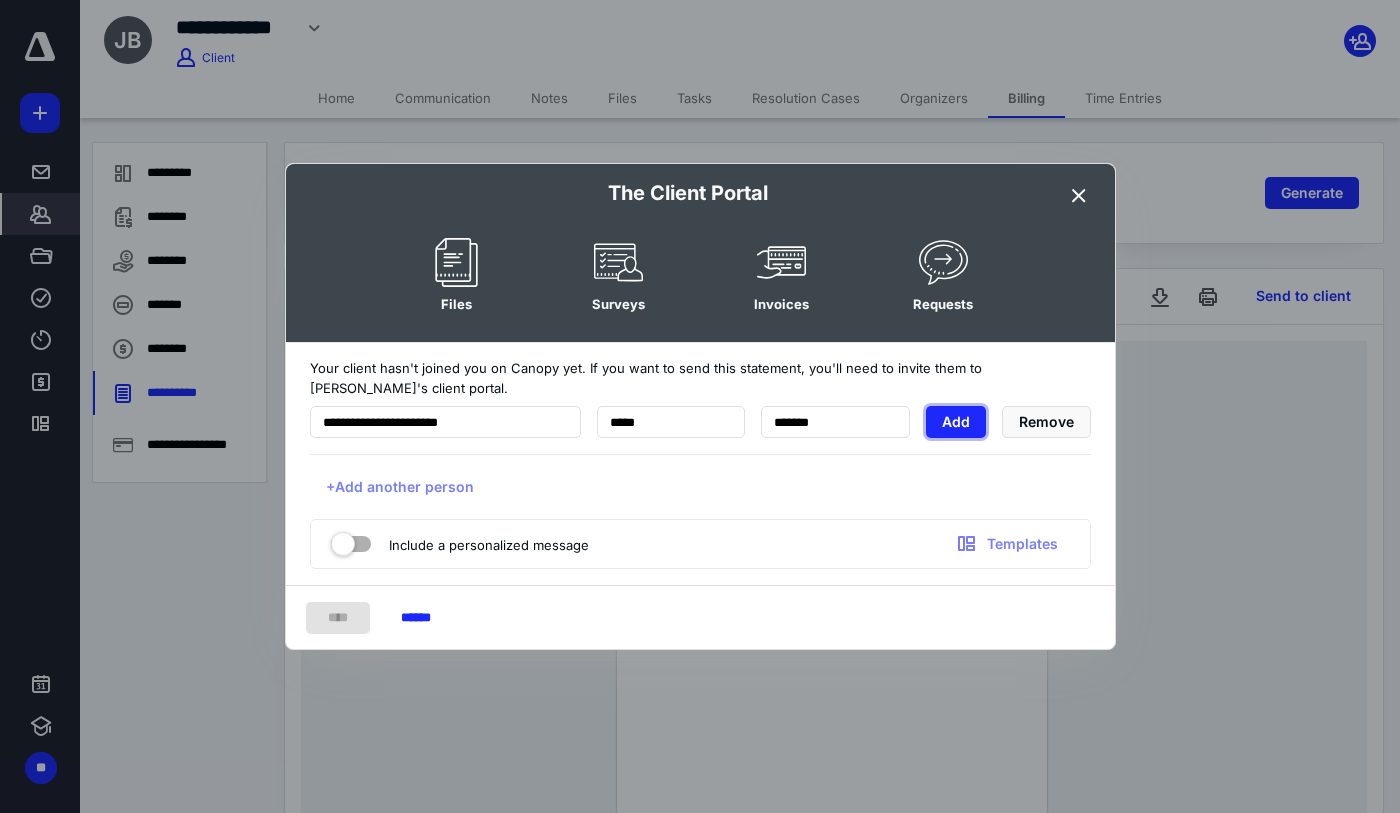 drag, startPoint x: 947, startPoint y: 422, endPoint x: 888, endPoint y: 469, distance: 75.43209 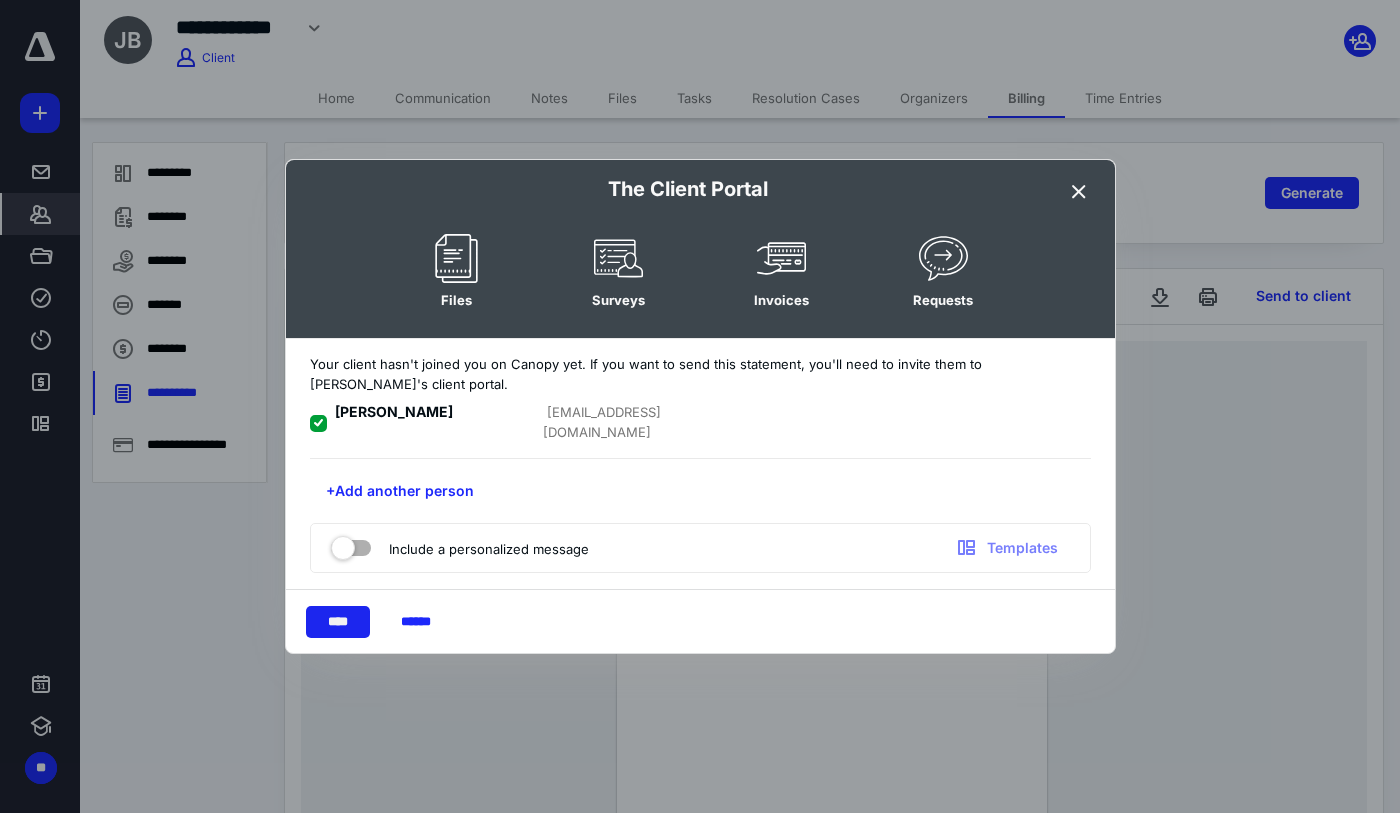 drag, startPoint x: 329, startPoint y: 612, endPoint x: 340, endPoint y: 605, distance: 13.038404 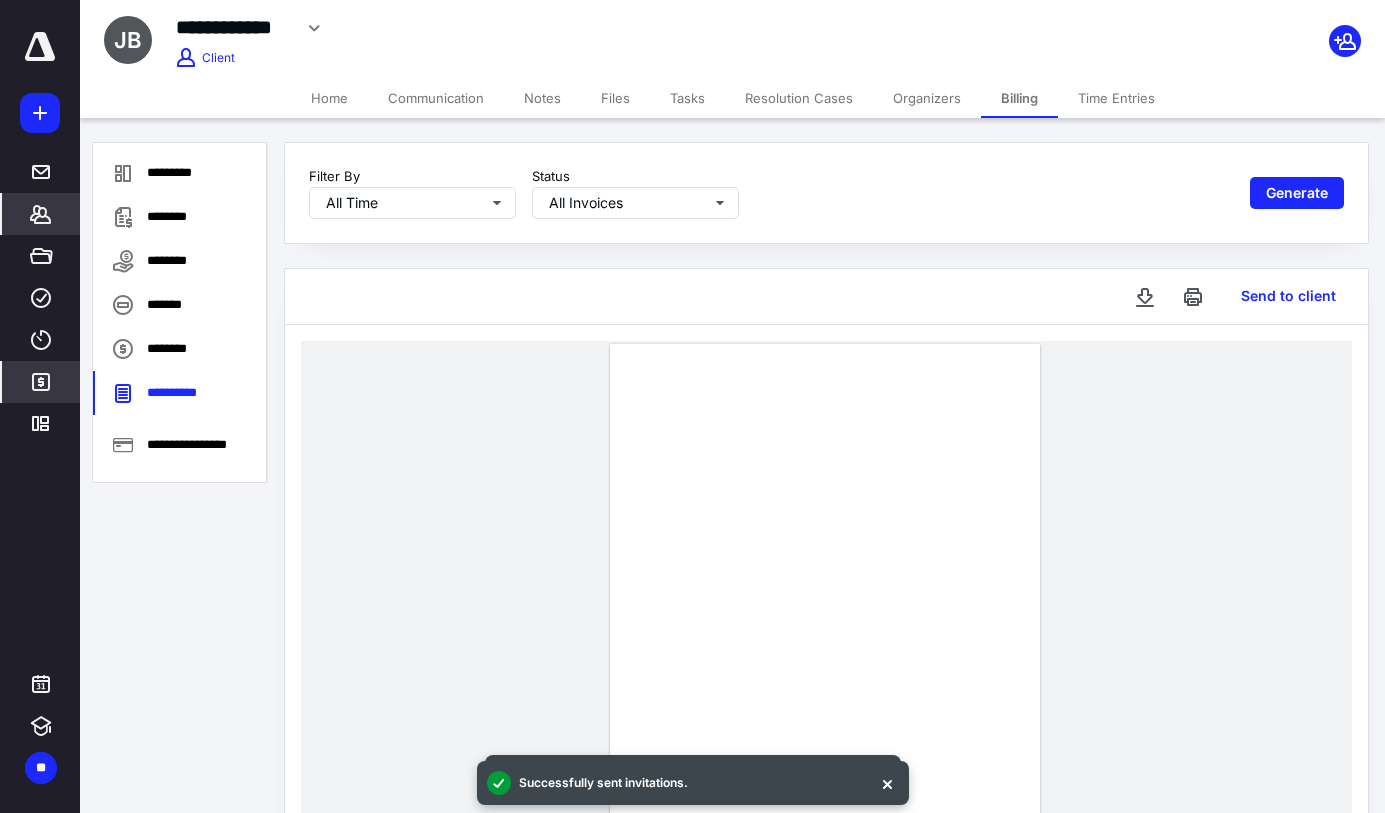 click 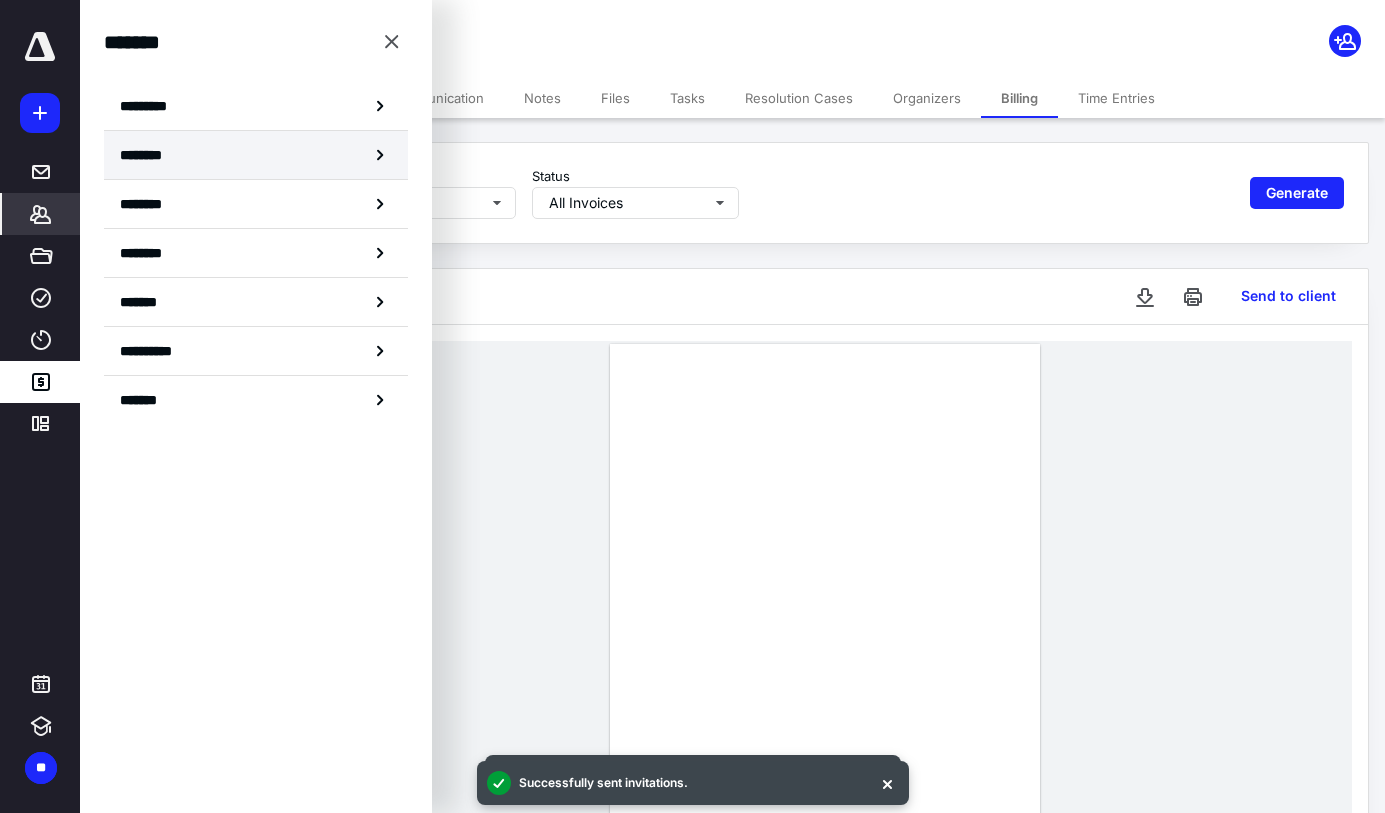 click on "********" at bounding box center [256, 155] 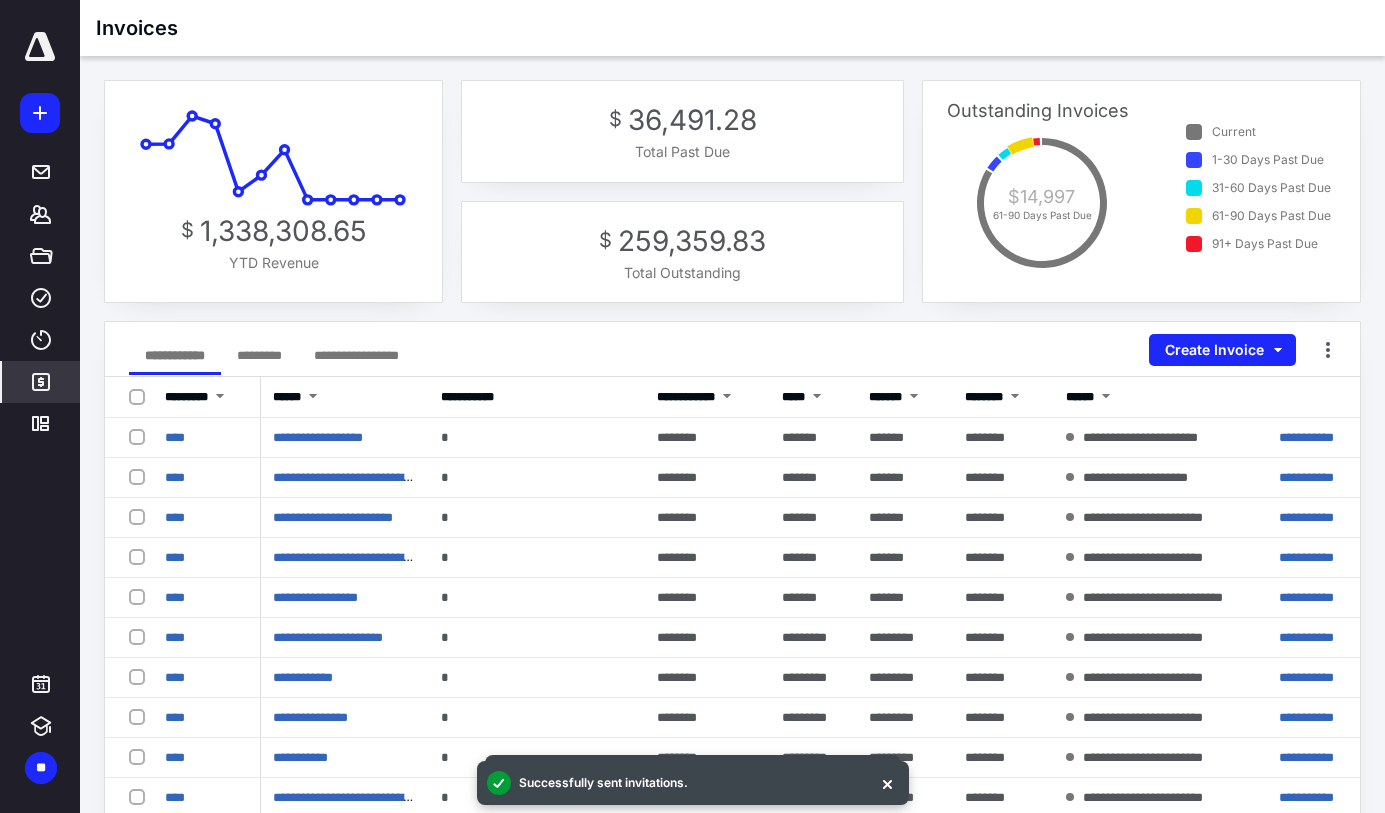 click 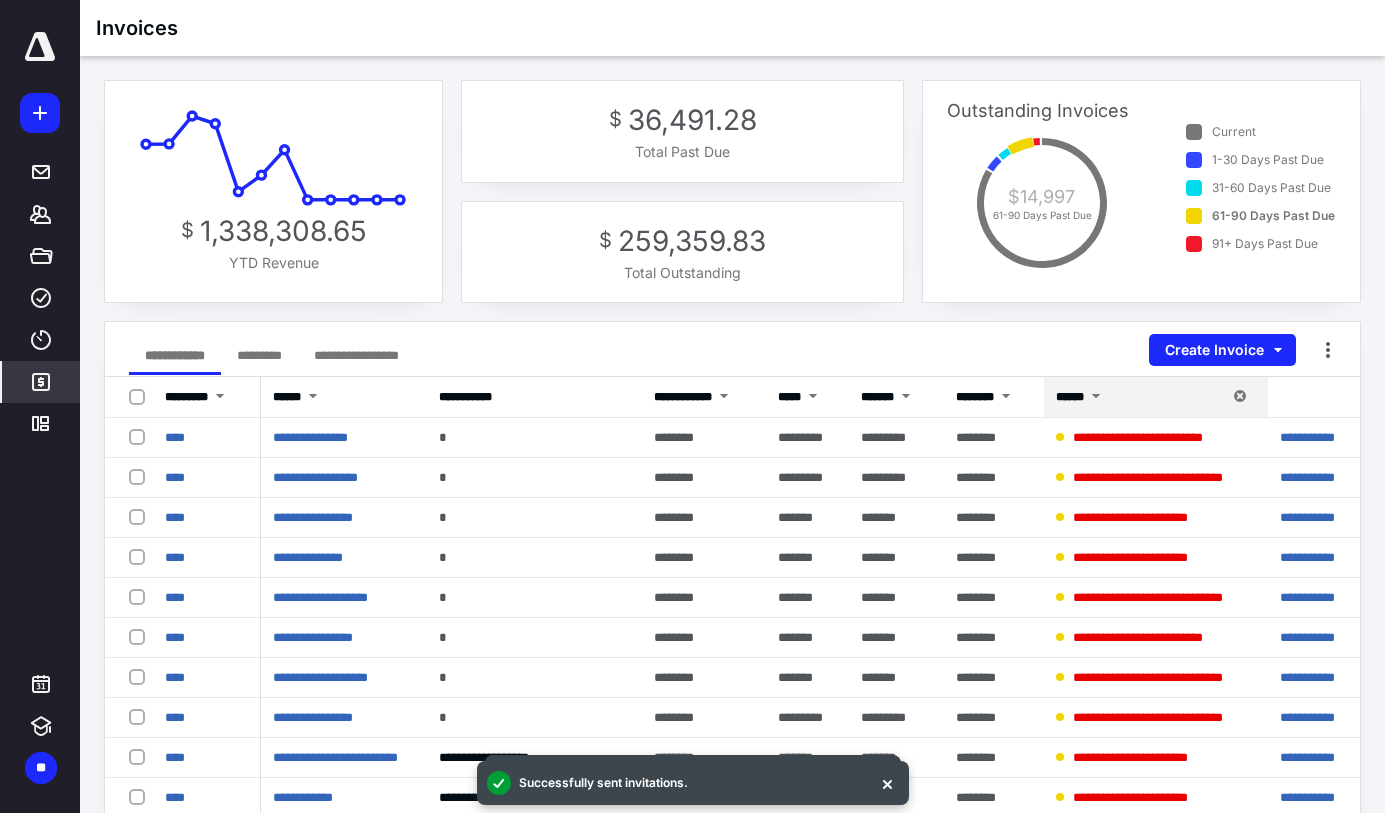 scroll, scrollTop: 504, scrollLeft: 0, axis: vertical 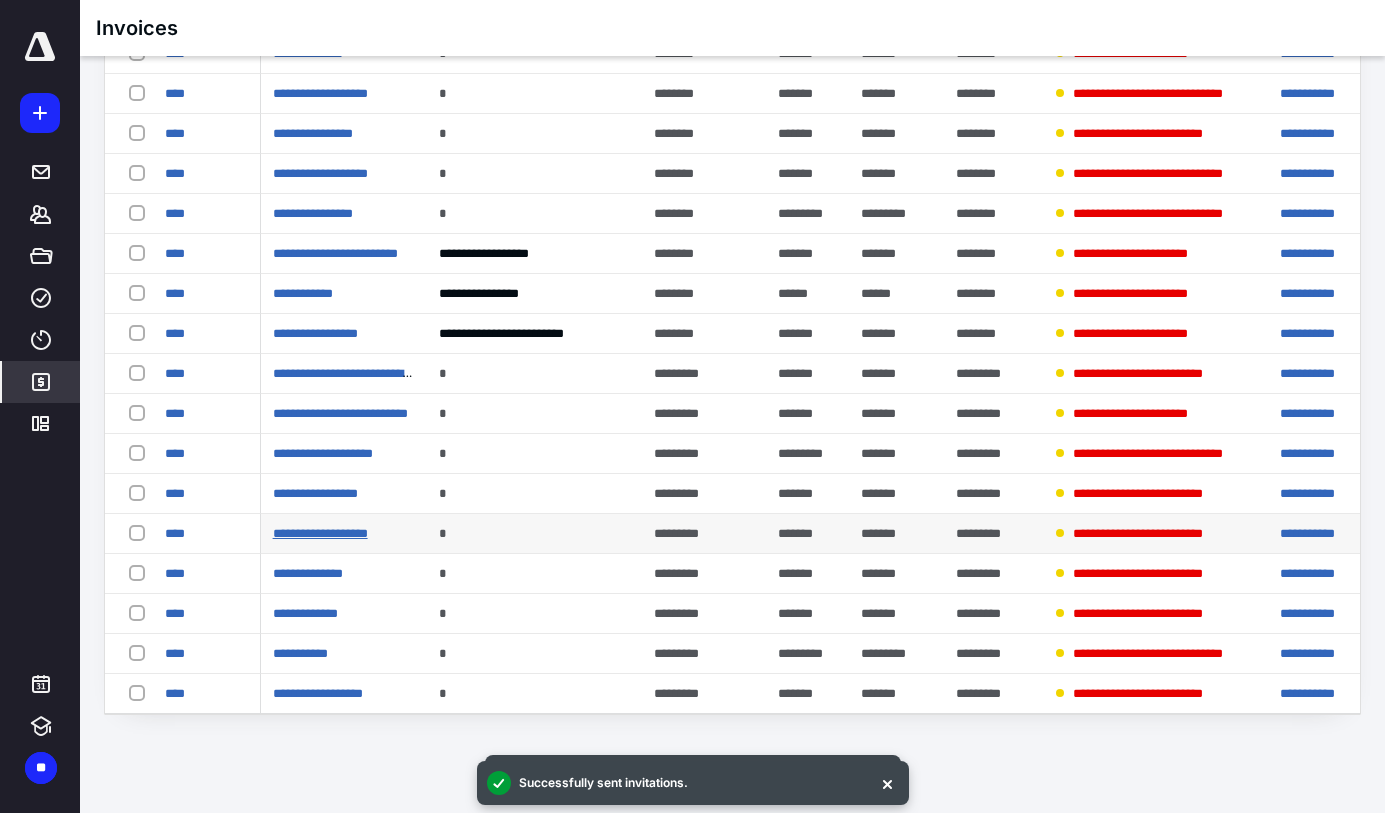 click on "**********" at bounding box center (320, 533) 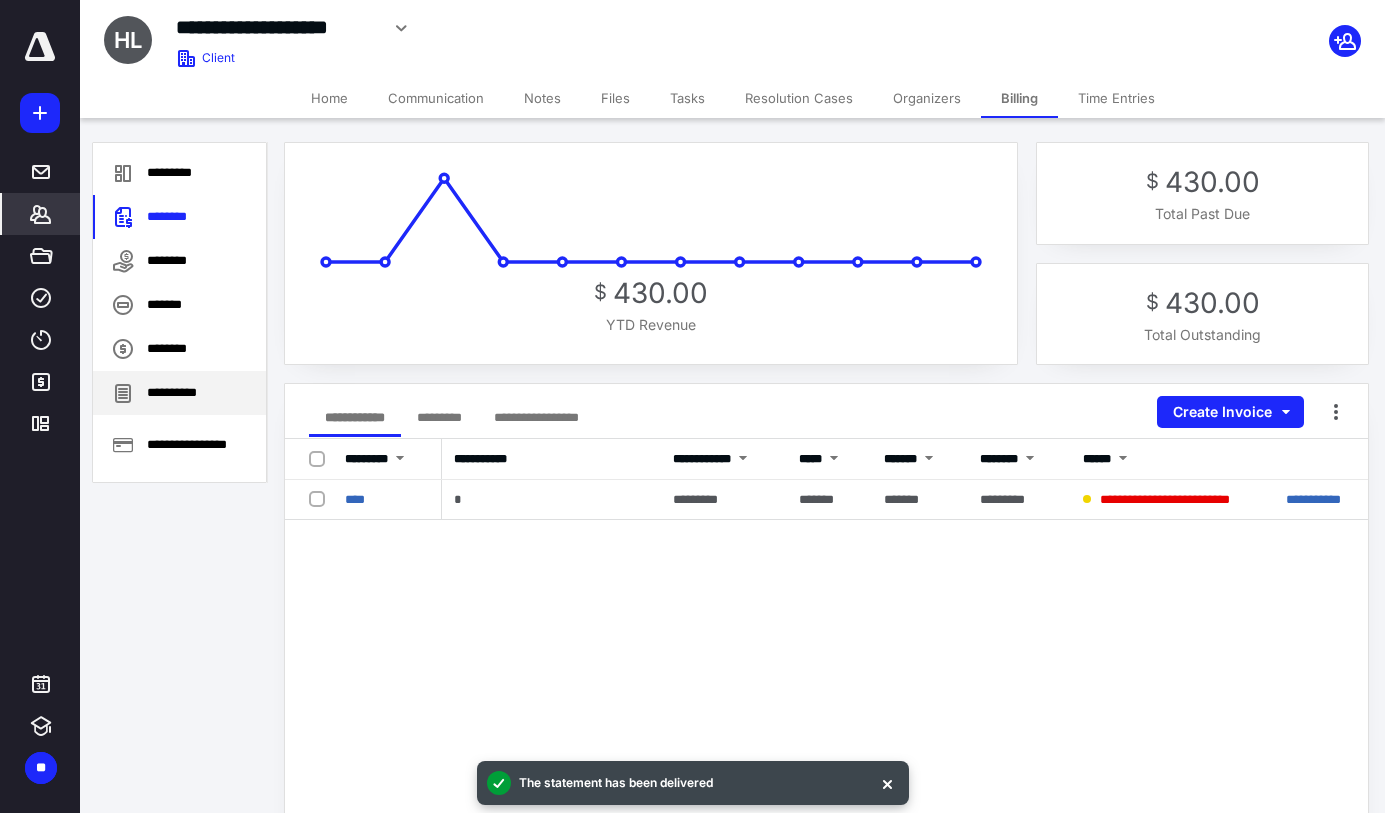 click on "**********" at bounding box center (179, 393) 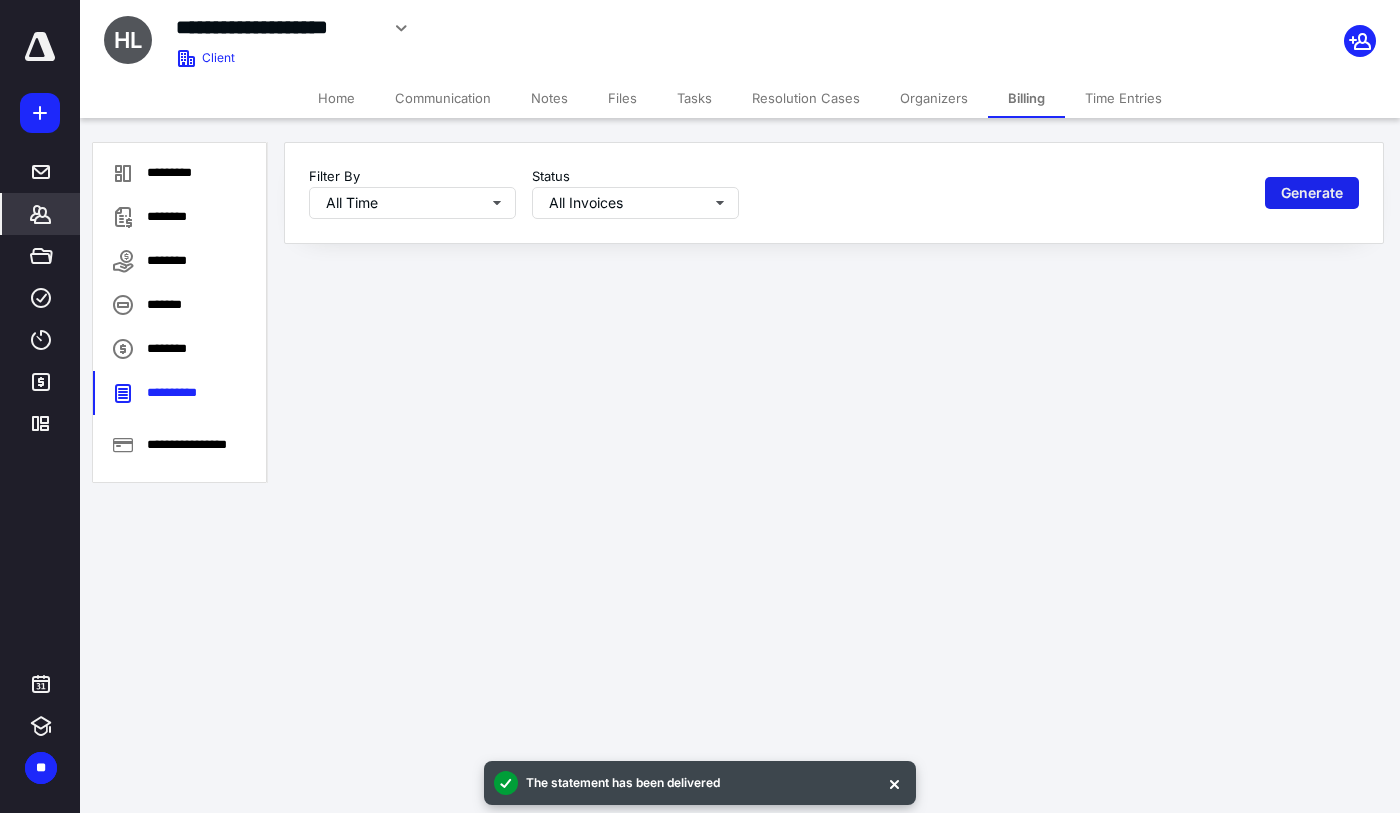 click on "Generate" at bounding box center (1312, 193) 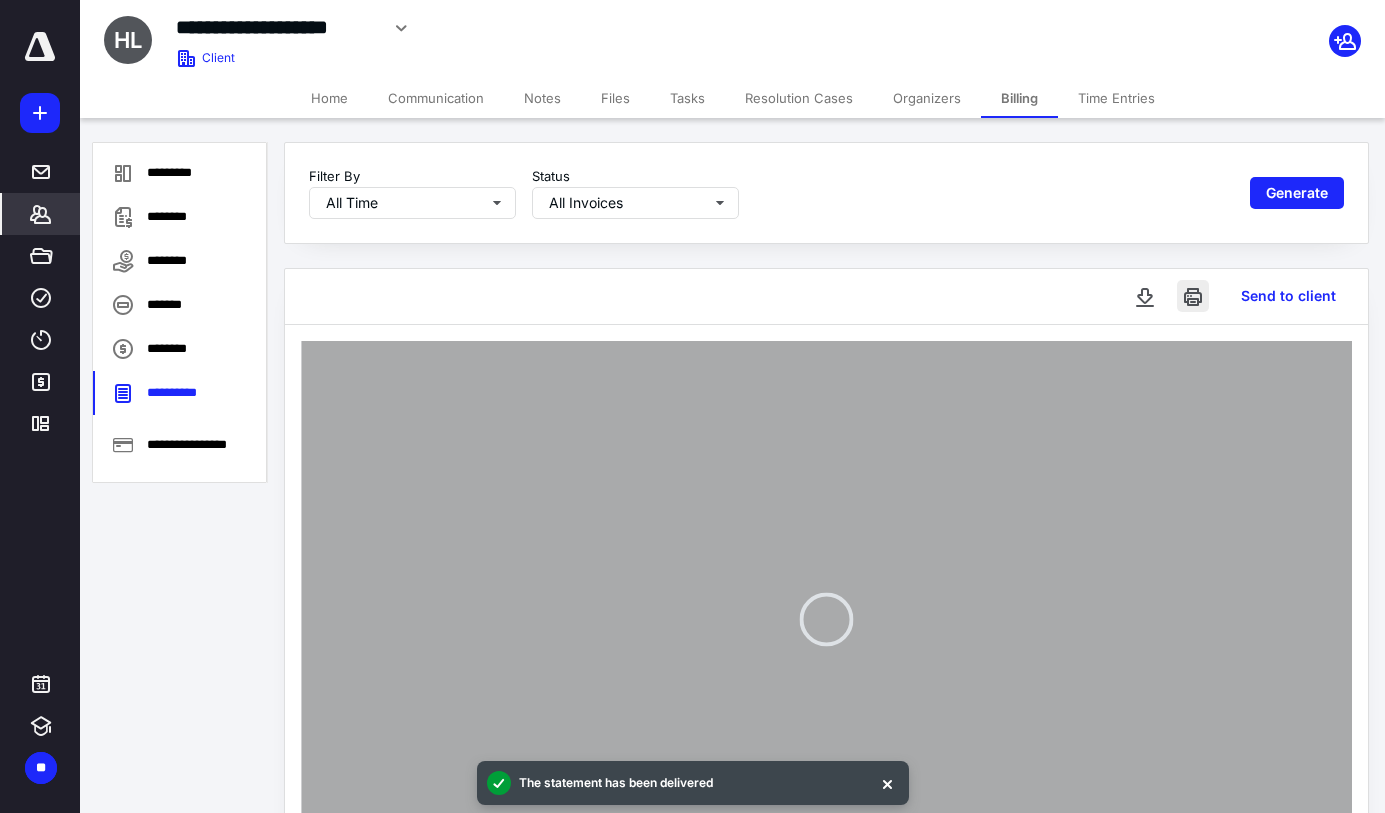 click at bounding box center [1193, 296] 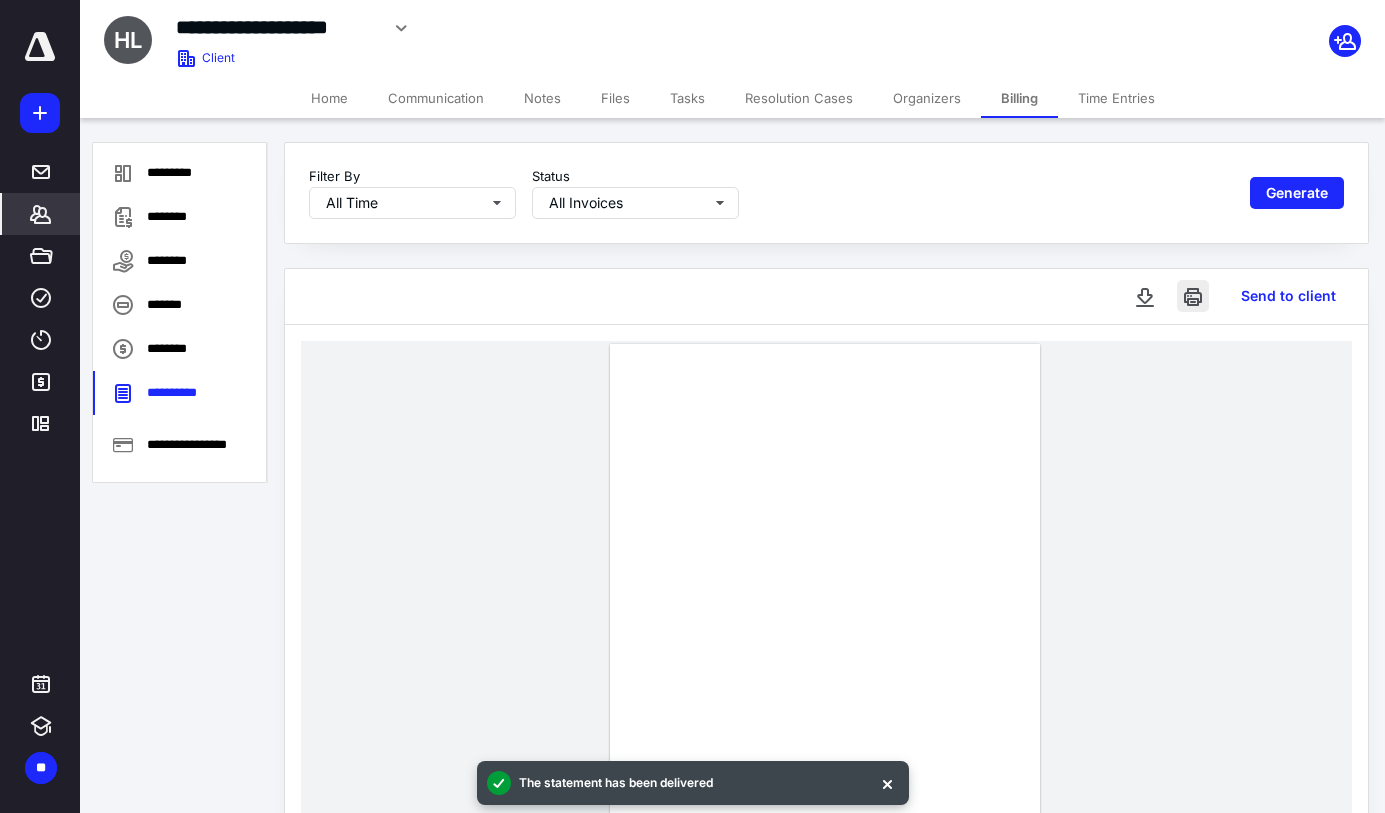 click at bounding box center (1193, 296) 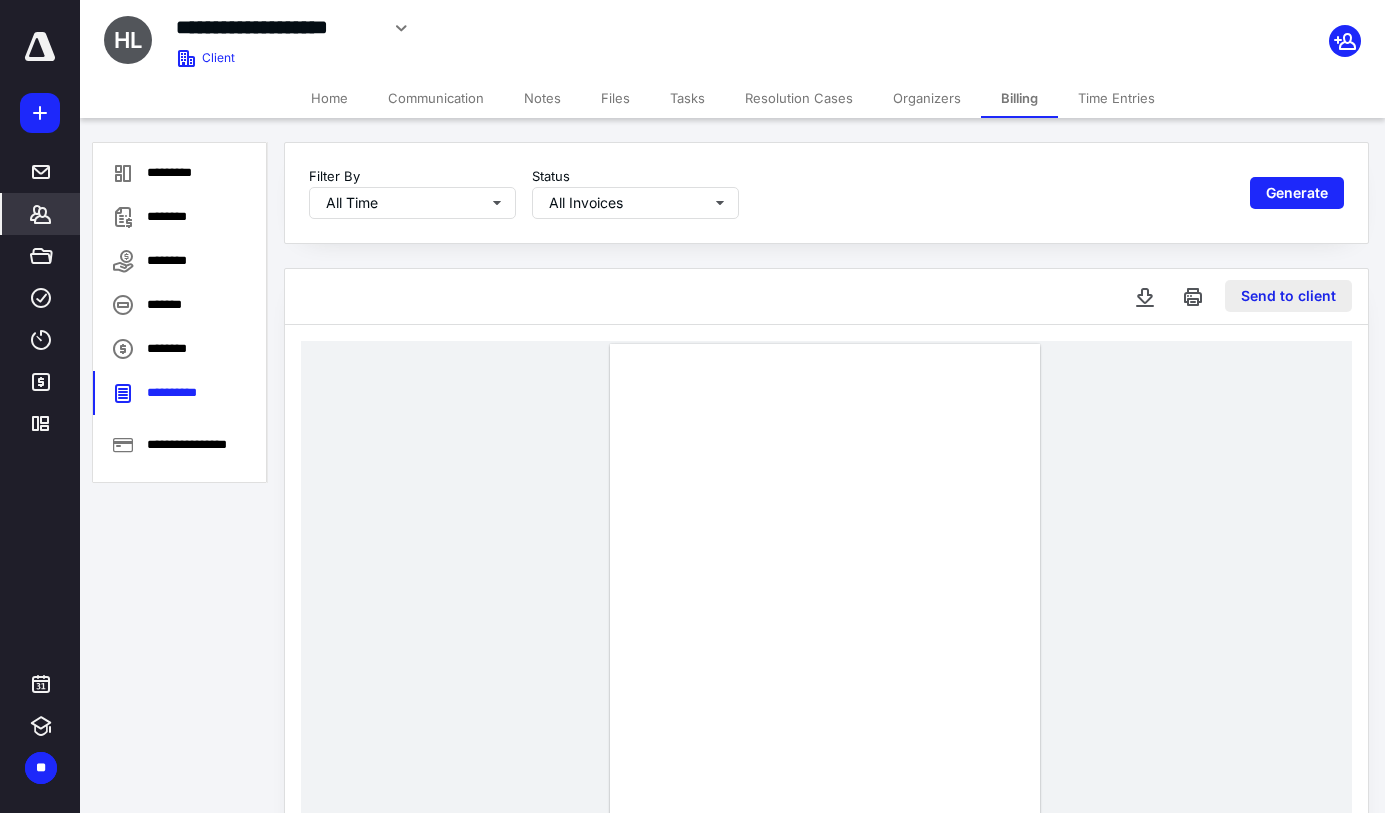 click on "Send to client" at bounding box center (1288, 296) 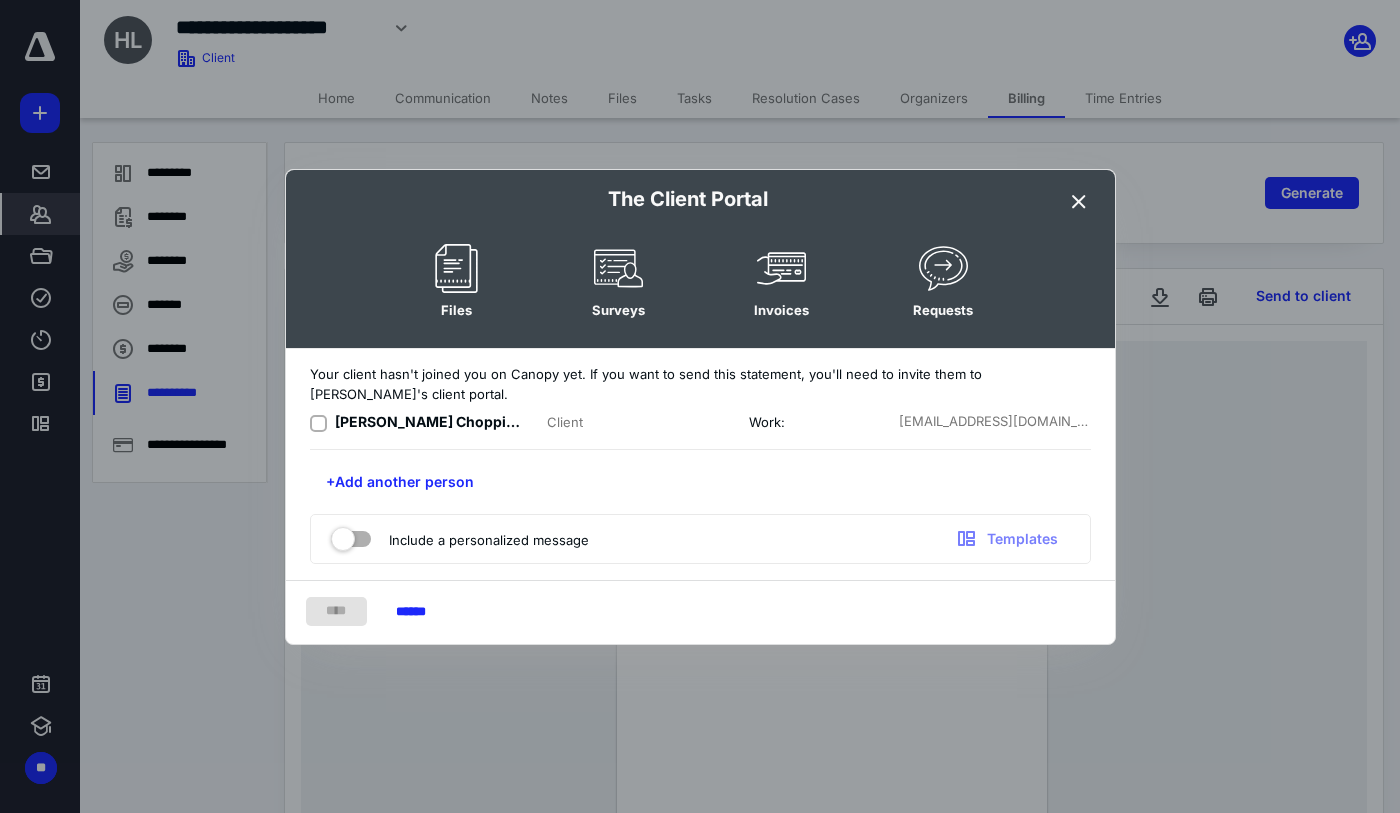 click on "[PERSON_NAME] Chopping, LLC" at bounding box center [446, 421] 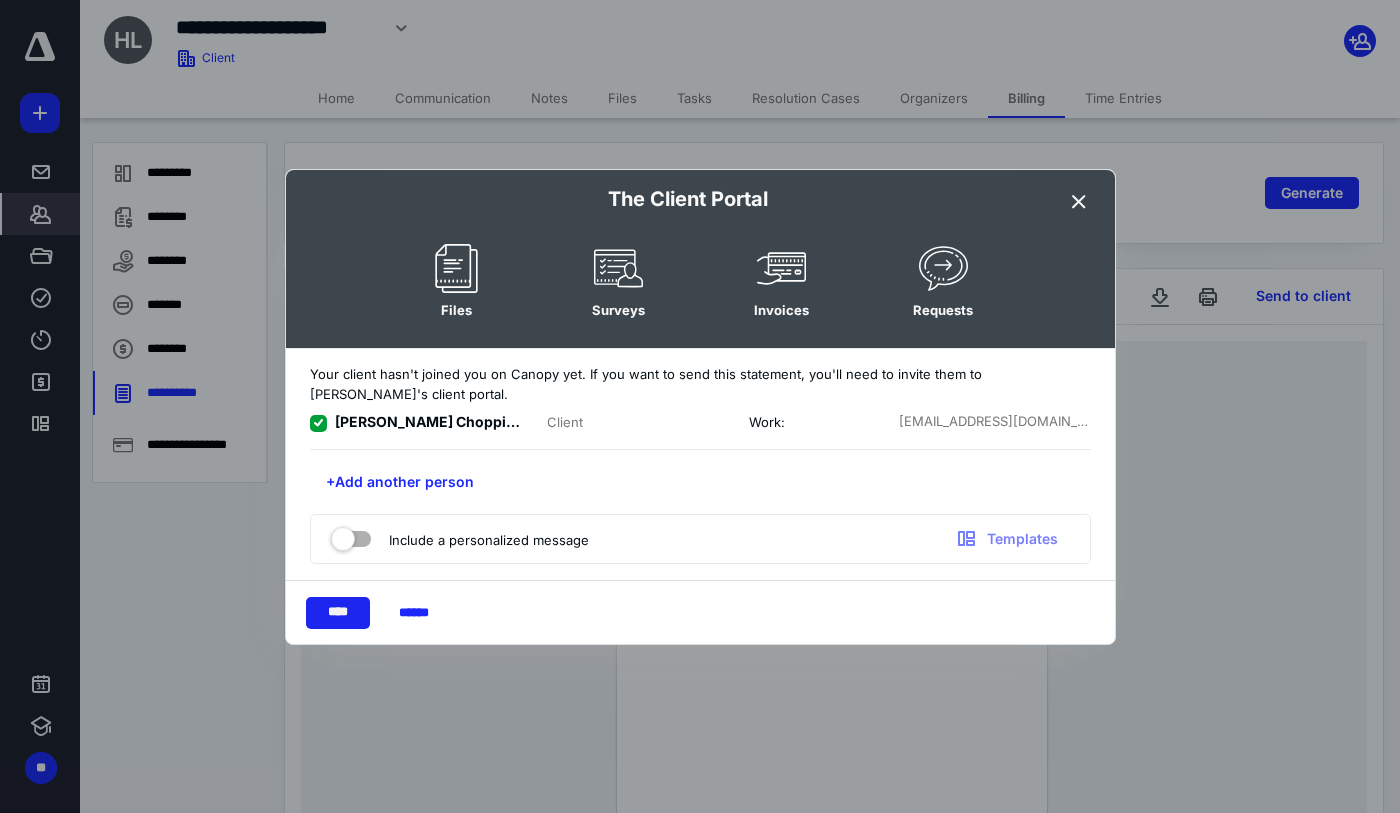 click on "****" at bounding box center [338, 613] 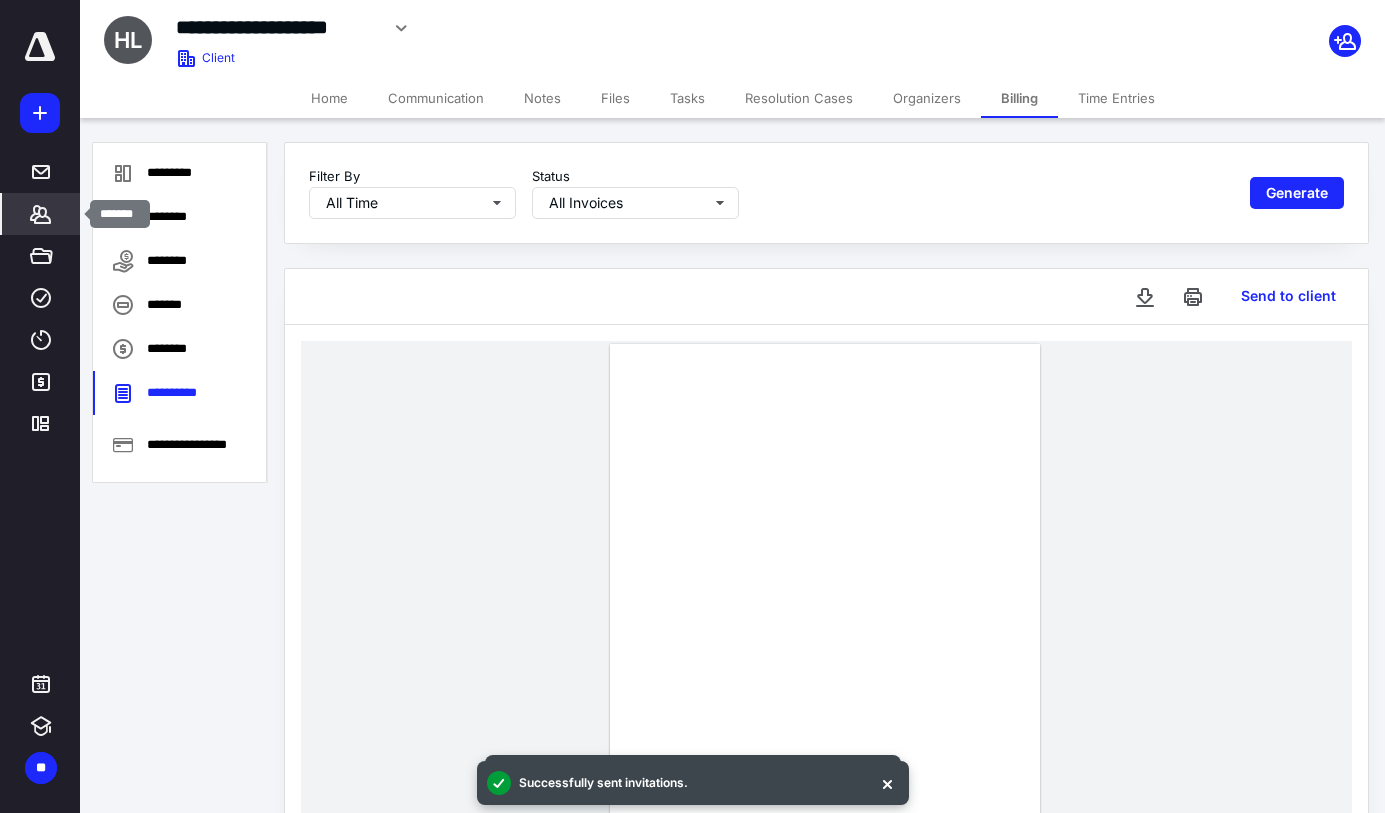 click 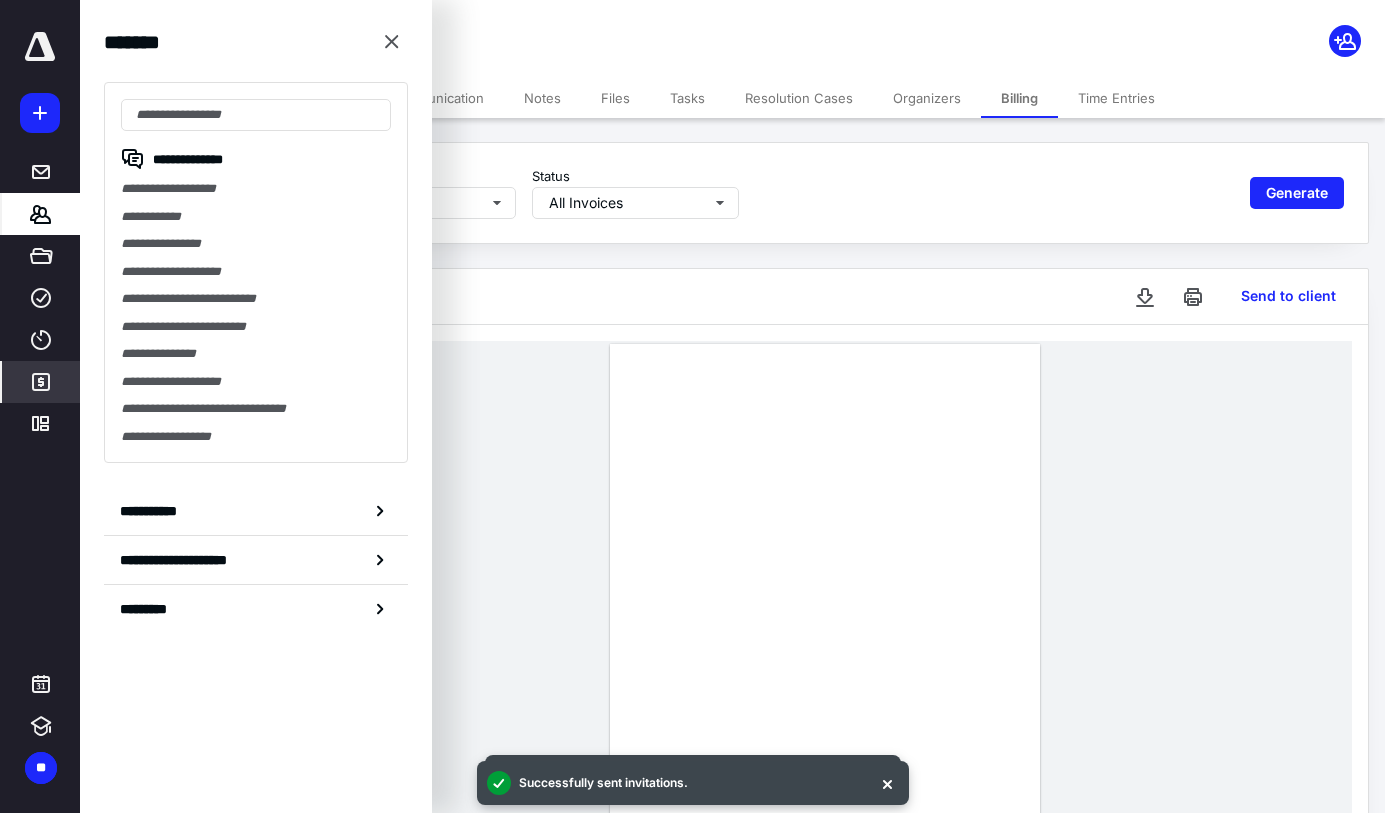 click on "*******" at bounding box center [41, 382] 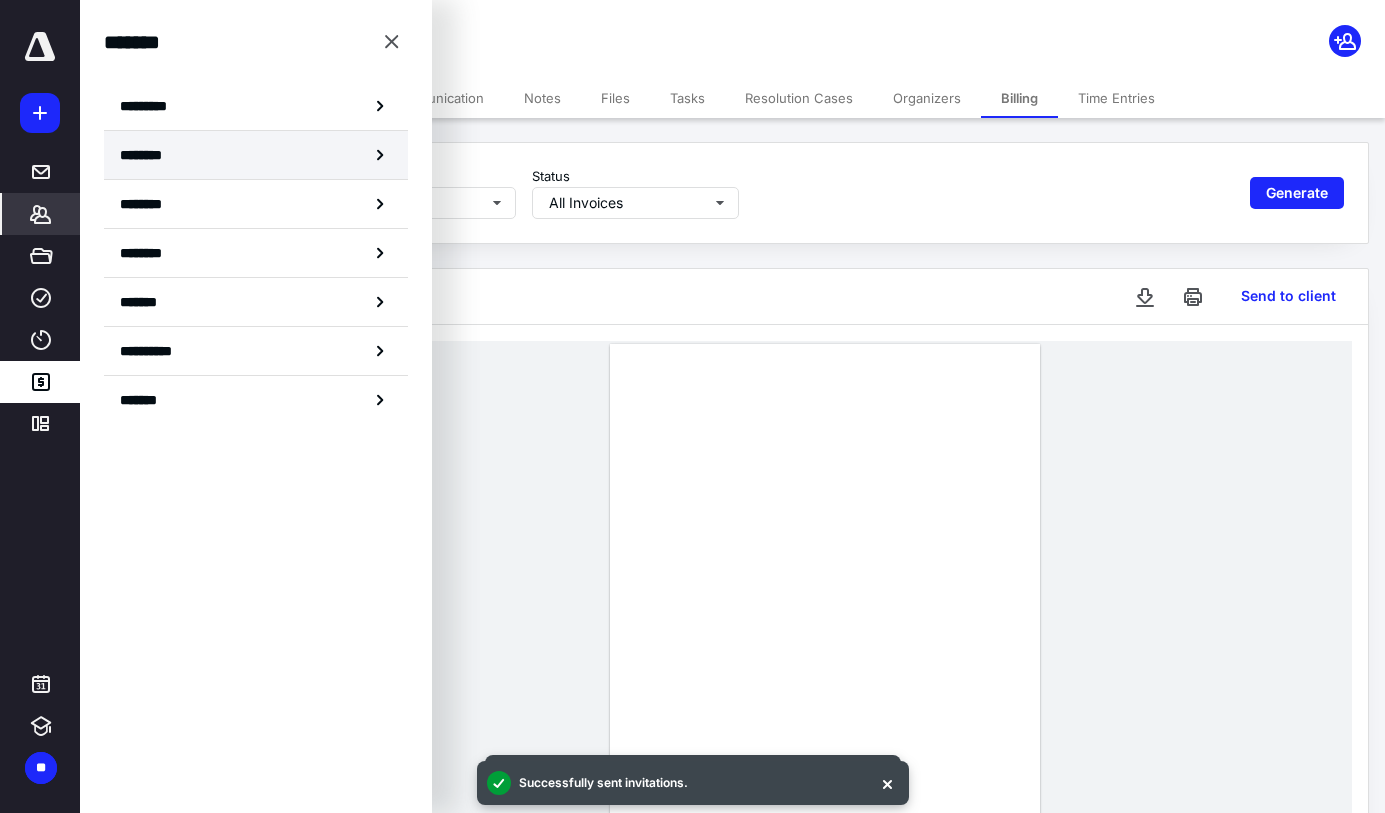 click on "********" at bounding box center [148, 155] 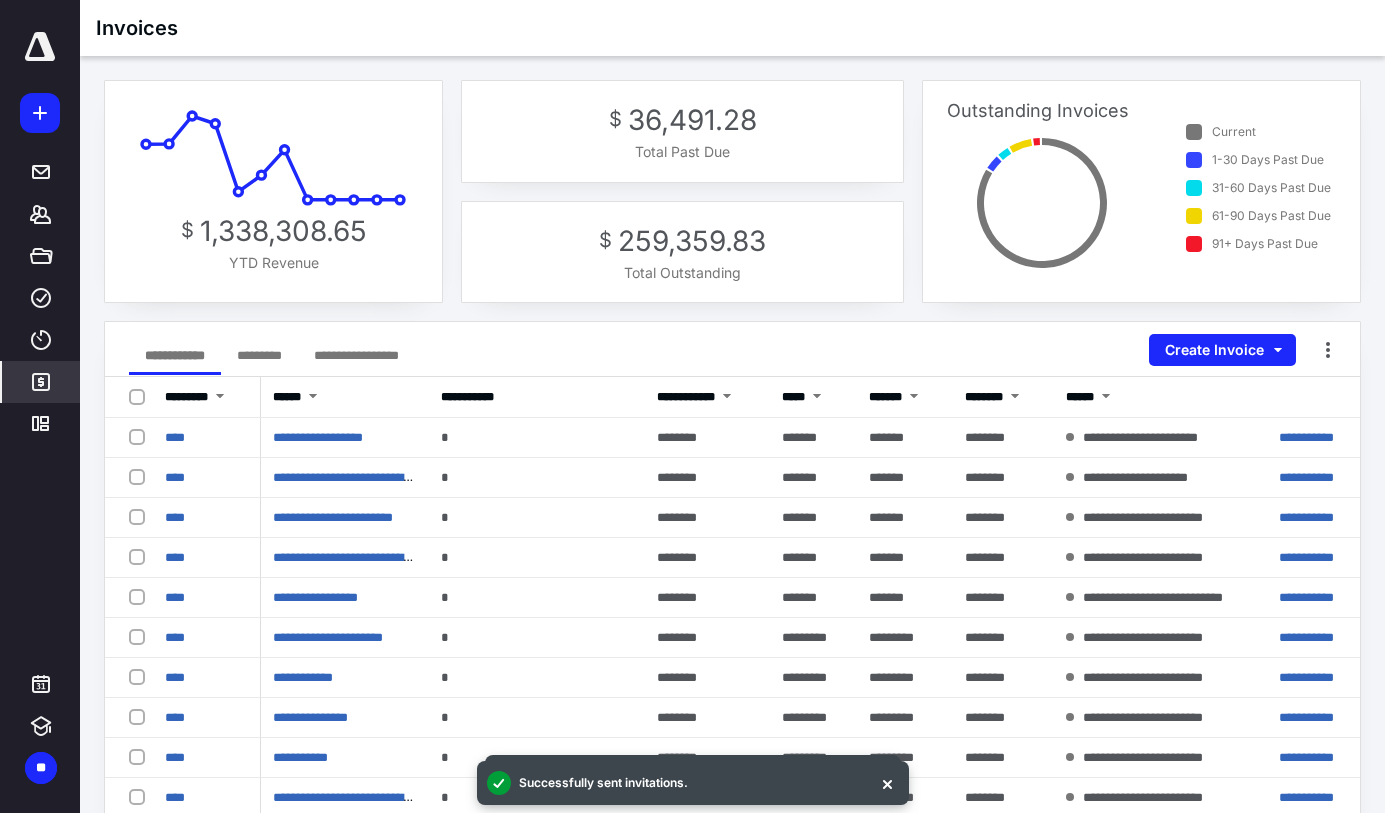 click 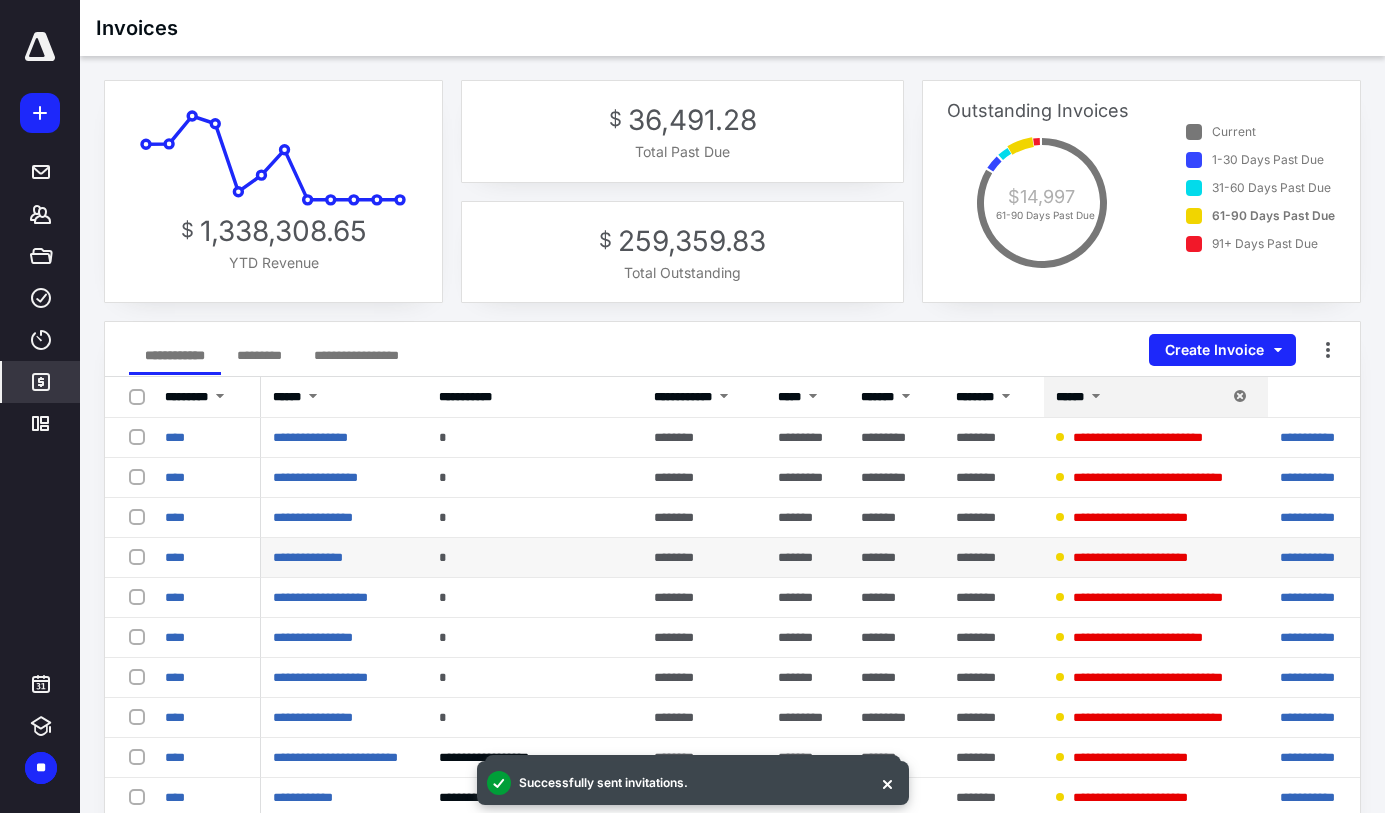 scroll, scrollTop: 500, scrollLeft: 0, axis: vertical 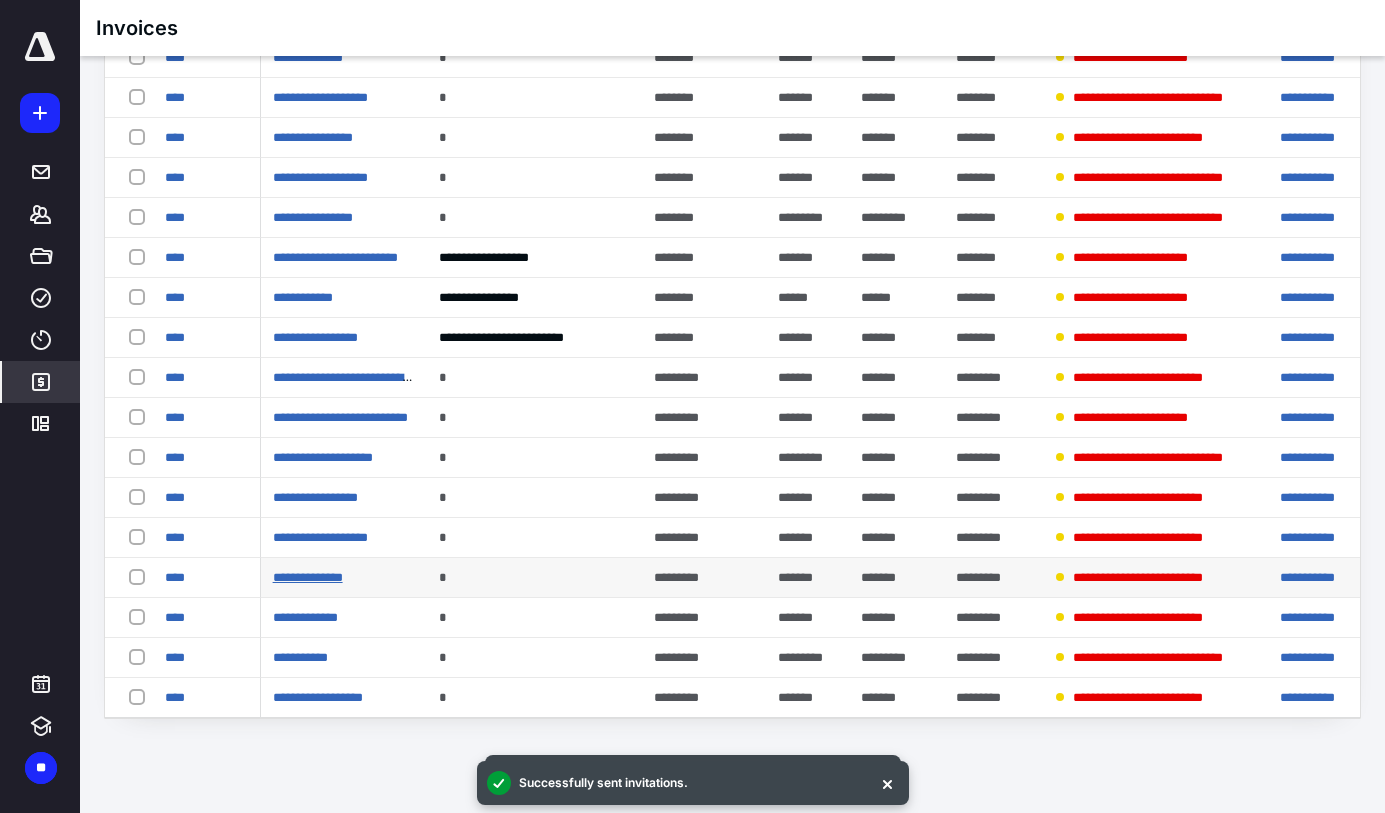 click on "**********" at bounding box center (308, 577) 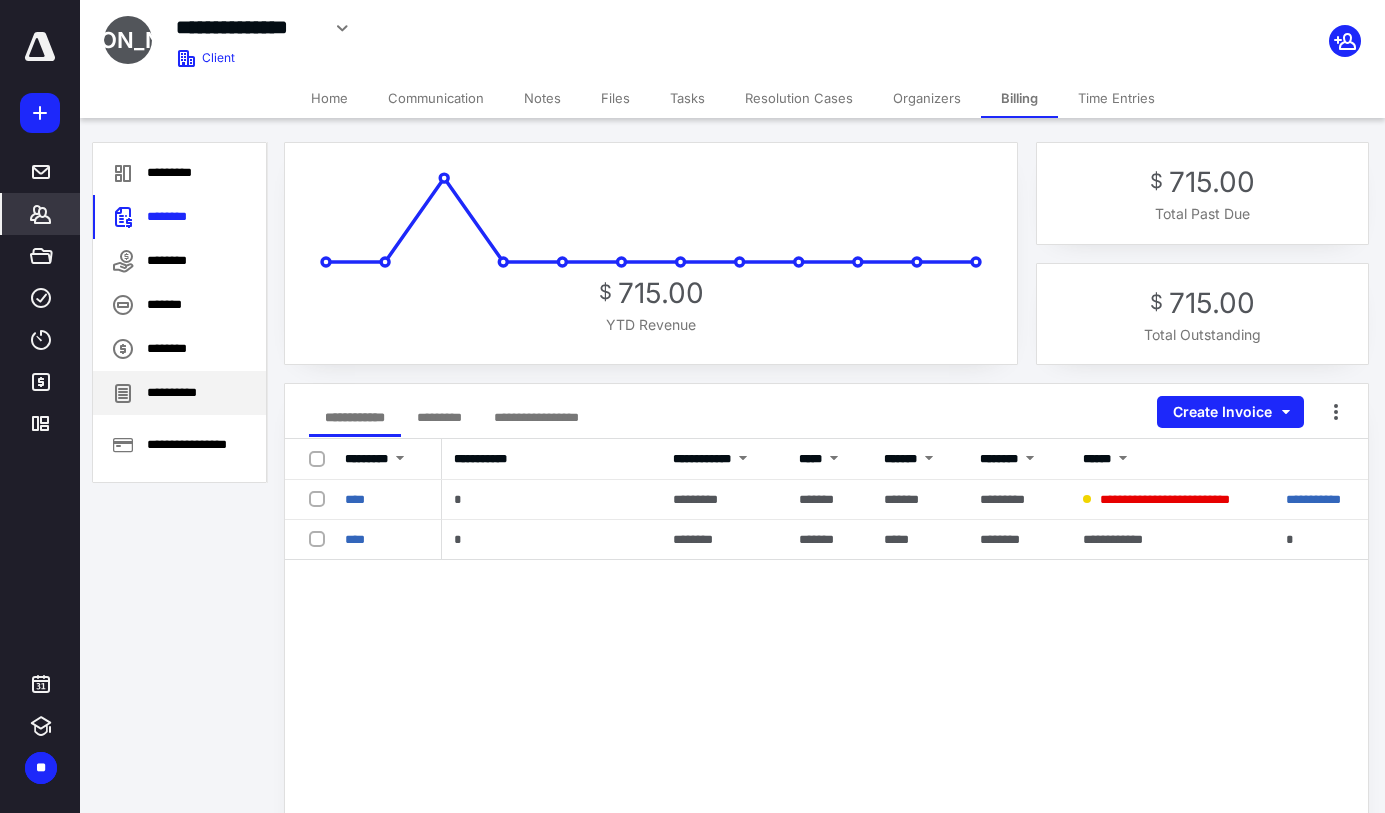 click on "**********" at bounding box center (179, 393) 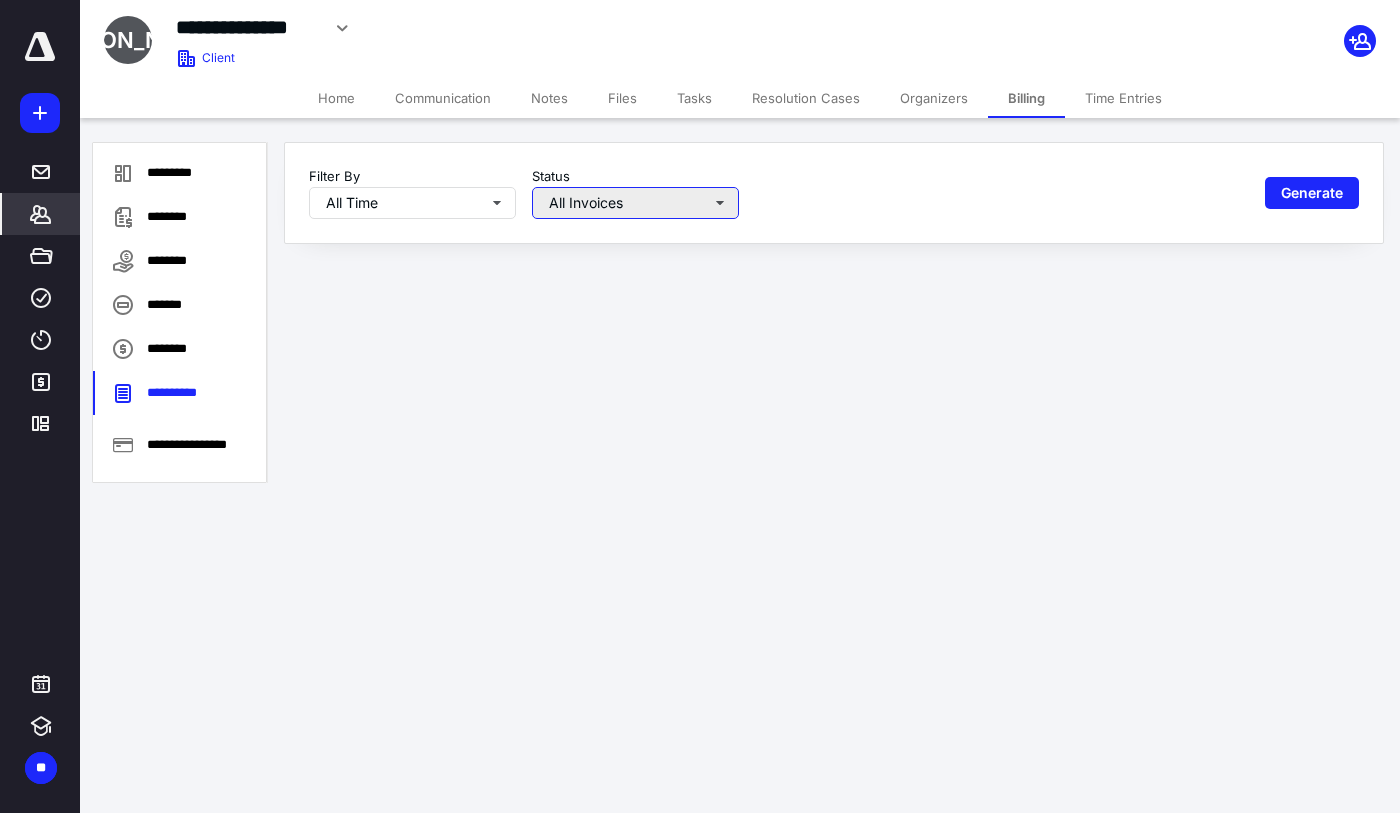 click on "All Invoices" at bounding box center (635, 203) 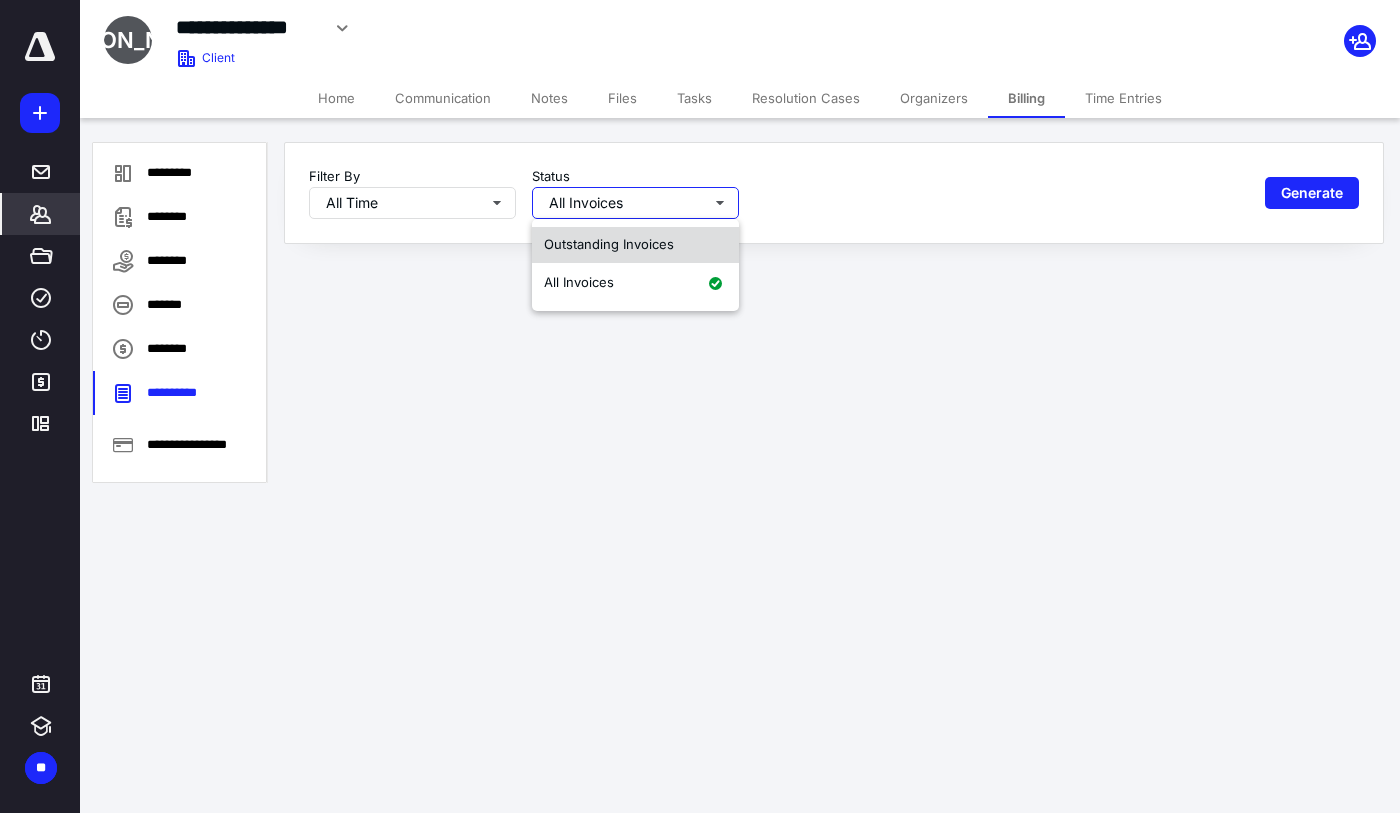 click on "Outstanding Invoices" at bounding box center (609, 244) 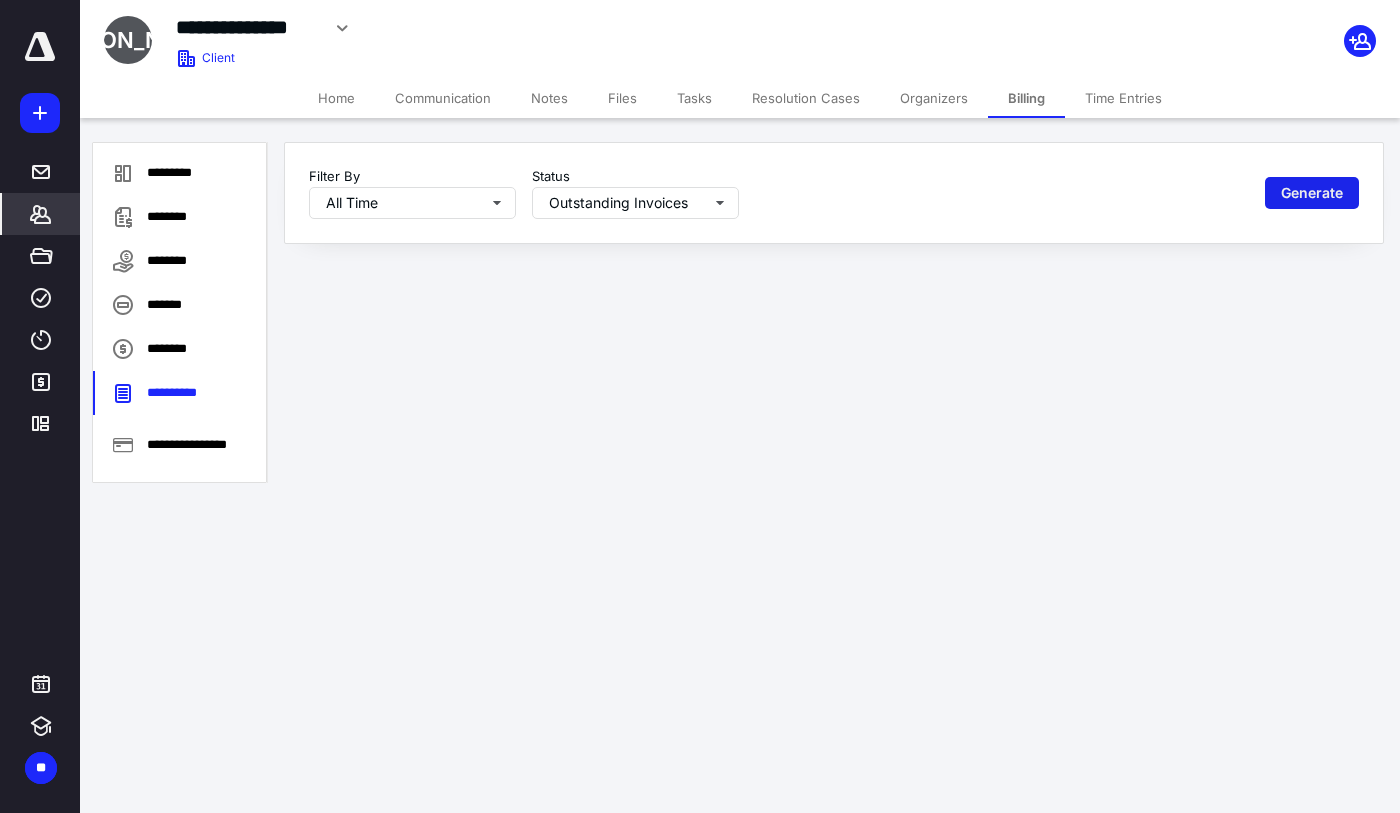 click on "Generate" at bounding box center (1312, 193) 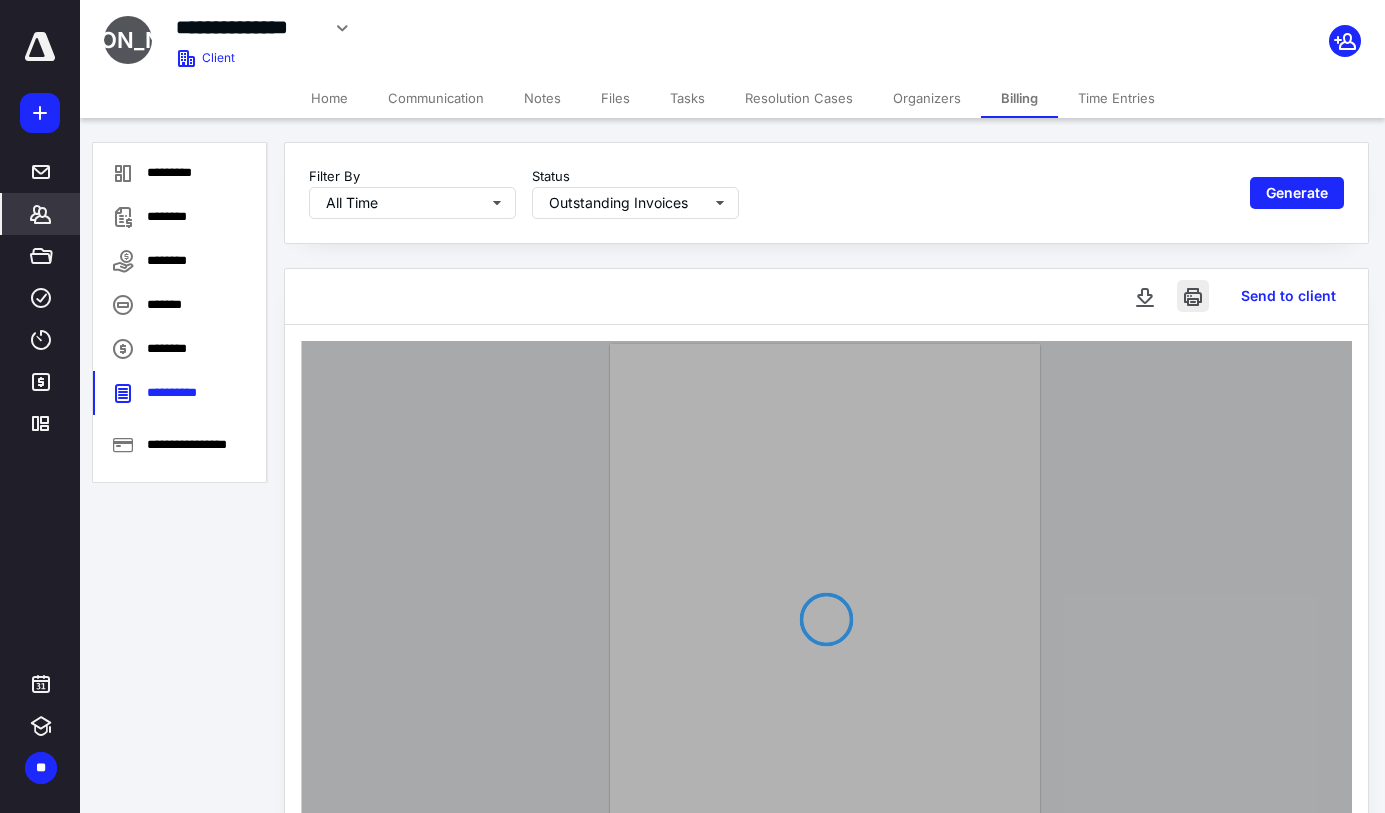 click at bounding box center (1193, 296) 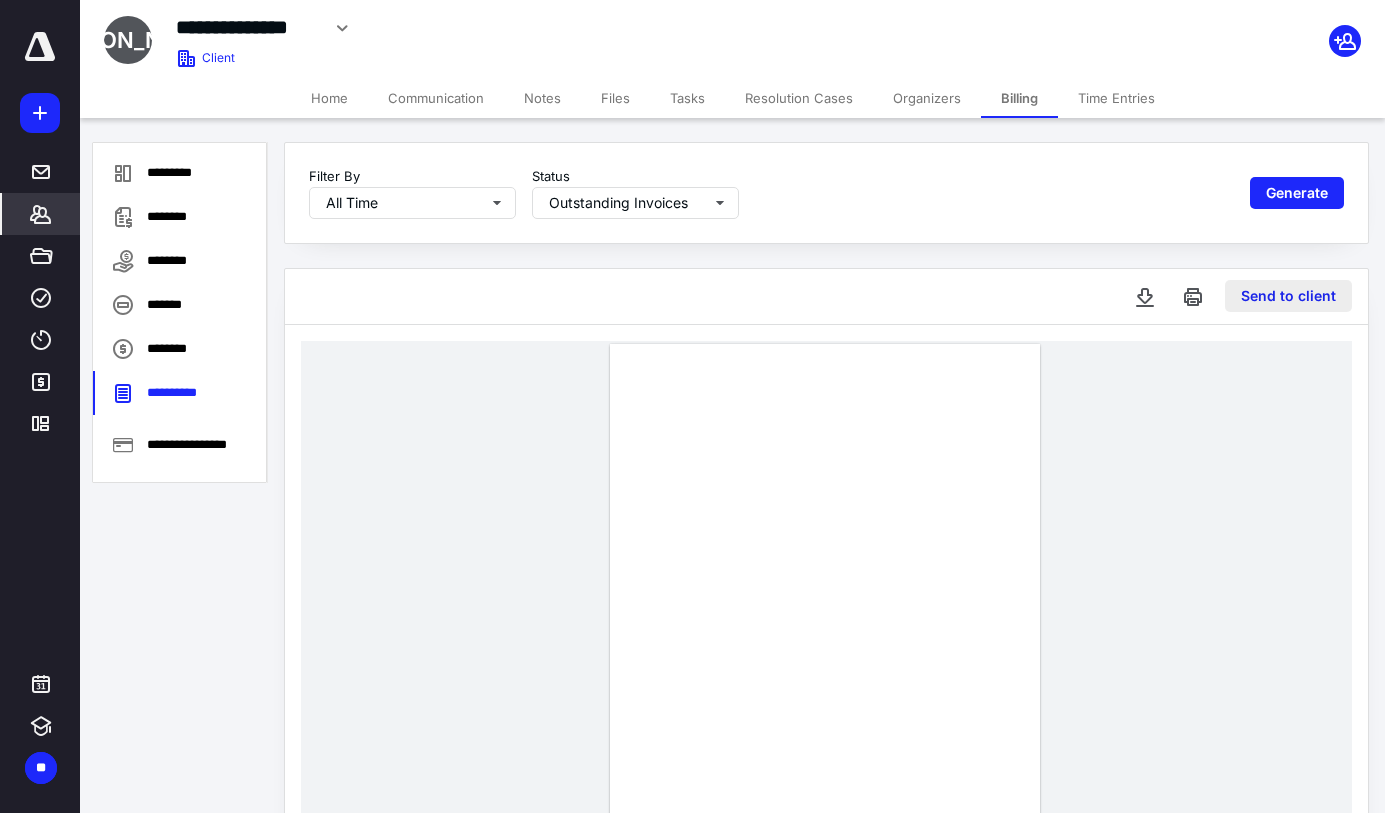 click on "Send to client" at bounding box center (1288, 296) 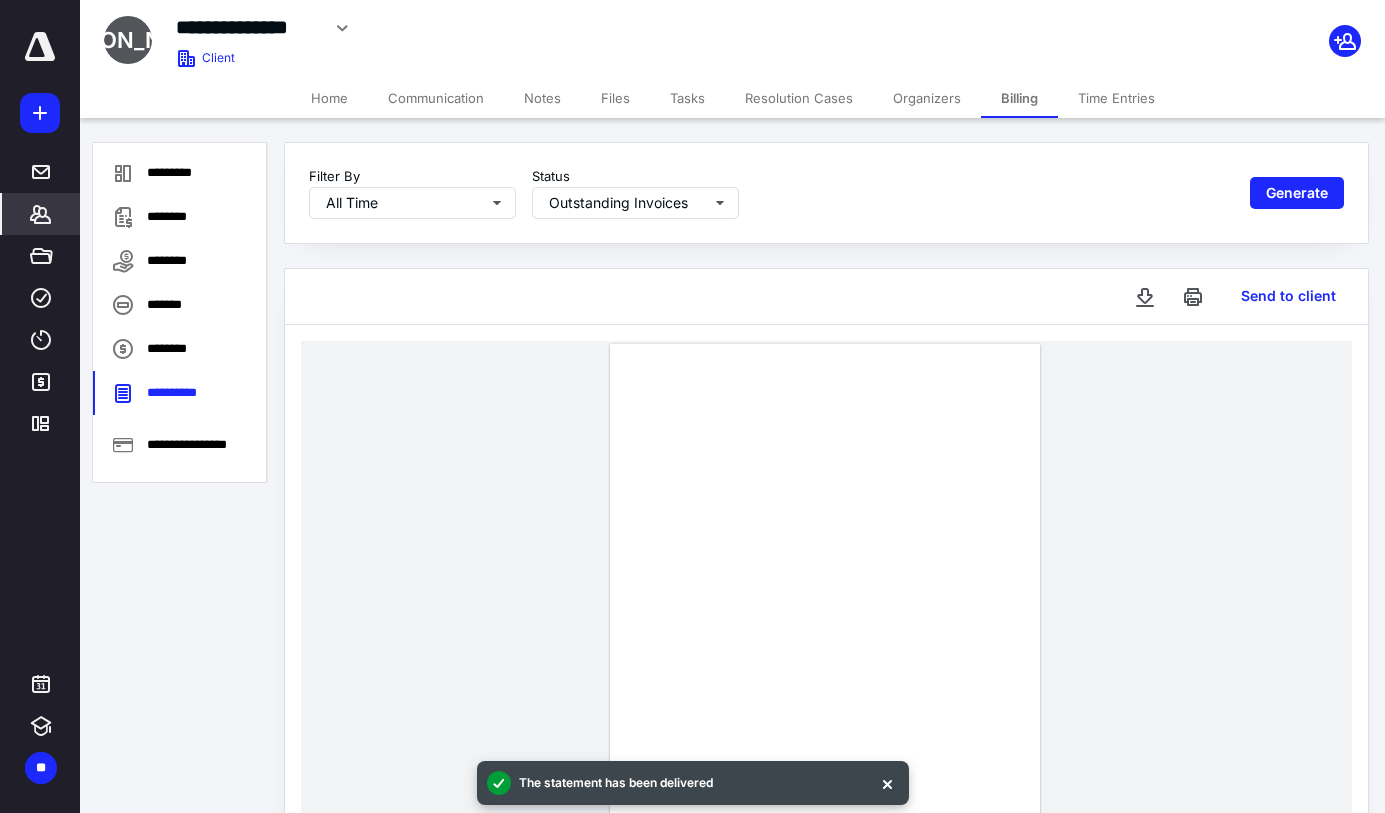 click 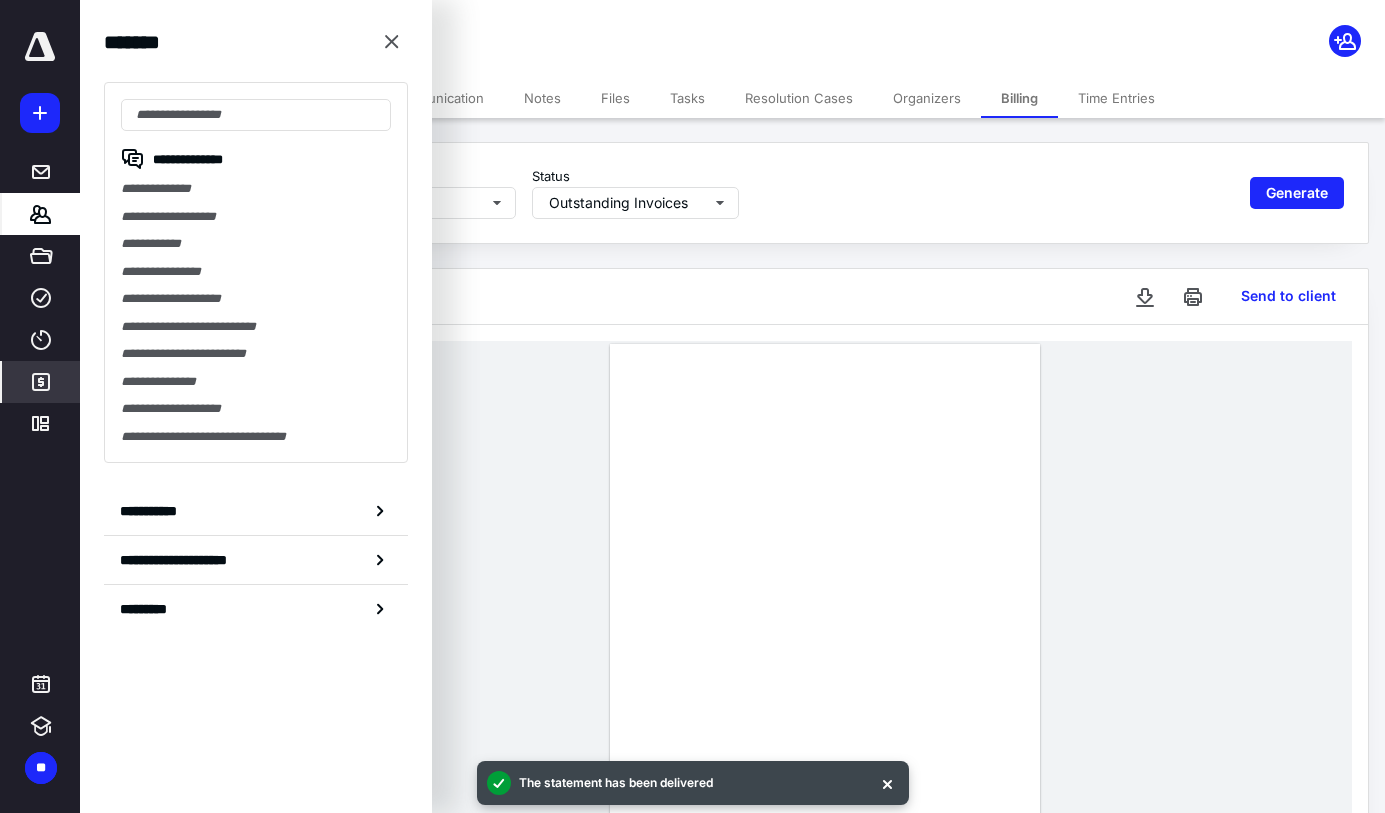click 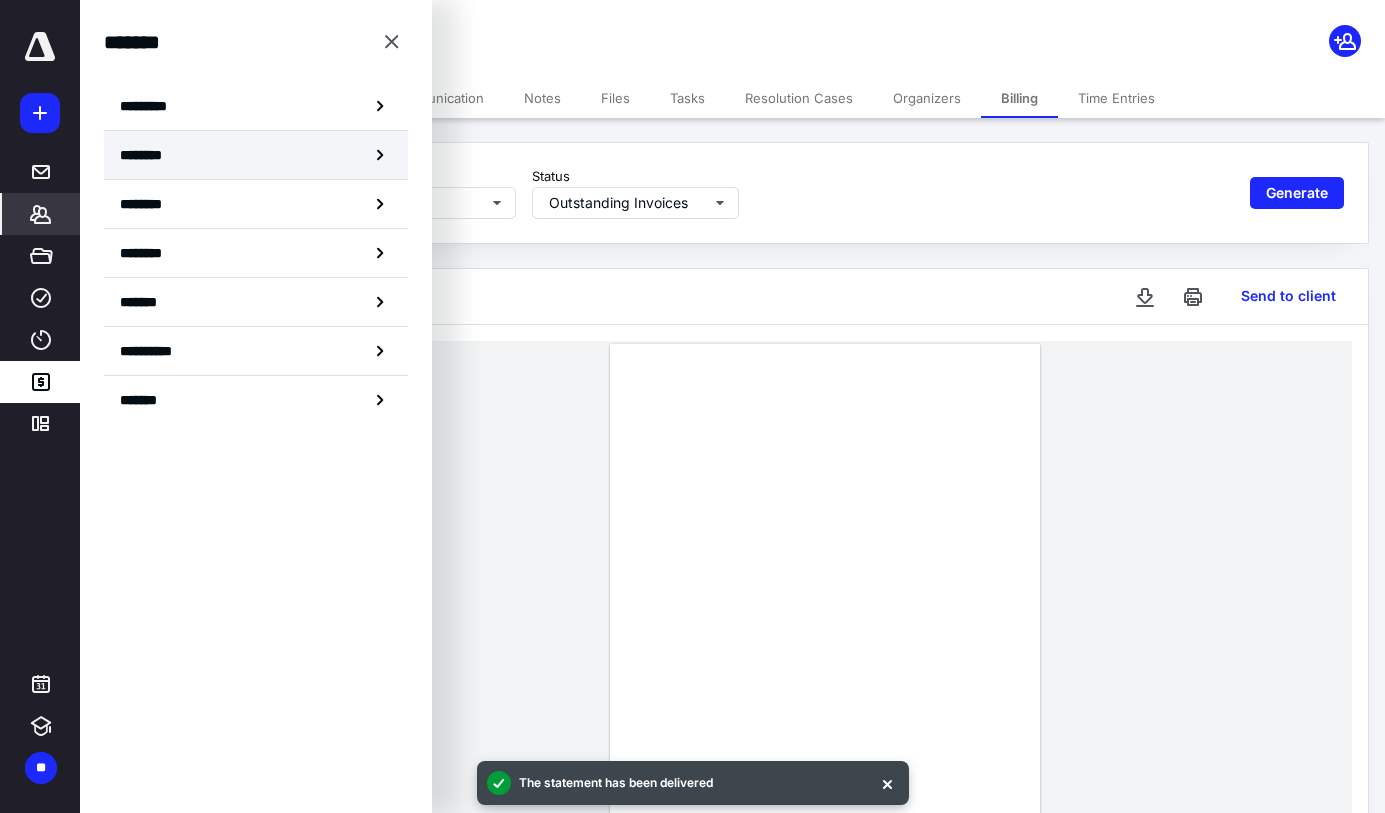 click on "********" at bounding box center (148, 155) 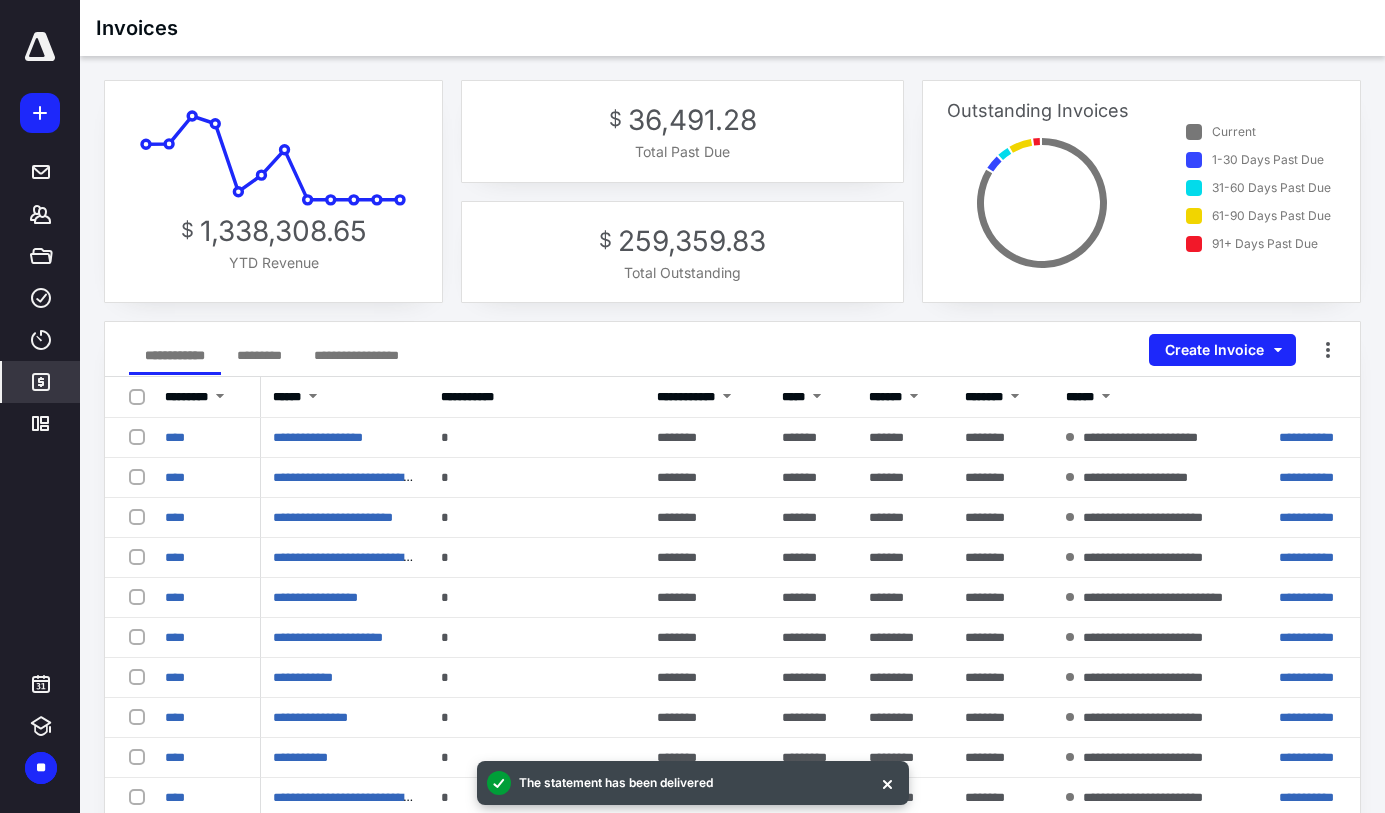 click 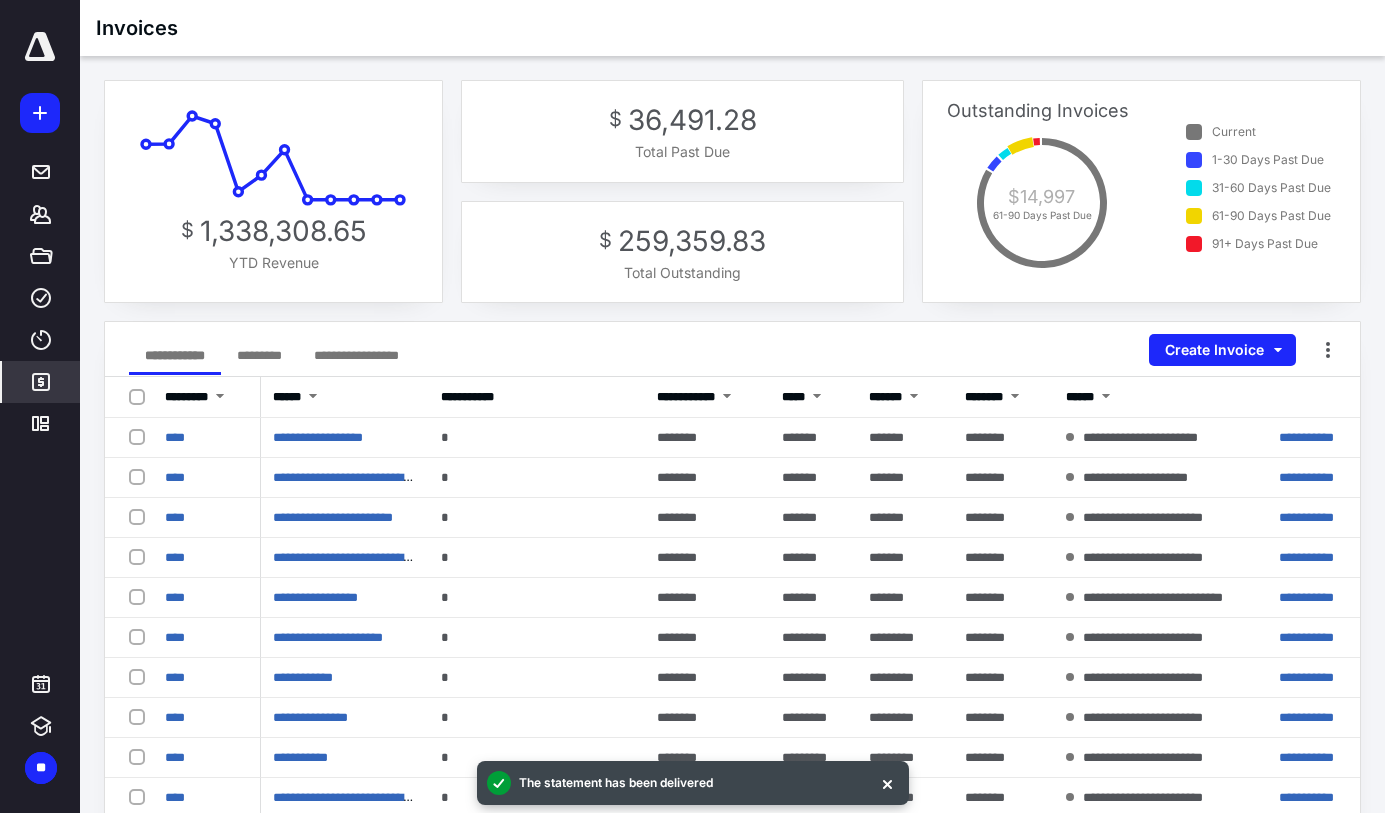 click 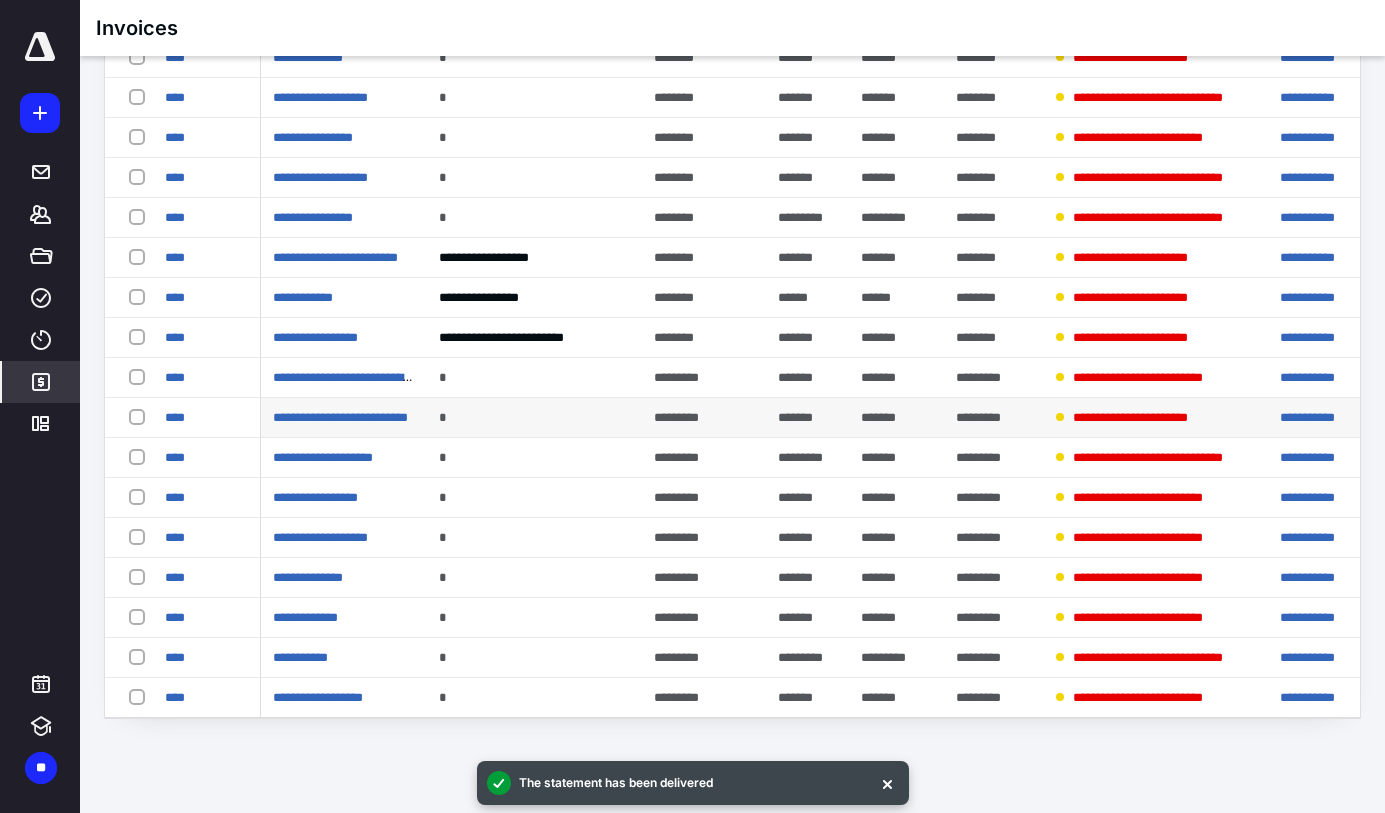 scroll, scrollTop: 543, scrollLeft: 0, axis: vertical 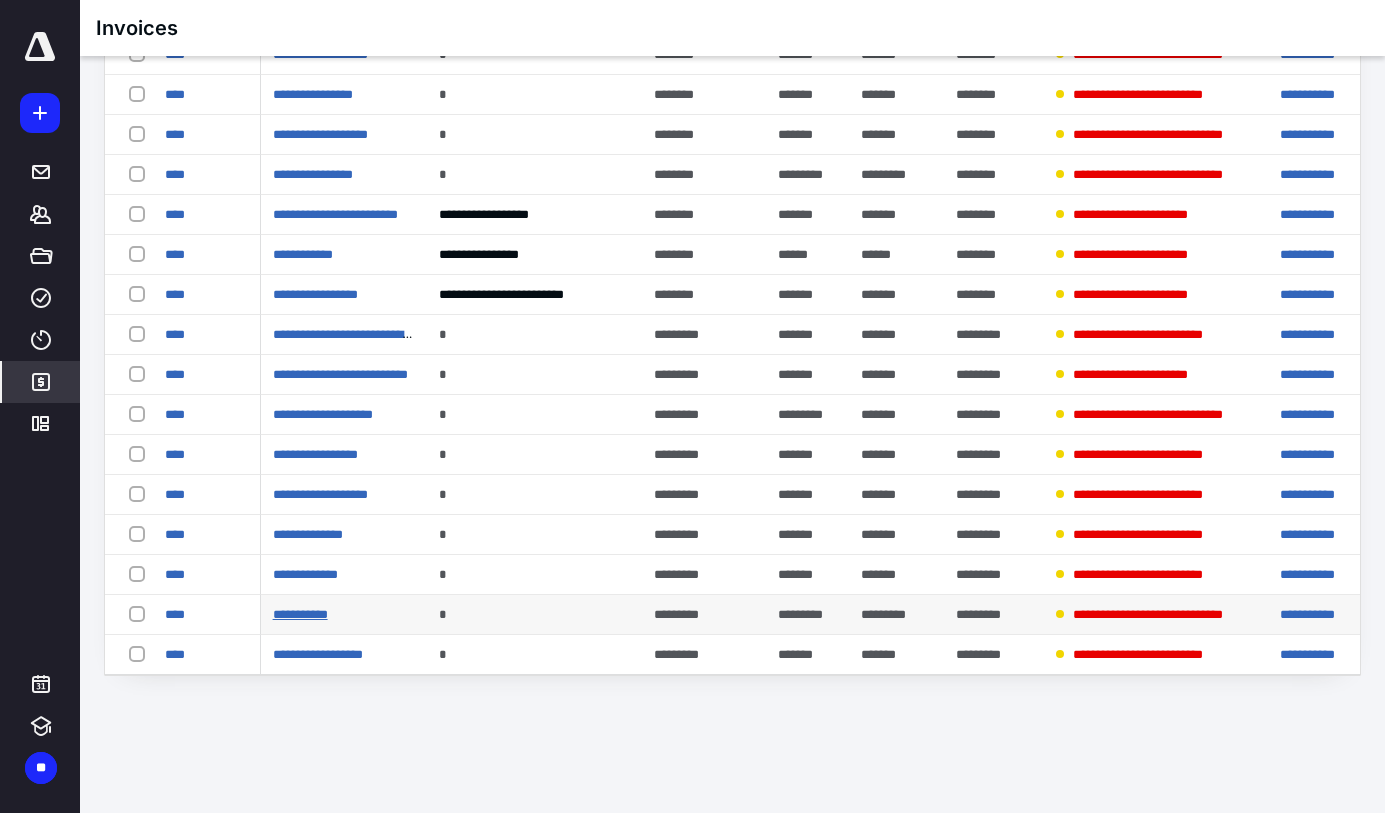 click on "**********" at bounding box center (300, 614) 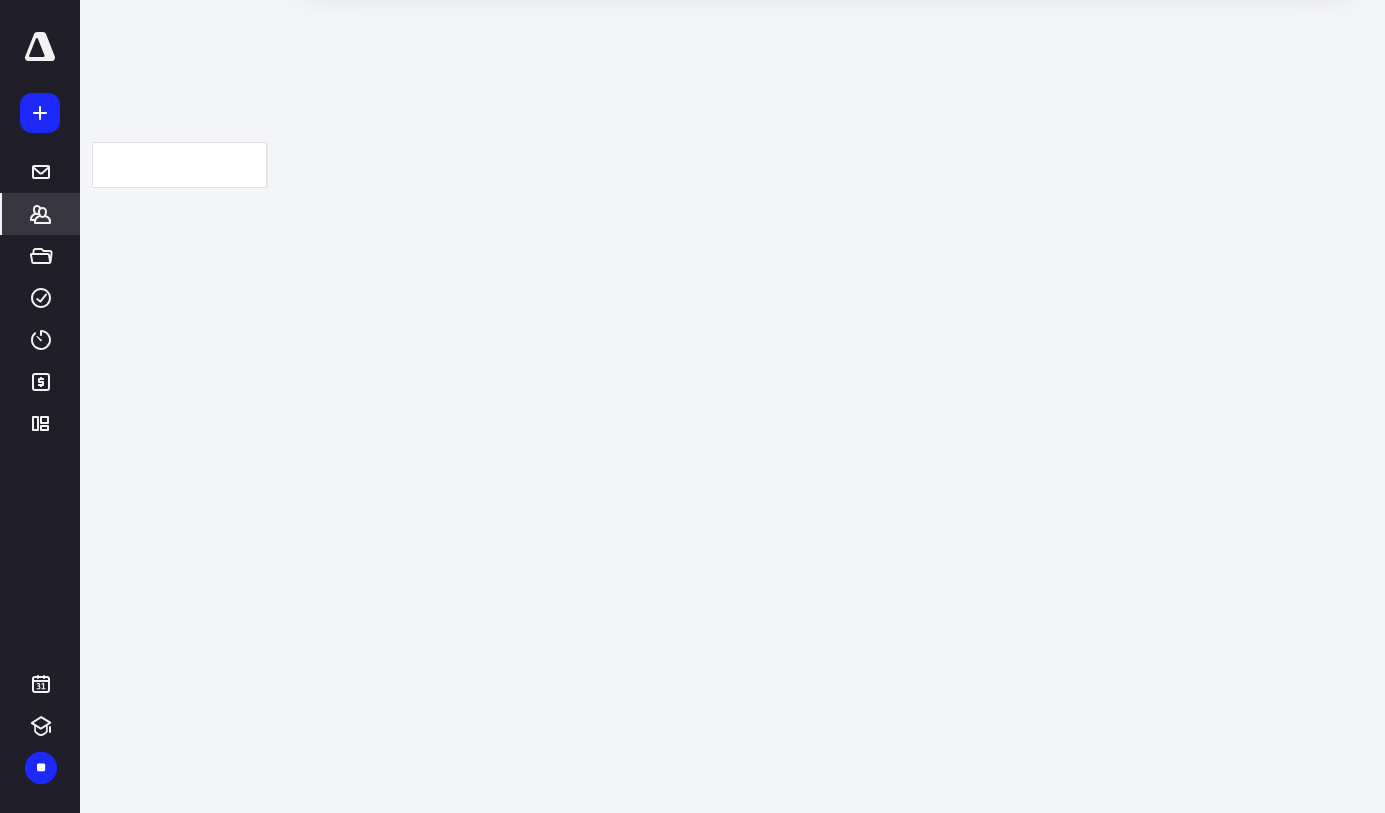scroll, scrollTop: 0, scrollLeft: 0, axis: both 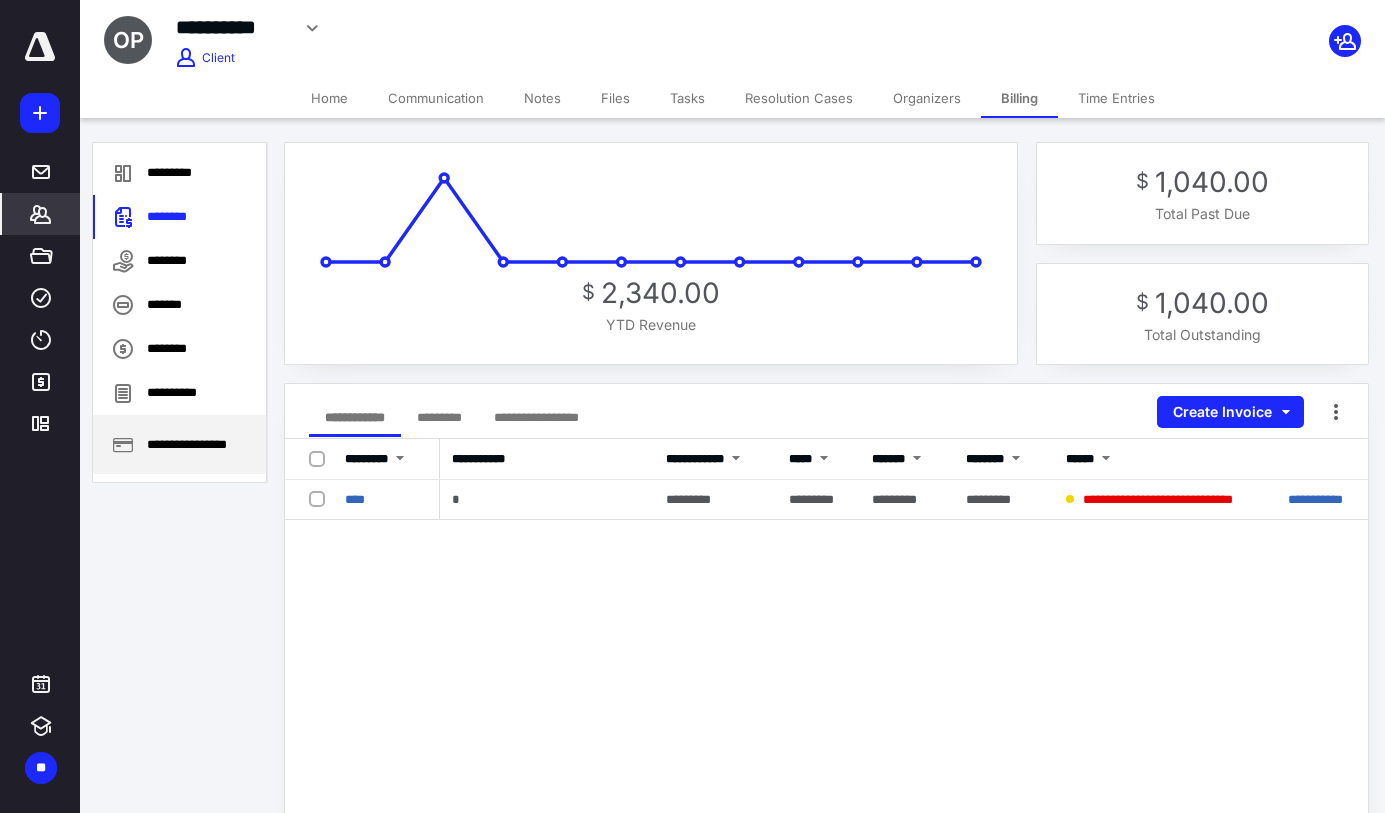 click on "**********" at bounding box center [179, 444] 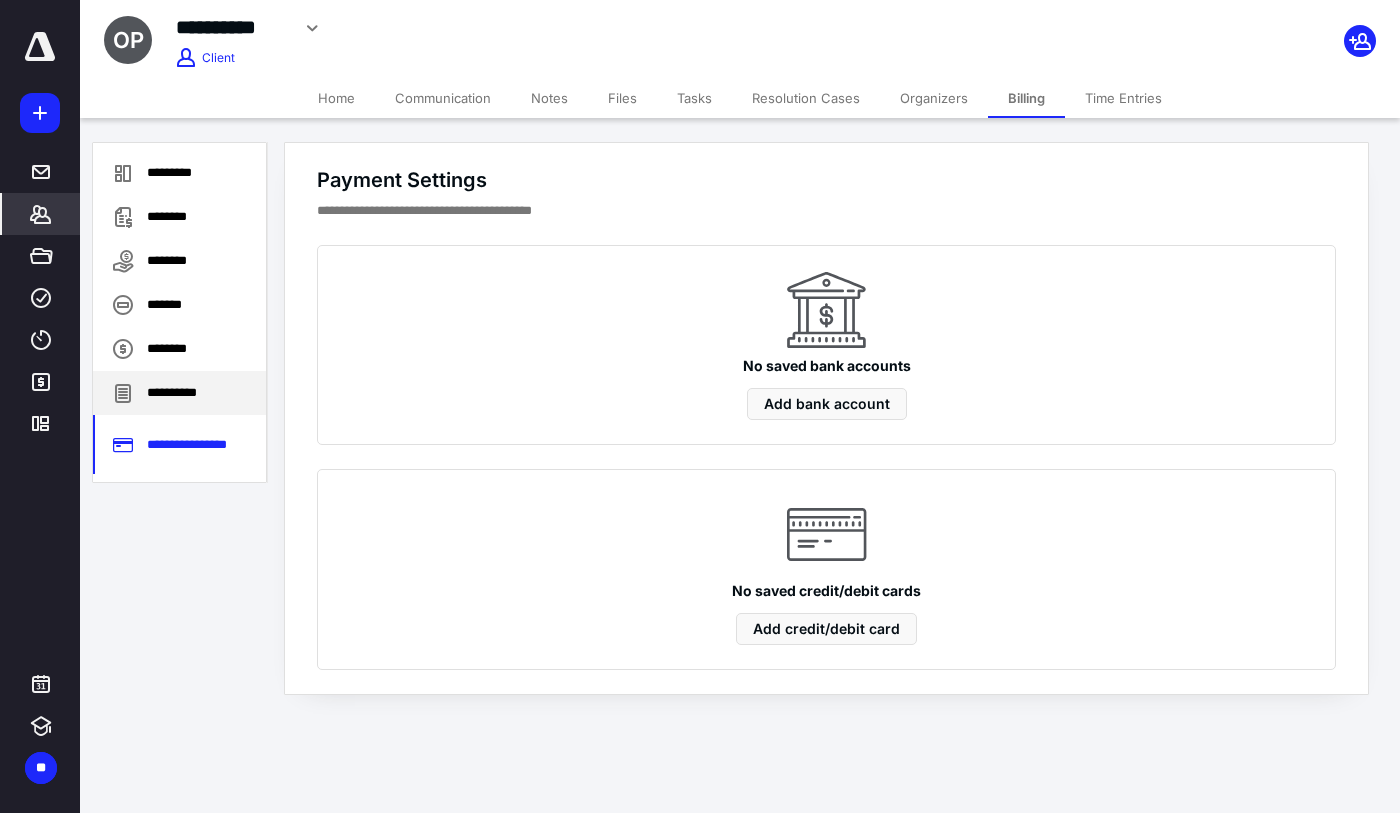 click on "**********" at bounding box center (179, 393) 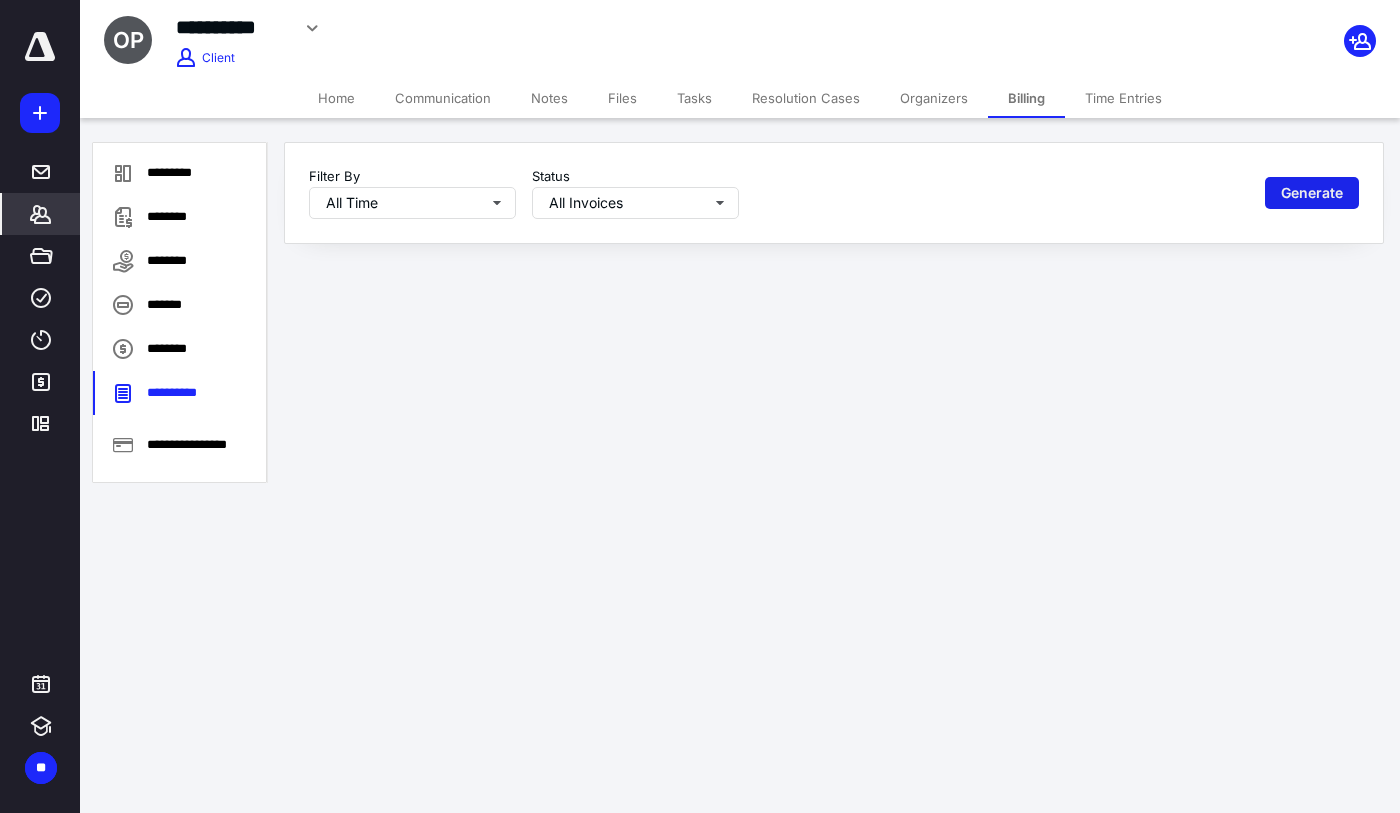 click on "Generate" at bounding box center [1312, 193] 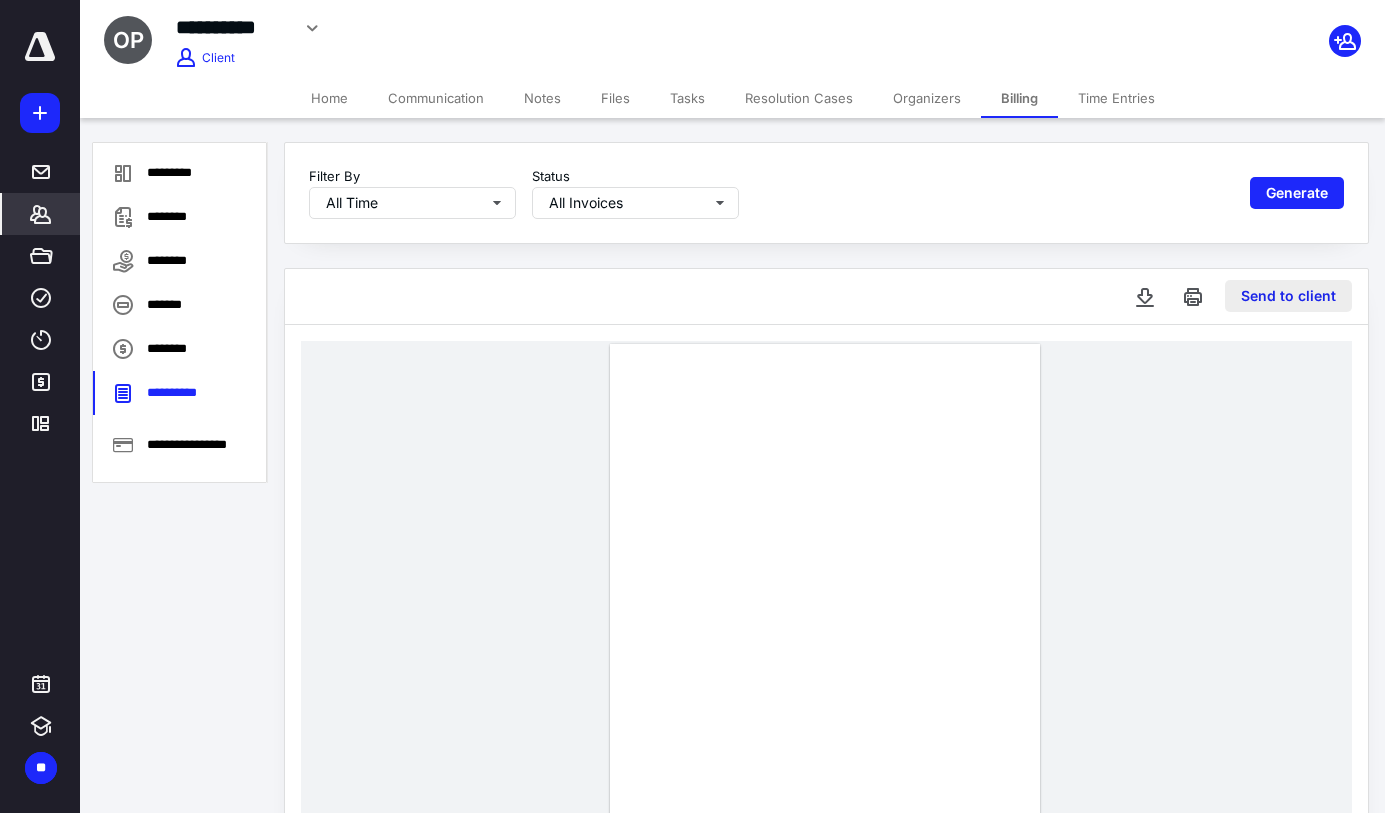 click on "Send to client" at bounding box center (1288, 296) 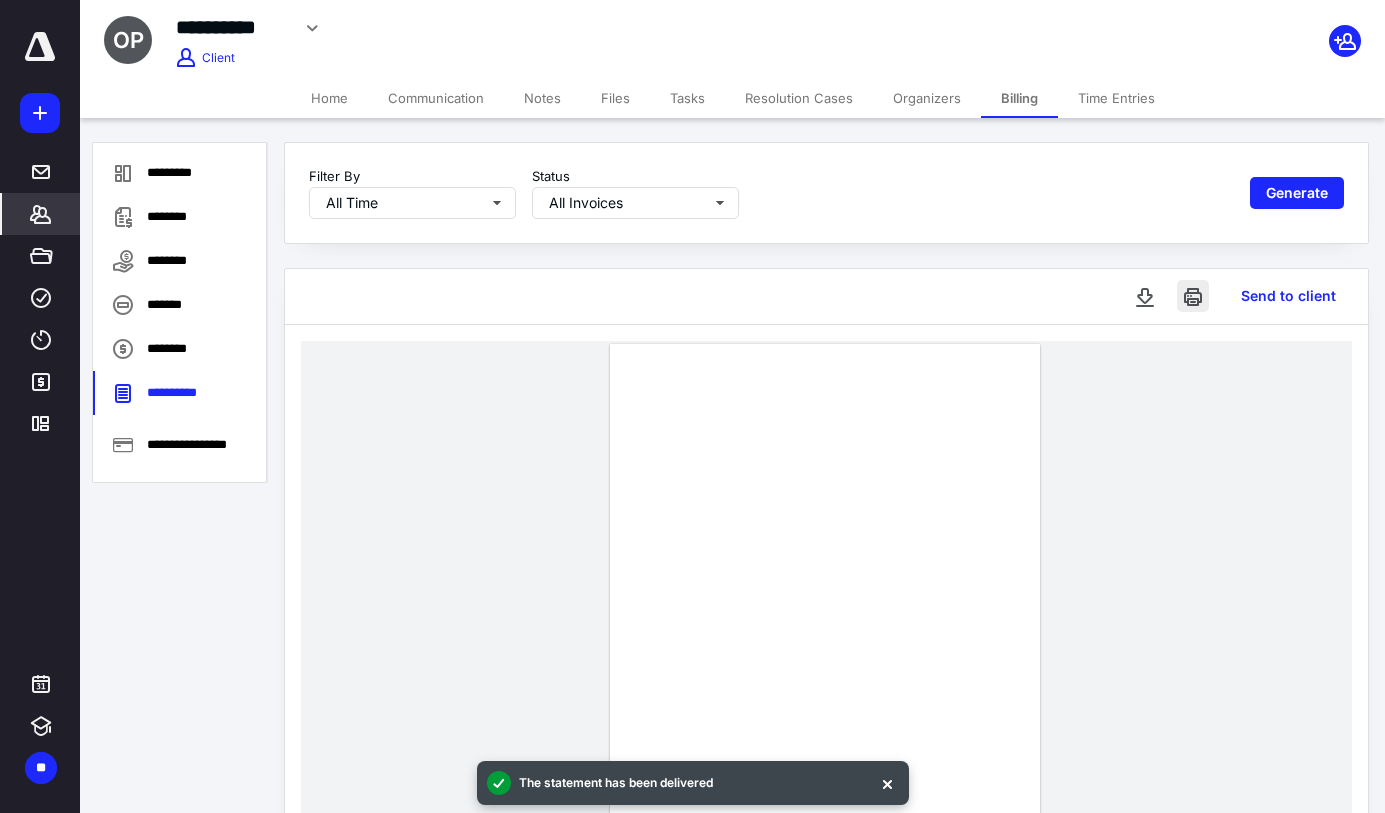 click at bounding box center (1193, 296) 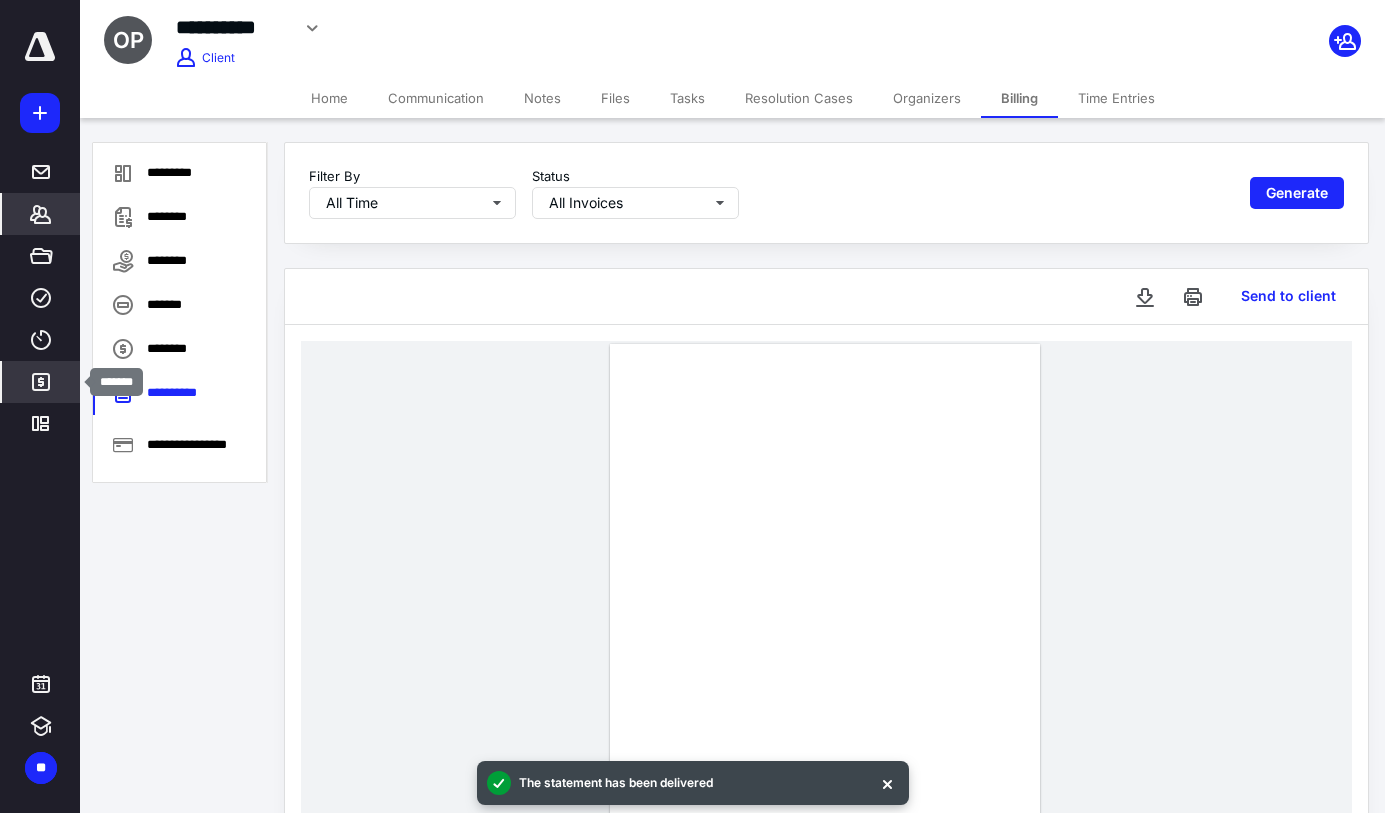 click 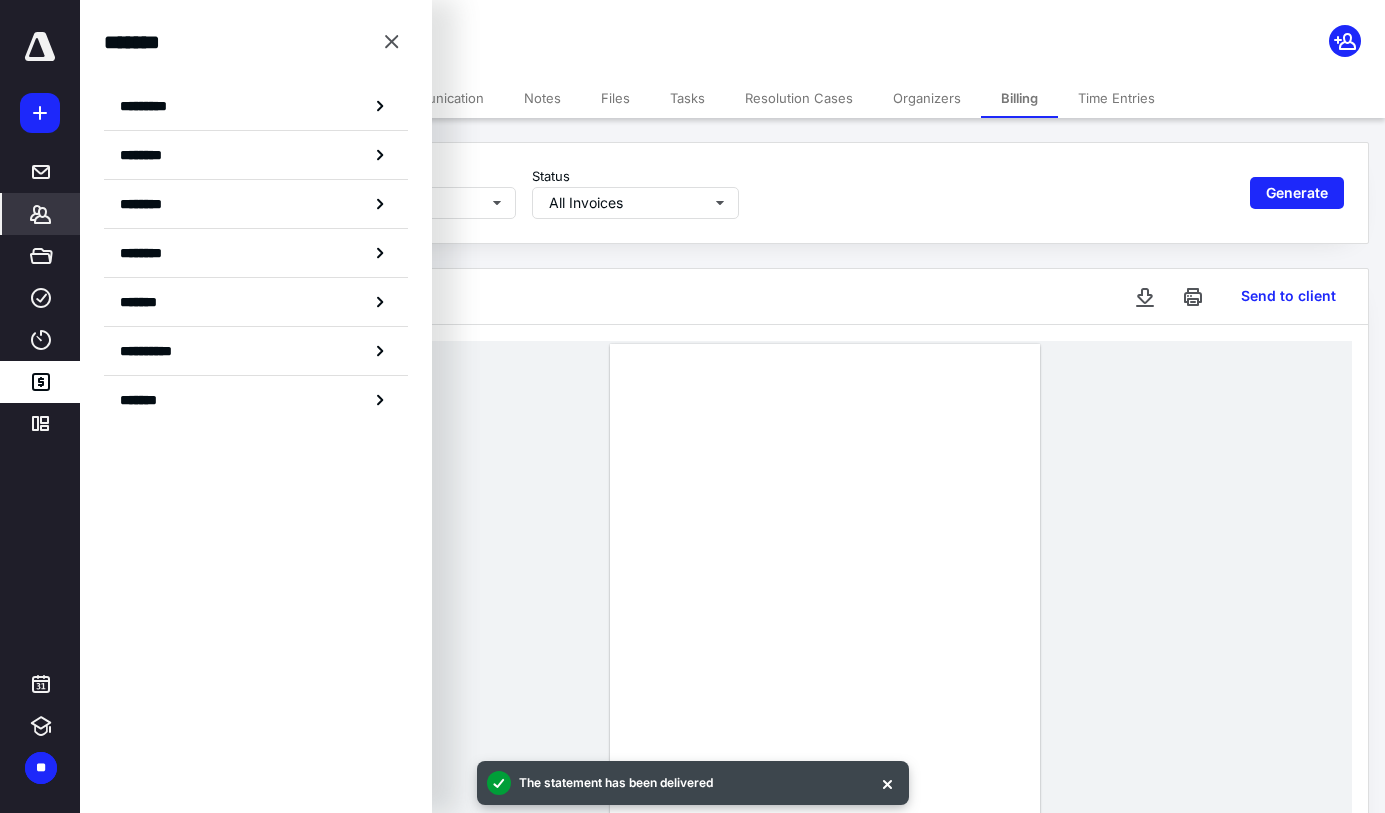 click on "********" at bounding box center [148, 155] 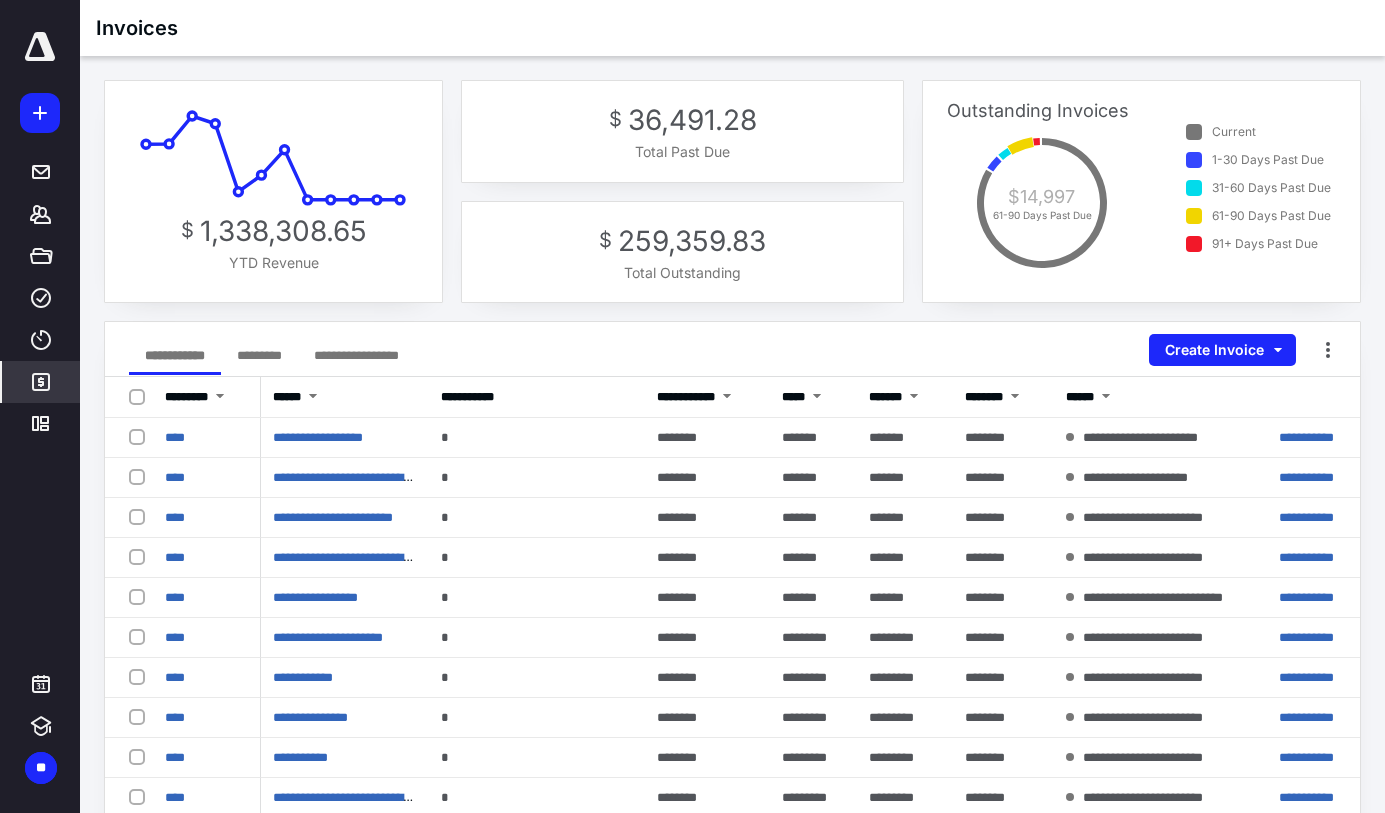 click 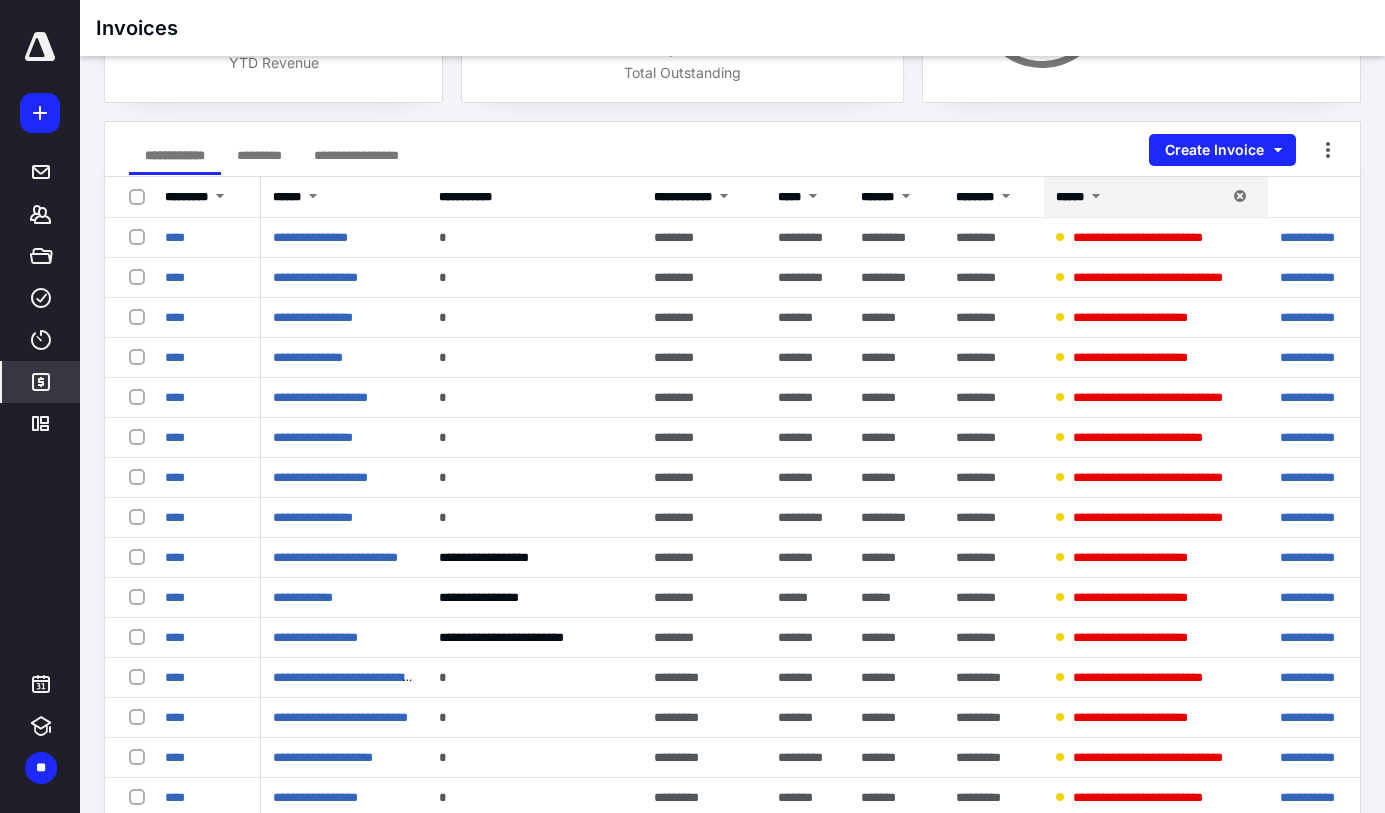 scroll, scrollTop: 543, scrollLeft: 0, axis: vertical 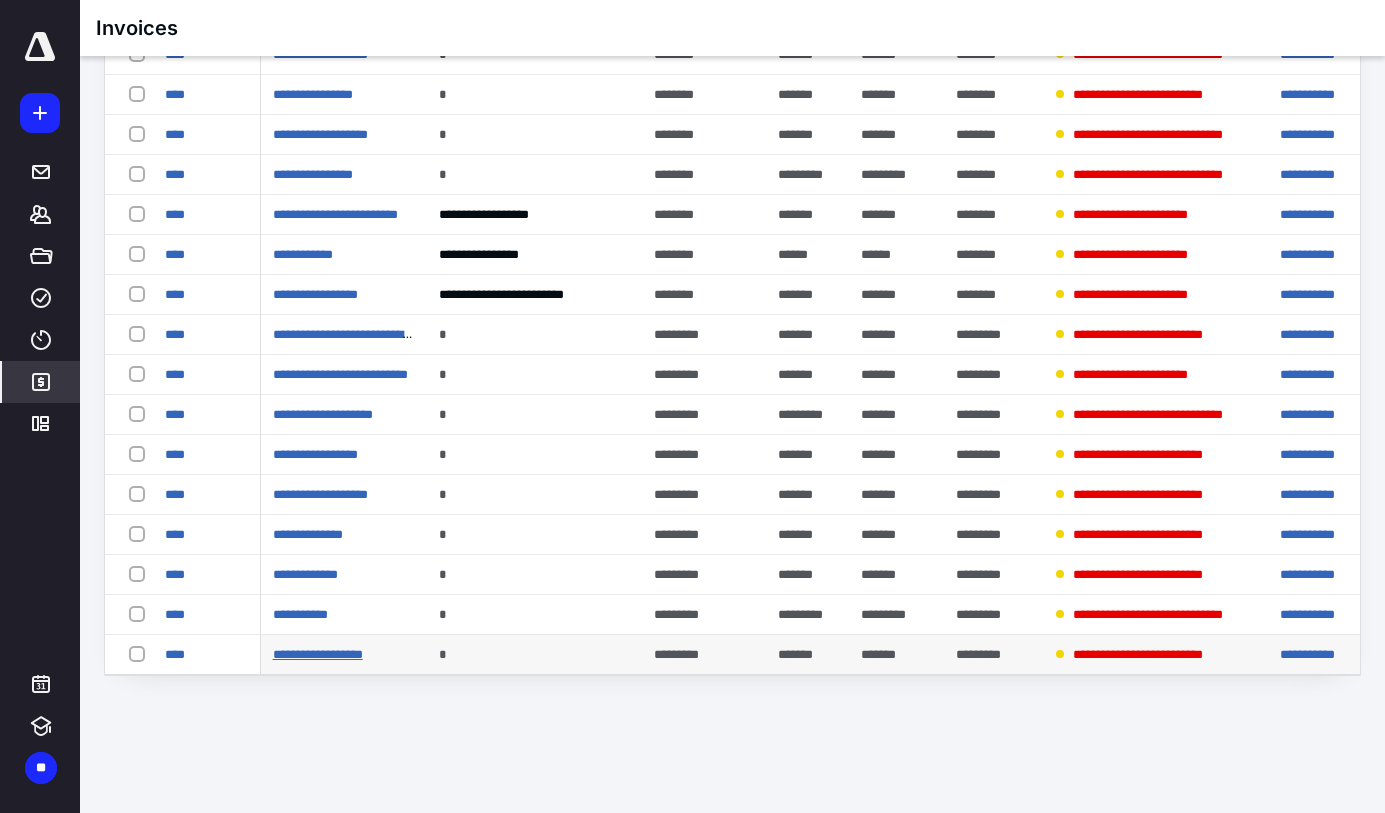 click on "**********" at bounding box center (318, 654) 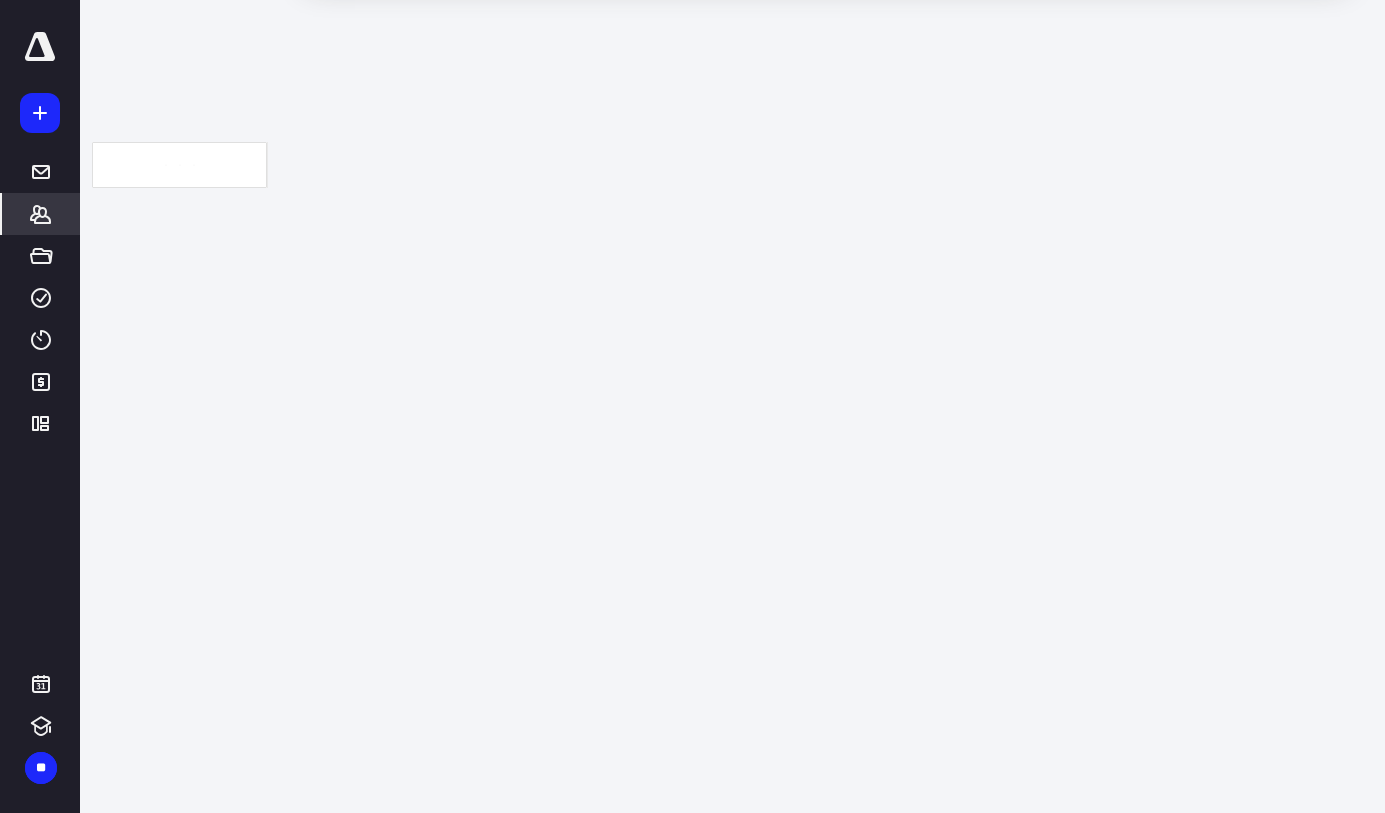 scroll, scrollTop: 0, scrollLeft: 0, axis: both 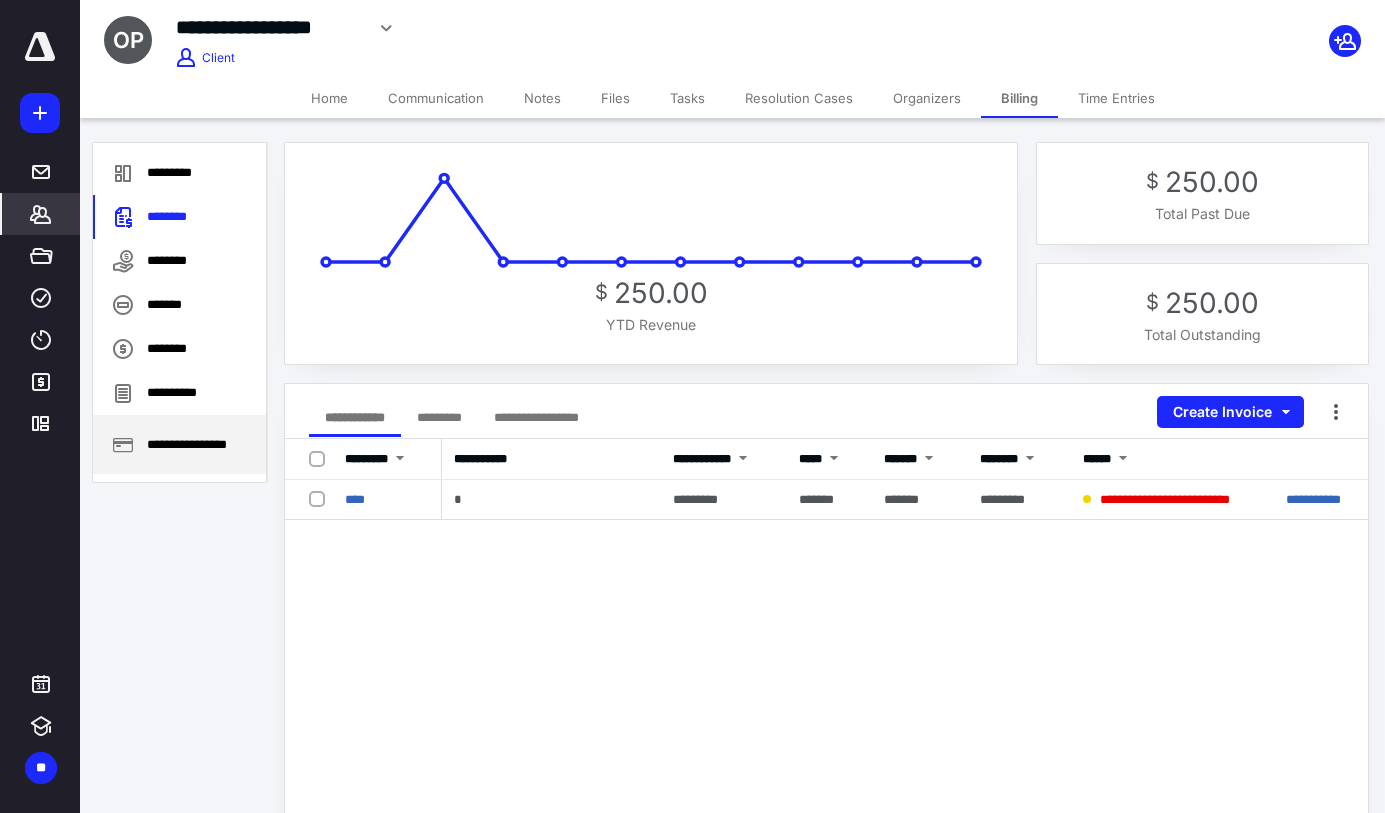 click on "**********" at bounding box center [179, 444] 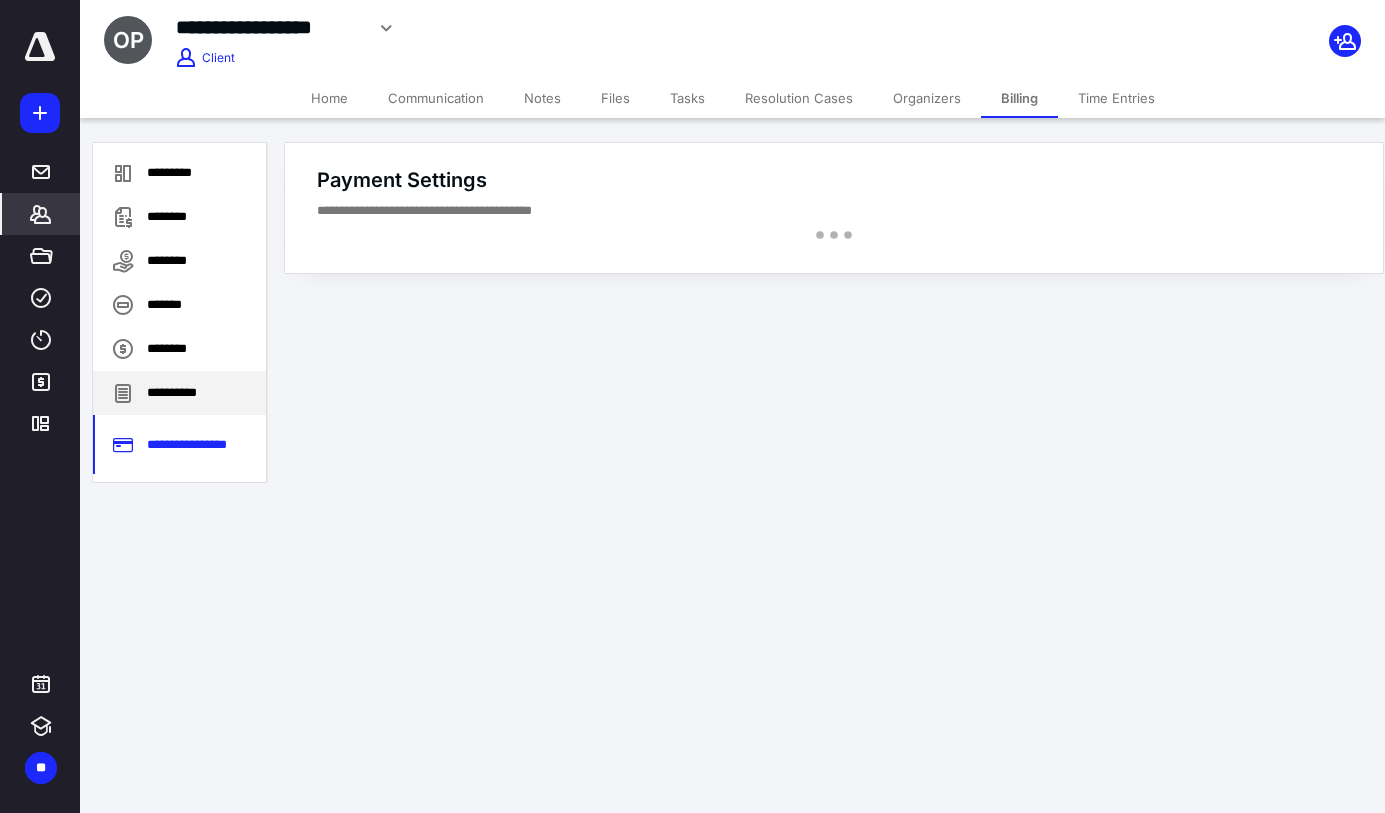 click on "**********" at bounding box center [179, 393] 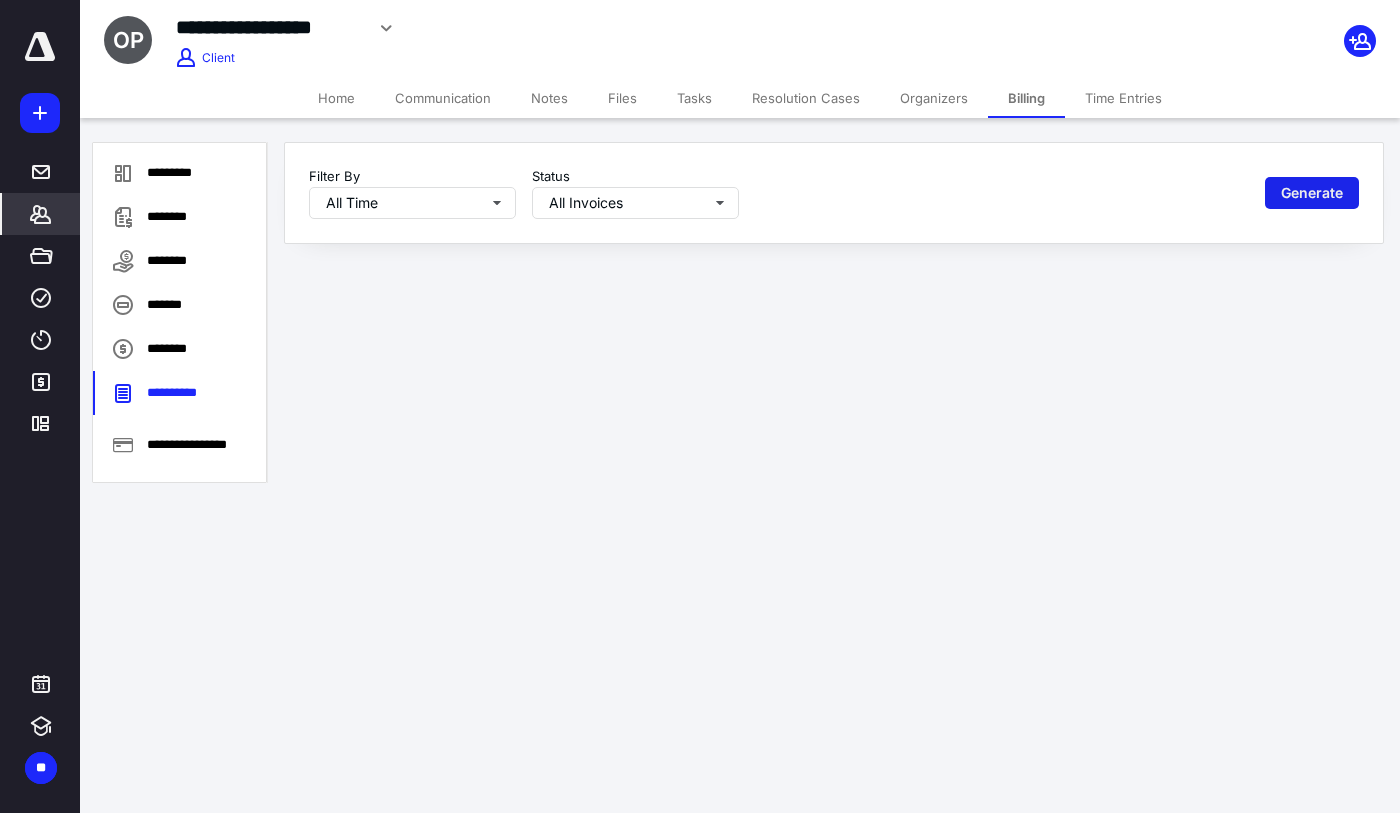 click on "Generate" at bounding box center [1312, 193] 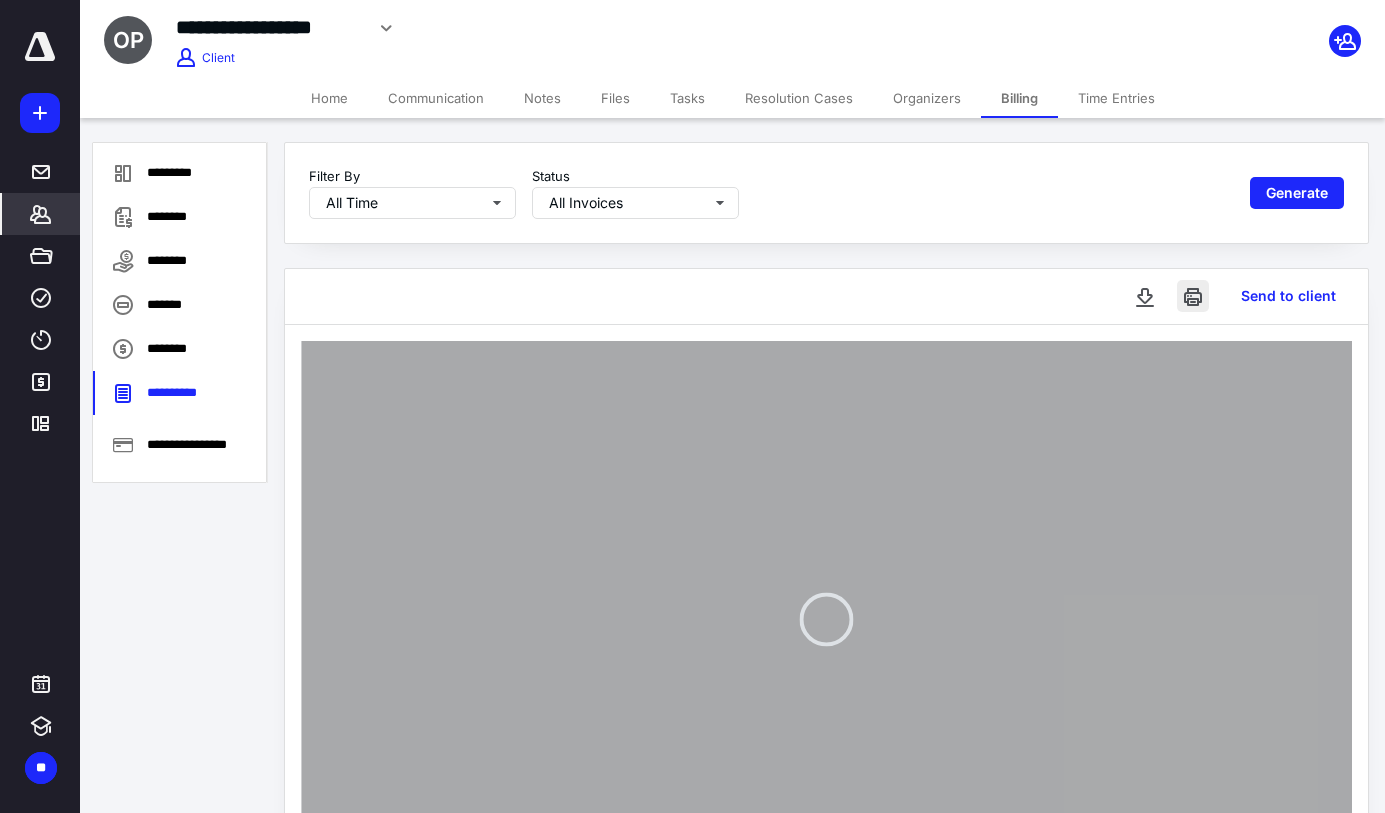 click at bounding box center [1193, 296] 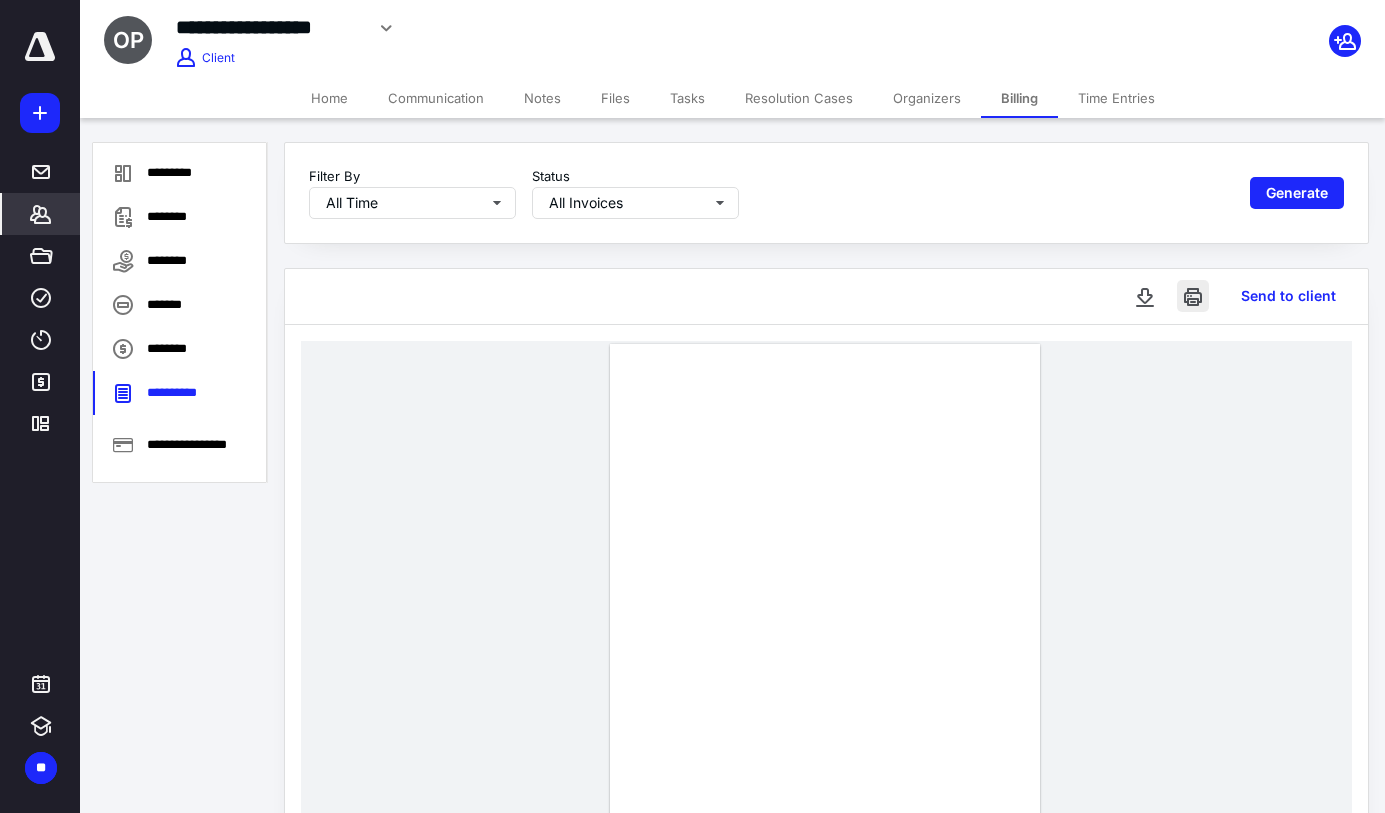 click at bounding box center [1193, 296] 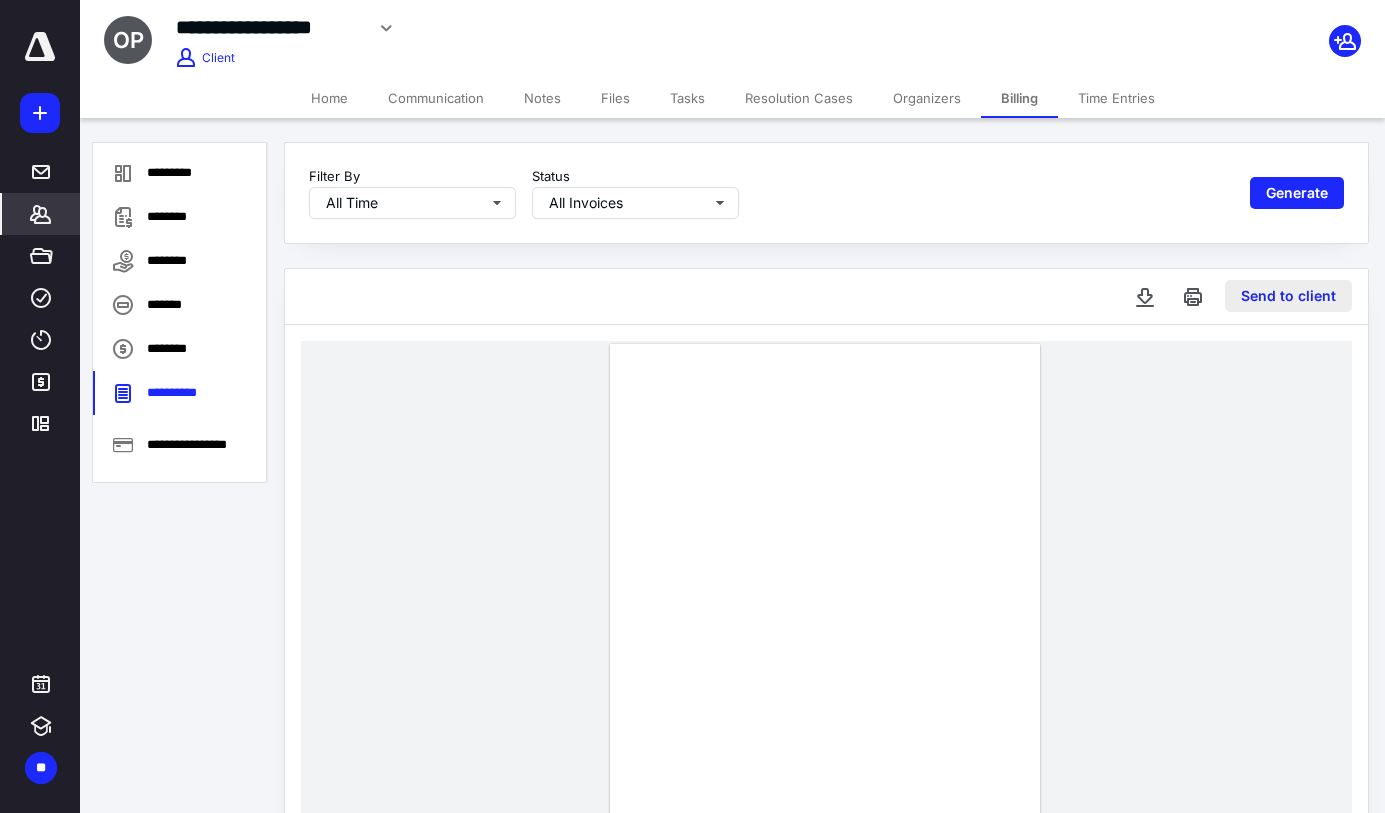 click on "Send to client" at bounding box center [1288, 296] 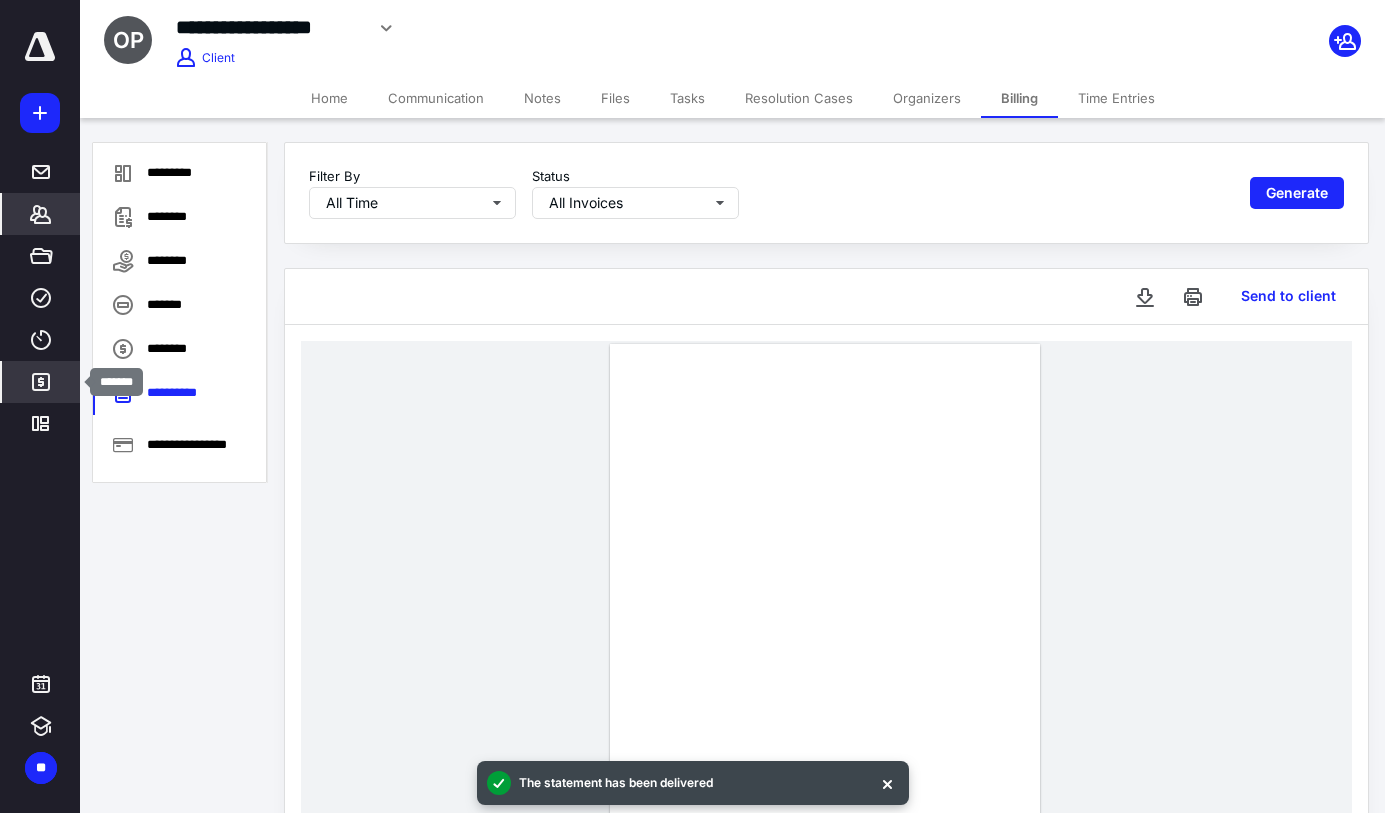 click 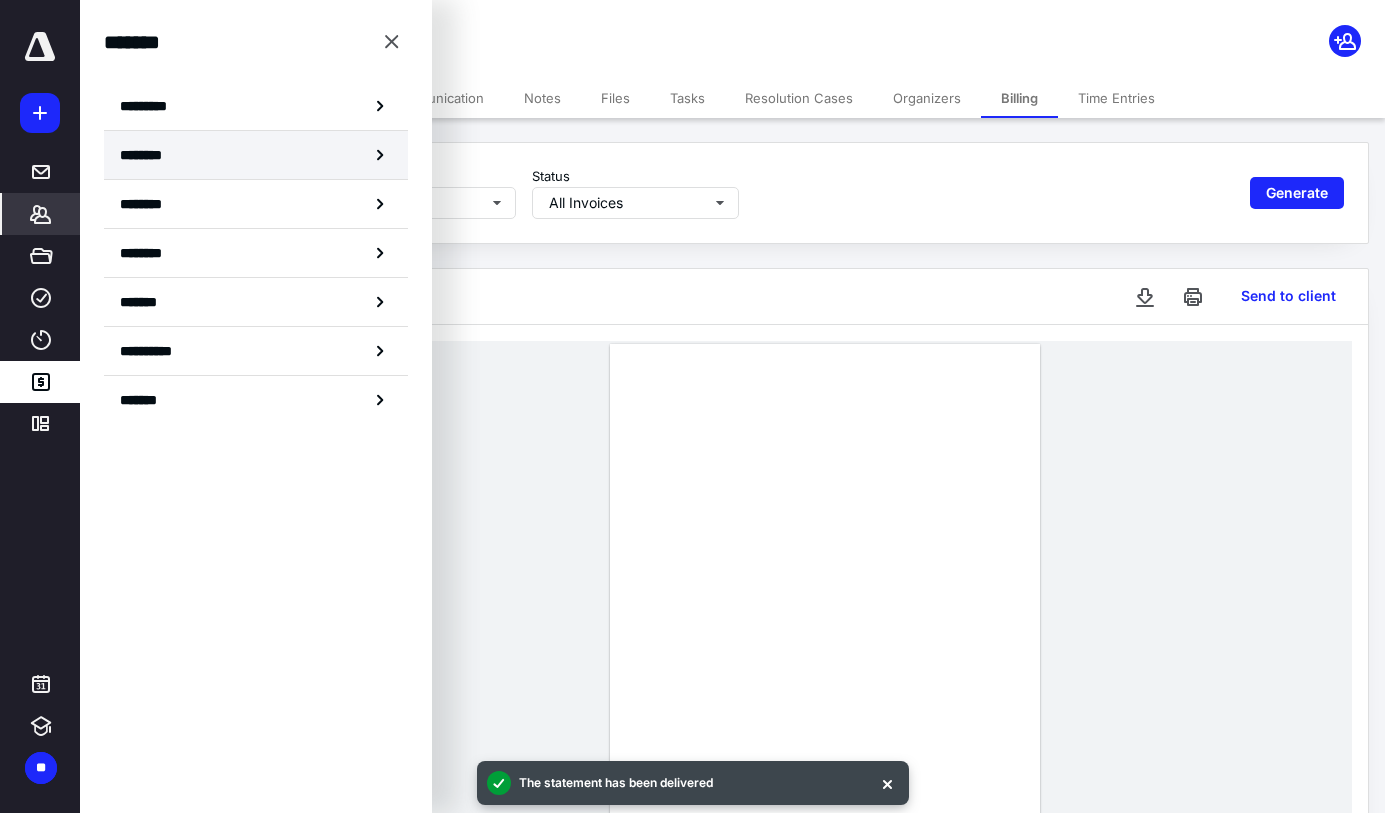 click on "********" at bounding box center (148, 155) 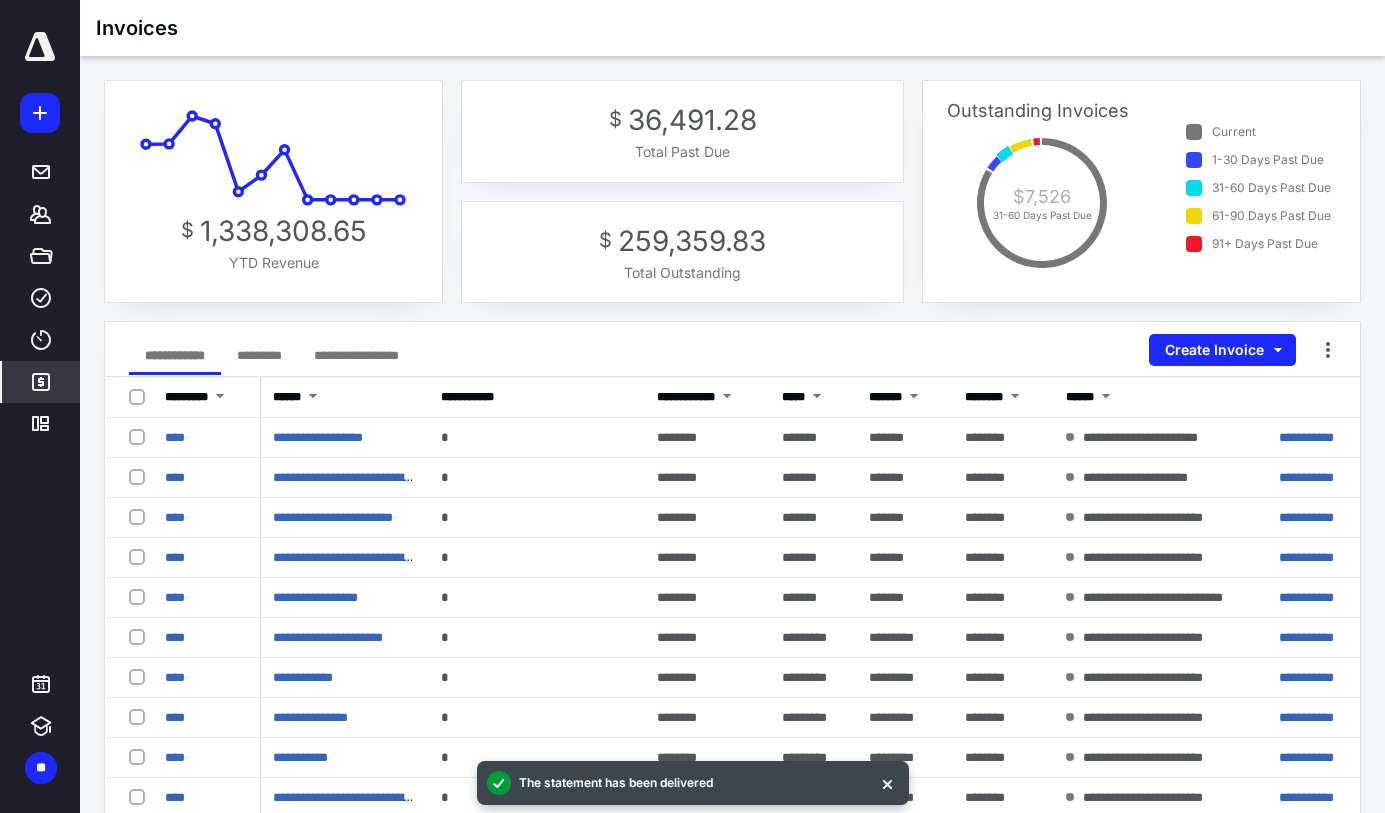 click 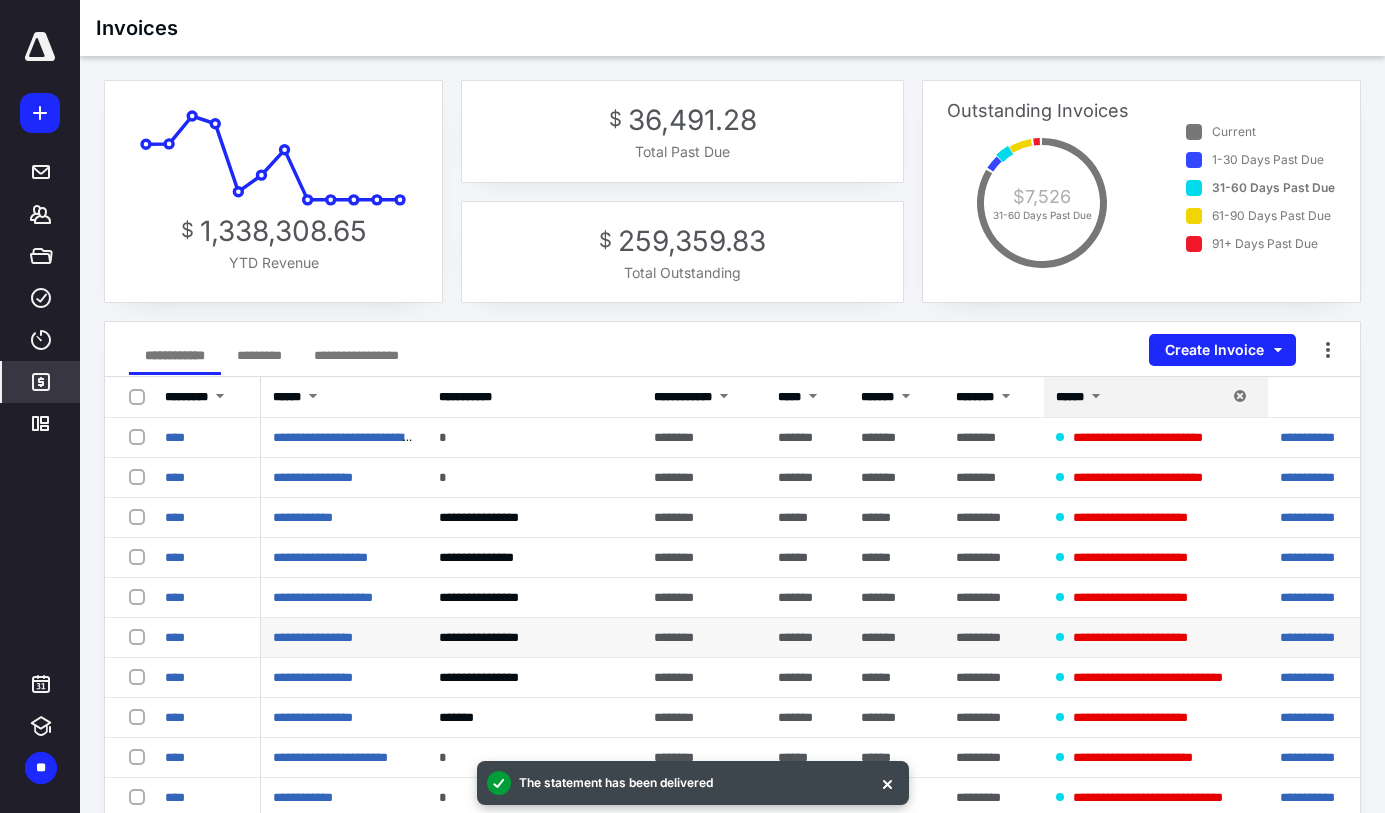 scroll, scrollTop: 100, scrollLeft: 0, axis: vertical 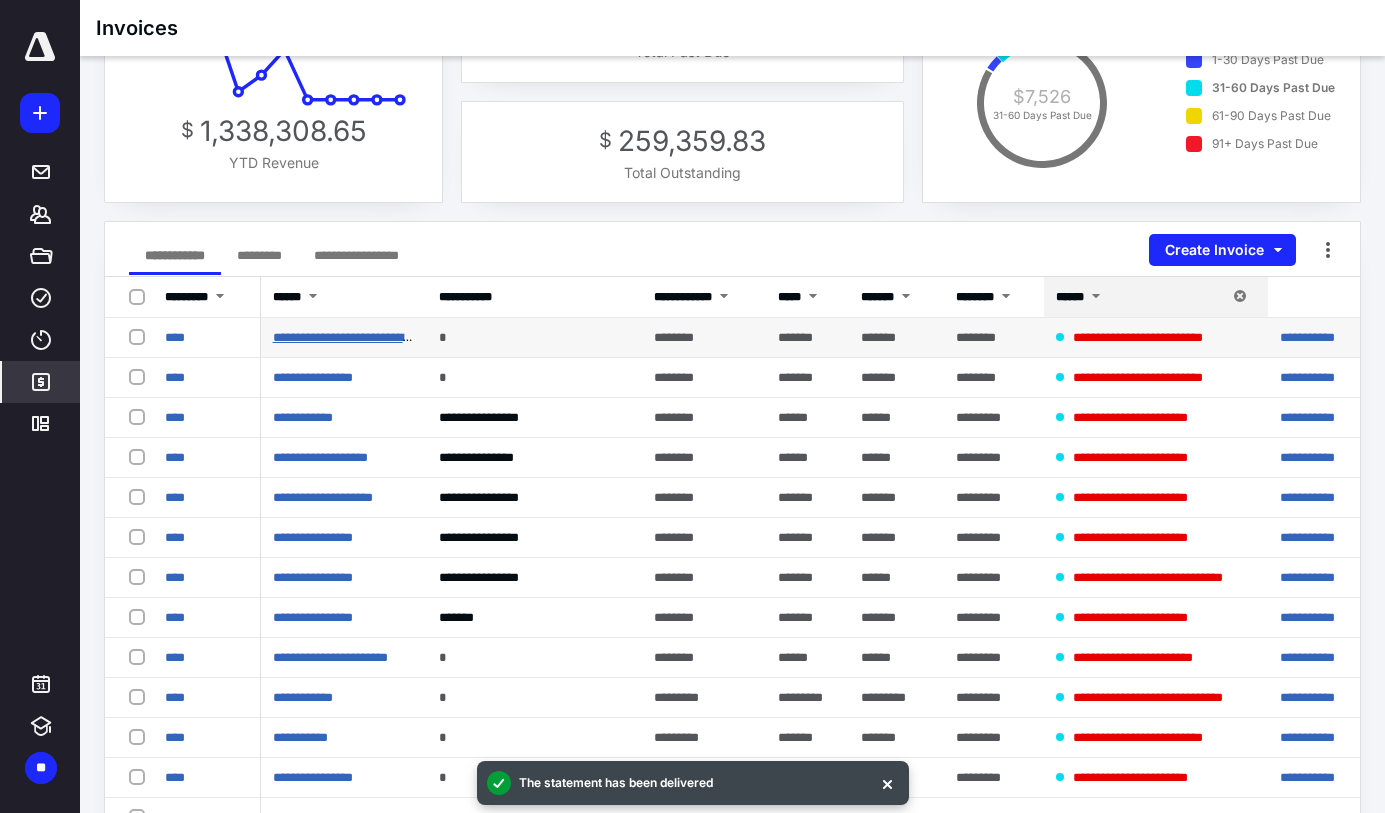 click on "**********" at bounding box center [355, 337] 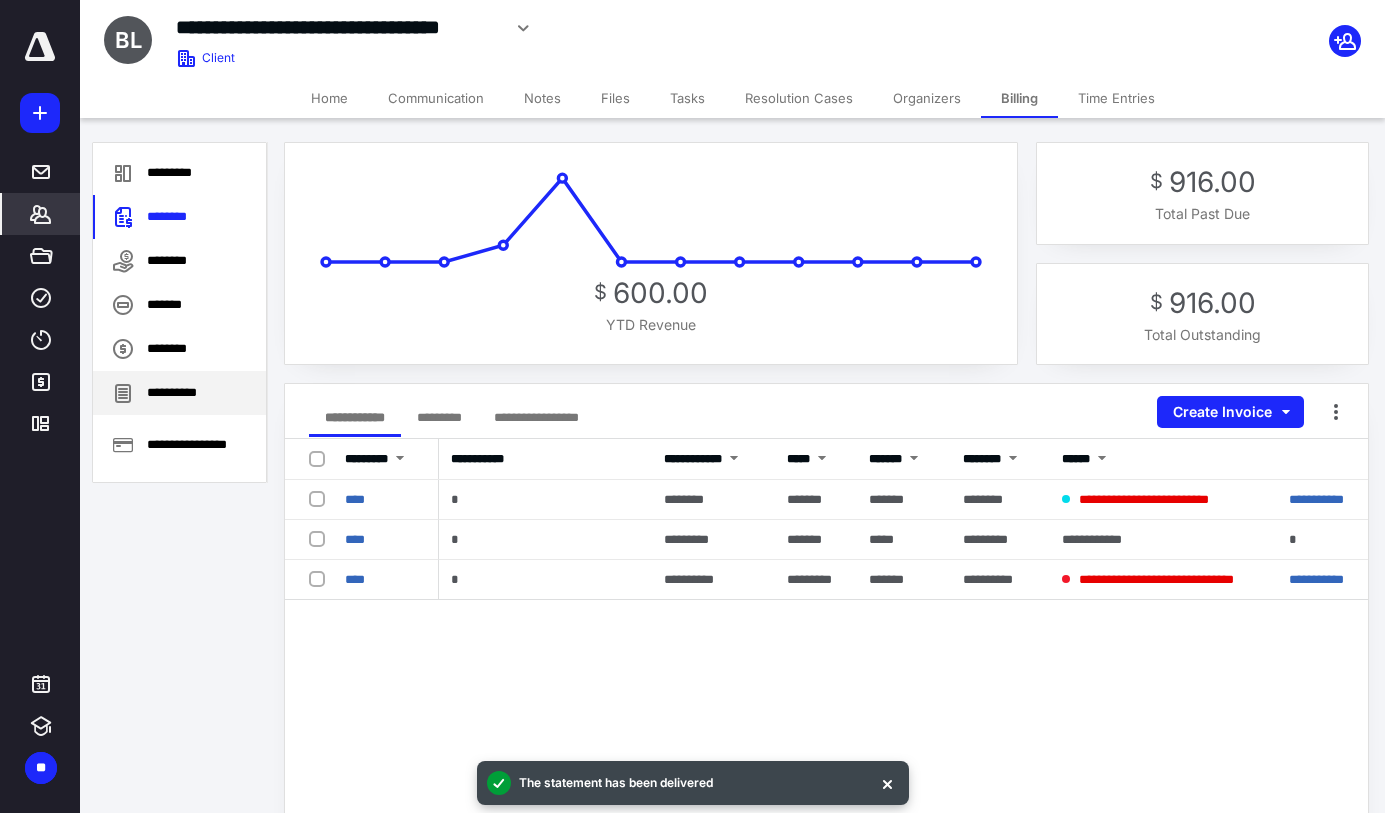 click on "**********" at bounding box center [179, 393] 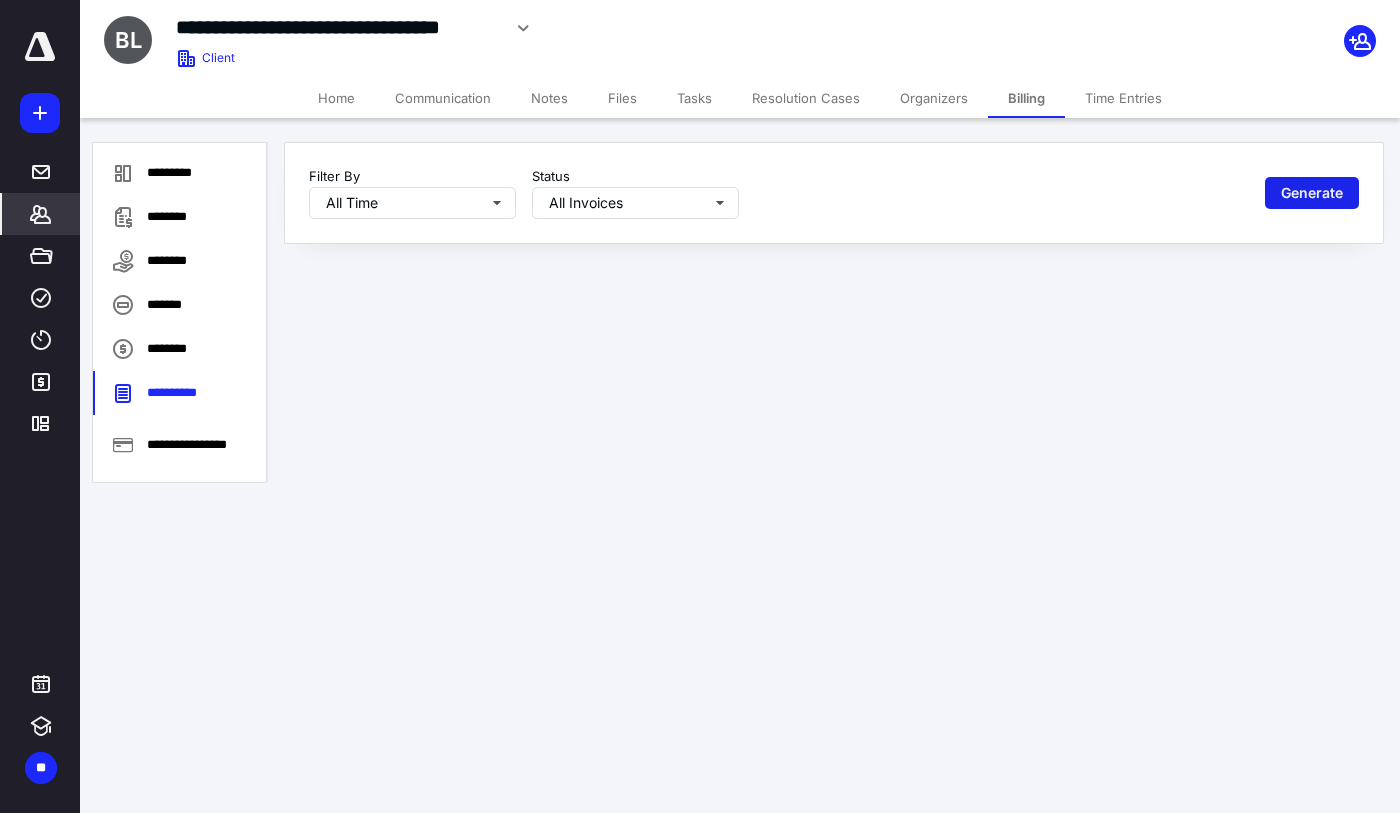 click on "Generate" at bounding box center [1312, 193] 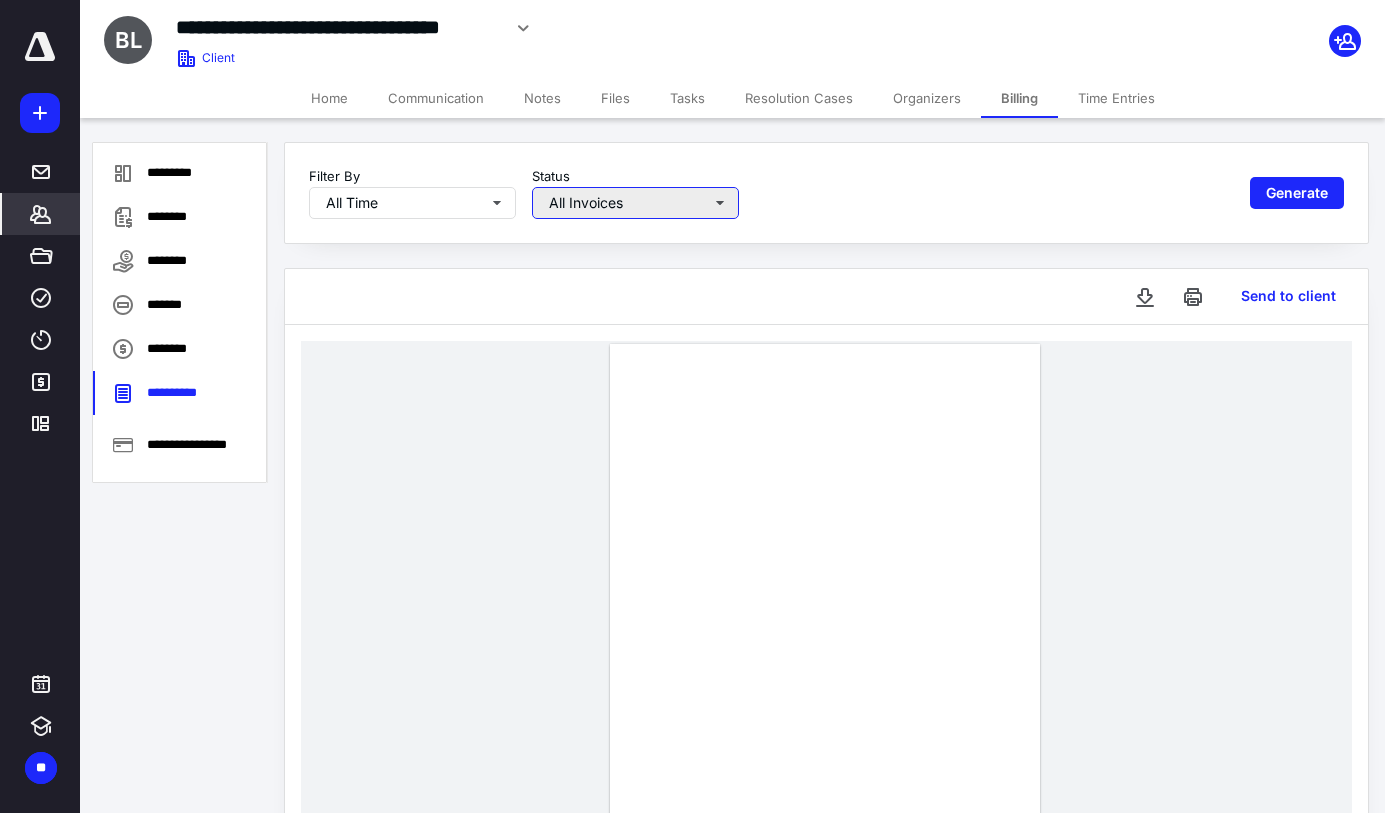 click on "All Invoices" at bounding box center (635, 203) 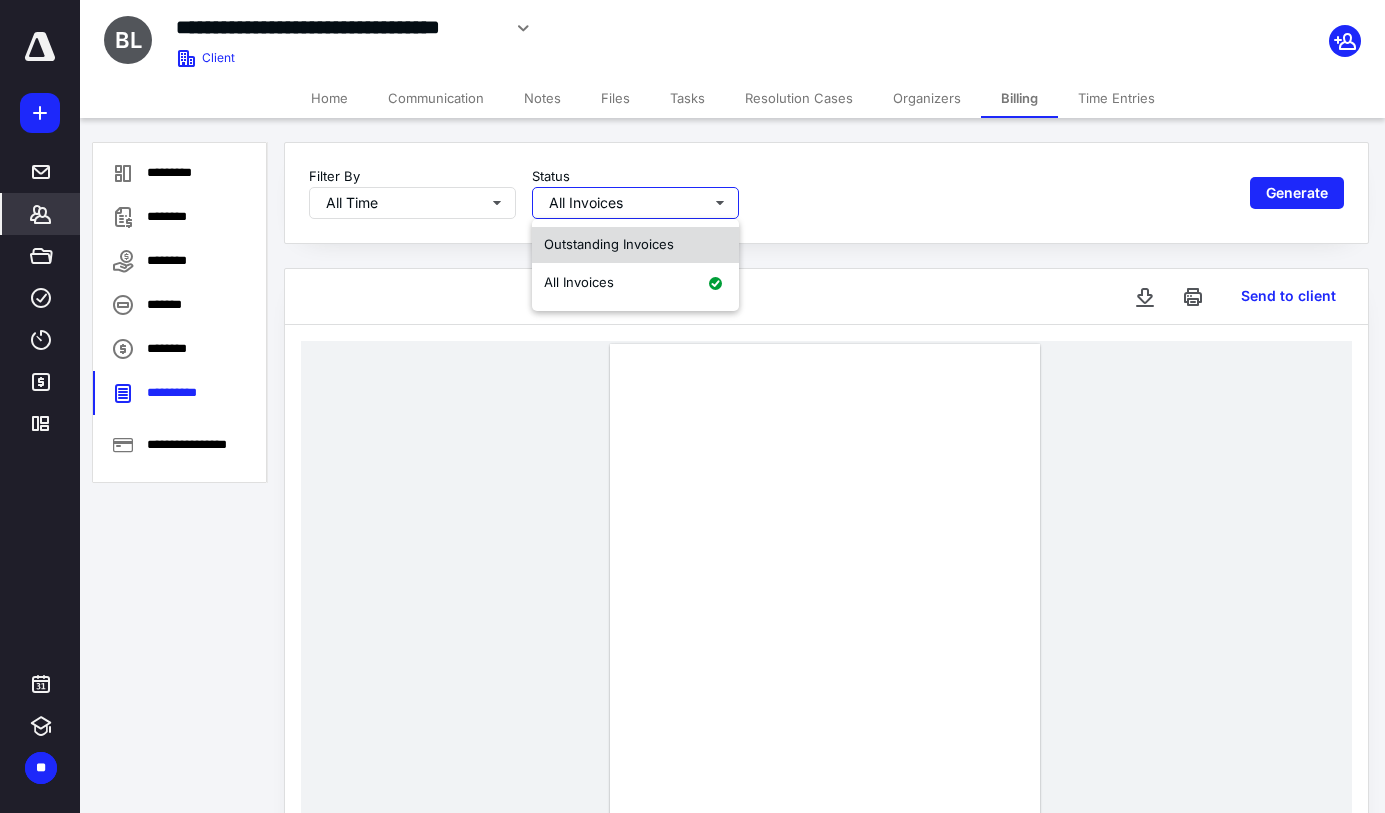 click on "Outstanding Invoices" at bounding box center (609, 244) 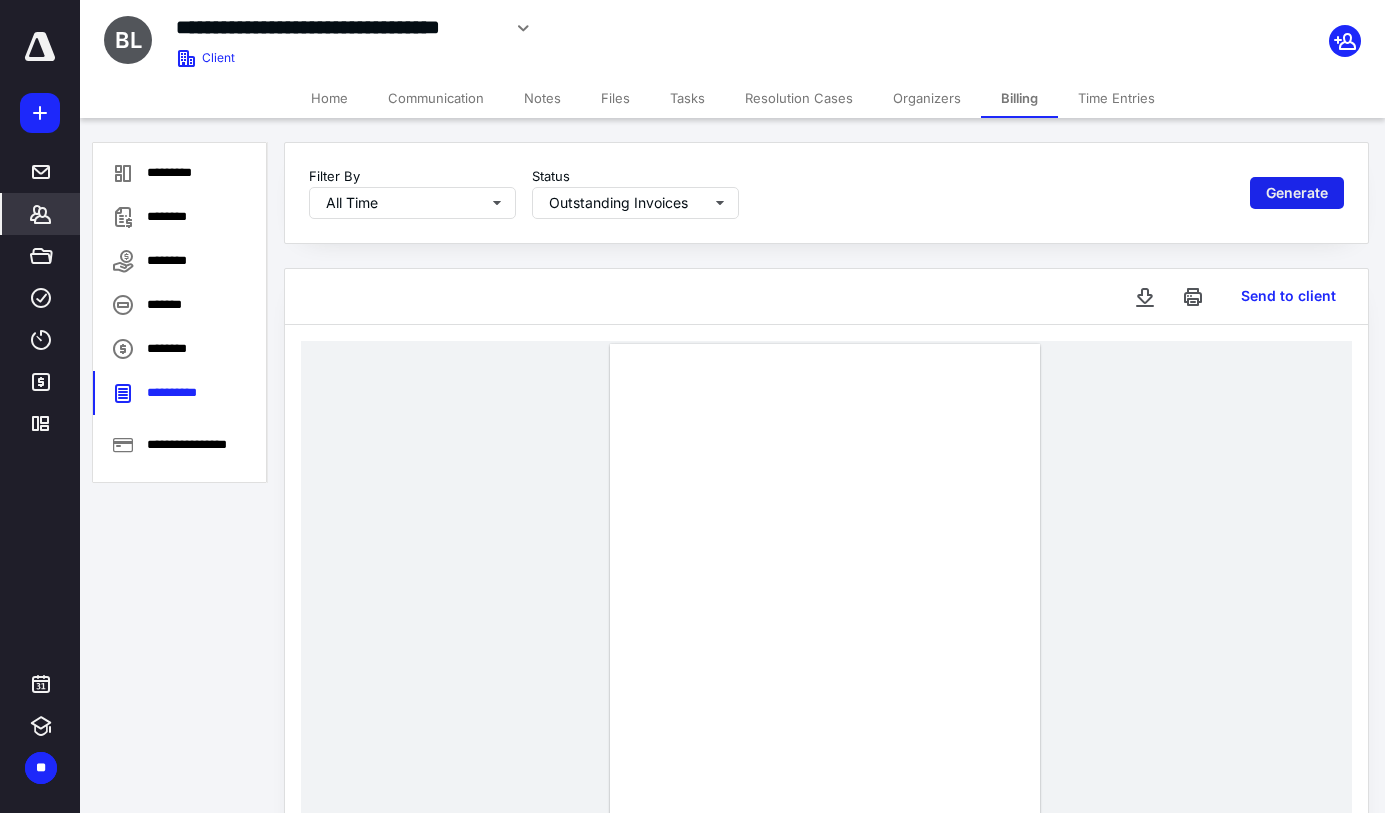 click on "Generate" at bounding box center (1297, 193) 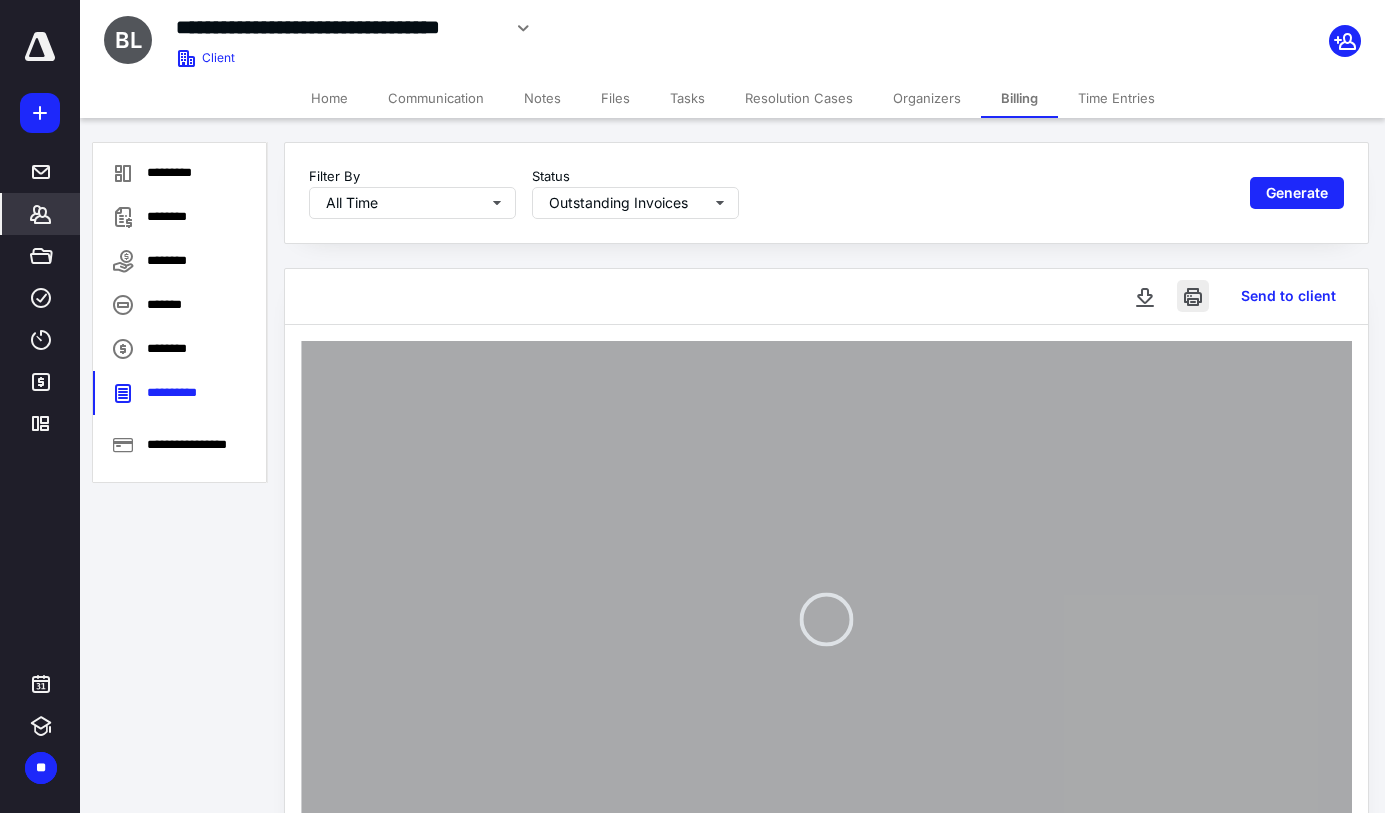 click at bounding box center [1193, 296] 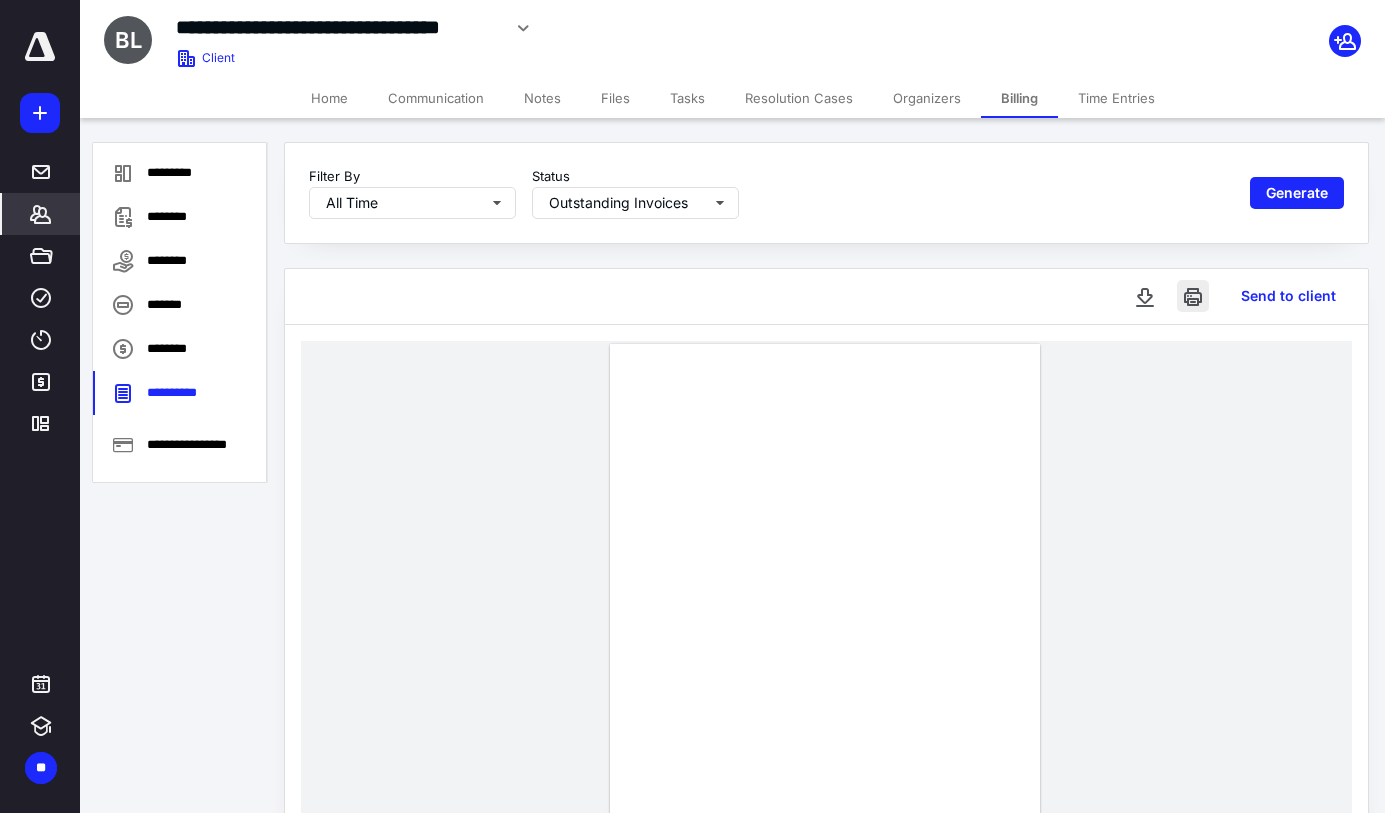 click at bounding box center [1193, 296] 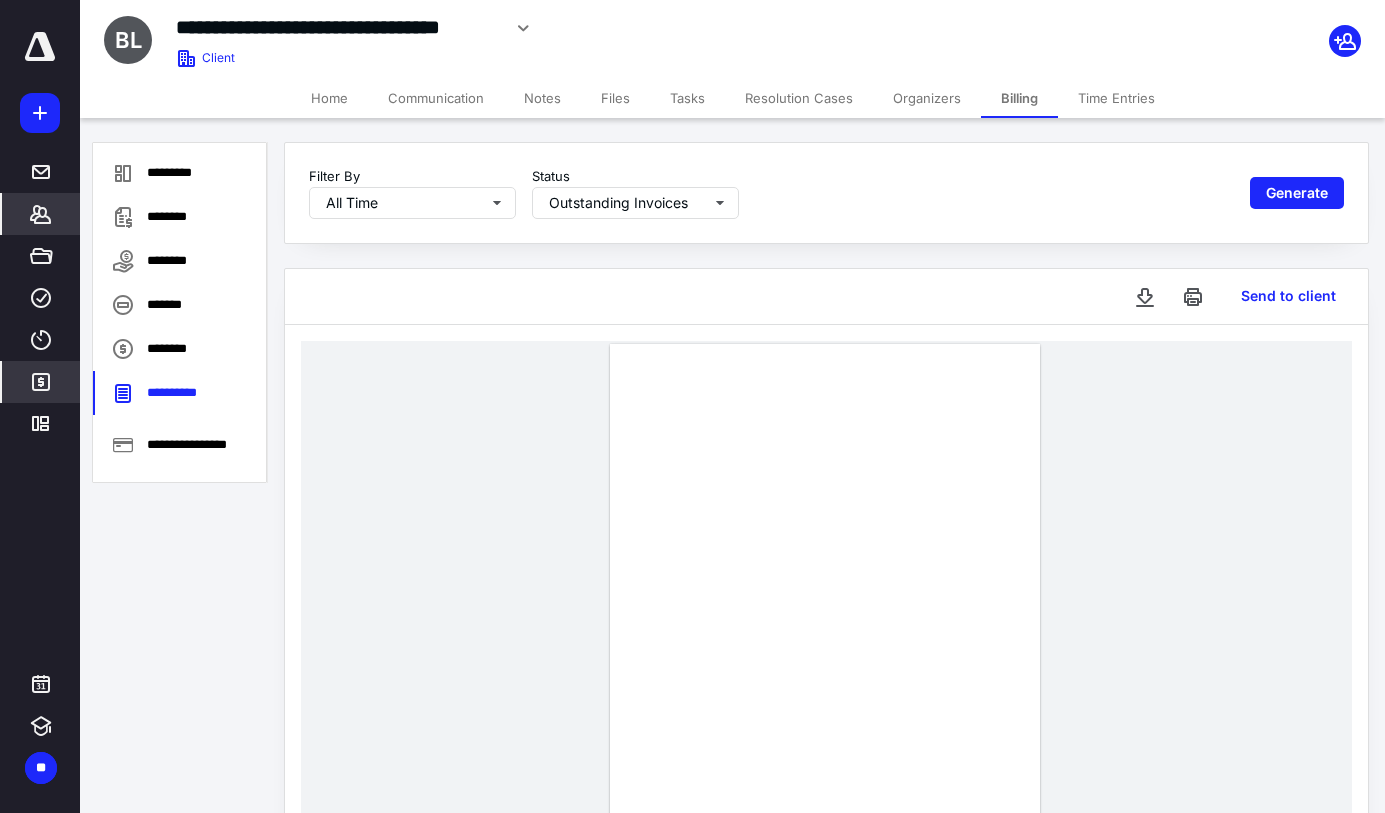 click 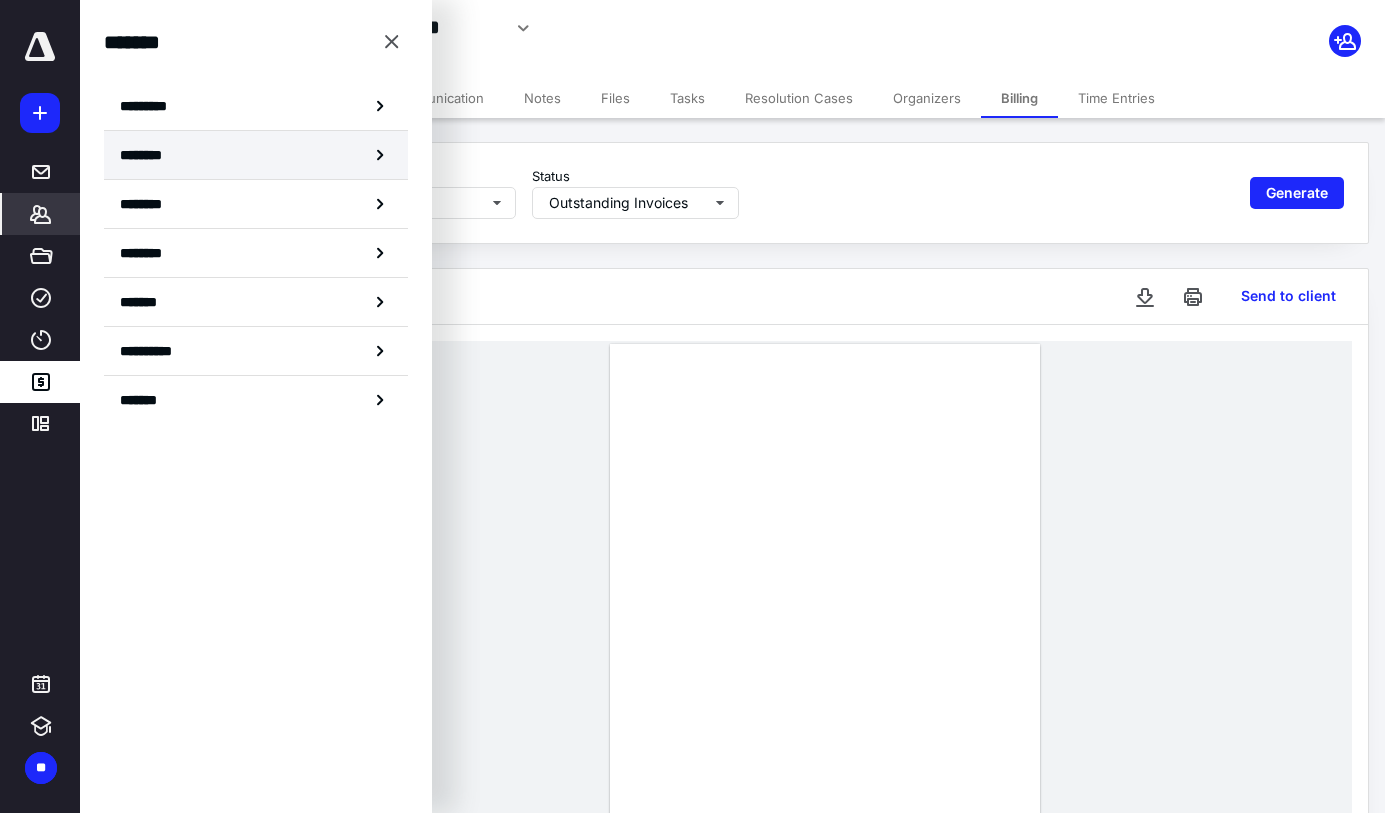 click on "********" at bounding box center (256, 155) 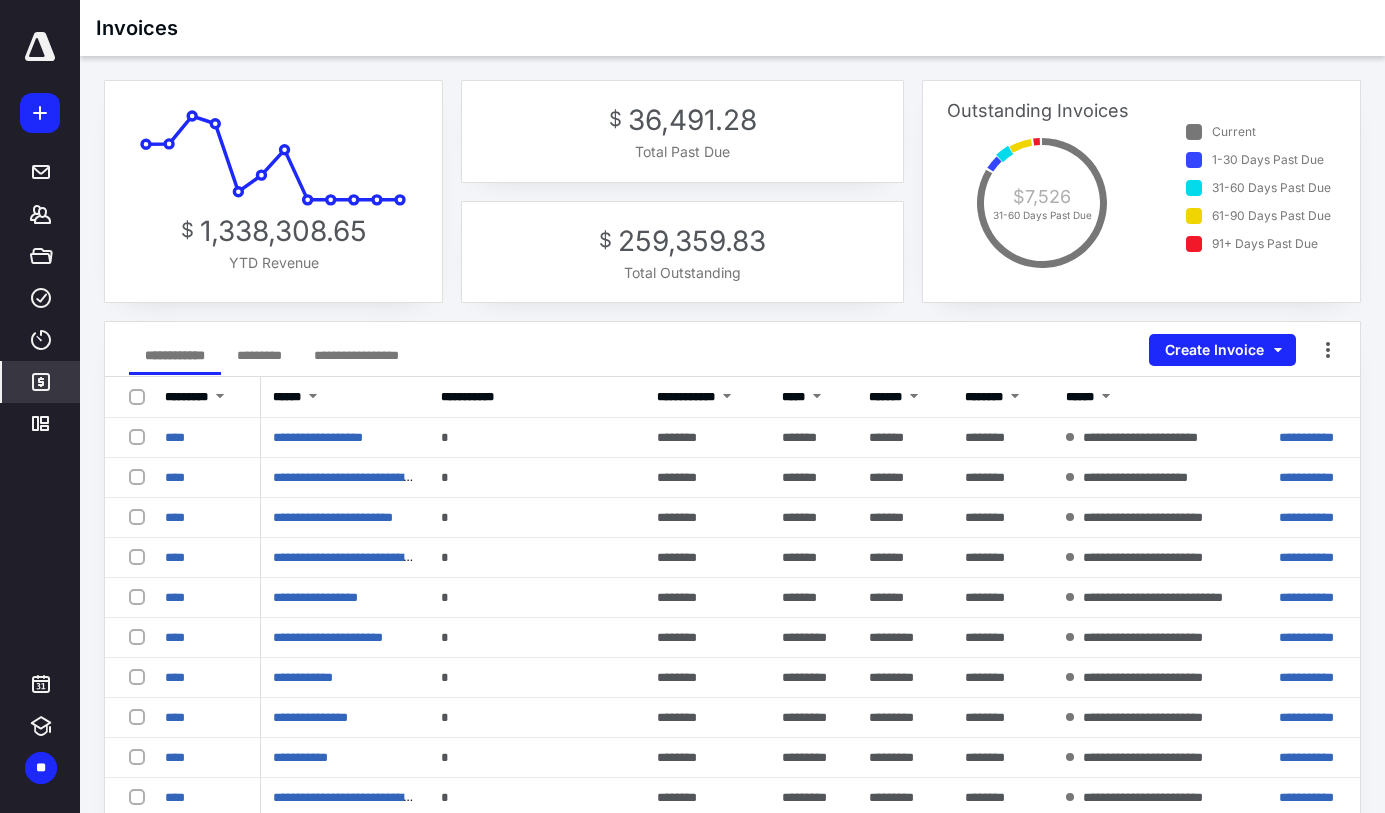 click 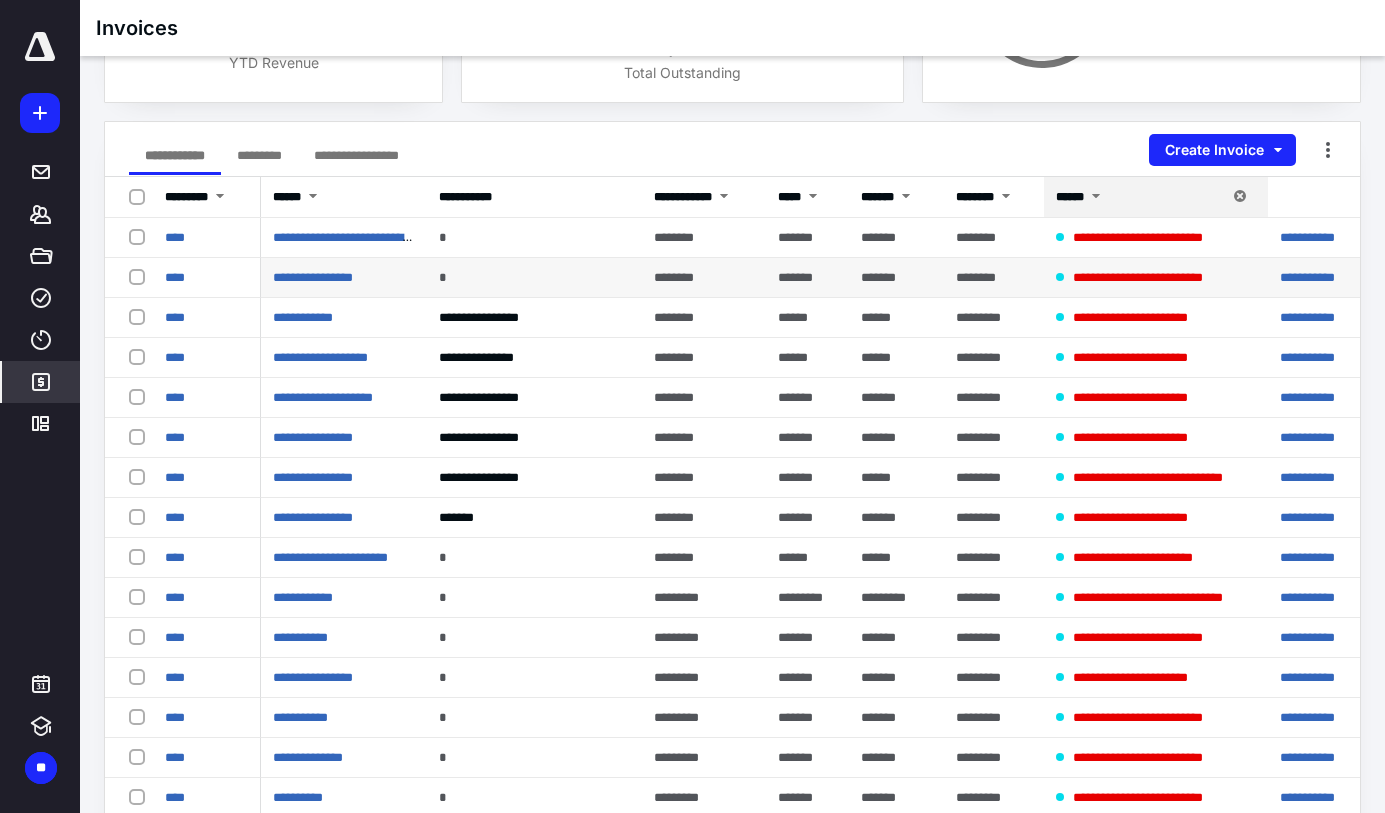 scroll, scrollTop: 400, scrollLeft: 0, axis: vertical 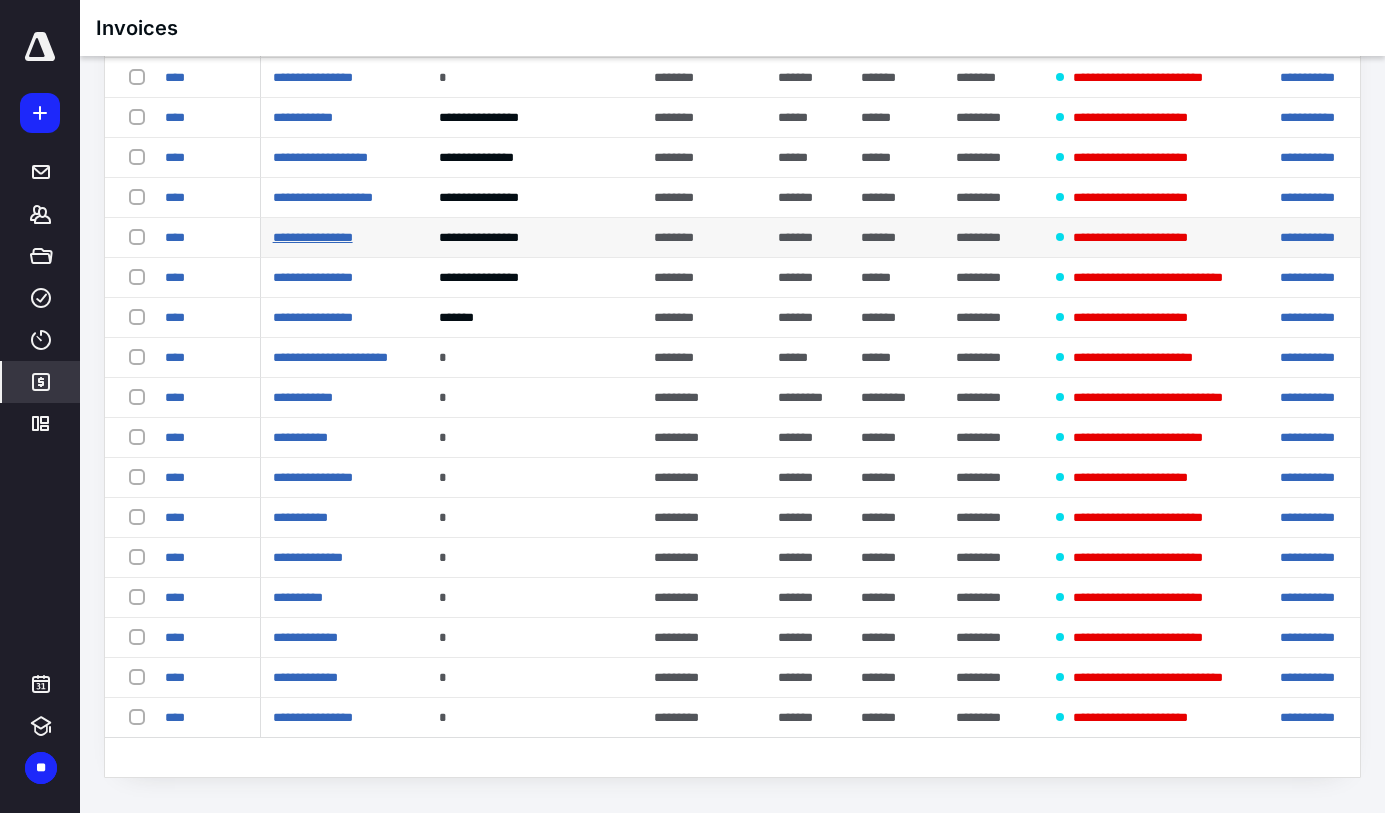 click on "**********" at bounding box center [313, 237] 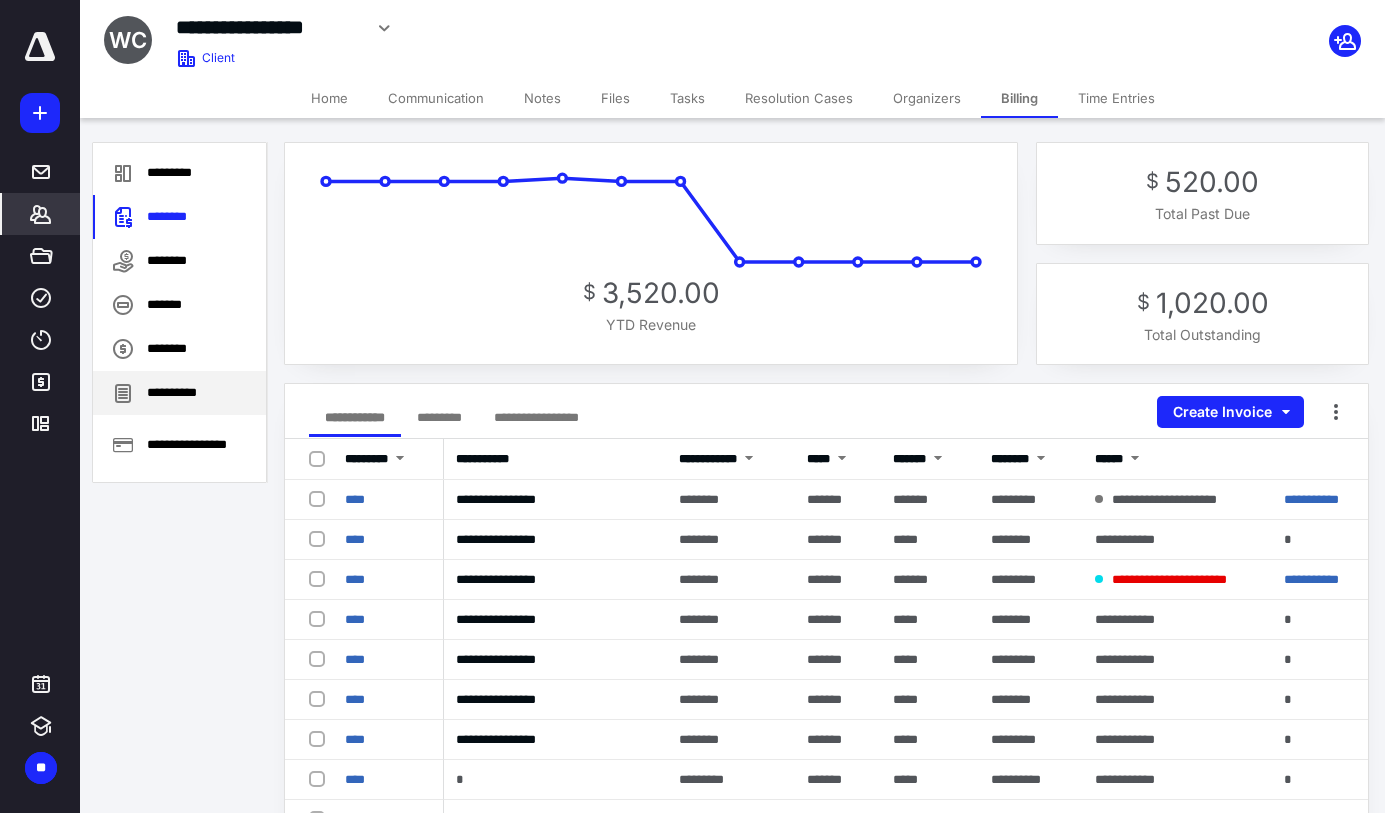 click on "**********" at bounding box center (179, 393) 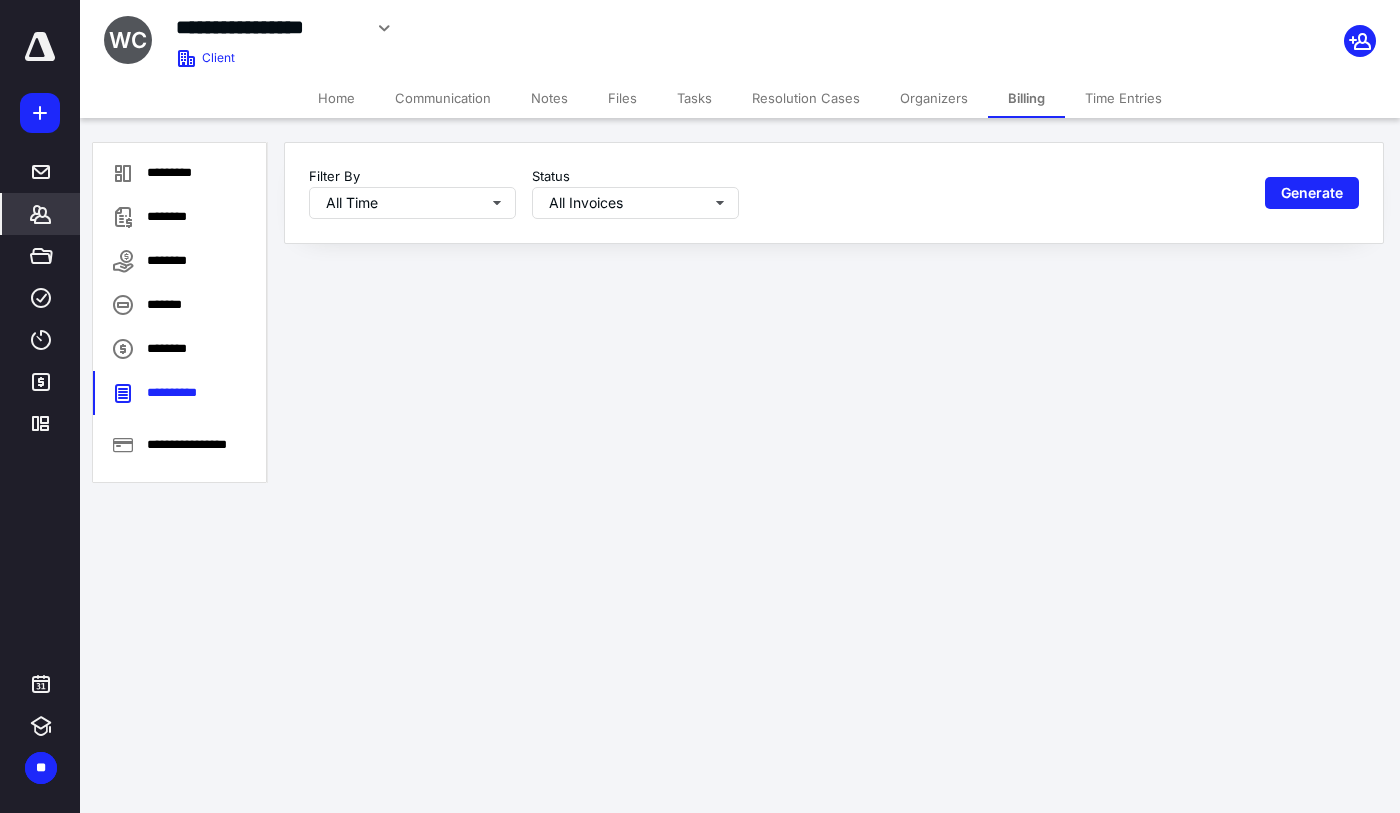 click on "Filter By All Time Status All Invoices   Generate" at bounding box center (834, 193) 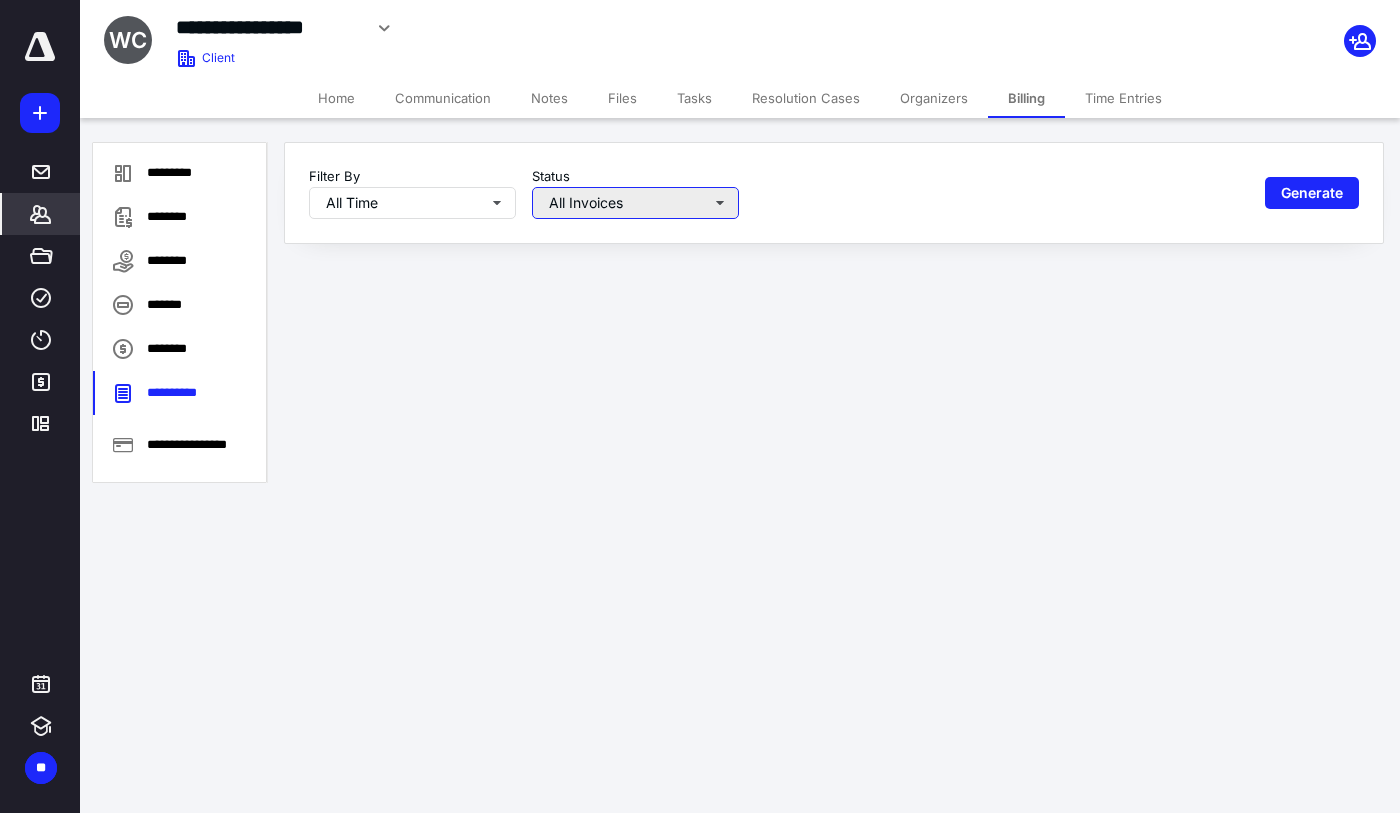 click on "All Invoices" at bounding box center (635, 203) 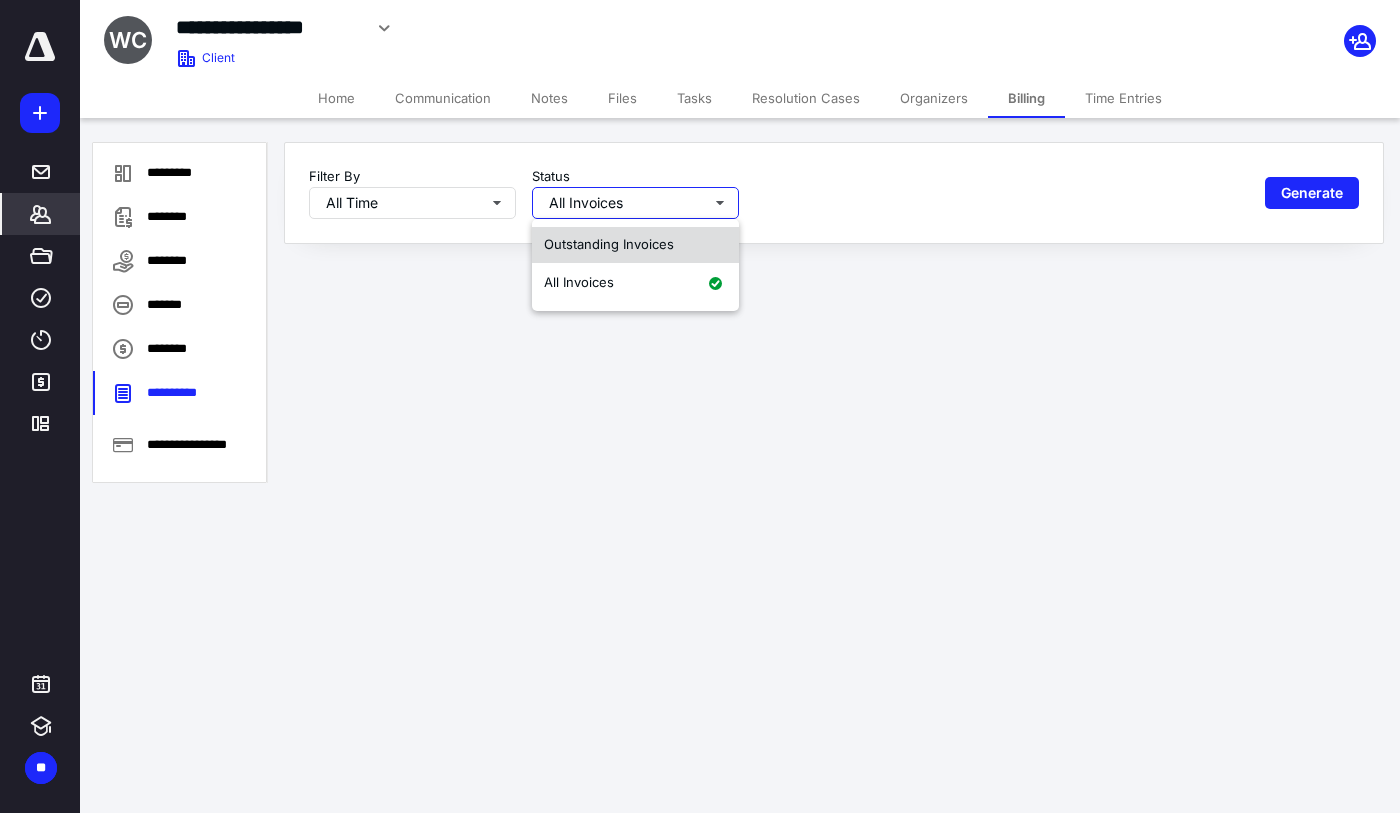 click on "Outstanding Invoices" at bounding box center (609, 244) 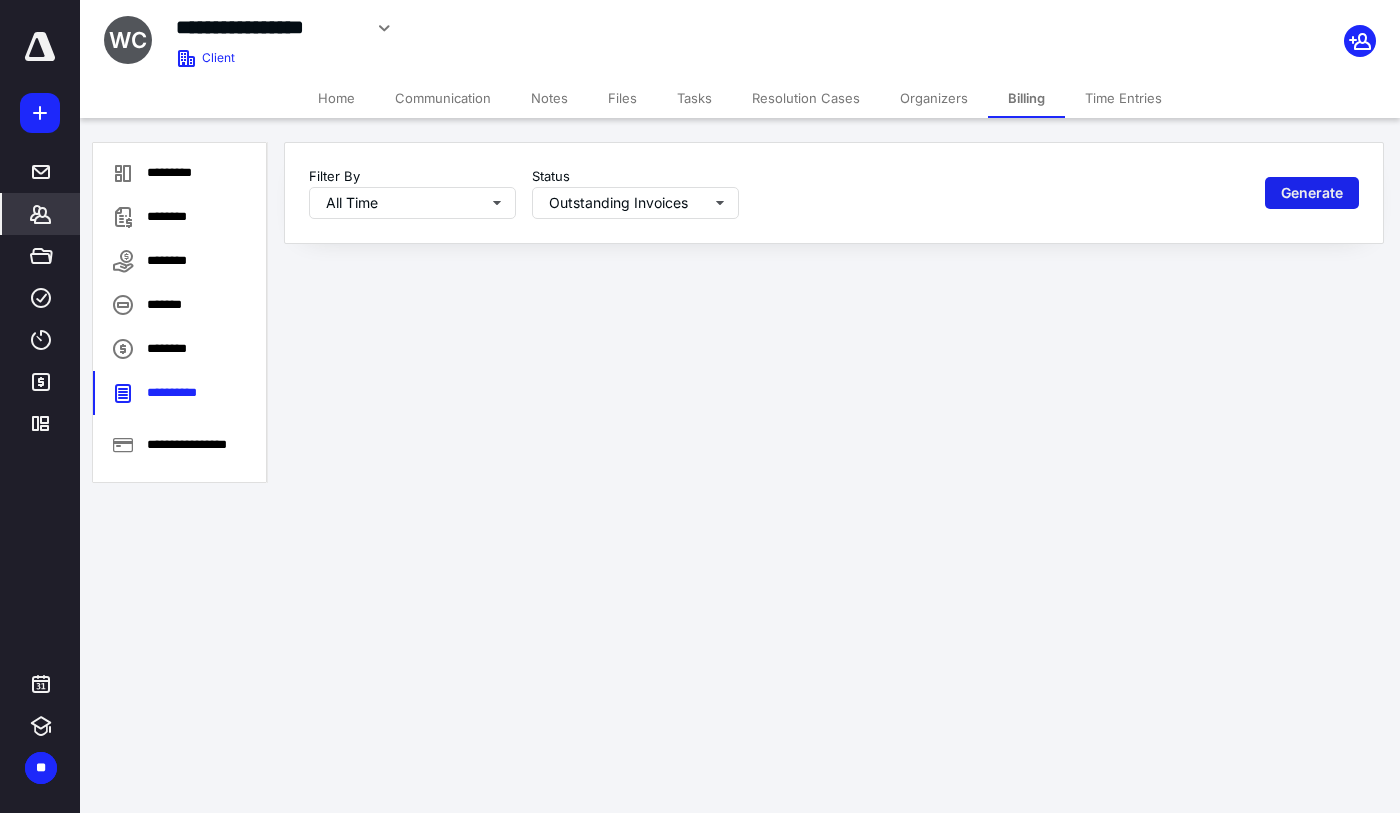 click on "Generate" at bounding box center (1312, 193) 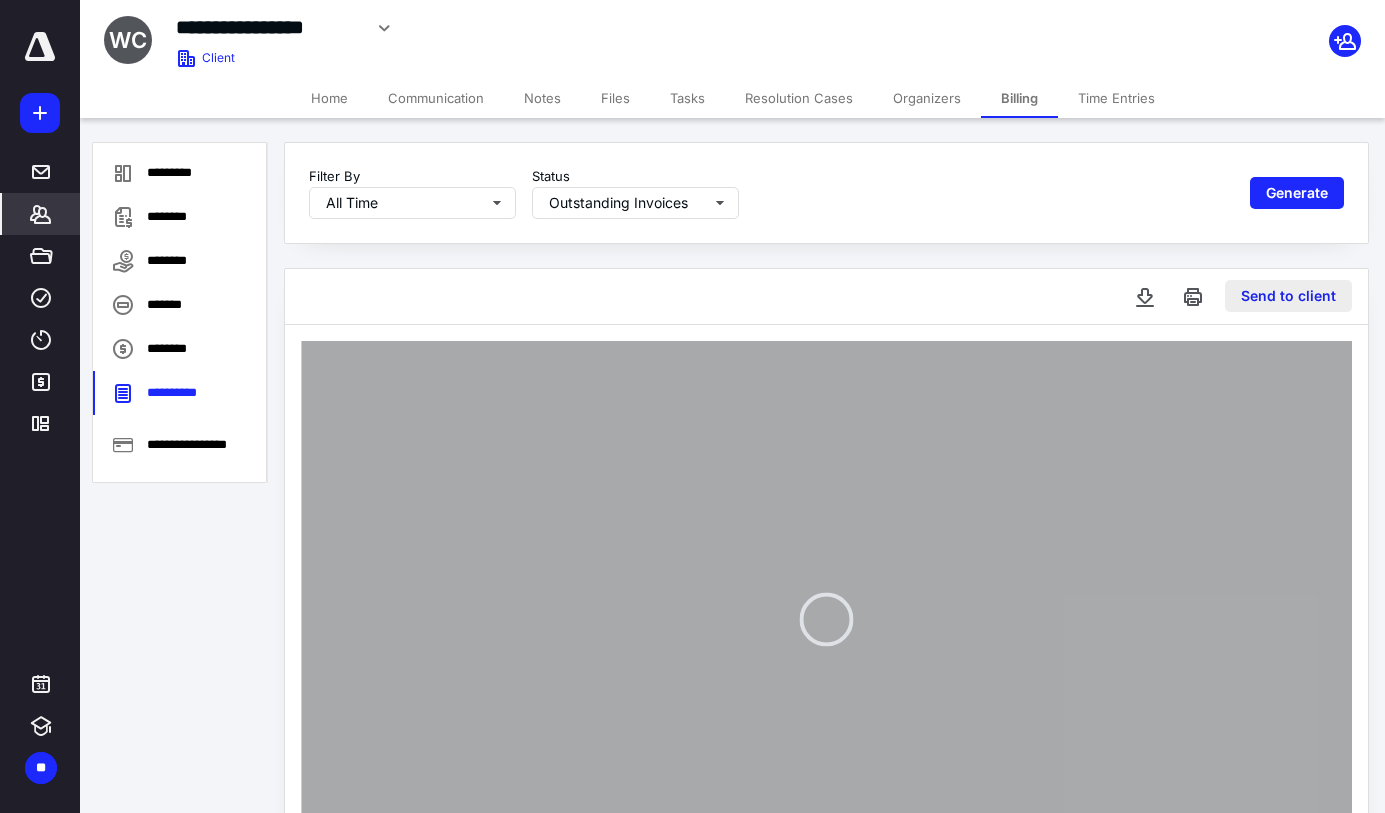 click on "Send to client" at bounding box center (1288, 296) 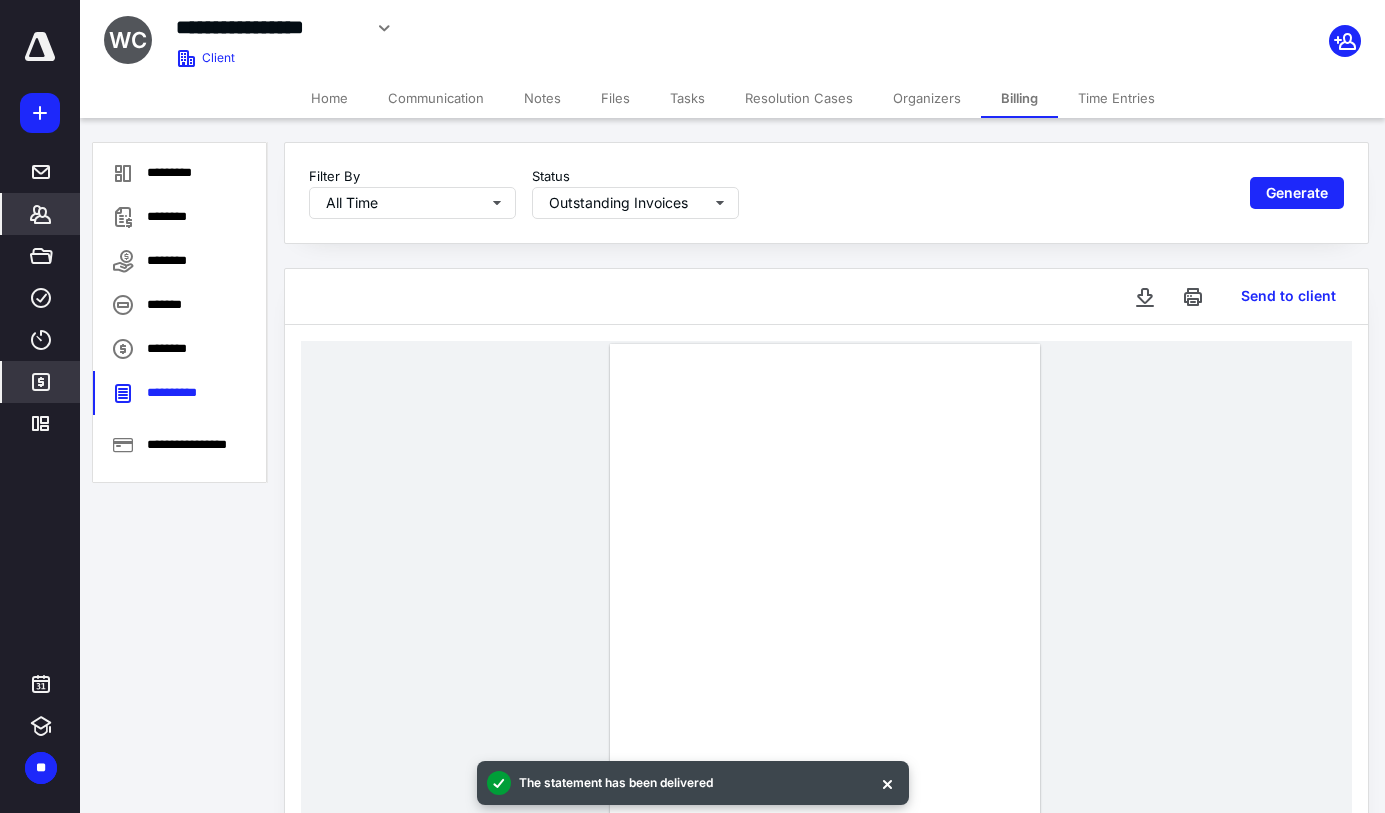 click on "*******" at bounding box center (41, 382) 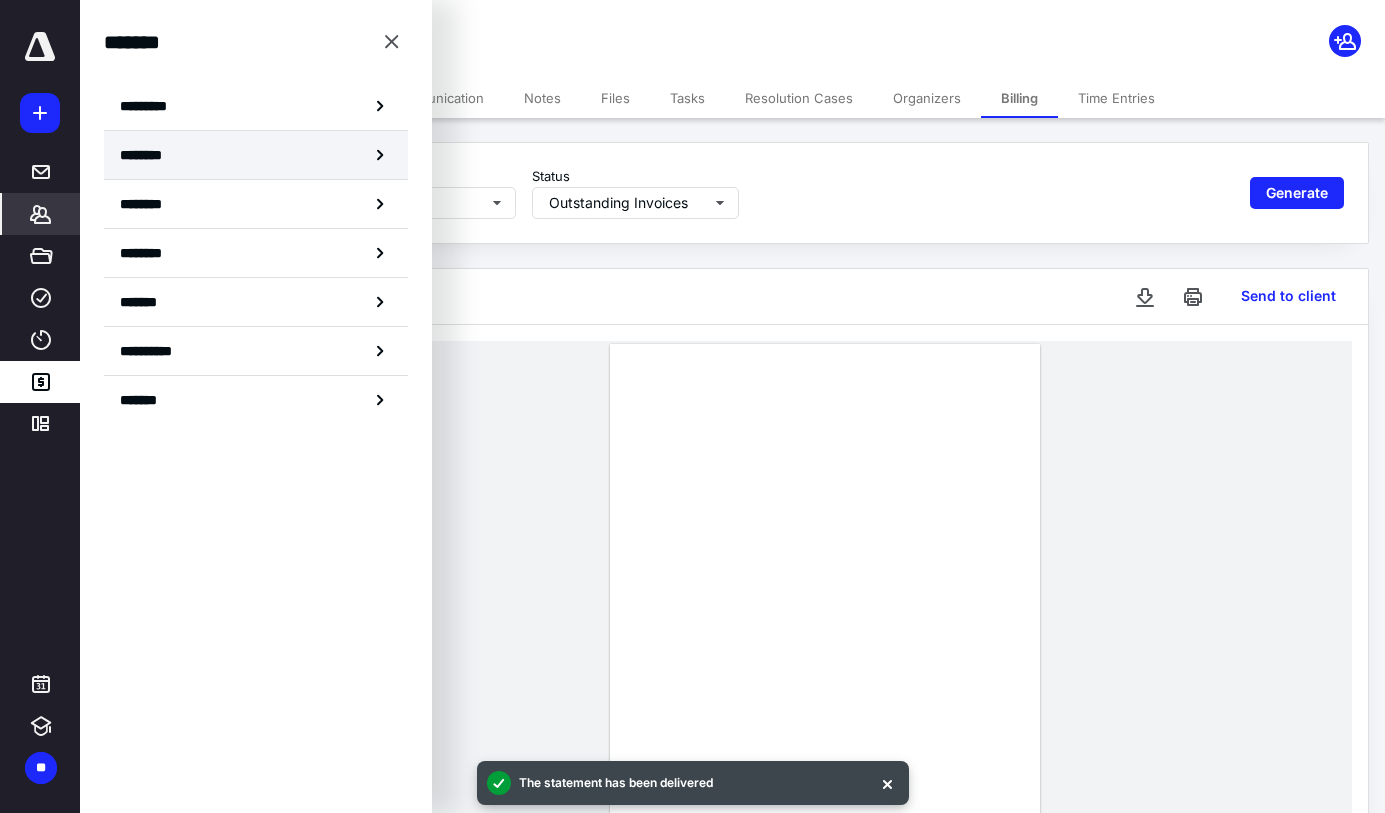 click on "********" at bounding box center (148, 155) 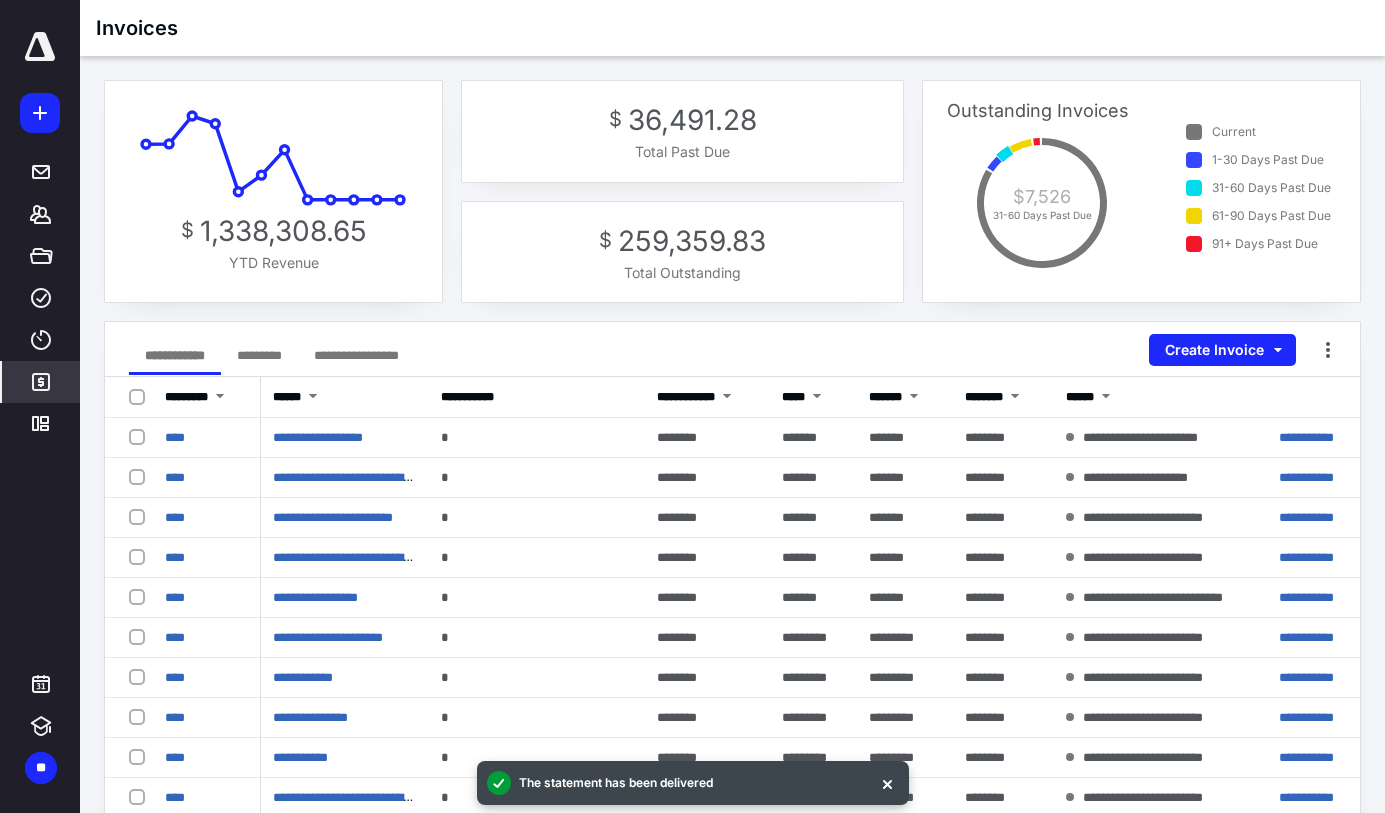 click 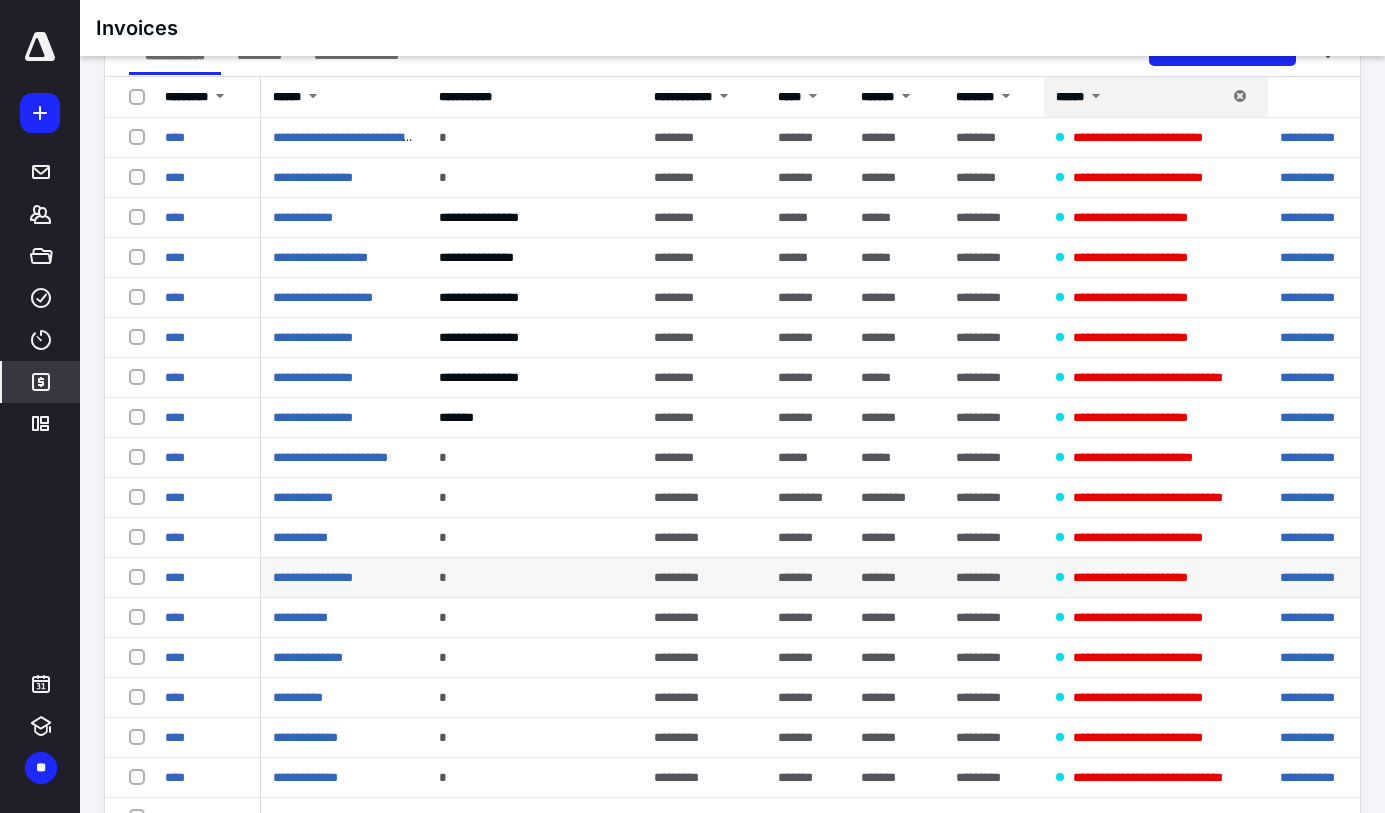 scroll, scrollTop: 487, scrollLeft: 0, axis: vertical 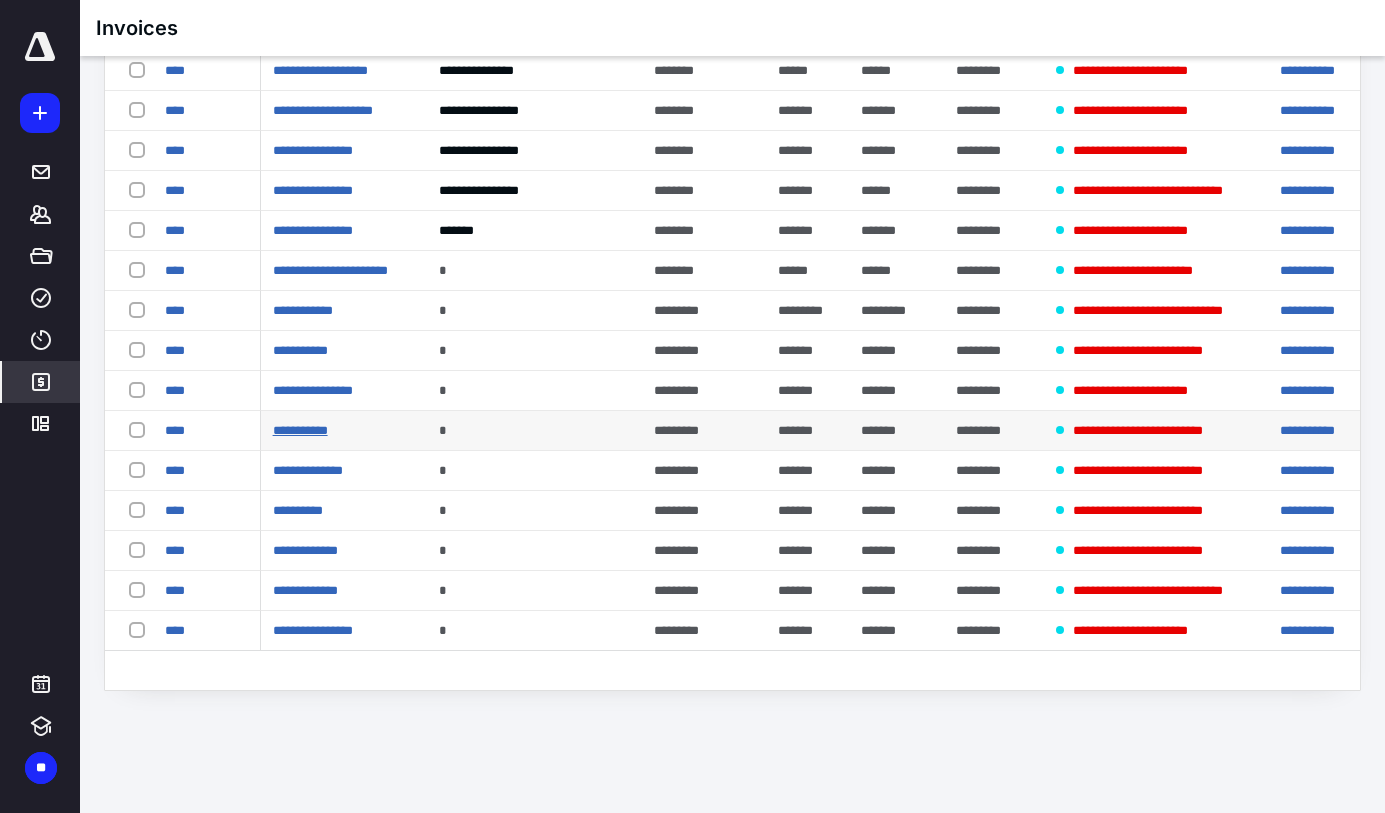click on "**********" at bounding box center [300, 430] 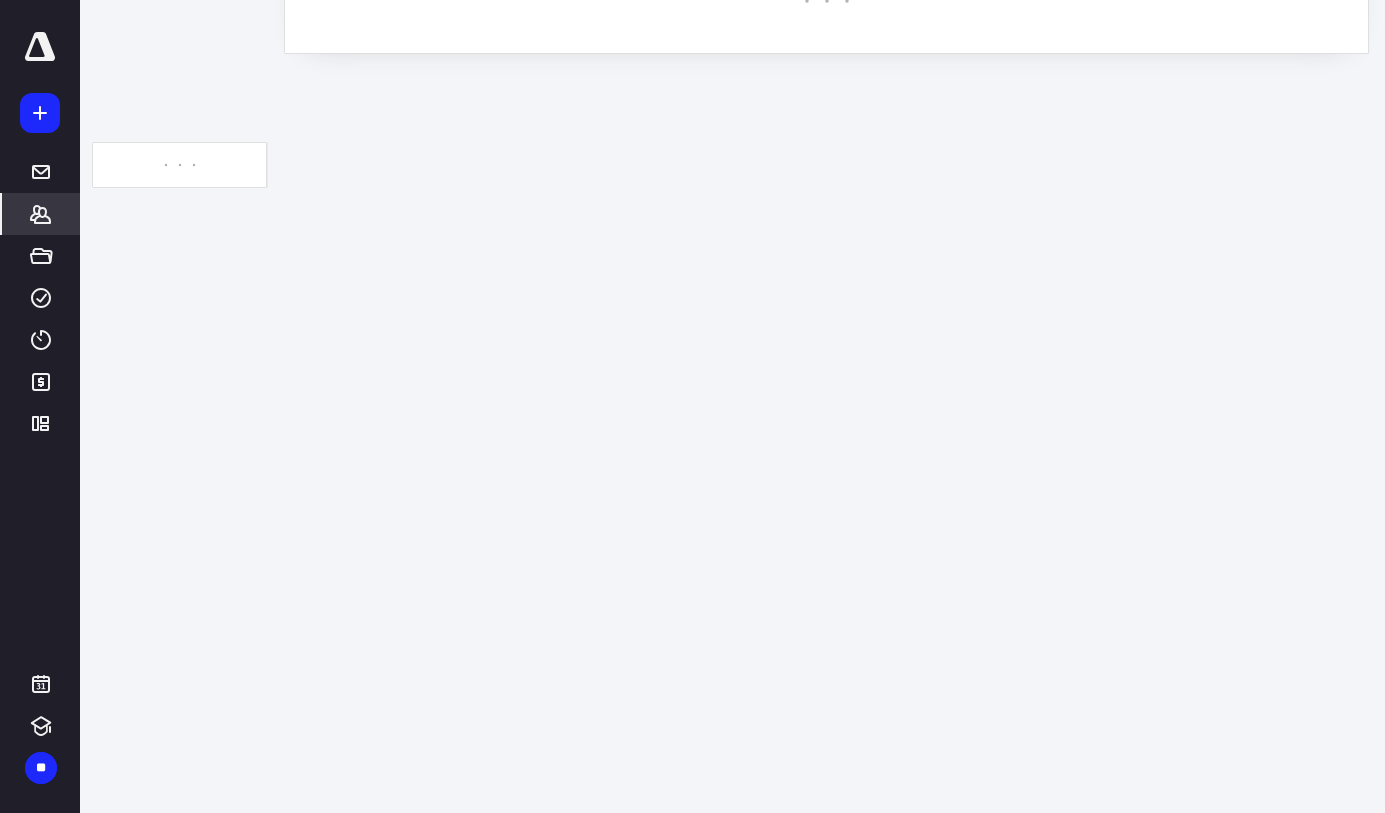 scroll, scrollTop: 0, scrollLeft: 0, axis: both 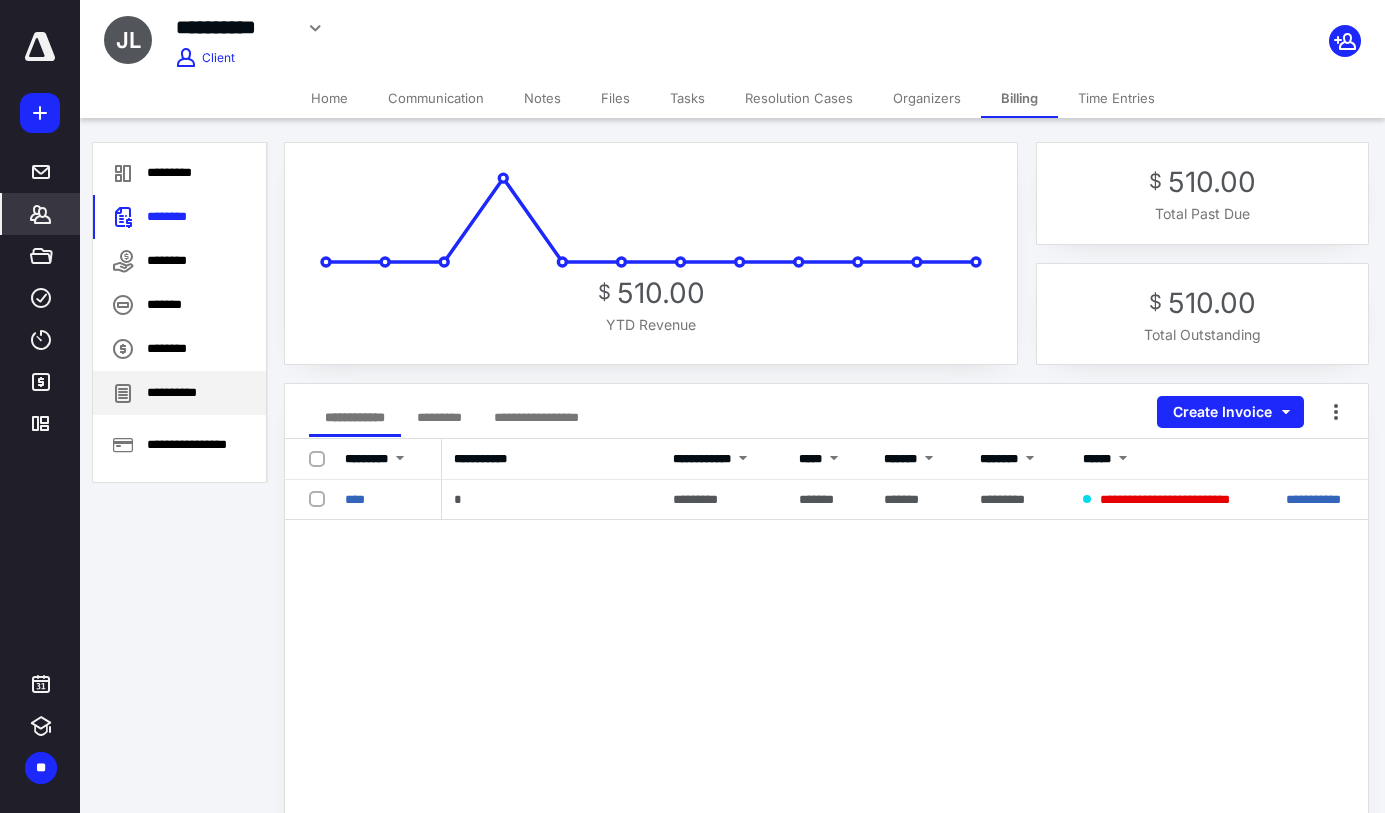 click on "**********" at bounding box center (179, 393) 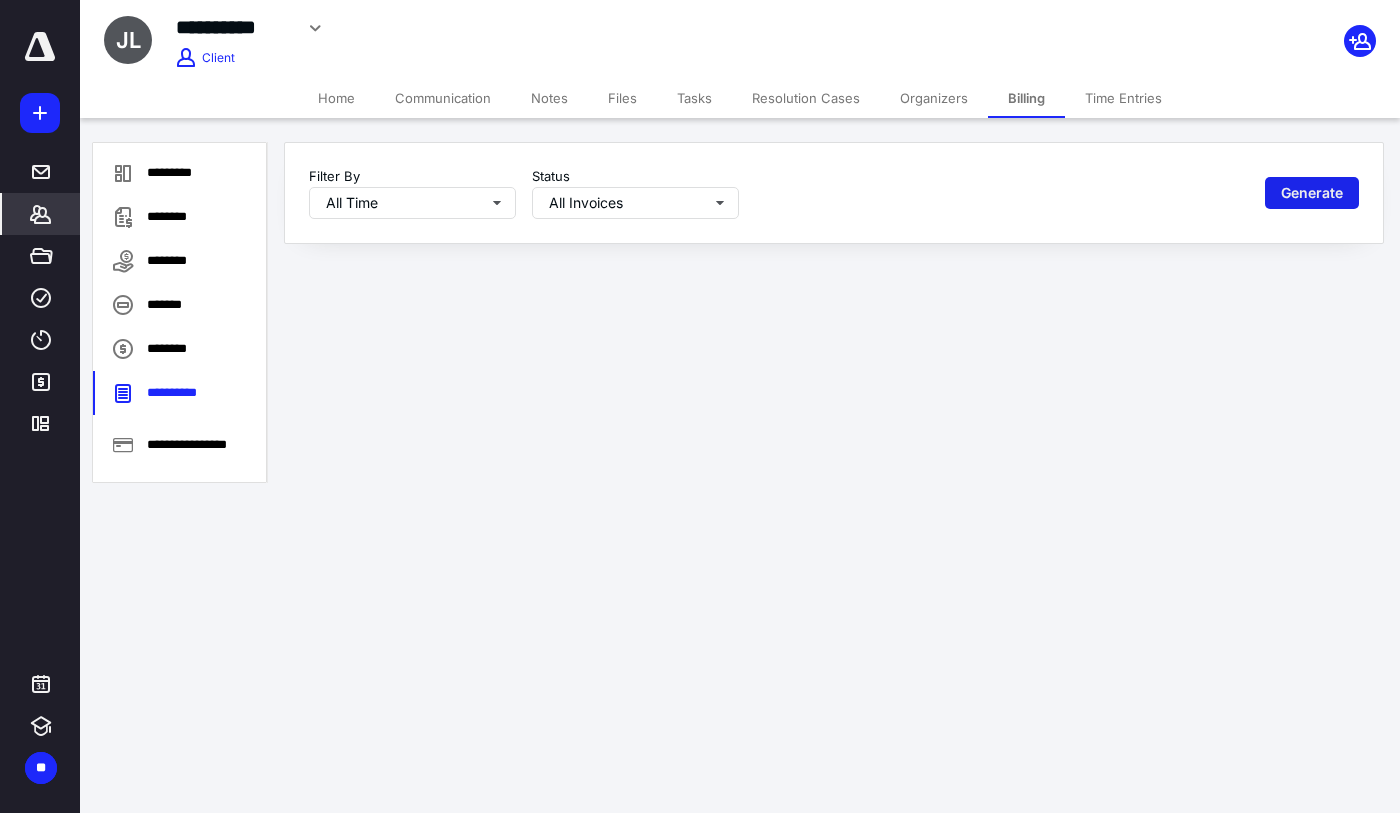 click on "Generate" at bounding box center (1312, 193) 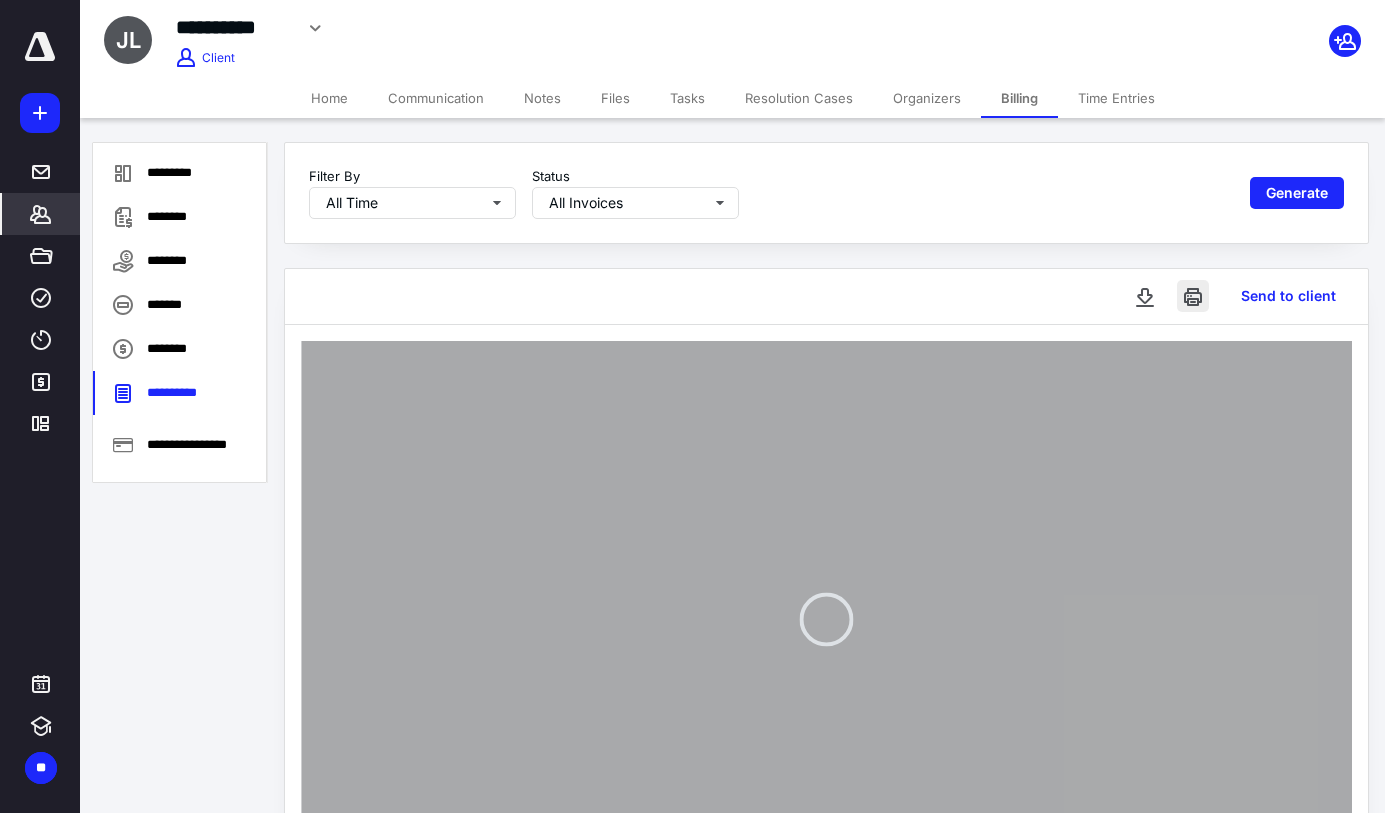 click at bounding box center (1193, 296) 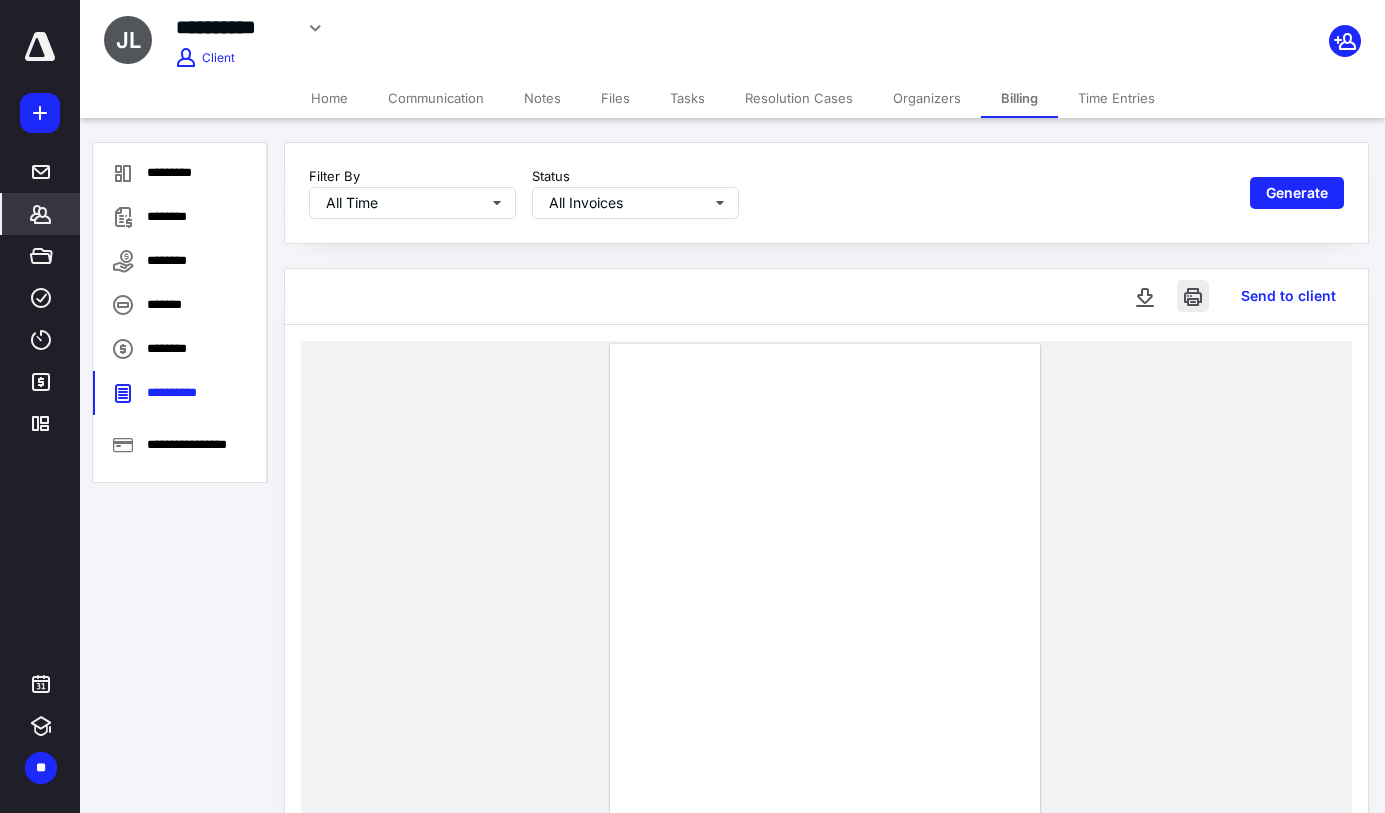 click at bounding box center (1193, 296) 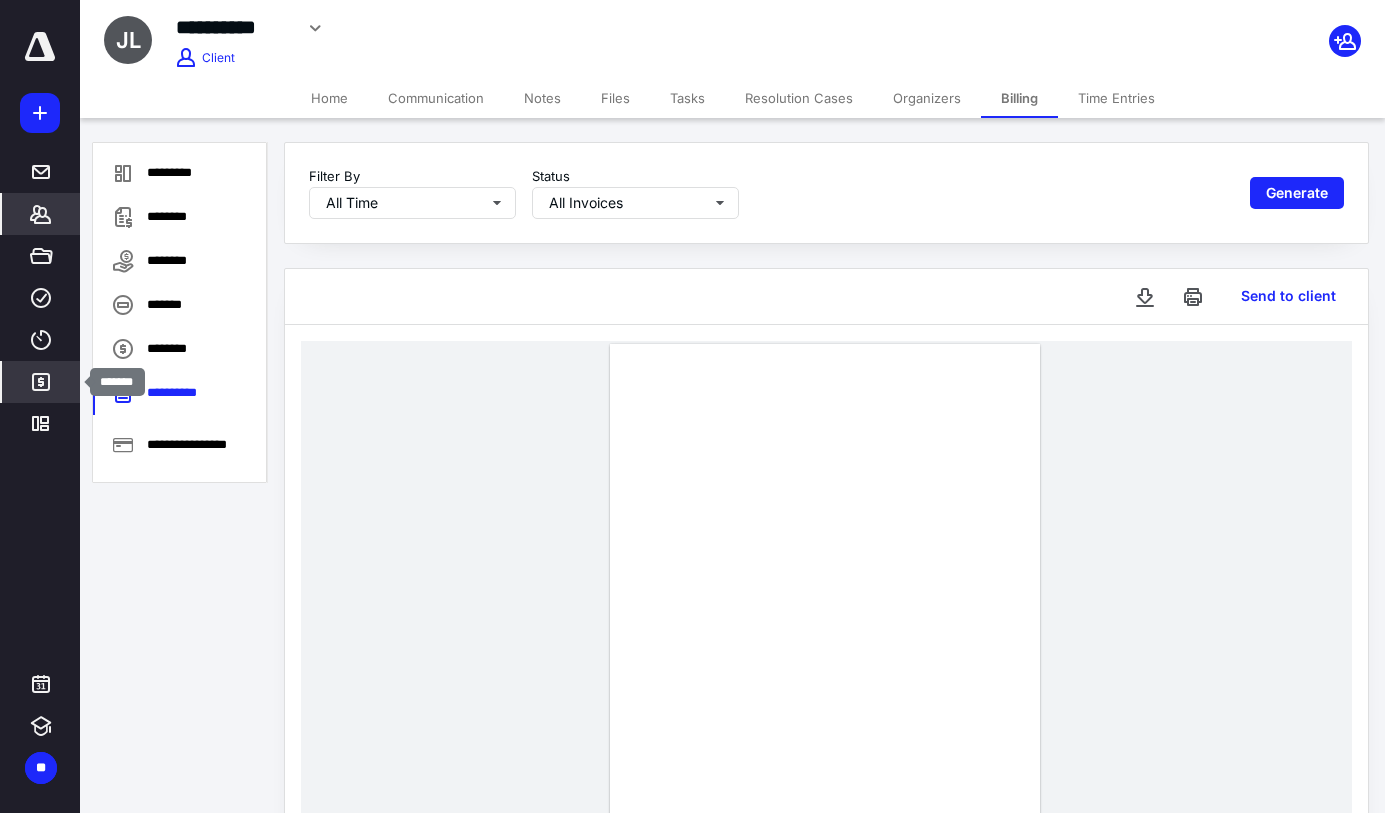 drag, startPoint x: 39, startPoint y: 382, endPoint x: 63, endPoint y: 377, distance: 24.5153 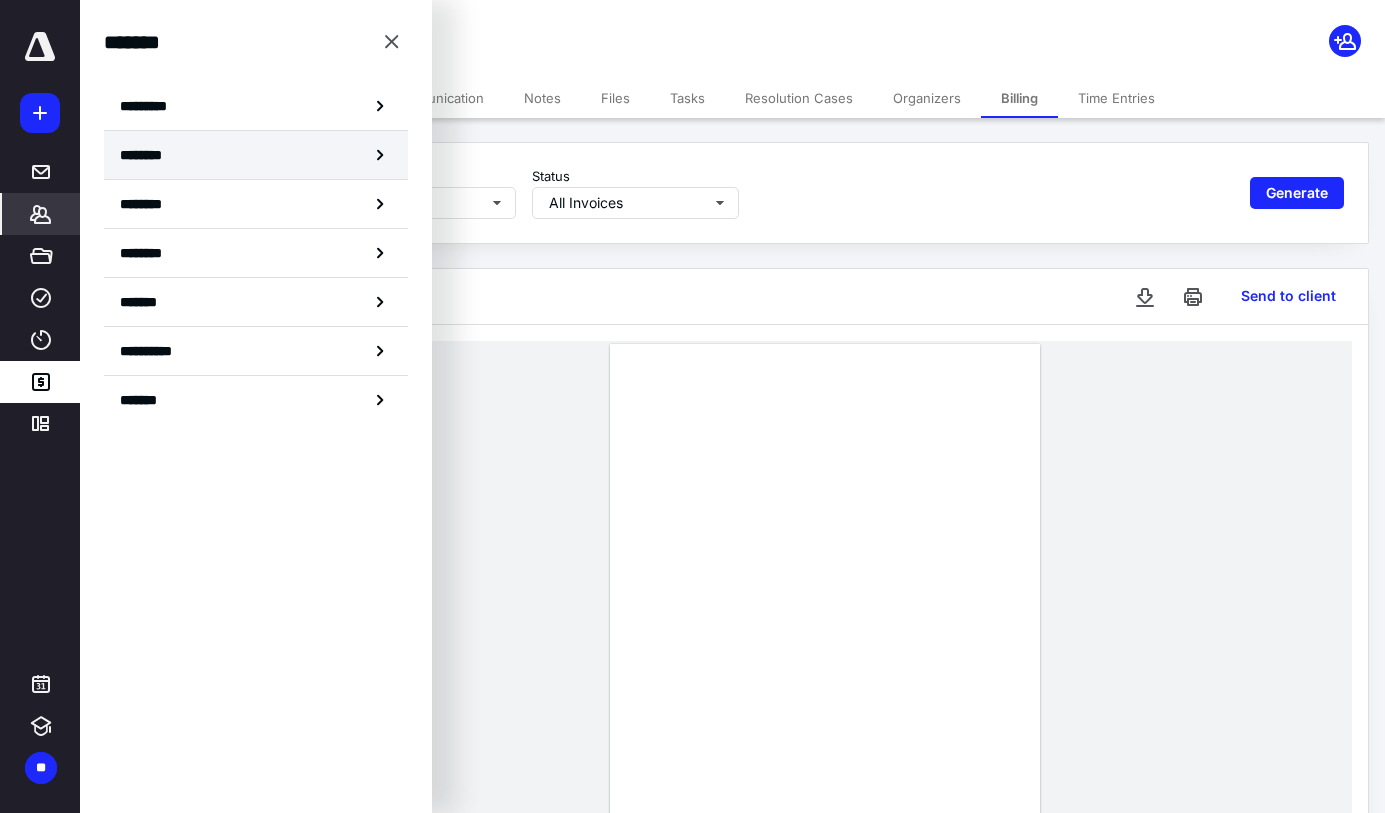 click on "********" at bounding box center (148, 155) 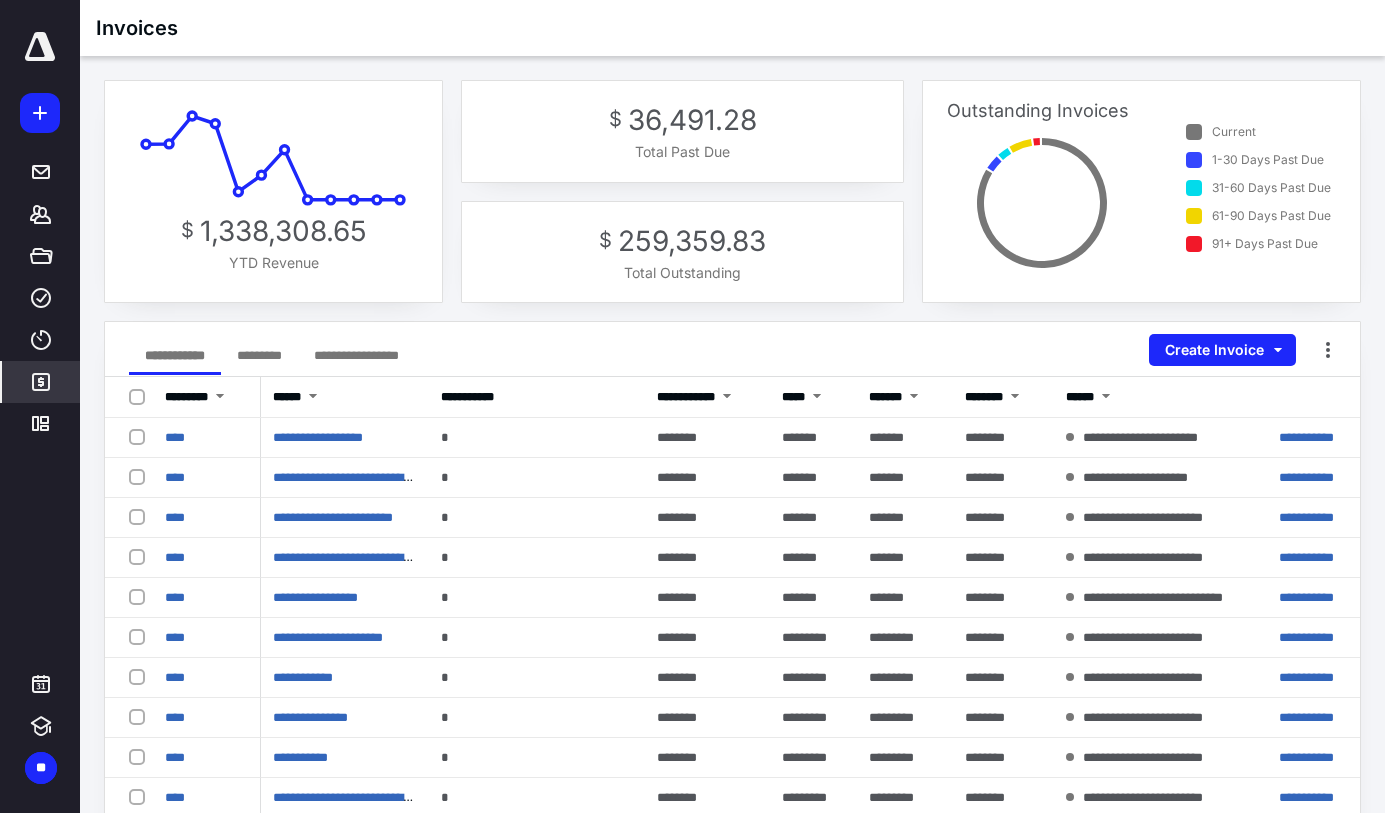 click 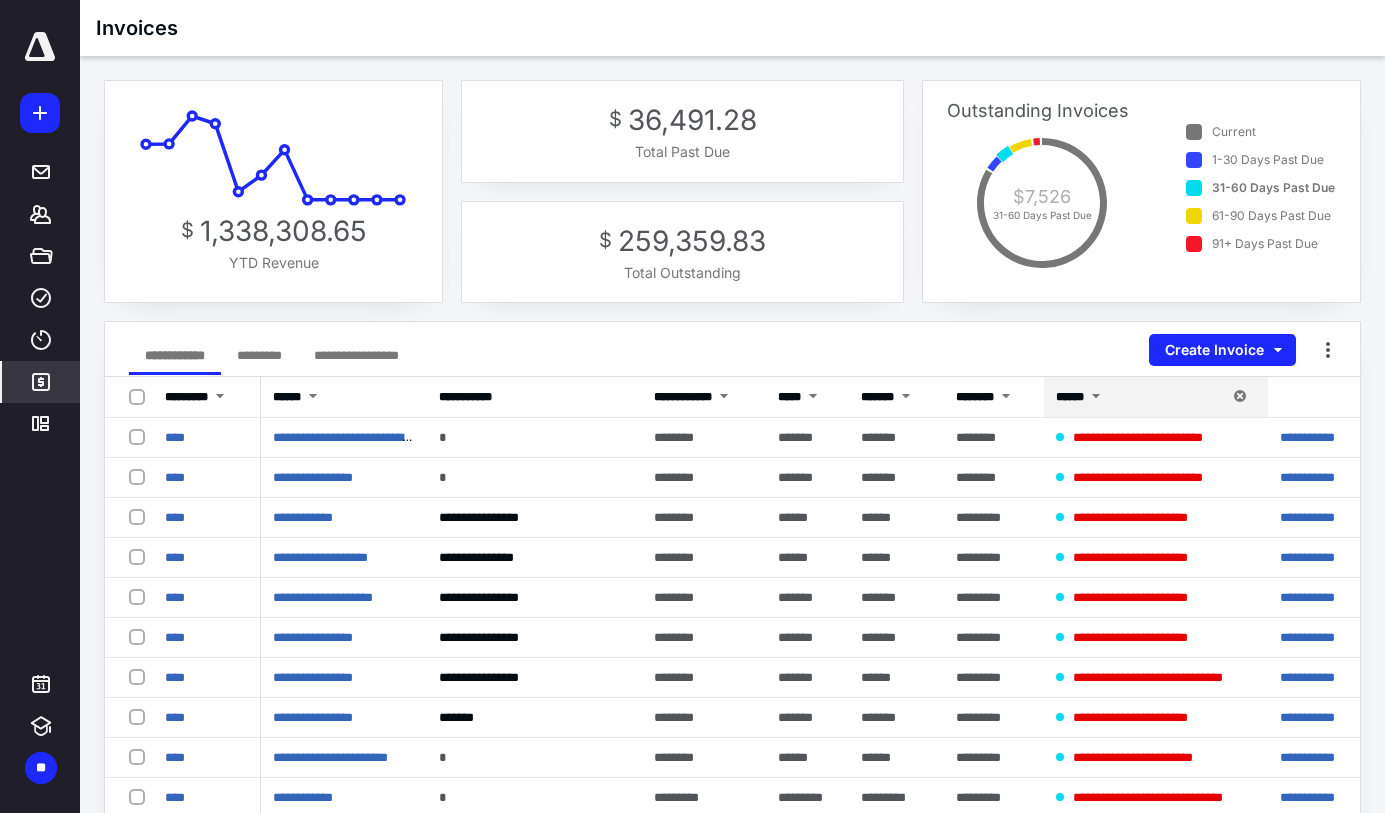 click 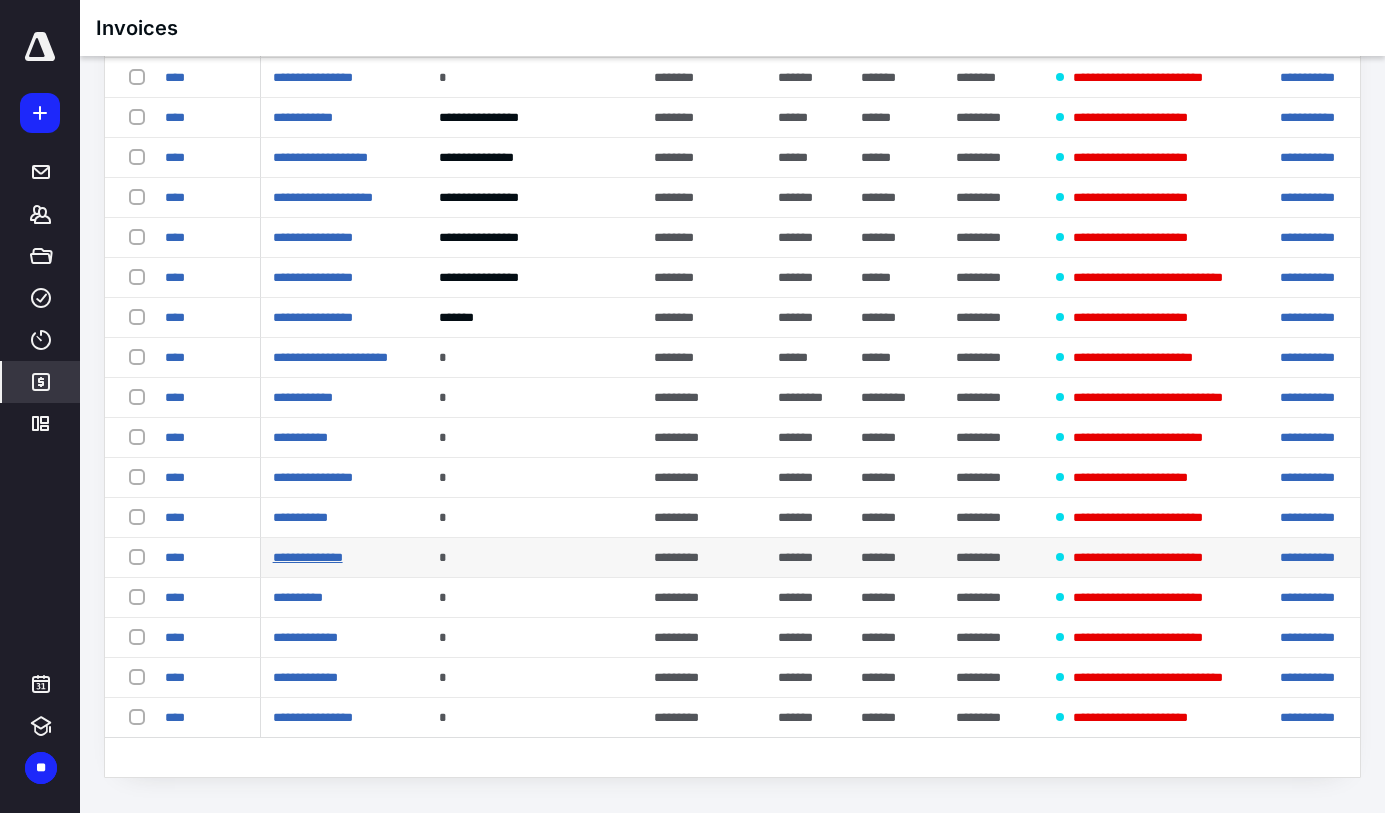 click on "**********" at bounding box center [308, 557] 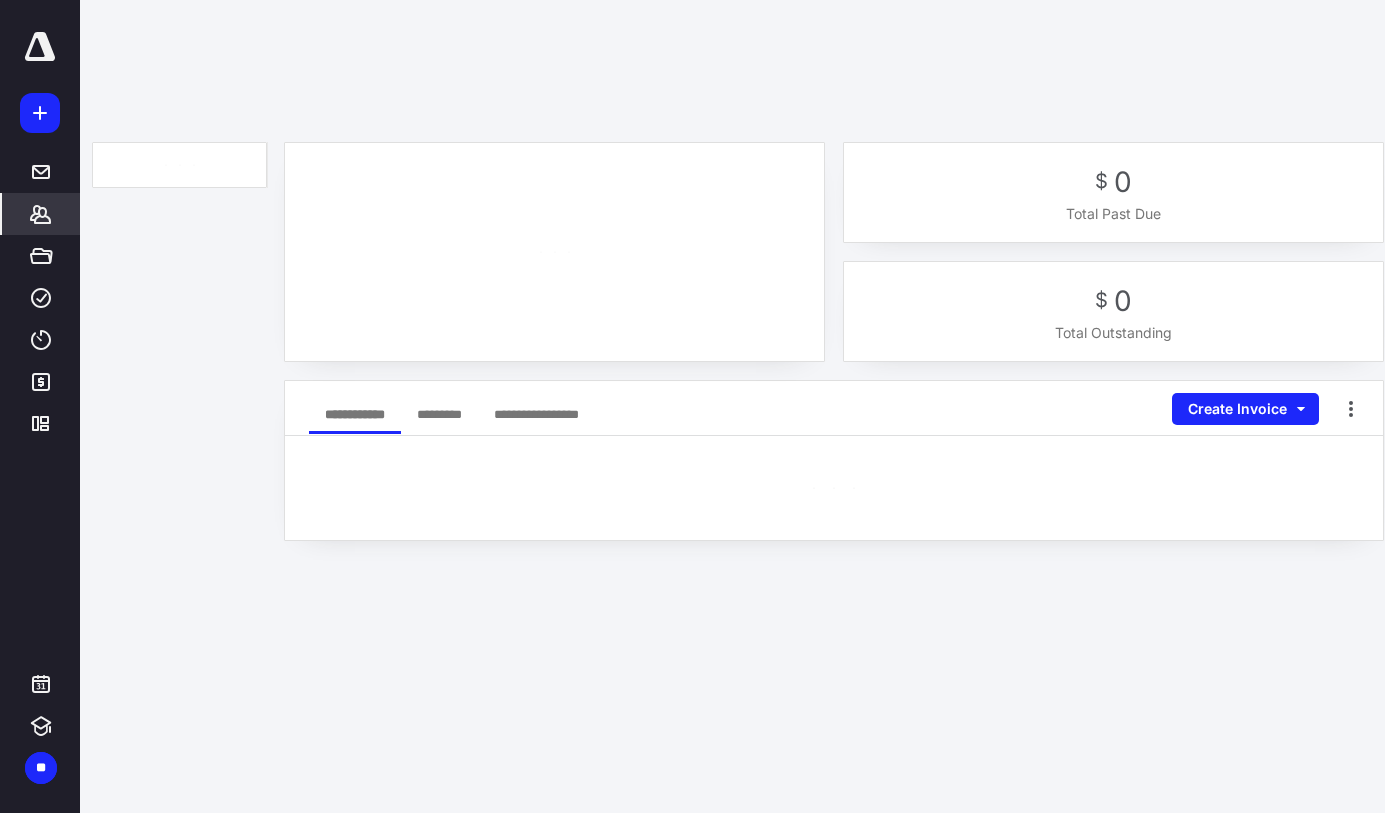 scroll, scrollTop: 0, scrollLeft: 0, axis: both 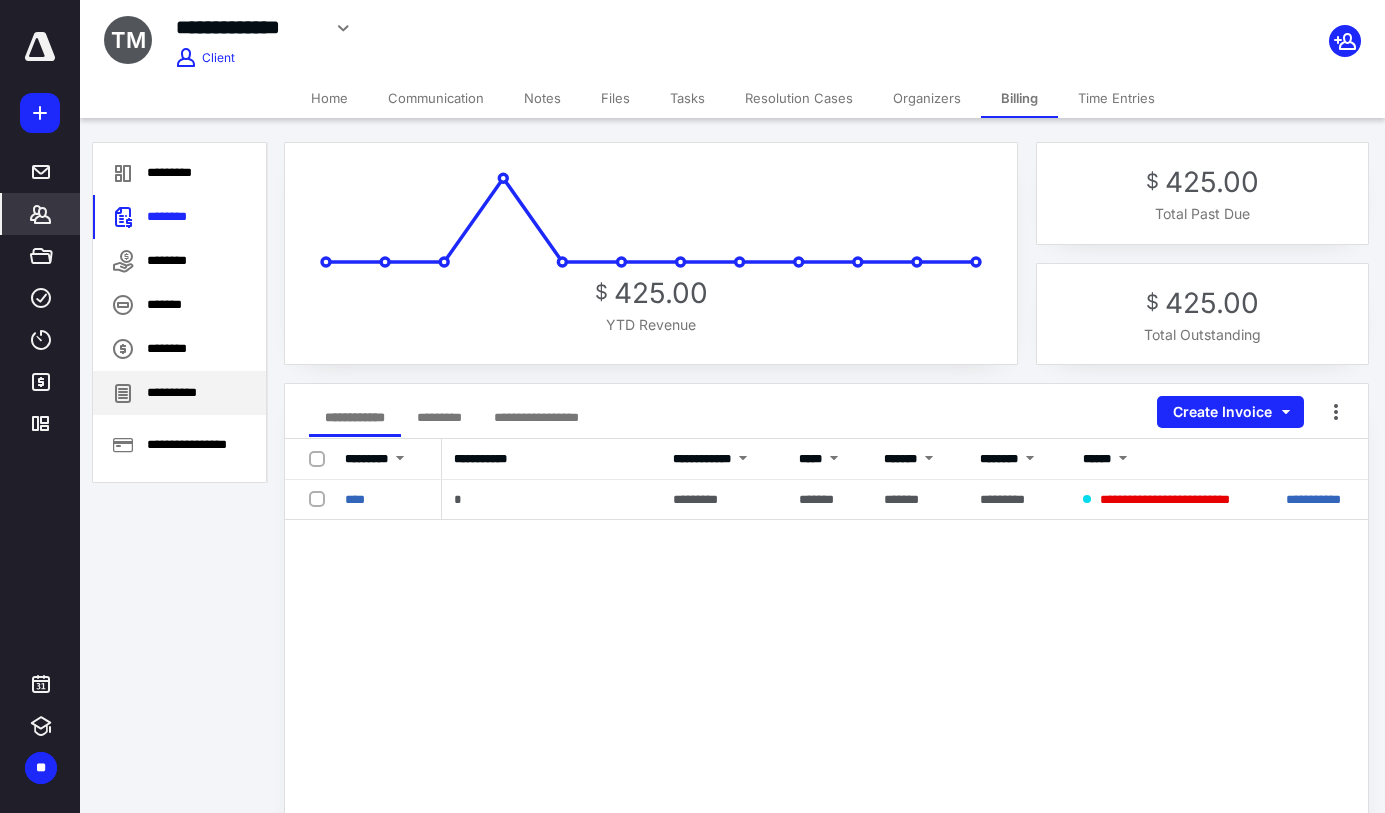click on "**********" at bounding box center (179, 393) 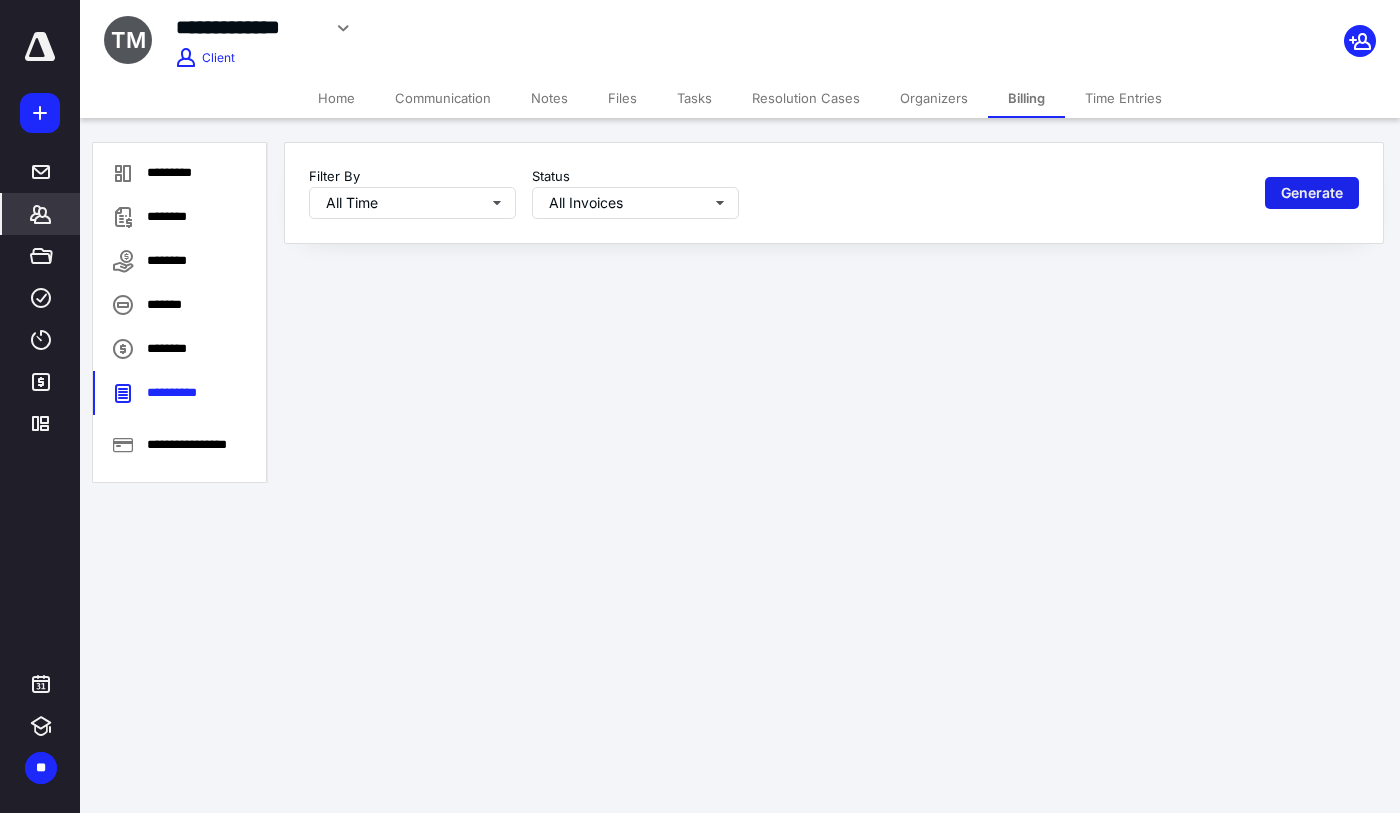 click on "Generate" at bounding box center (1312, 193) 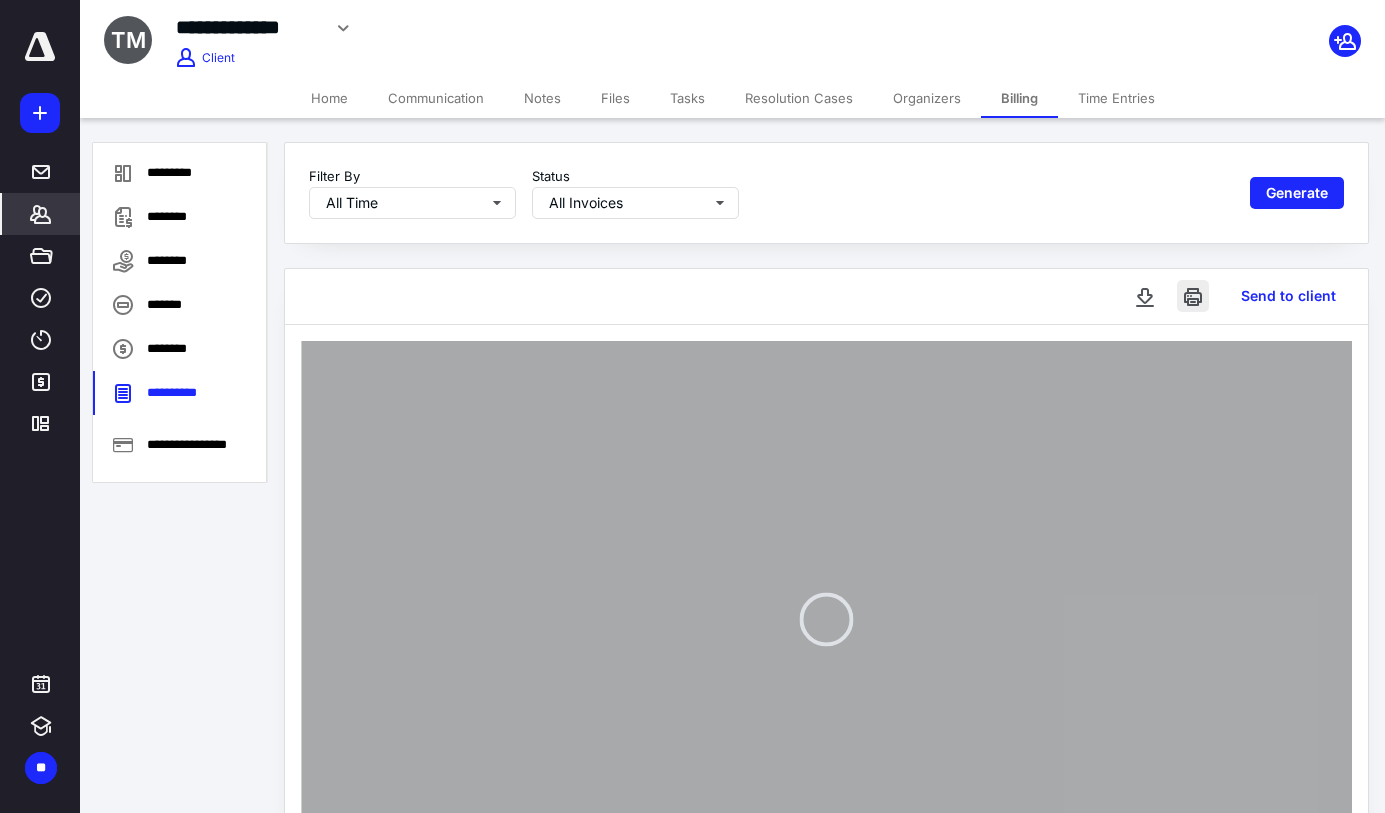 click at bounding box center [1193, 296] 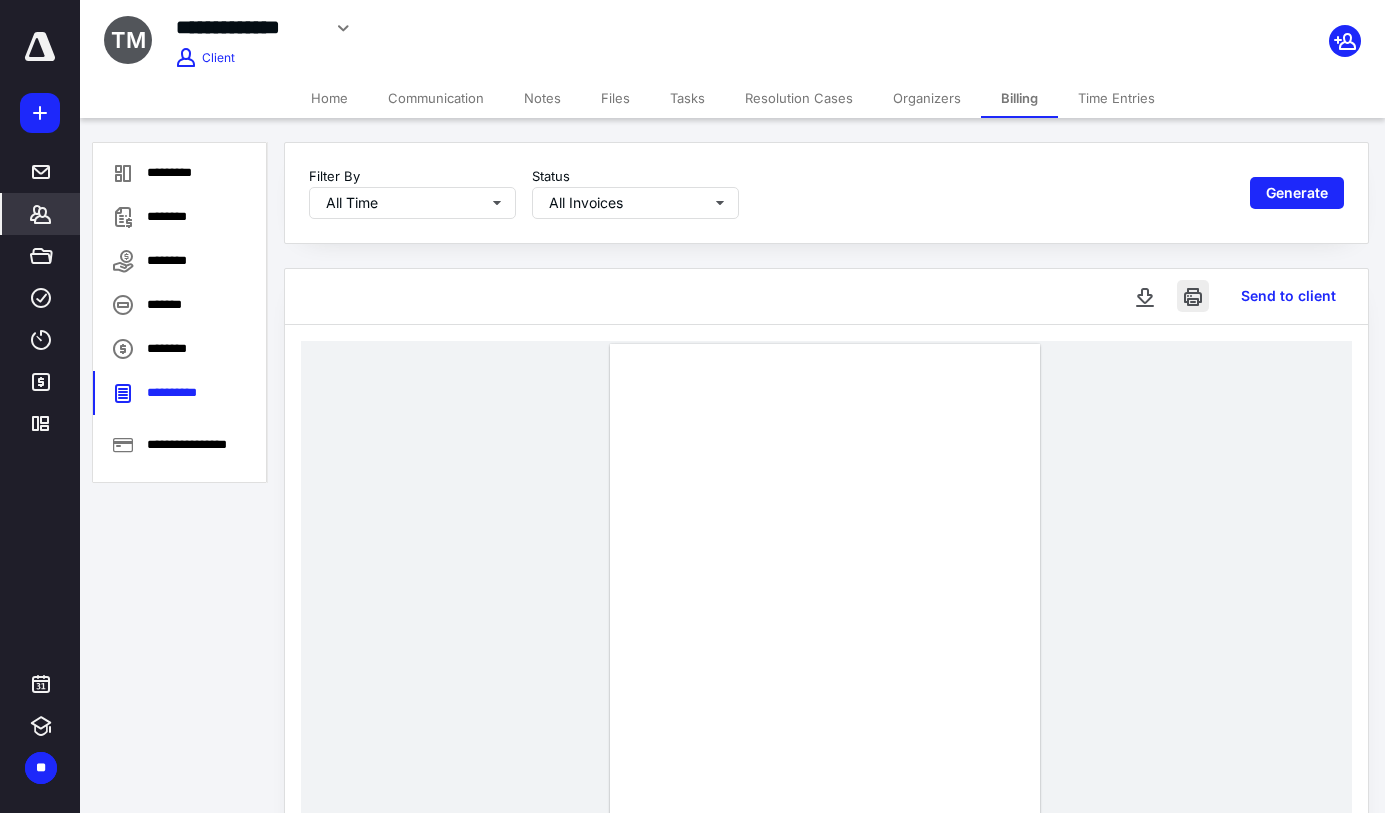 click at bounding box center [1193, 296] 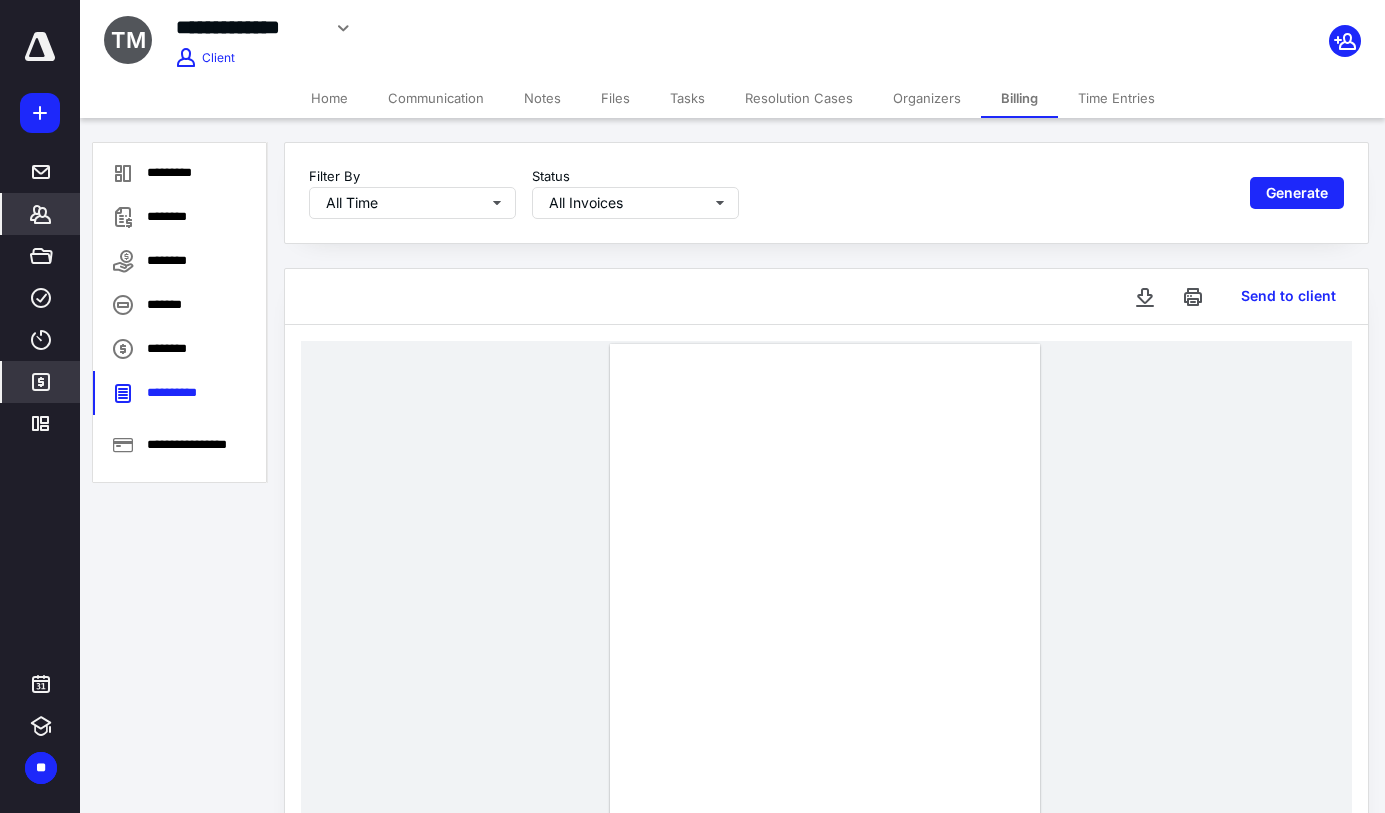 click 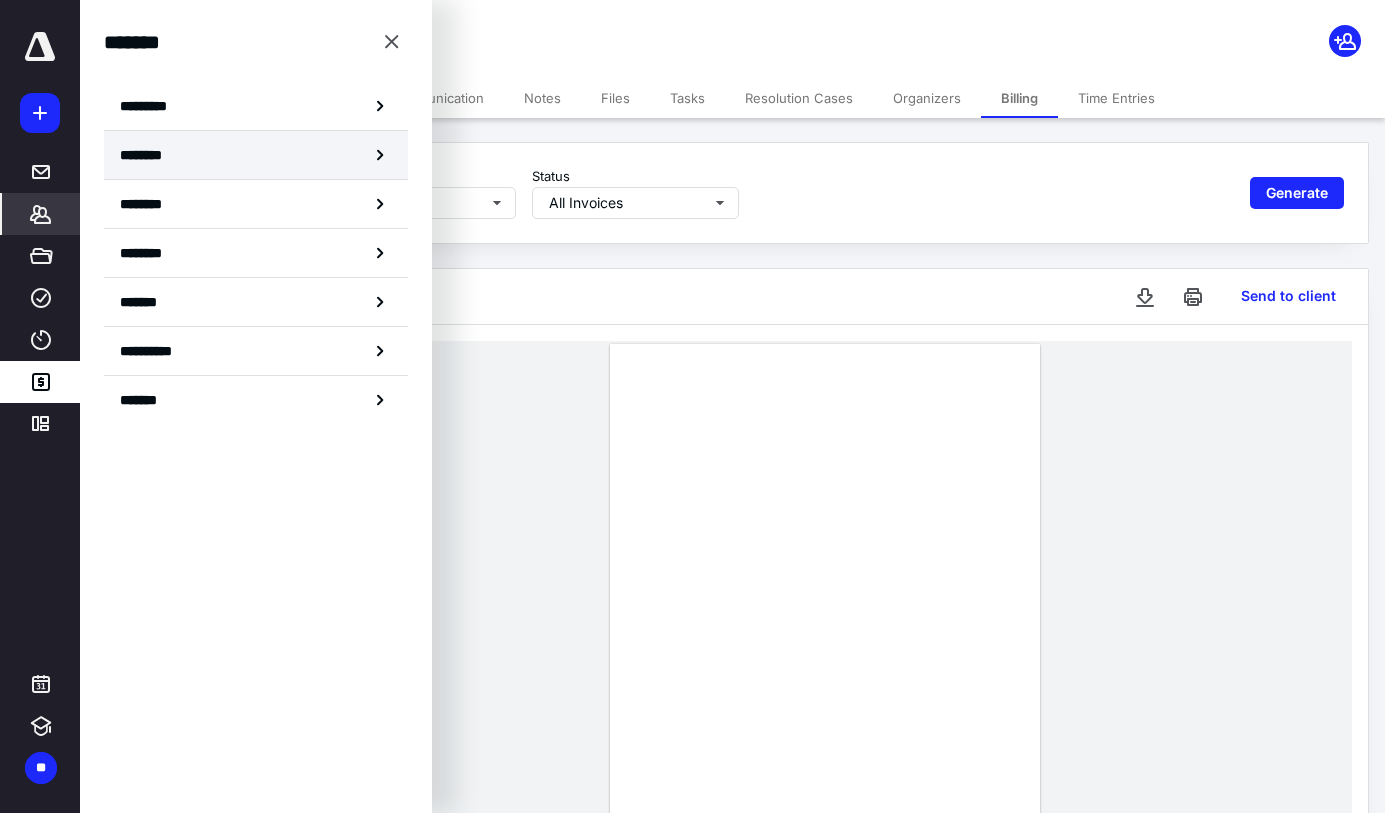 click on "**********" at bounding box center [256, 253] 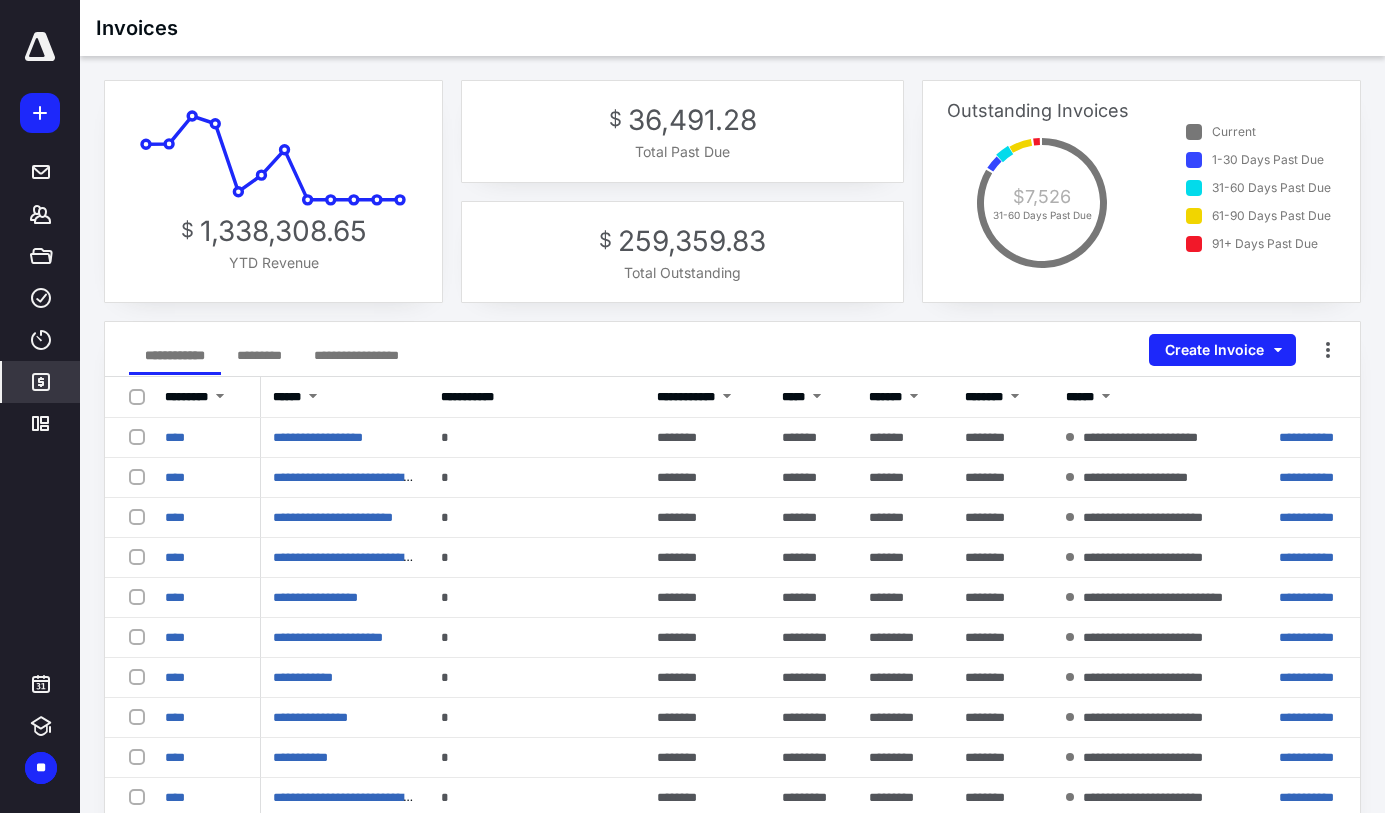 click 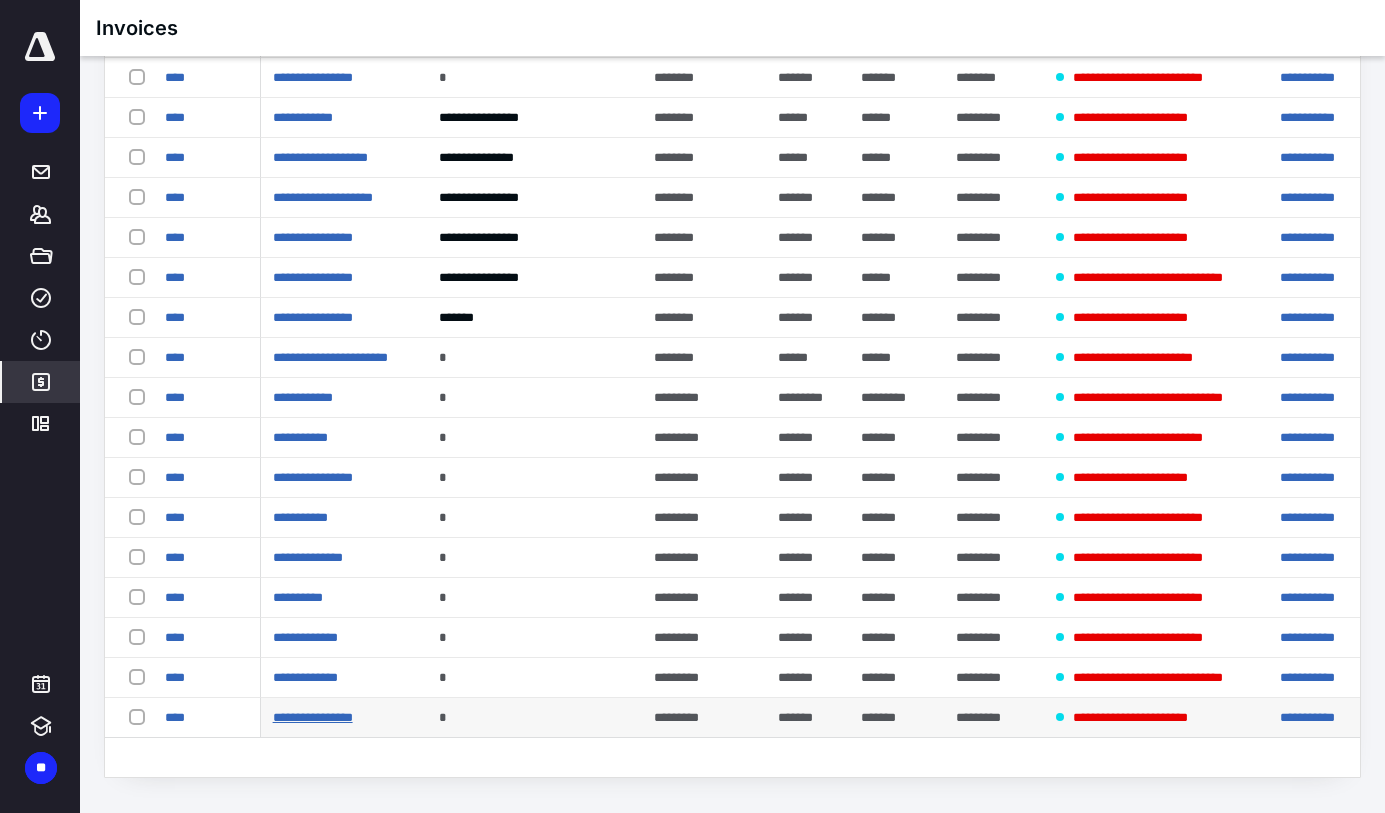 scroll, scrollTop: 487, scrollLeft: 0, axis: vertical 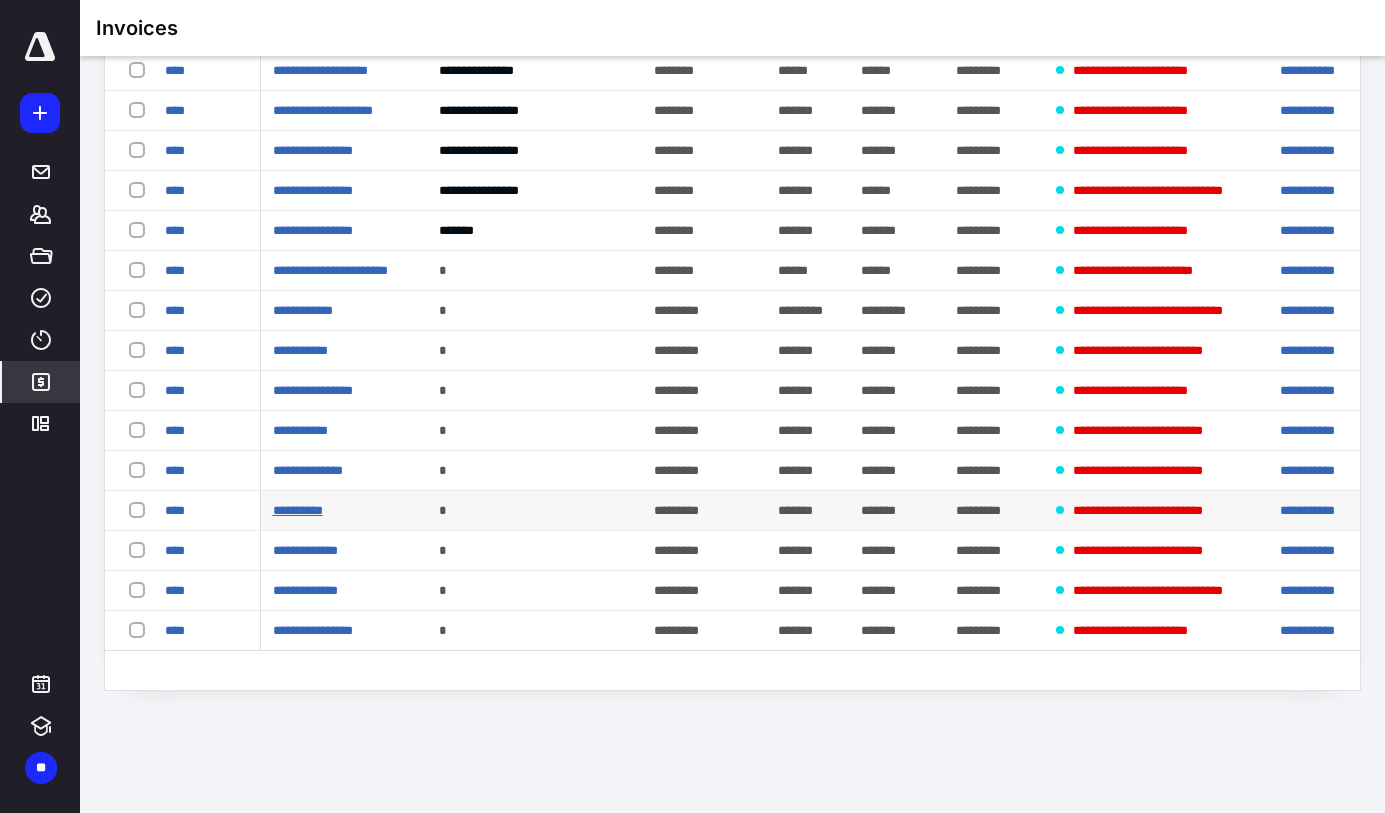click on "**********" at bounding box center [298, 510] 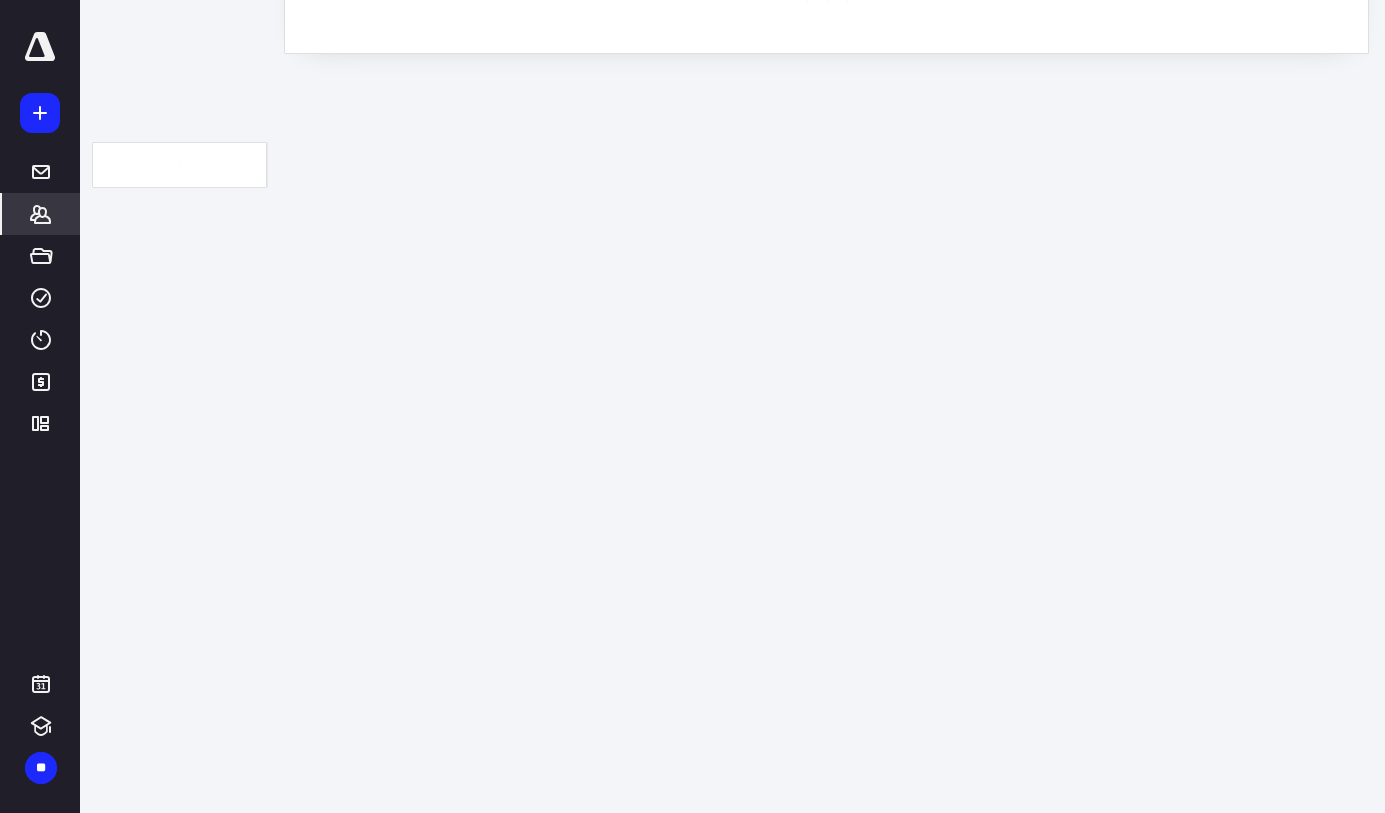 scroll, scrollTop: 0, scrollLeft: 0, axis: both 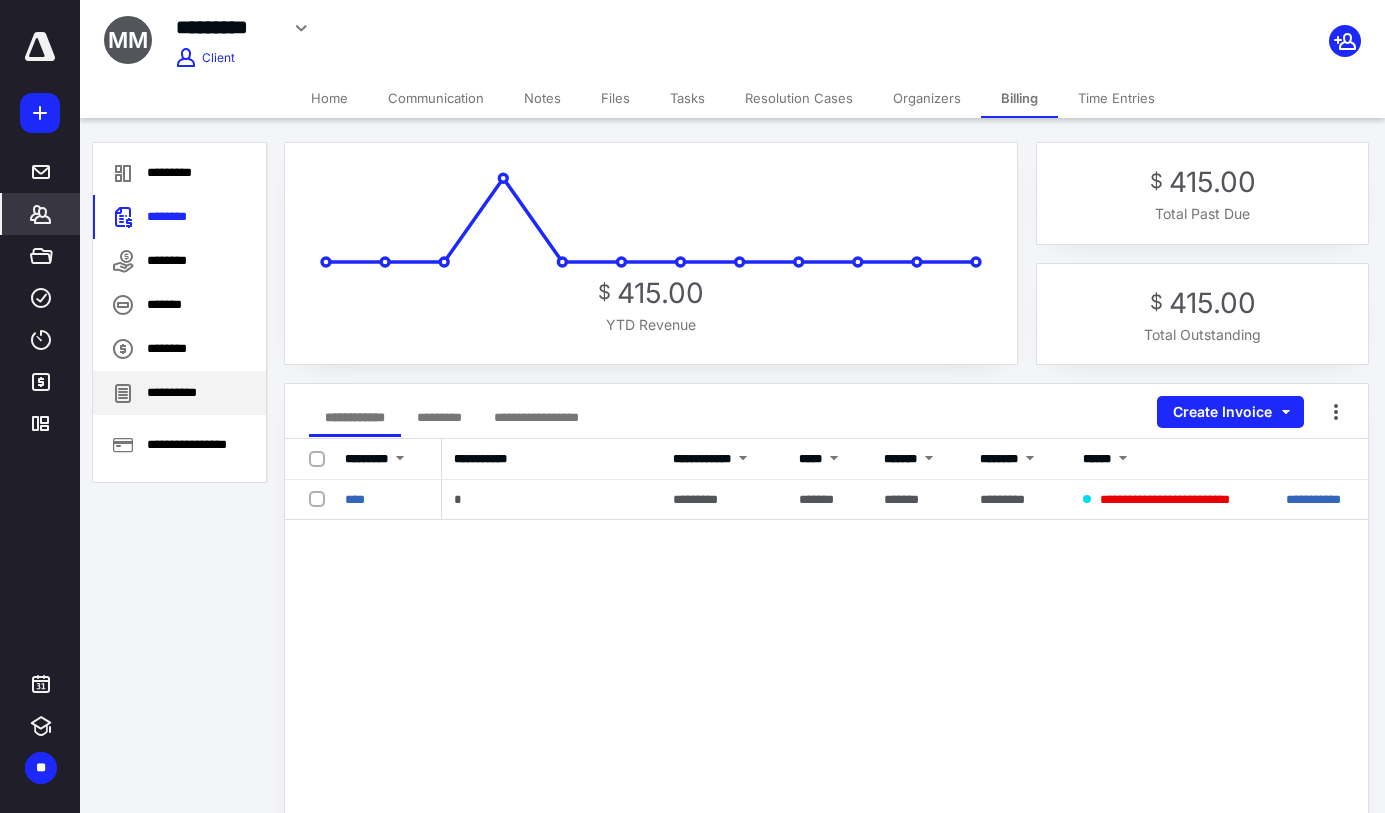 click on "**********" at bounding box center (179, 393) 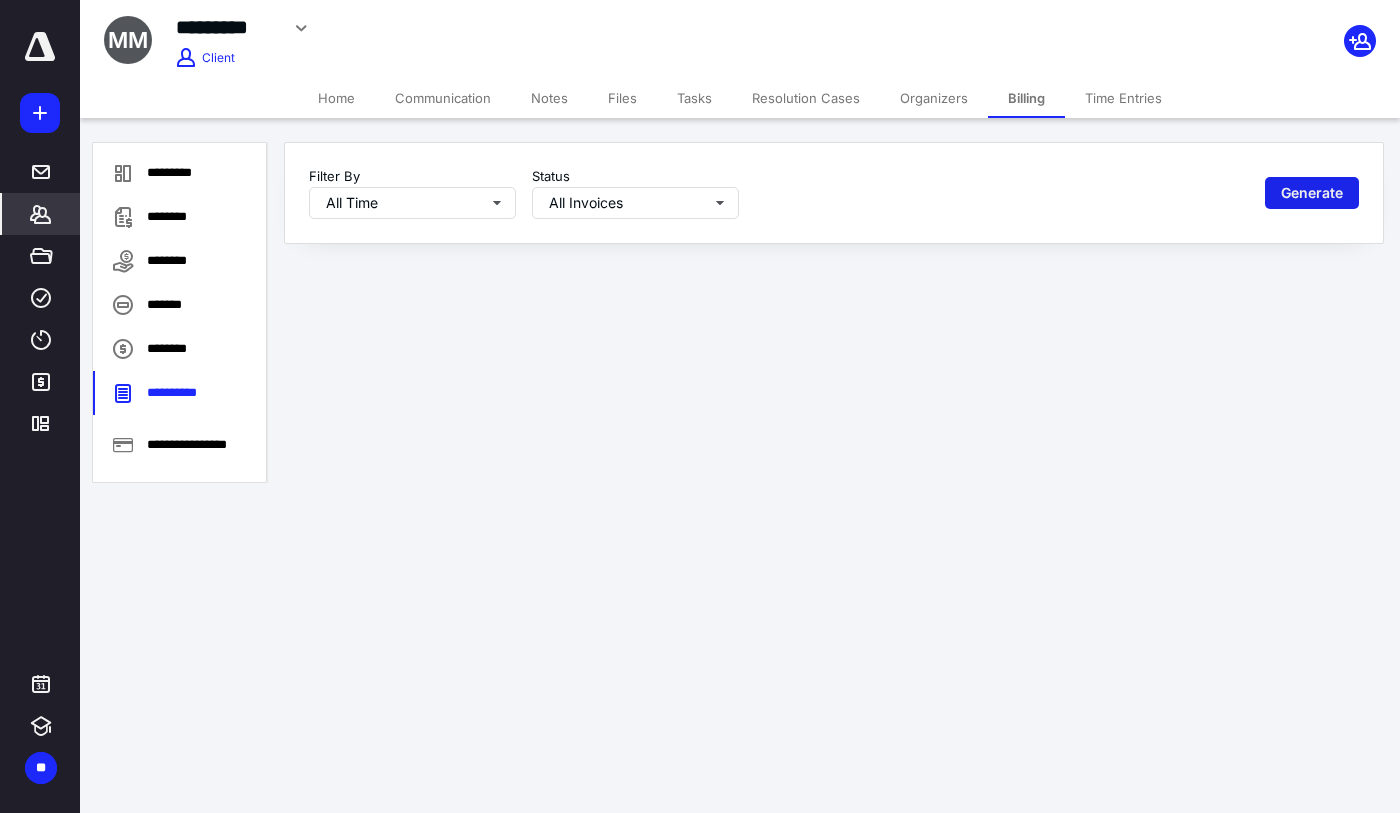 click on "Generate" at bounding box center [1312, 193] 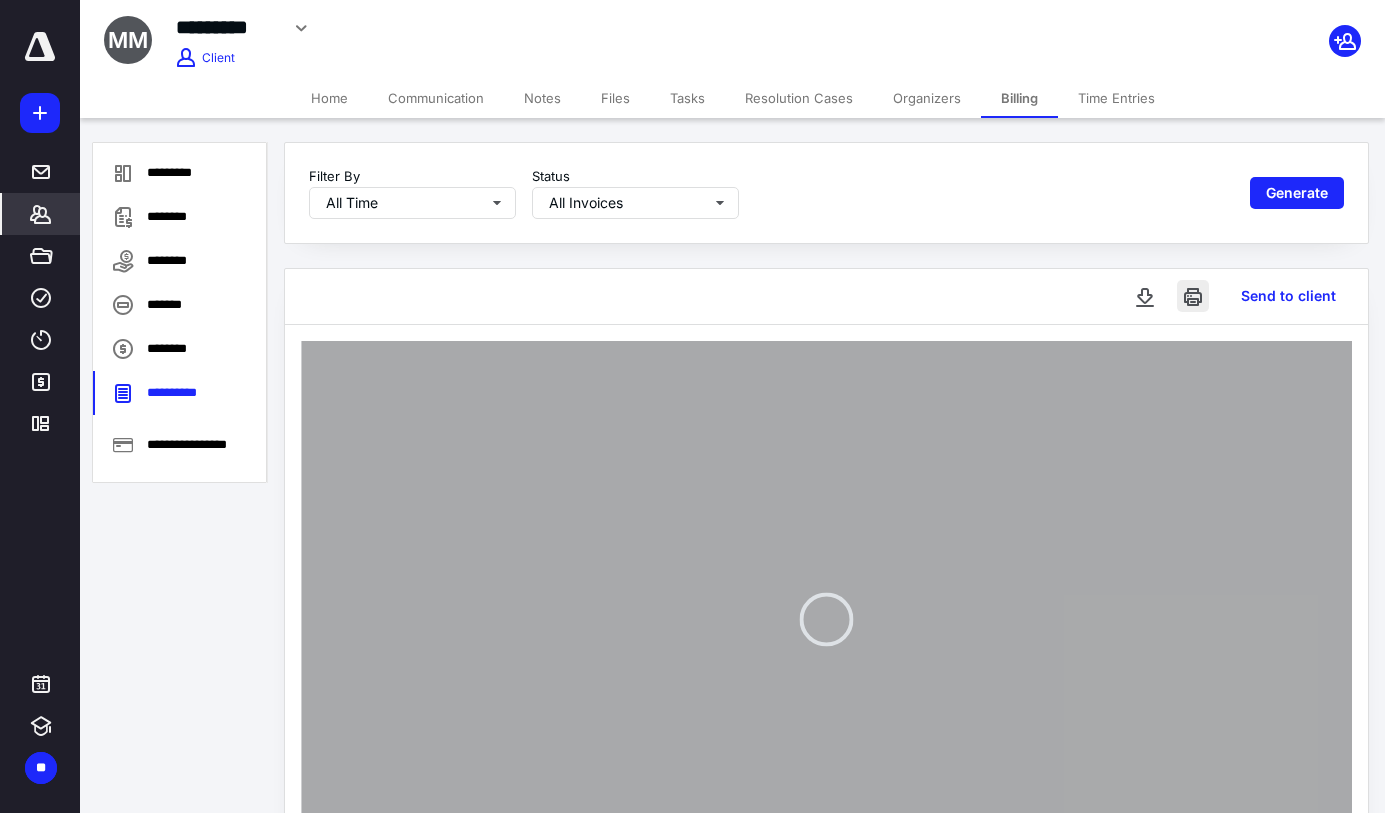 click at bounding box center (1193, 296) 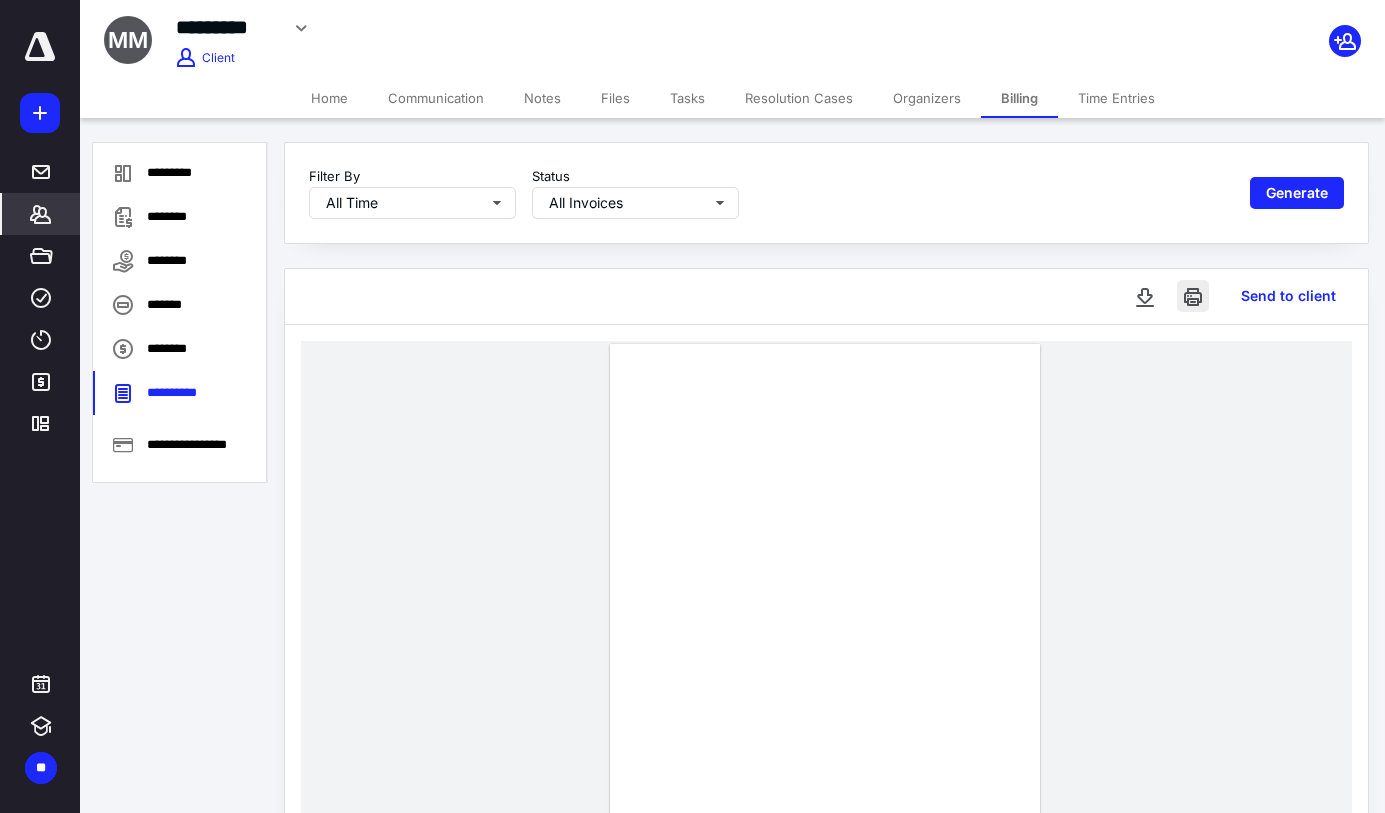 click at bounding box center [1193, 296] 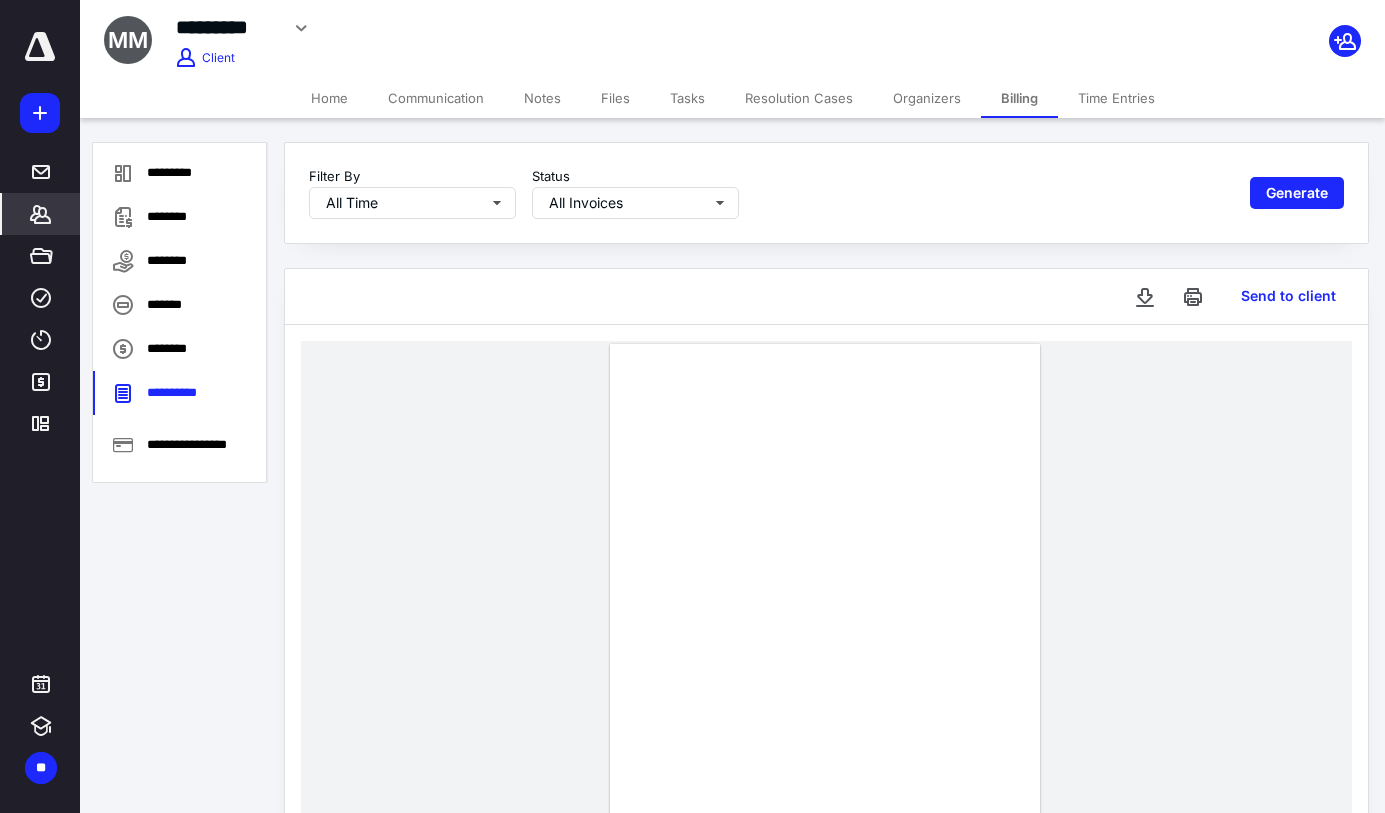 click on "*******" at bounding box center (41, 214) 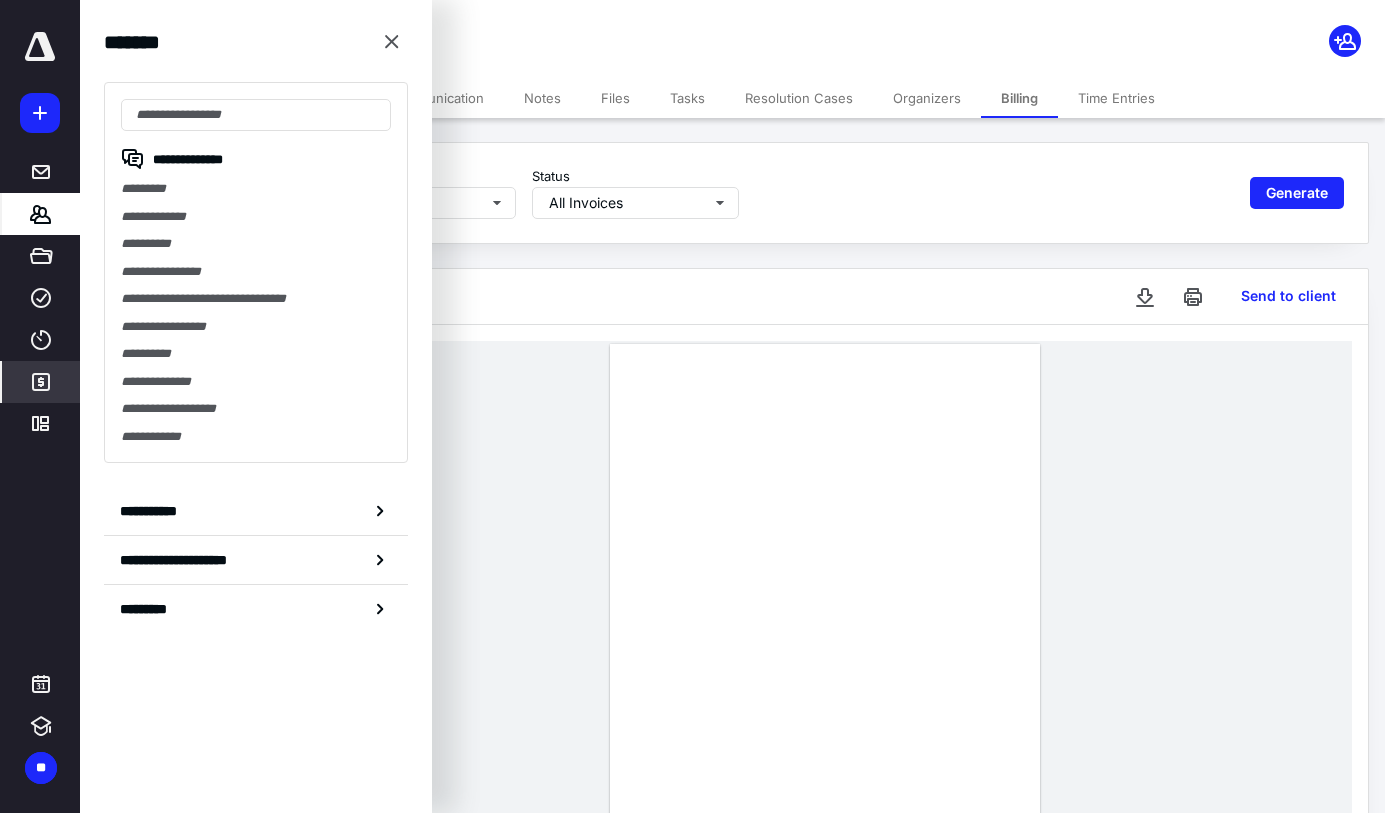 click 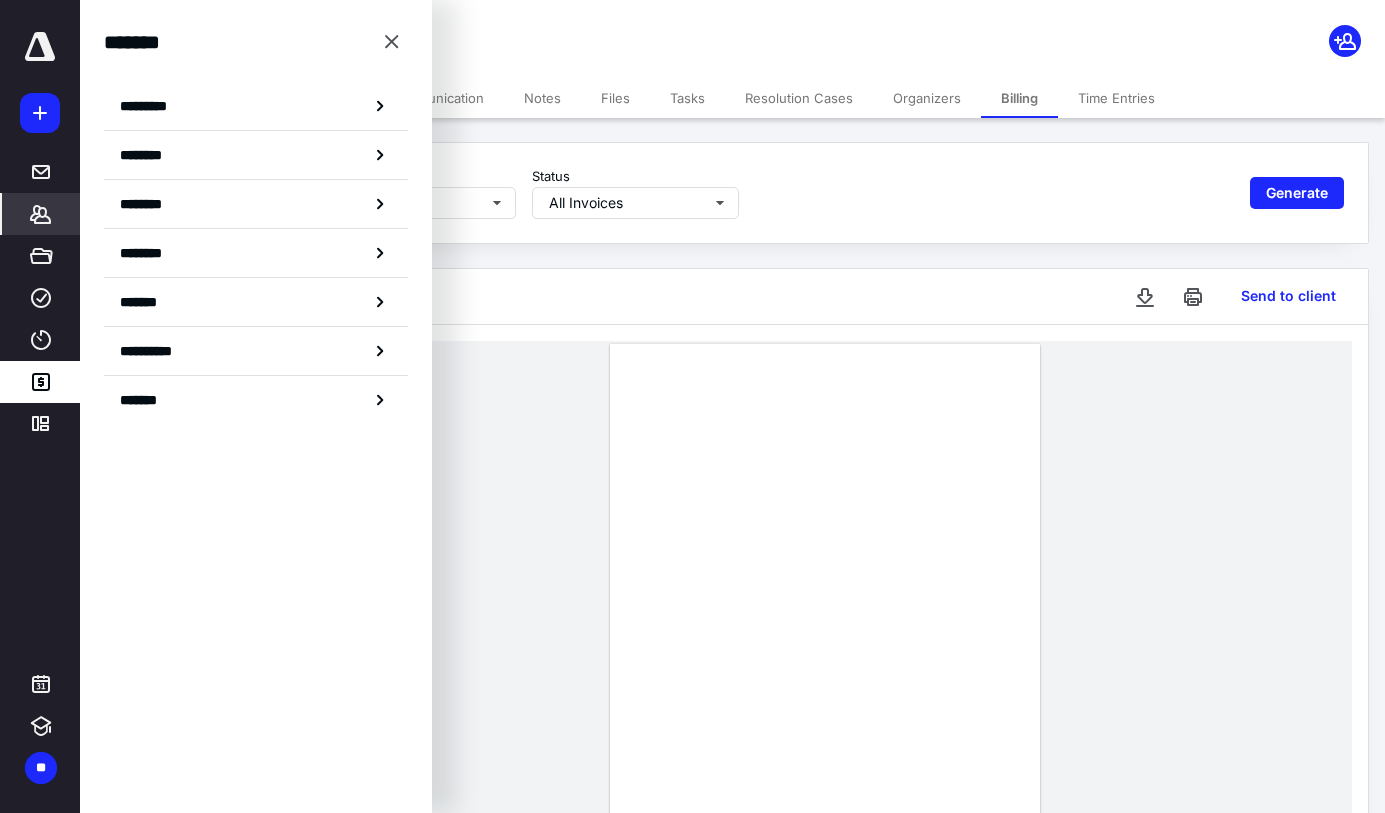 click on "********" at bounding box center [148, 155] 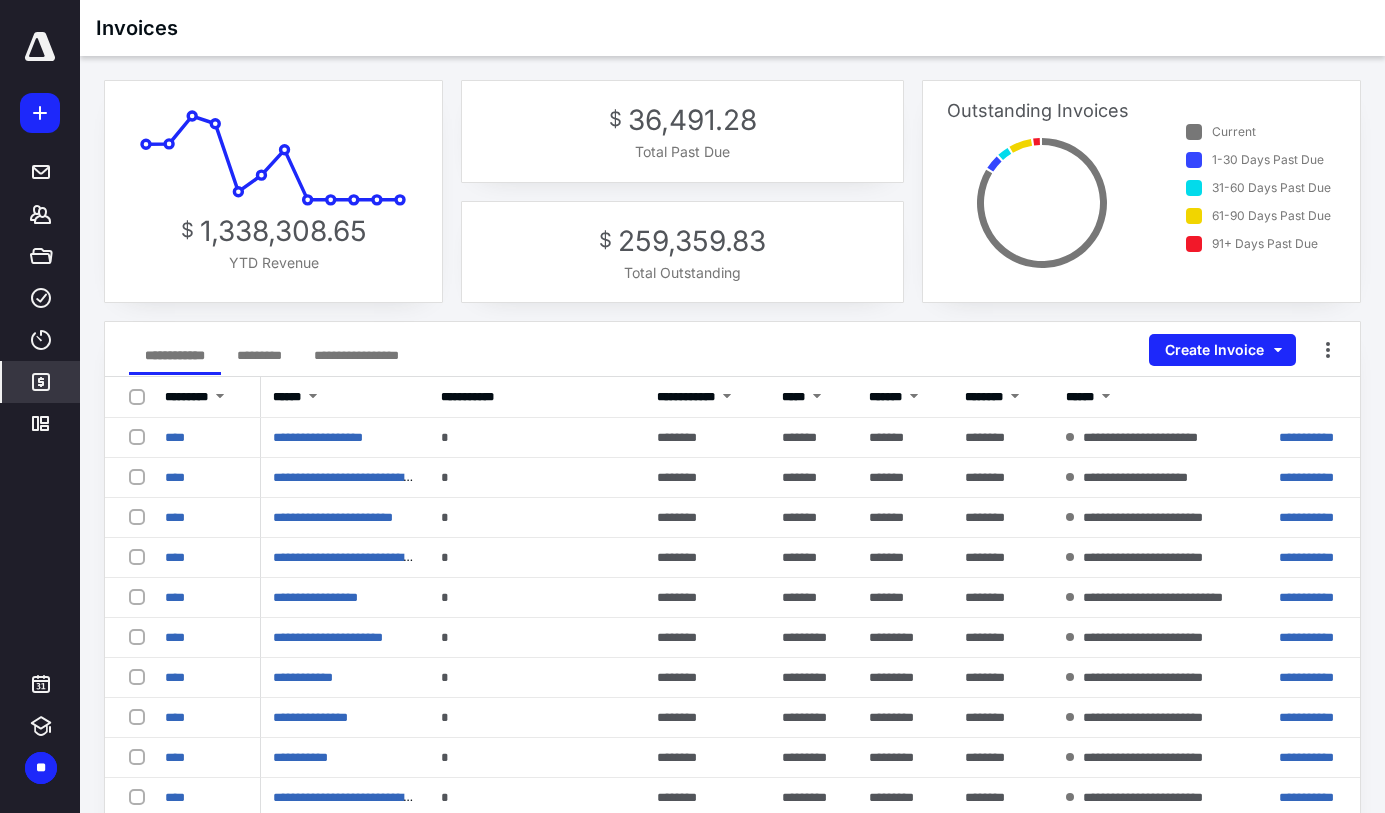 click 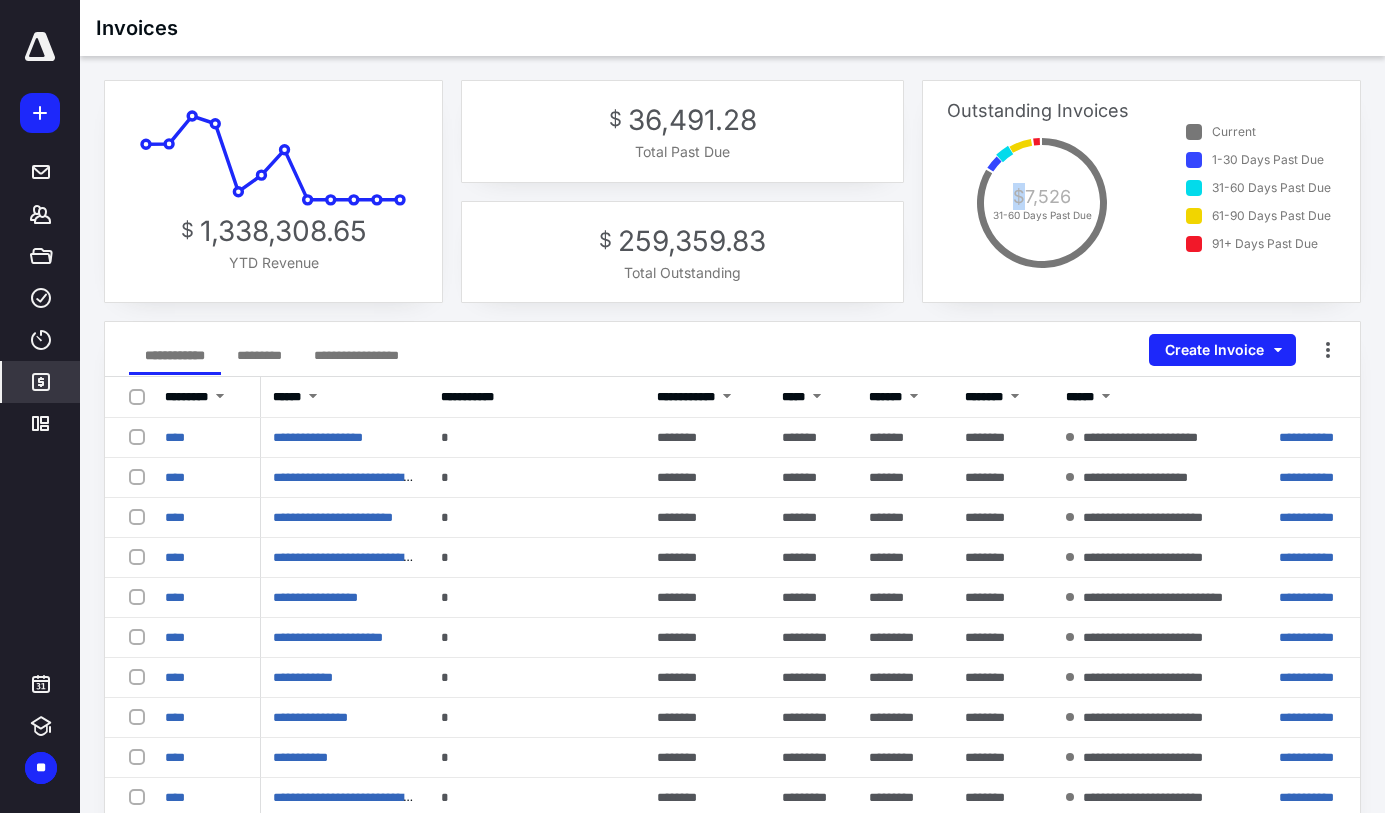 click 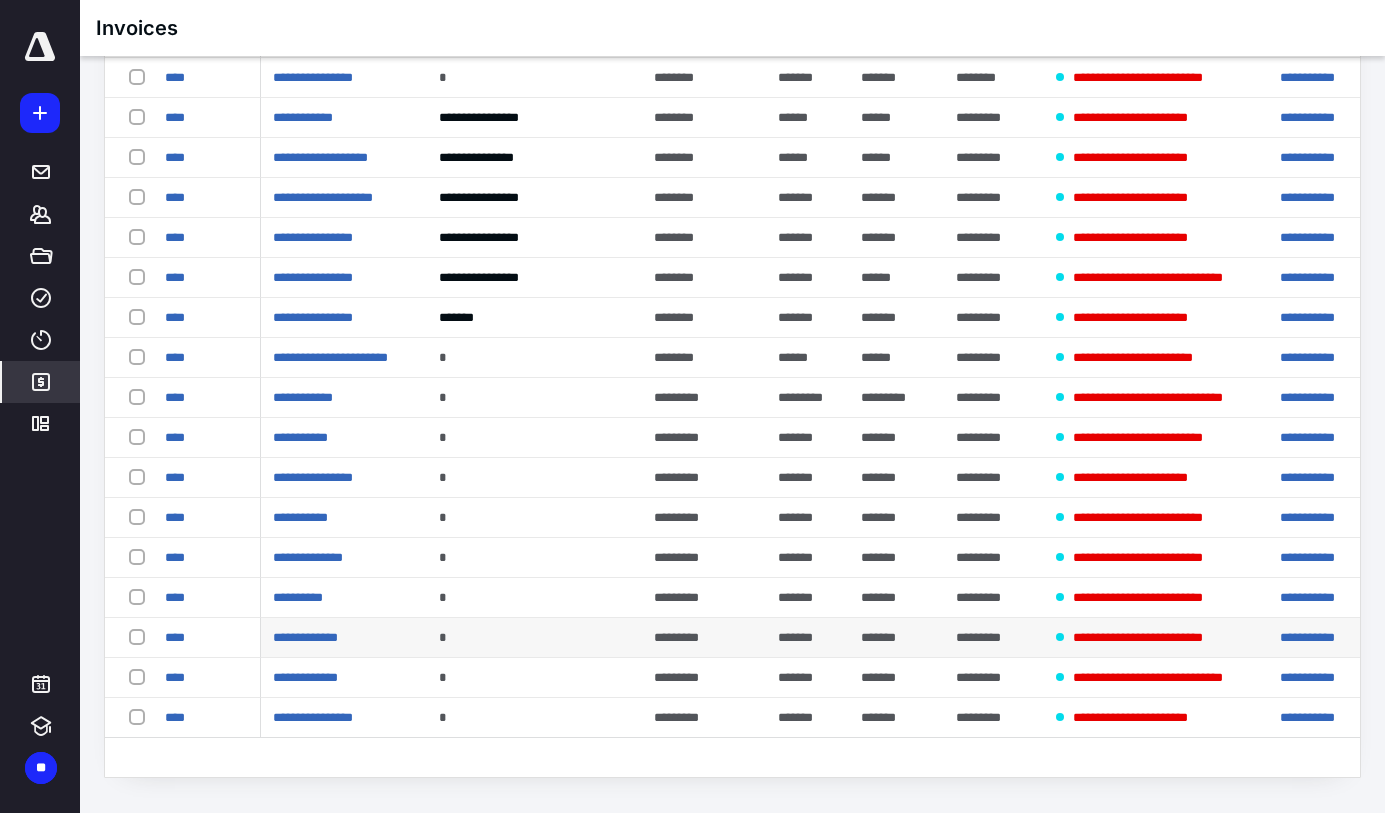 scroll, scrollTop: 487, scrollLeft: 0, axis: vertical 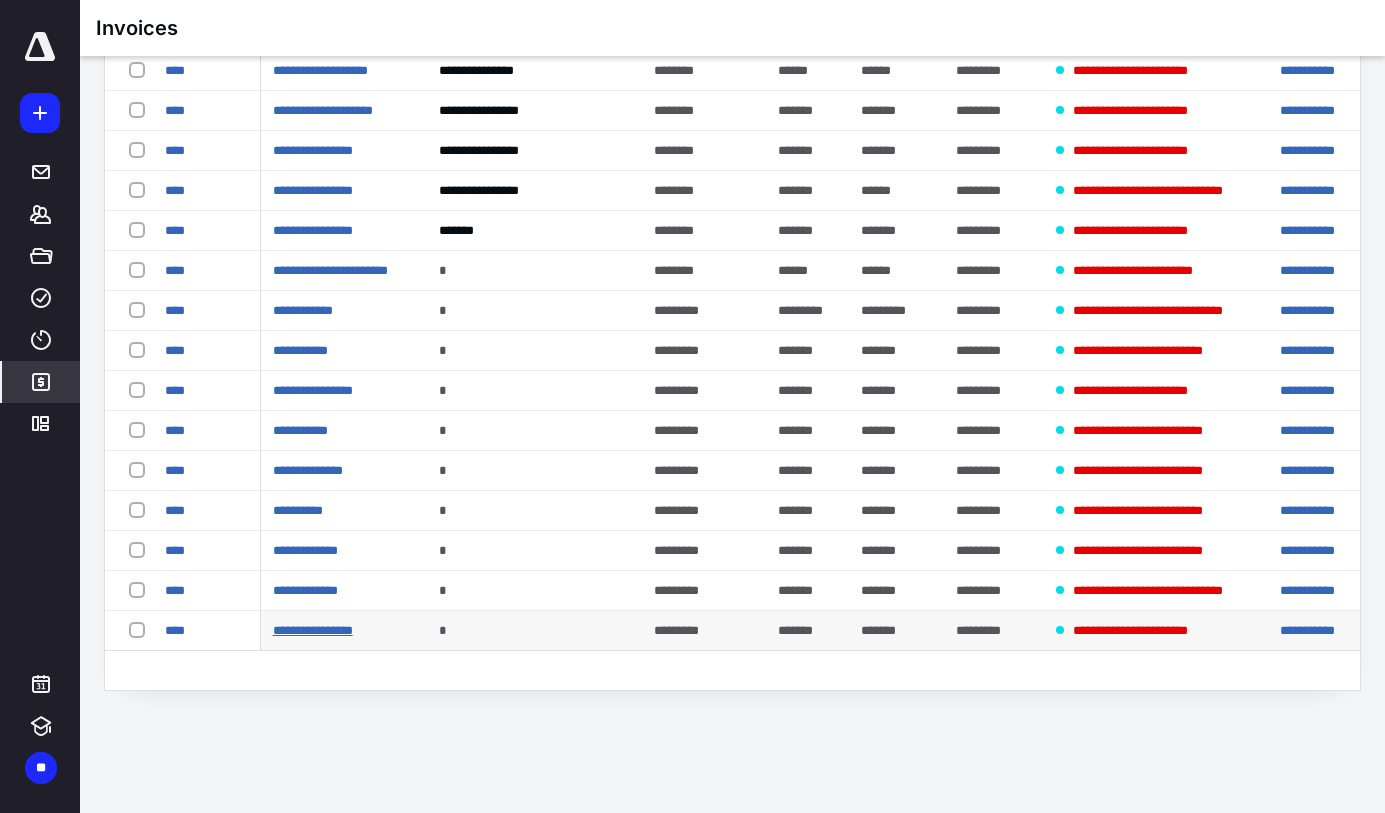 click on "**********" at bounding box center [313, 630] 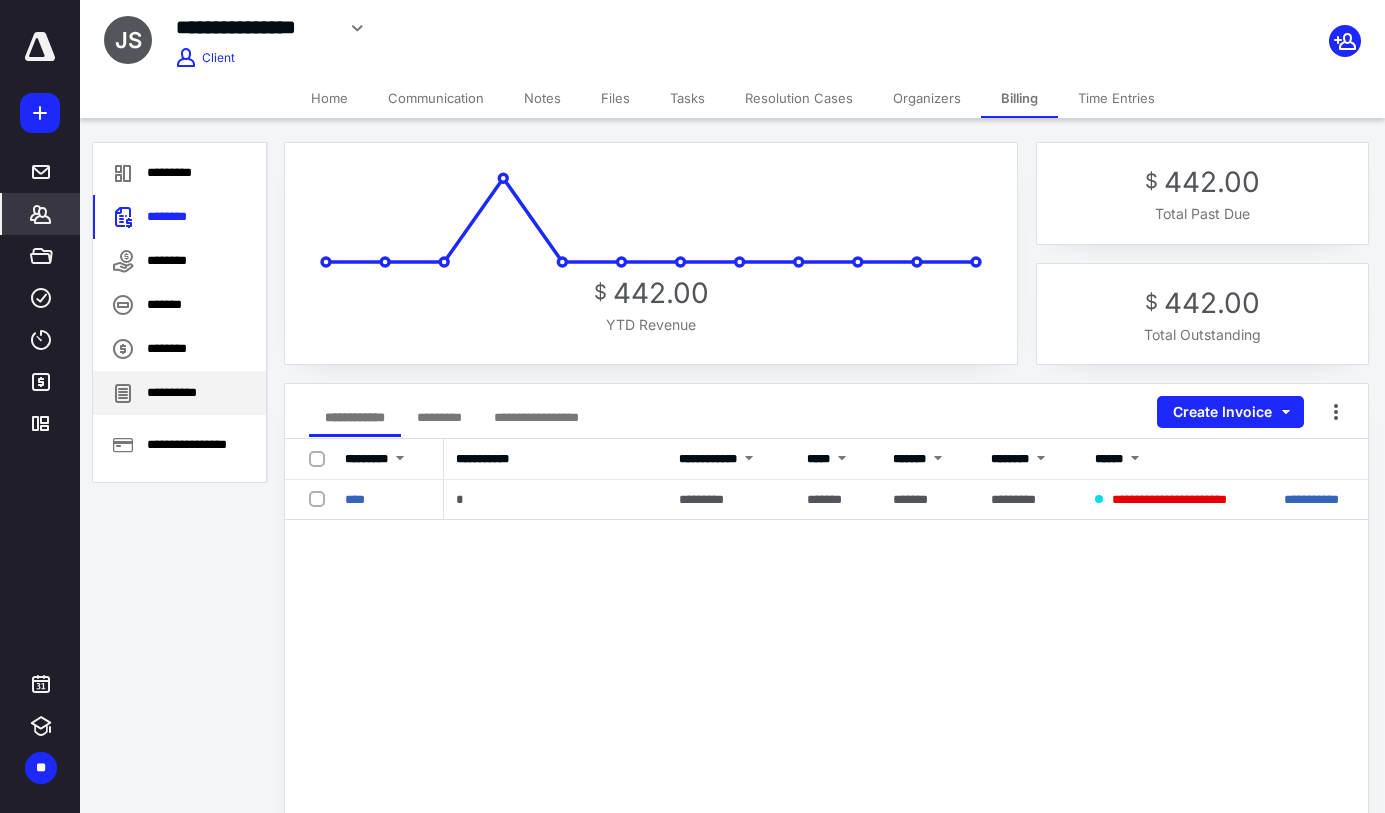 click on "**********" at bounding box center [179, 393] 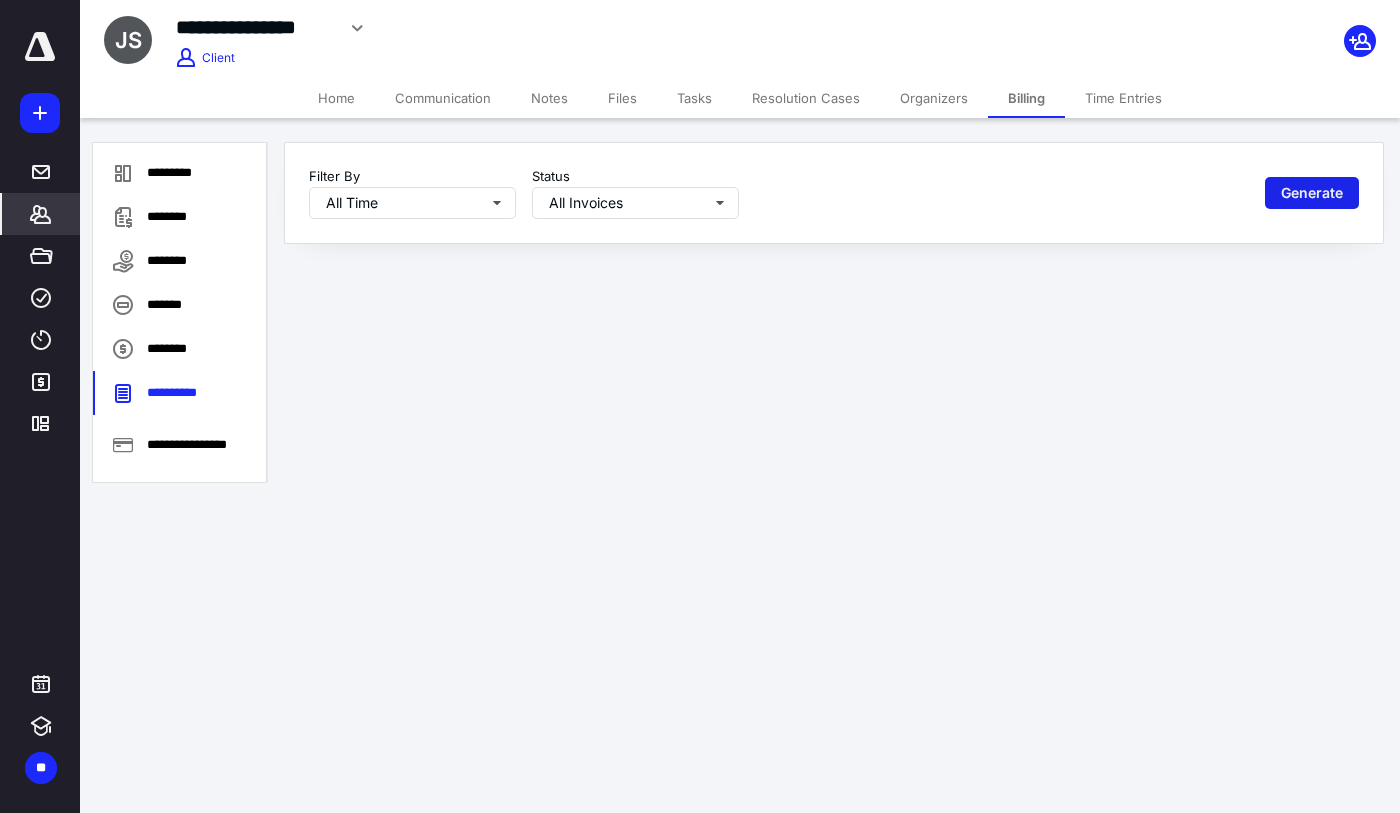 drag, startPoint x: 1308, startPoint y: 189, endPoint x: 1289, endPoint y: 200, distance: 21.954498 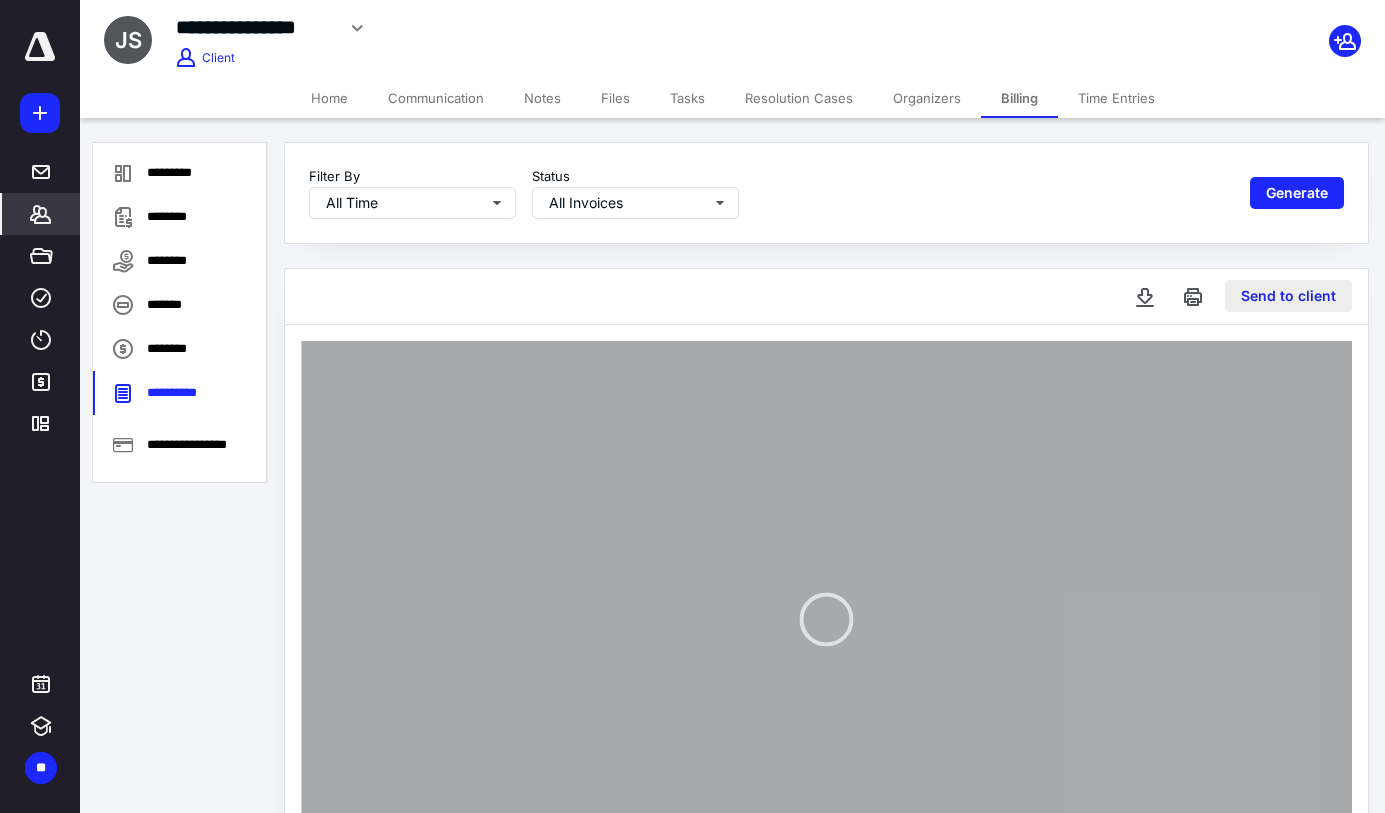 click on "Send to client" at bounding box center [1288, 296] 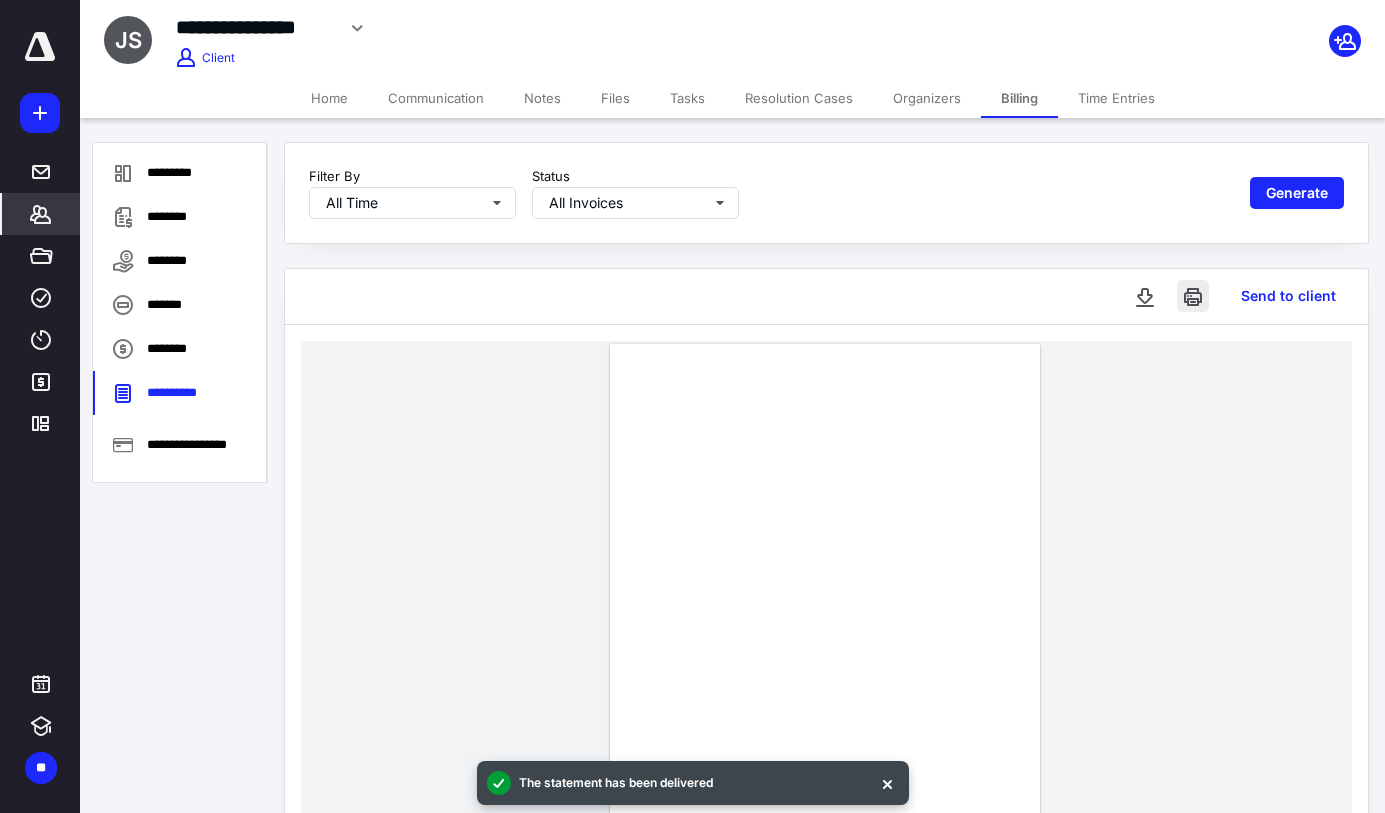 click at bounding box center [1193, 296] 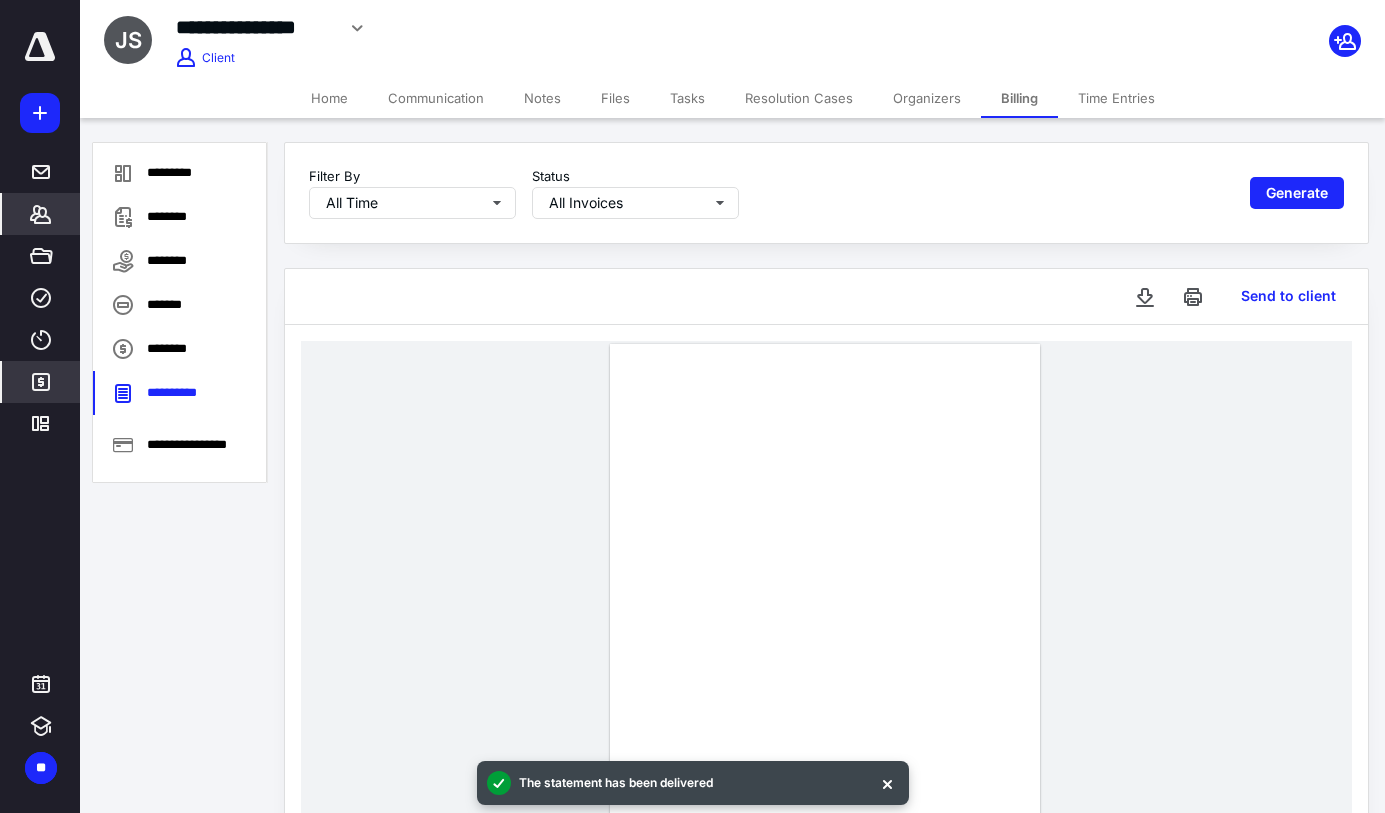 click on "*******" at bounding box center [41, 382] 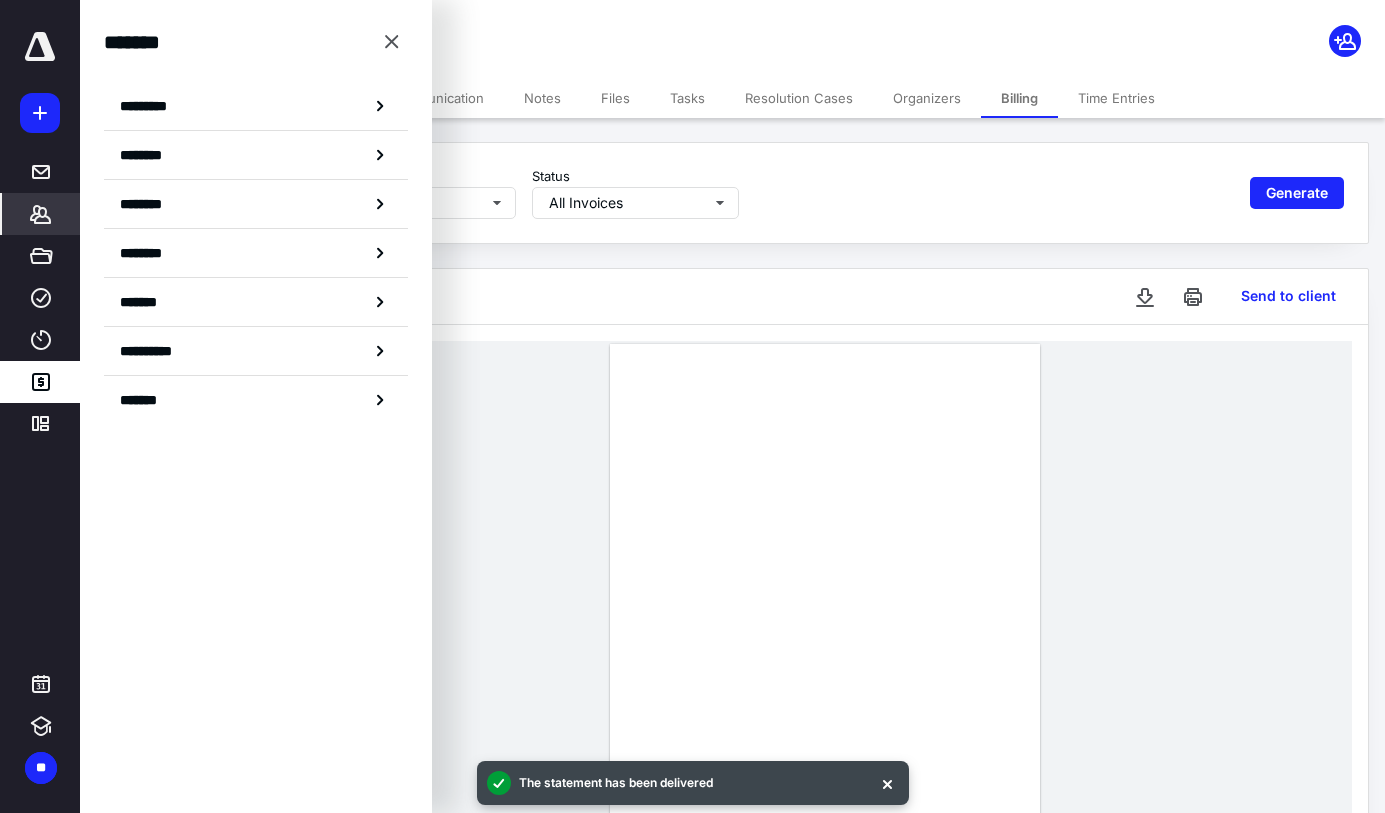 click on "********" at bounding box center [256, 155] 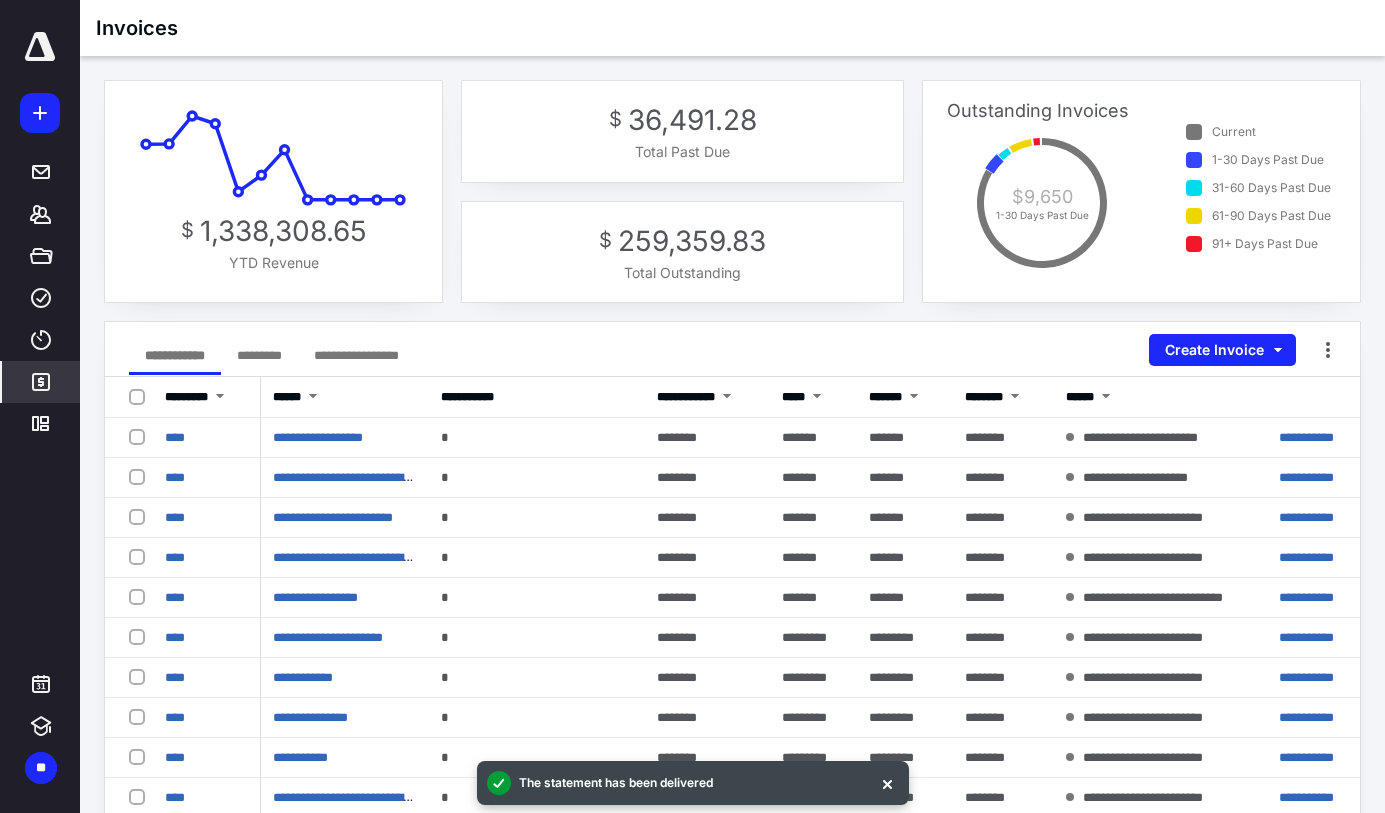 click 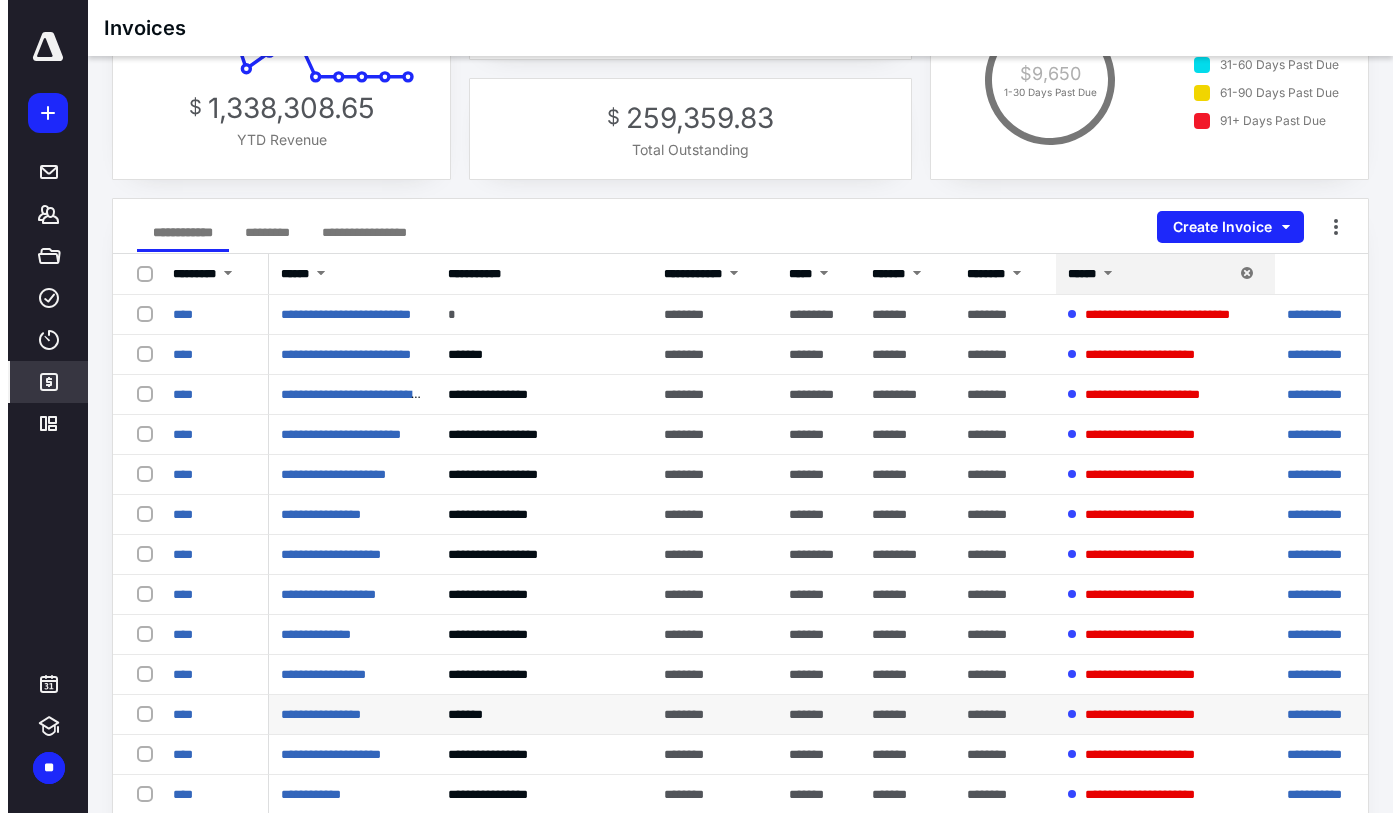 scroll, scrollTop: 0, scrollLeft: 0, axis: both 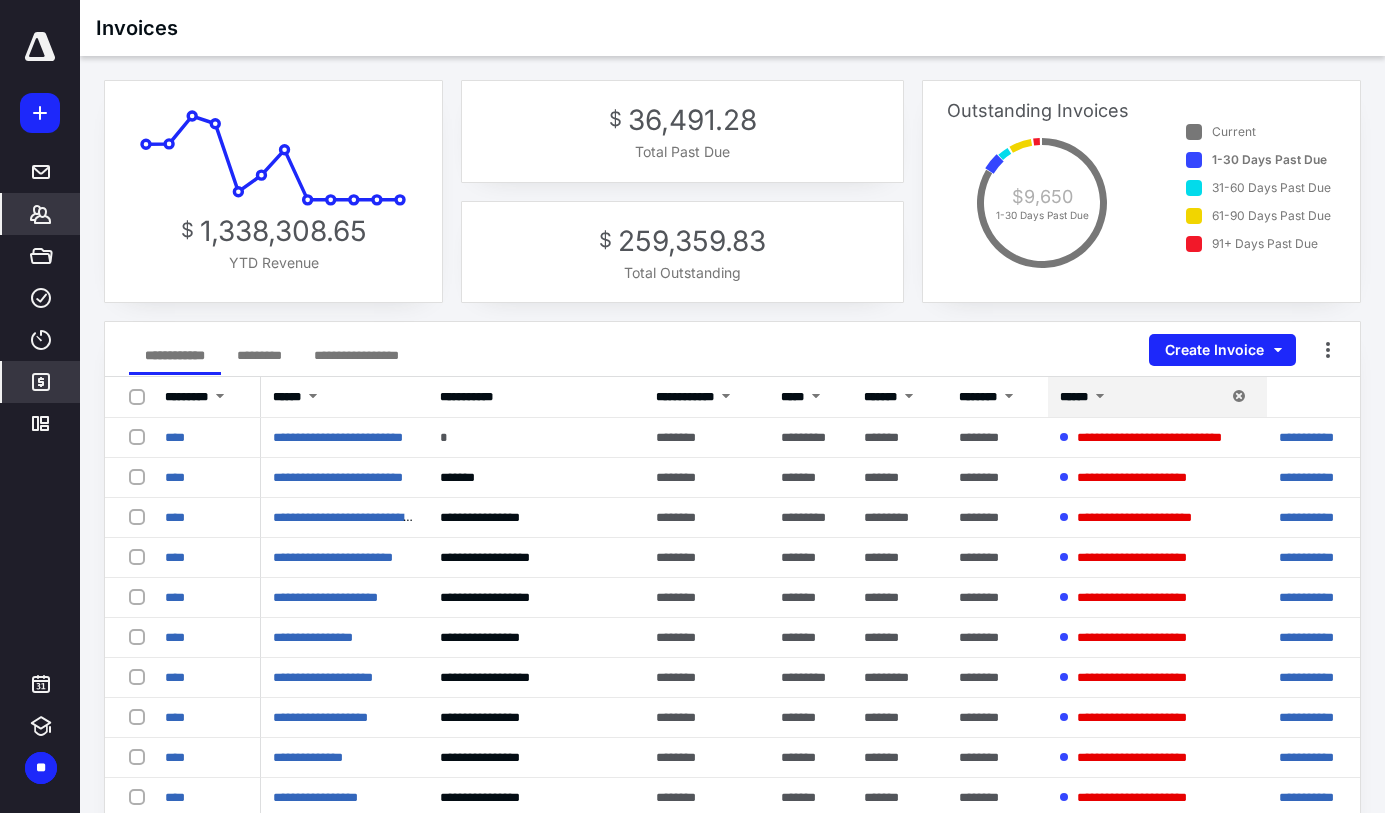 click 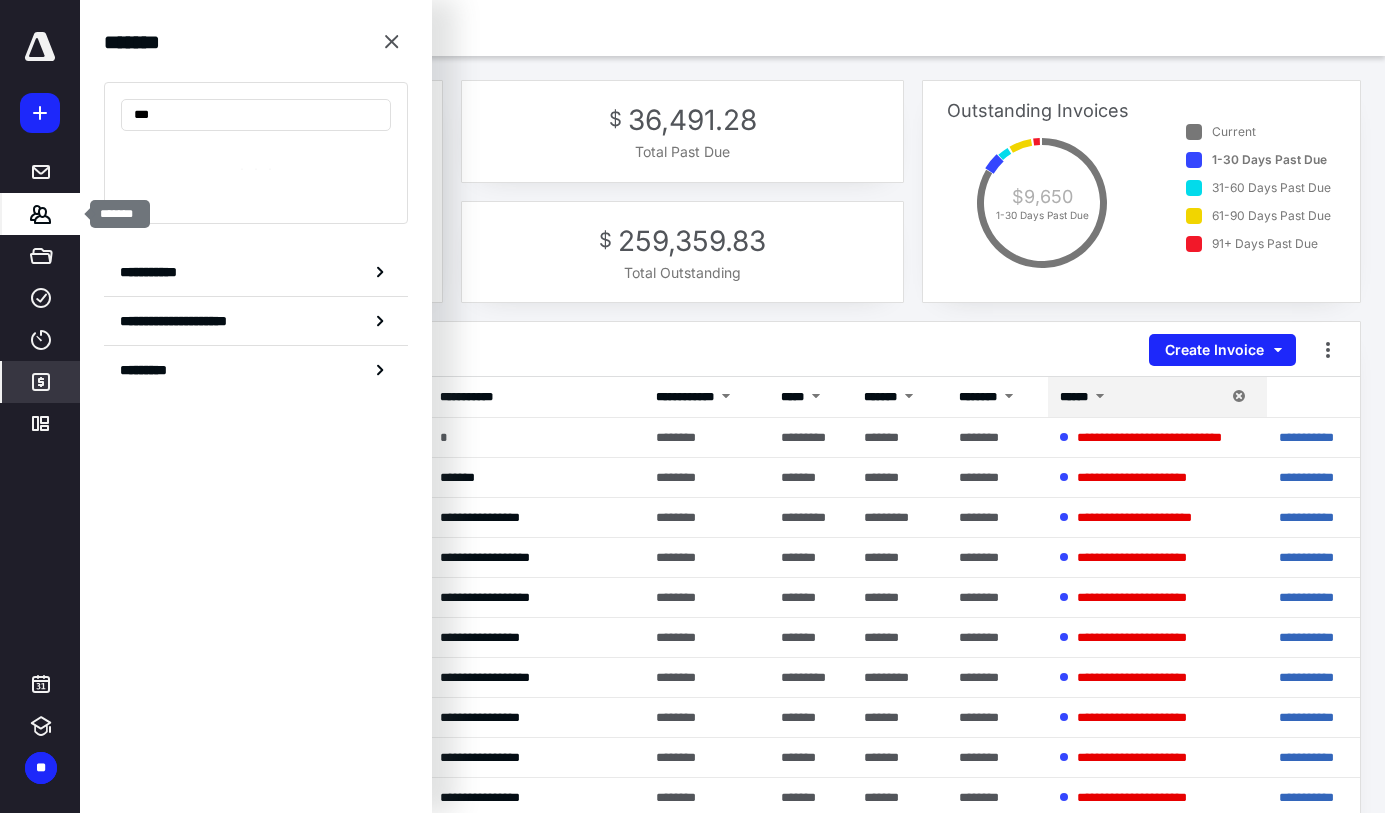 type on "****" 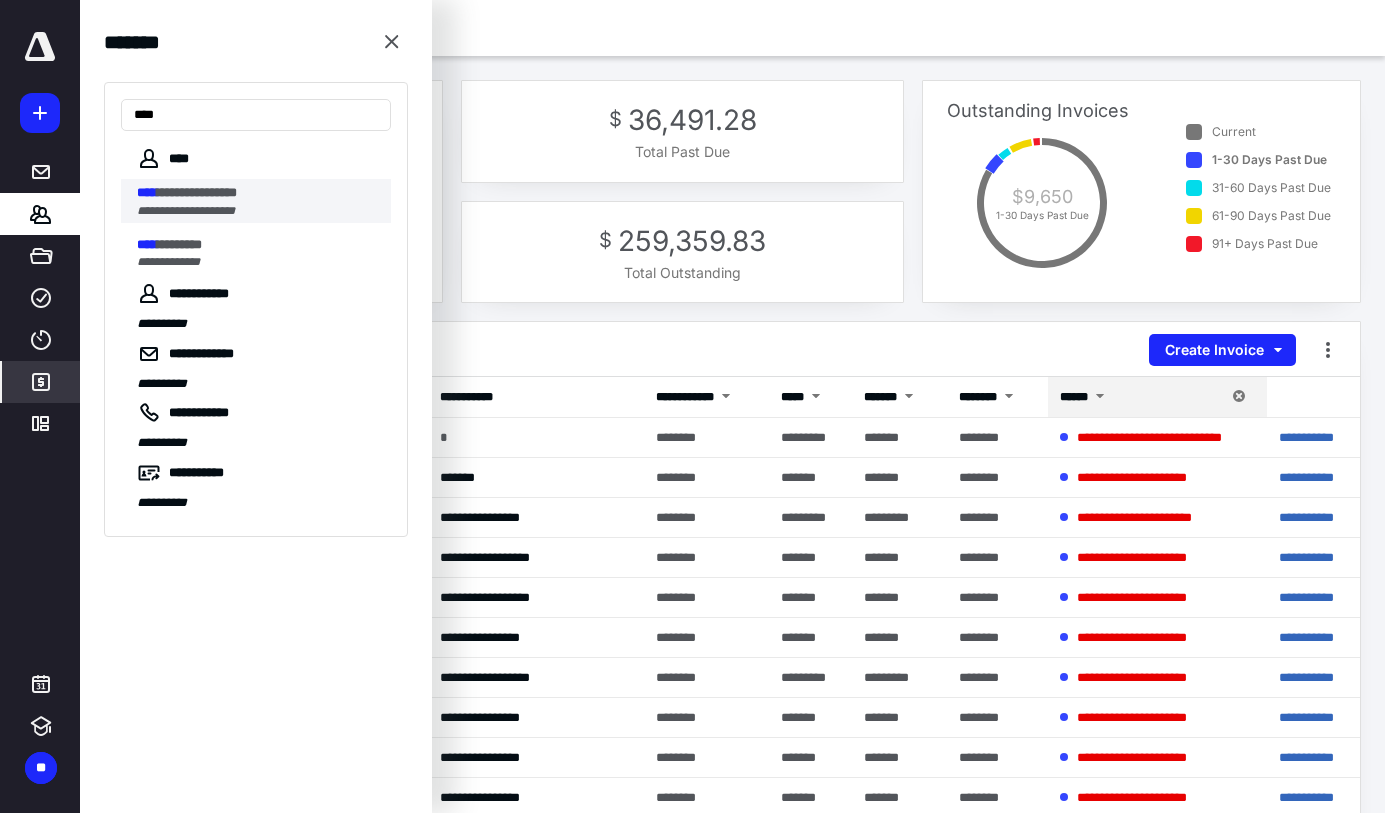 click on "**********" at bounding box center (186, 211) 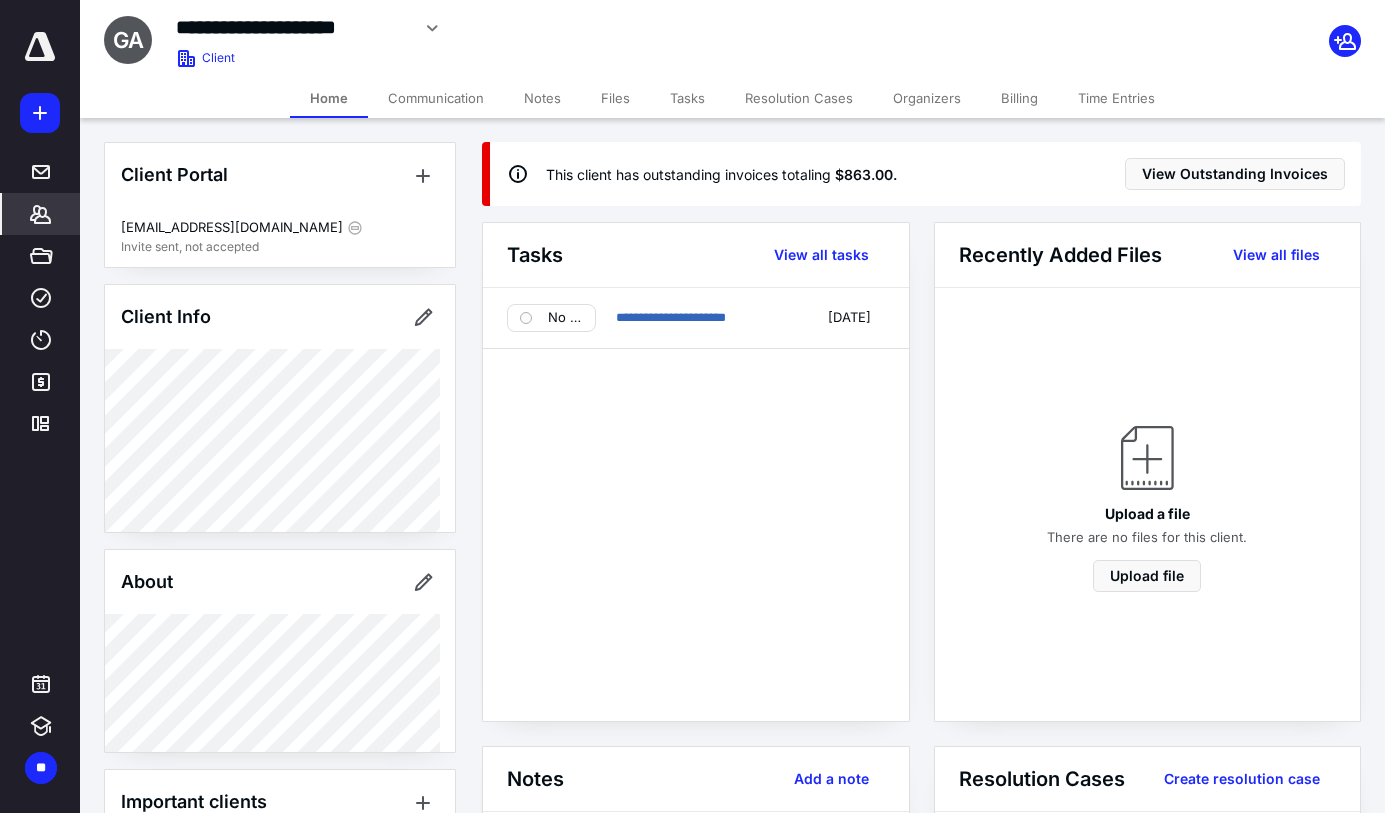 click on "Billing" at bounding box center [1019, 98] 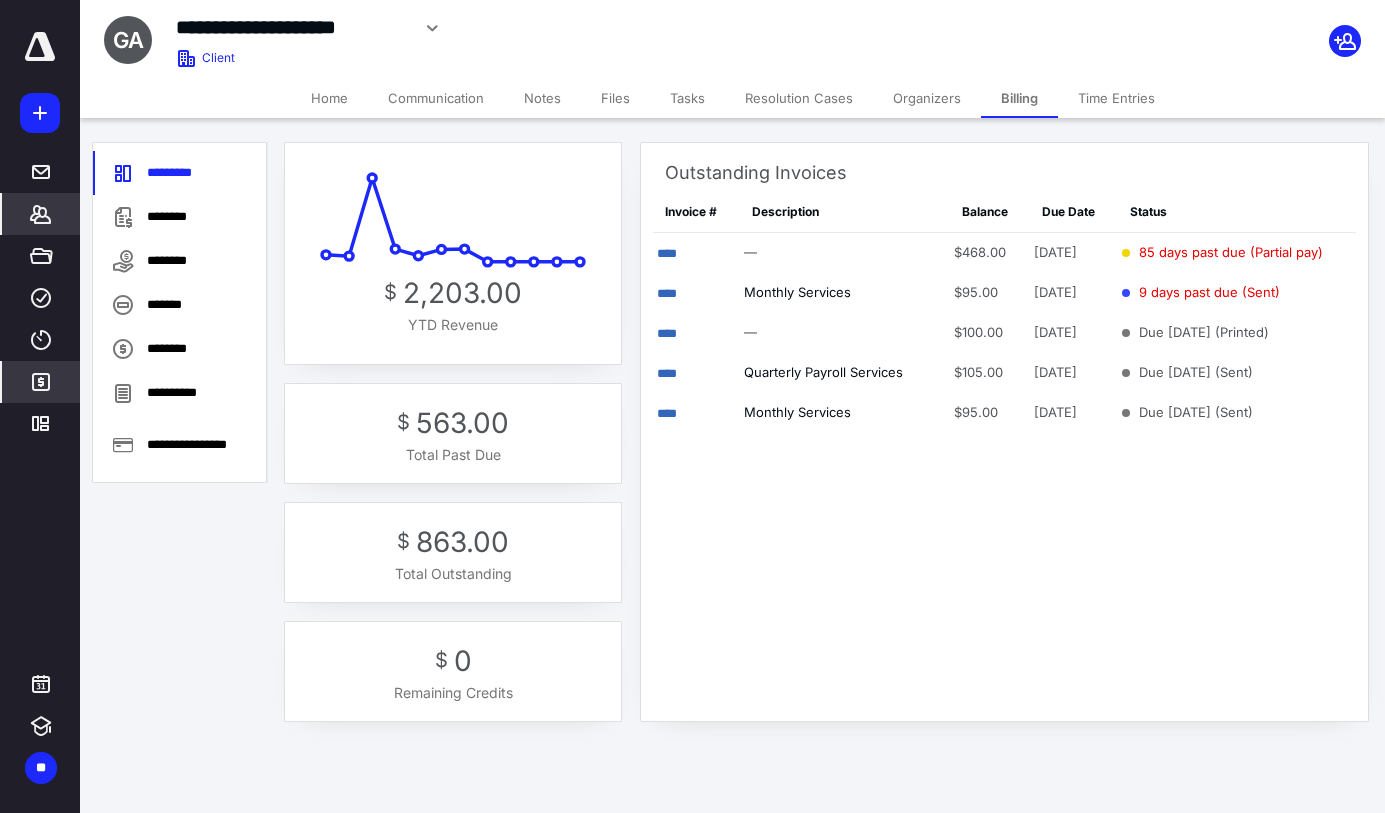 click 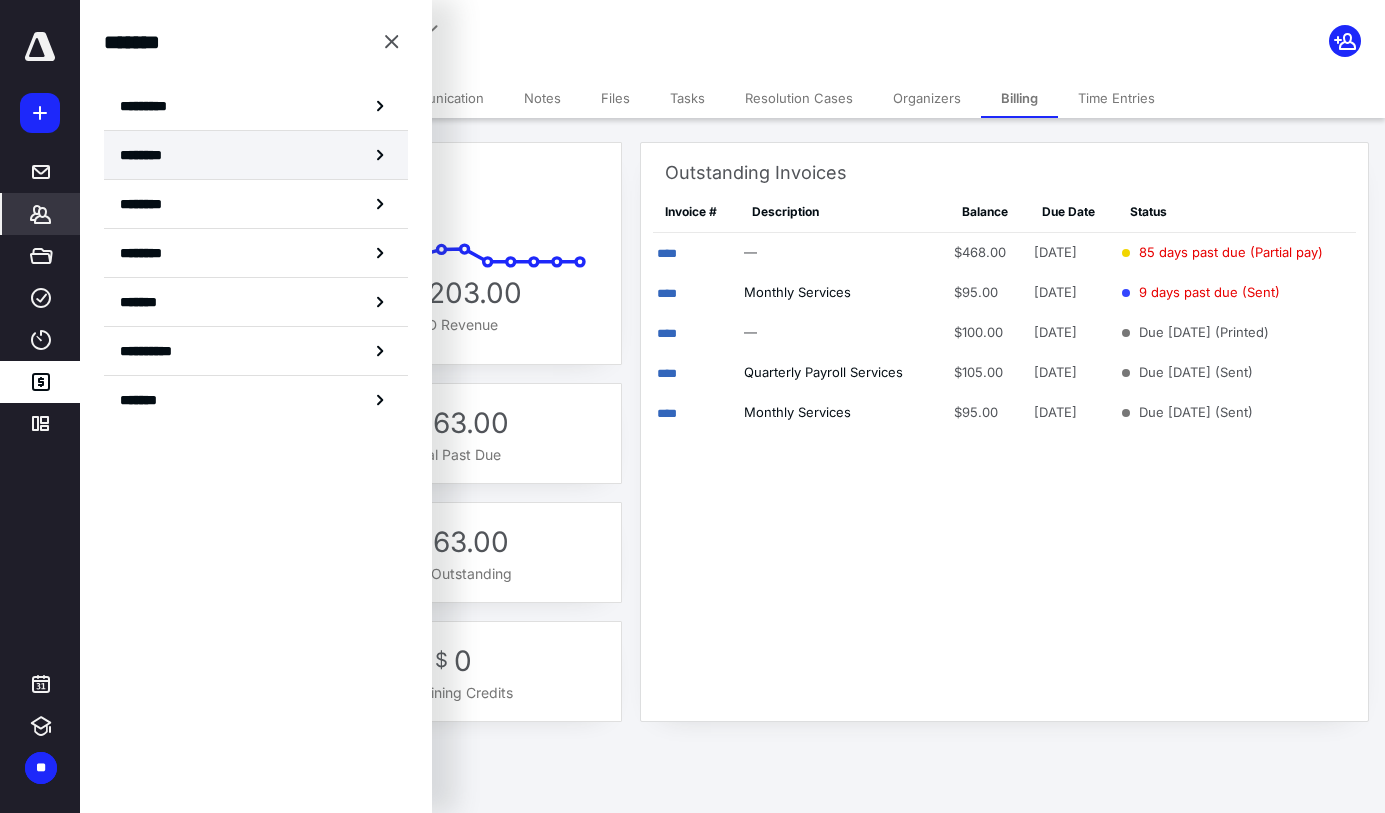 click on "********" at bounding box center (148, 155) 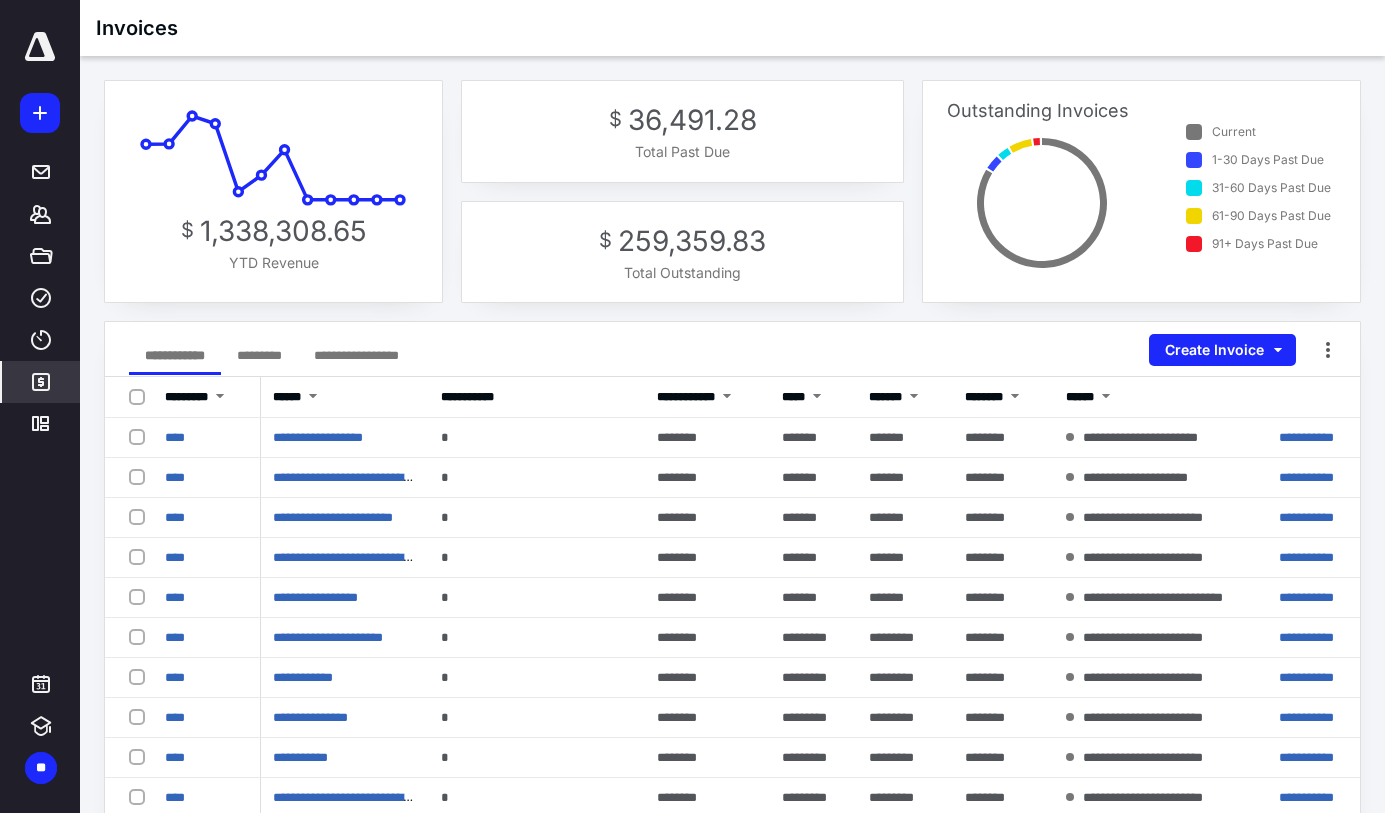 click 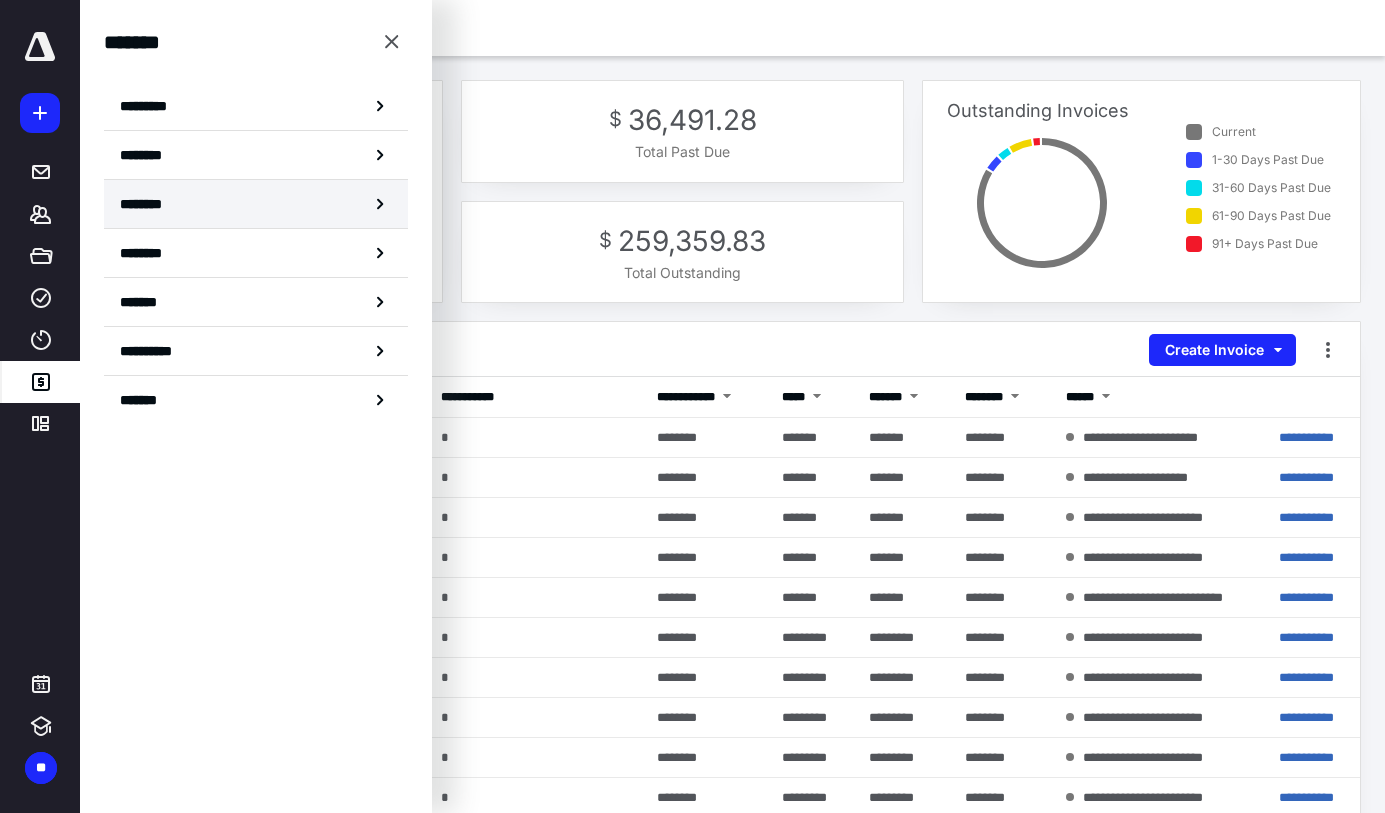 click on "********" at bounding box center [256, 204] 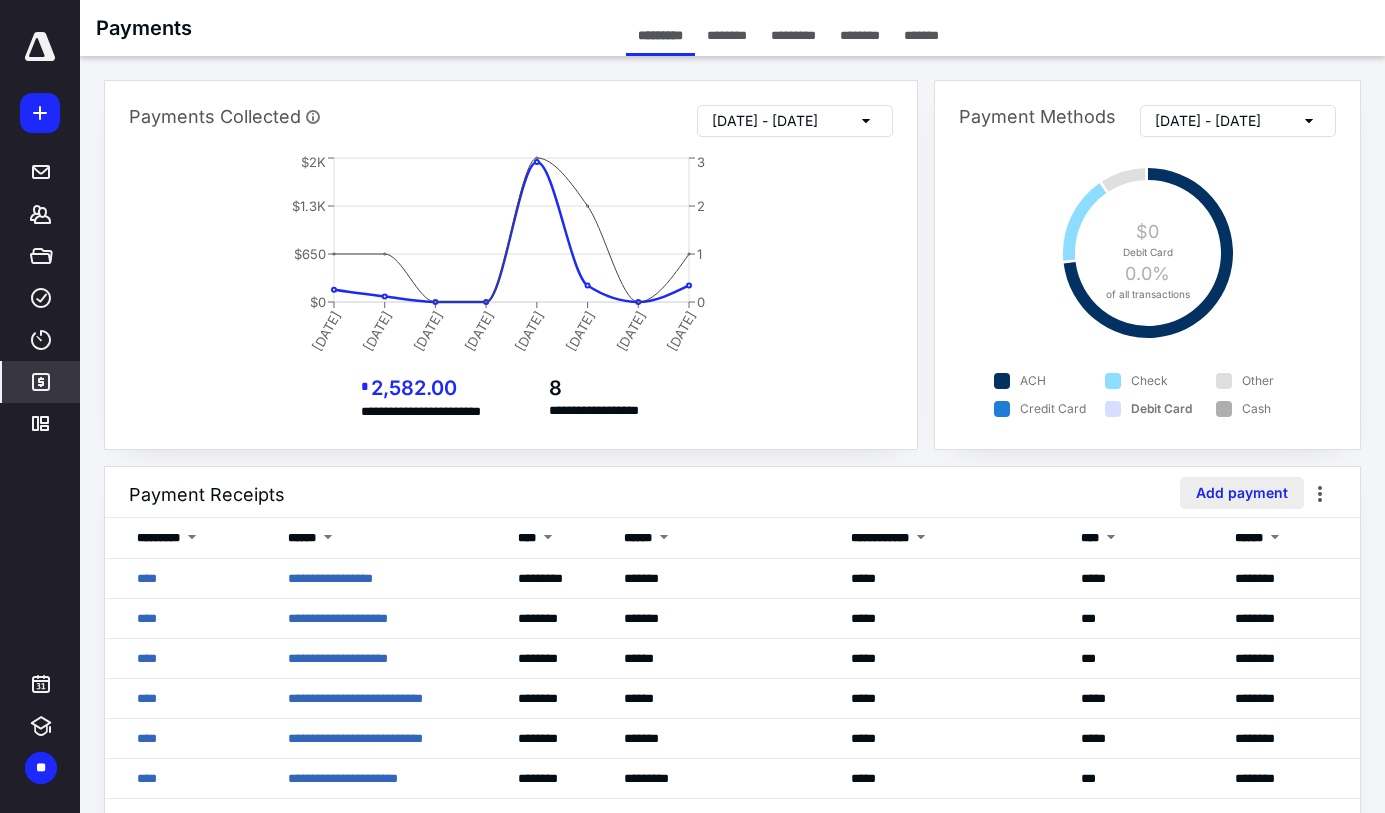click on "Add payment" at bounding box center [1242, 493] 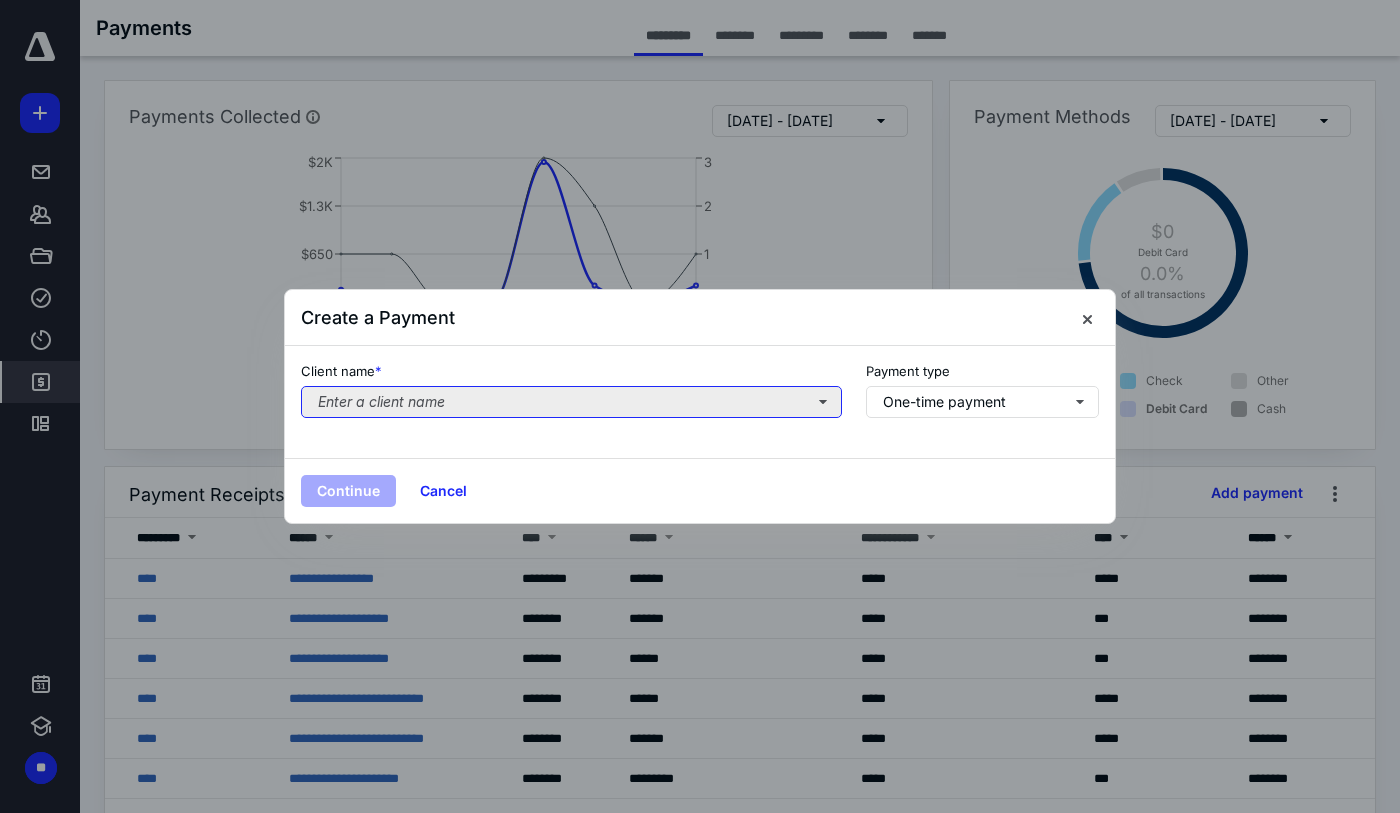 click on "Enter a client name" at bounding box center [571, 402] 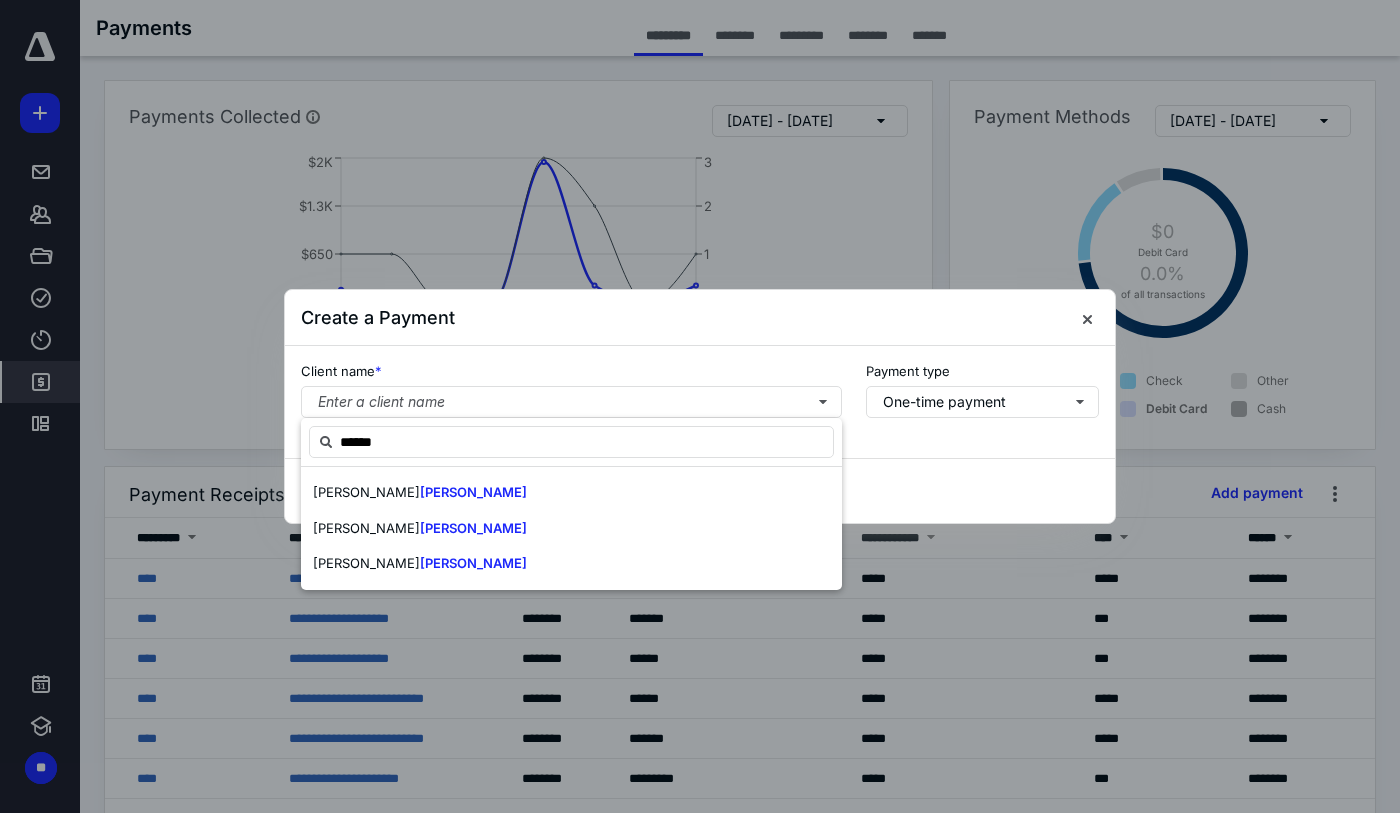click on "[PERSON_NAME]" at bounding box center [571, 564] 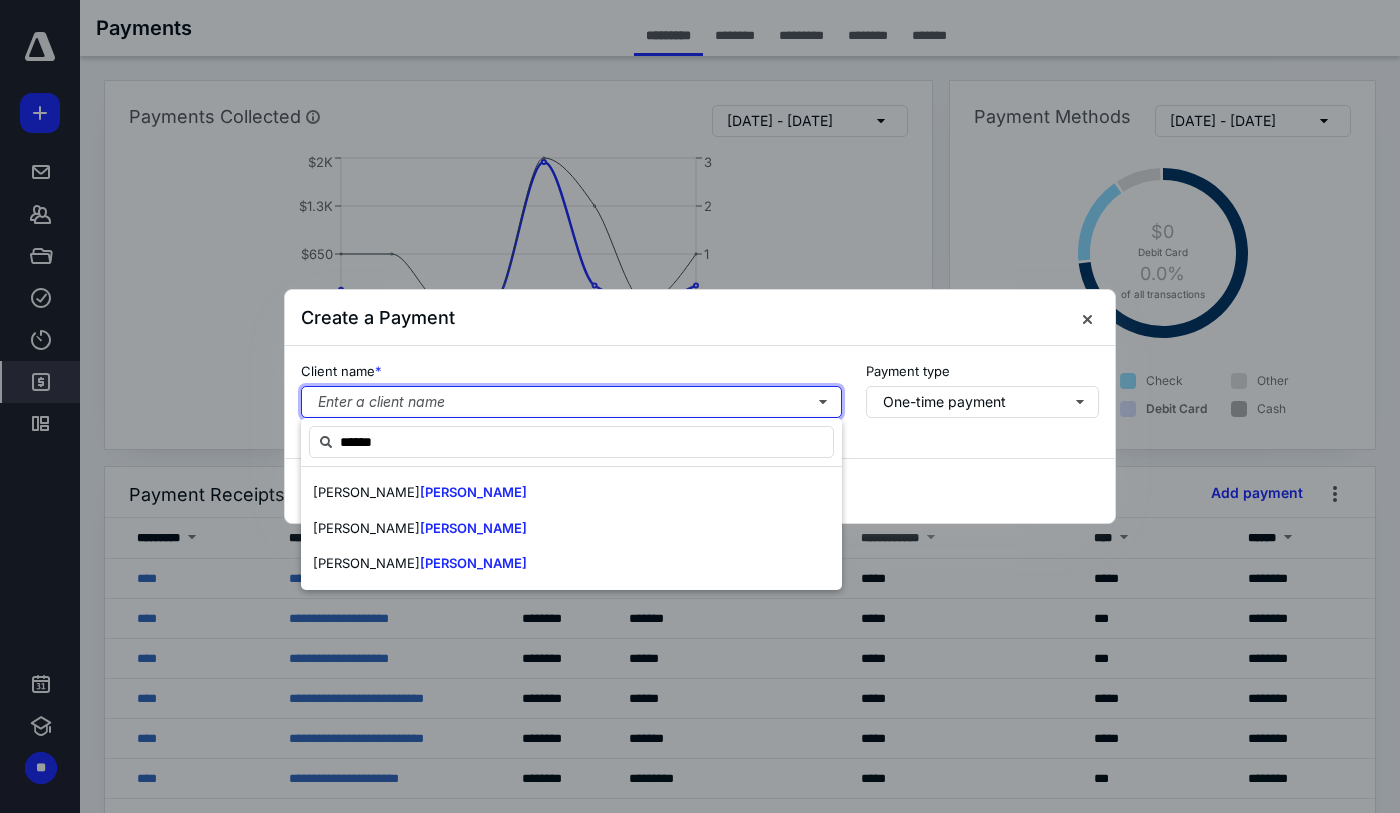 type 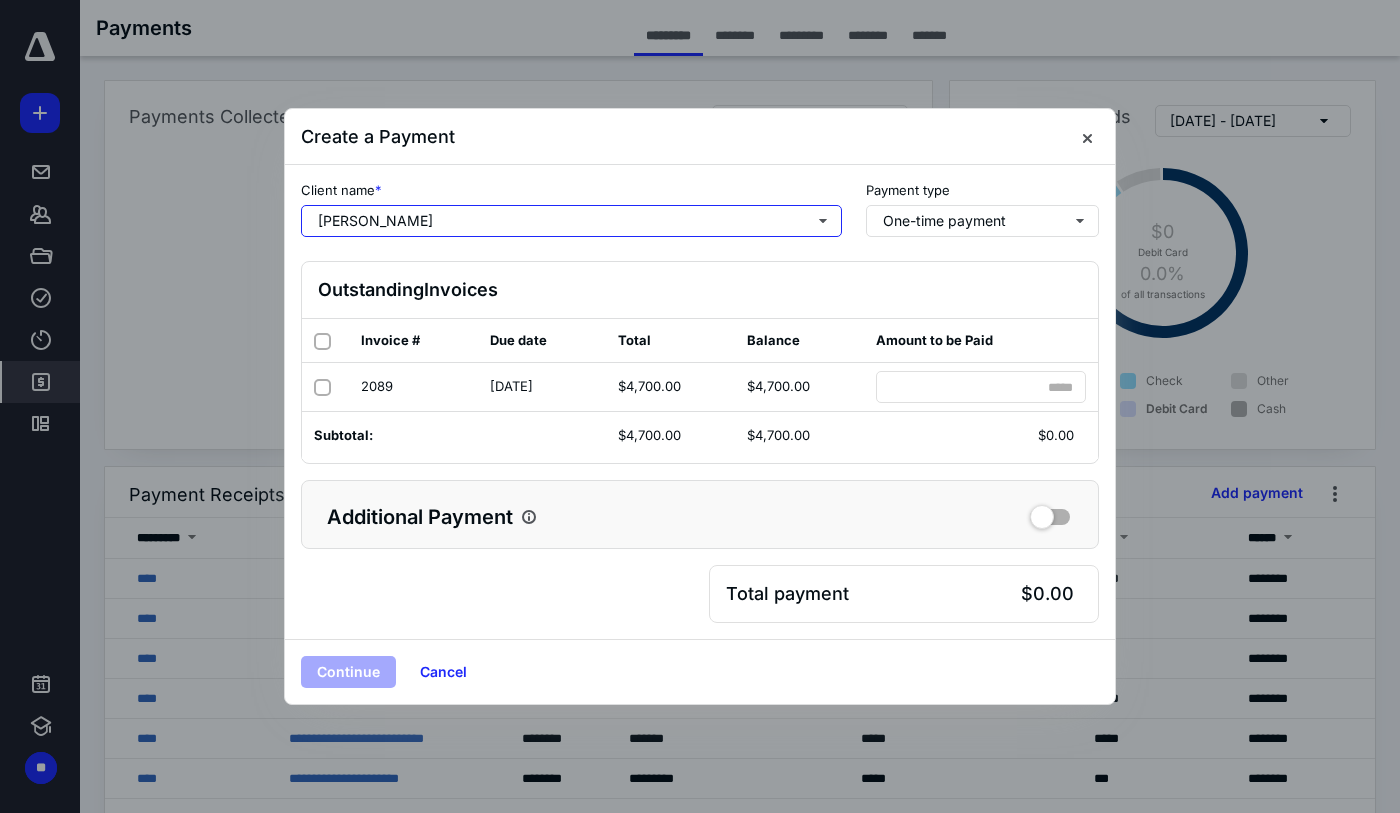 type 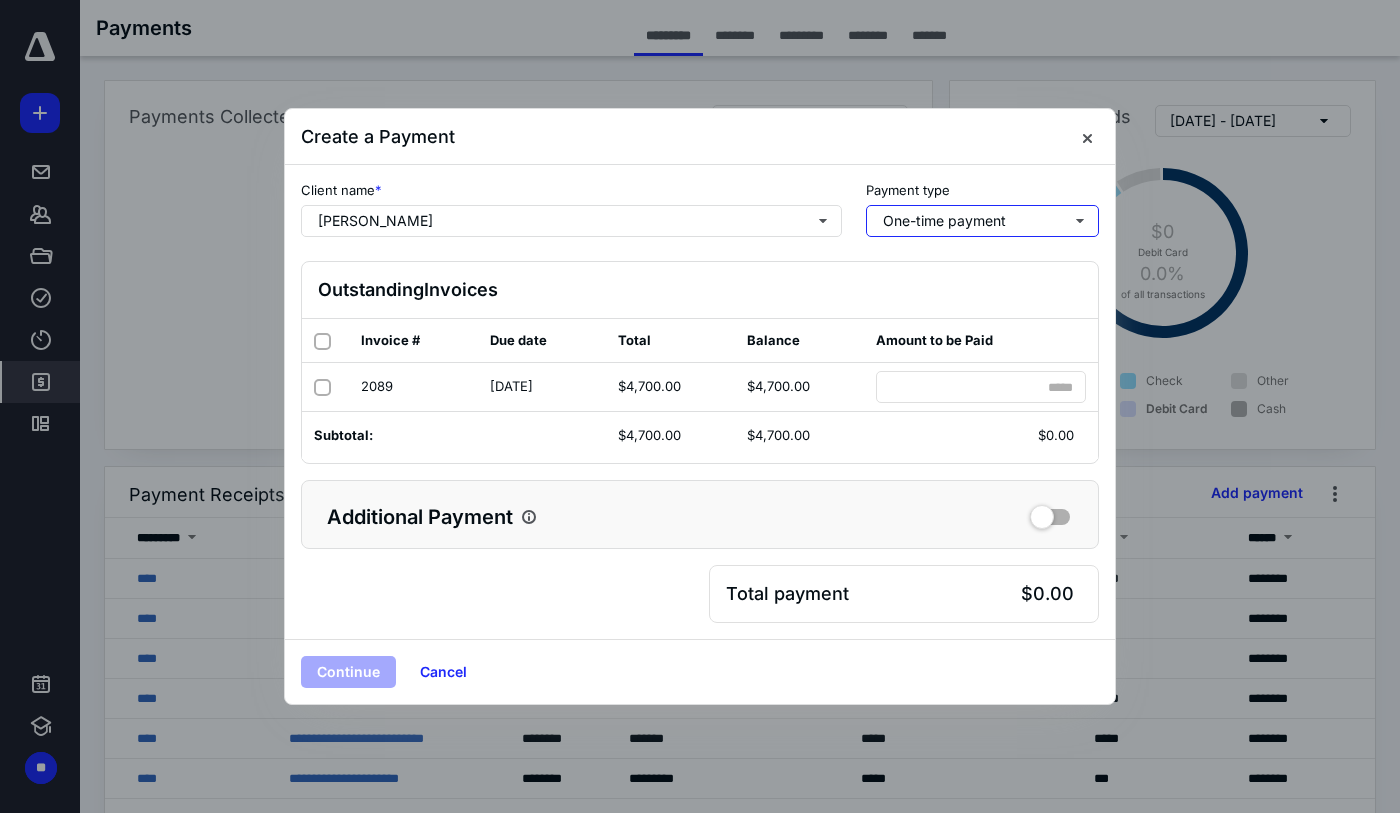 type 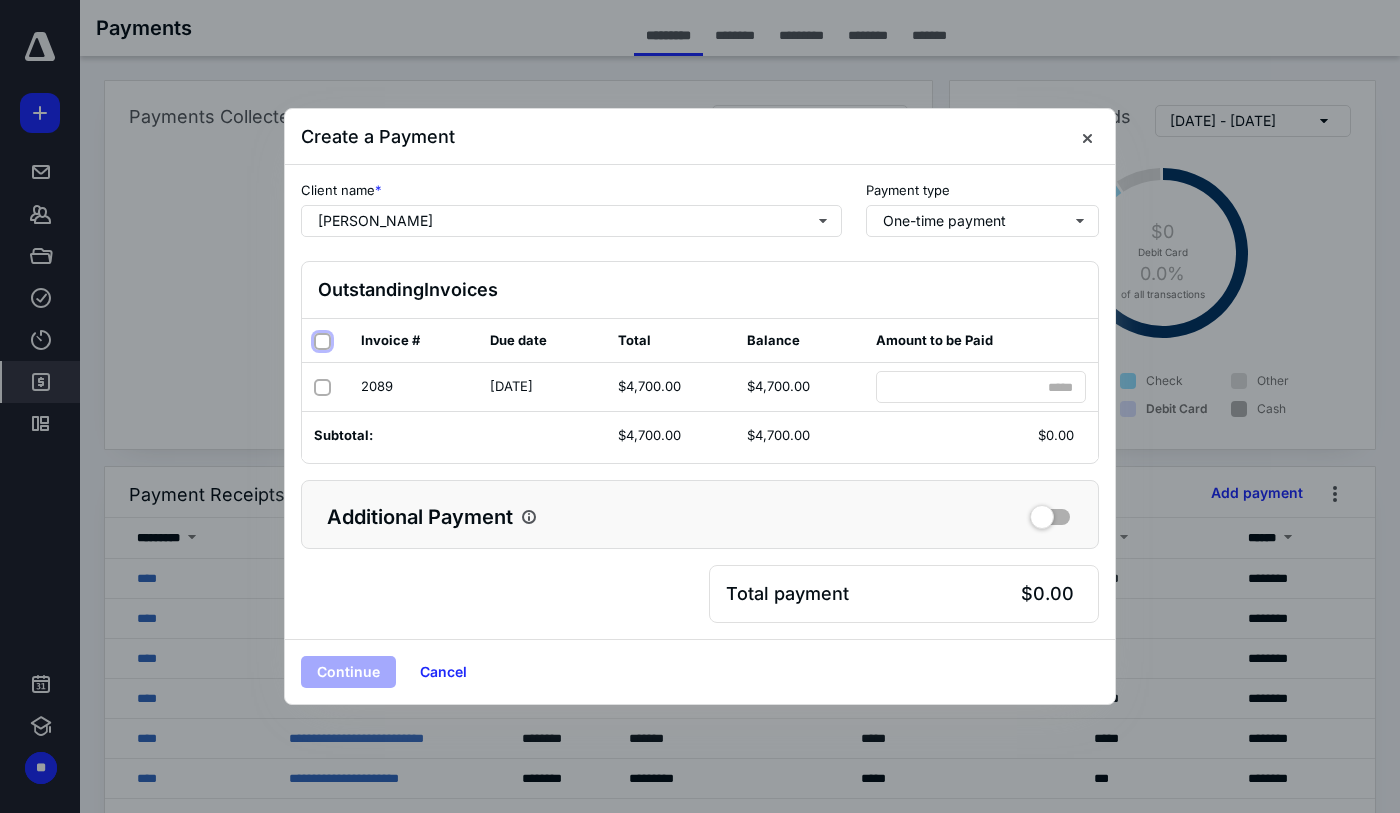 click at bounding box center [322, 341] 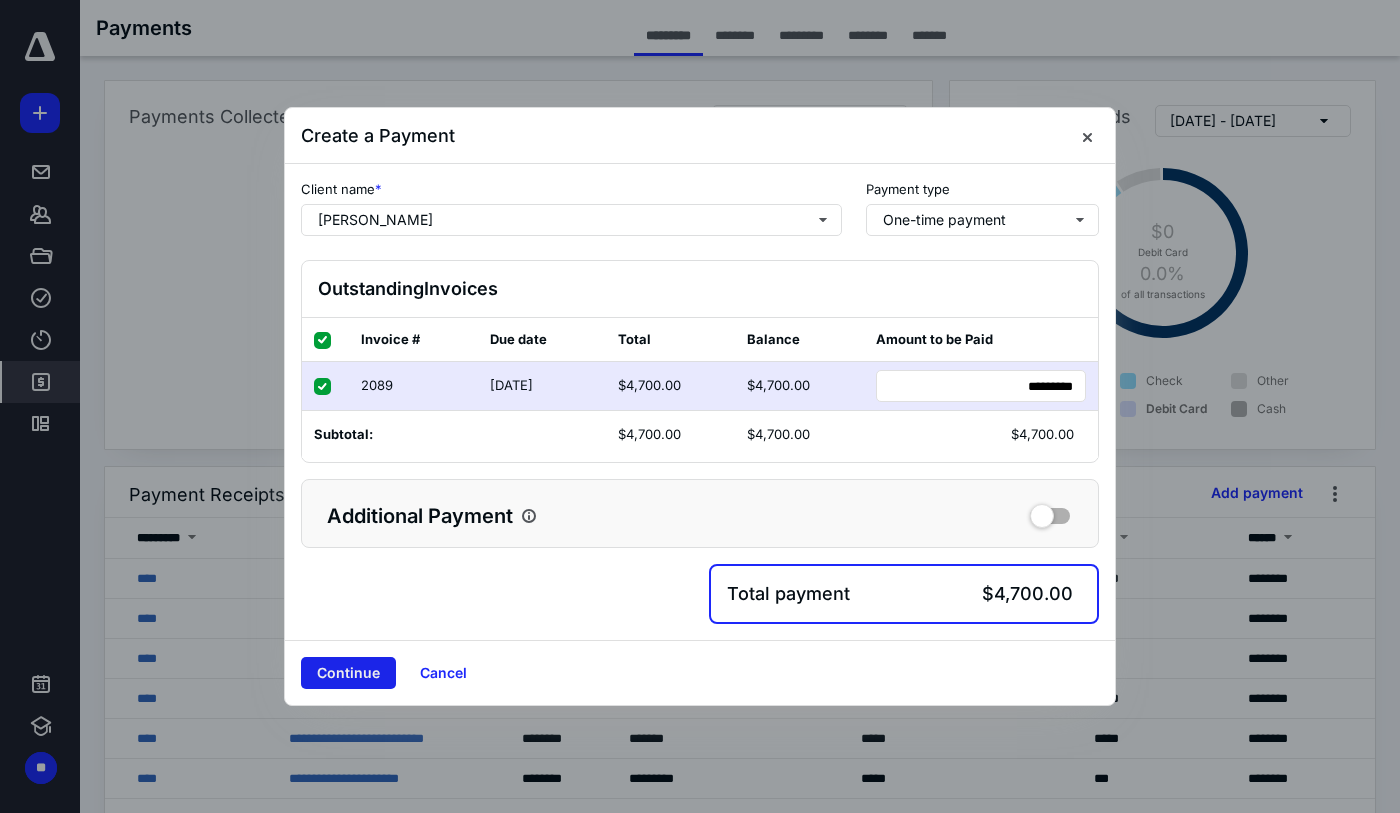 click on "Continue" at bounding box center [348, 673] 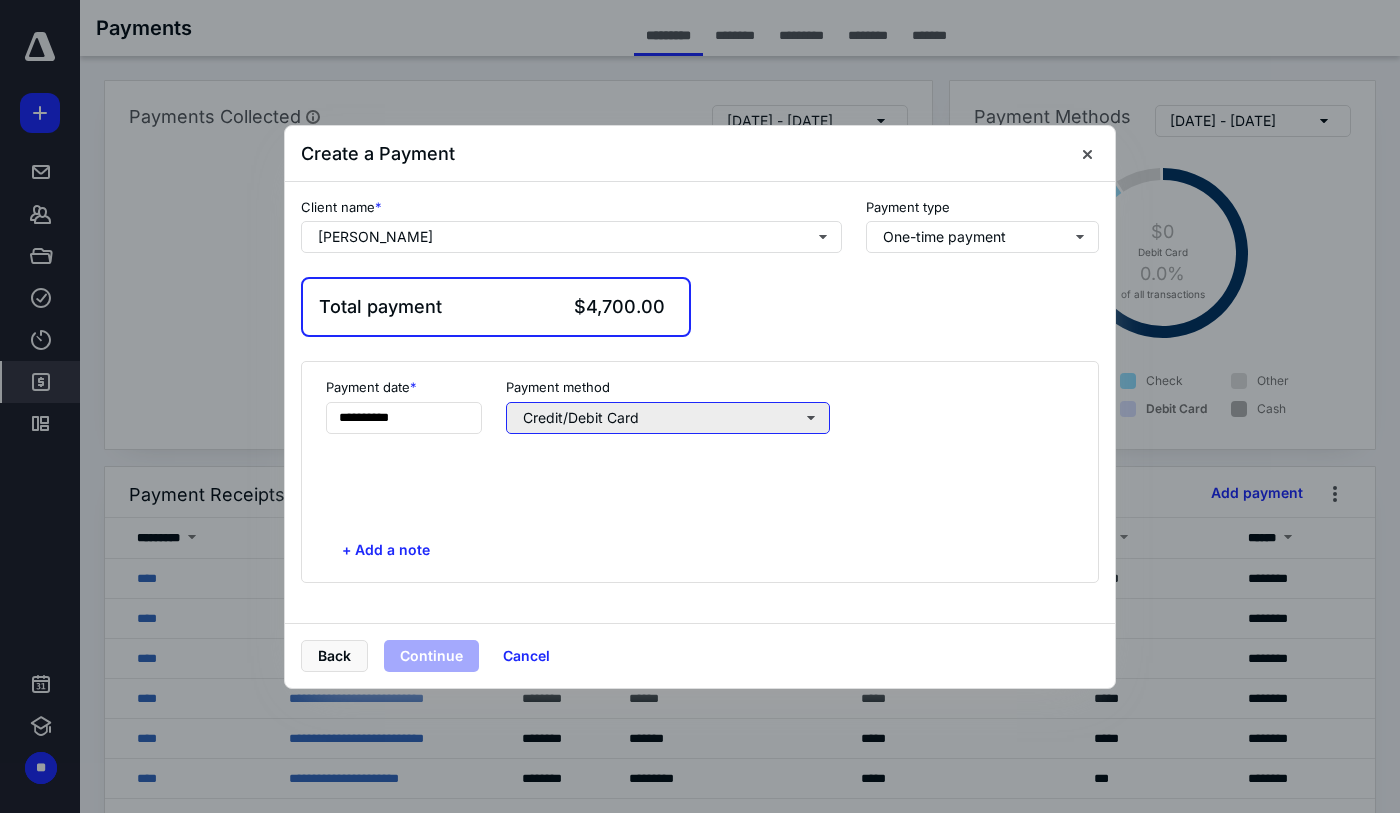 click on "Credit/Debit Card" at bounding box center (668, 418) 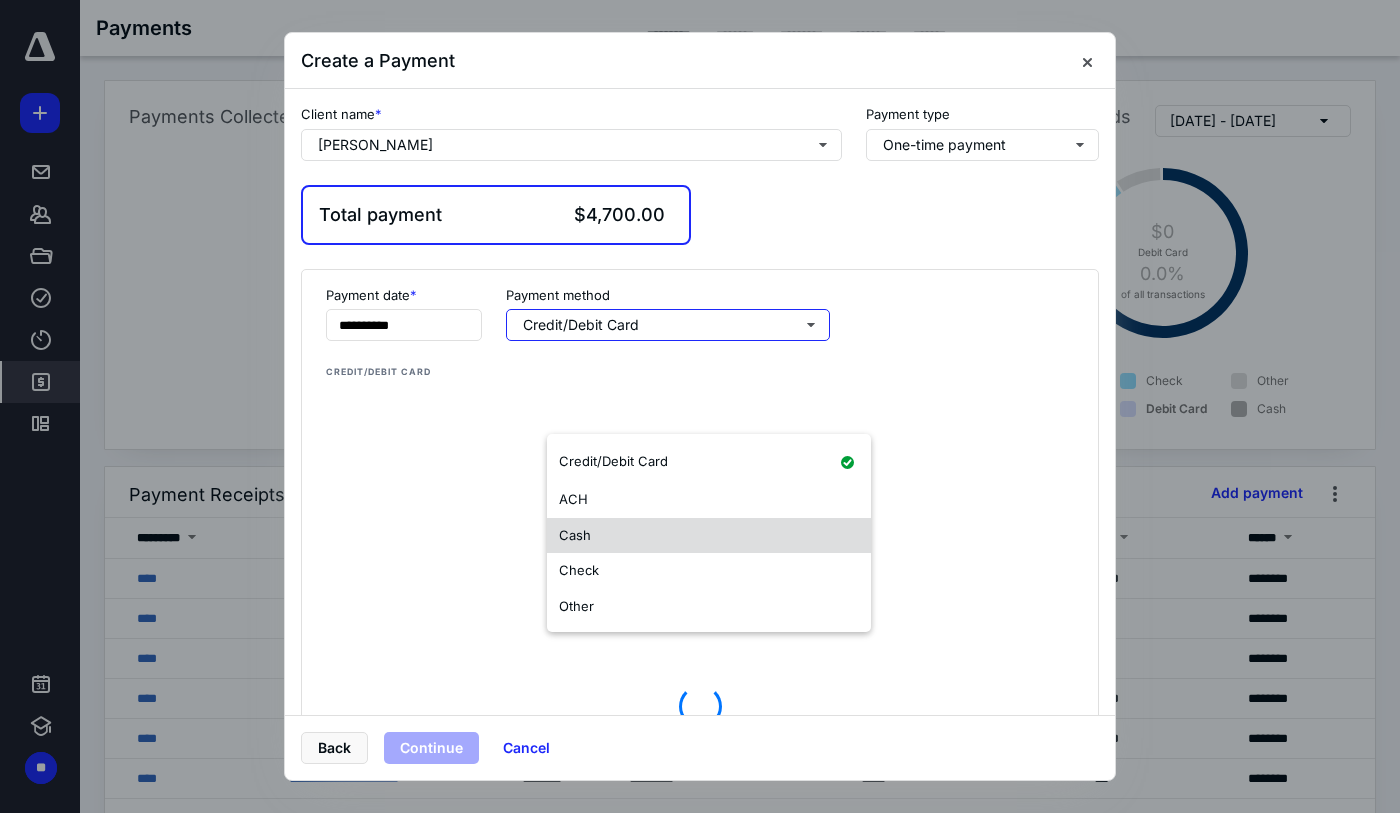 click on "Check" at bounding box center [709, 571] 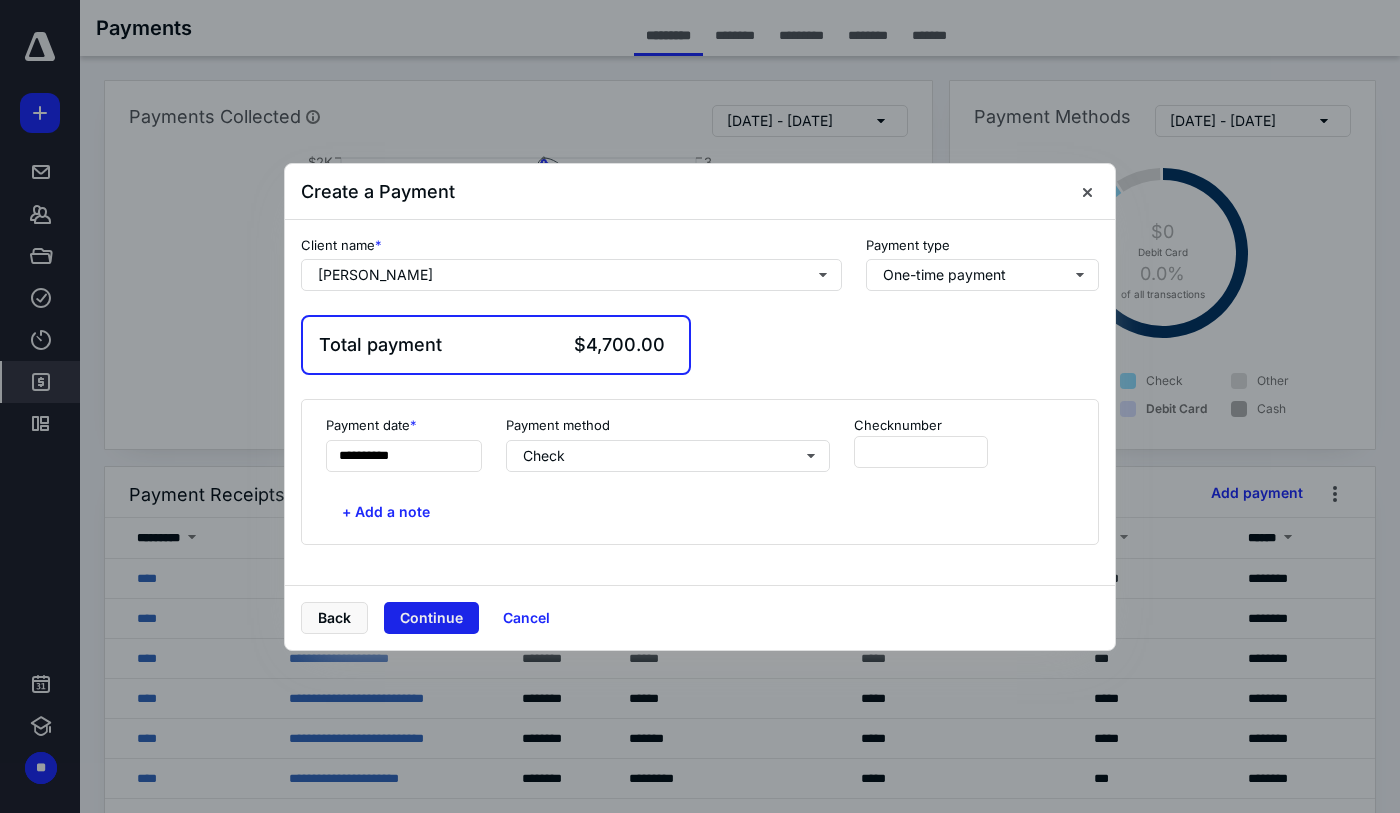 click on "Continue" at bounding box center [431, 618] 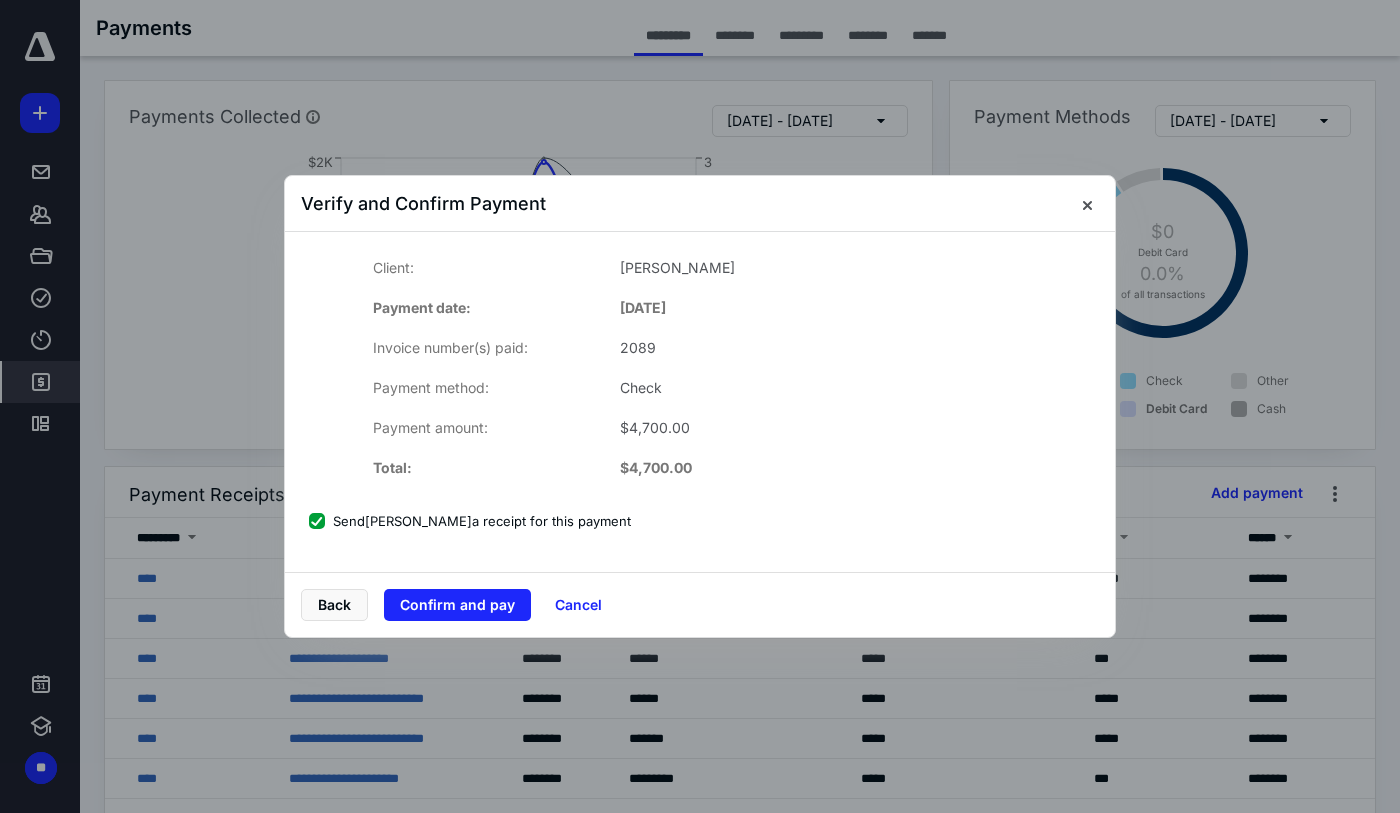 click on "Send  [PERSON_NAME]  a receipt for this payment" at bounding box center (470, 521) 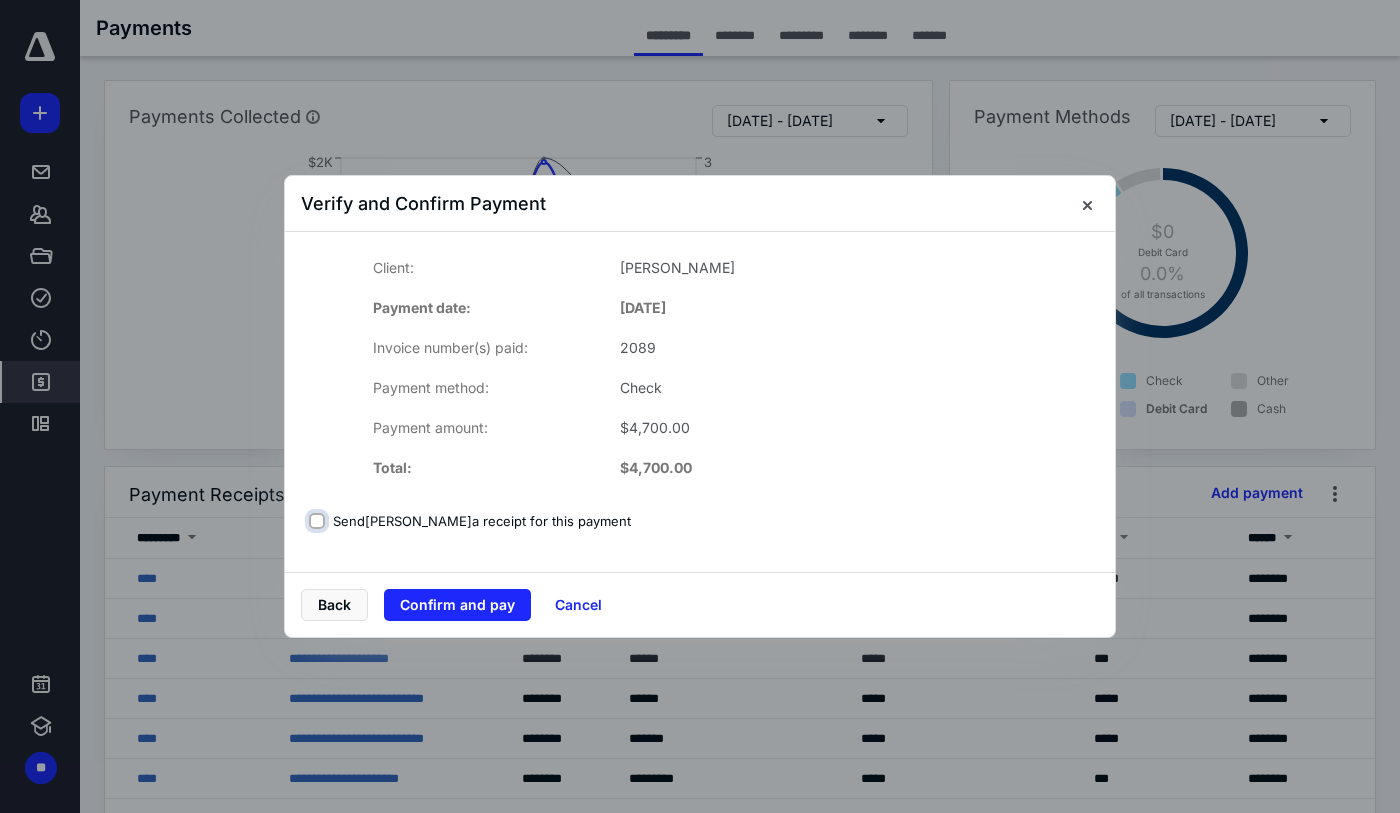 checkbox on "false" 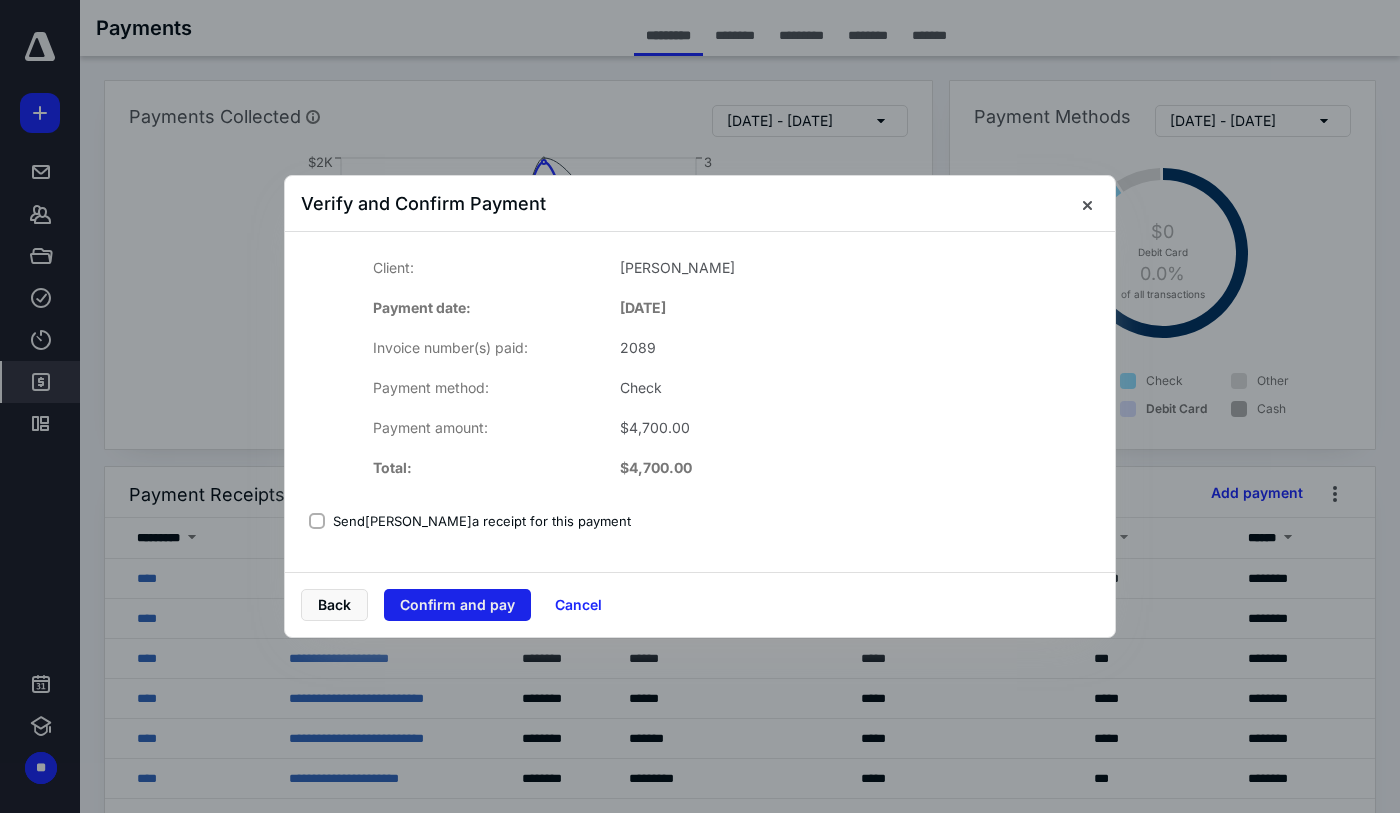 click on "Confirm and pay" at bounding box center (457, 605) 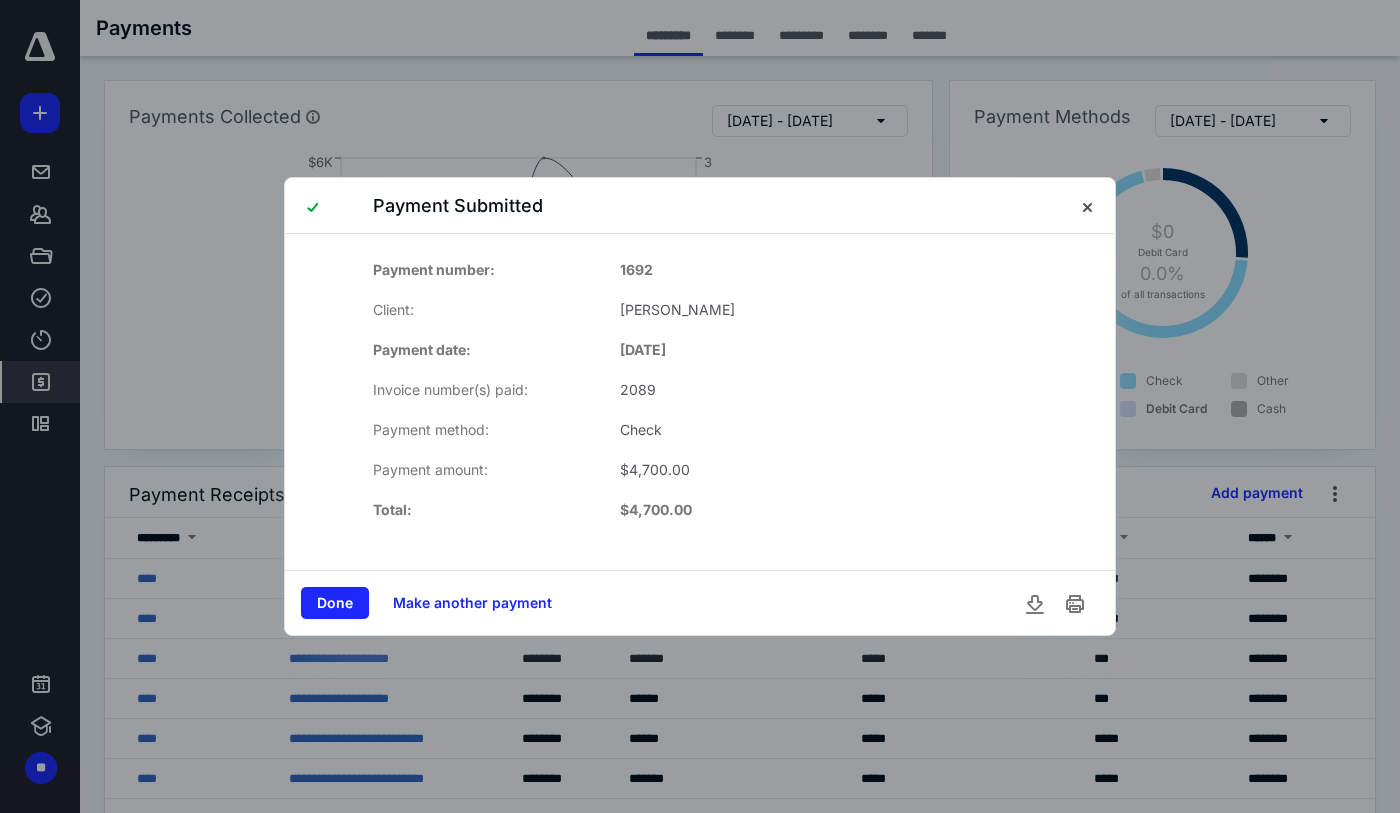 click on "Make another payment" at bounding box center (472, 603) 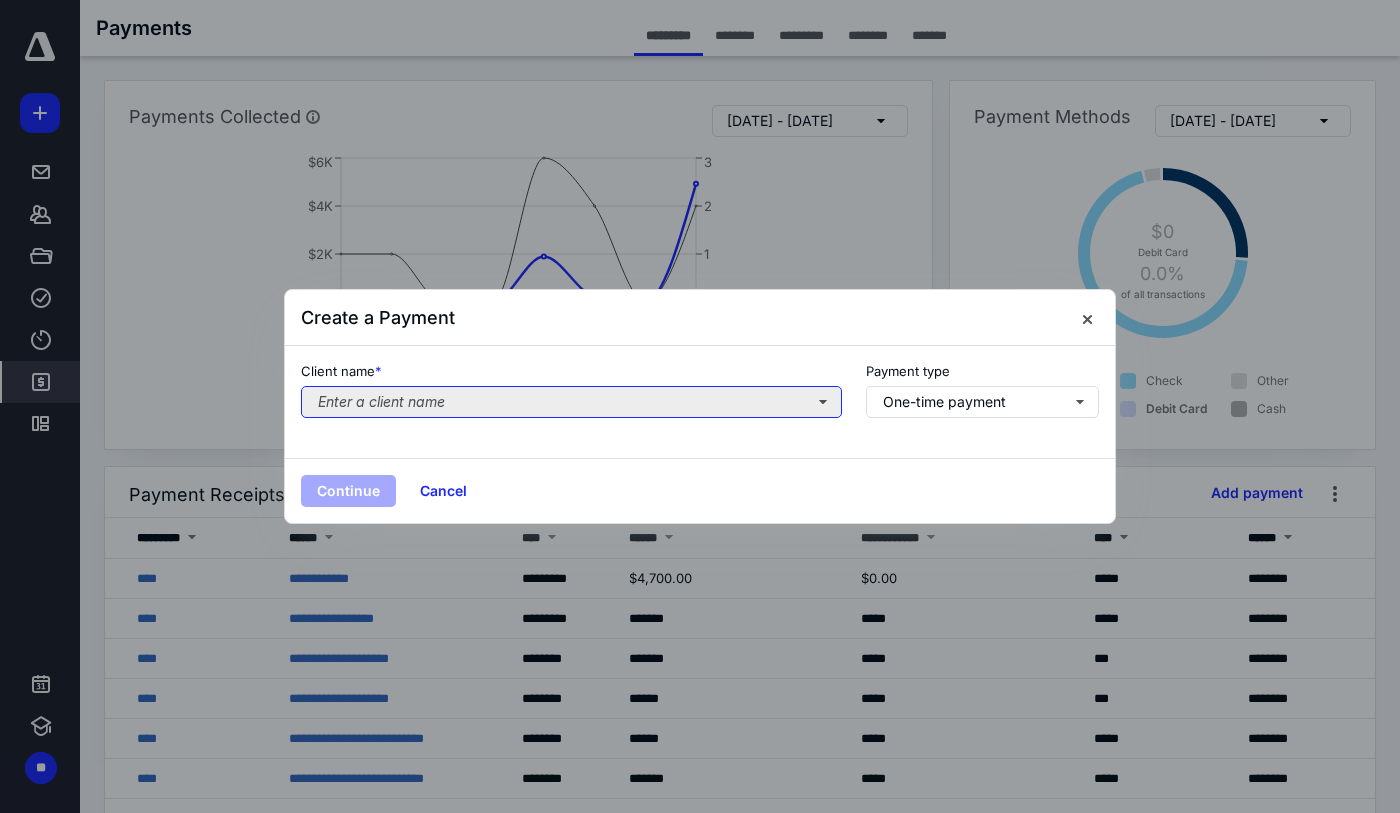 click on "Enter a client name" at bounding box center (571, 402) 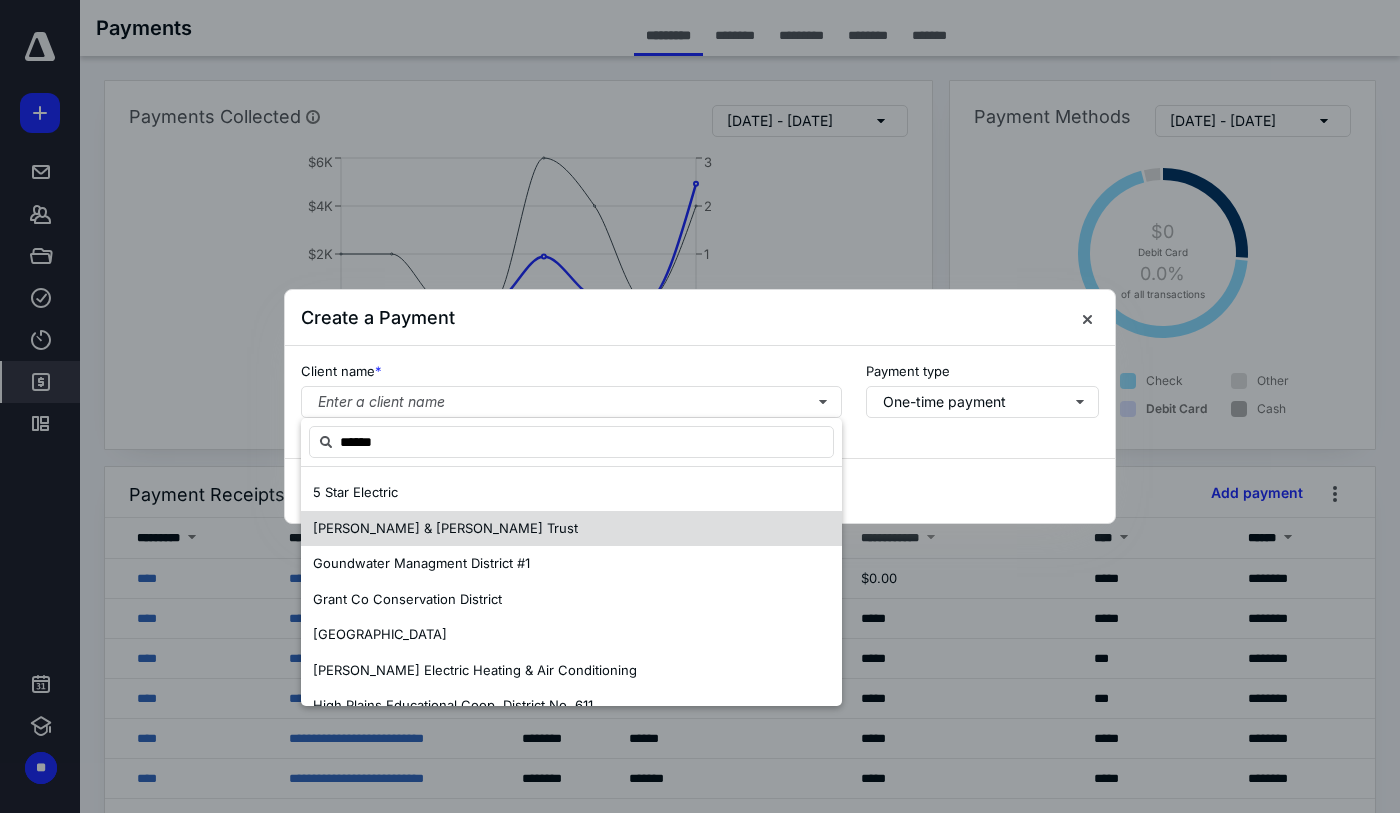 type on "*******" 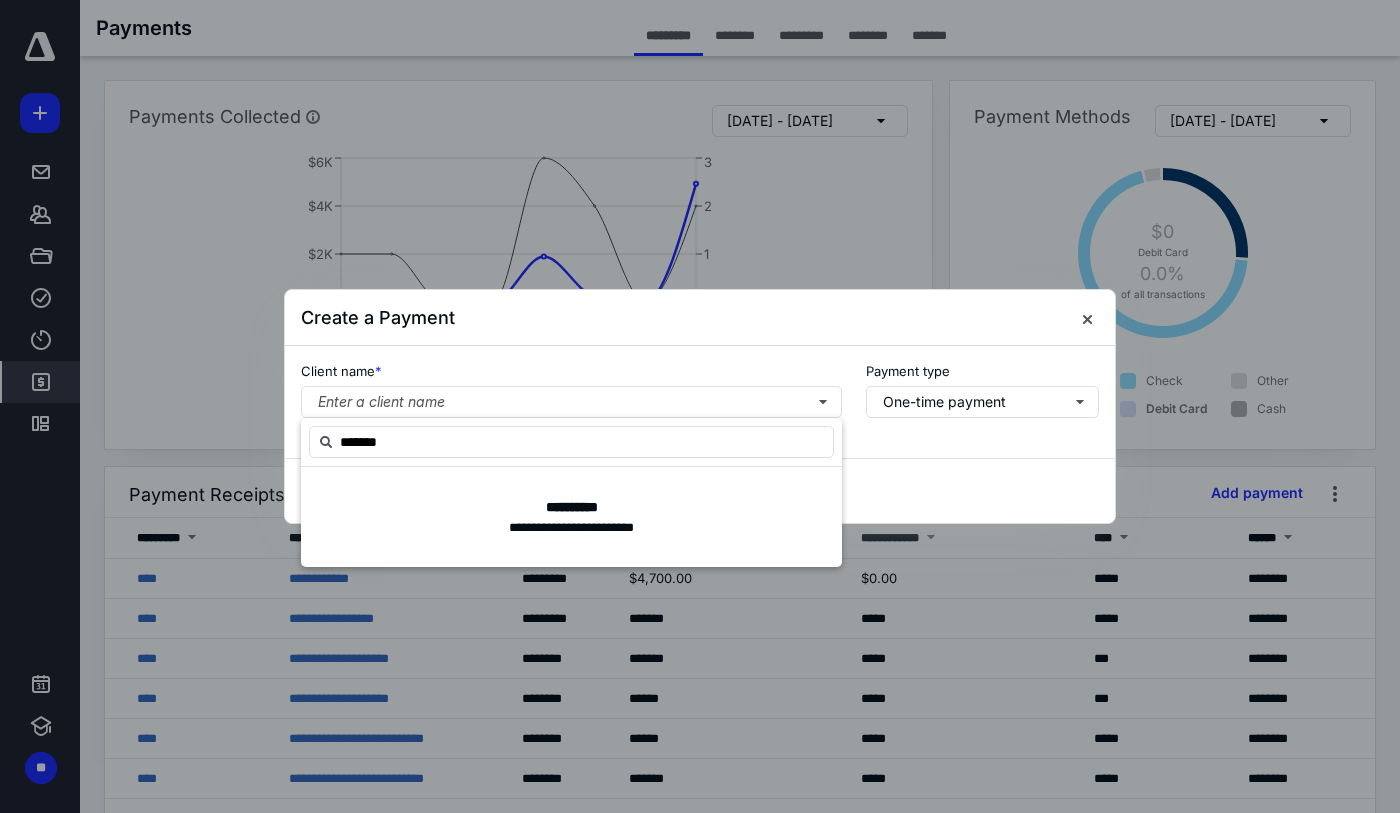 drag, startPoint x: 428, startPoint y: 449, endPoint x: 280, endPoint y: 445, distance: 148.05405 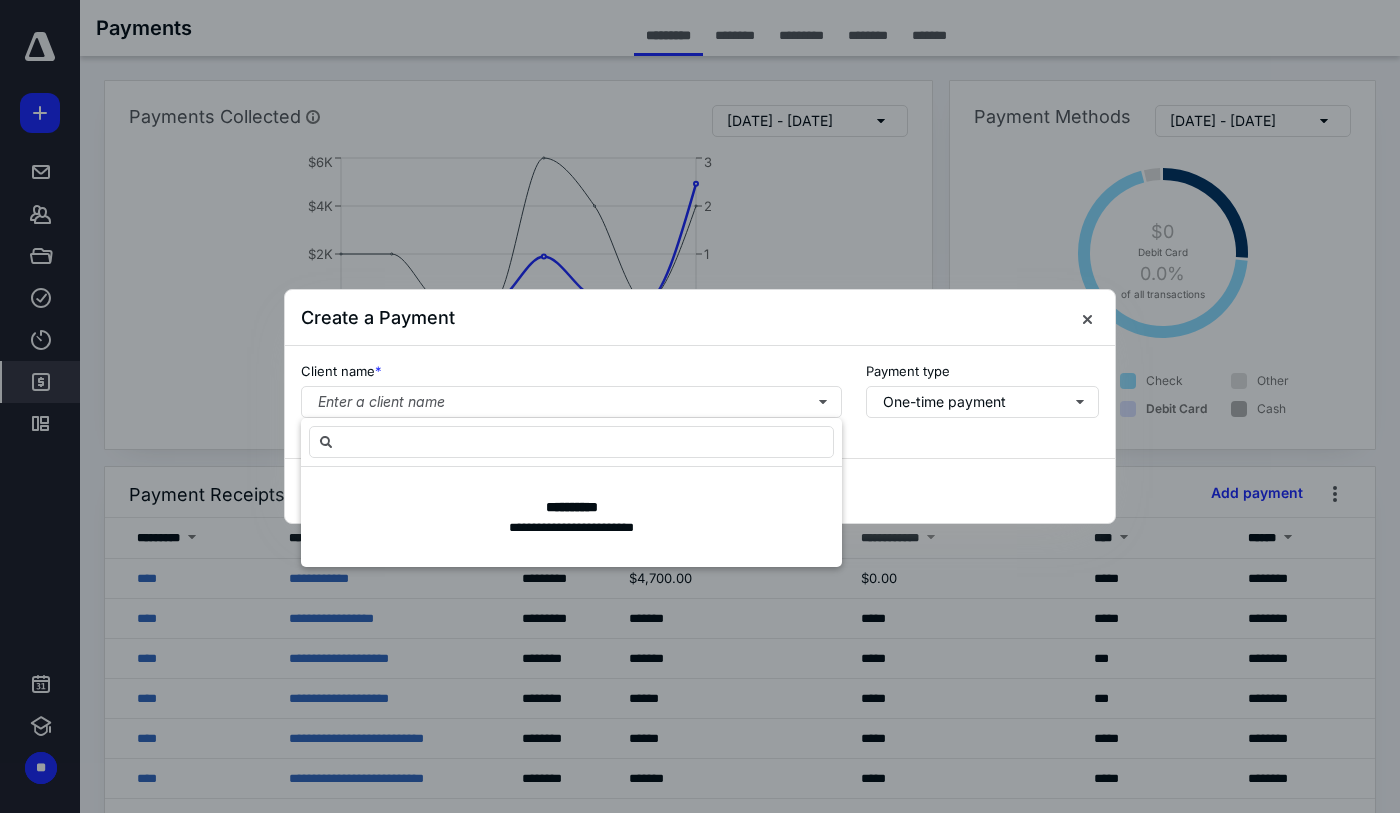 type on "*" 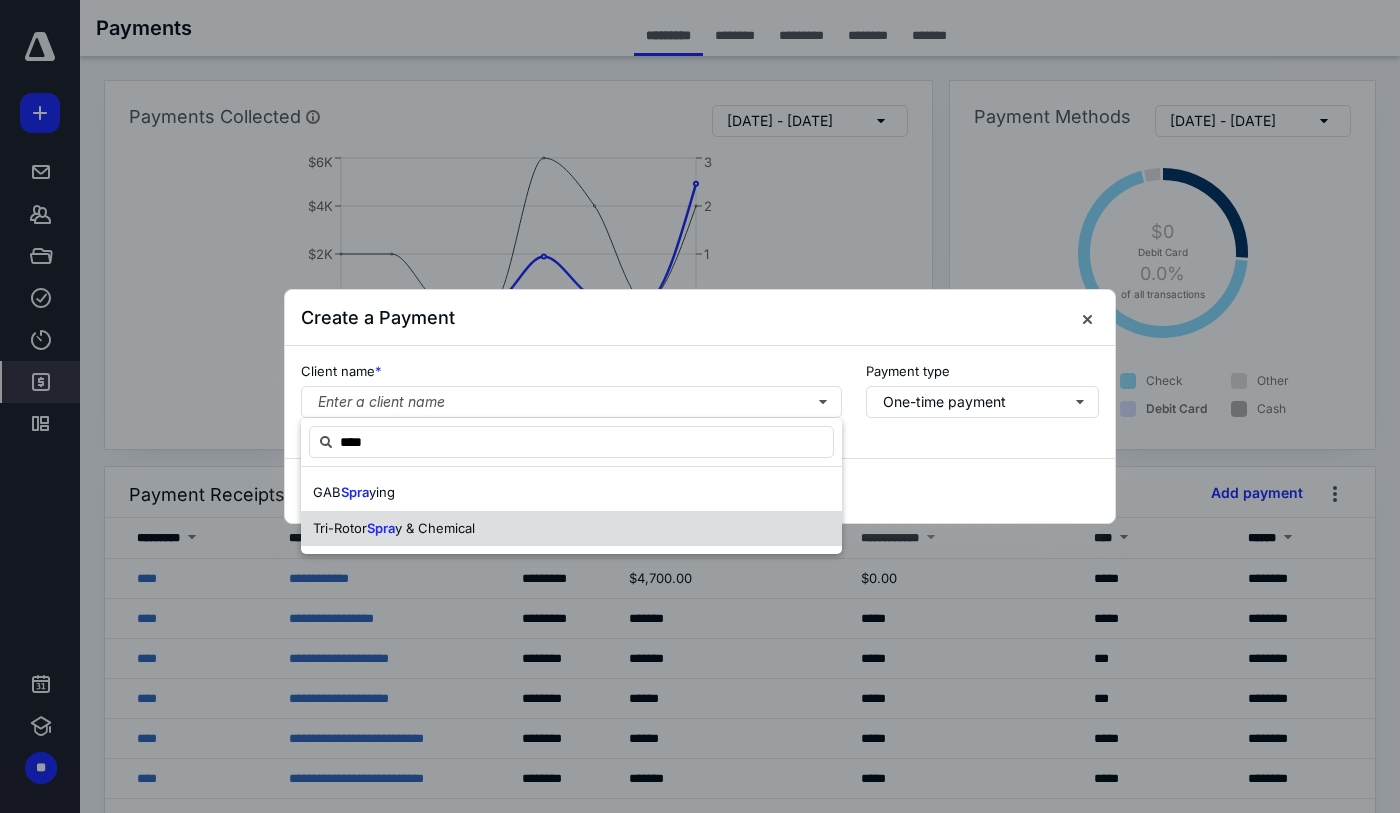click on "y & Chemical" at bounding box center [435, 528] 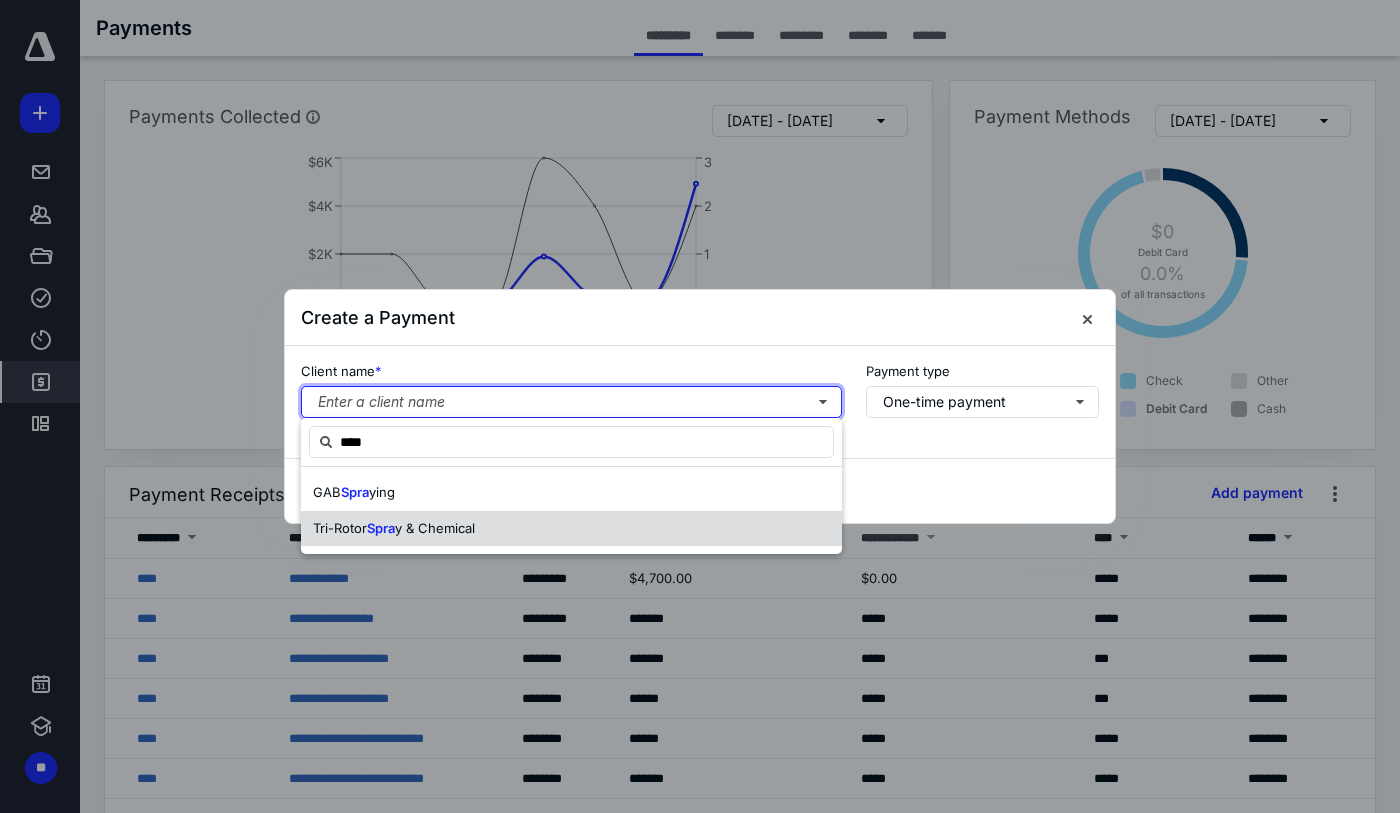 type 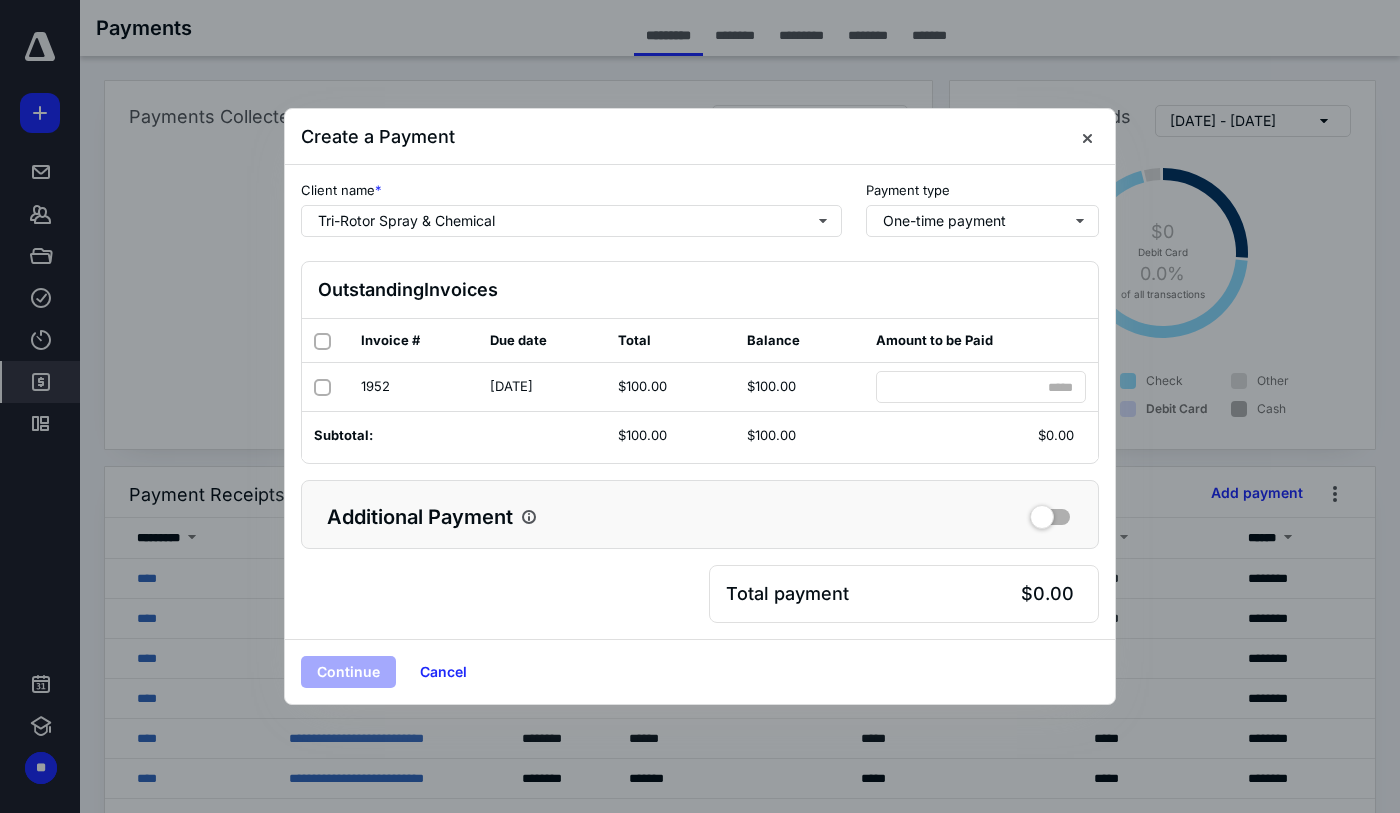 click at bounding box center (322, 341) 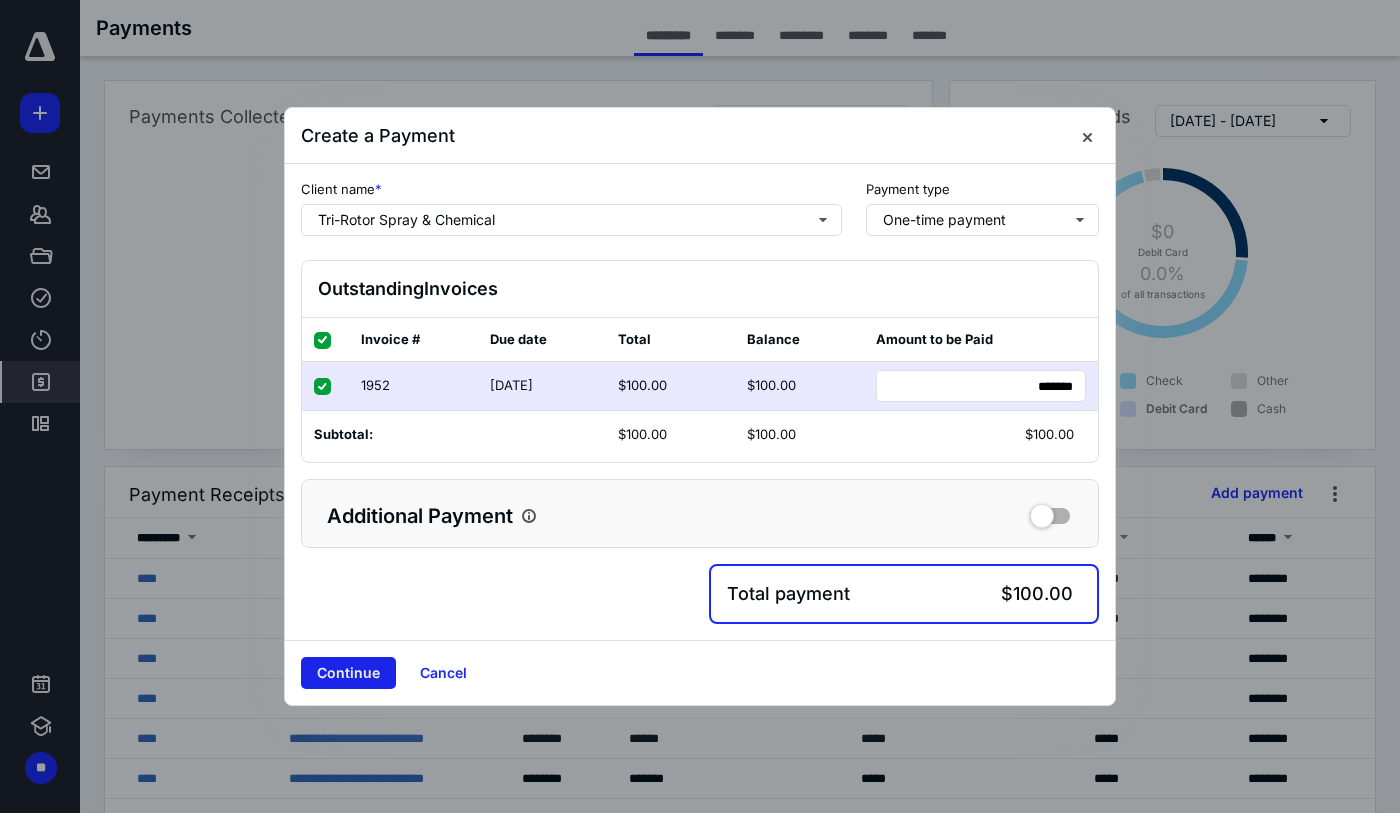 click on "Continue" at bounding box center (348, 673) 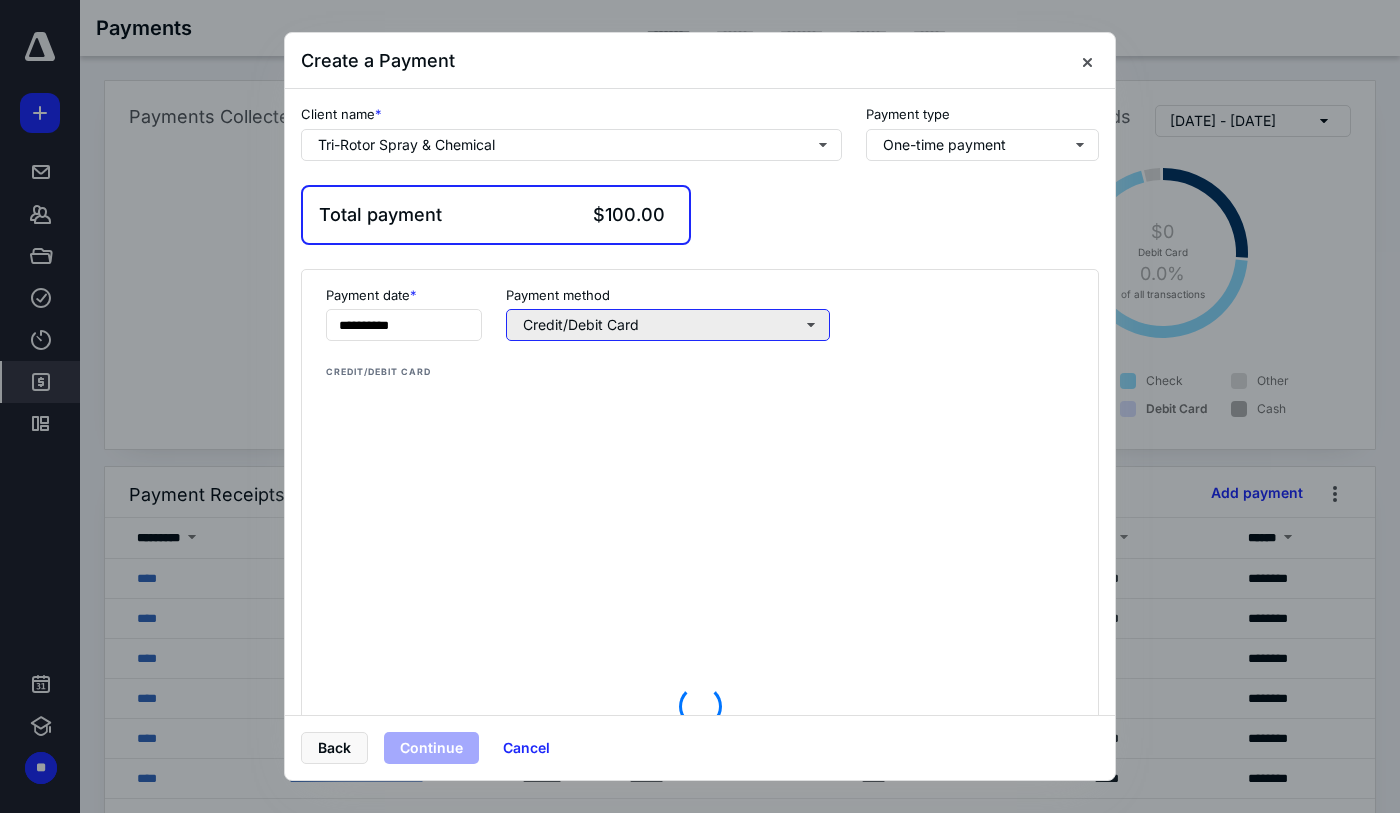 click on "Credit/Debit Card" at bounding box center (668, 325) 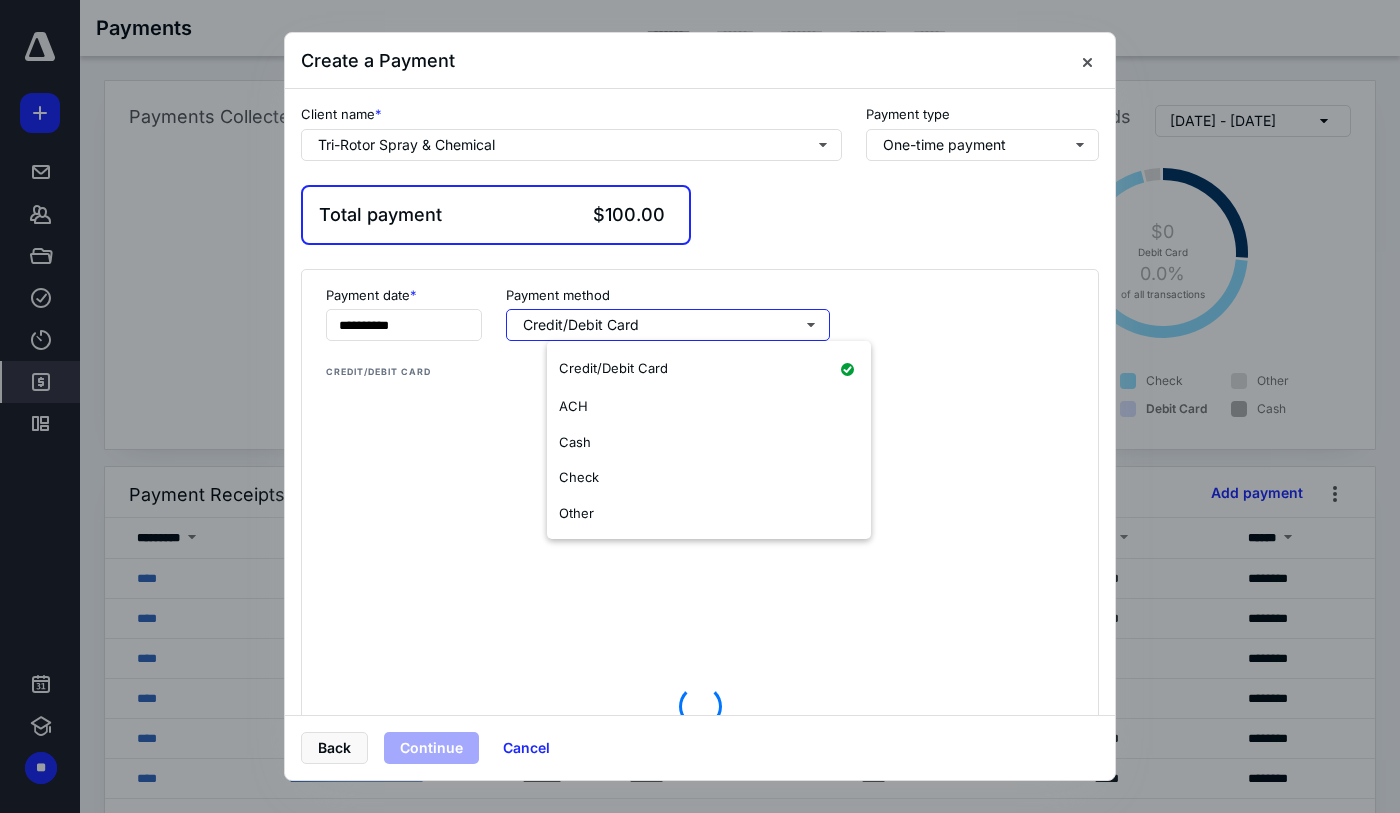 click on "Check" at bounding box center [709, 478] 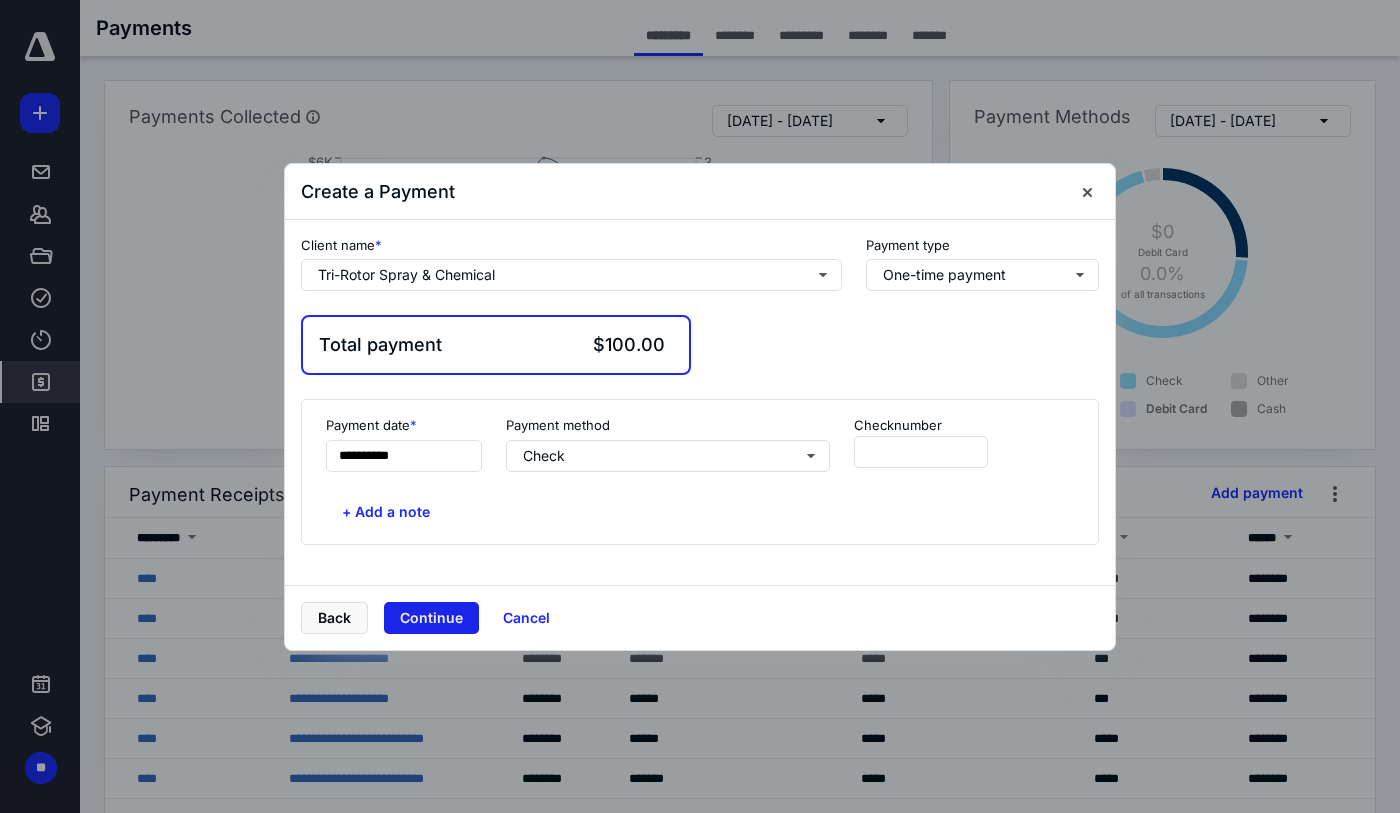 click on "Continue" at bounding box center (431, 618) 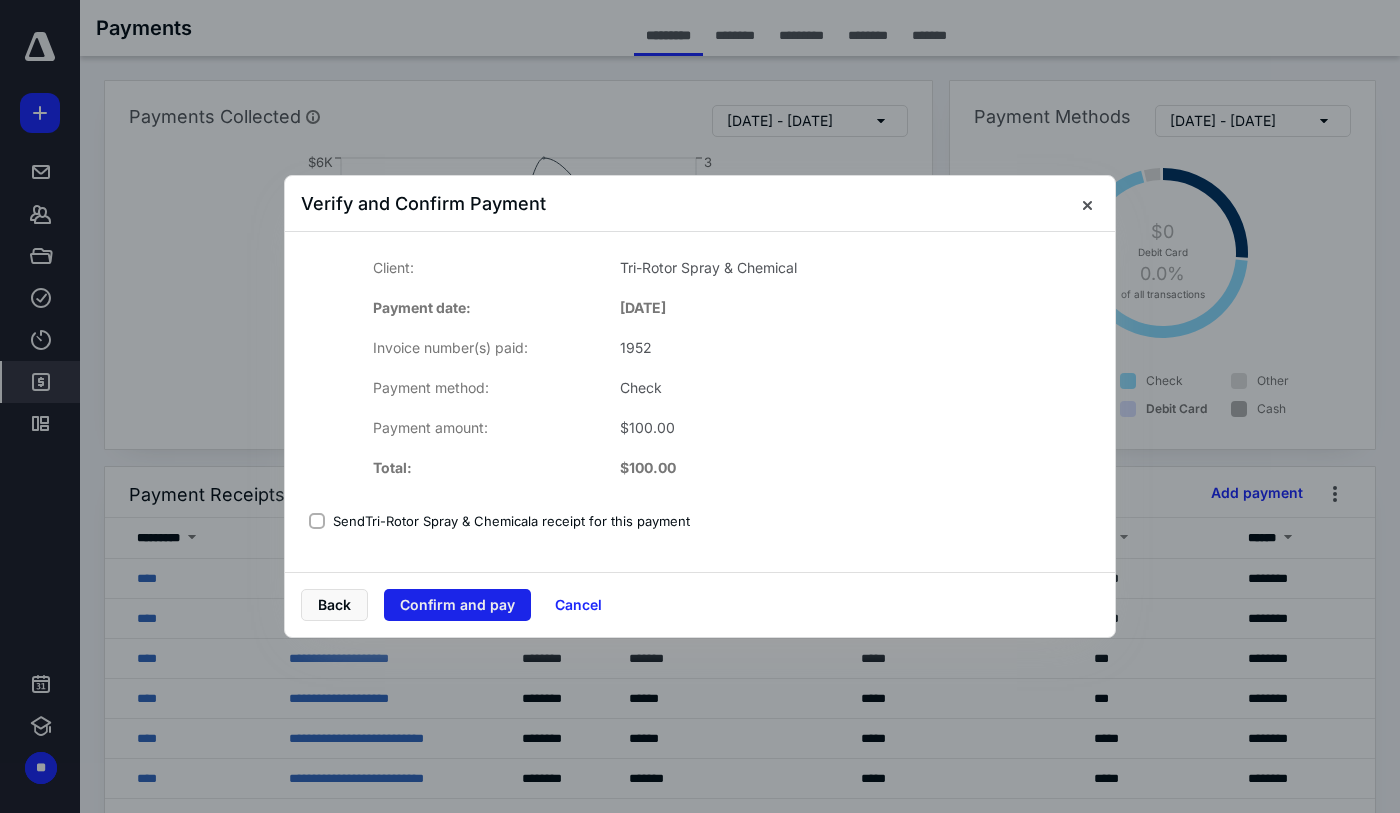 click on "Confirm and pay" at bounding box center (457, 605) 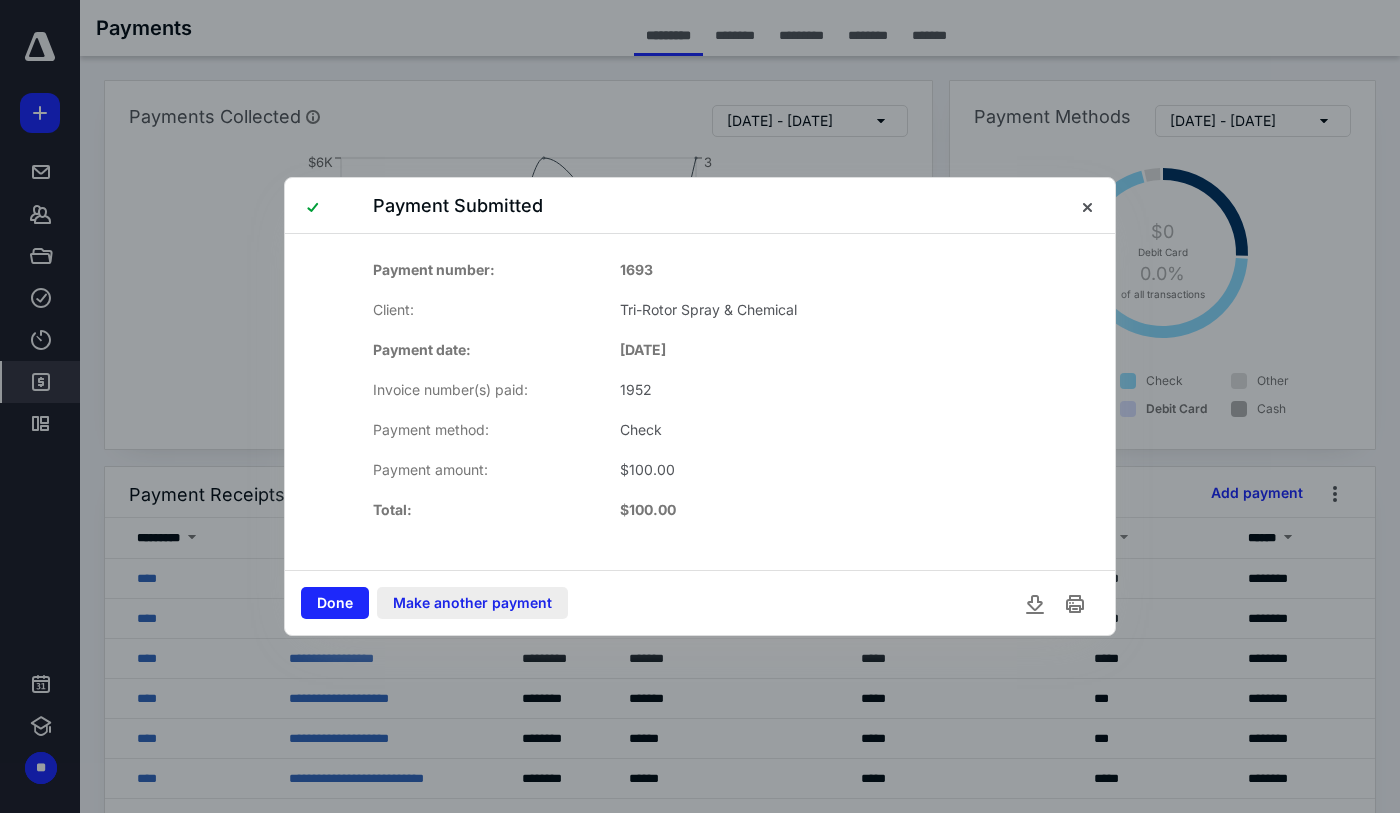 click on "Make another payment" at bounding box center (472, 603) 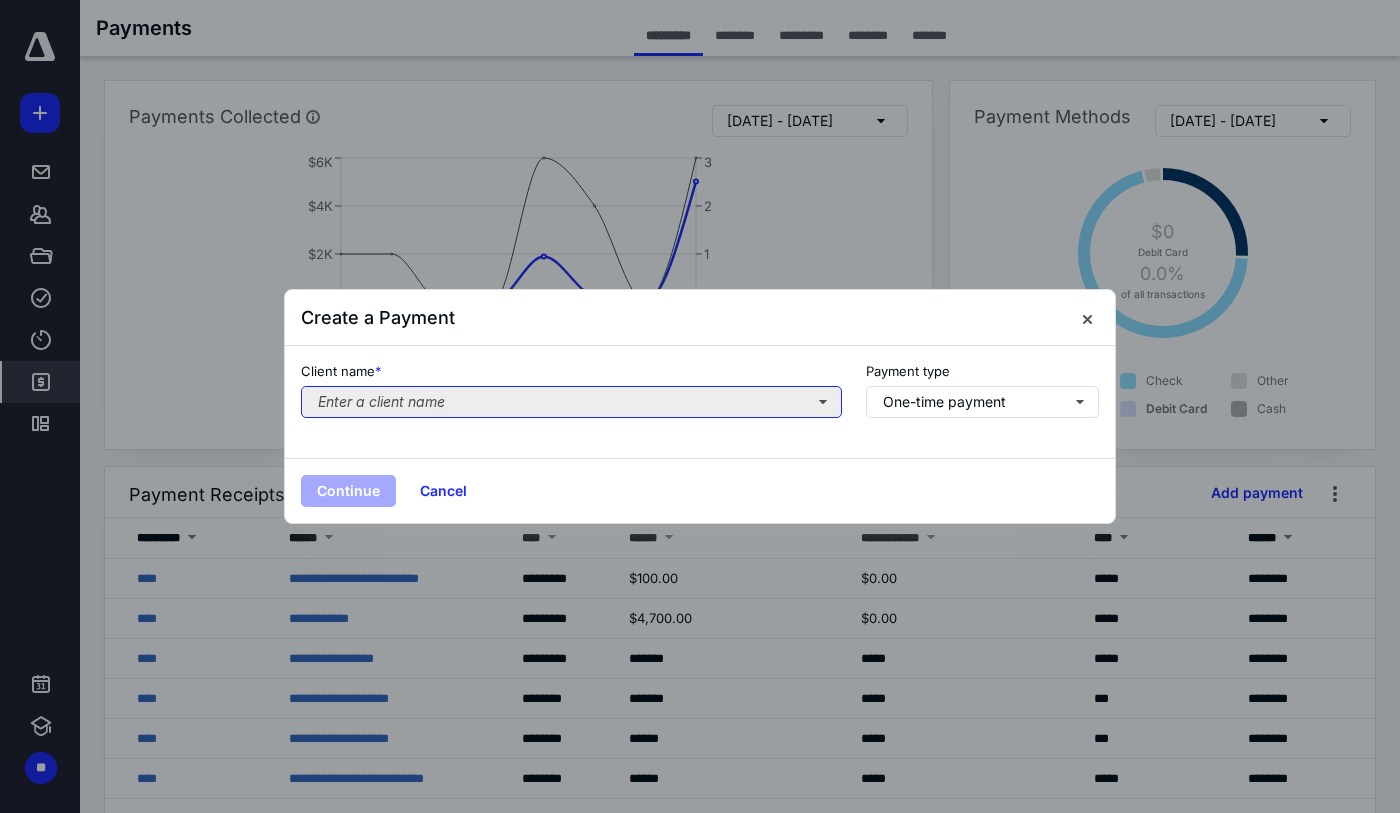 click on "Enter a client name" at bounding box center [571, 402] 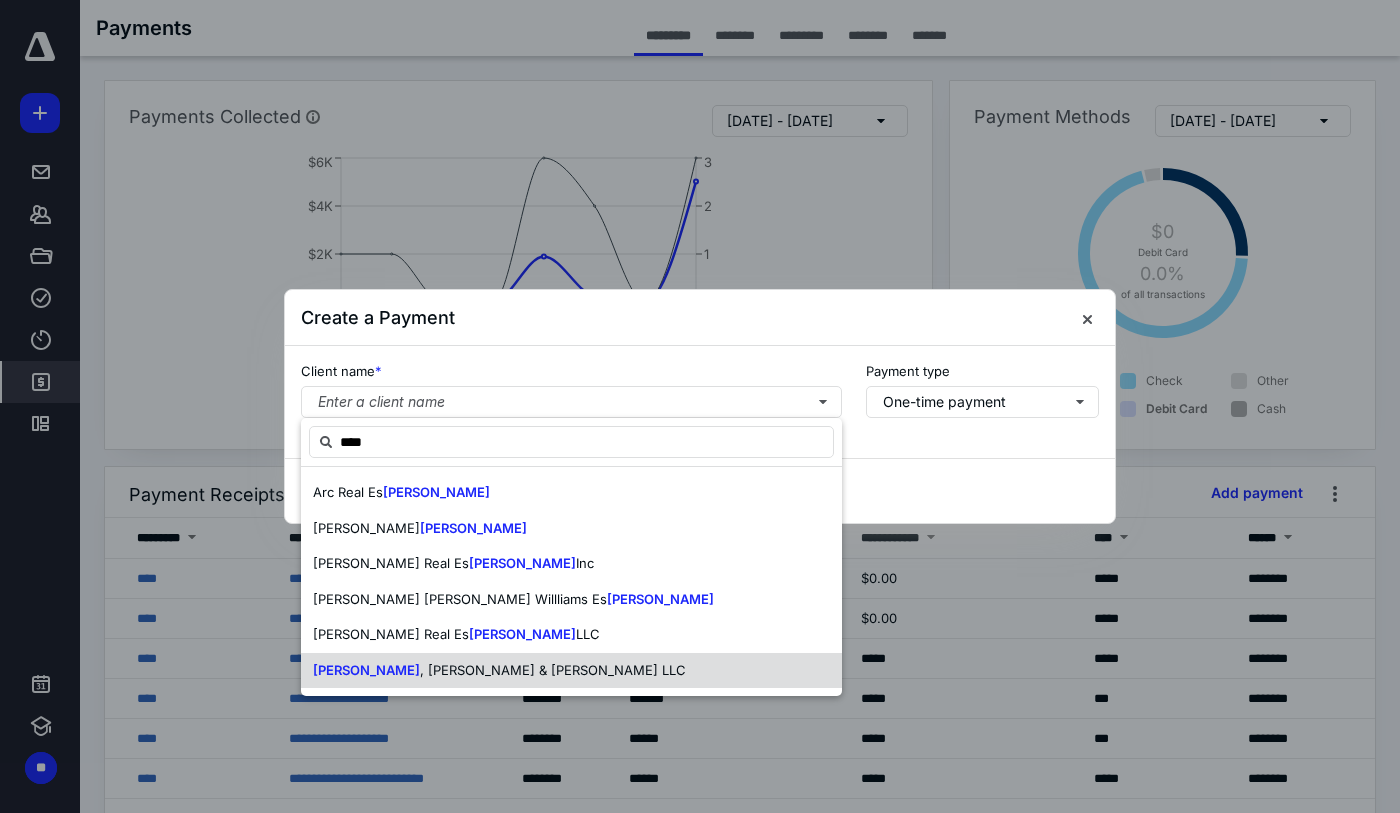 click on ", [PERSON_NAME] & [PERSON_NAME] LLC" at bounding box center (553, 670) 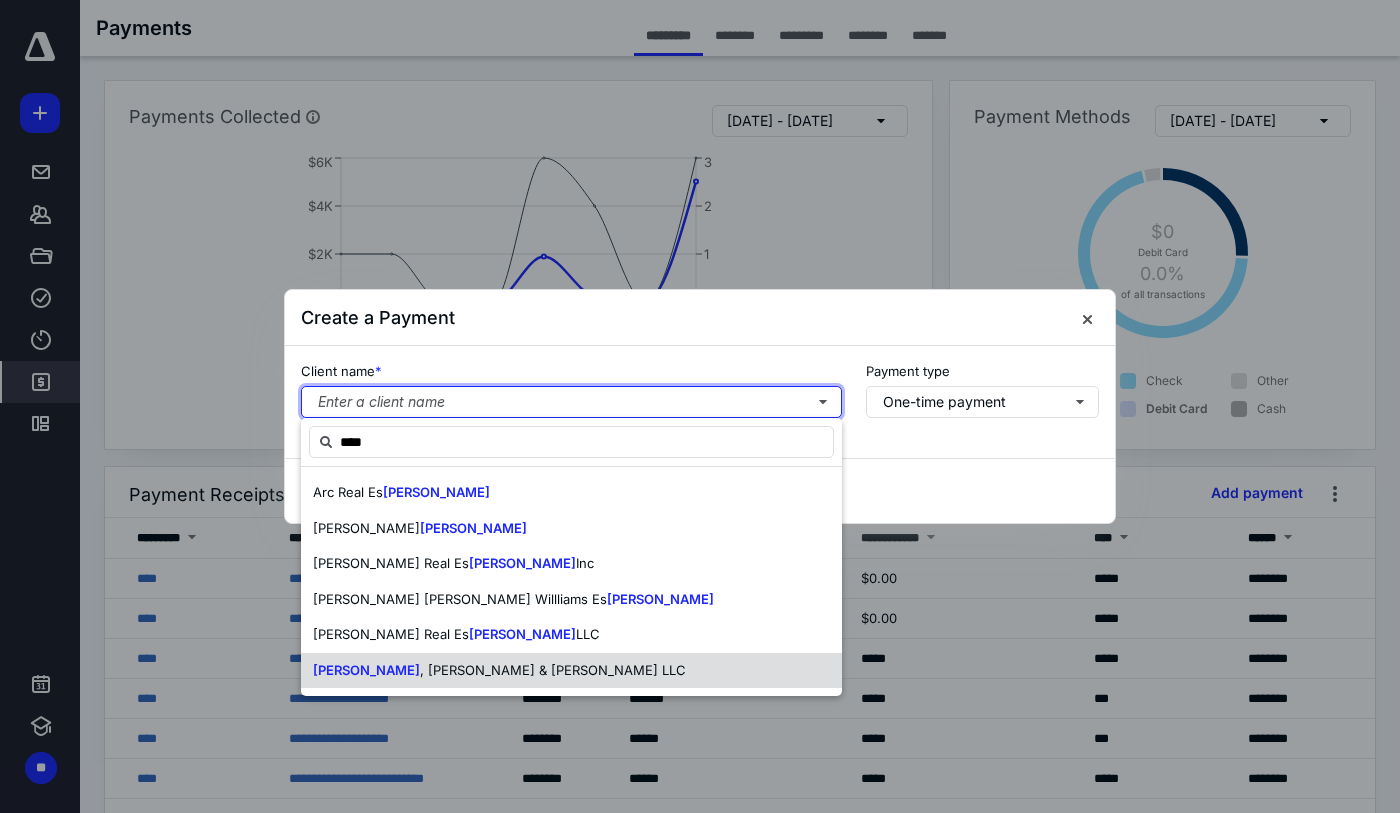 type 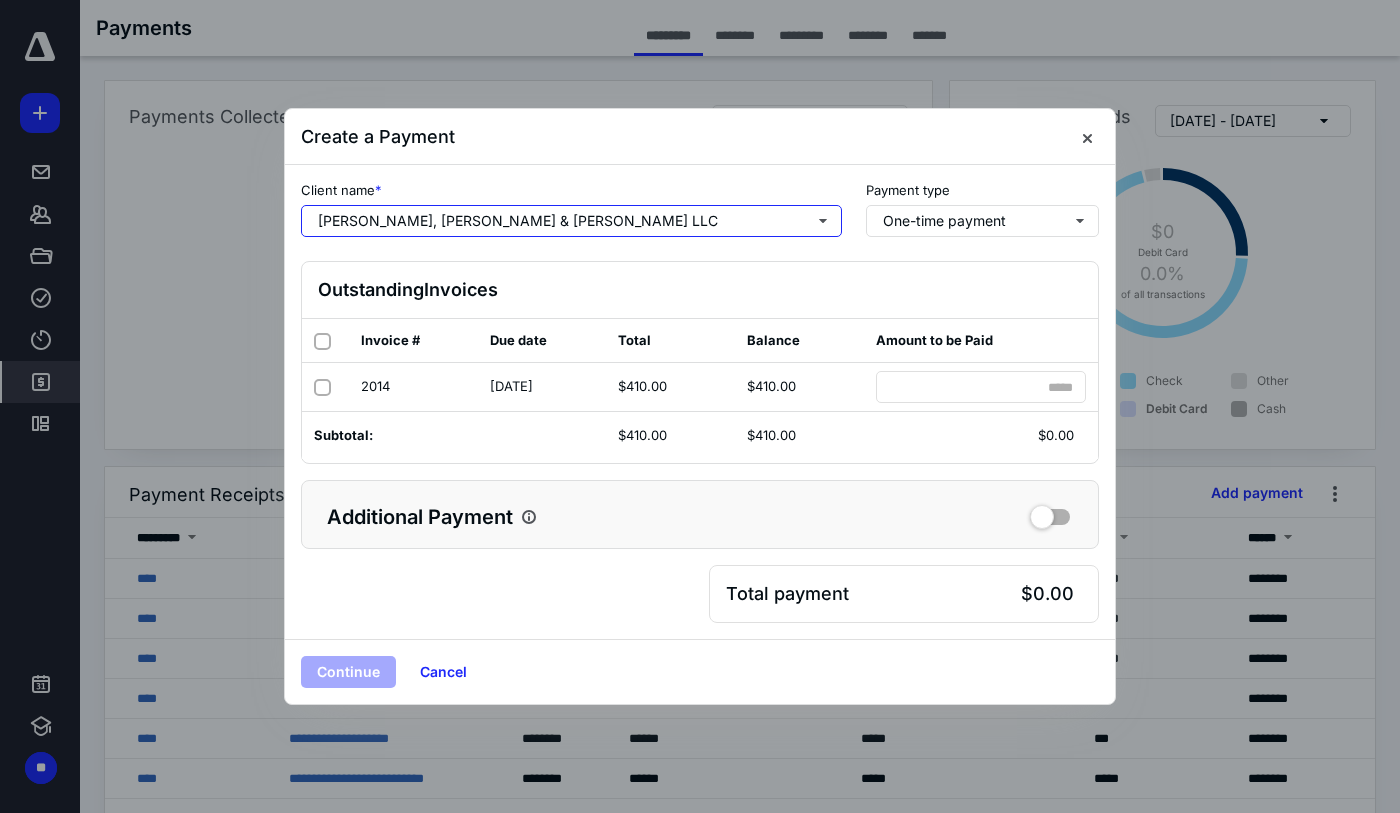 type 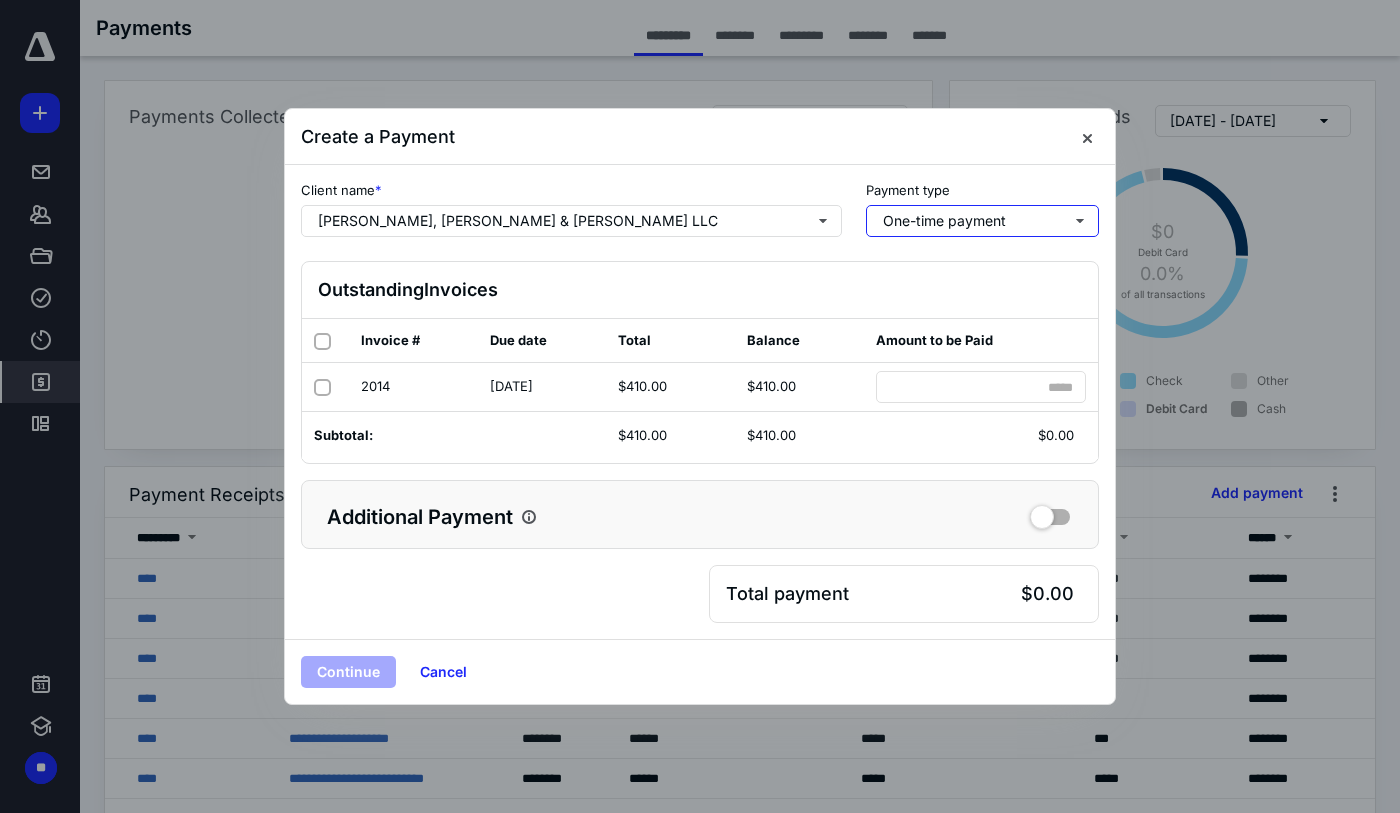 type 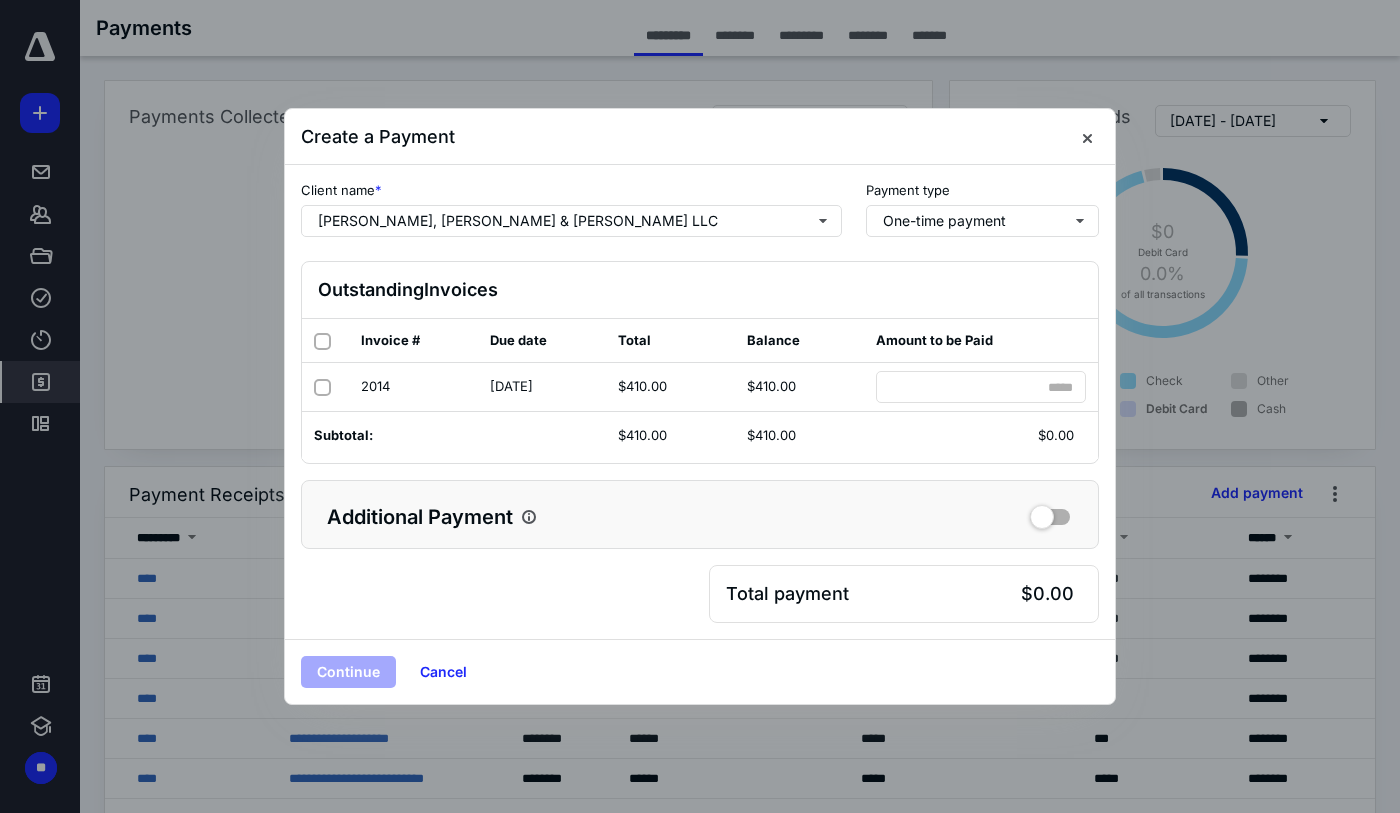 click 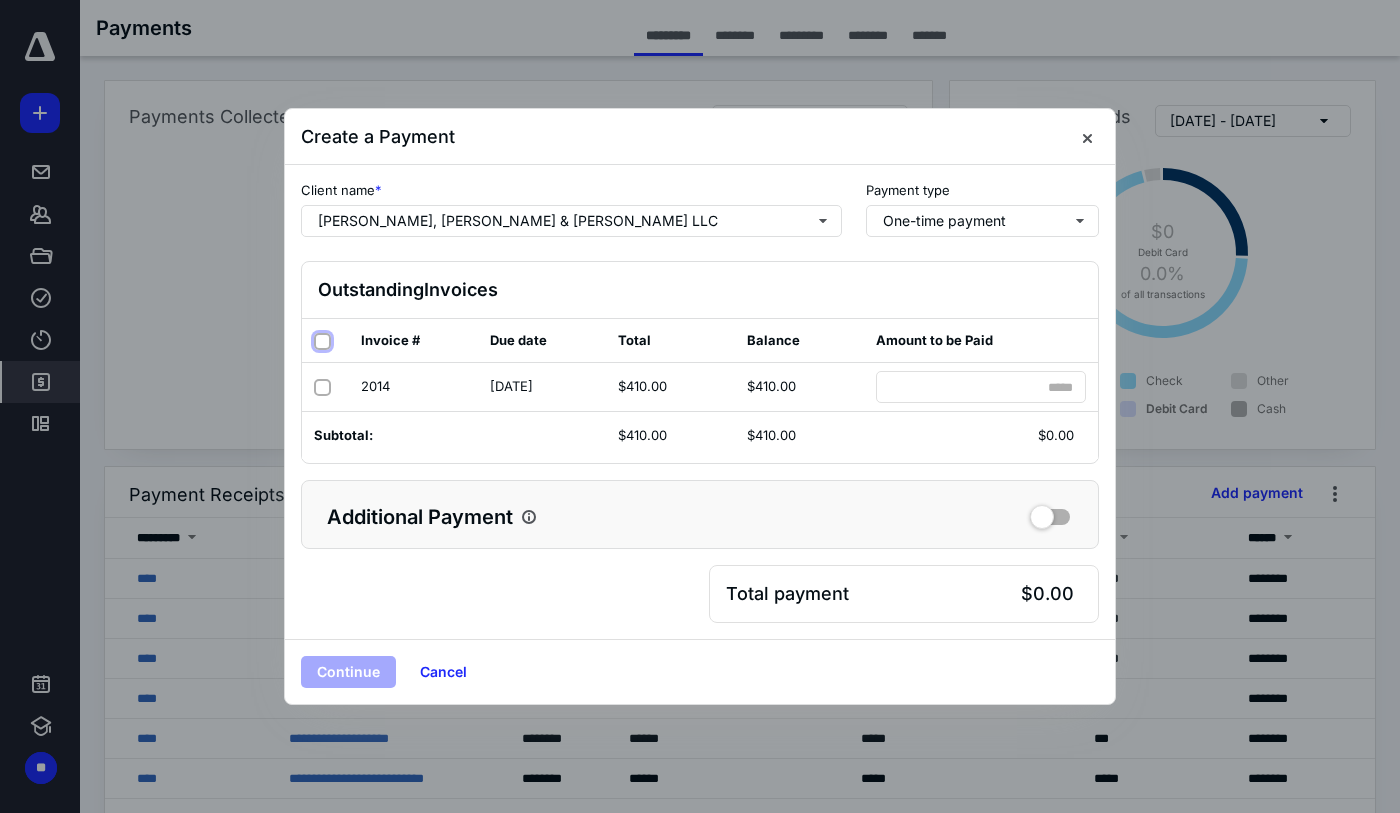 checkbox on "true" 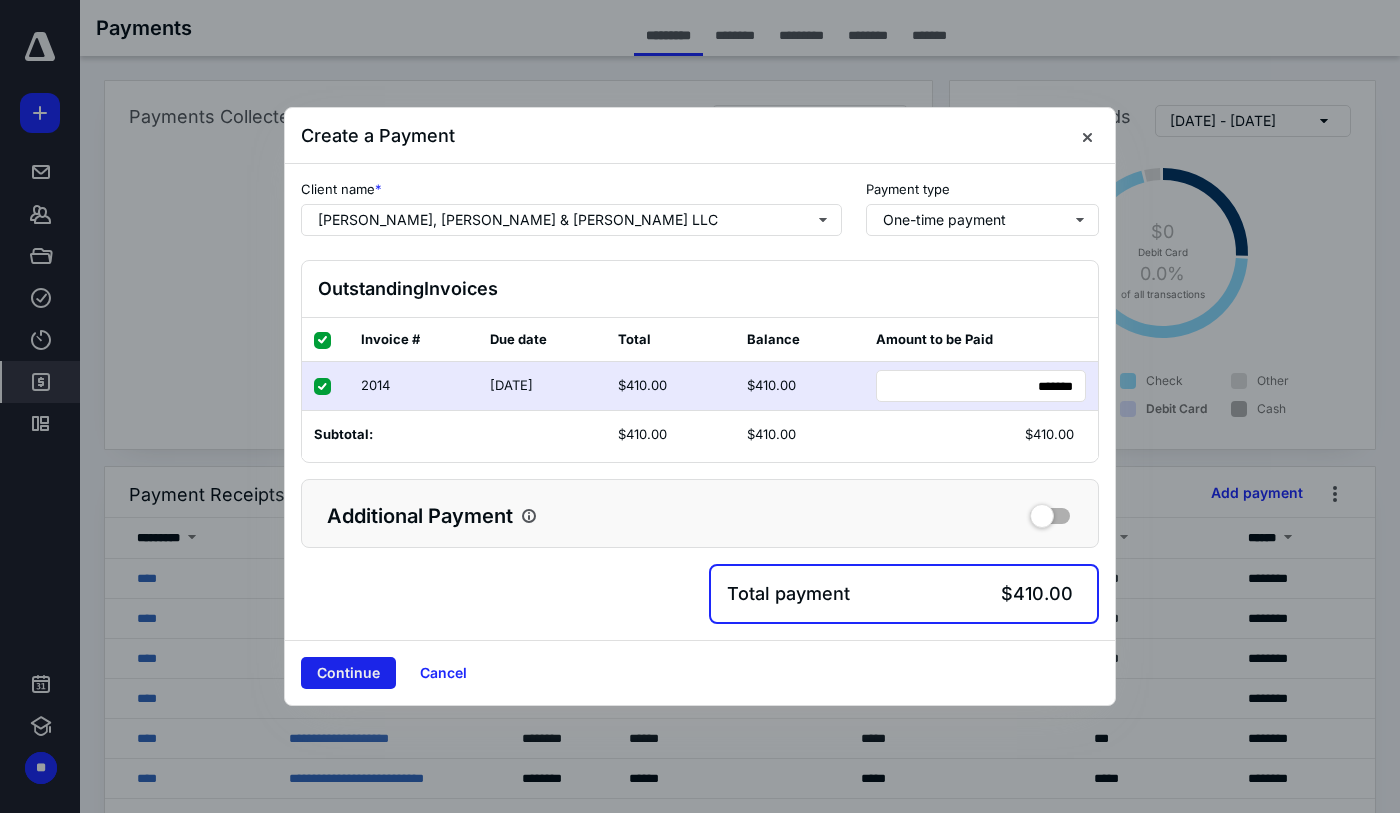 click on "Continue" at bounding box center (348, 673) 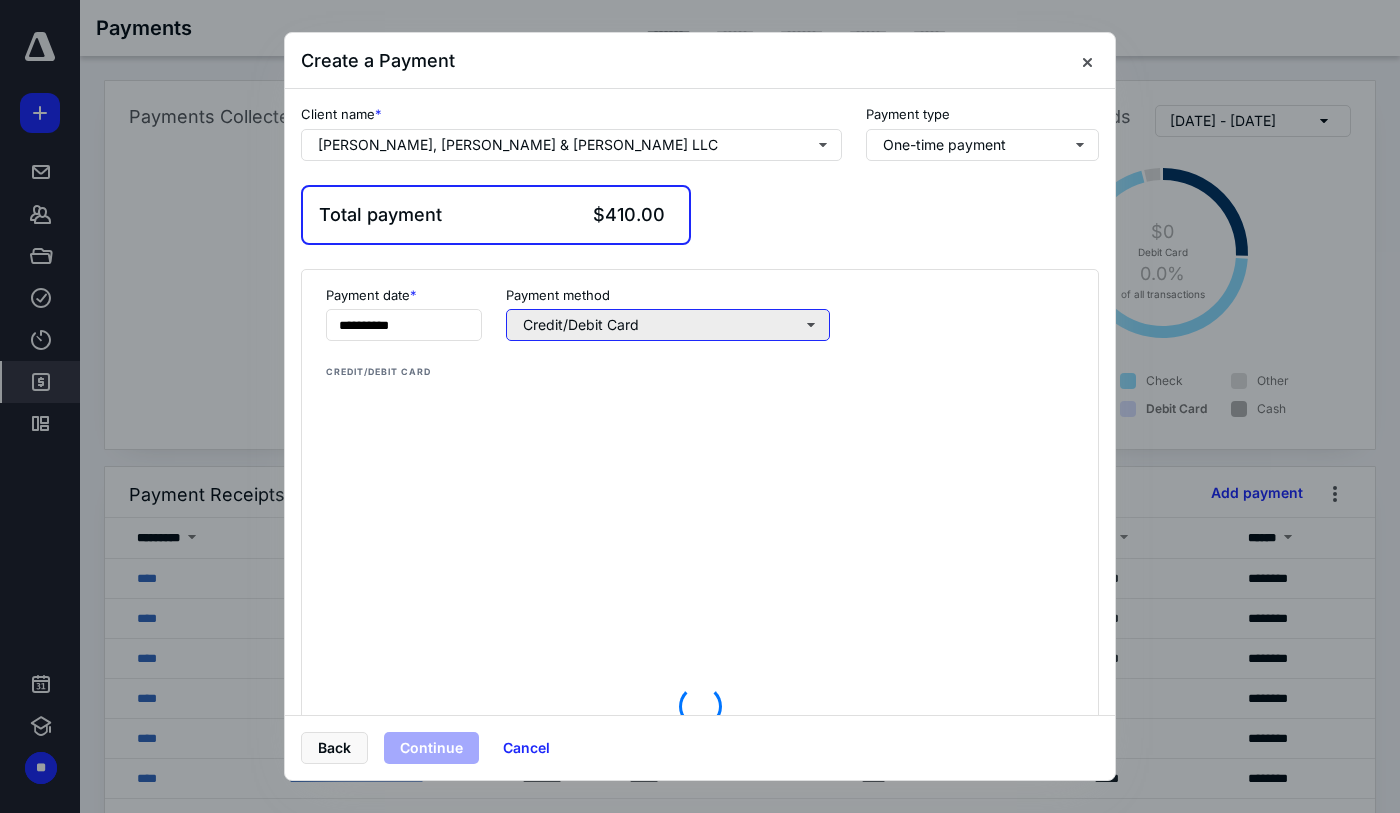 click on "Credit/Debit Card" at bounding box center (668, 325) 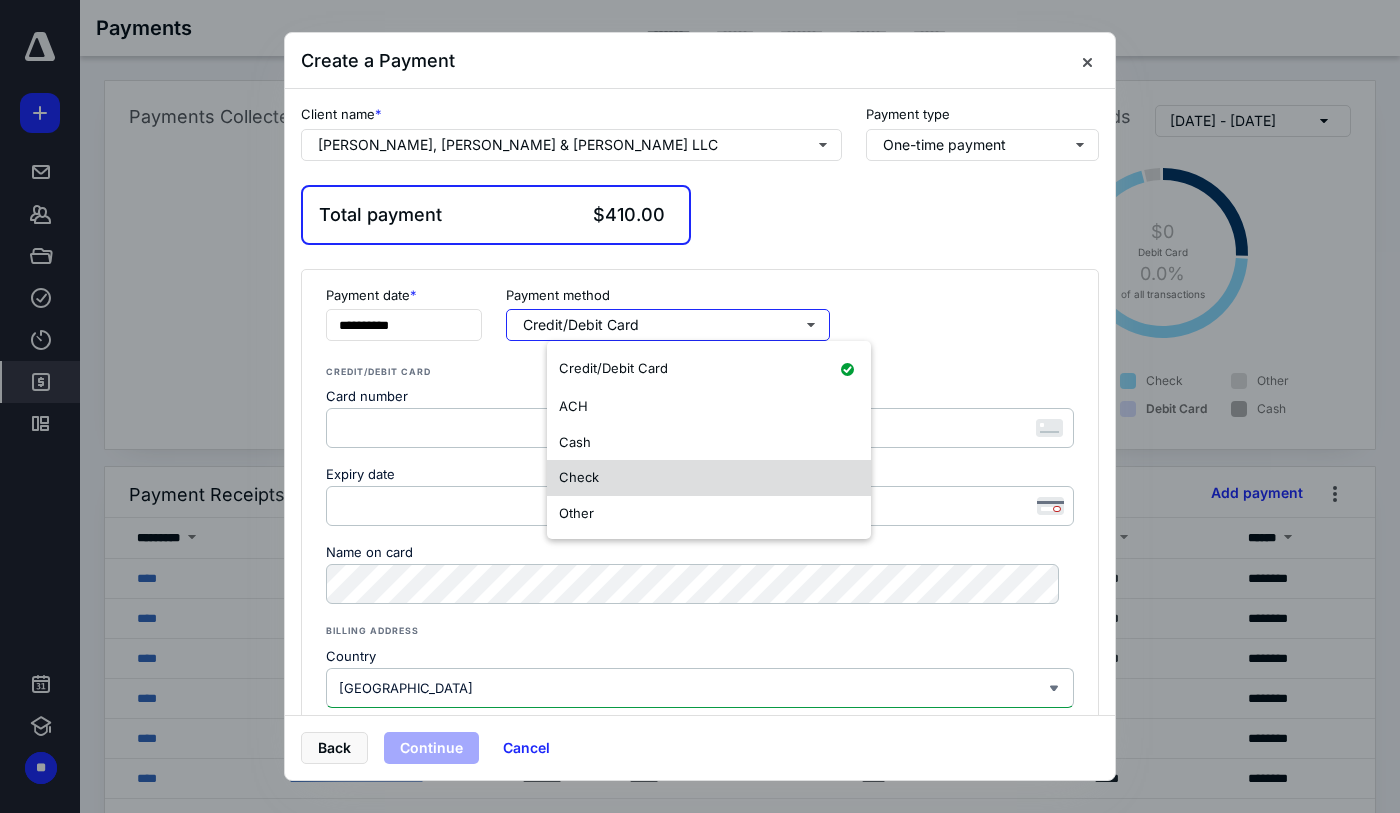 click on "Check" at bounding box center (709, 478) 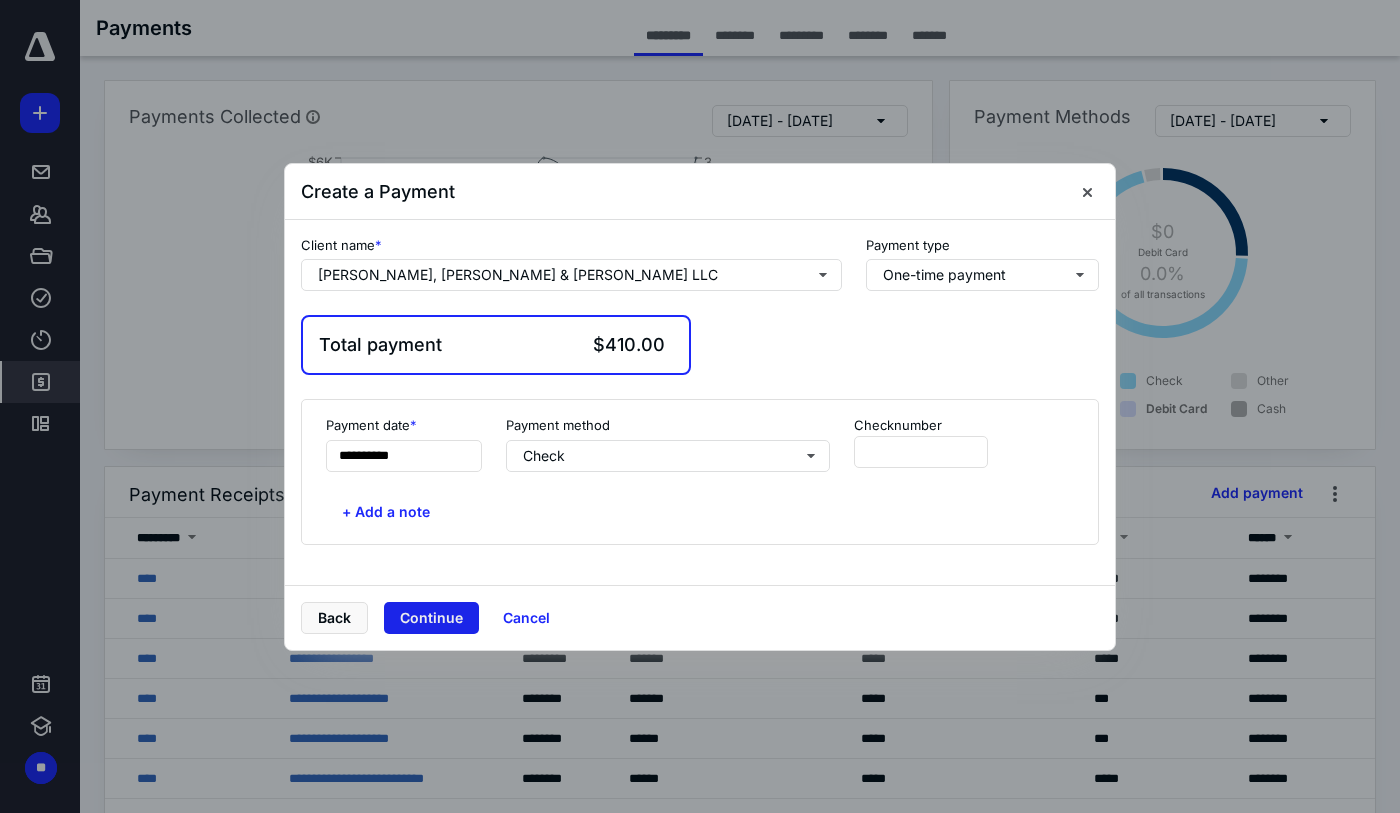 click on "Continue" at bounding box center (431, 618) 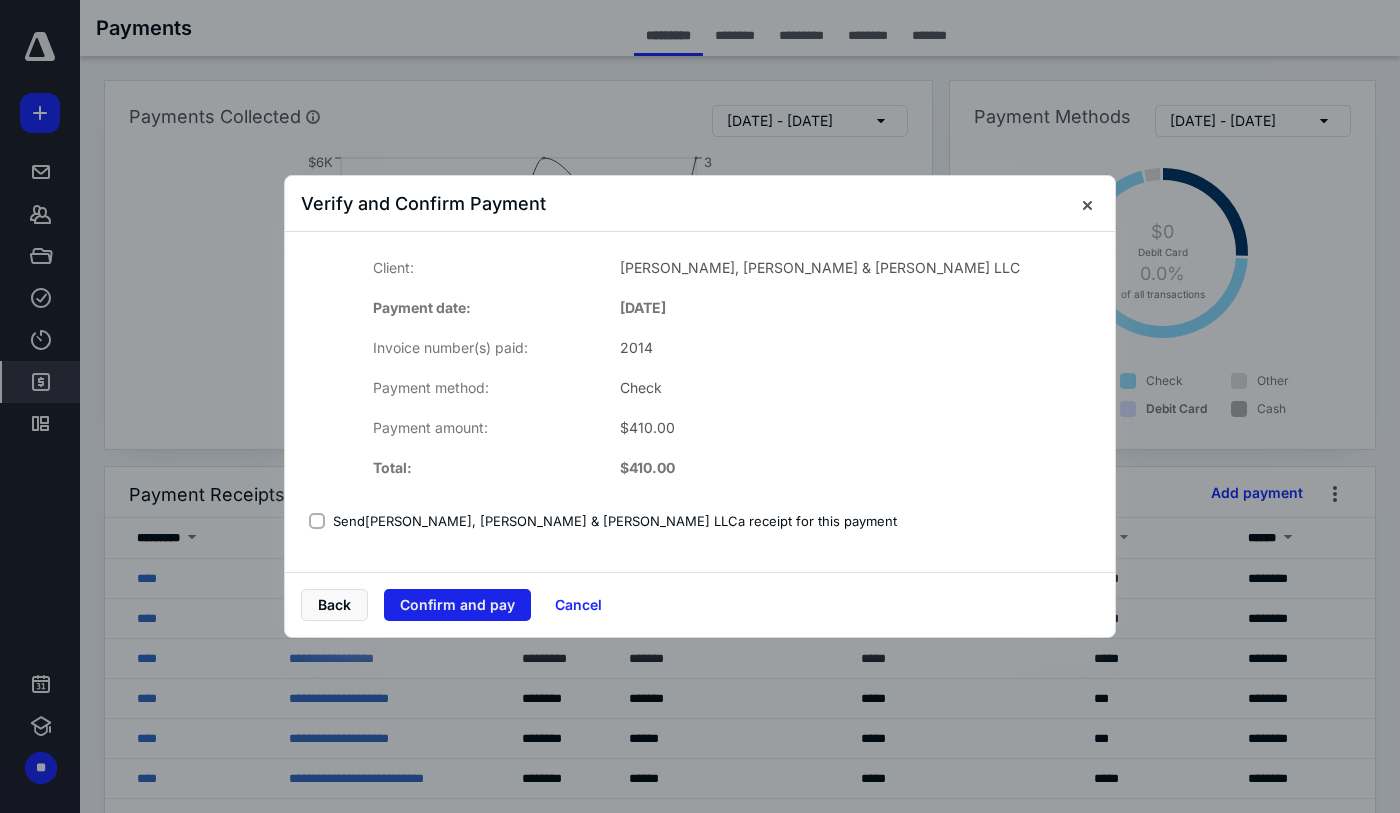 click on "Confirm and pay" at bounding box center (457, 605) 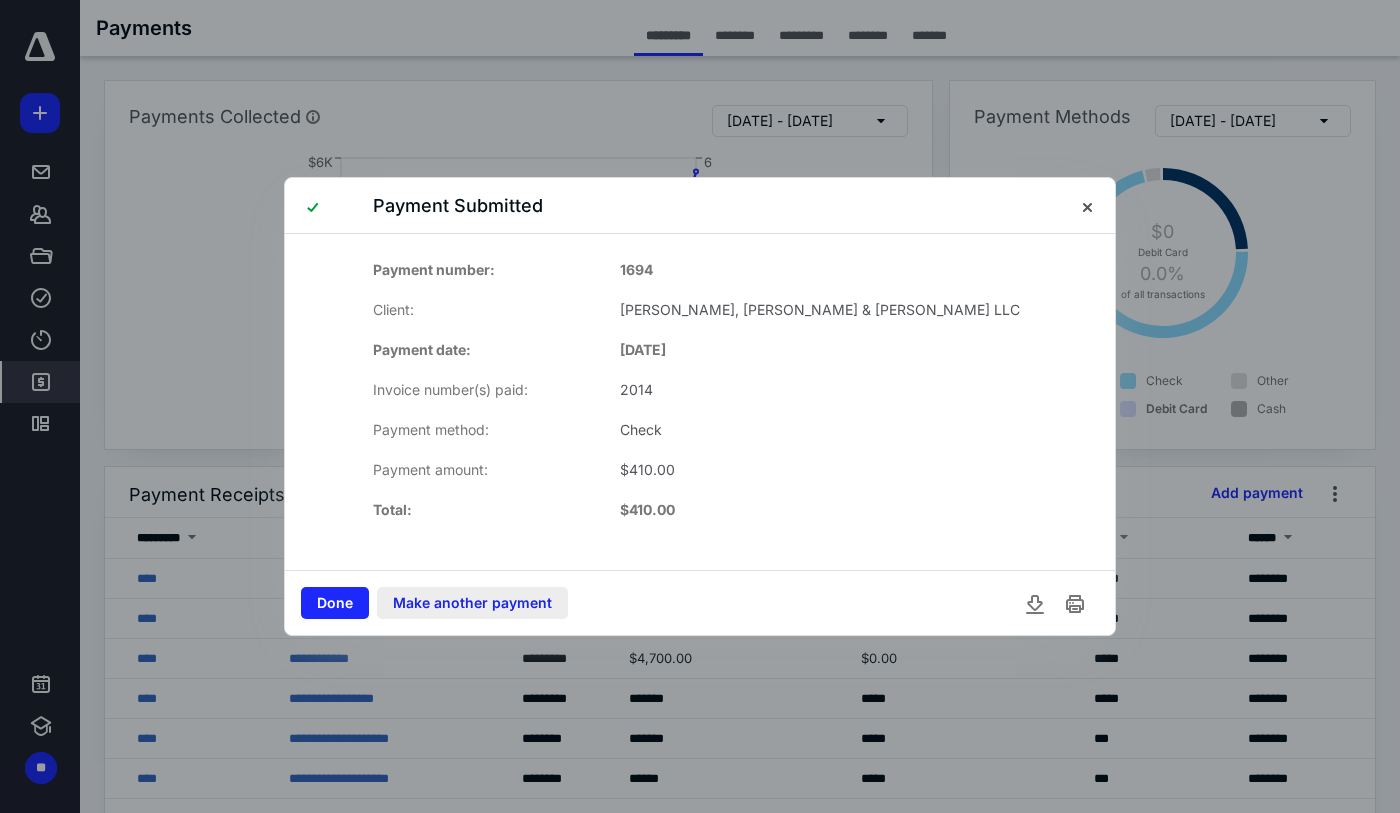 click on "Make another payment" at bounding box center (472, 603) 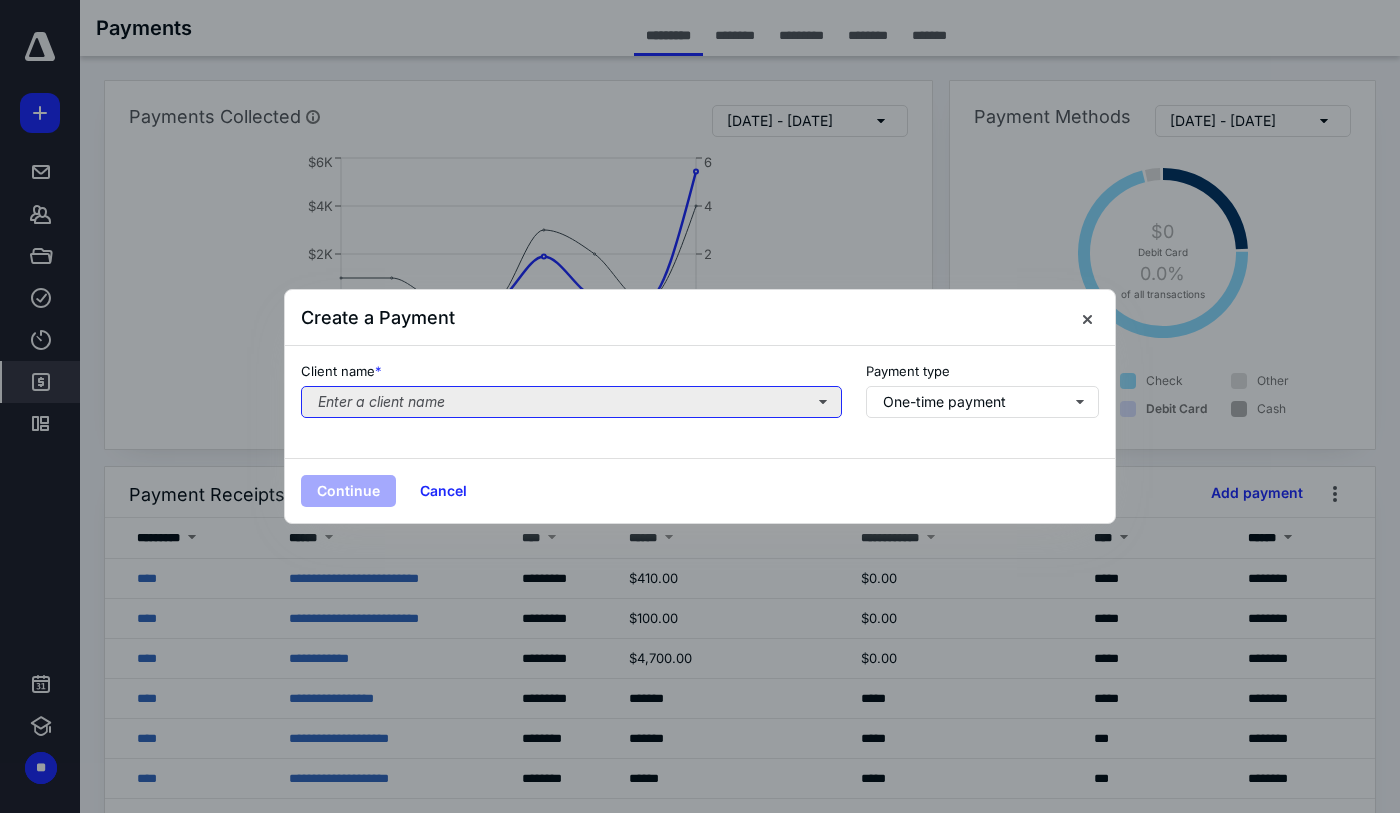 click on "Enter a client name" at bounding box center (571, 402) 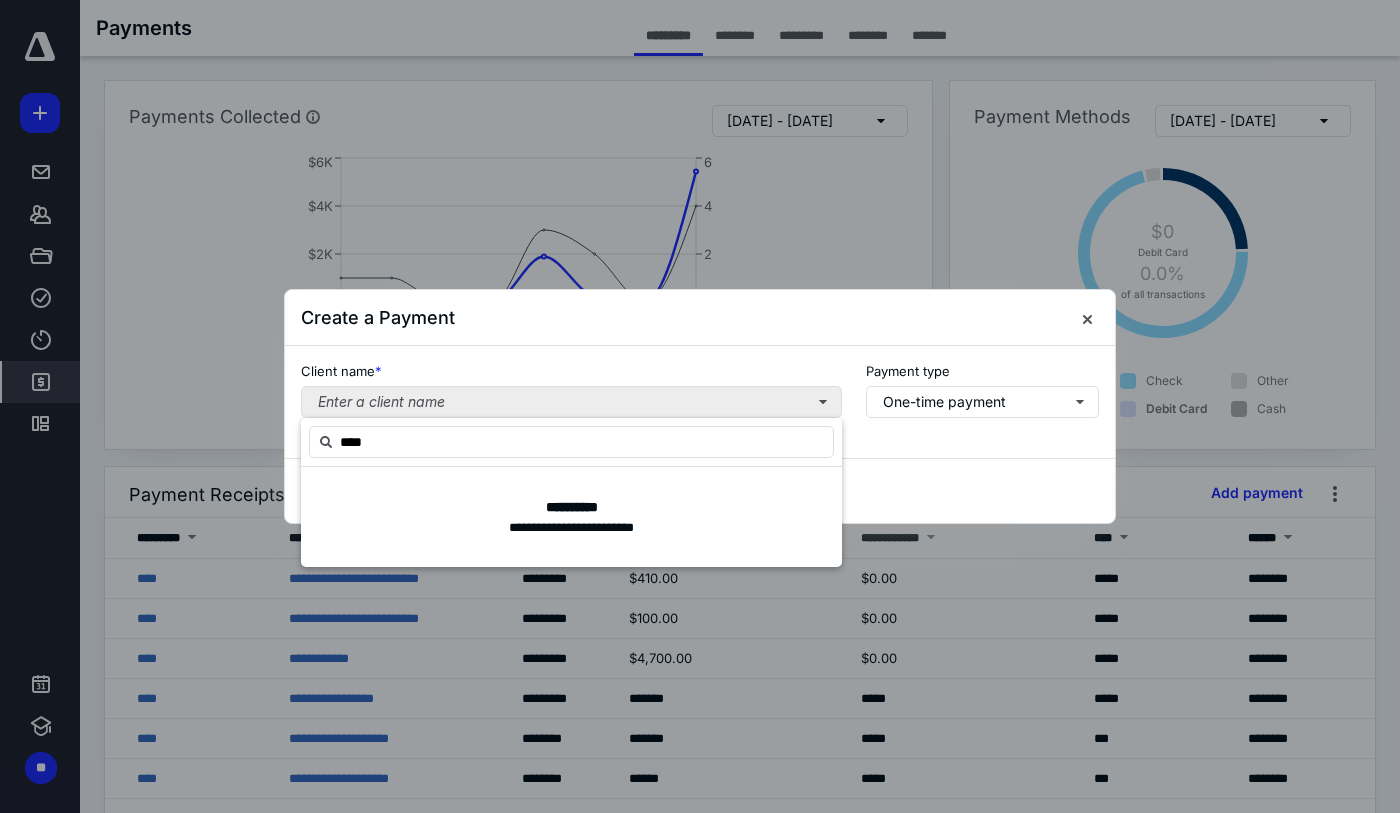 type on "*****" 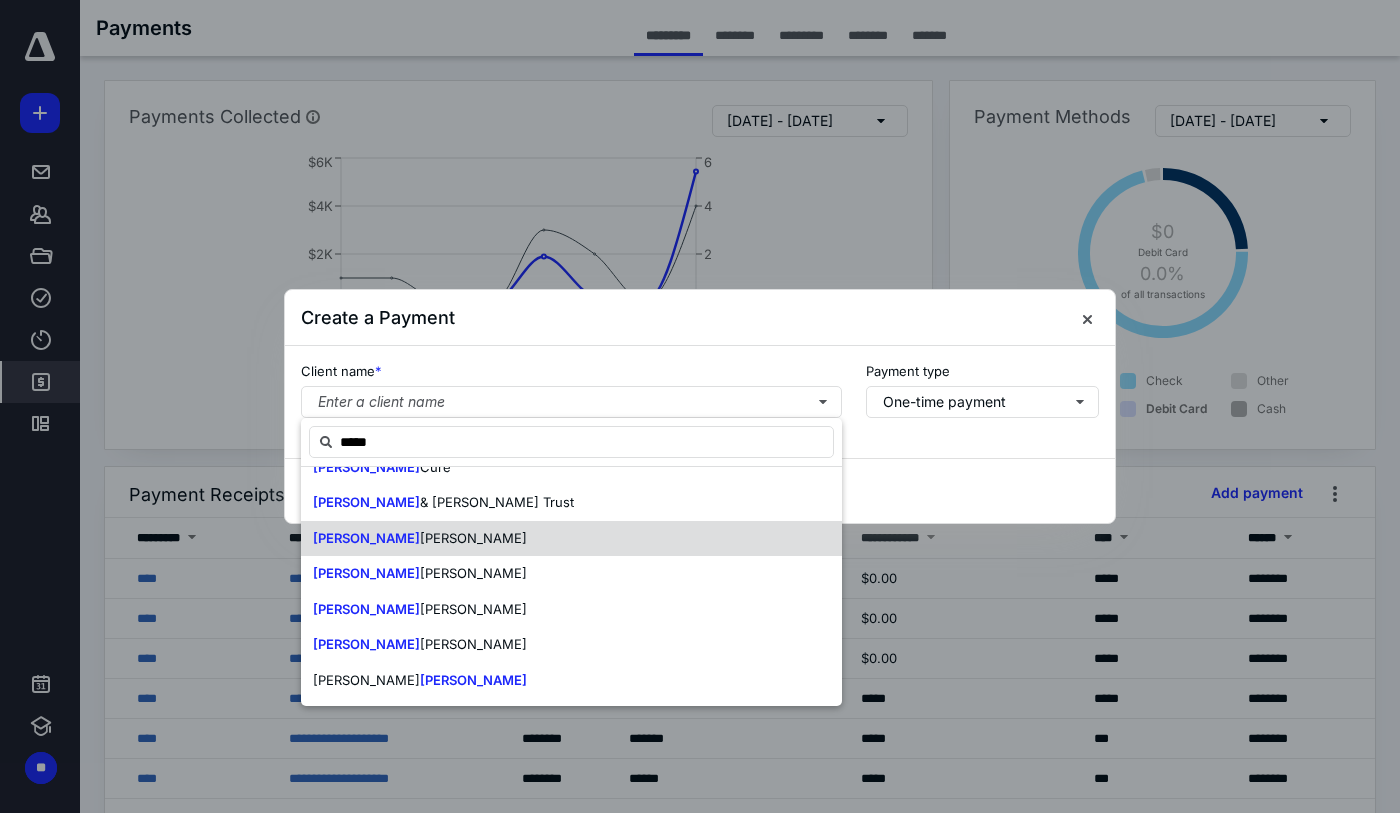 scroll, scrollTop: 0, scrollLeft: 0, axis: both 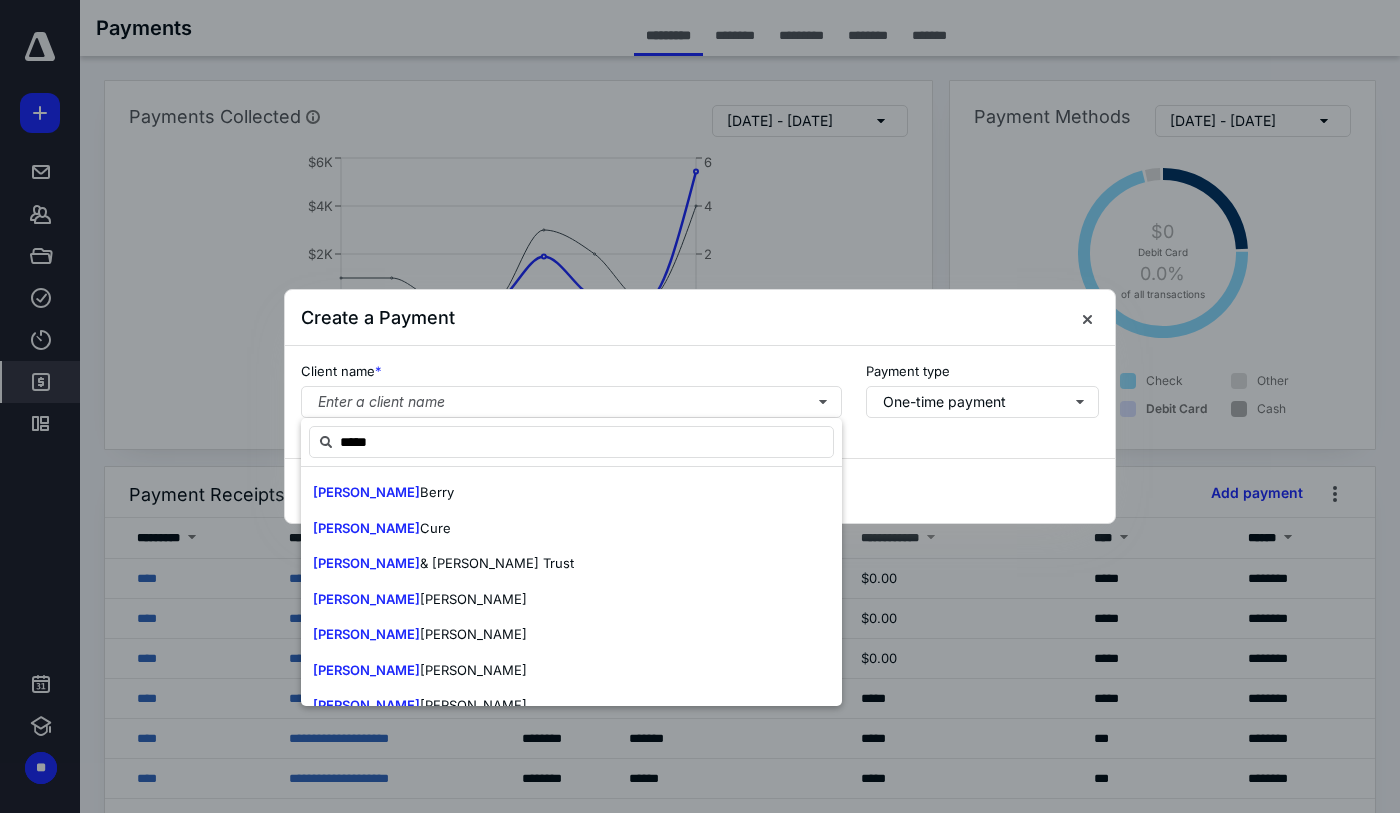 drag, startPoint x: 391, startPoint y: 440, endPoint x: 249, endPoint y: 425, distance: 142.79005 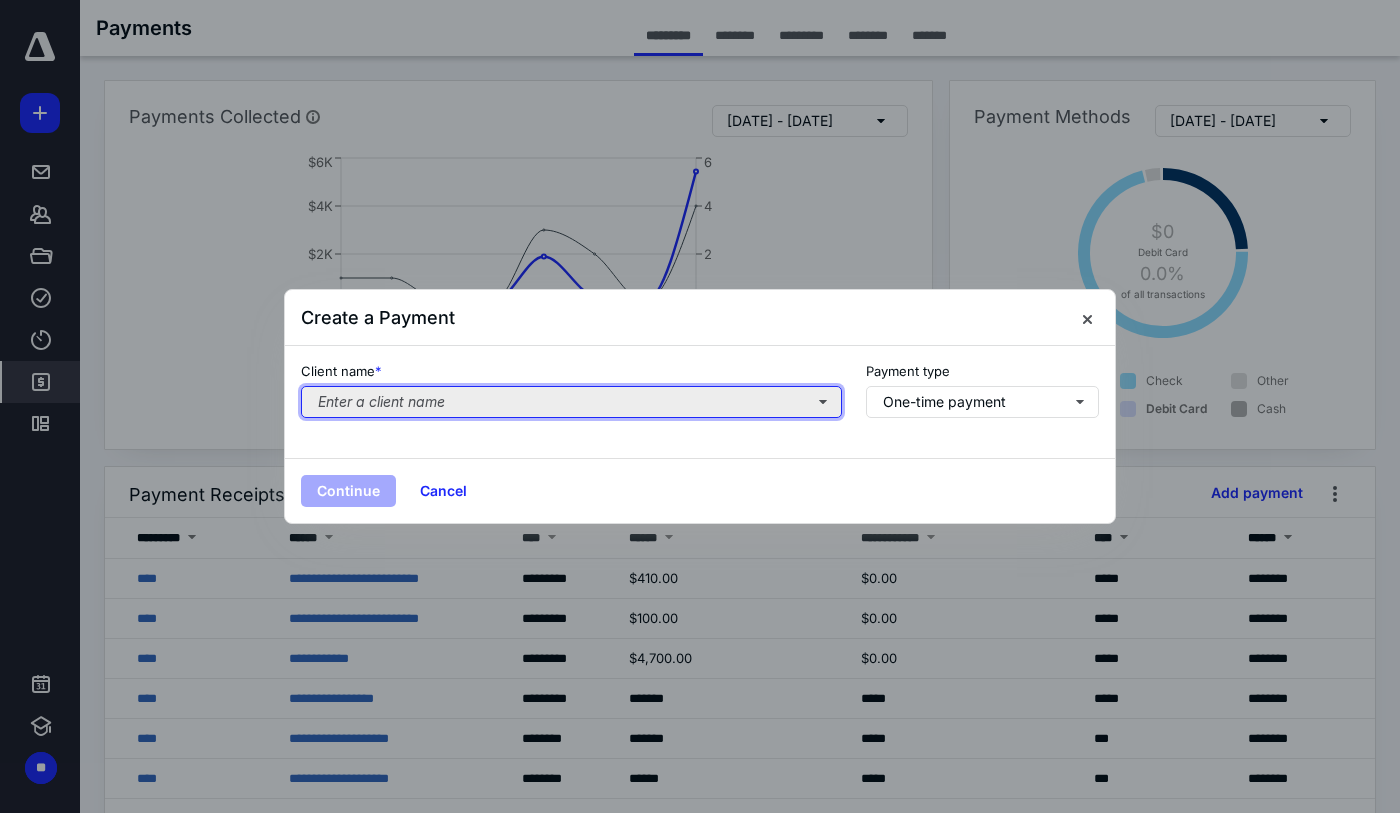 click on "Enter a client name" at bounding box center (571, 402) 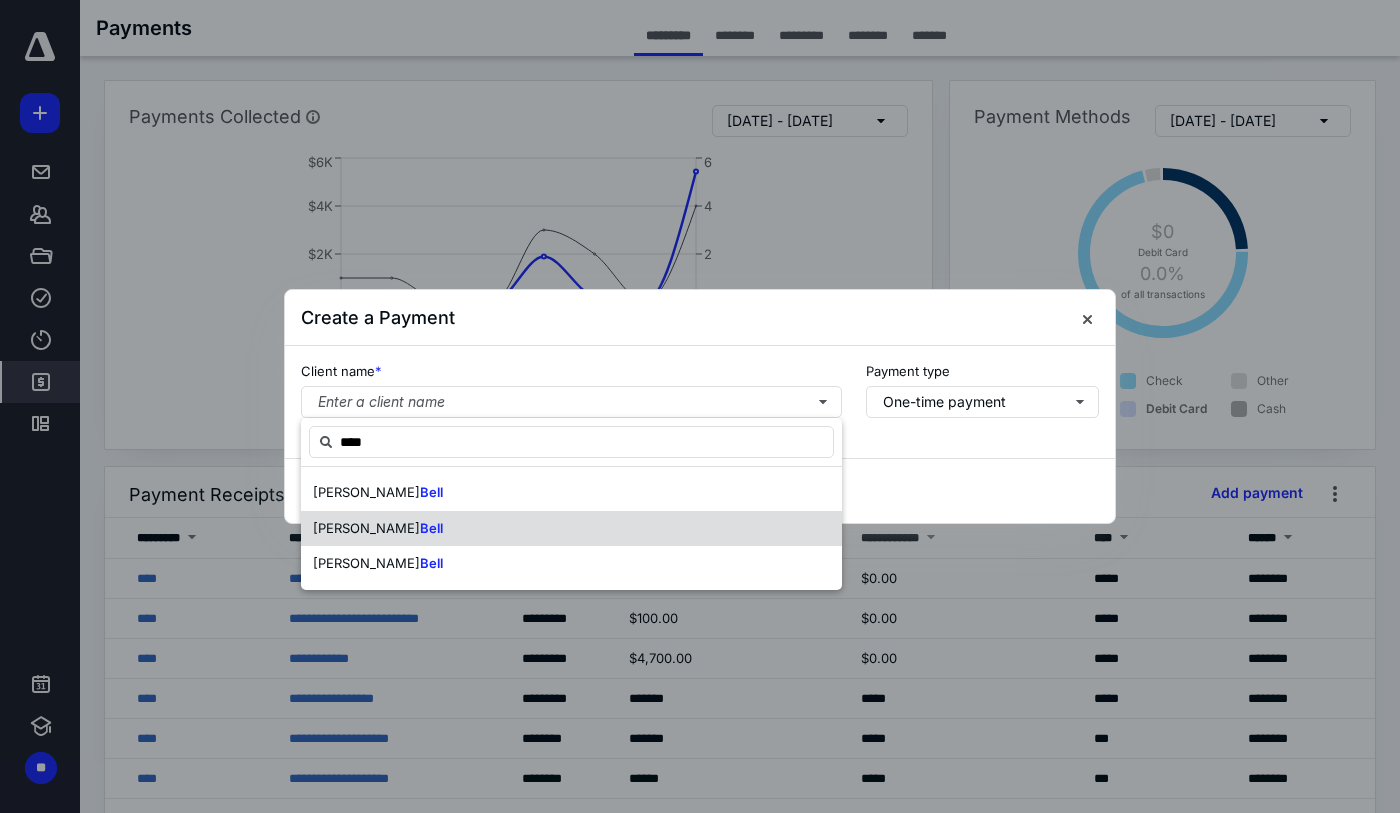 click on "[PERSON_NAME] [PERSON_NAME]" at bounding box center [571, 529] 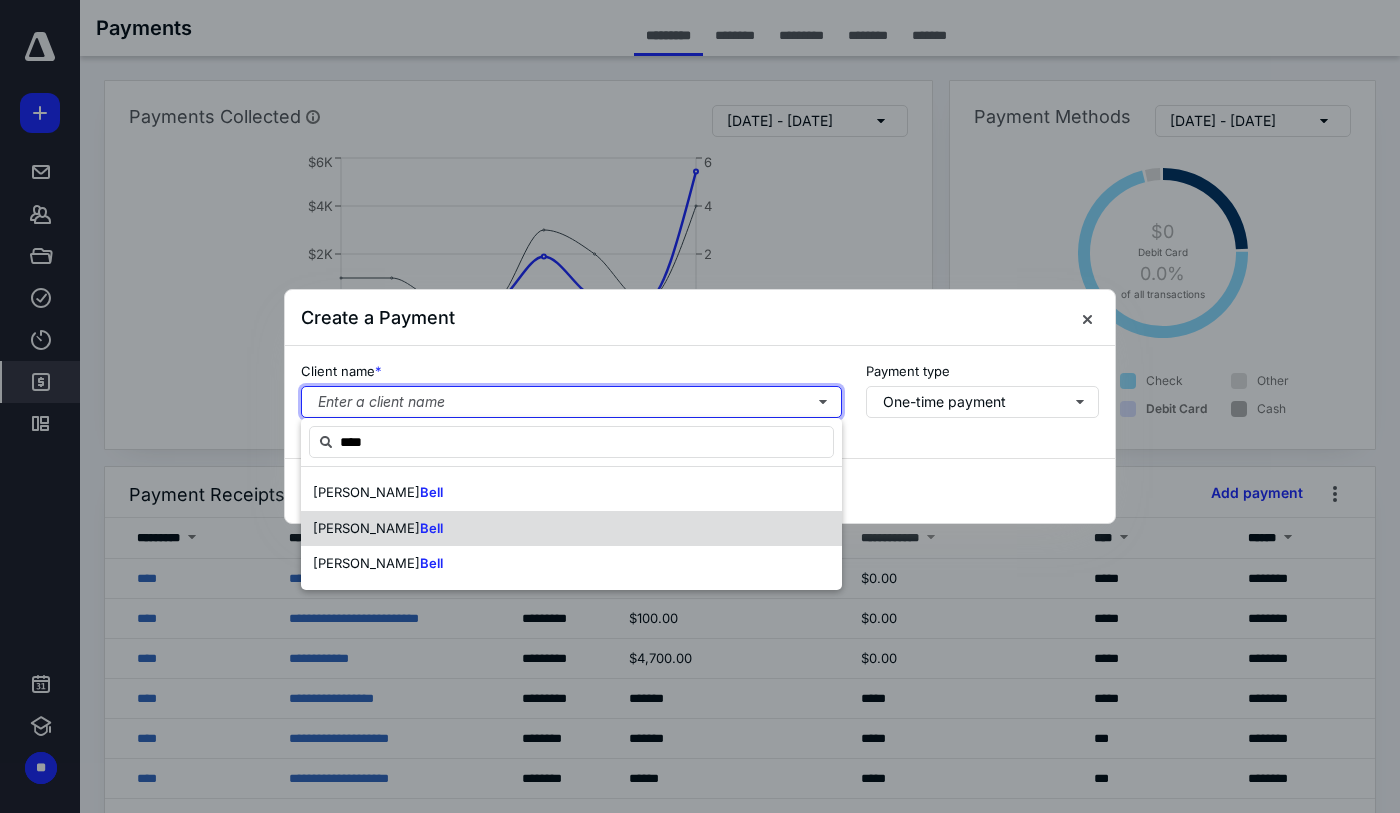 type 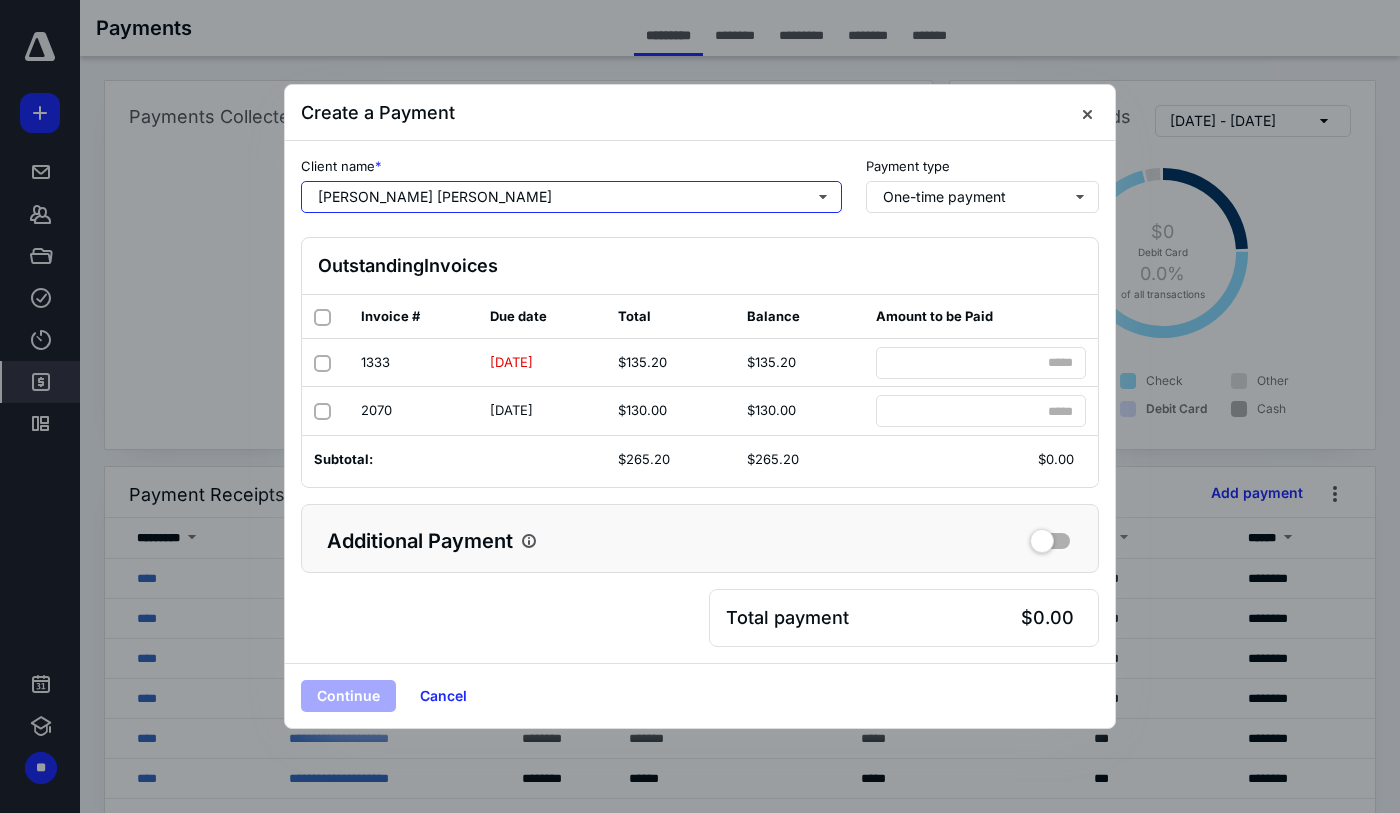 type 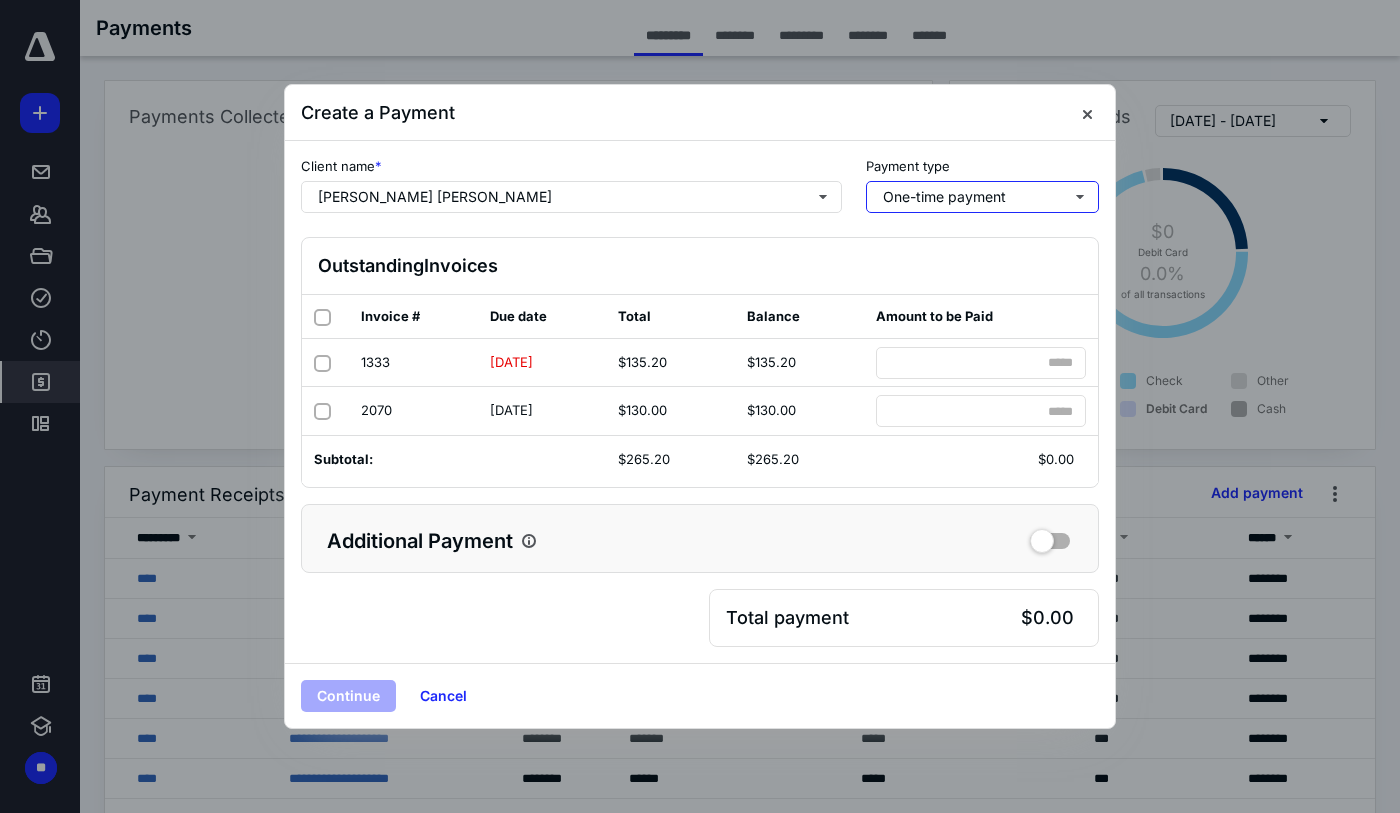 type 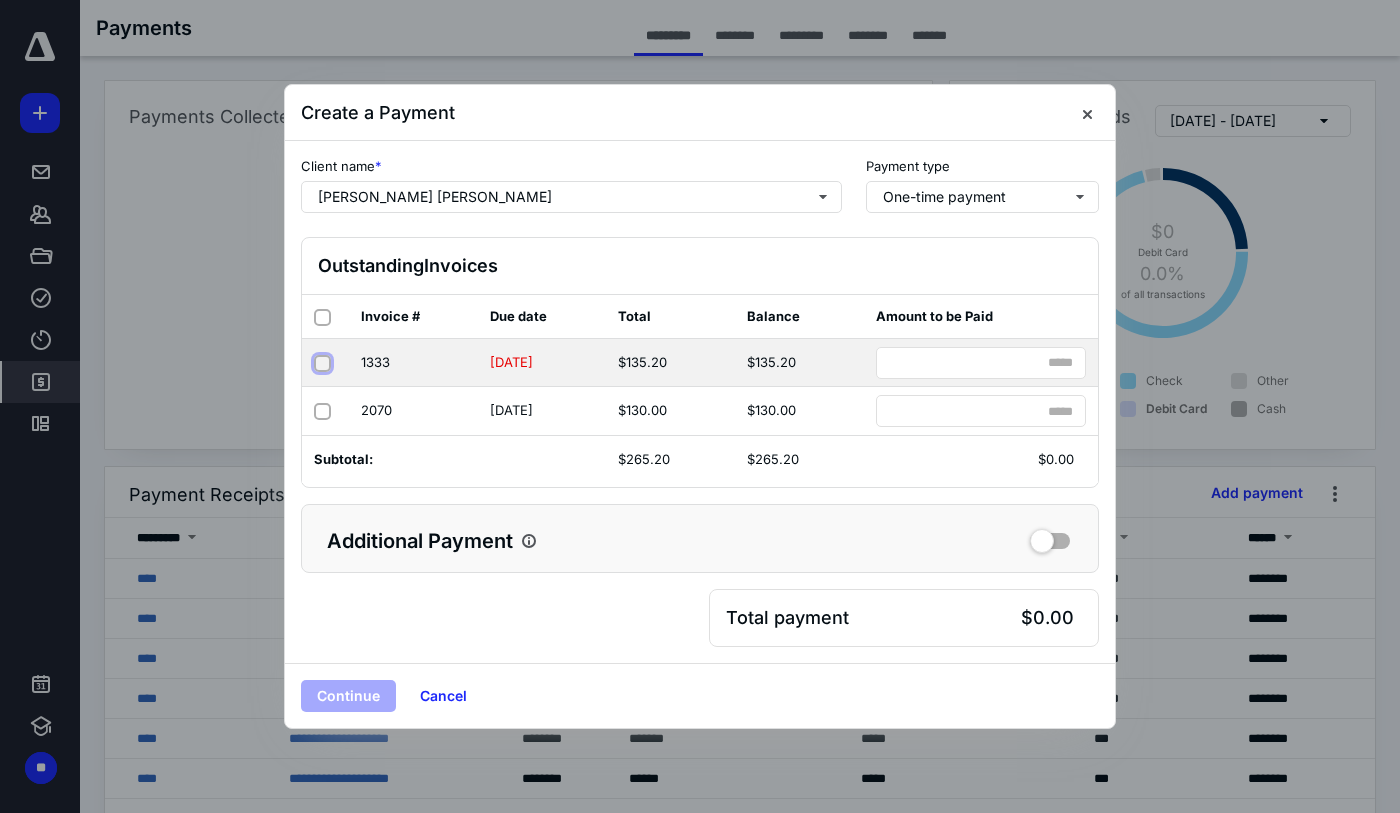 click at bounding box center [322, 363] 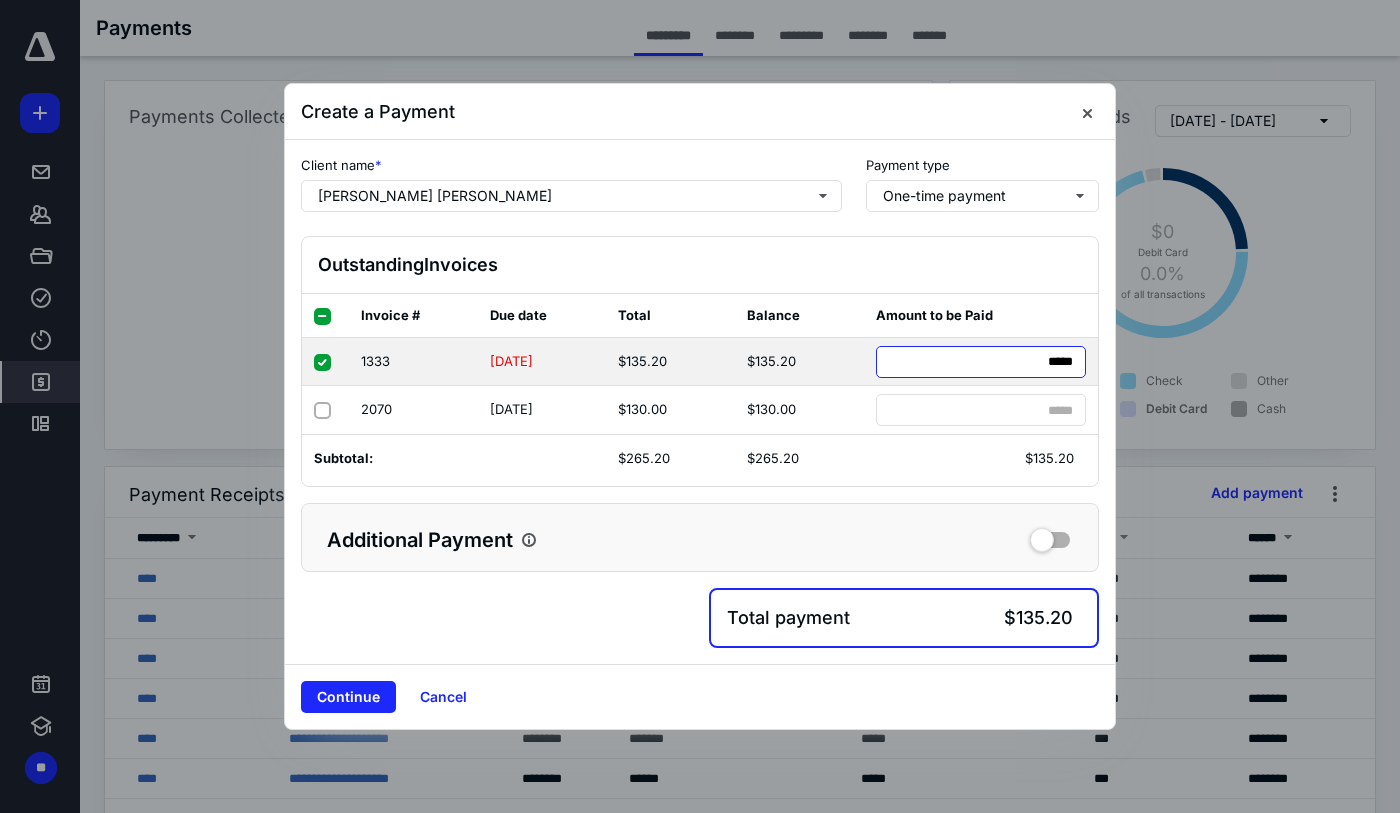 drag, startPoint x: 906, startPoint y: 356, endPoint x: 1087, endPoint y: 359, distance: 181.02486 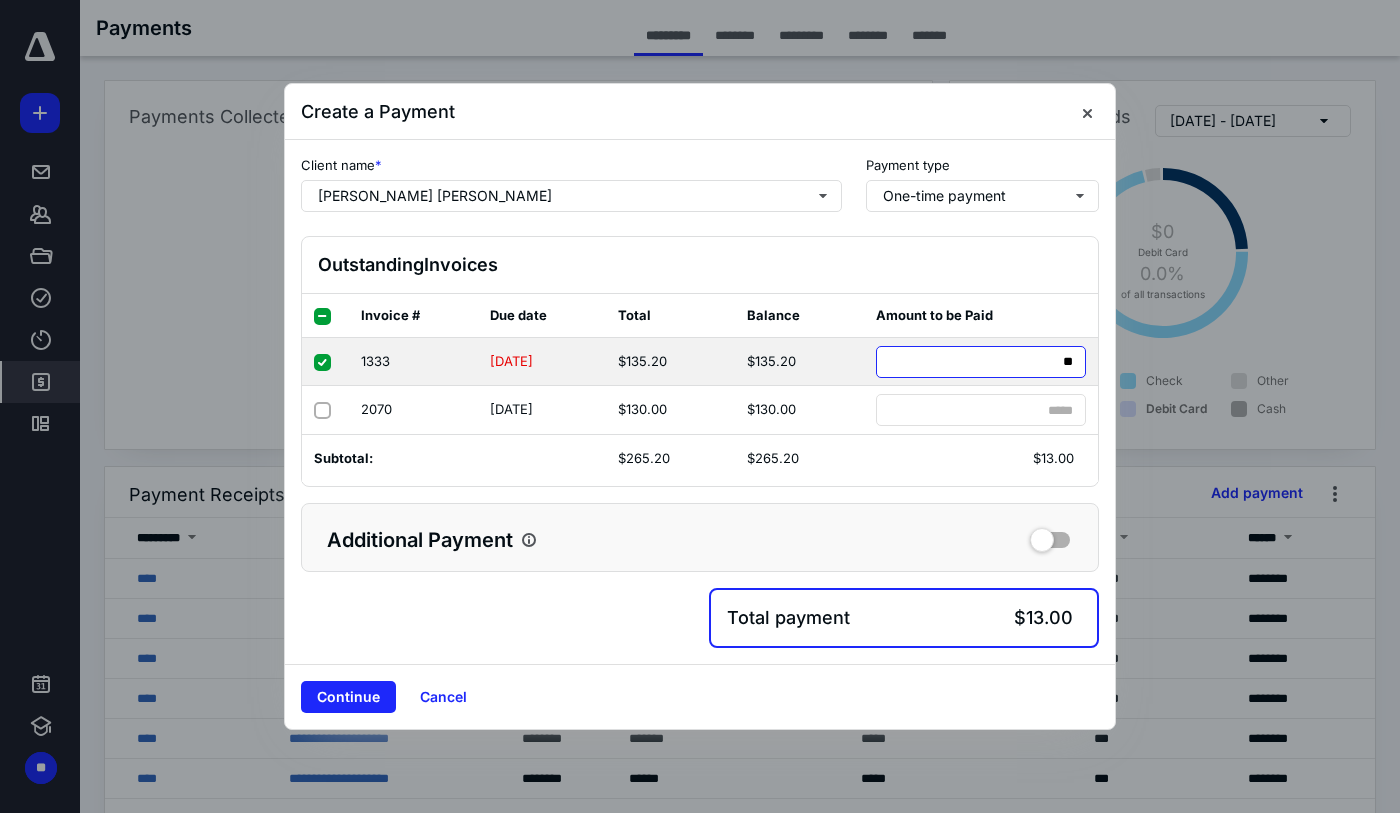 type on "***" 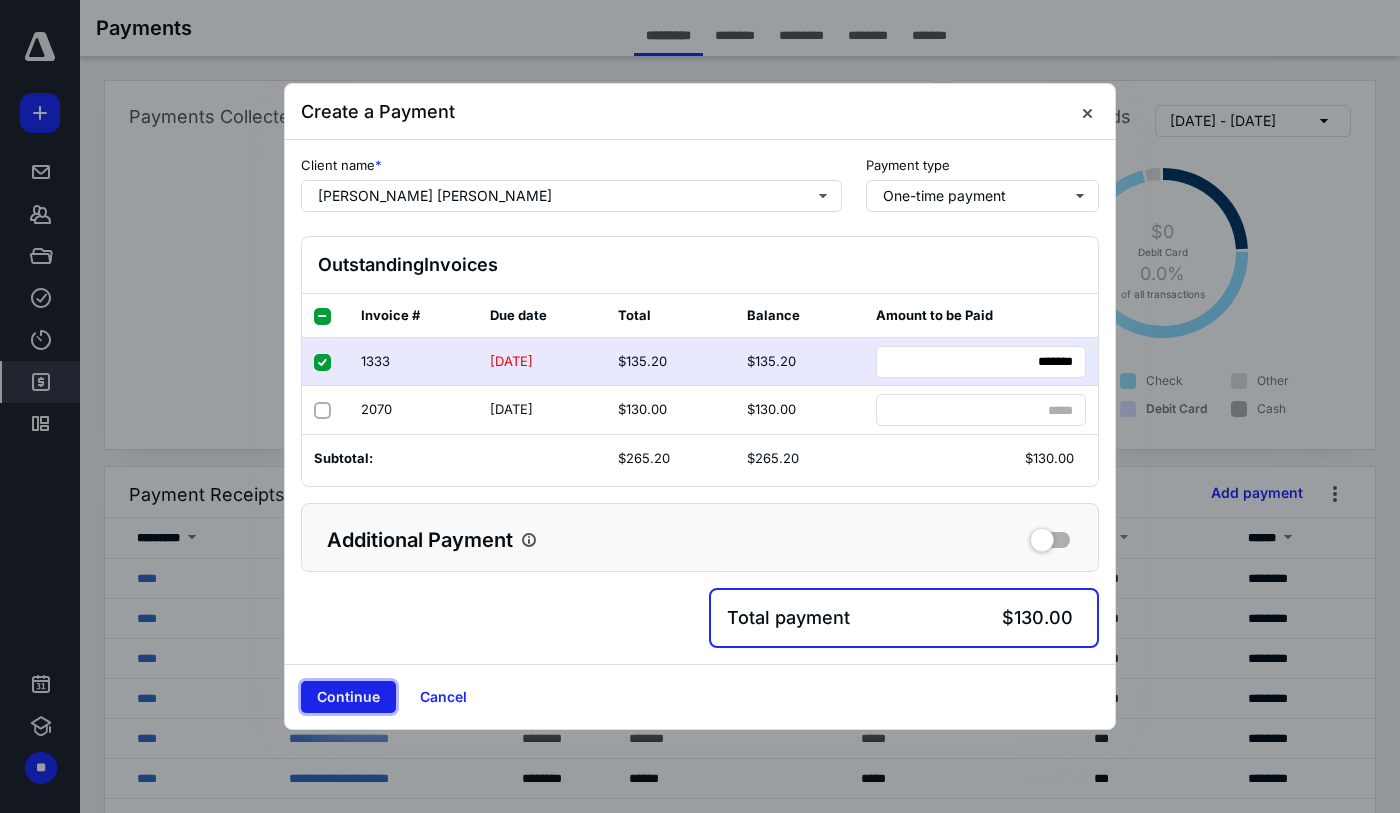 click on "Continue" at bounding box center [348, 697] 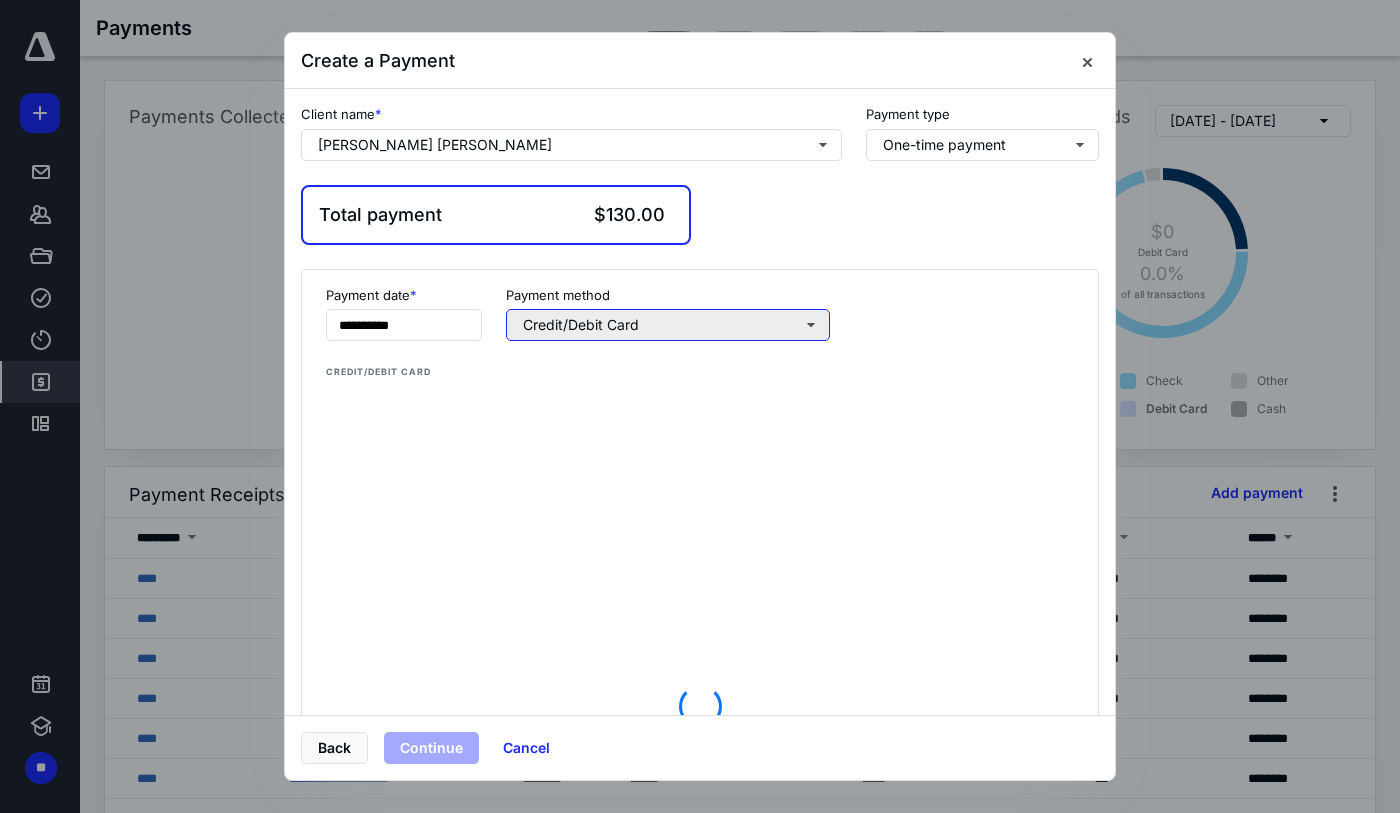 click on "Credit/Debit Card" at bounding box center [668, 325] 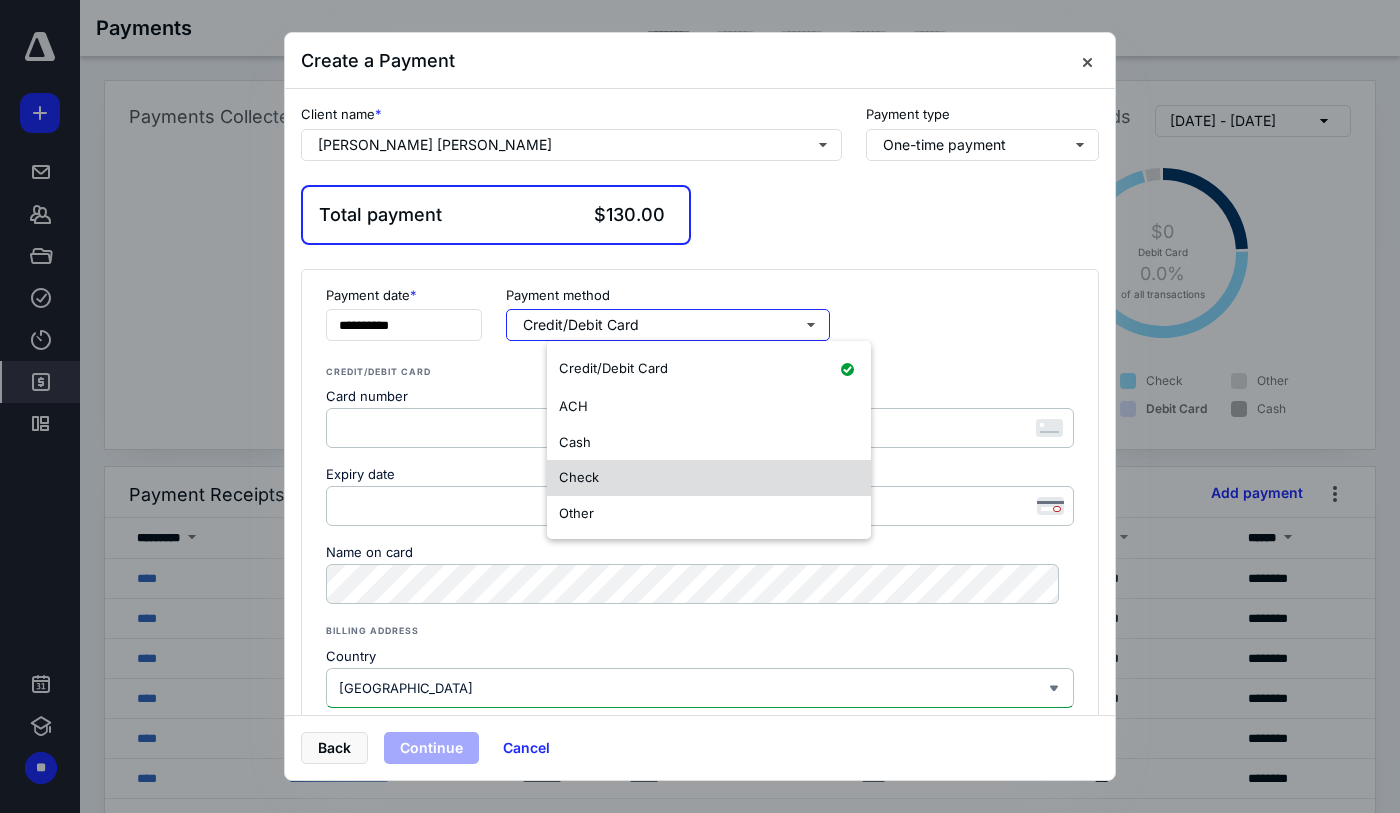 click on "Check" at bounding box center [709, 478] 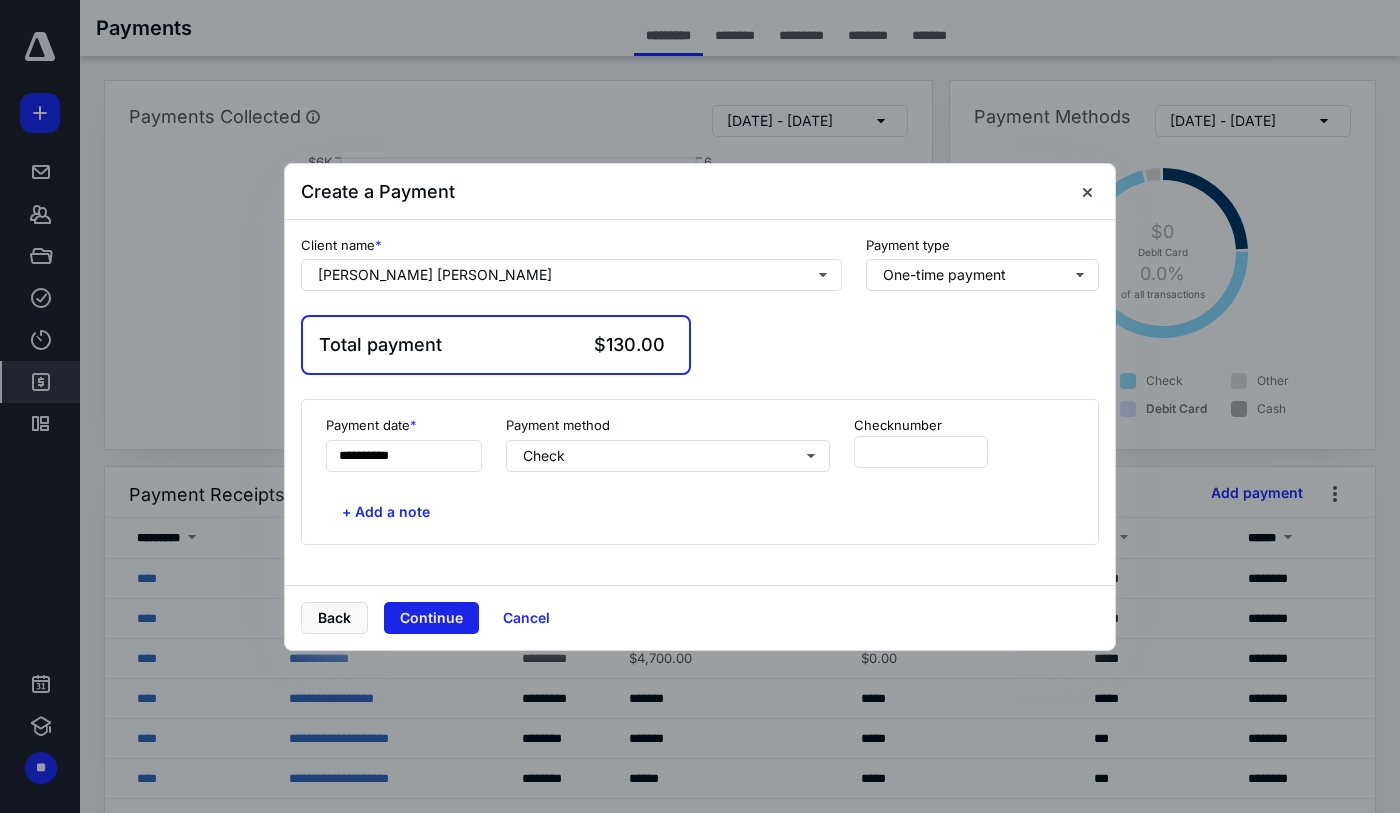 click on "Continue" at bounding box center [431, 618] 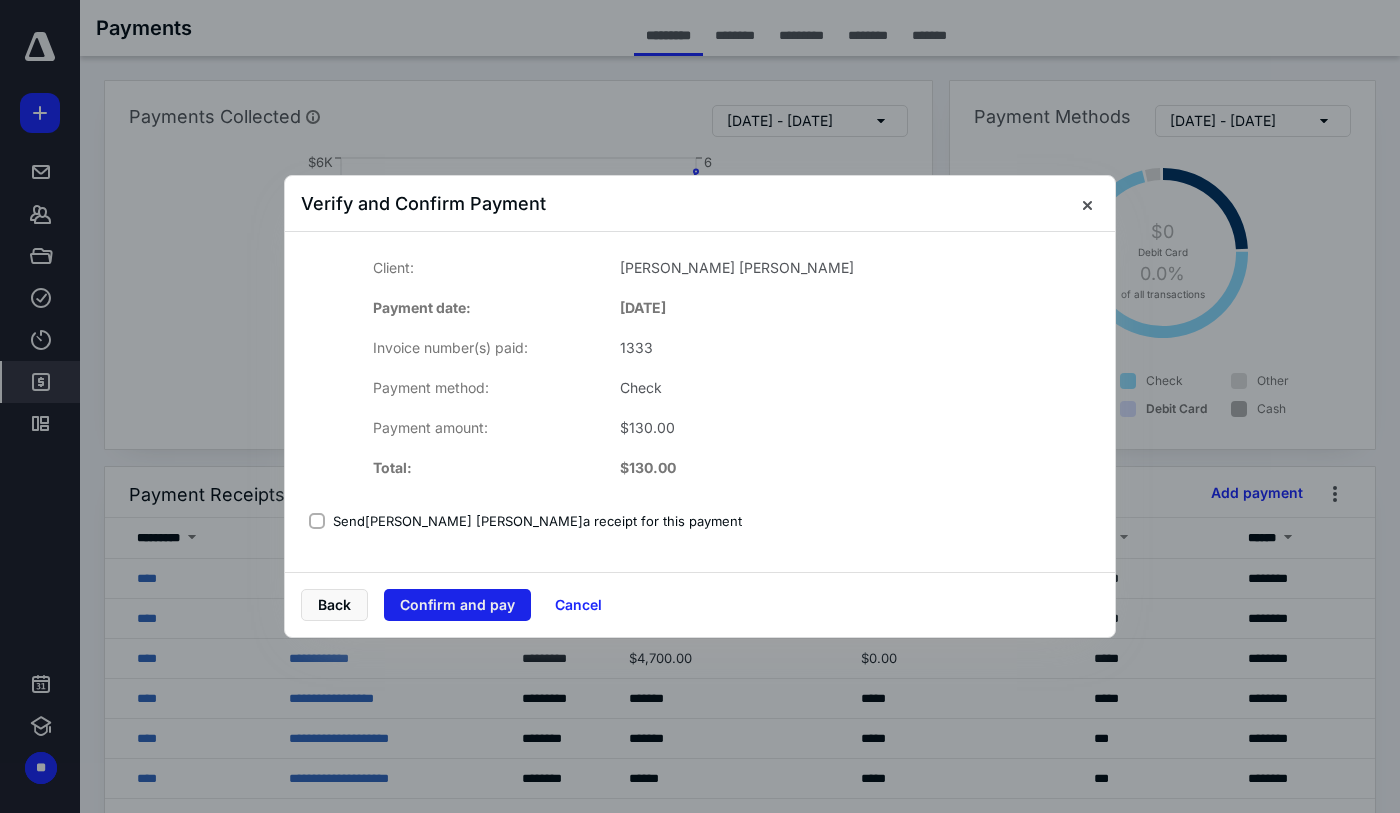 click on "Confirm and pay" at bounding box center [457, 605] 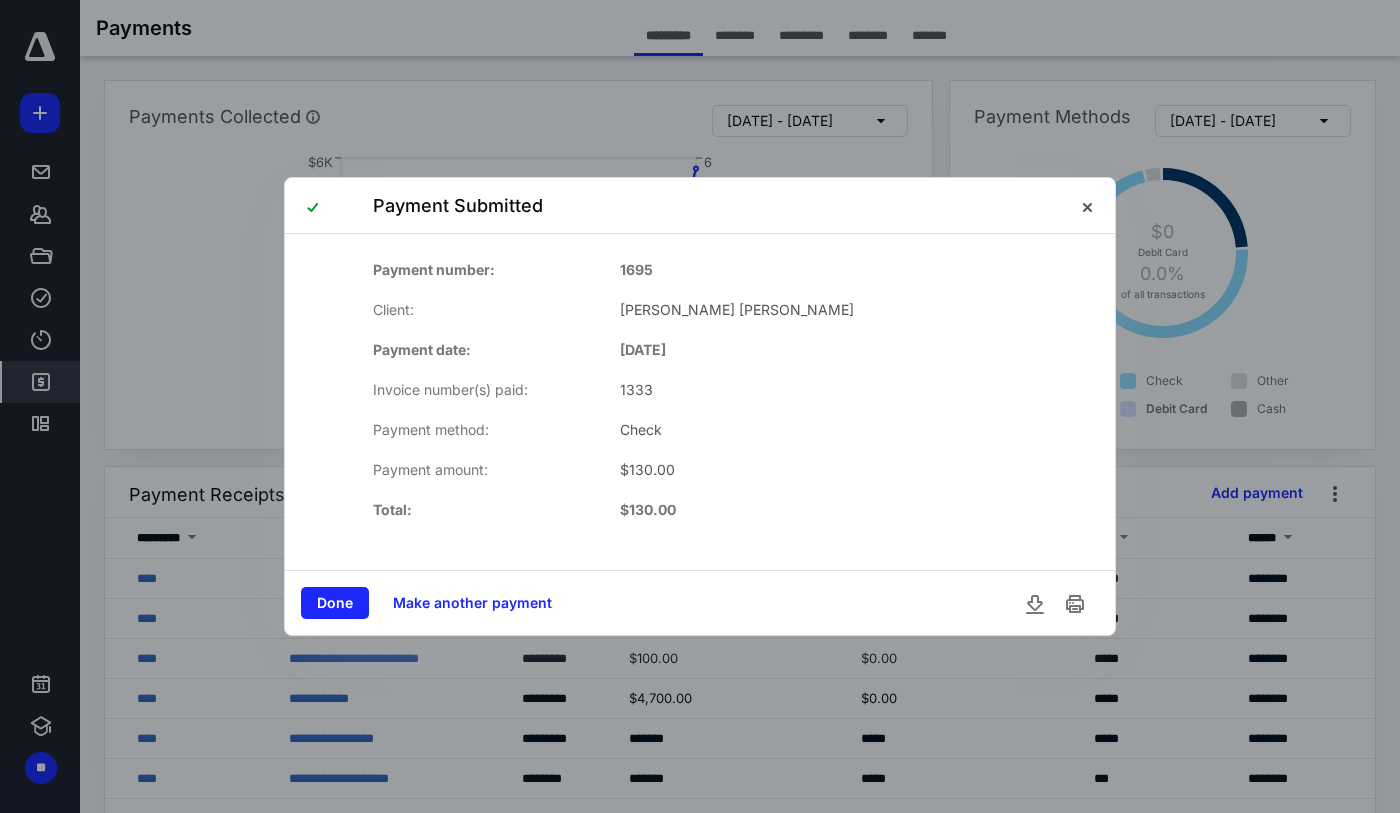 click on "Make another payment" at bounding box center (472, 603) 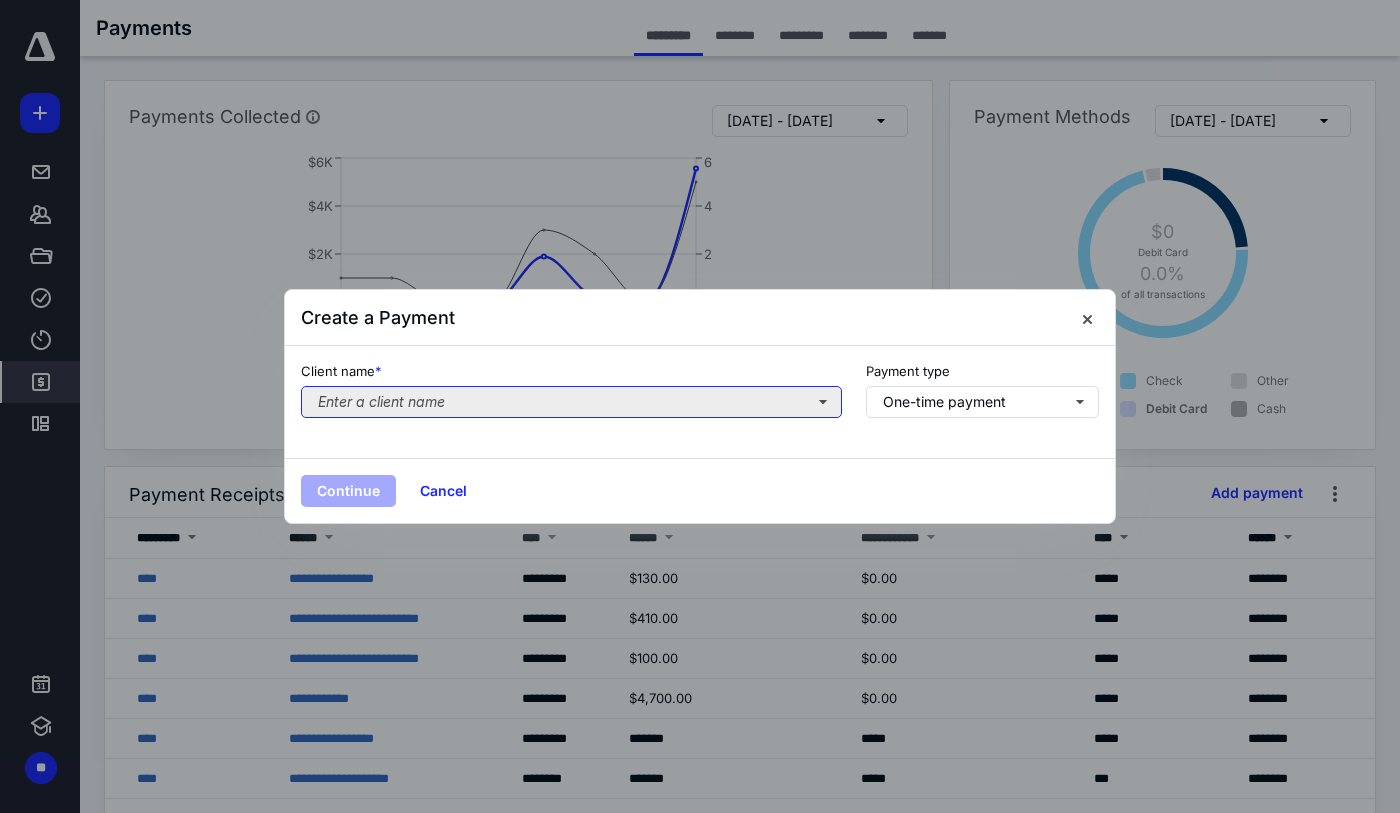 click on "Enter a client name" at bounding box center [571, 402] 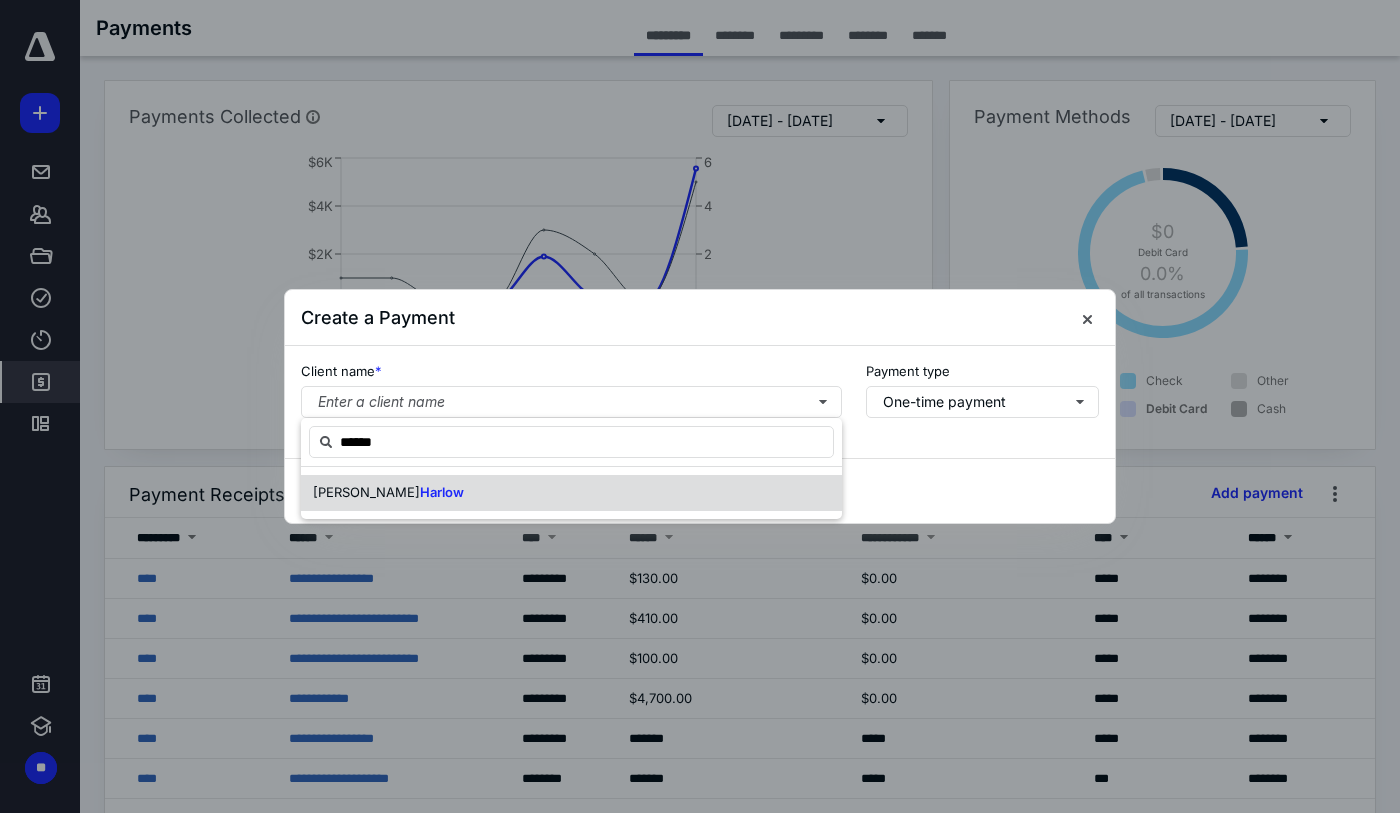 click on "[PERSON_NAME]" at bounding box center (571, 493) 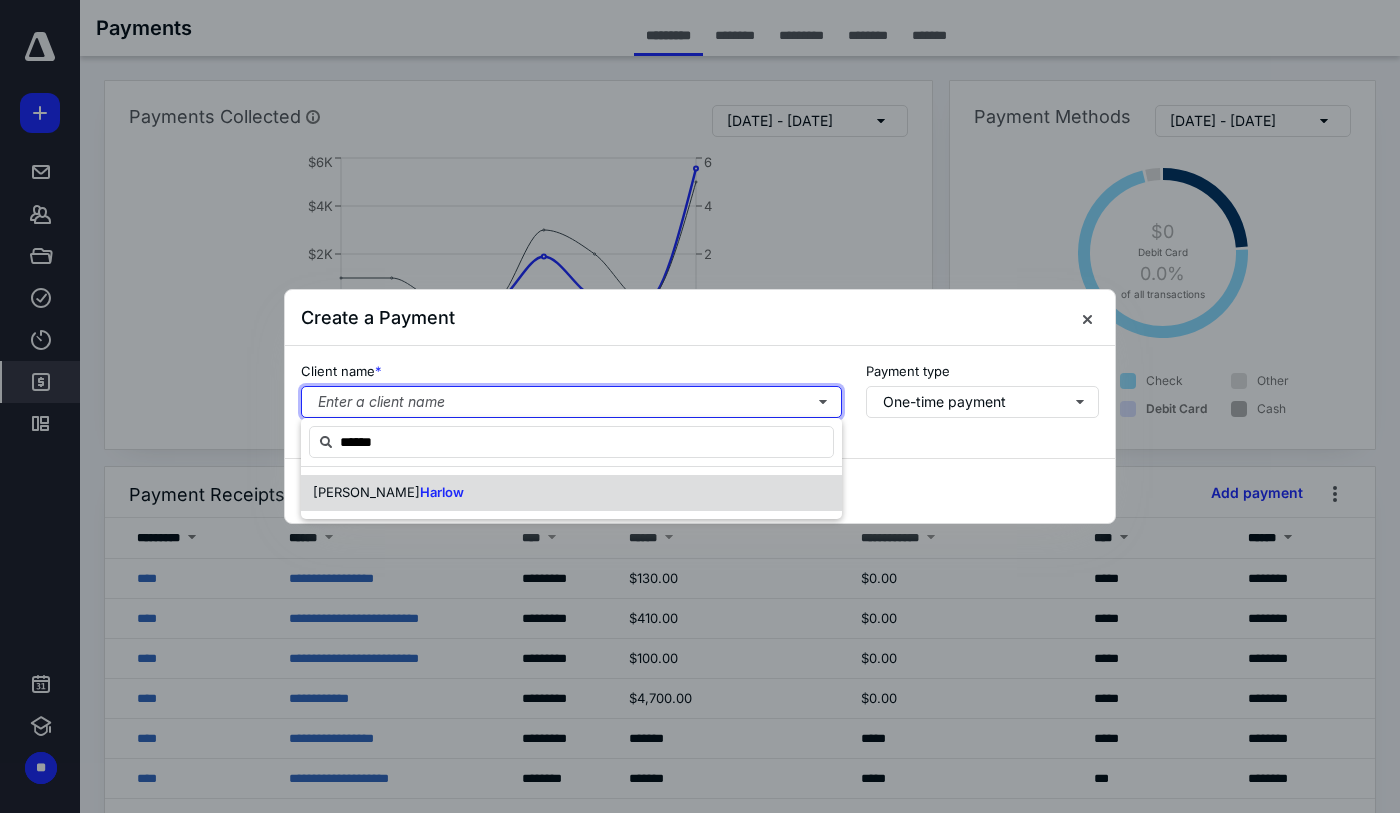 type 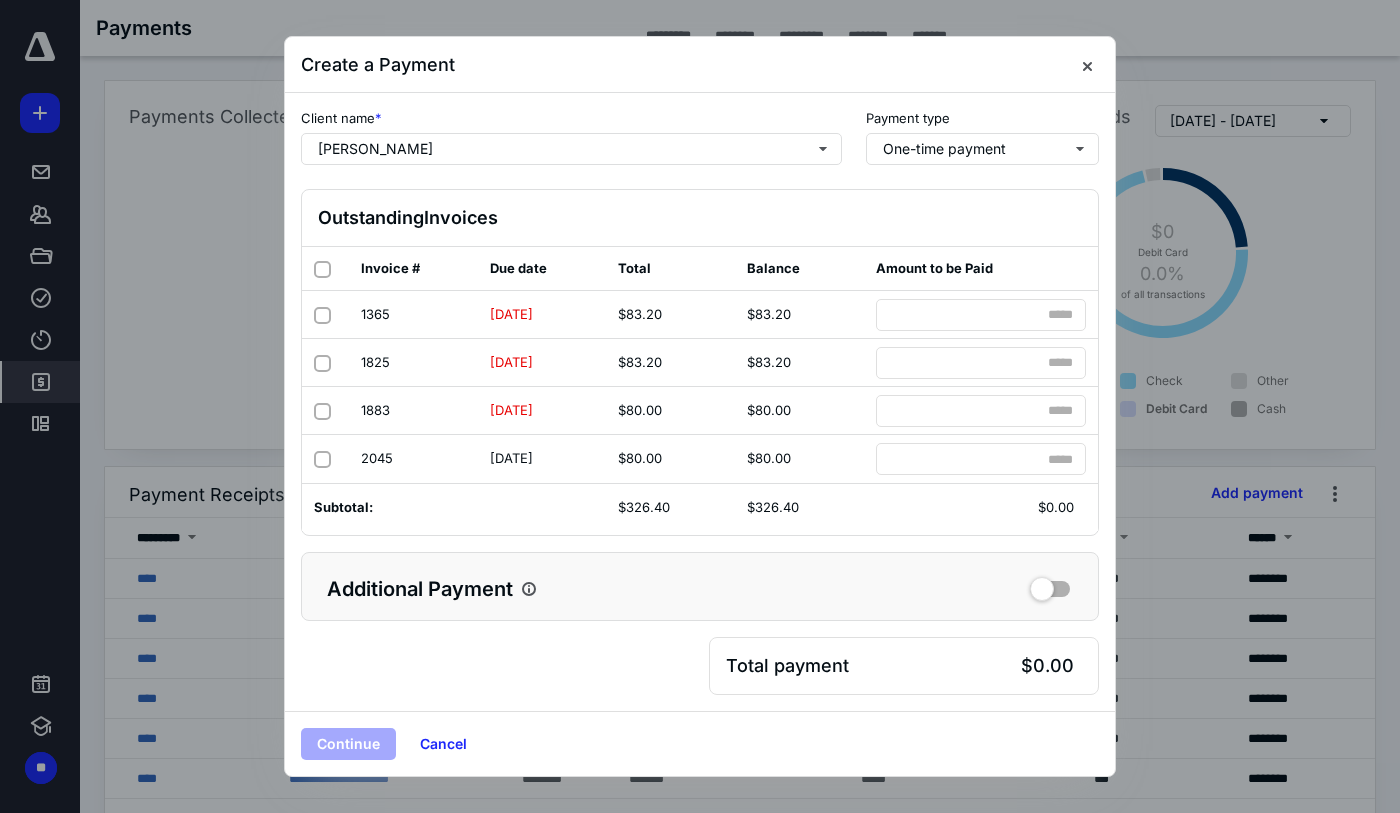 click at bounding box center (322, 269) 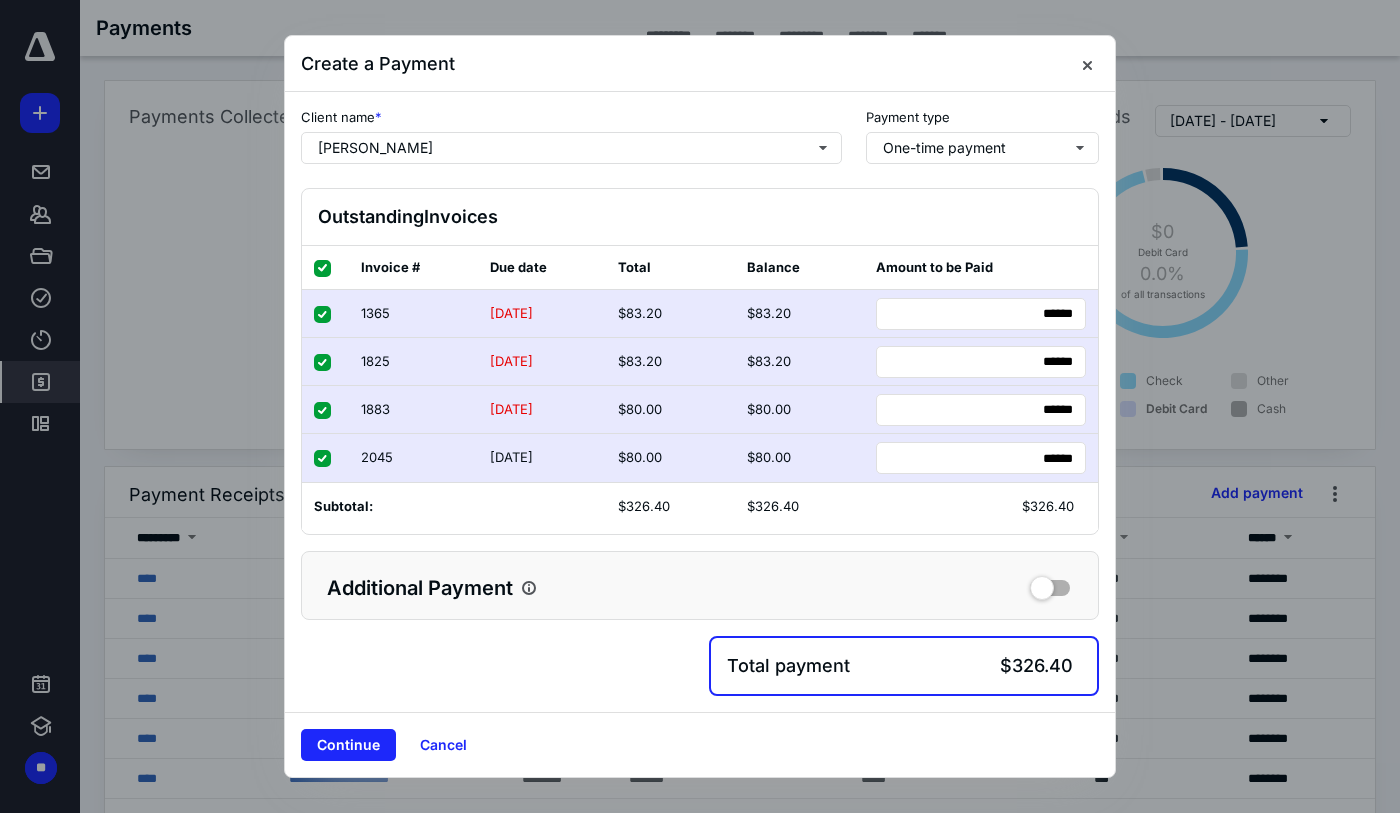 click on "Continue" at bounding box center (348, 745) 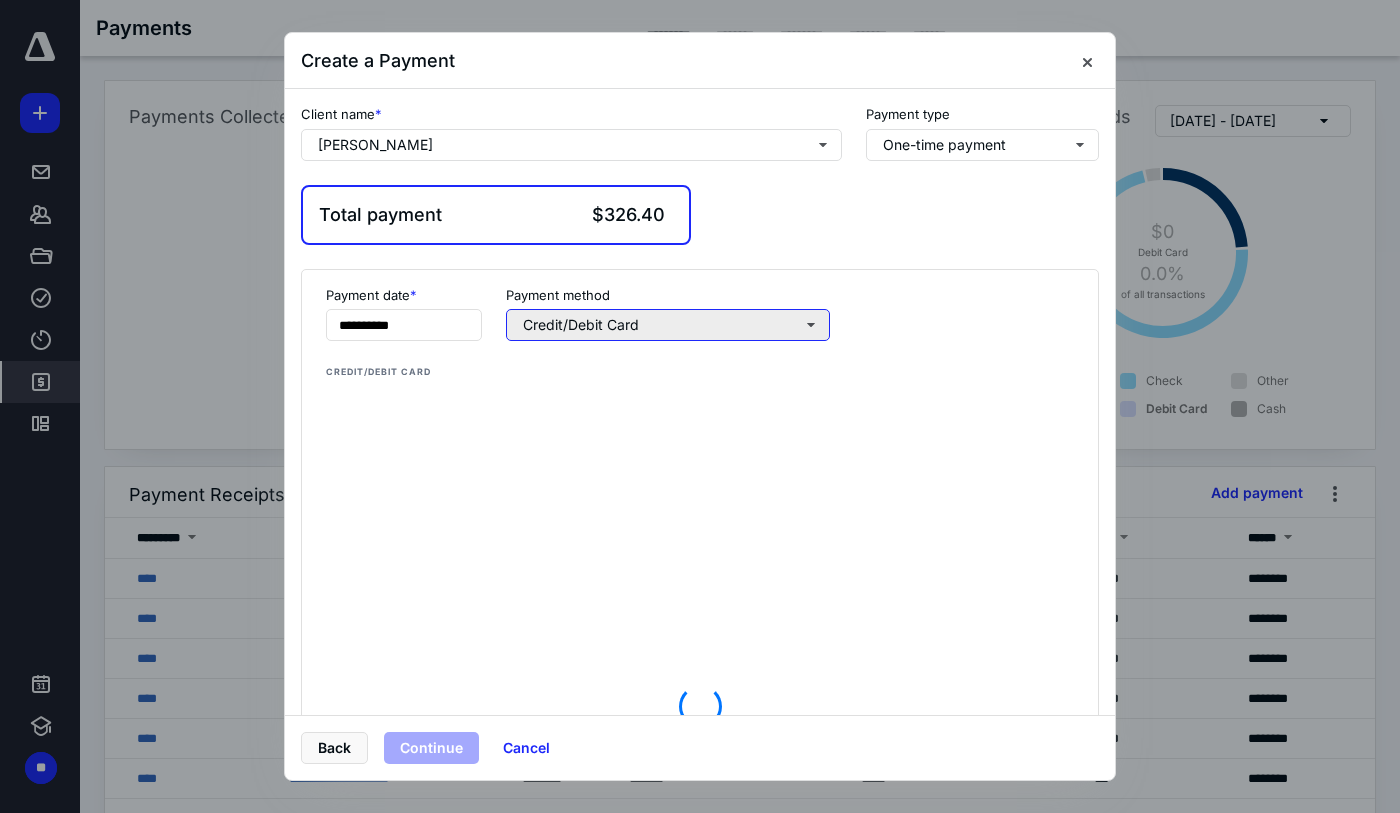 click on "Credit/Debit Card" at bounding box center [668, 325] 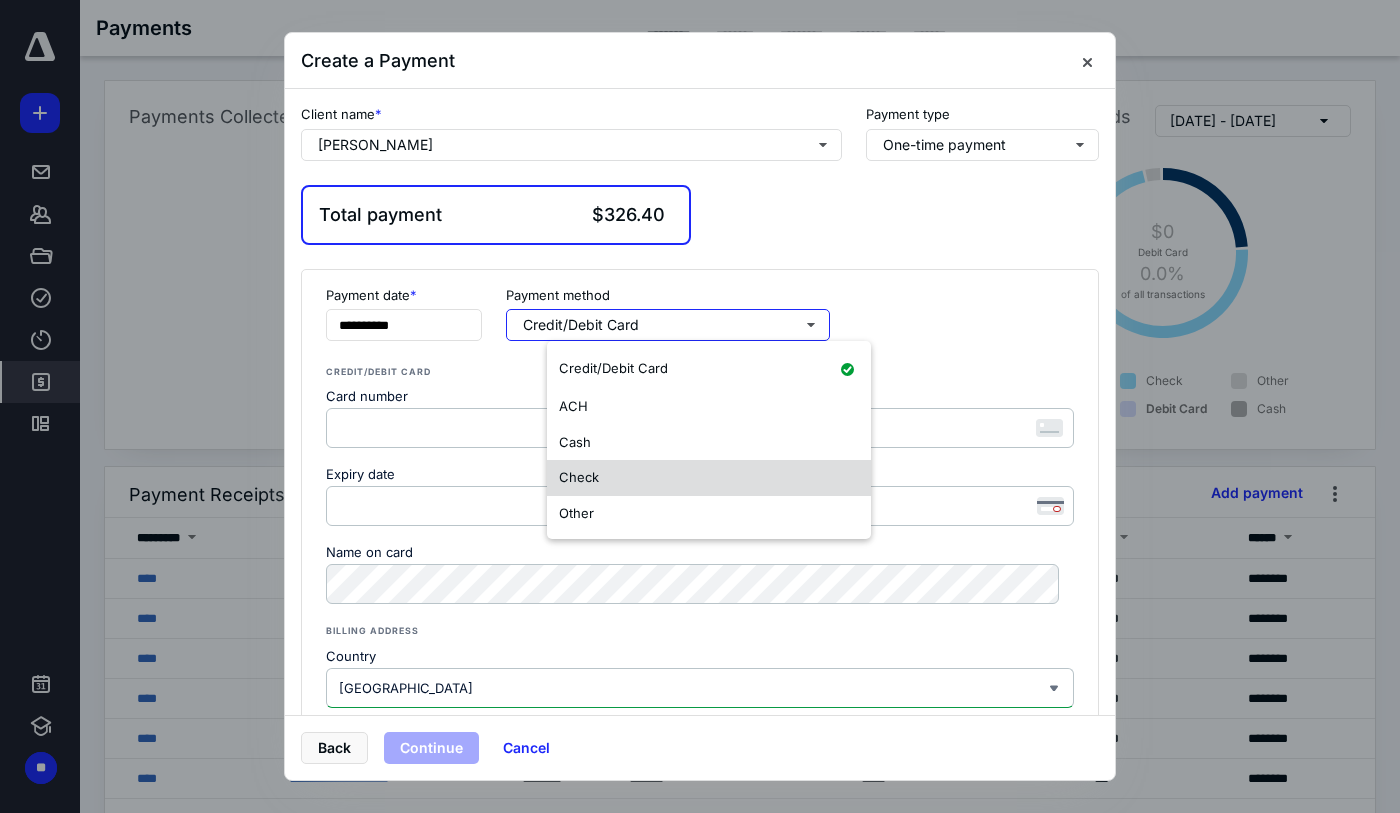 click on "Check" at bounding box center (709, 478) 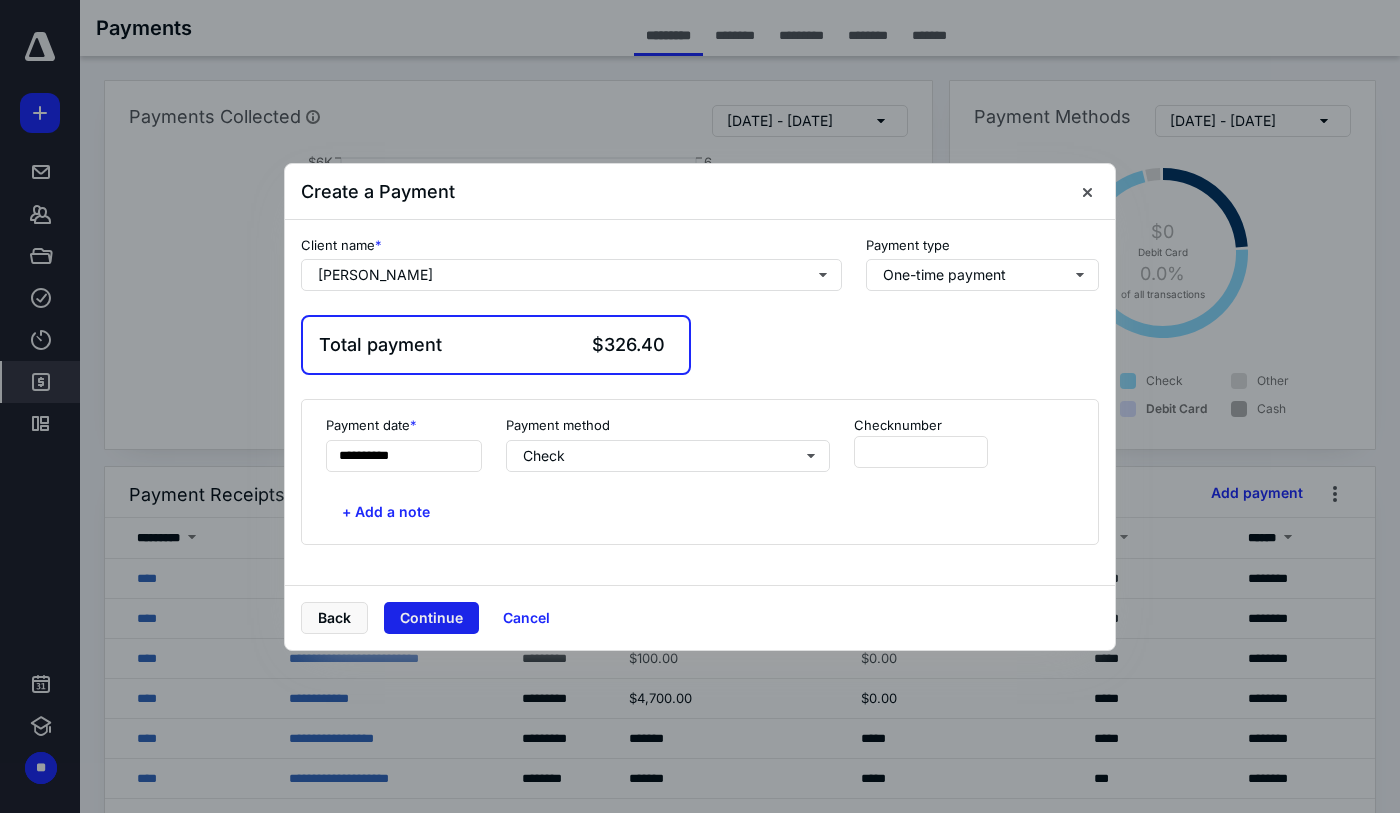 click on "Continue" at bounding box center (431, 618) 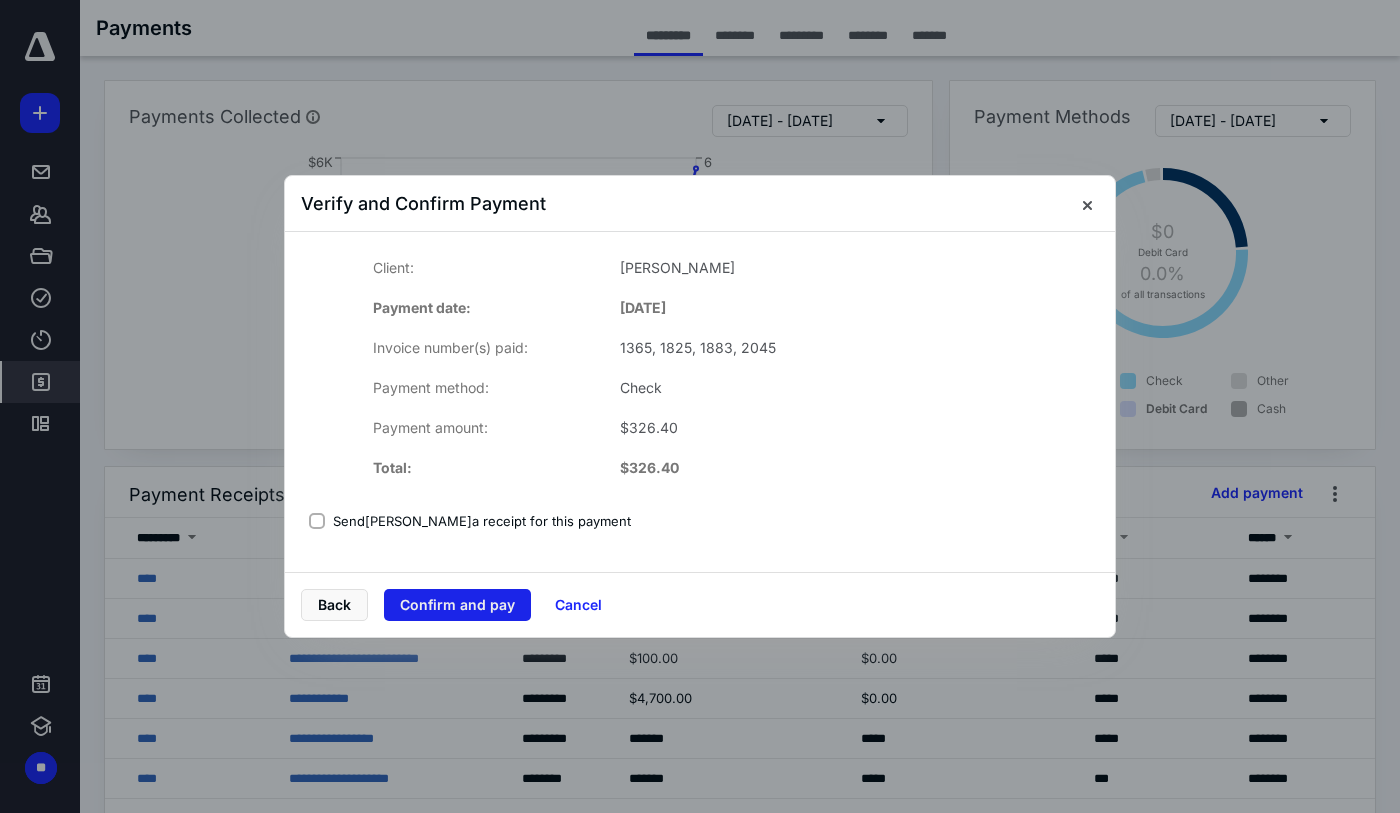 click on "Confirm and pay" at bounding box center (457, 605) 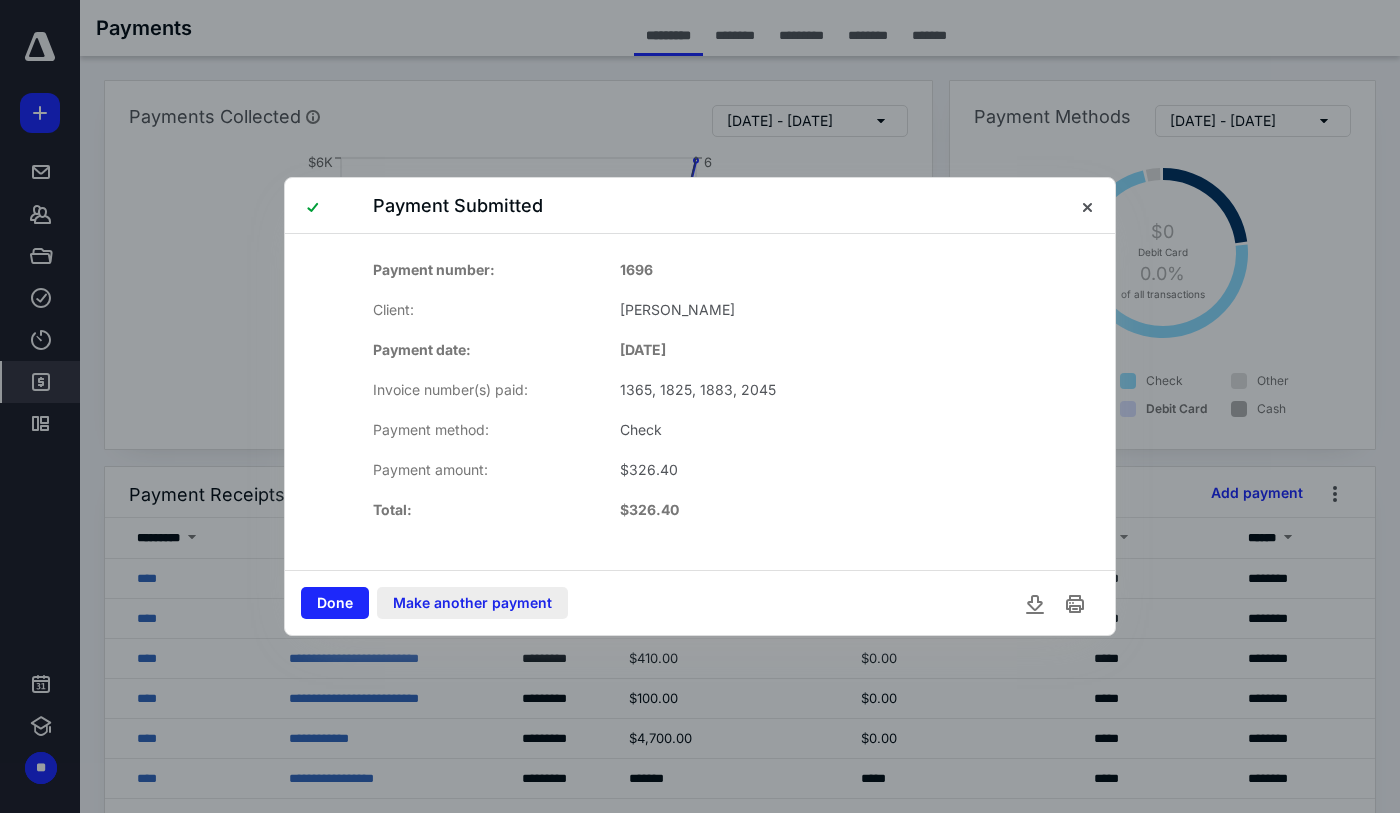 click on "Make another payment" at bounding box center (472, 603) 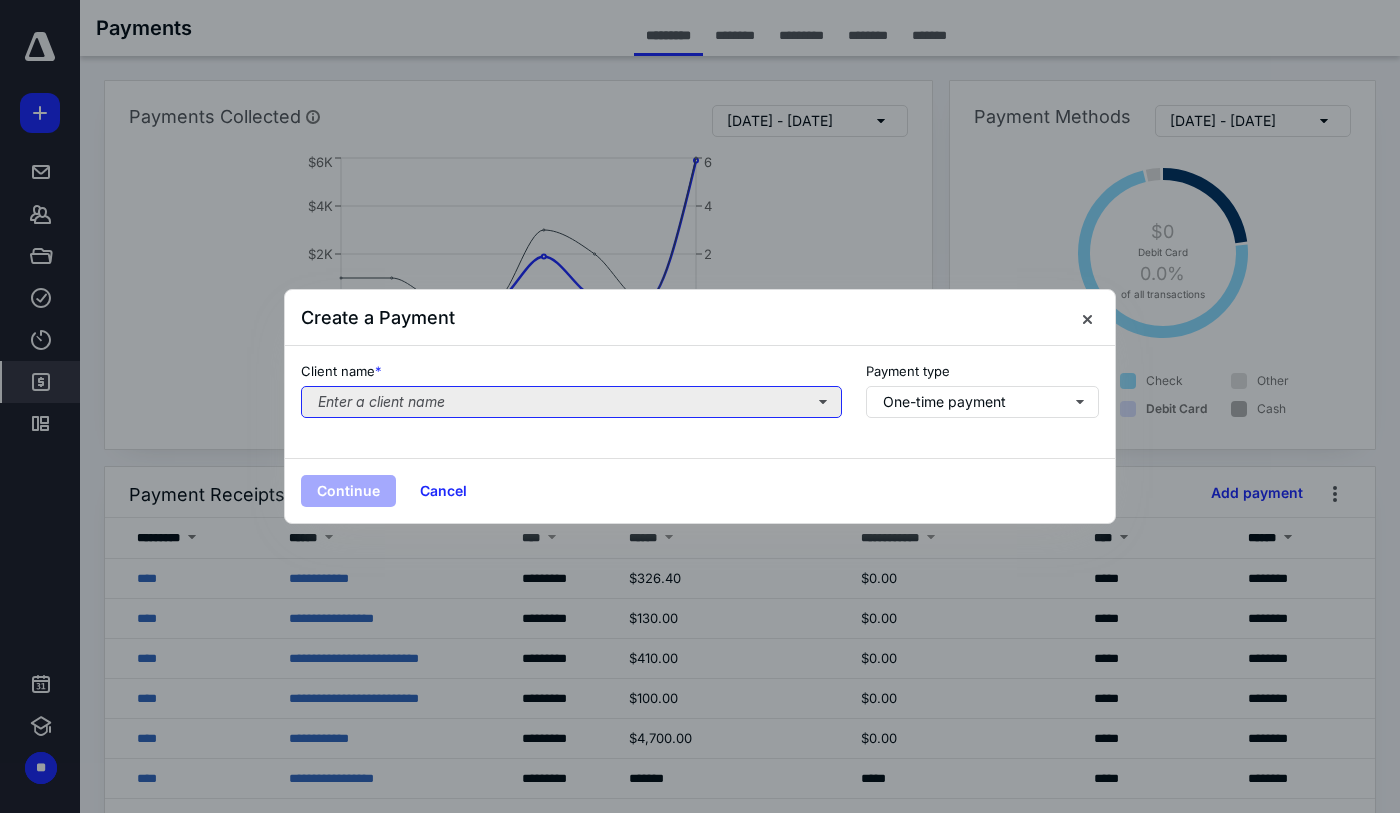 click on "Enter a client name" at bounding box center [571, 402] 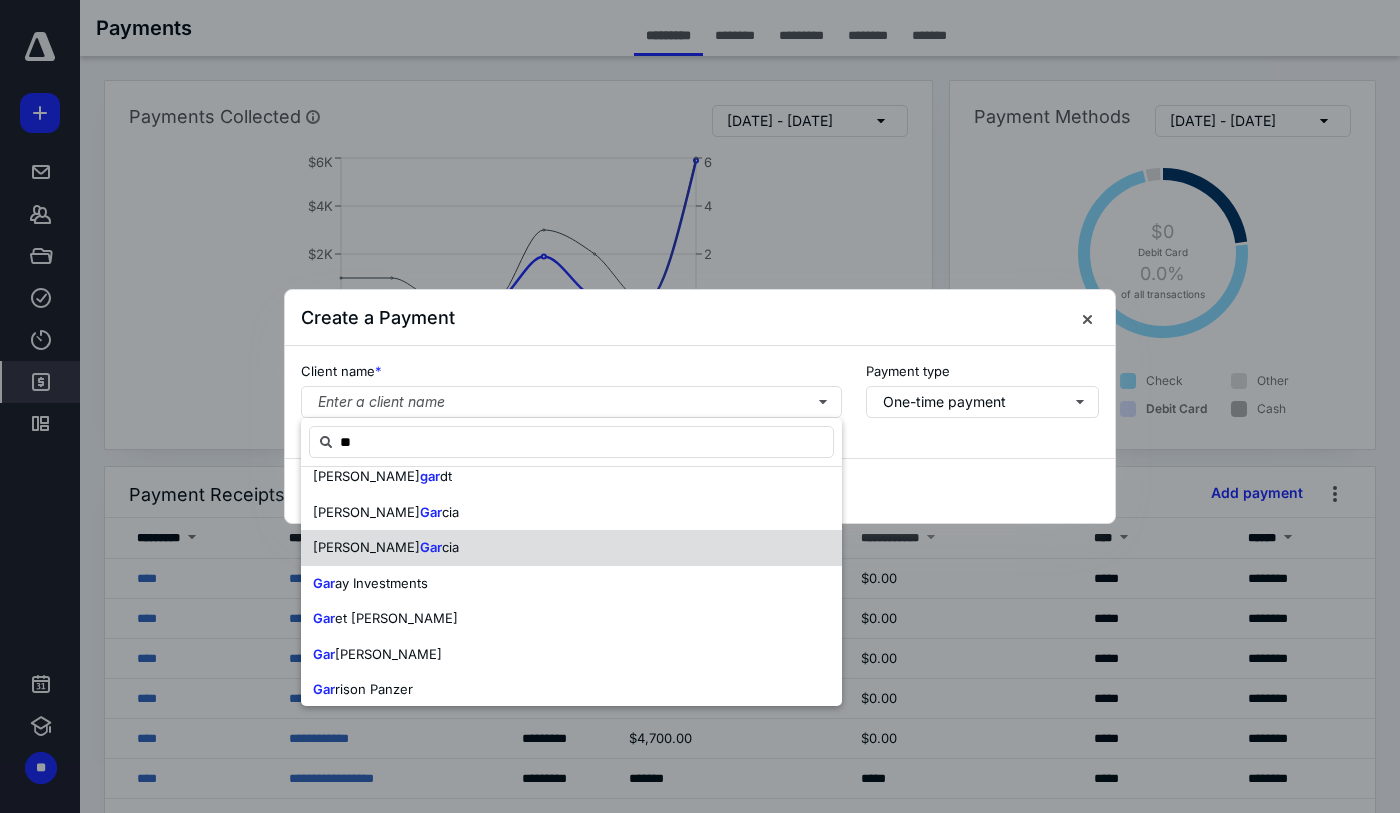 scroll, scrollTop: 0, scrollLeft: 0, axis: both 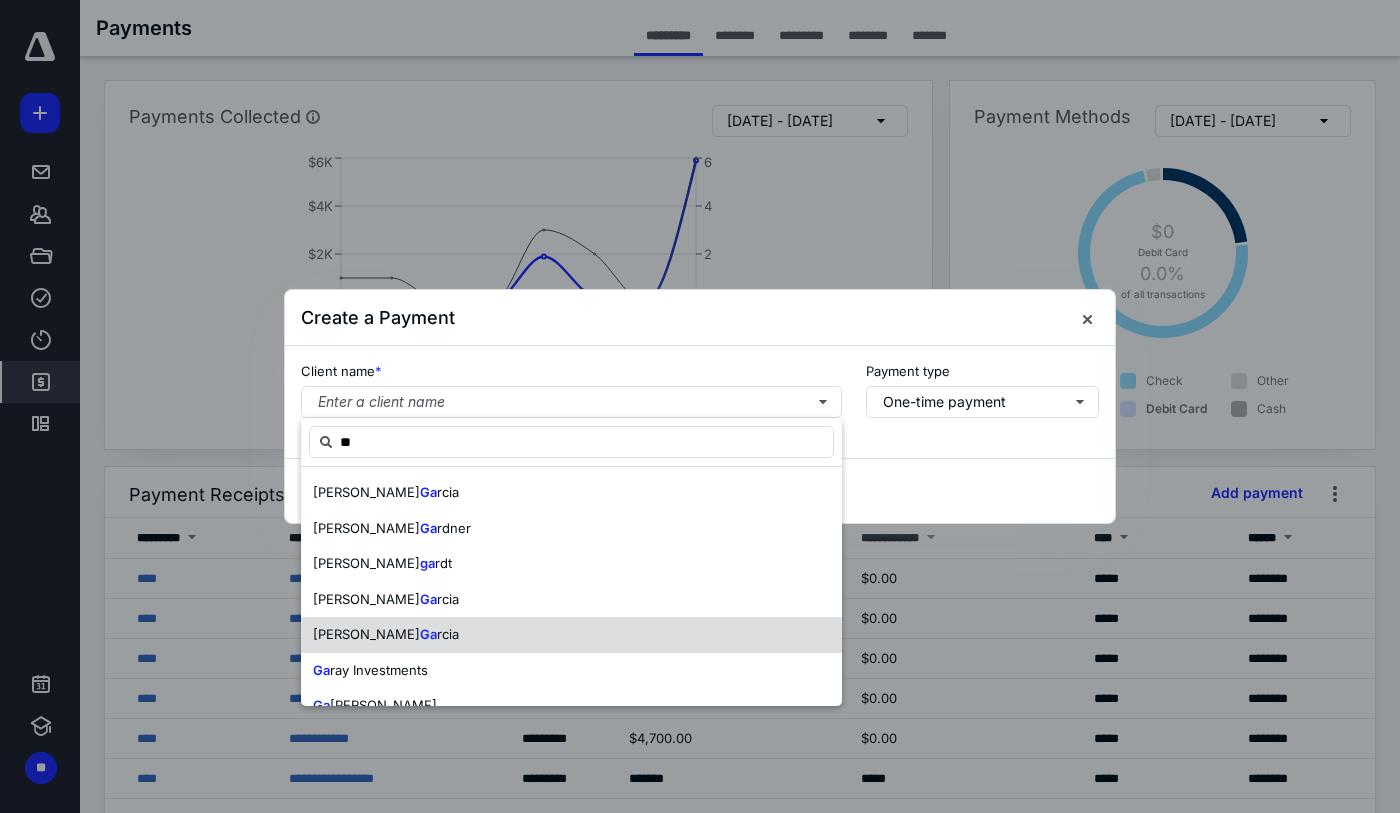 type on "*" 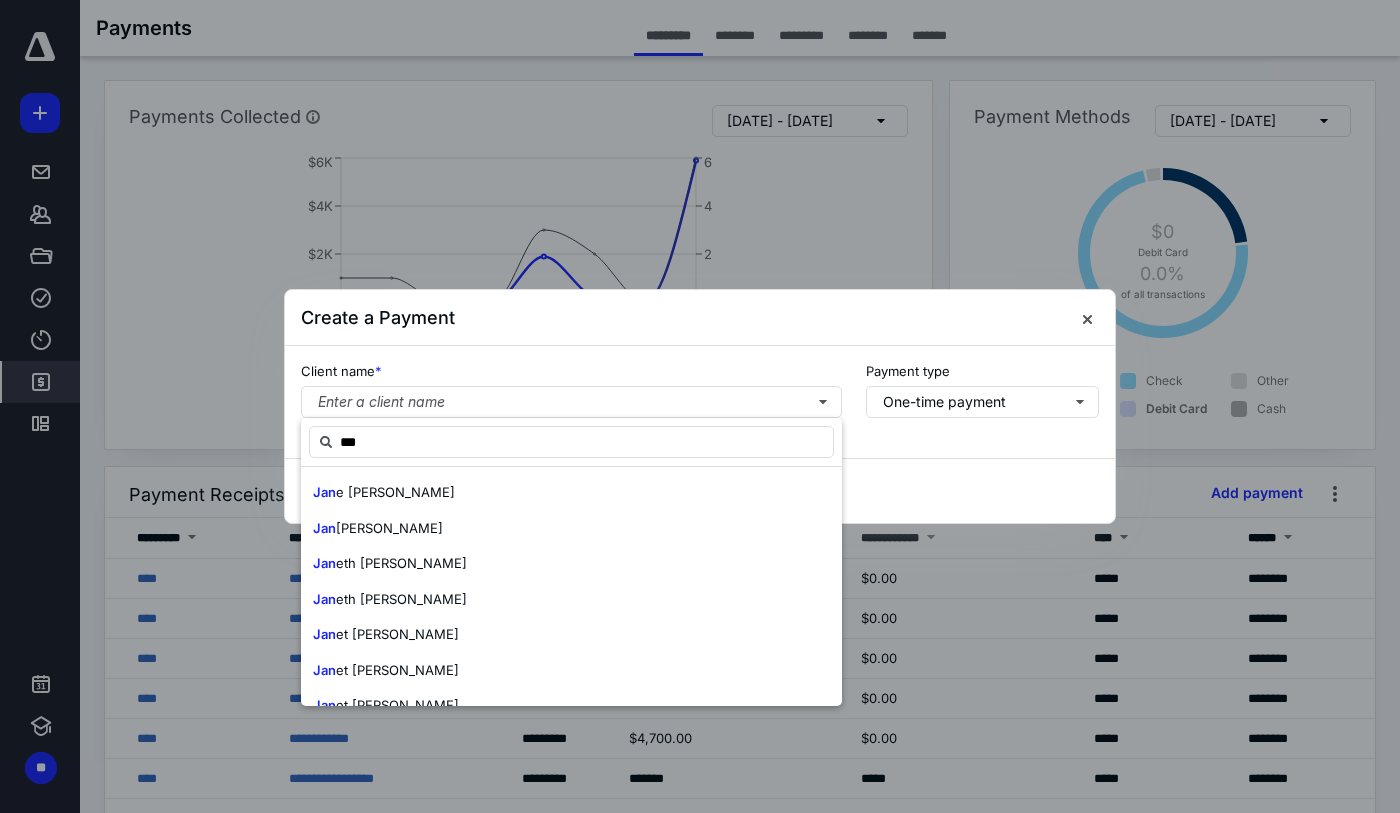click on "eth [PERSON_NAME]" at bounding box center [401, 599] 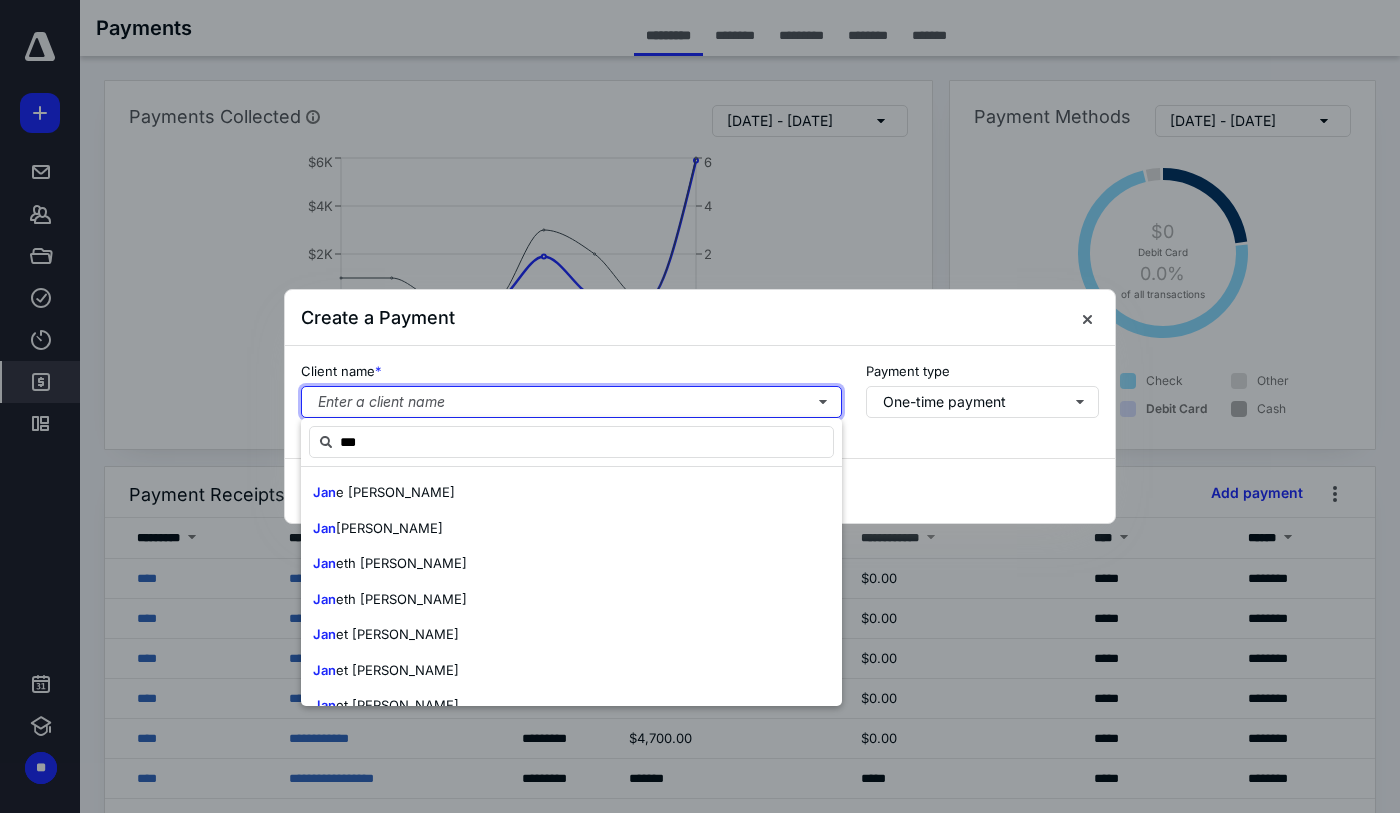 type 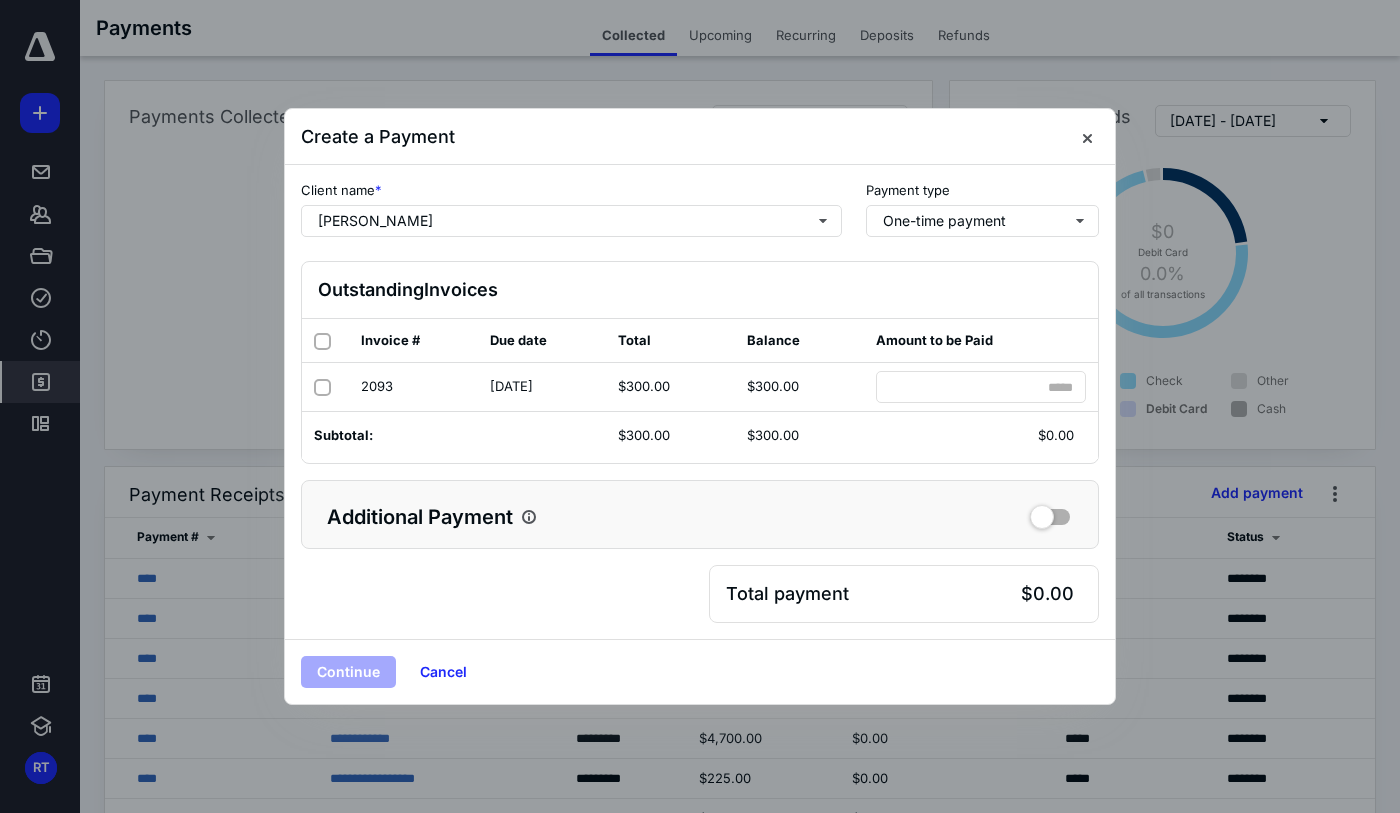 click 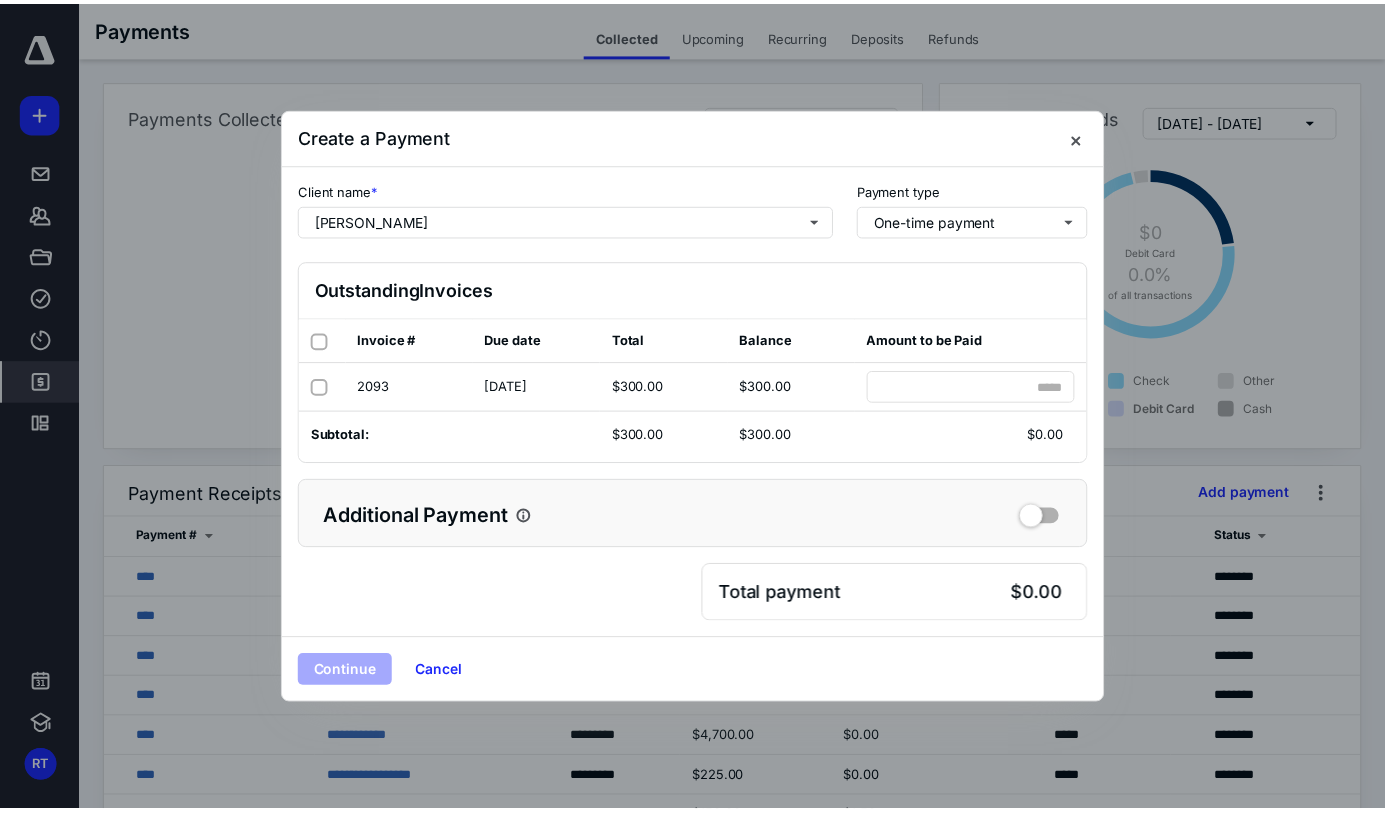 scroll, scrollTop: 0, scrollLeft: 0, axis: both 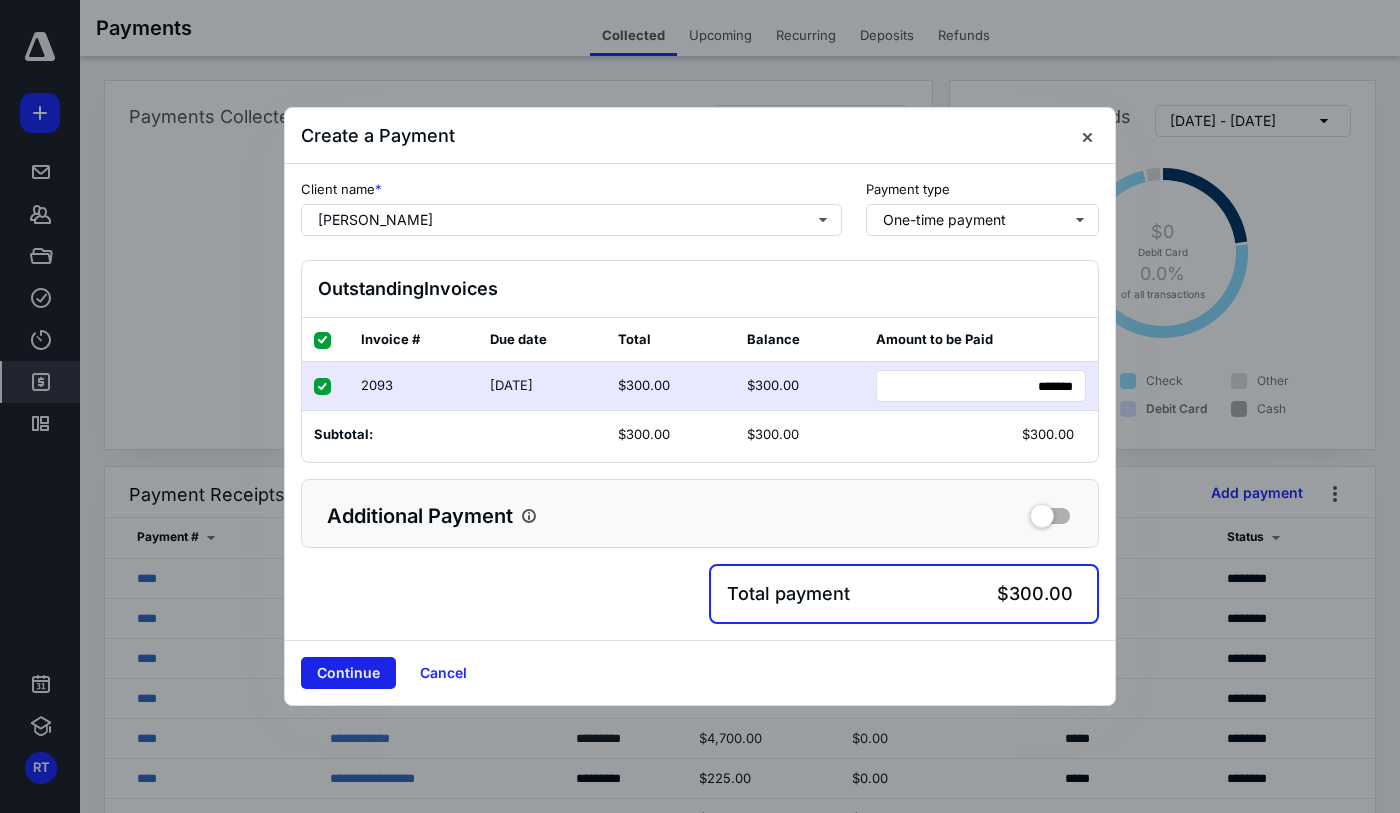 click on "Continue" at bounding box center (348, 673) 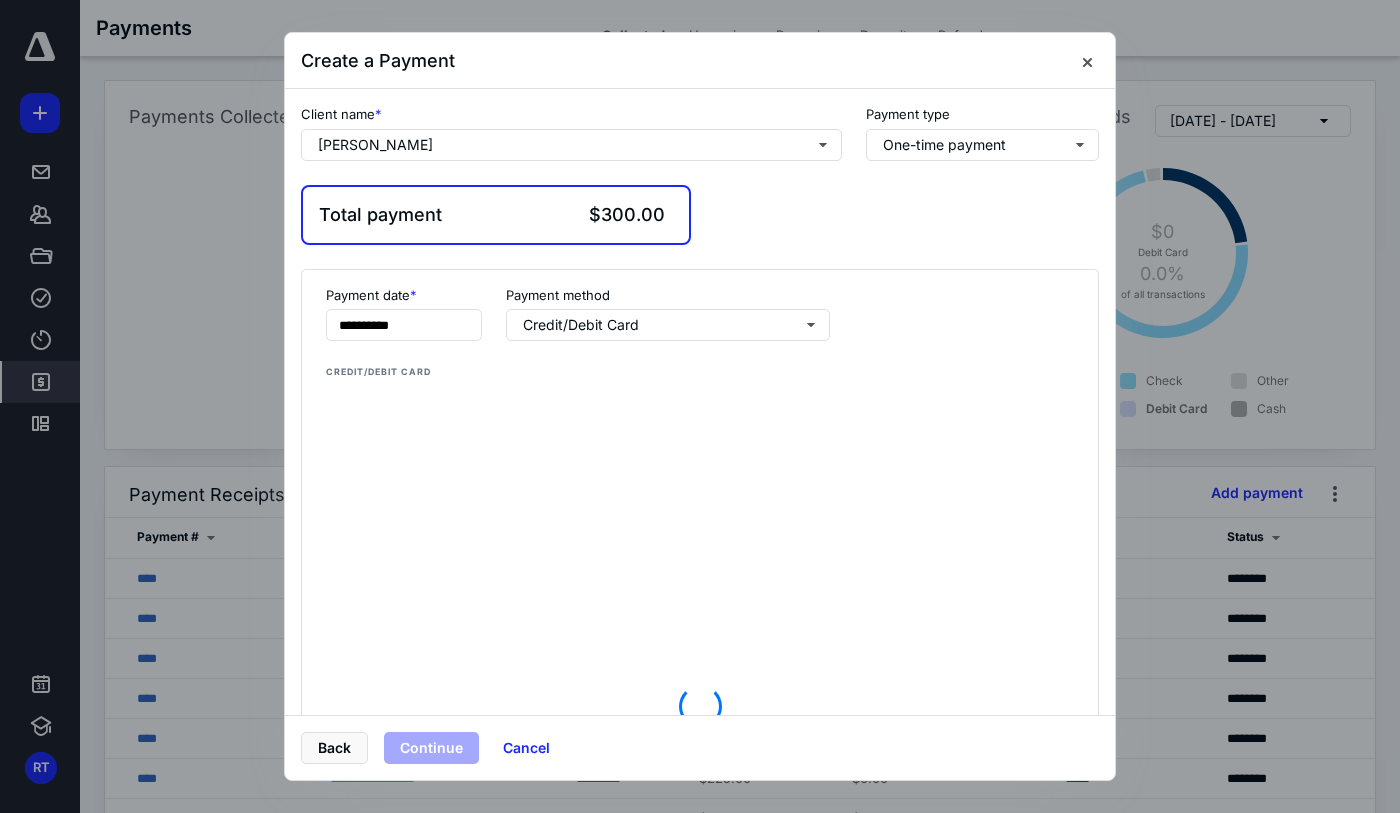 click at bounding box center (700, 706) 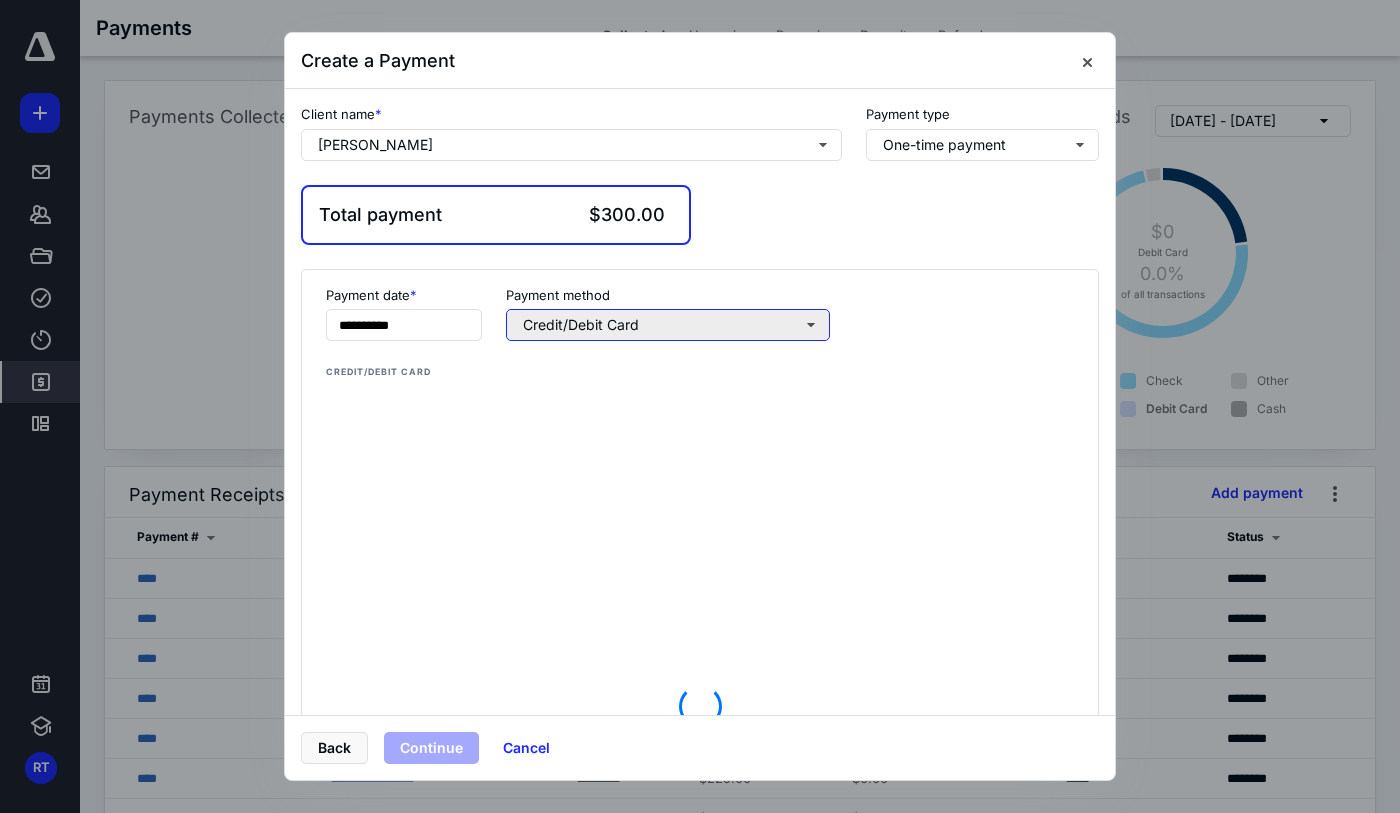 click on "Credit/Debit Card" at bounding box center (668, 325) 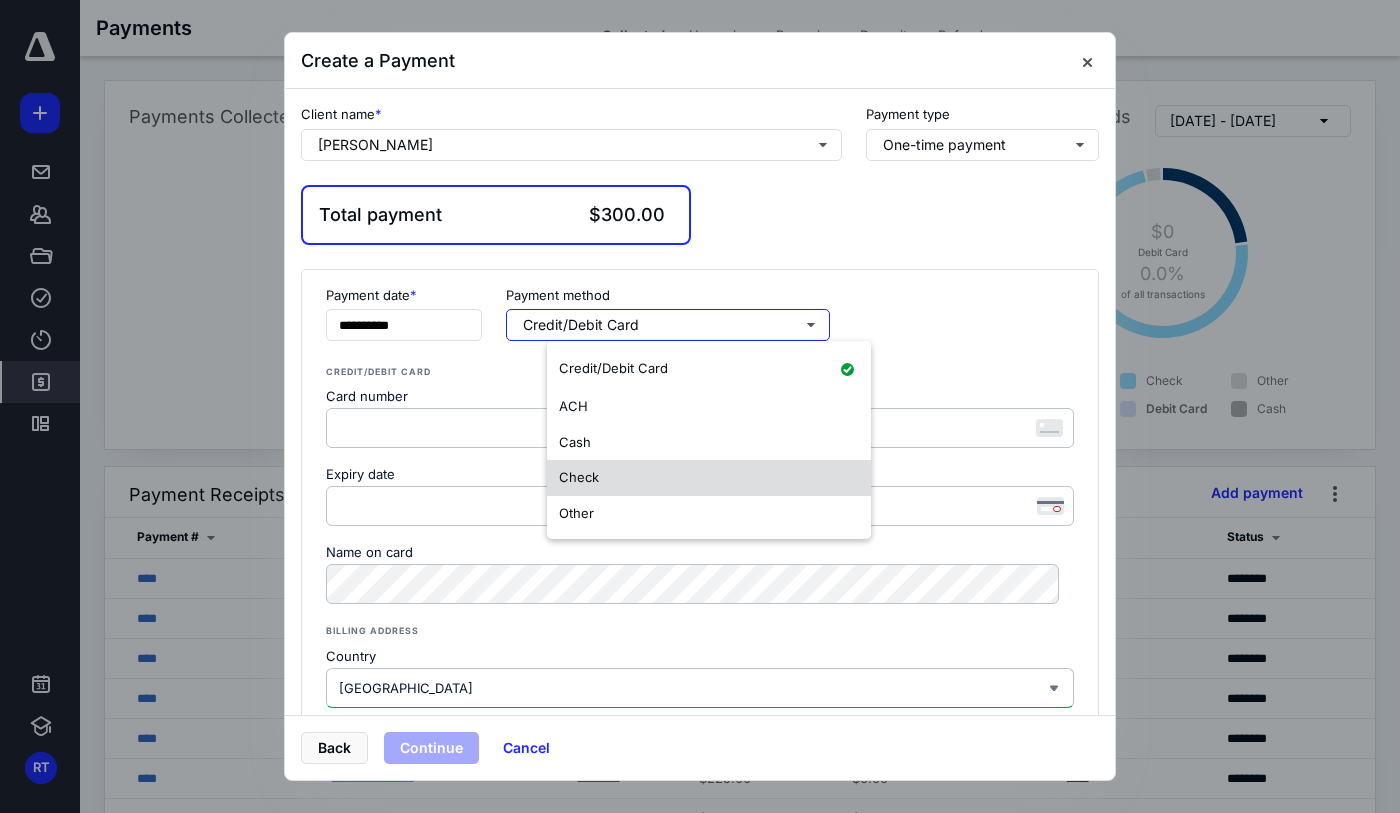 click on "Check" at bounding box center [709, 478] 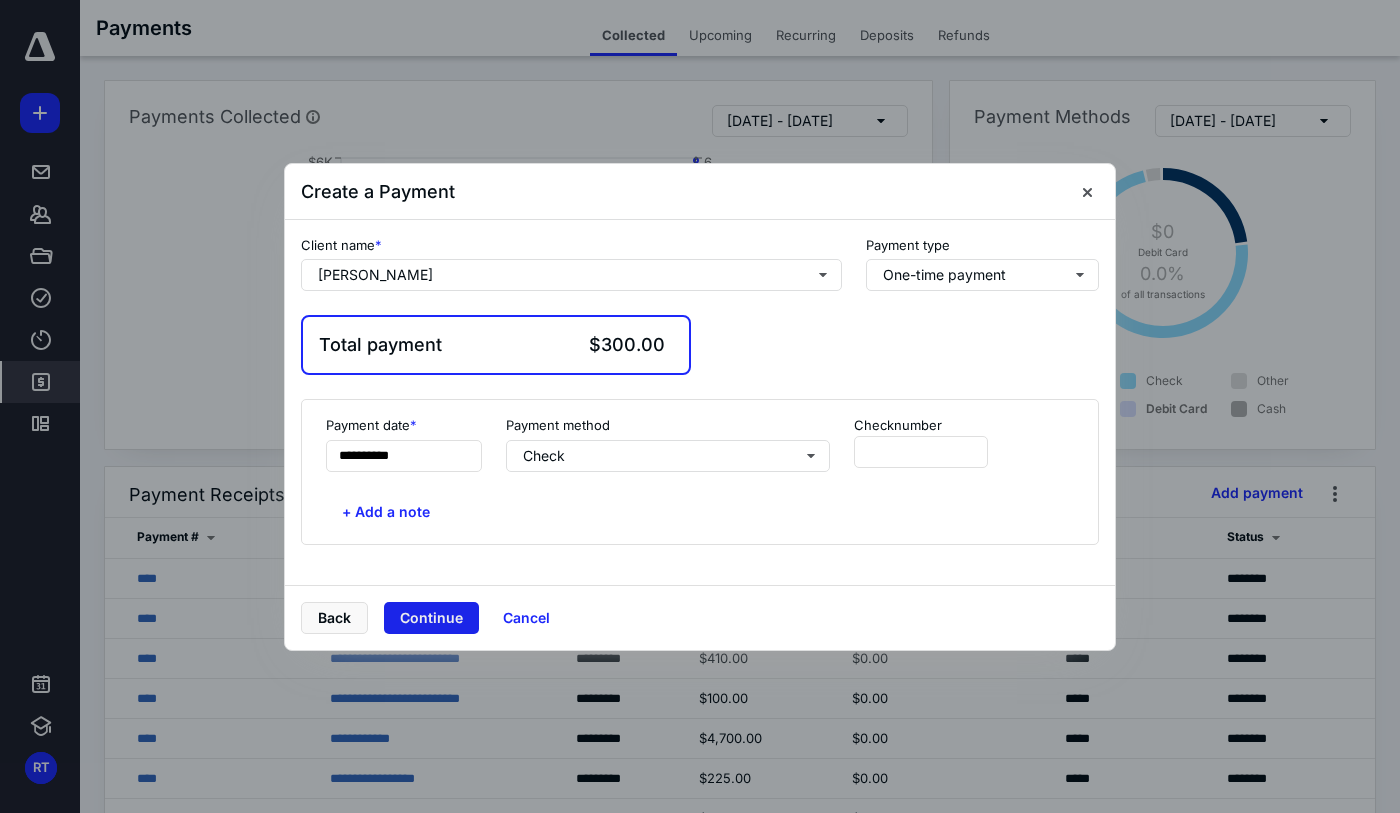 click on "Continue" at bounding box center (431, 618) 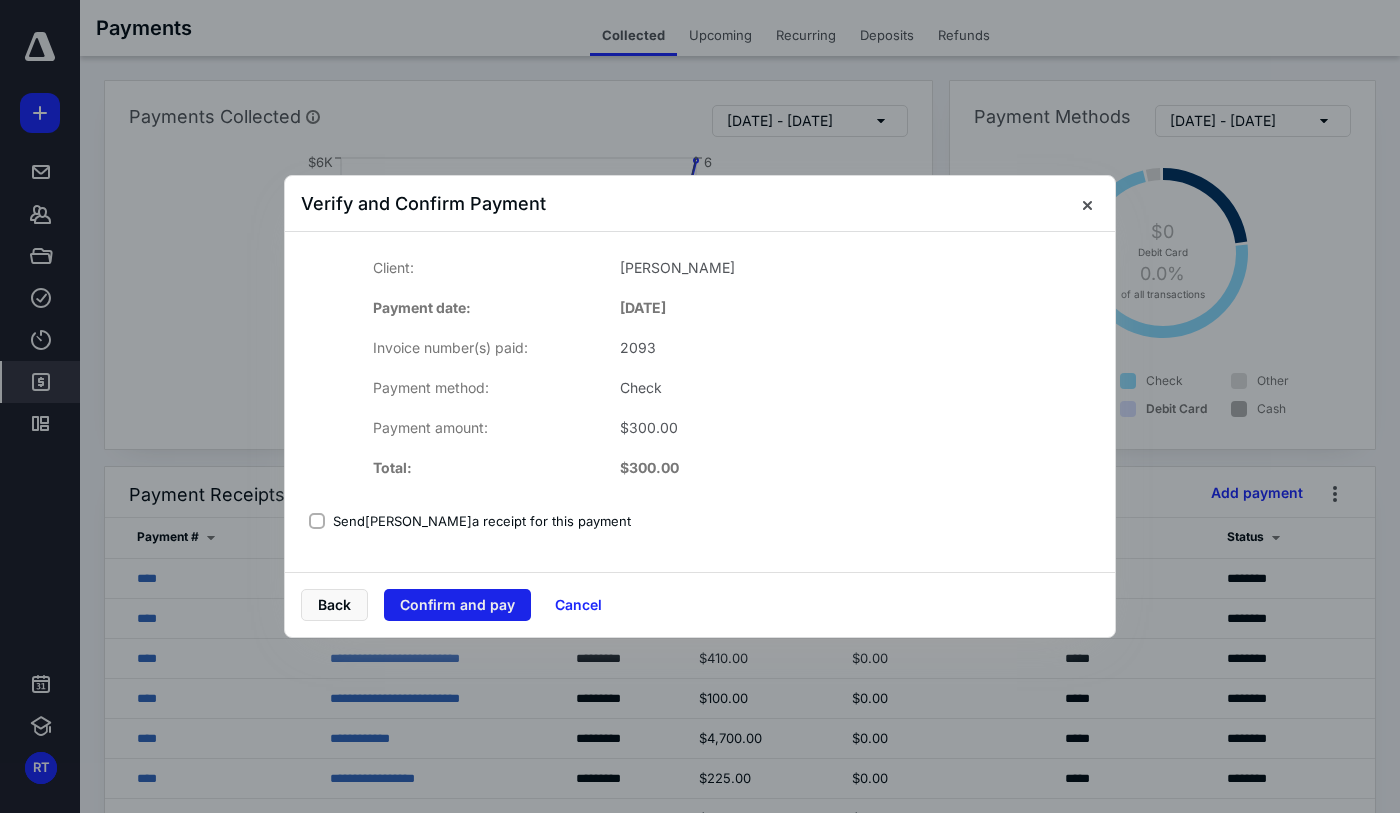 click on "Confirm and pay" at bounding box center (457, 605) 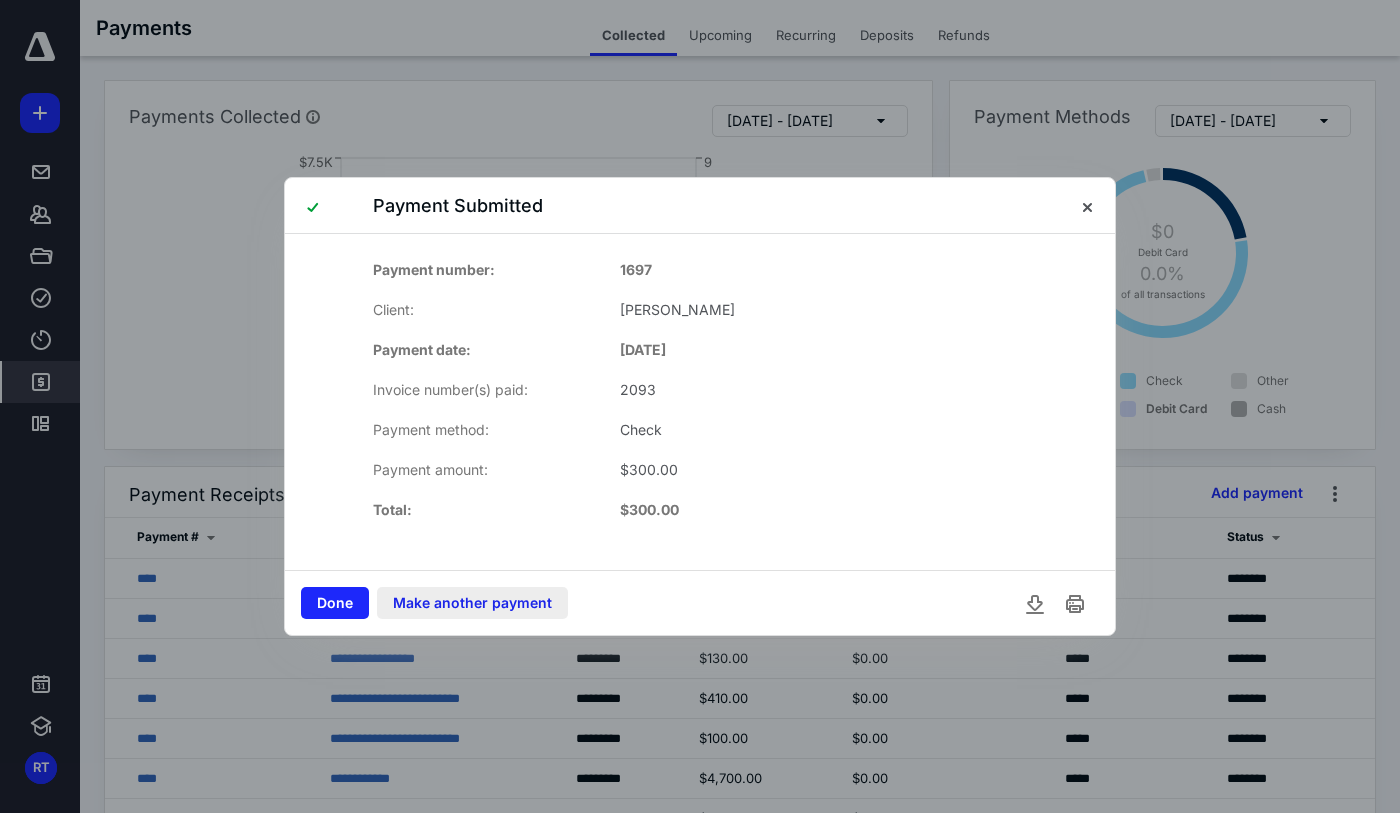 click on "Make another payment" at bounding box center [472, 603] 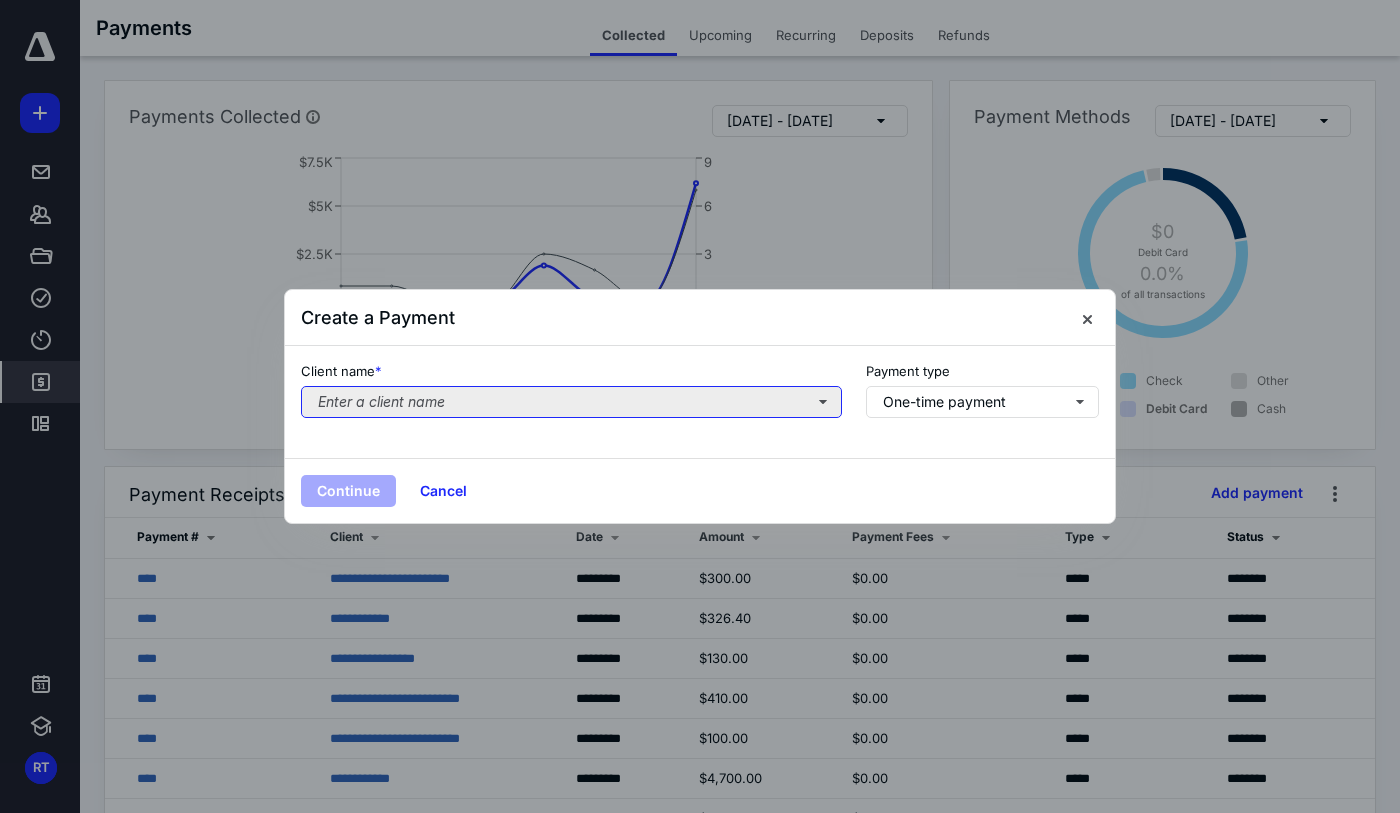 click on "Enter a client name" at bounding box center (571, 402) 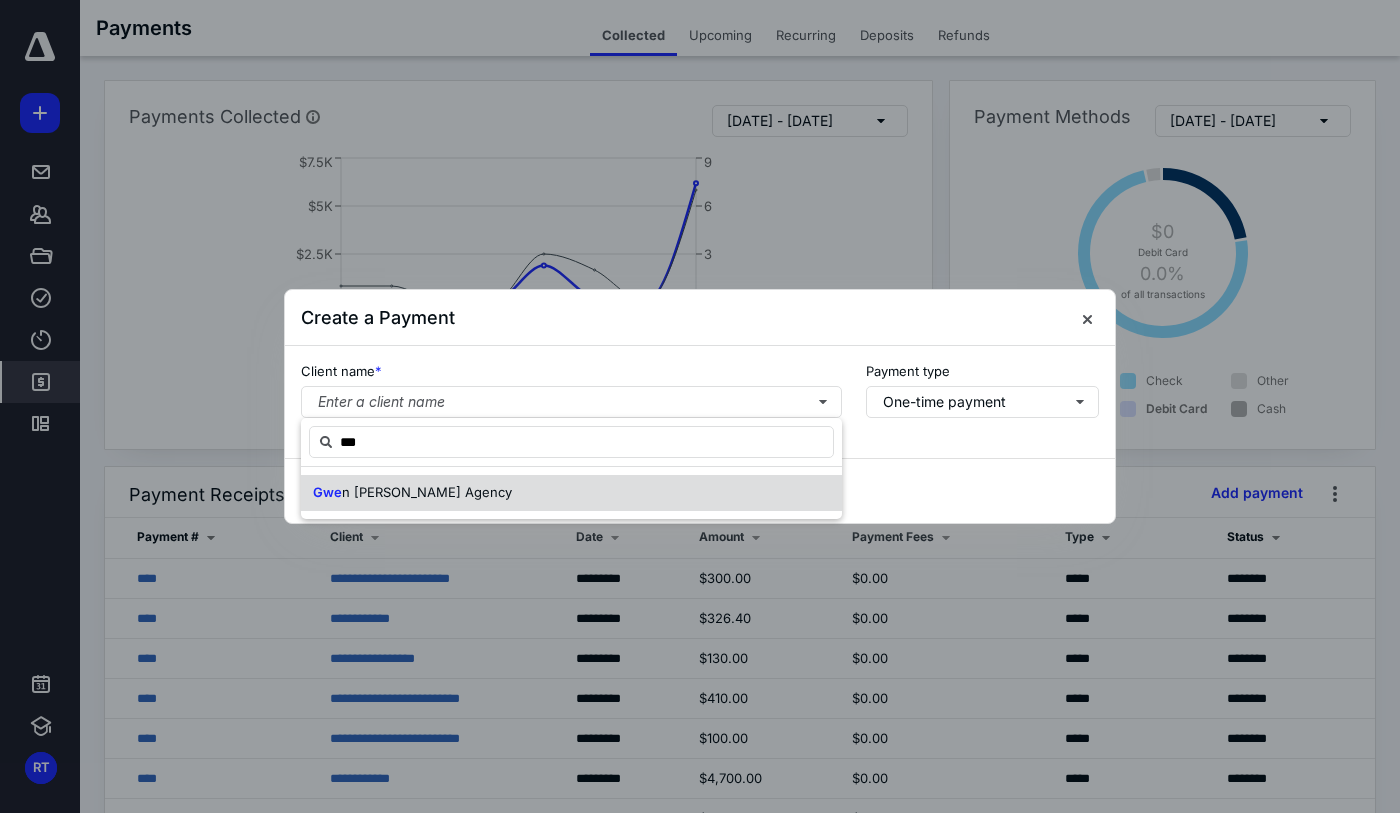 click on "Gwe n Waechter Agency" at bounding box center (571, 493) 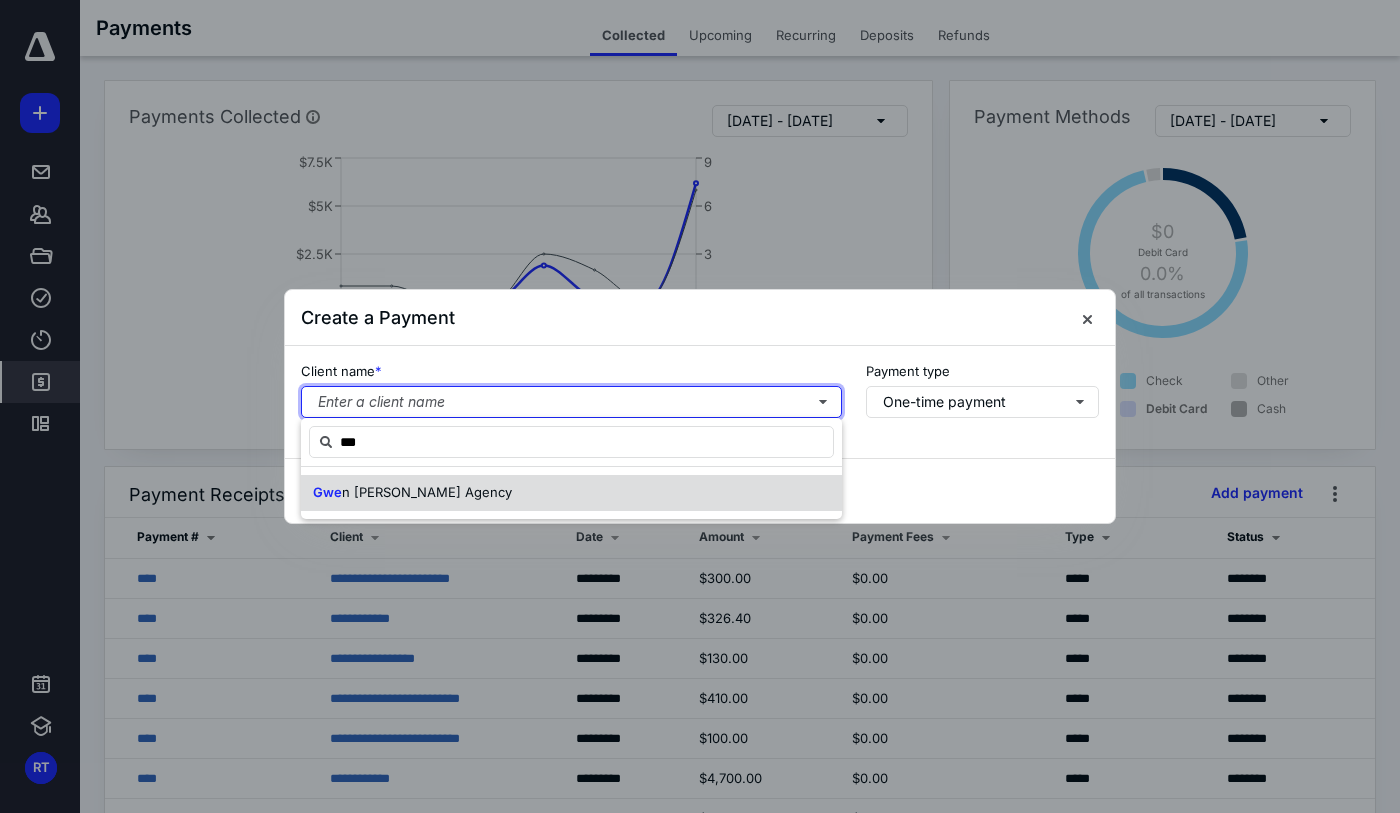 type 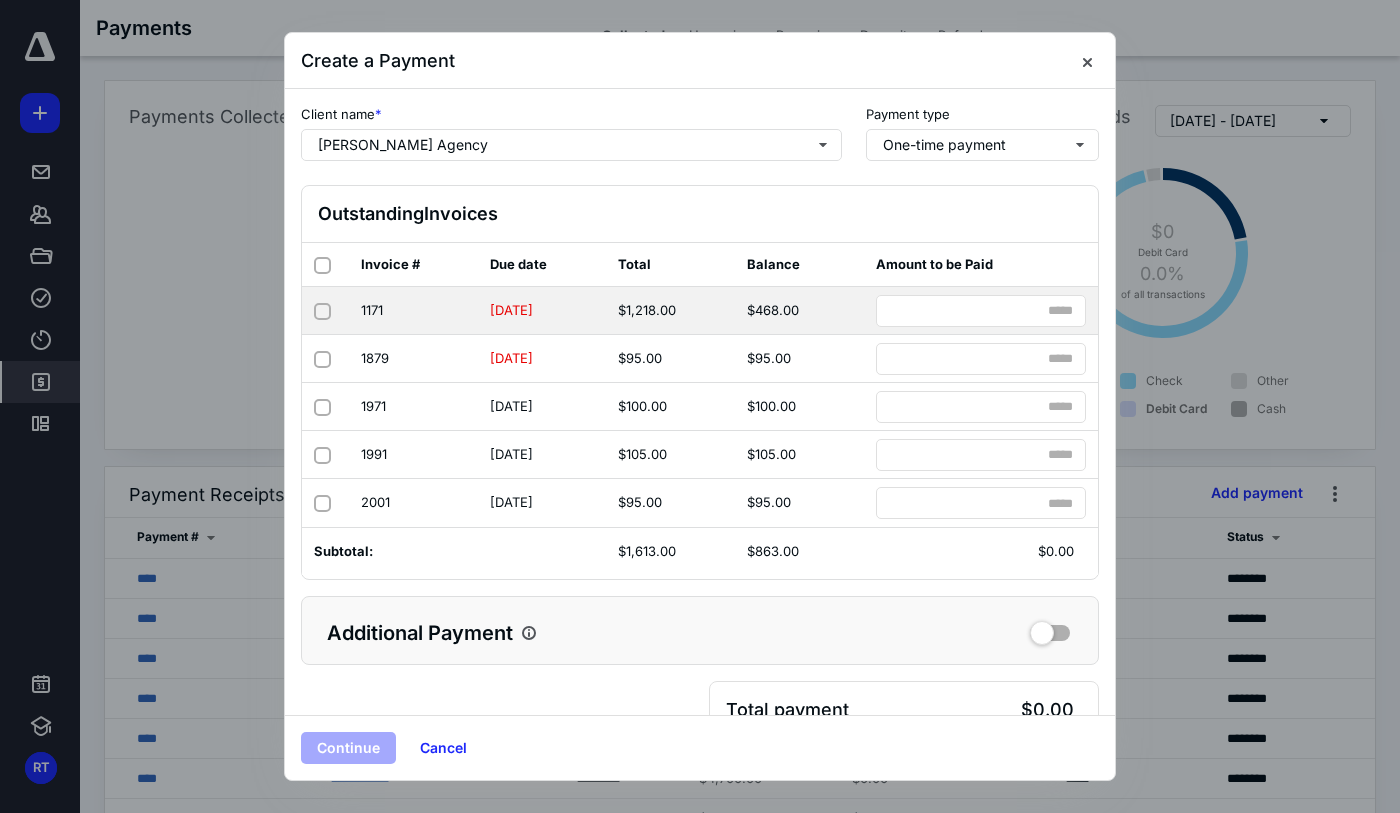 click at bounding box center (322, 311) 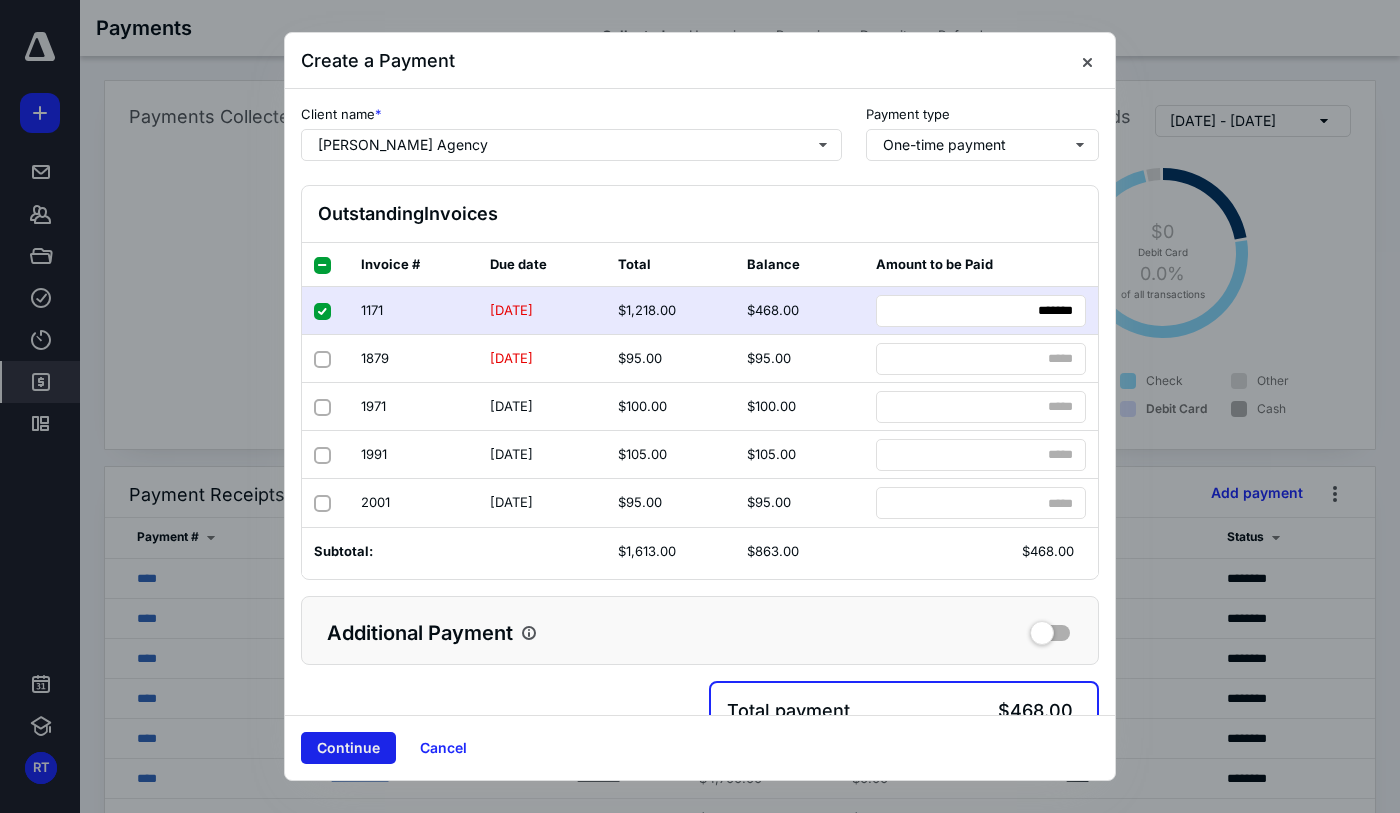 click on "Continue" at bounding box center [348, 748] 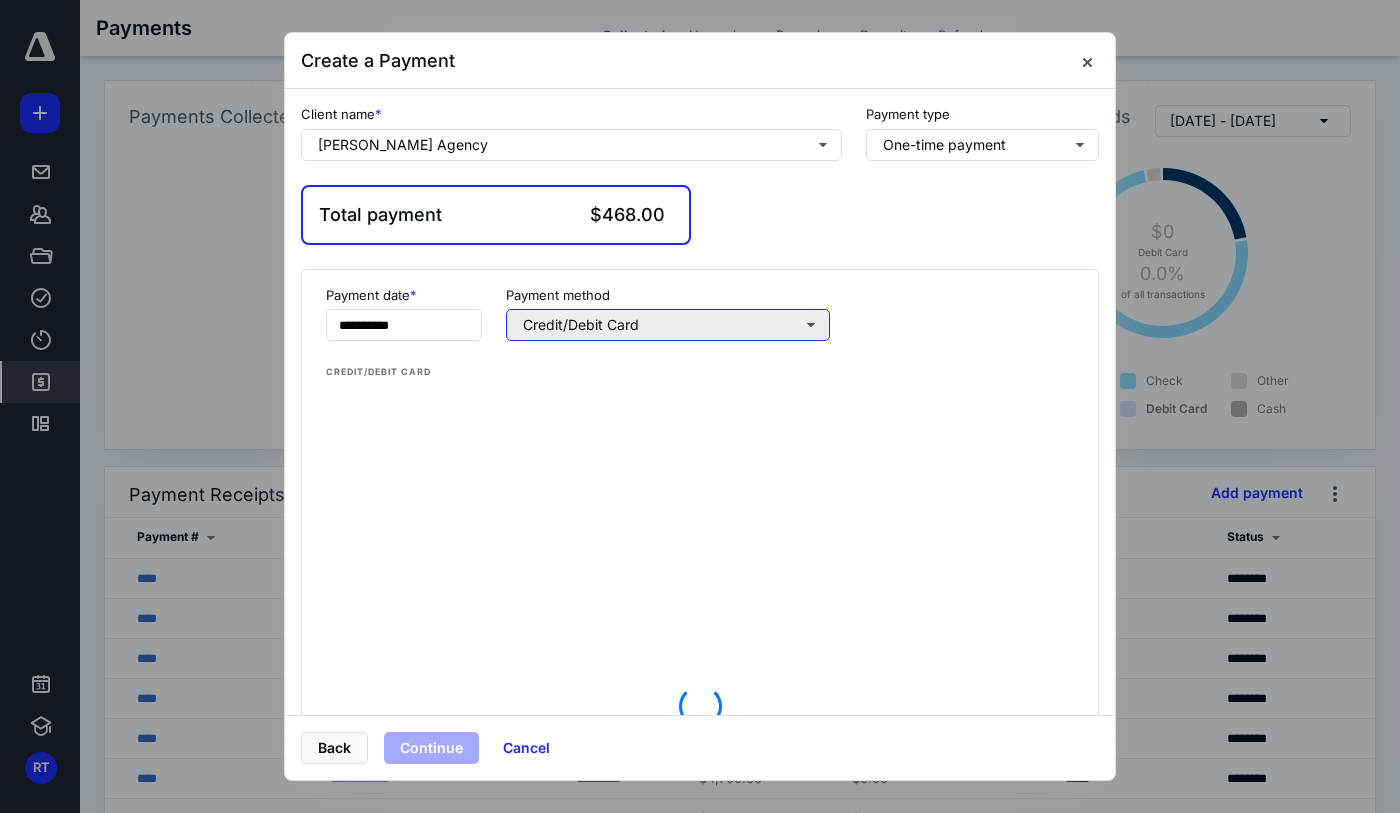 click on "Credit/Debit Card" at bounding box center (668, 325) 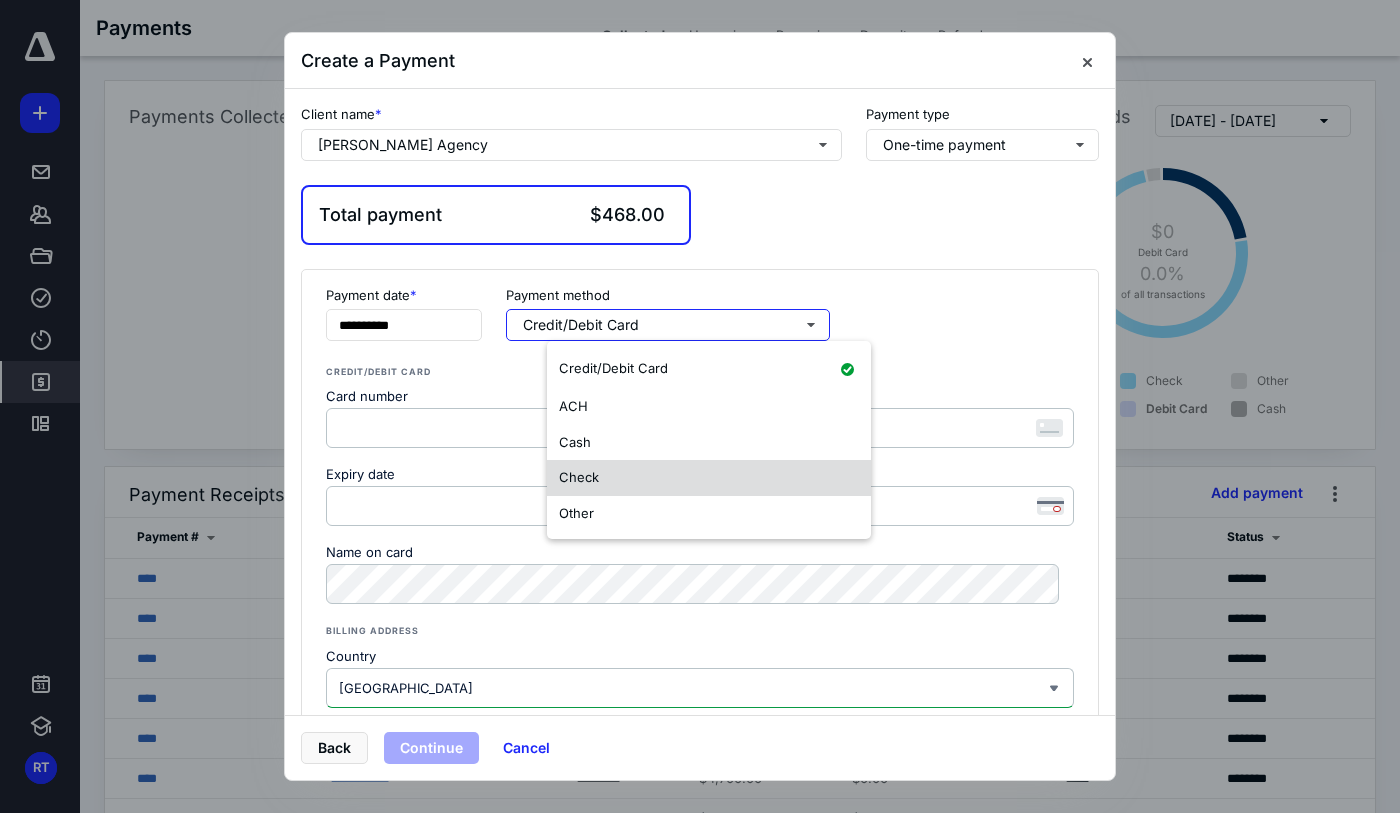 click on "Check" at bounding box center (709, 478) 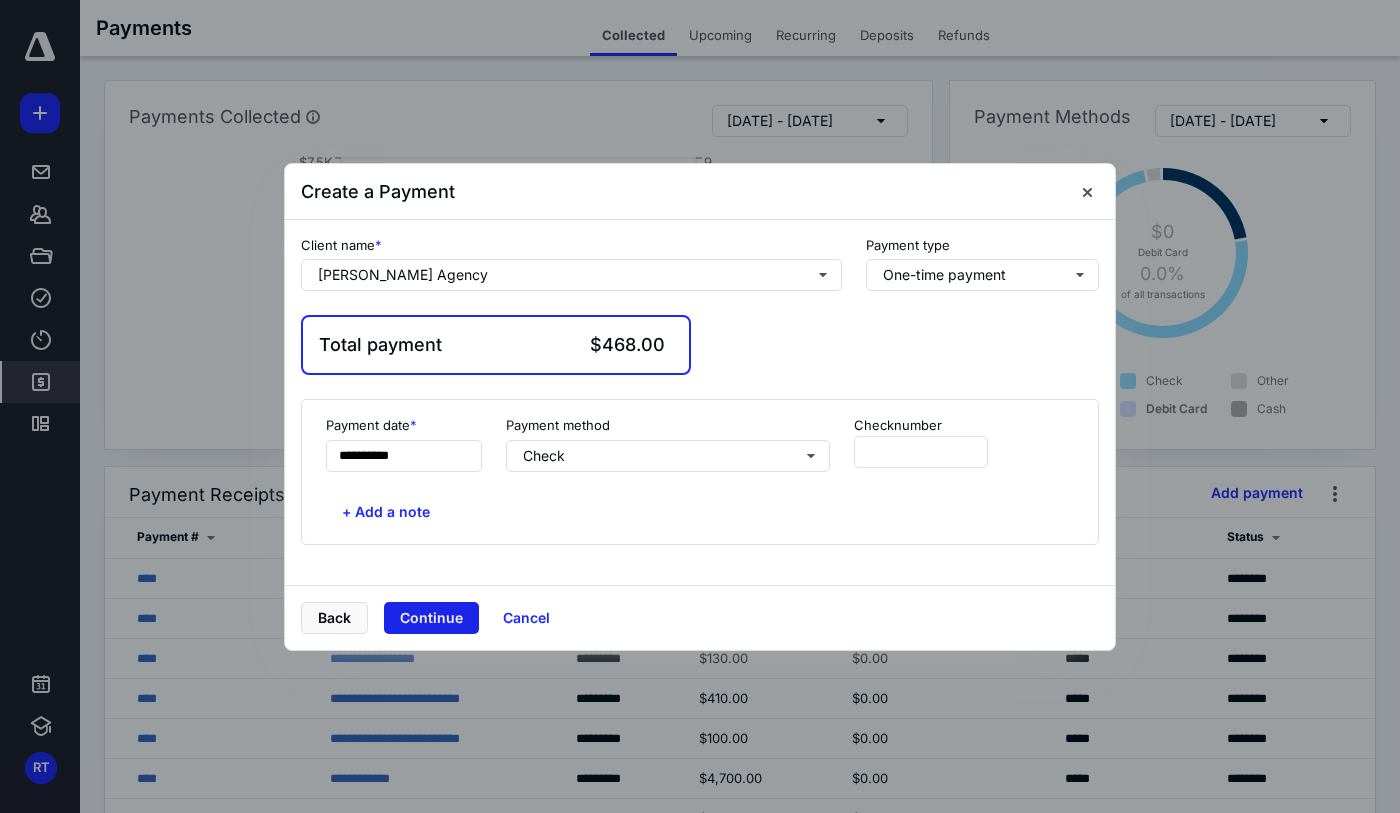 click on "Continue" at bounding box center (431, 618) 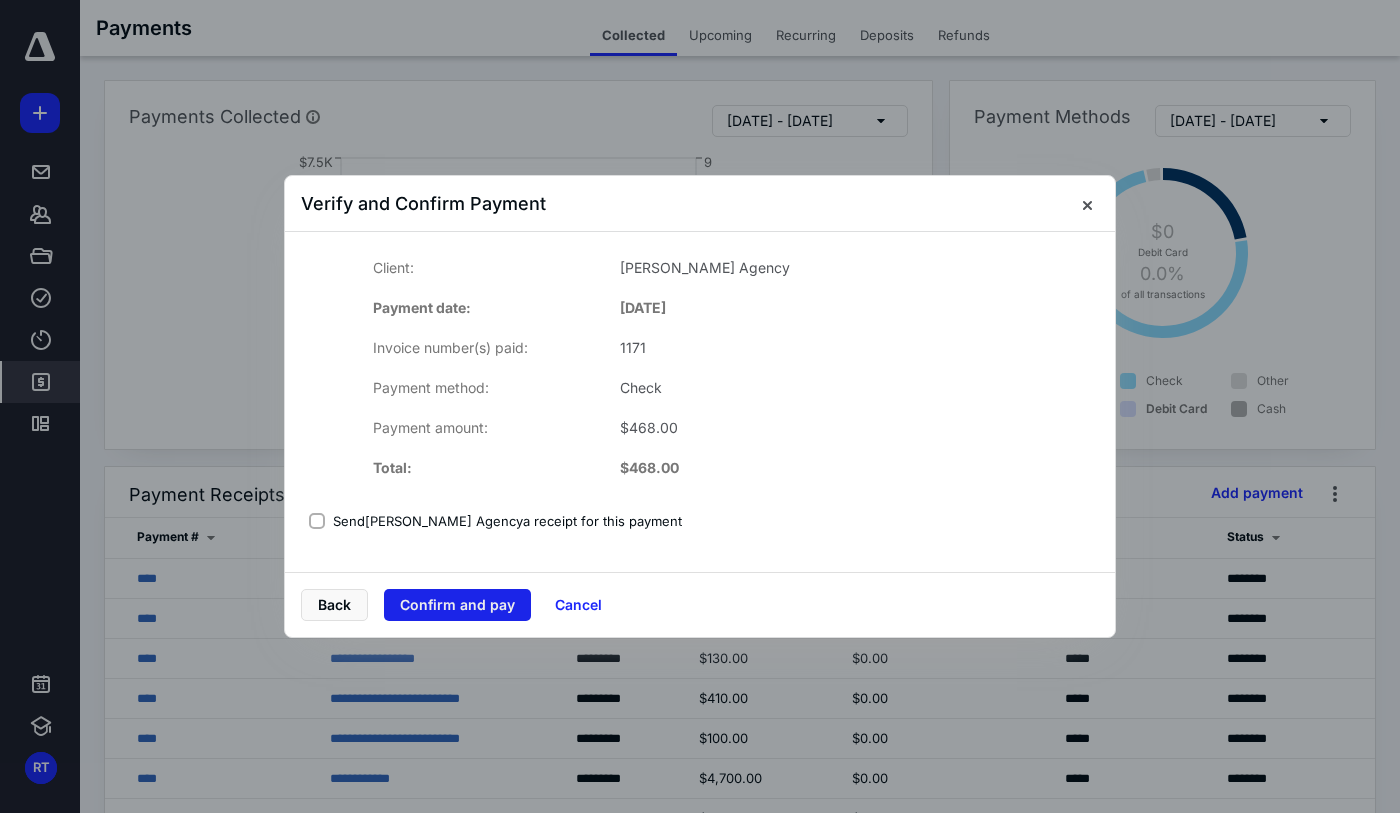 click on "Confirm and pay" at bounding box center [457, 605] 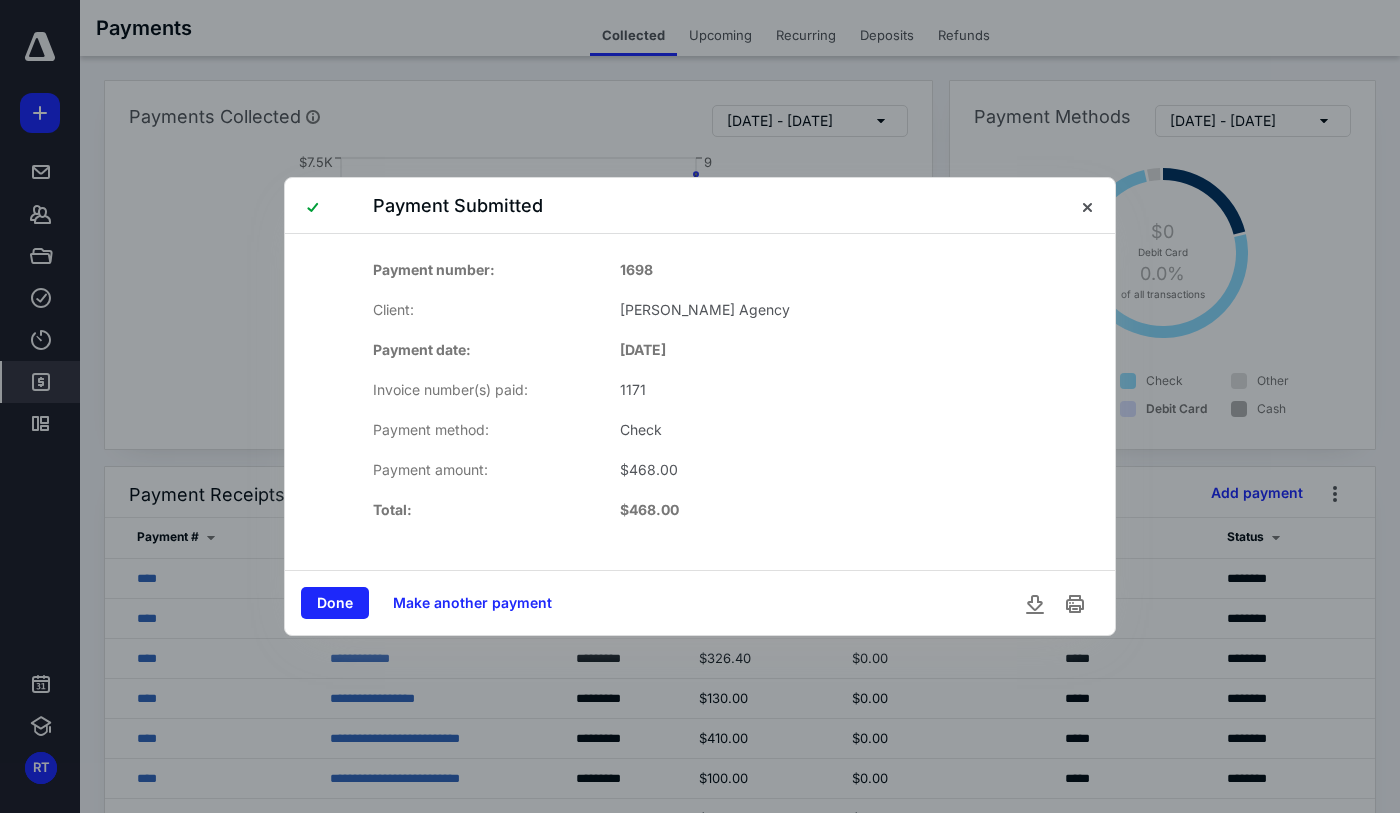 click on "Make another payment" at bounding box center (472, 603) 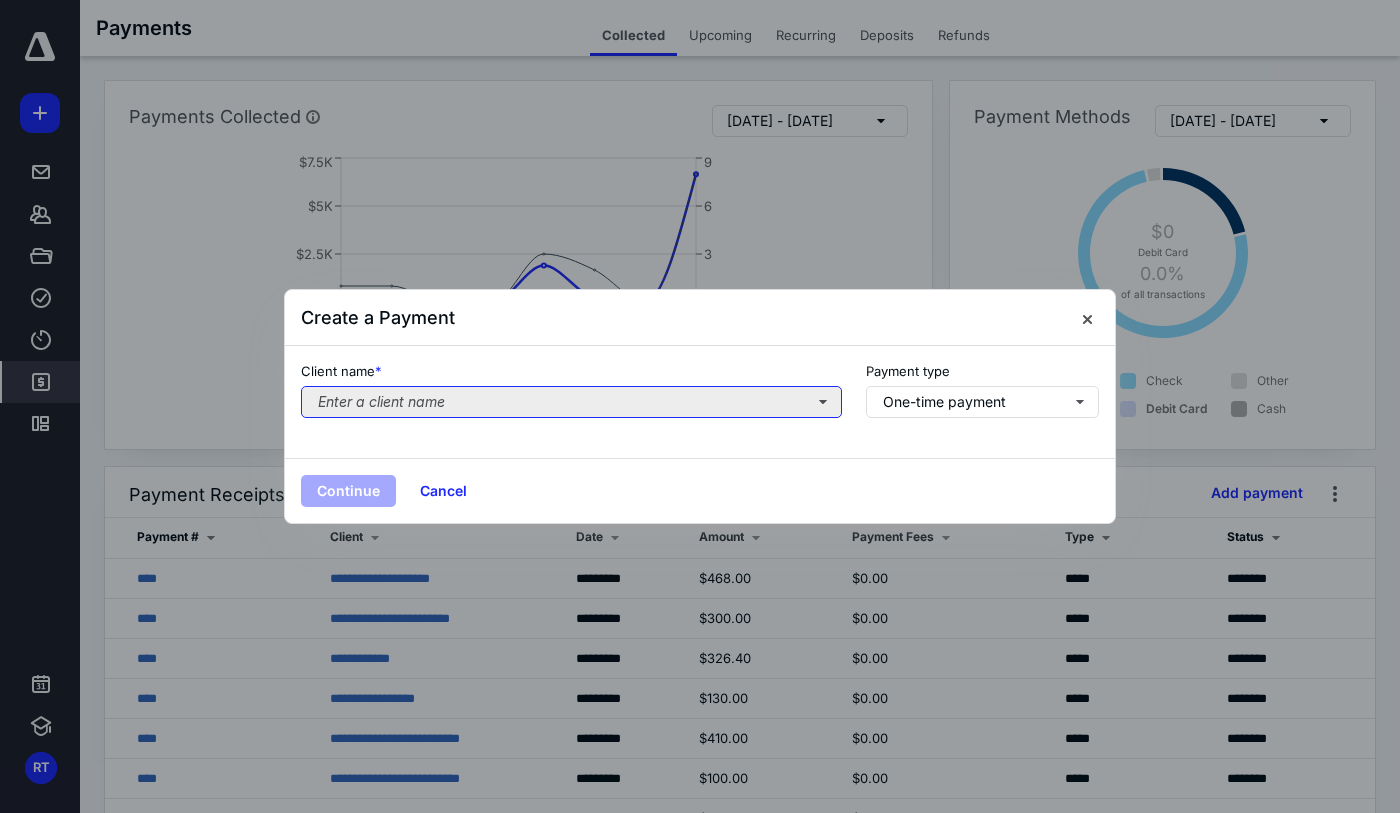 click on "Enter a client name" at bounding box center [571, 402] 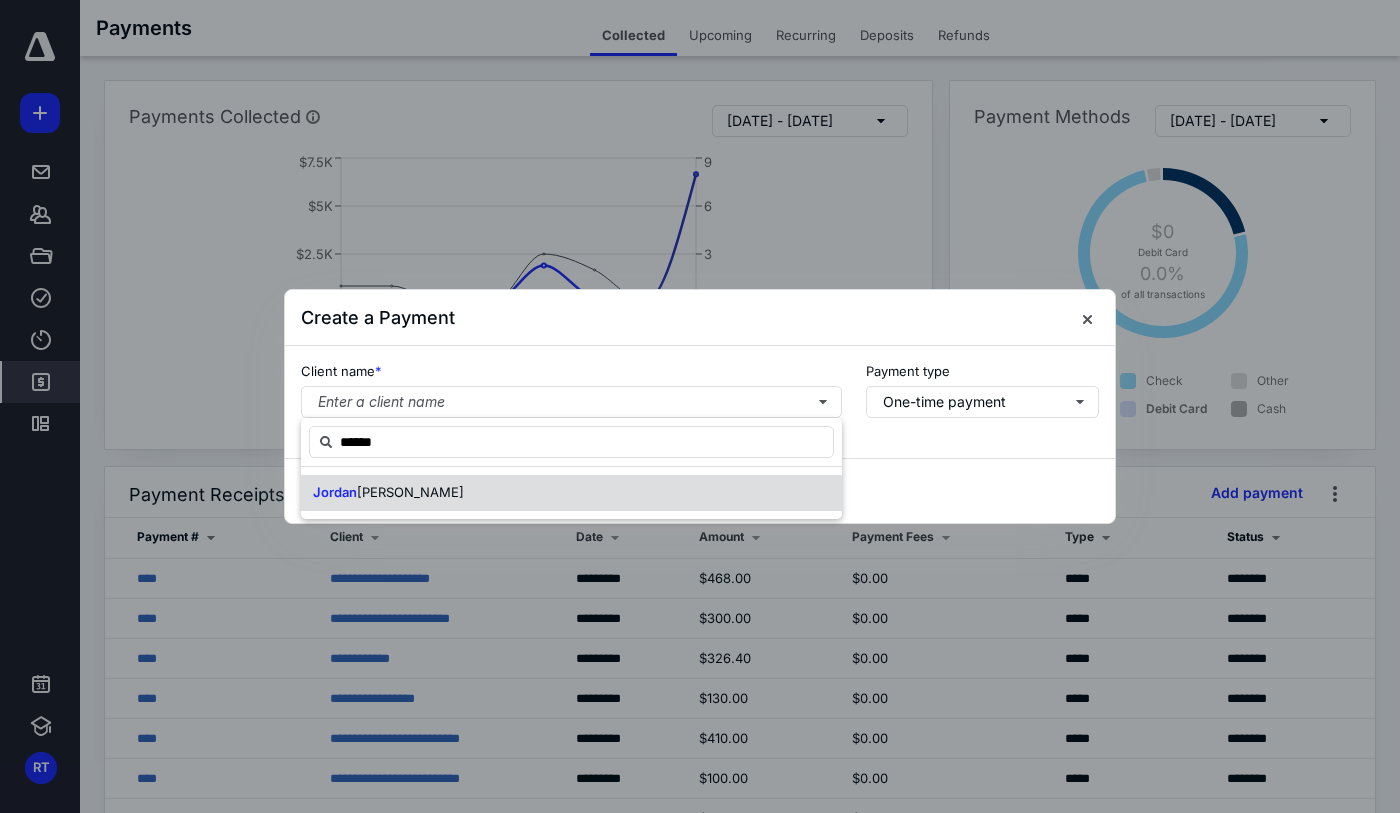 click on "Jordan  Schrepel" at bounding box center (571, 493) 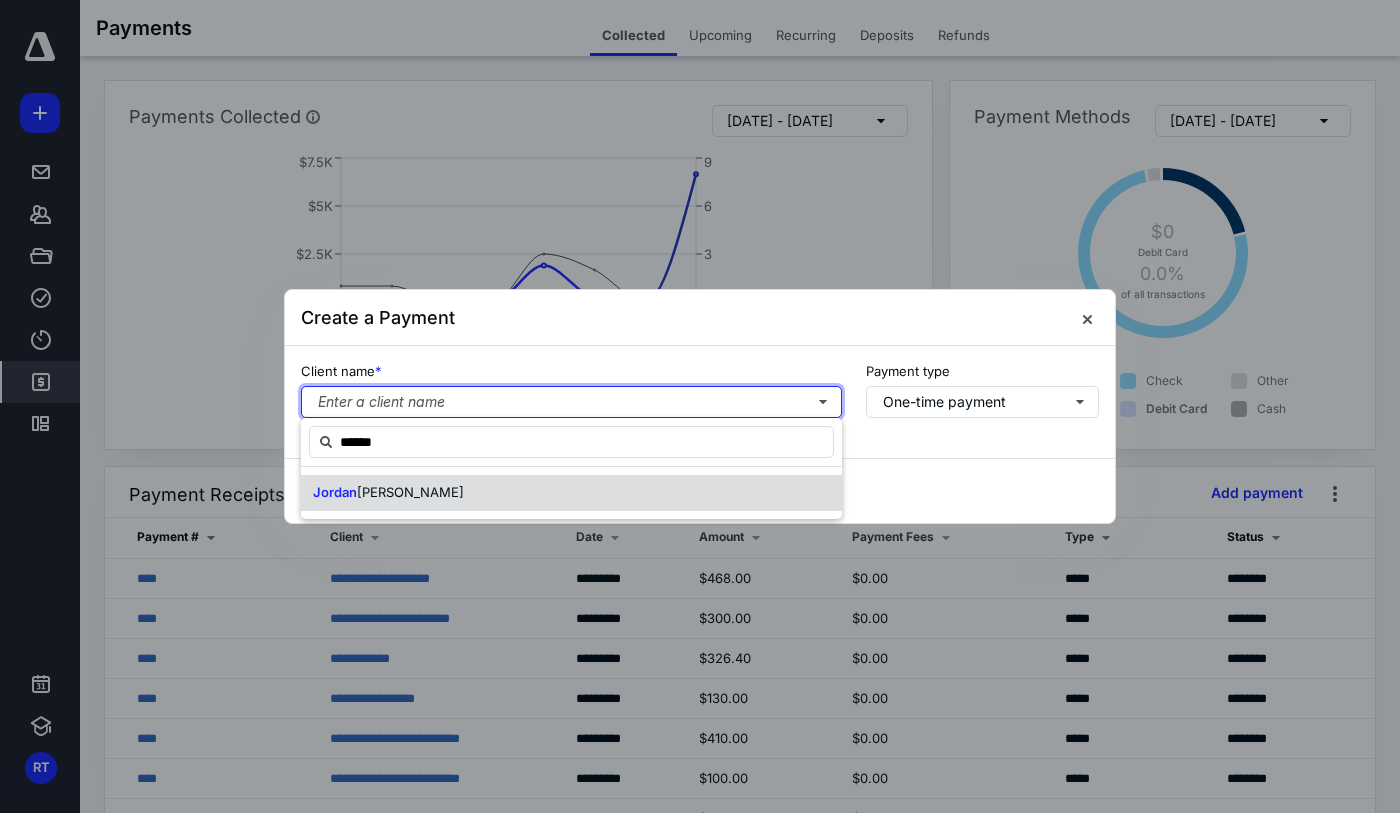 type 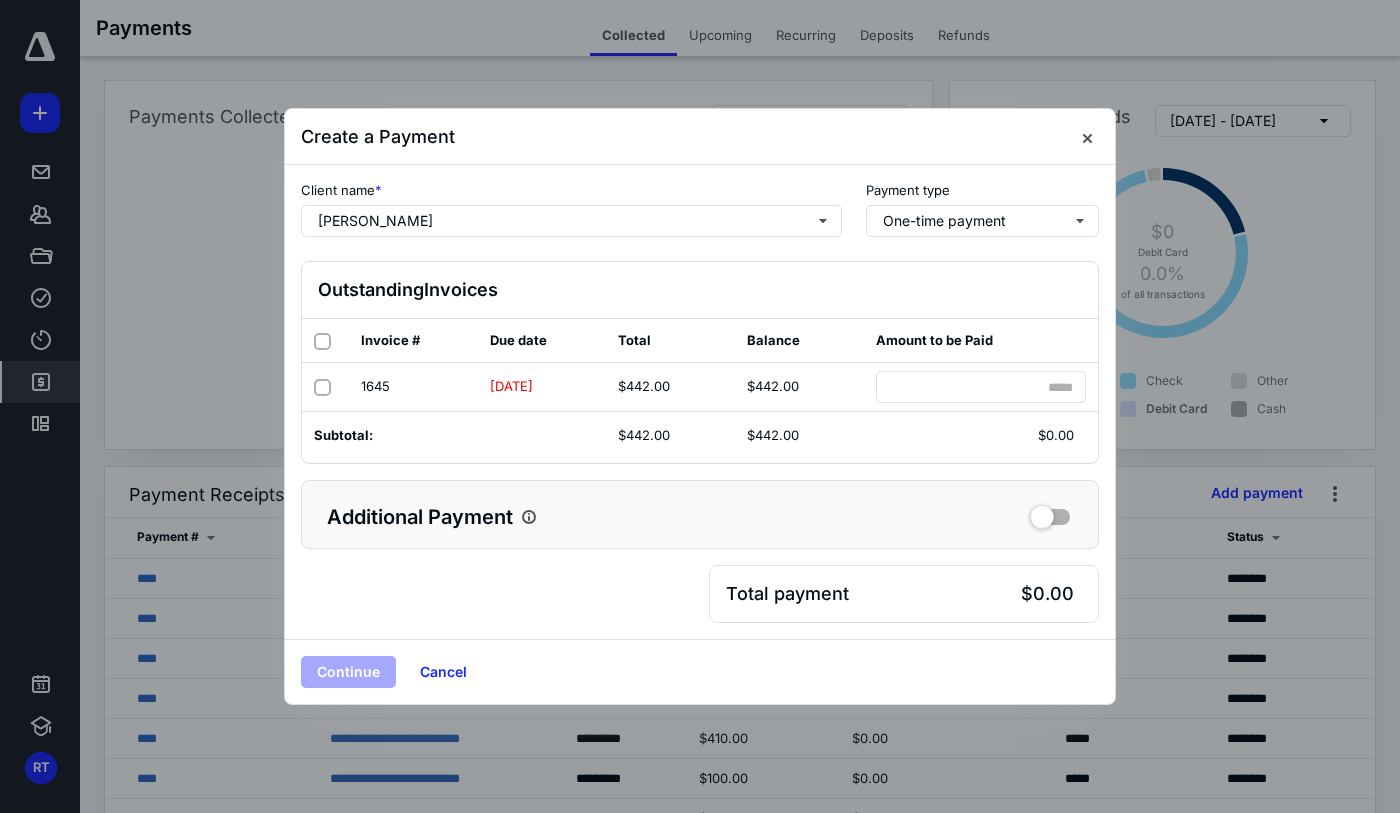 click at bounding box center [322, 341] 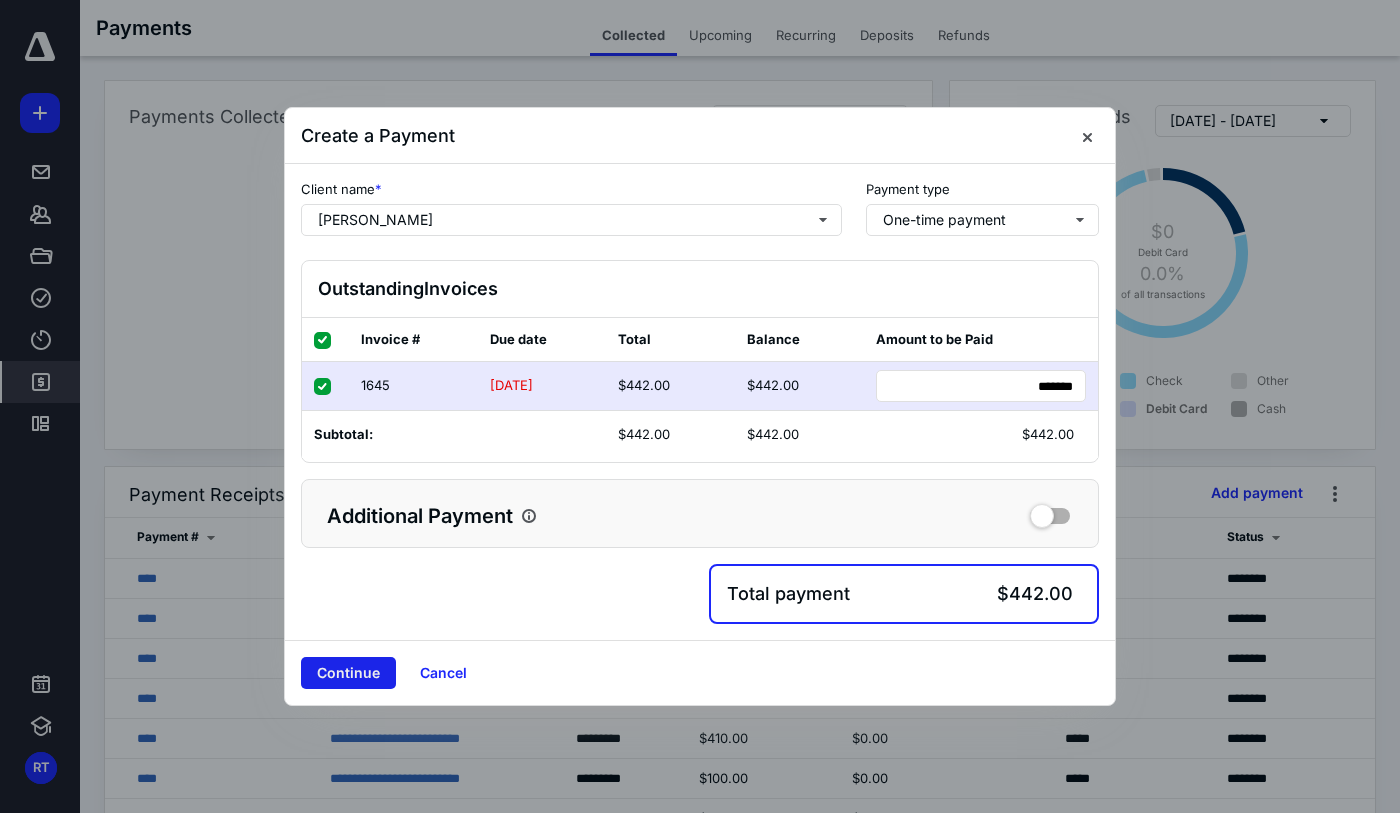 click on "Continue" at bounding box center [348, 673] 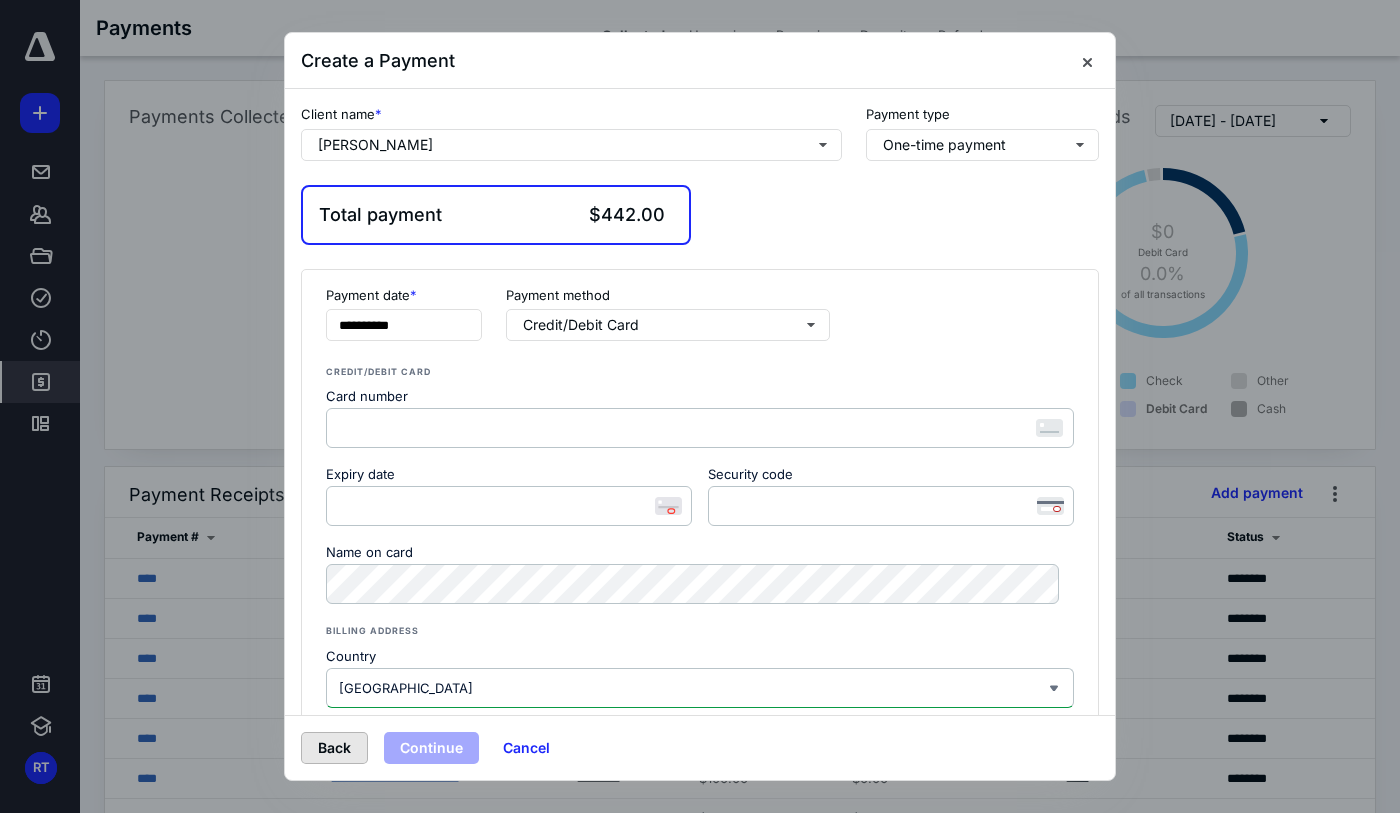 click on "Back" at bounding box center [334, 748] 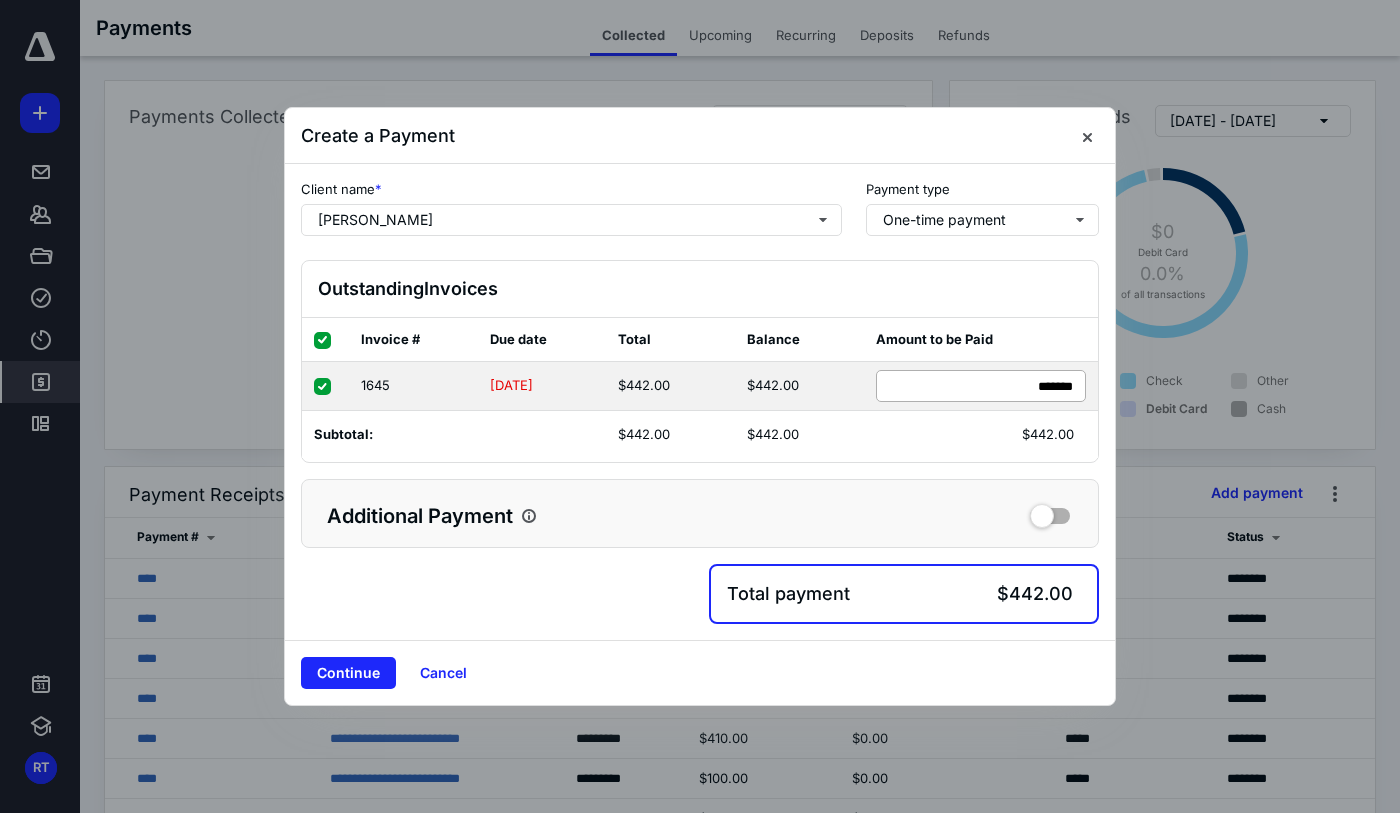 click on "*** *******" at bounding box center [981, 386] 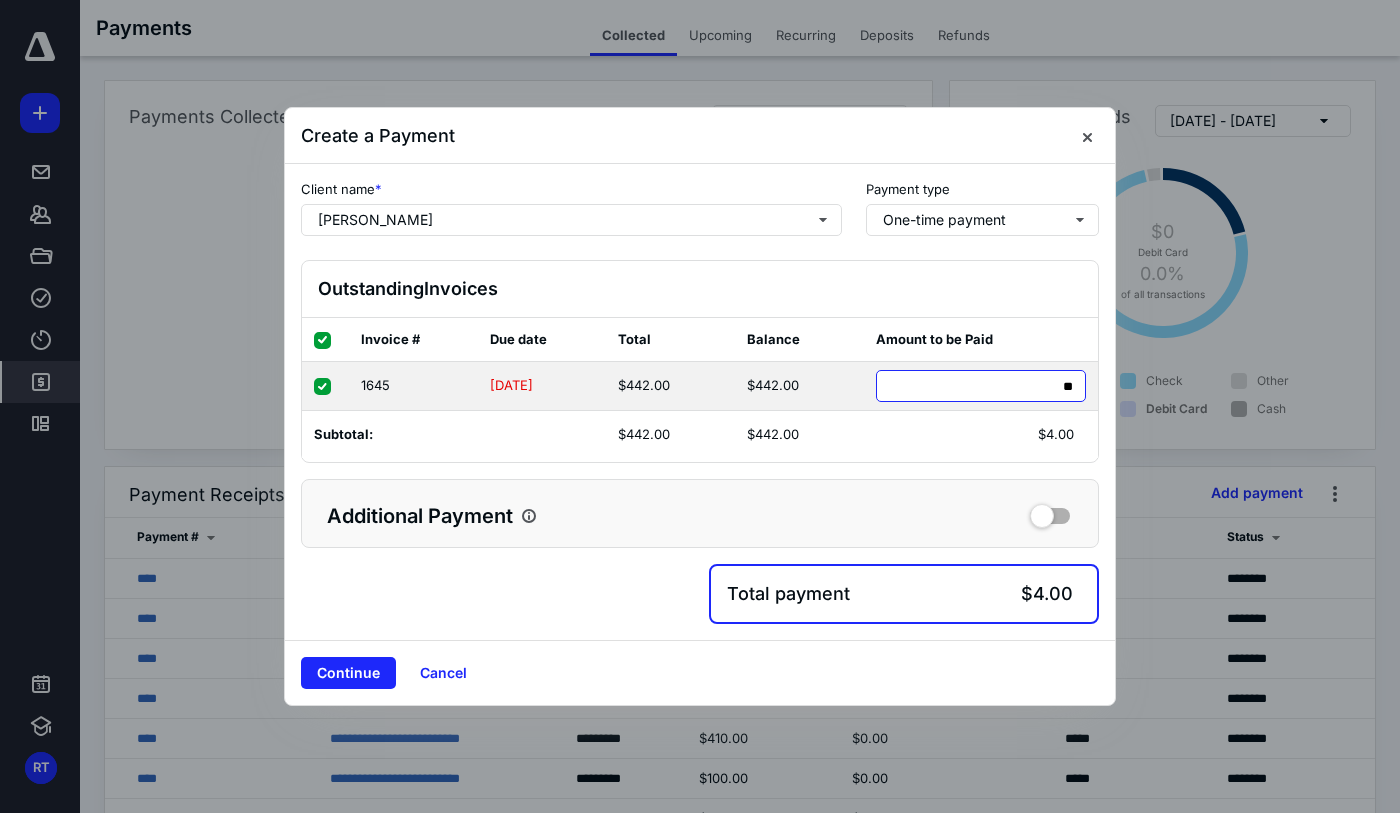 type on "***" 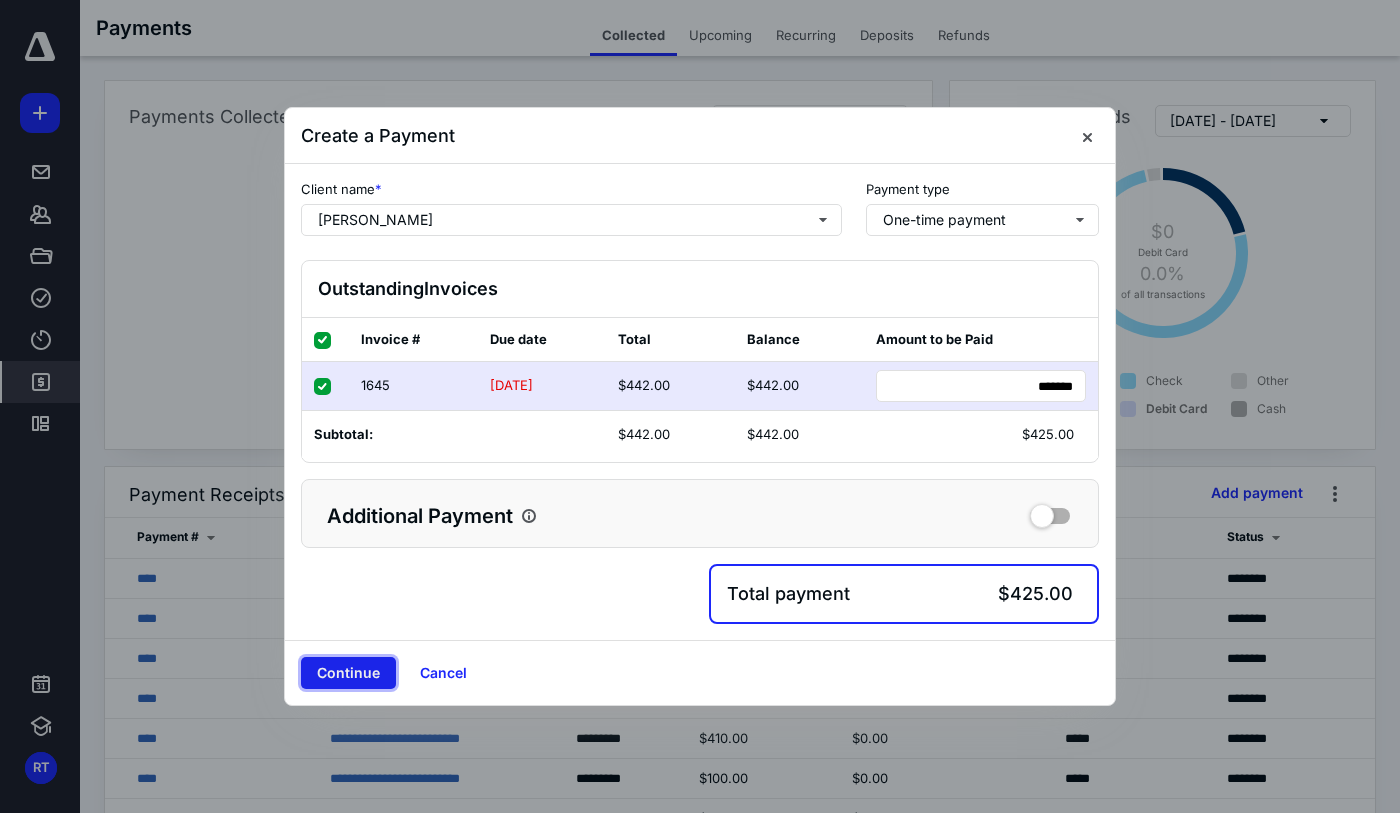 click on "Continue" at bounding box center (348, 673) 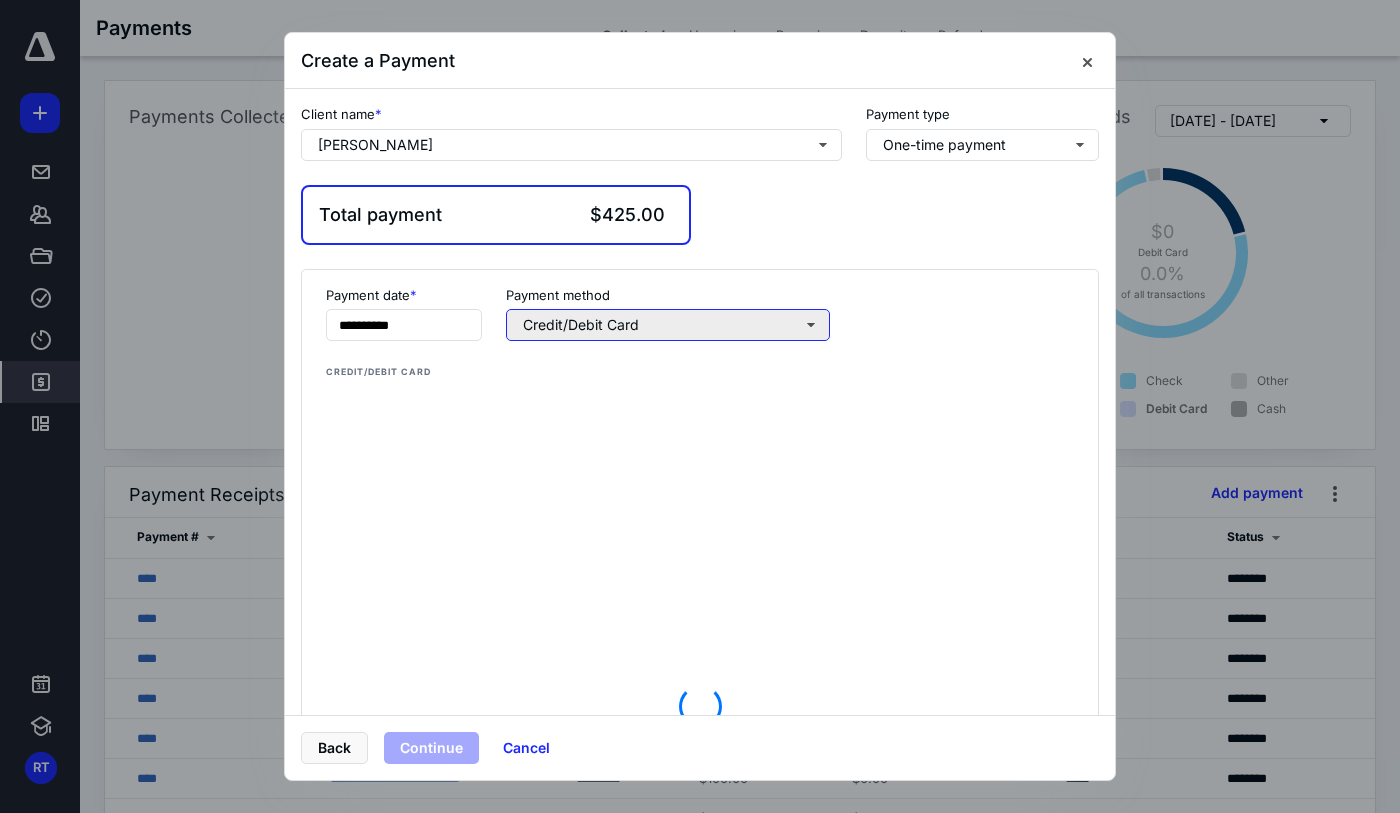 click on "Credit/Debit Card" at bounding box center [668, 325] 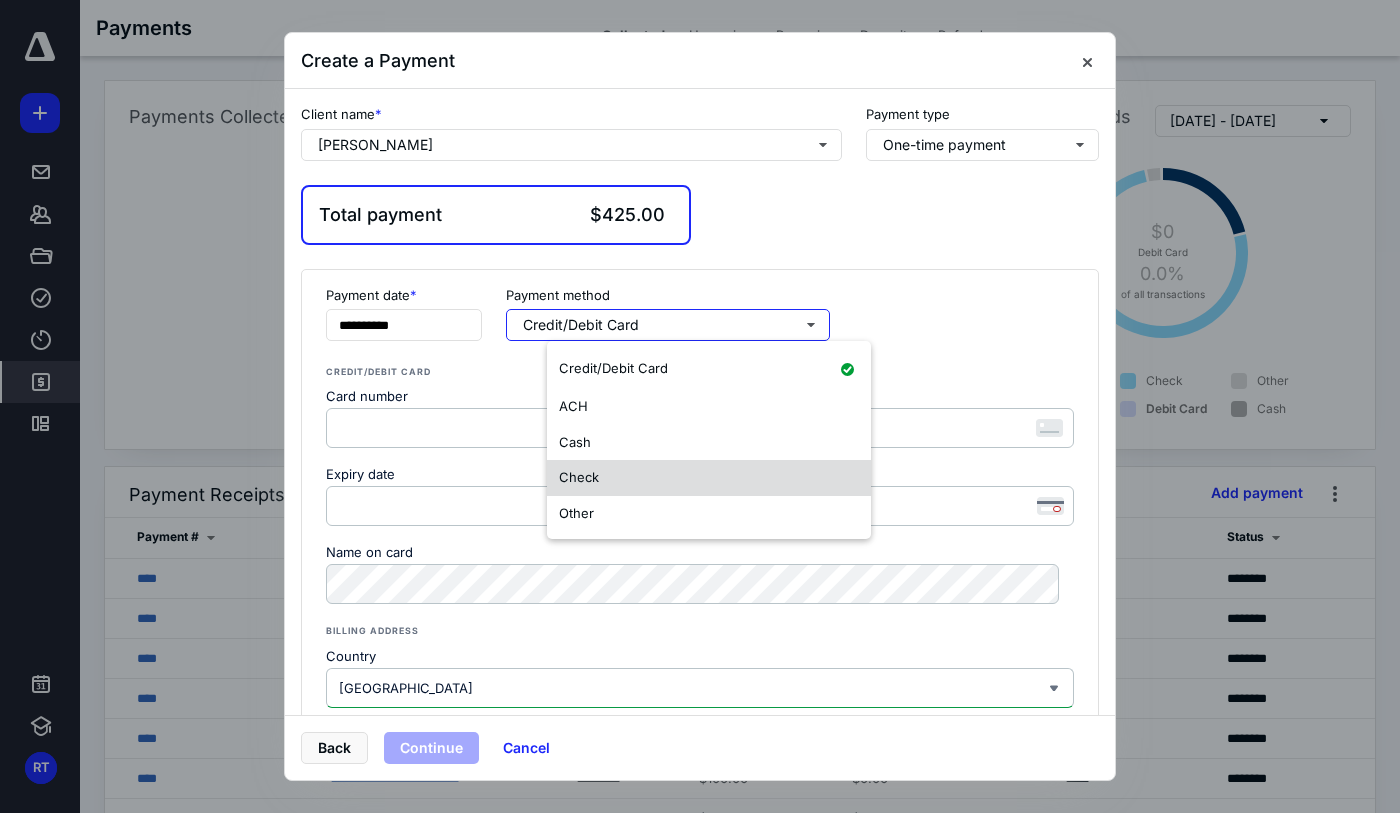 click on "Check" at bounding box center [579, 477] 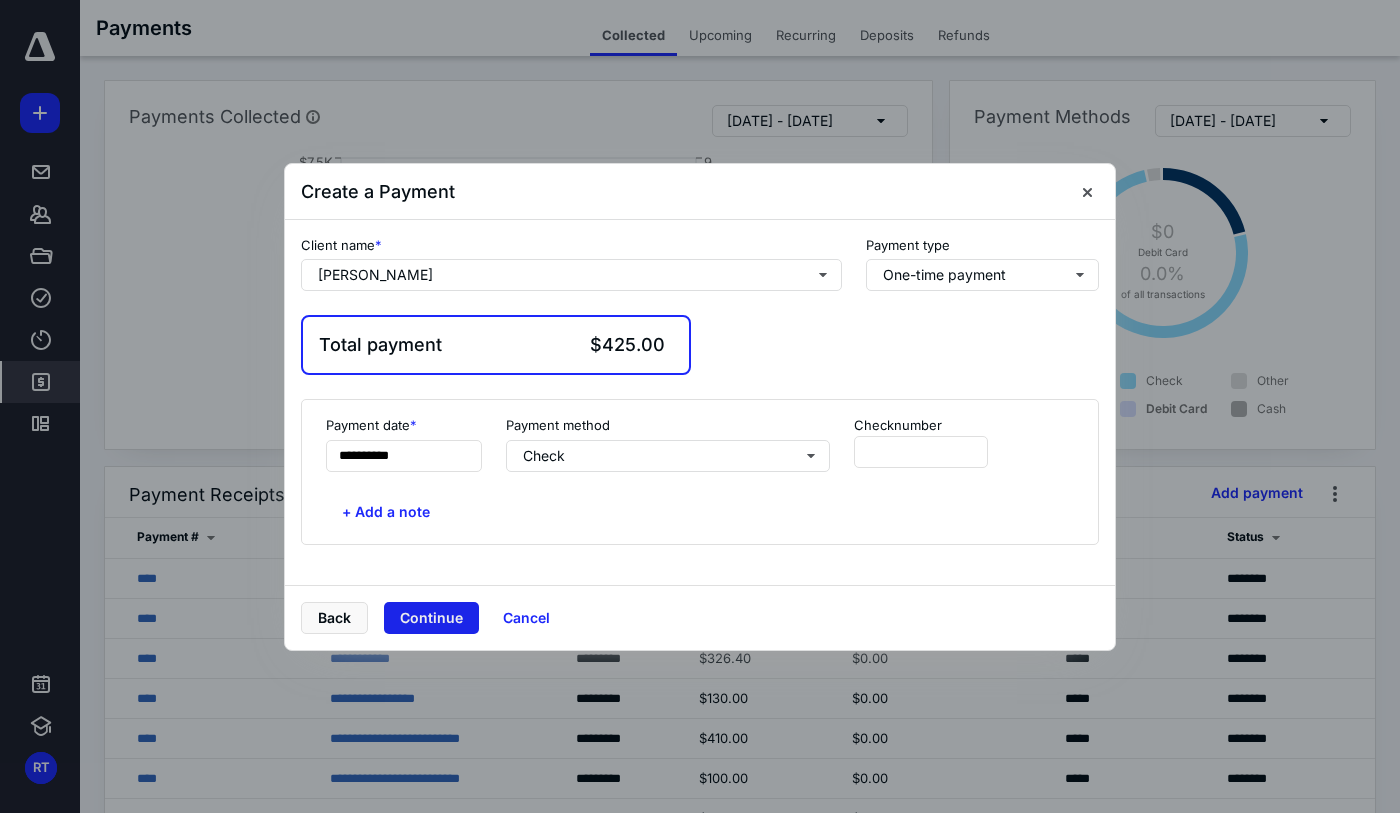 click on "Continue" at bounding box center [431, 618] 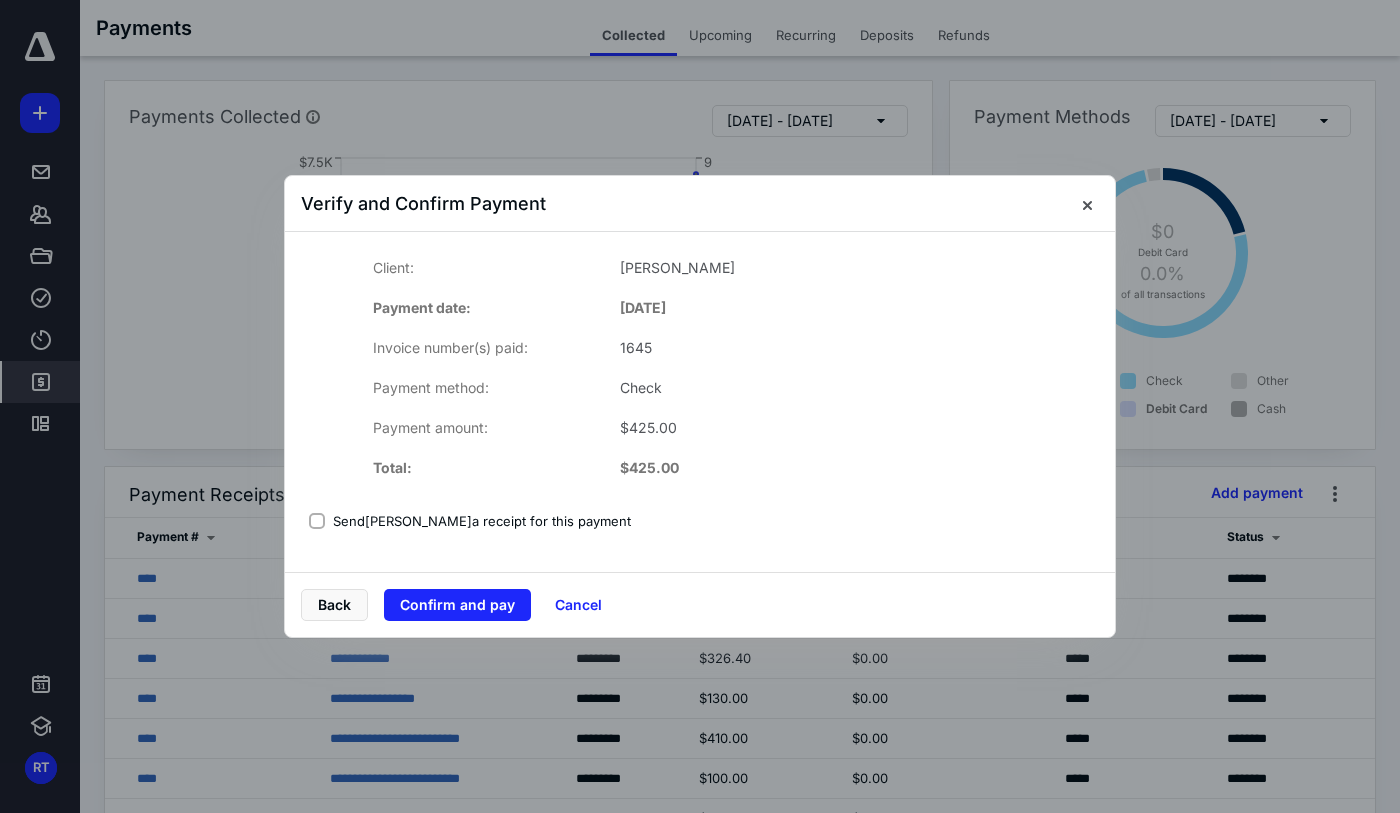 click on "Send  Jordan Schrepel  a receipt for this payment" at bounding box center [700, 522] 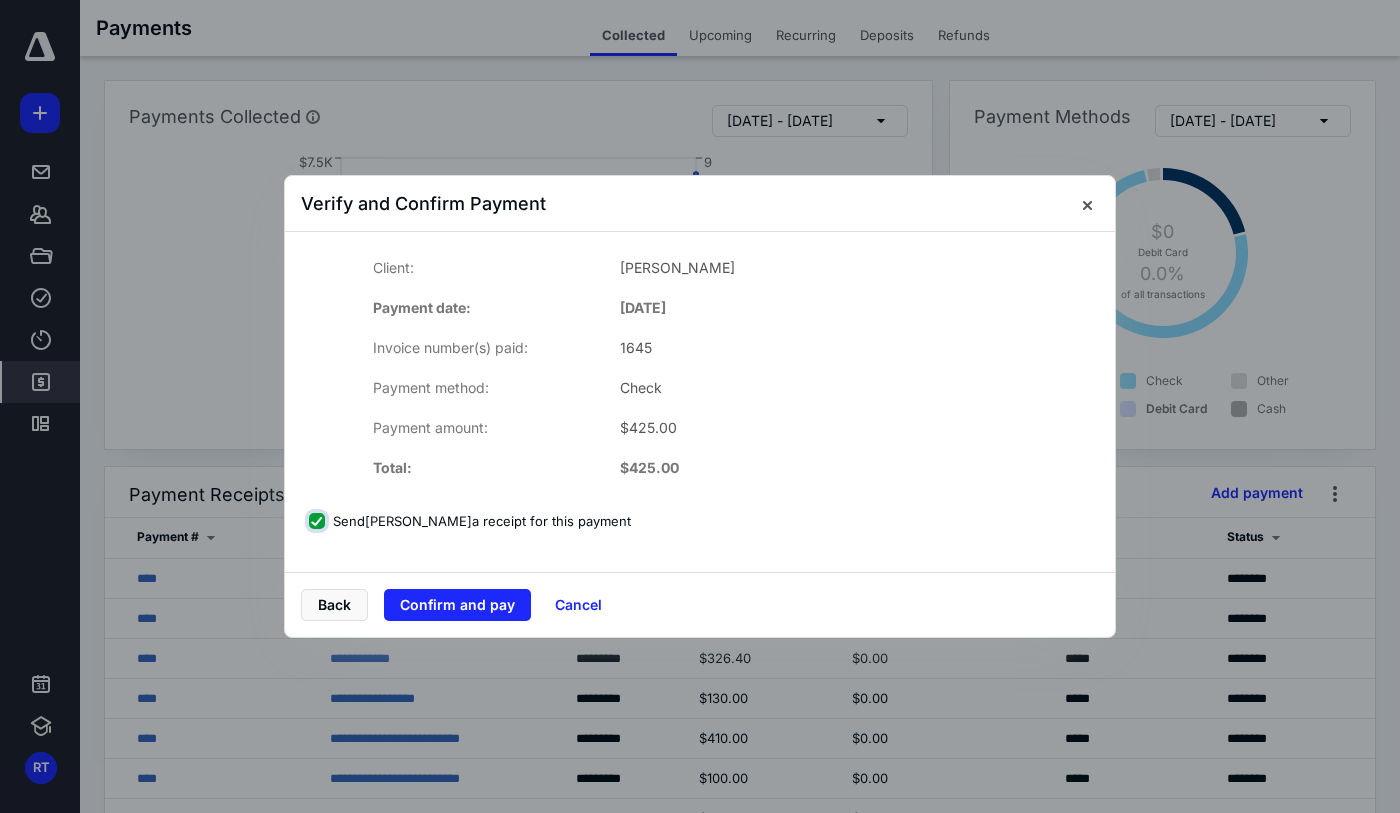 checkbox on "true" 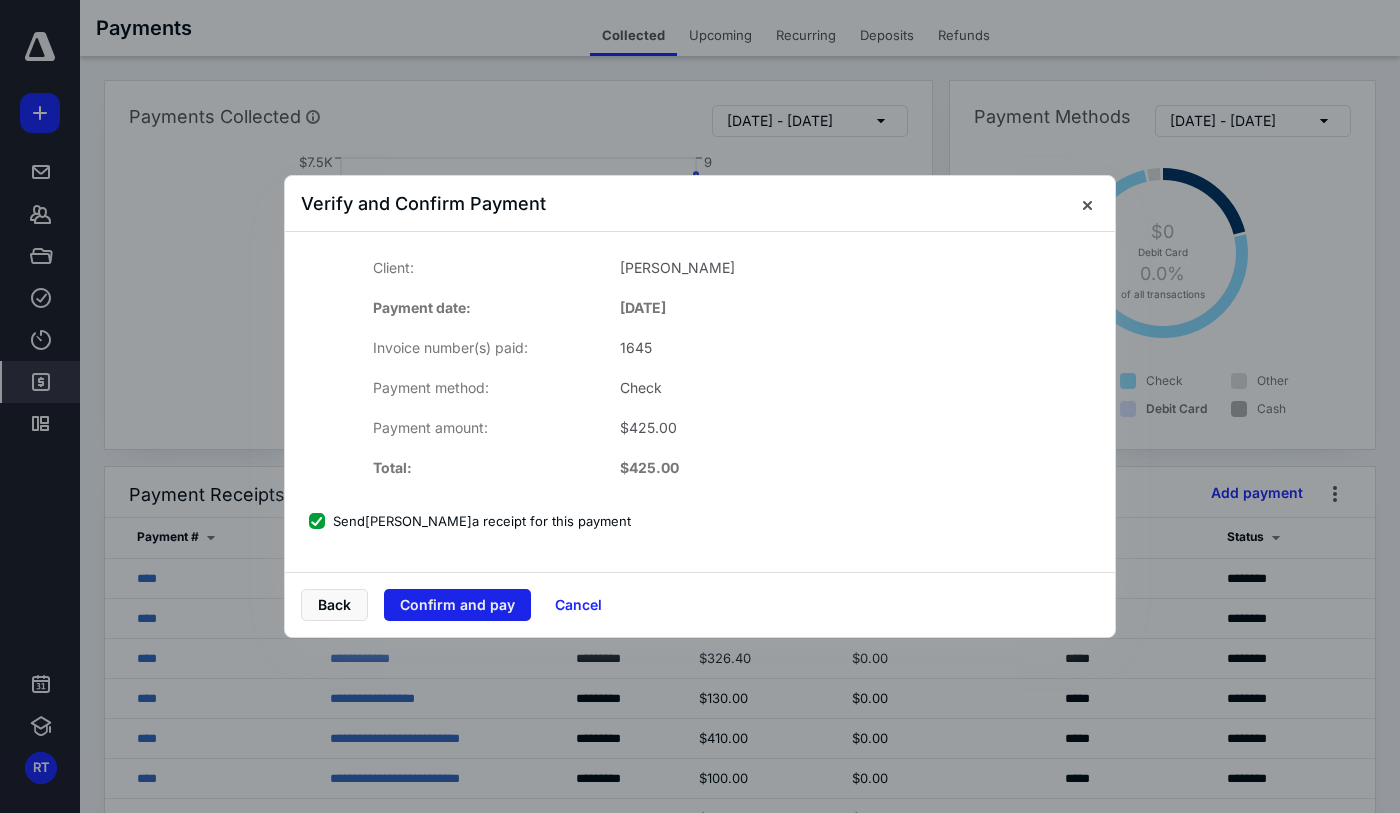 click on "Confirm and pay" at bounding box center (457, 605) 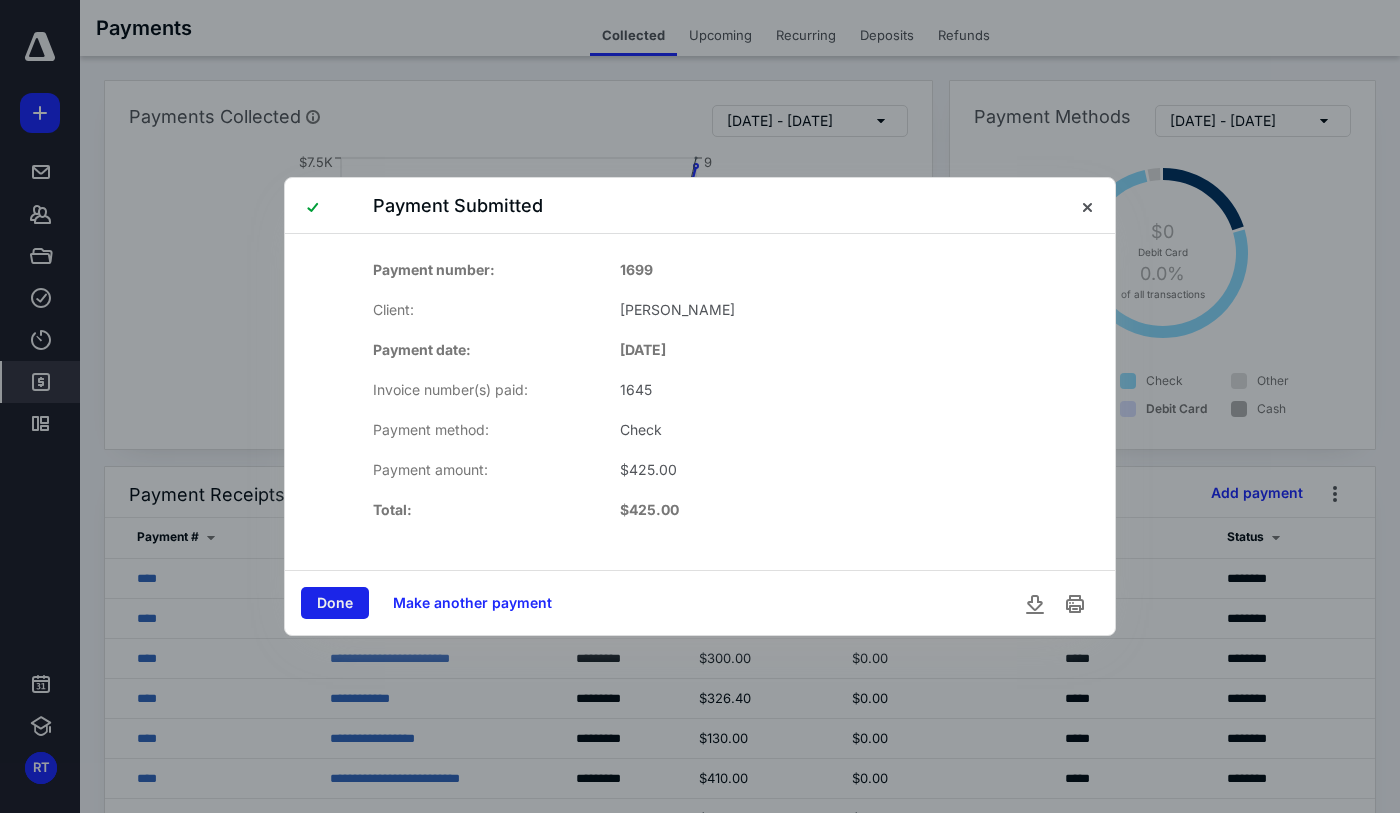click on "Done" at bounding box center (335, 603) 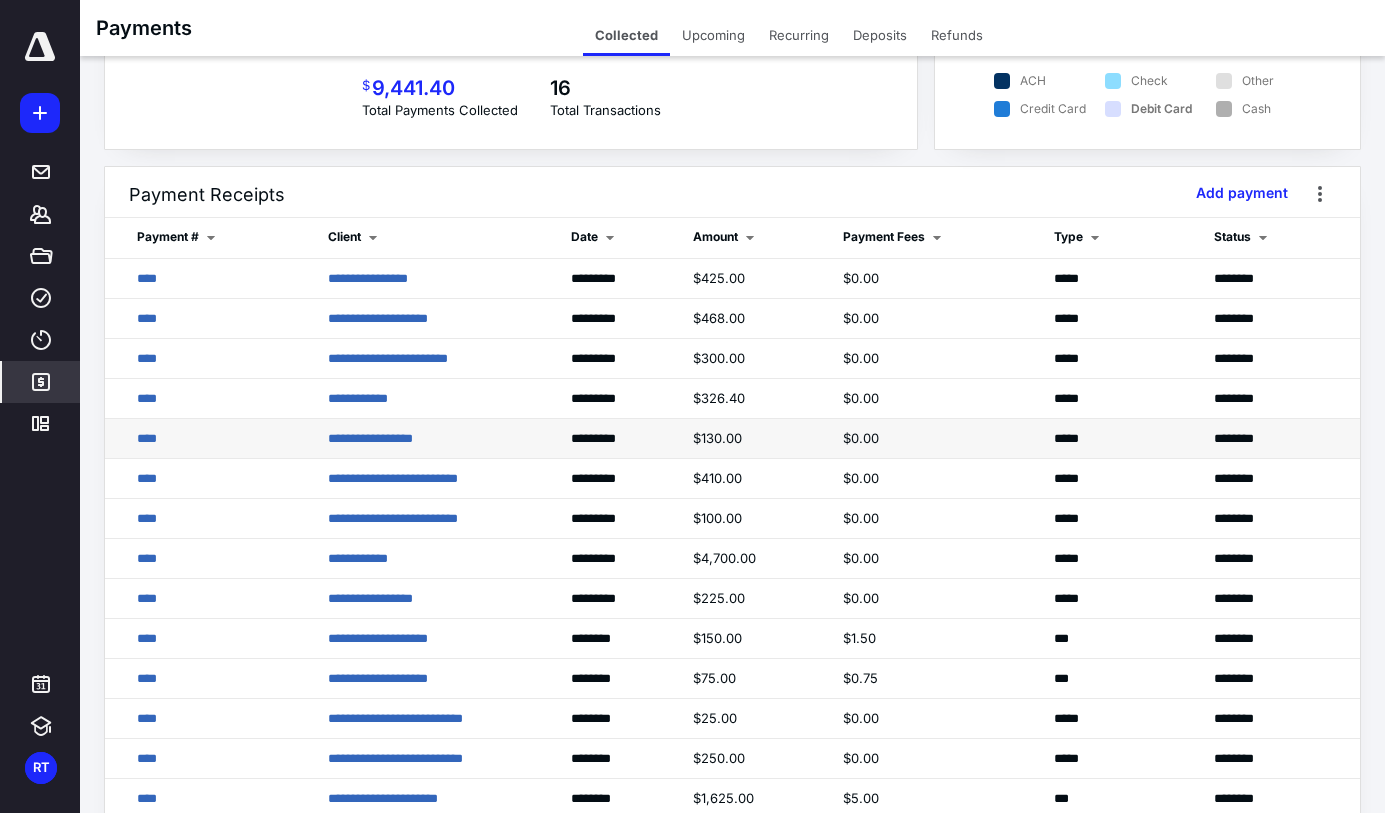 scroll, scrollTop: 100, scrollLeft: 0, axis: vertical 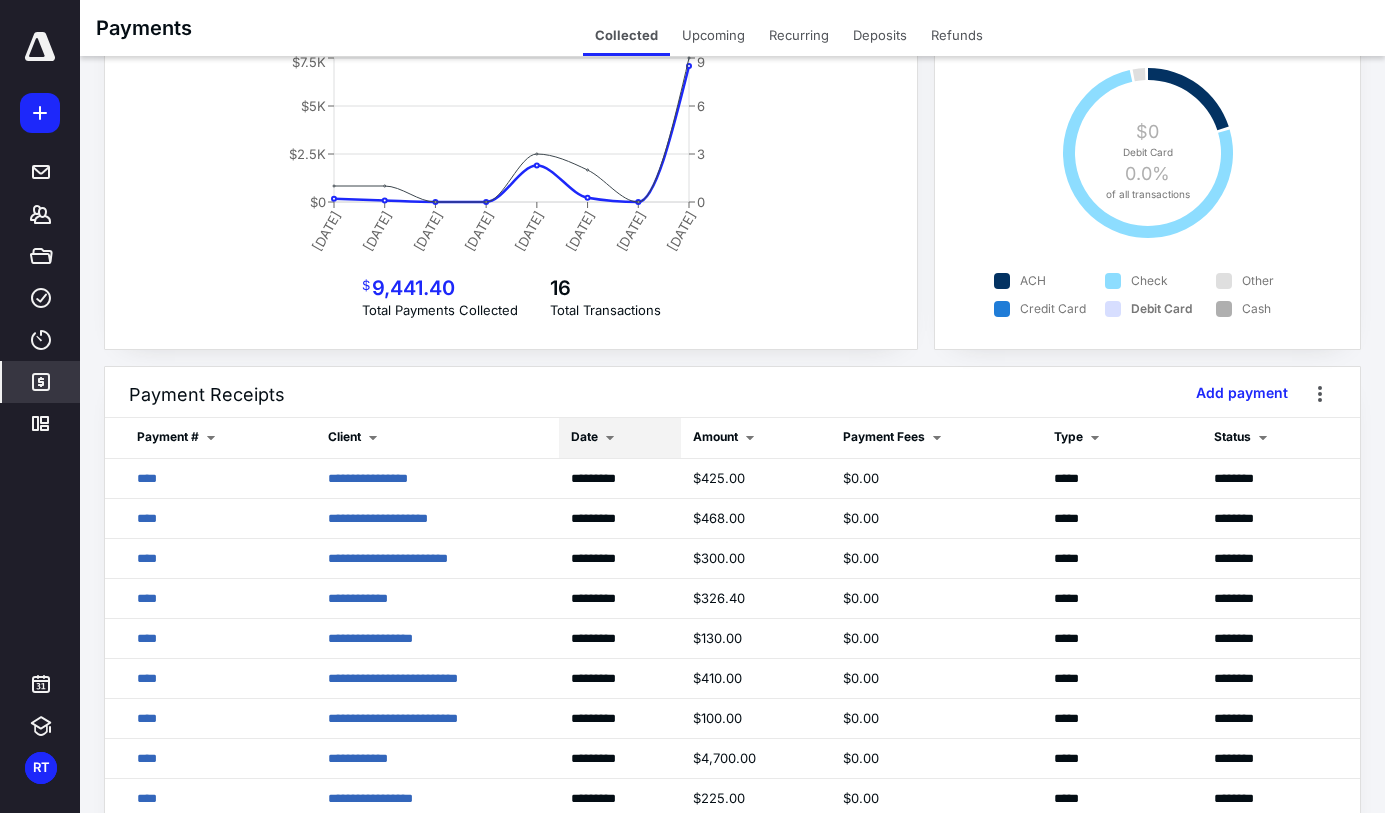click on "Date" at bounding box center (620, 438) 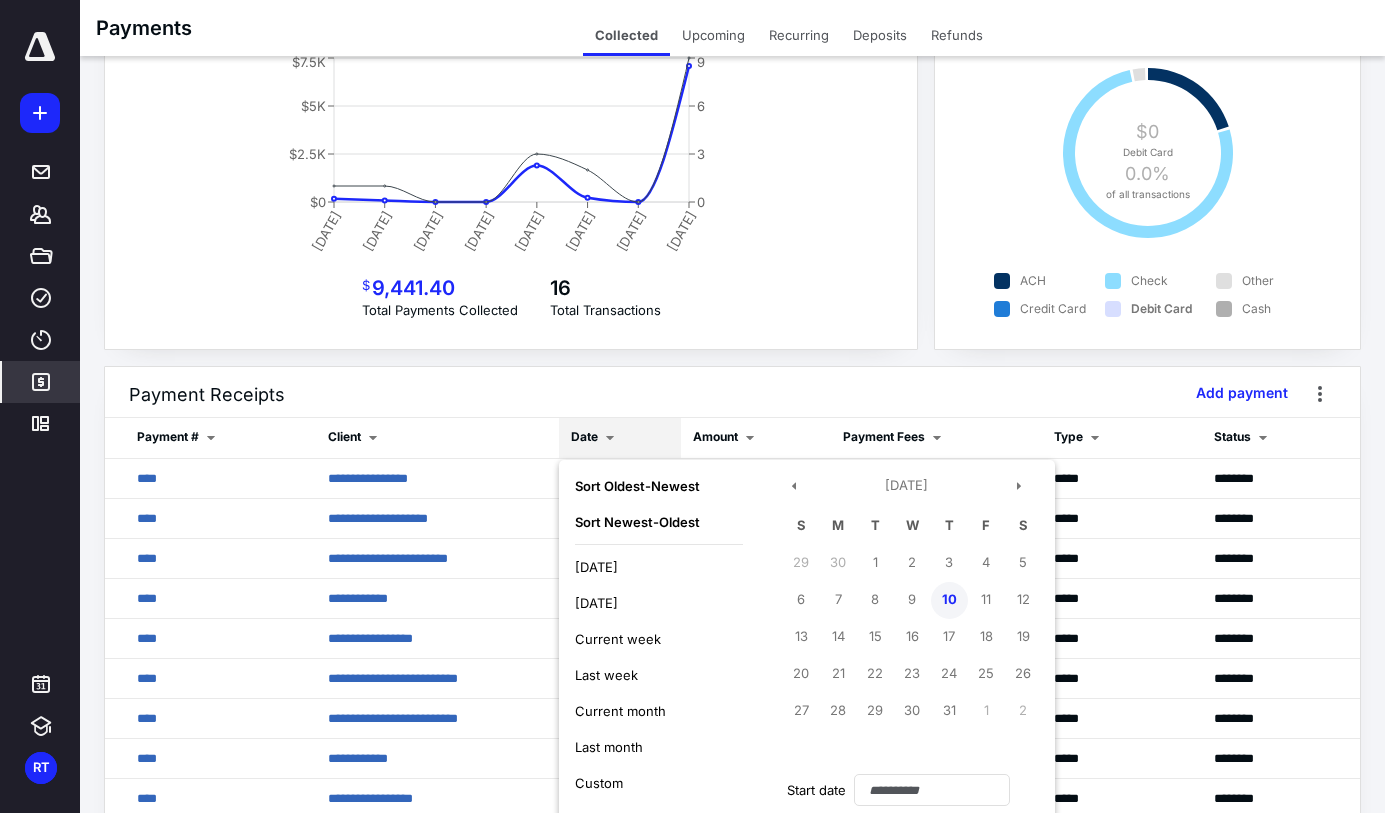click on "10" at bounding box center [949, 600] 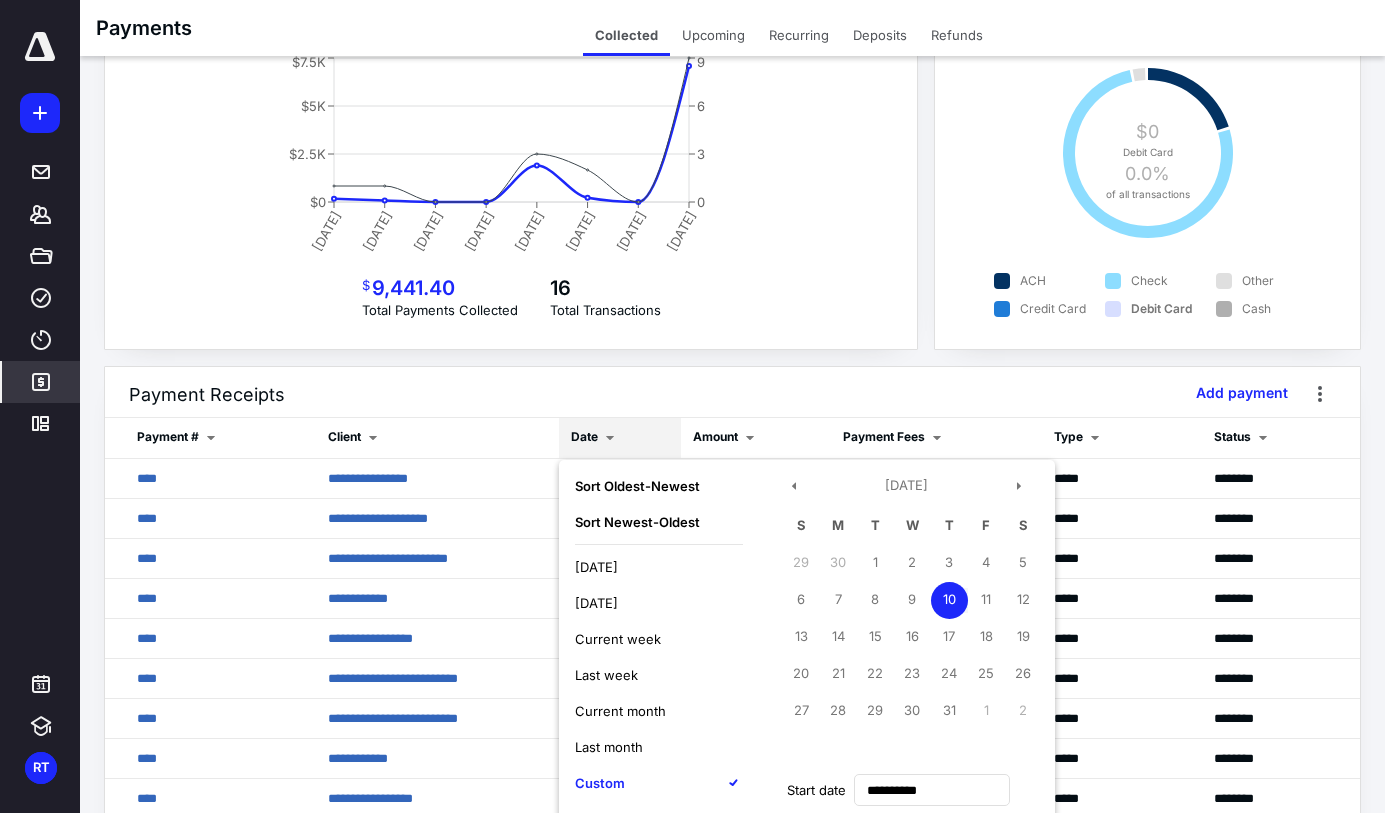 click on "10" at bounding box center (949, 600) 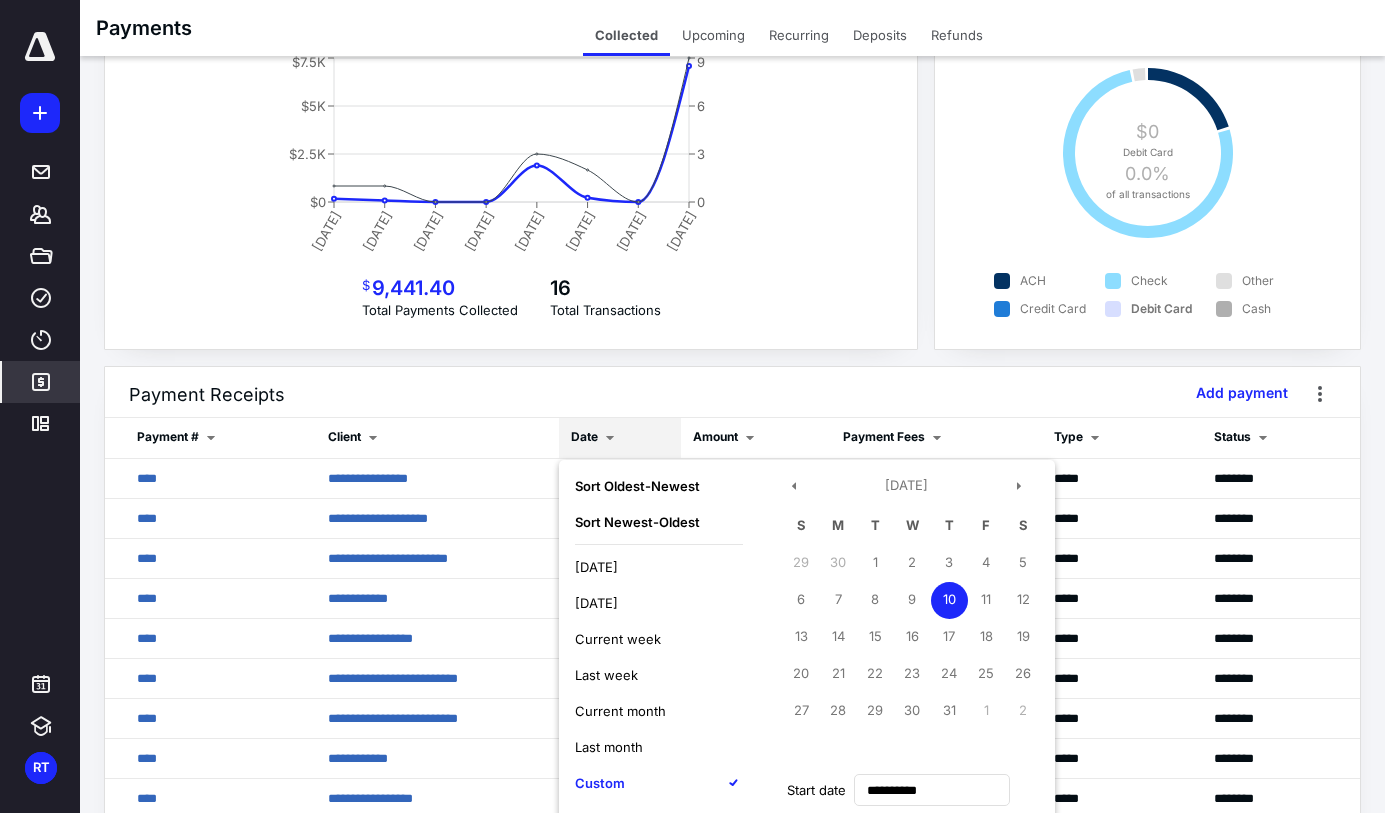 type on "**********" 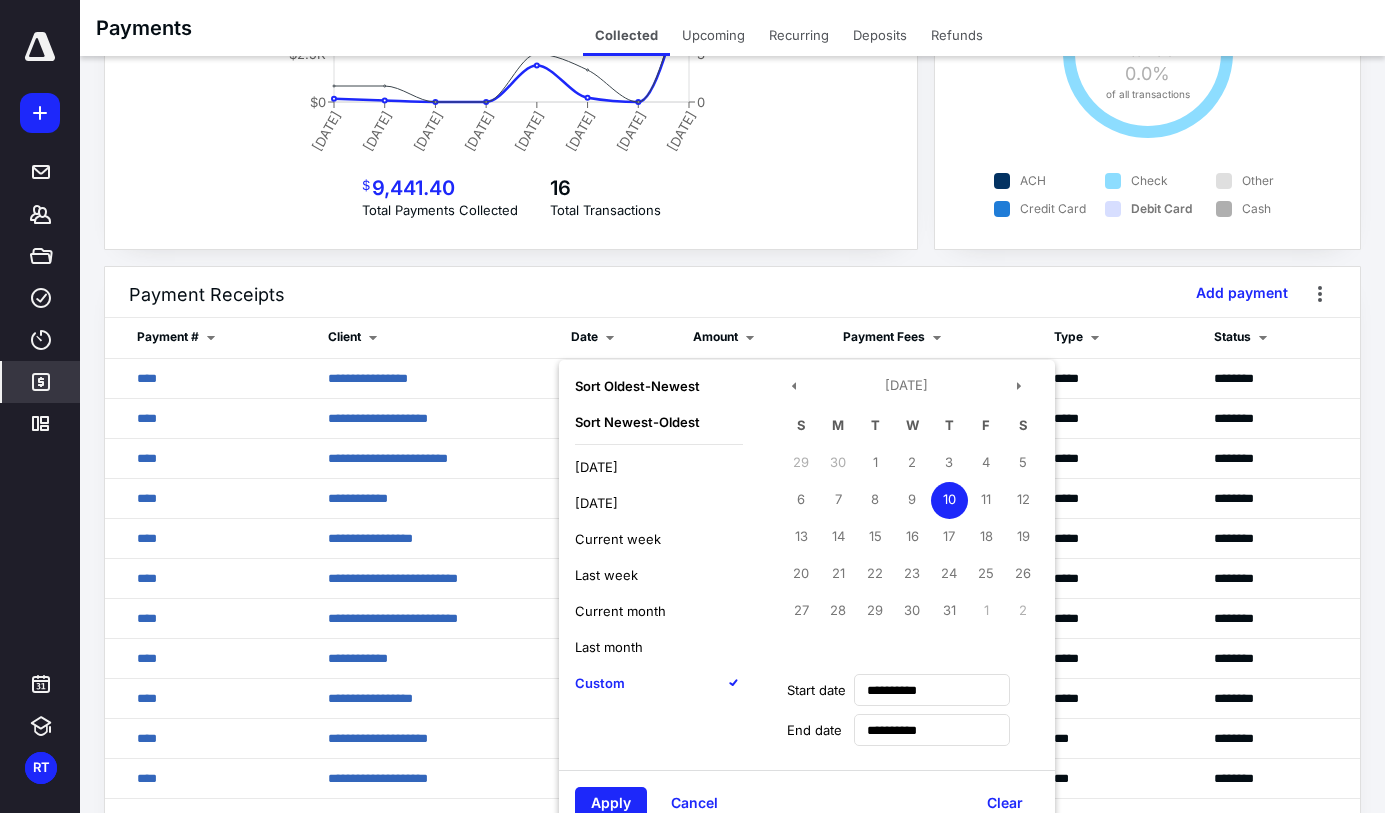scroll, scrollTop: 500, scrollLeft: 0, axis: vertical 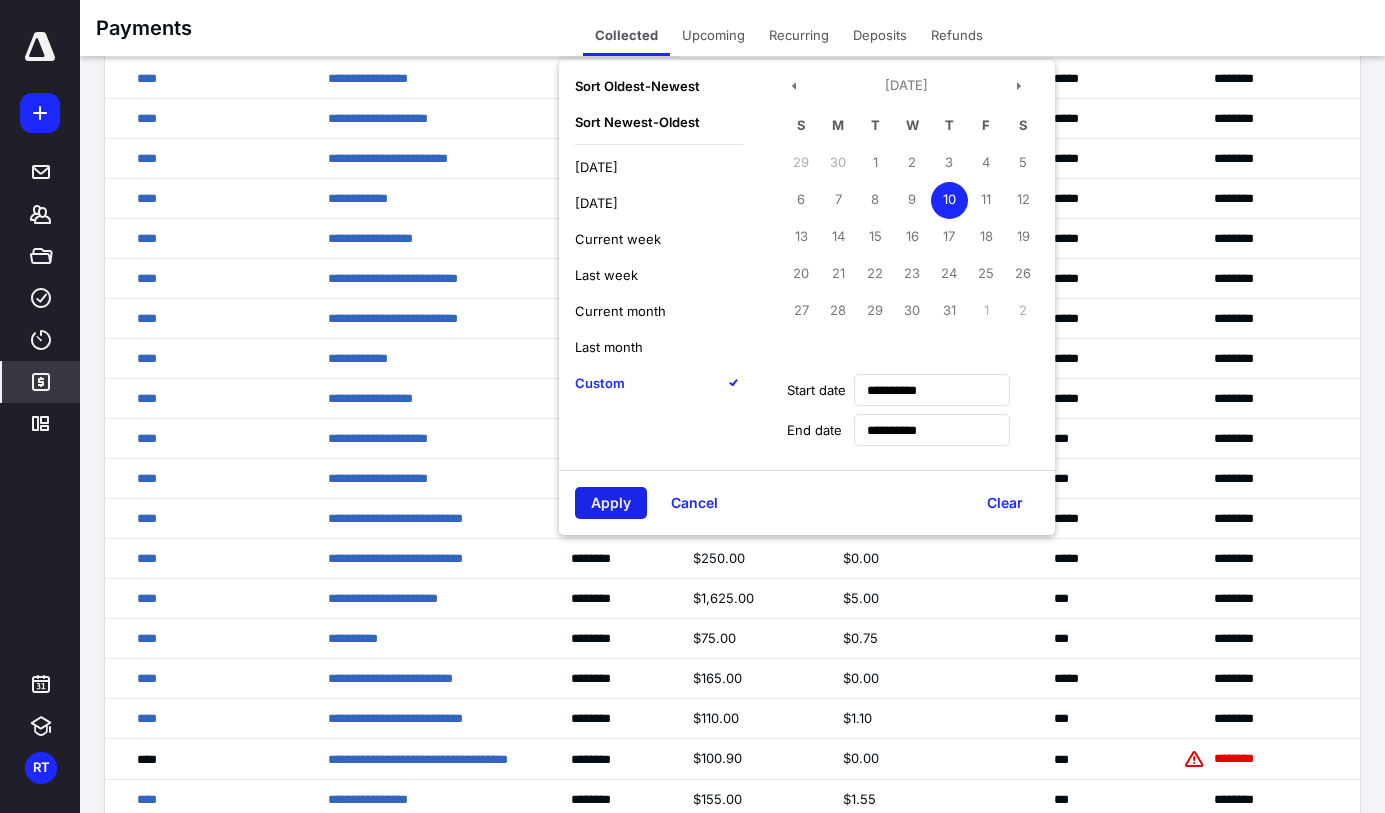 click on "Apply" at bounding box center [611, 503] 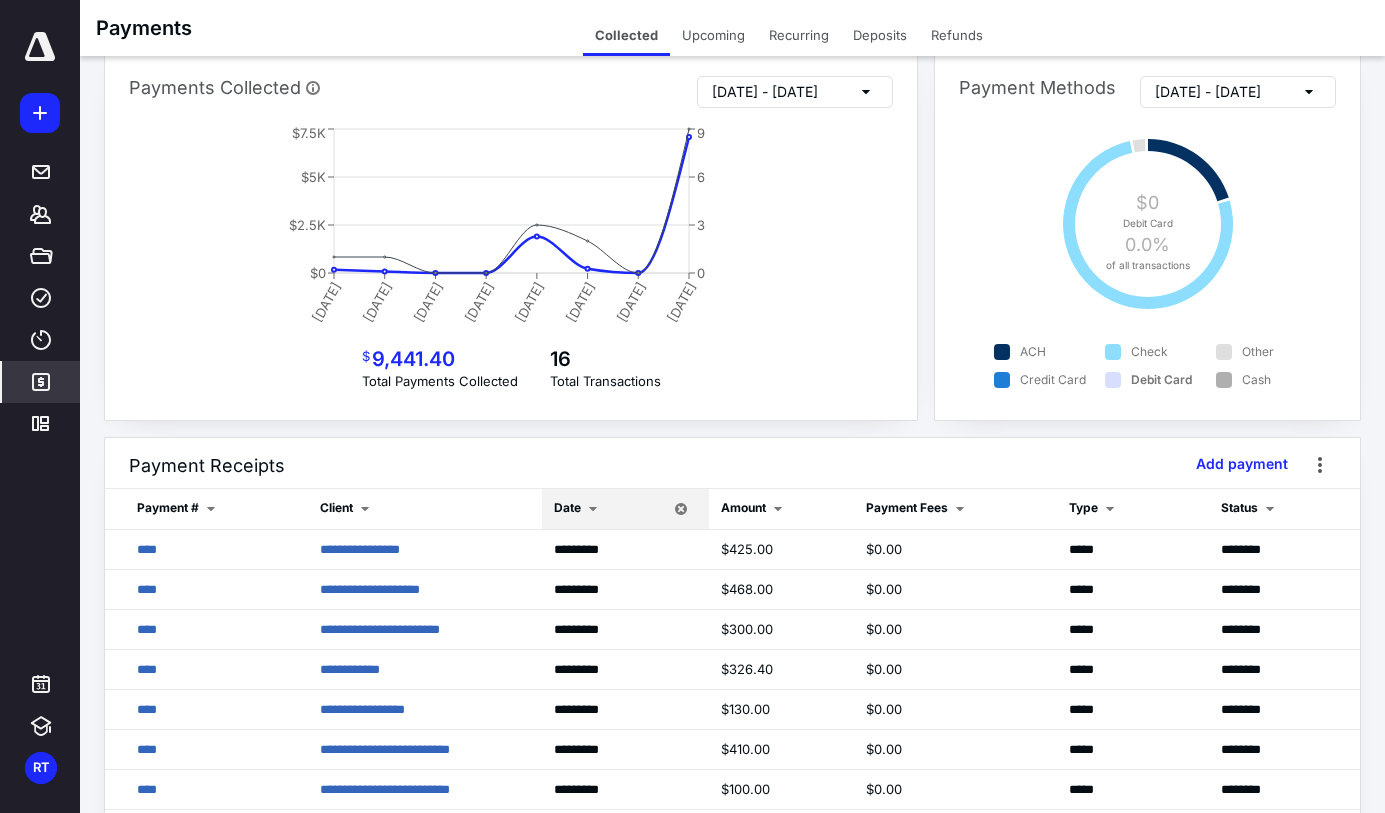 scroll, scrollTop: 0, scrollLeft: 0, axis: both 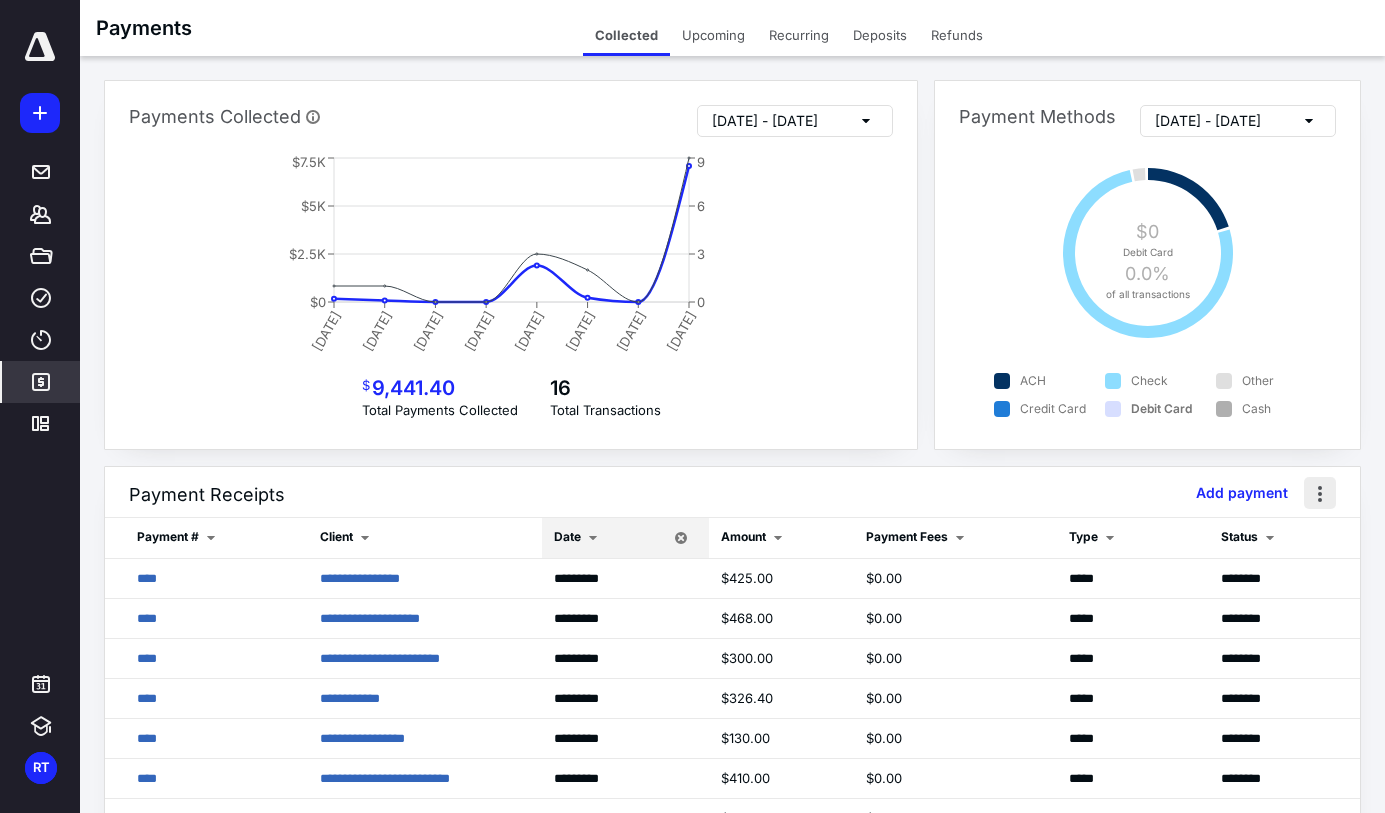 click at bounding box center (1320, 493) 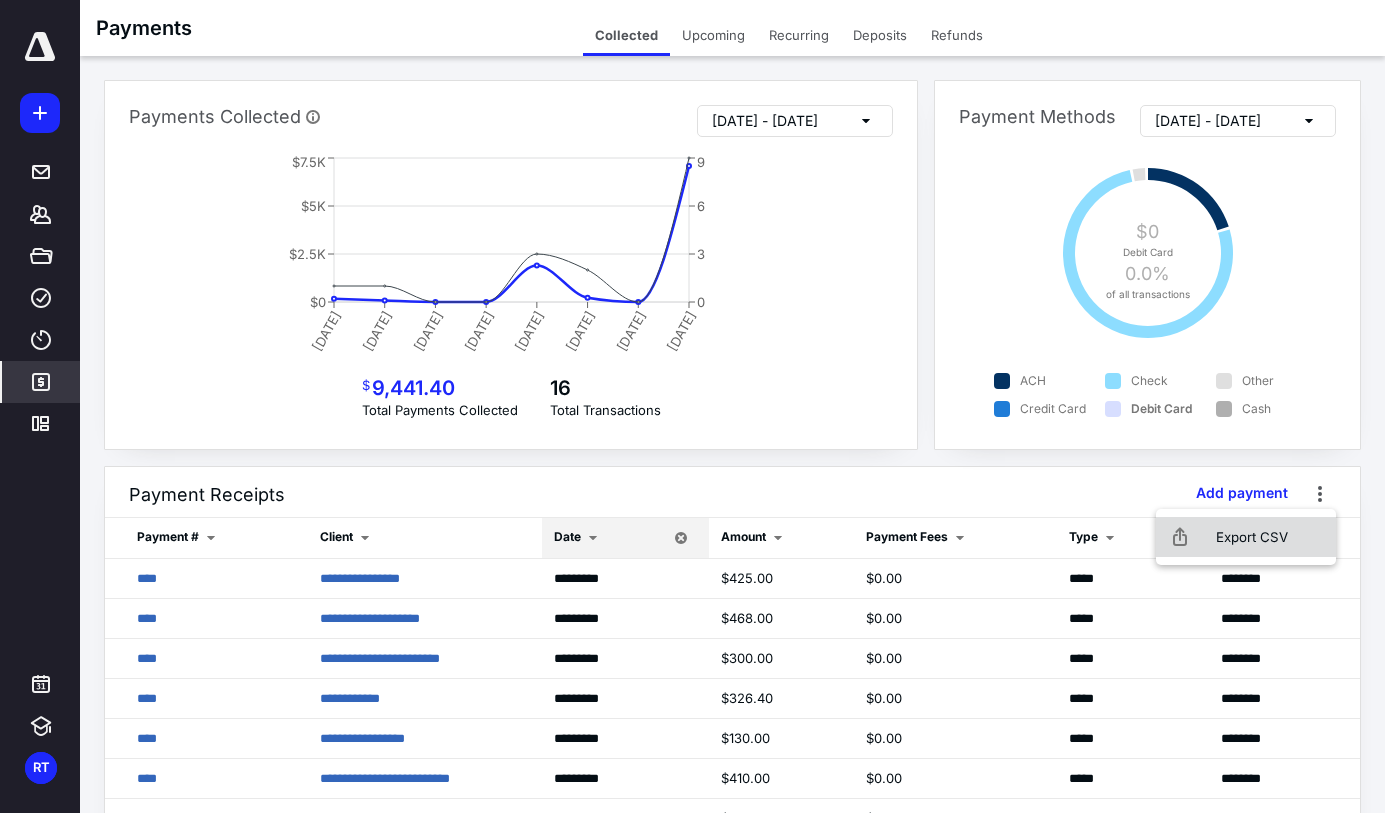 click on "Export CSV" at bounding box center (1246, 537) 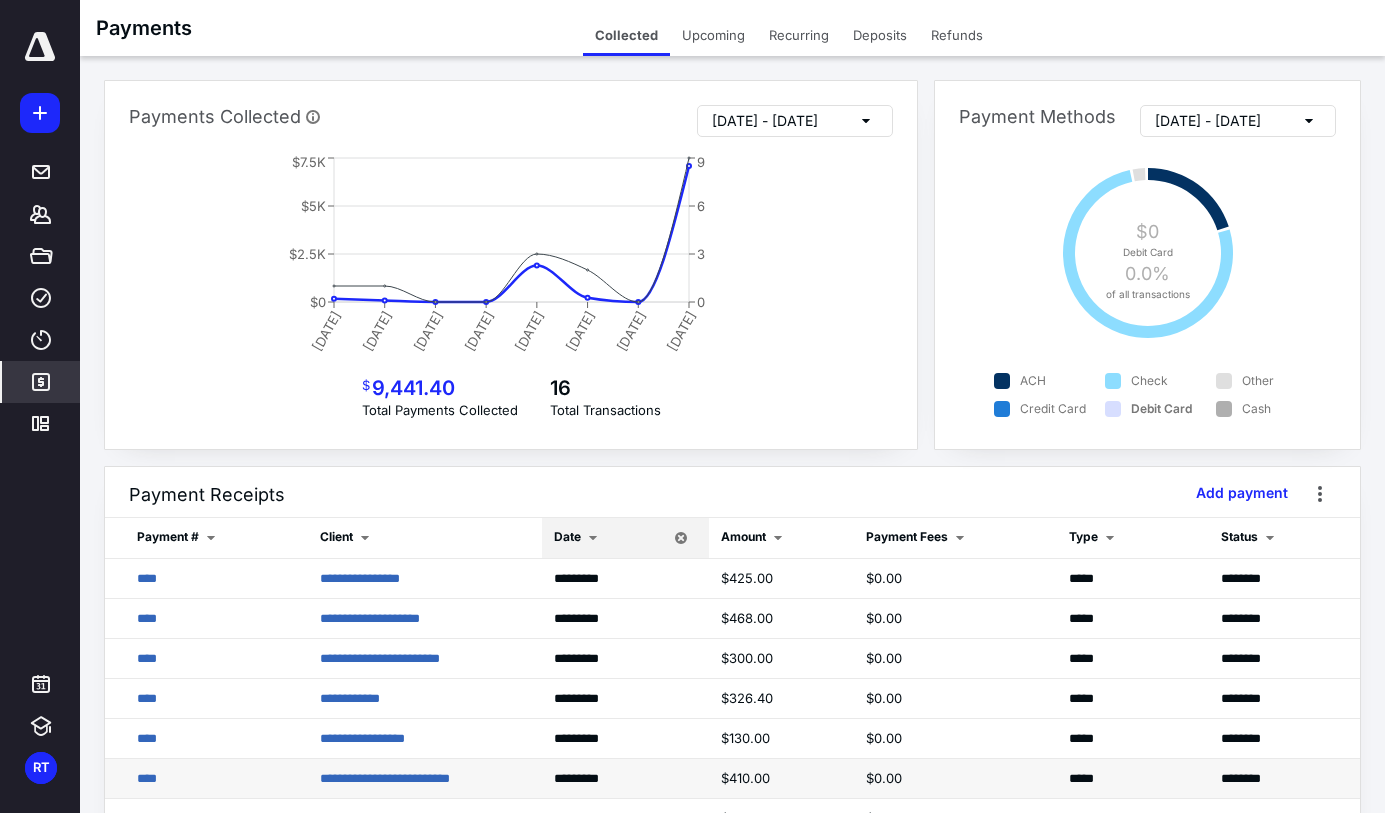 scroll, scrollTop: 229, scrollLeft: 0, axis: vertical 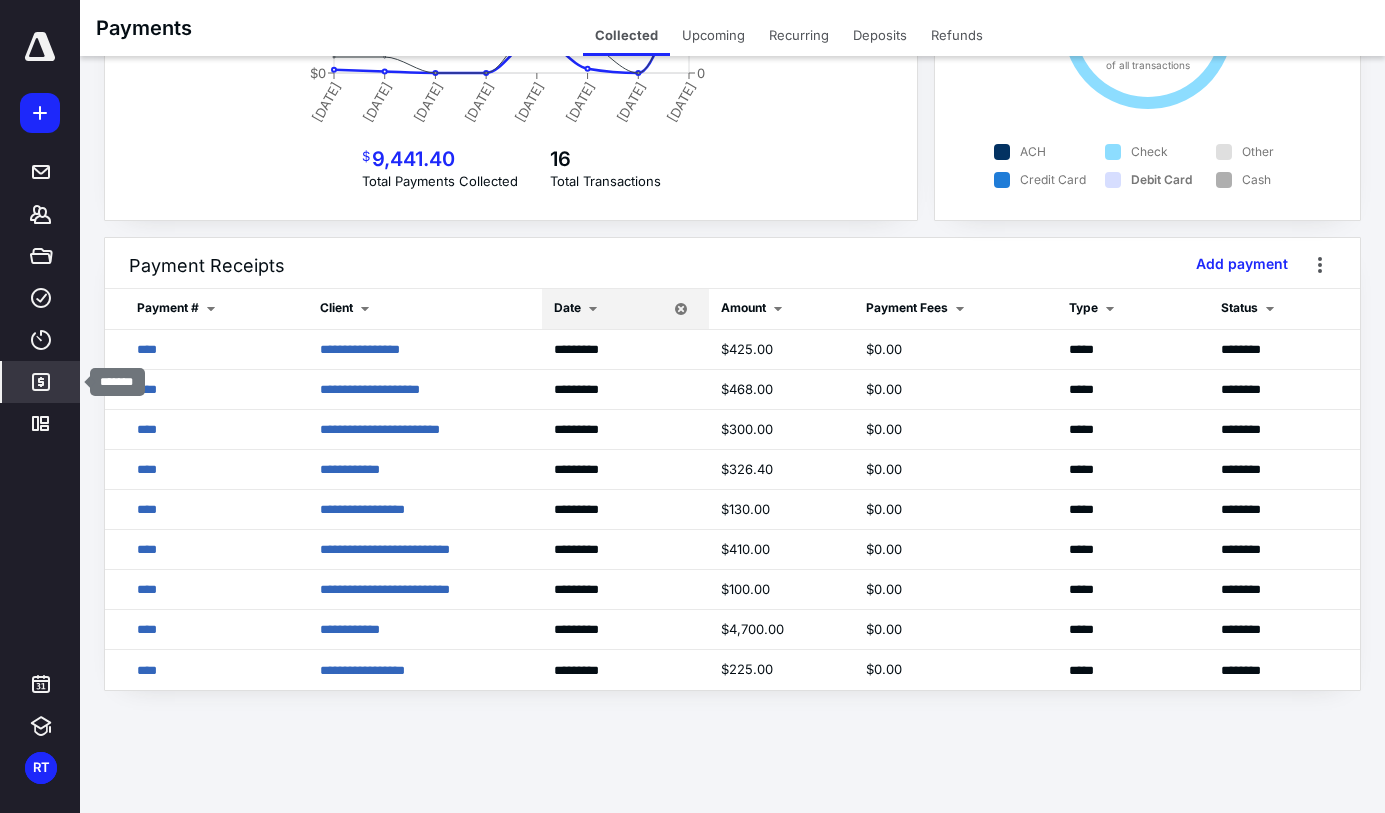 click 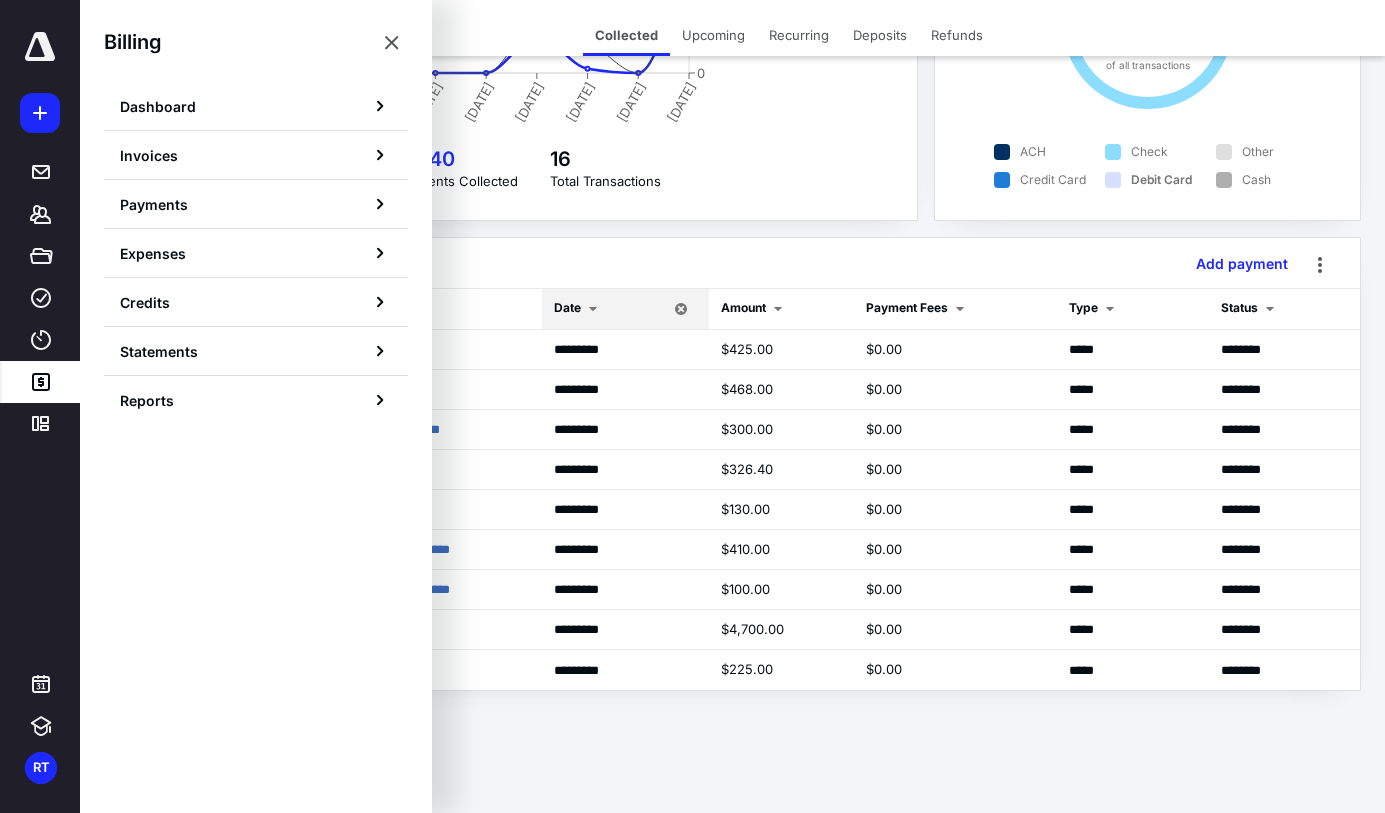 click on "Invoices" at bounding box center [149, 155] 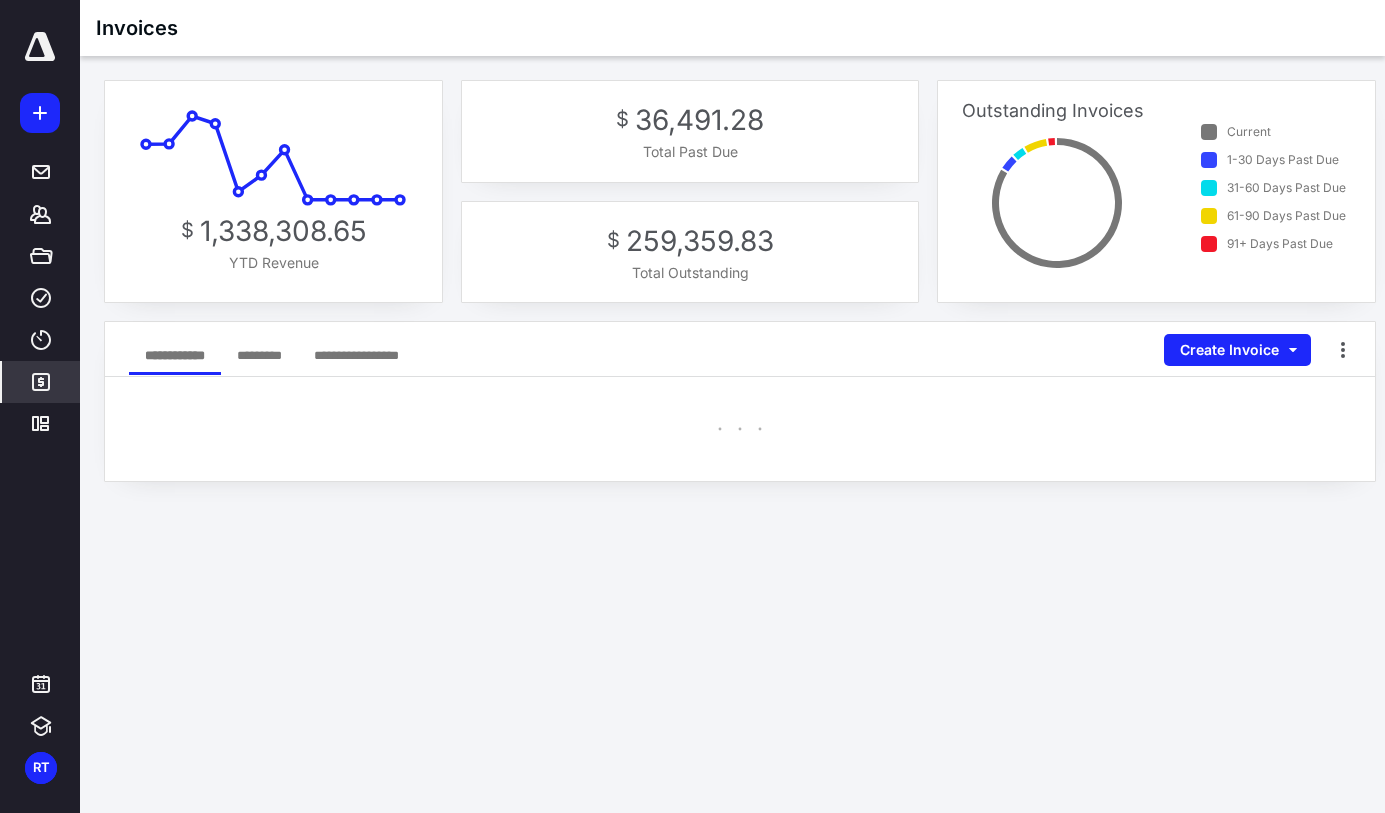 scroll, scrollTop: 0, scrollLeft: 0, axis: both 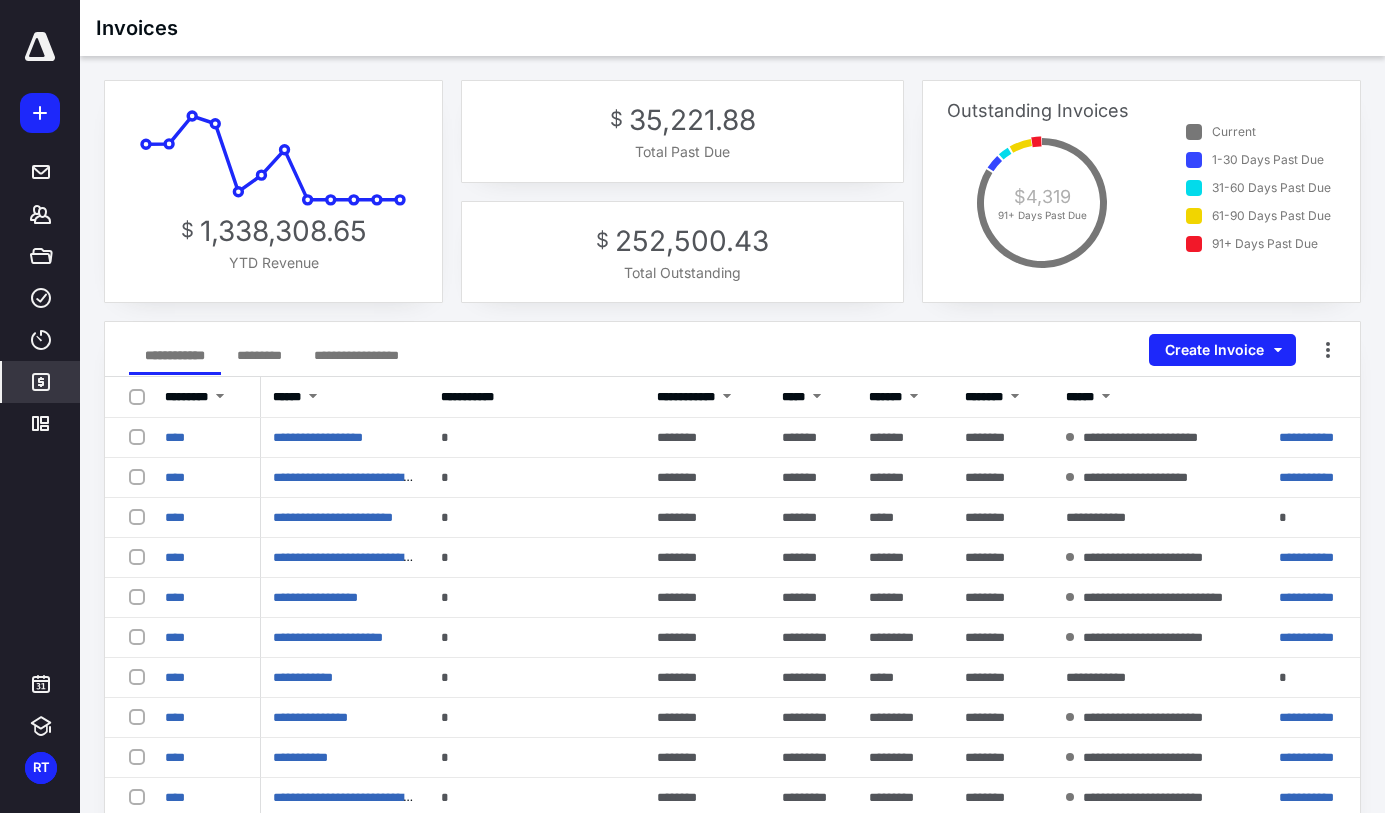 click 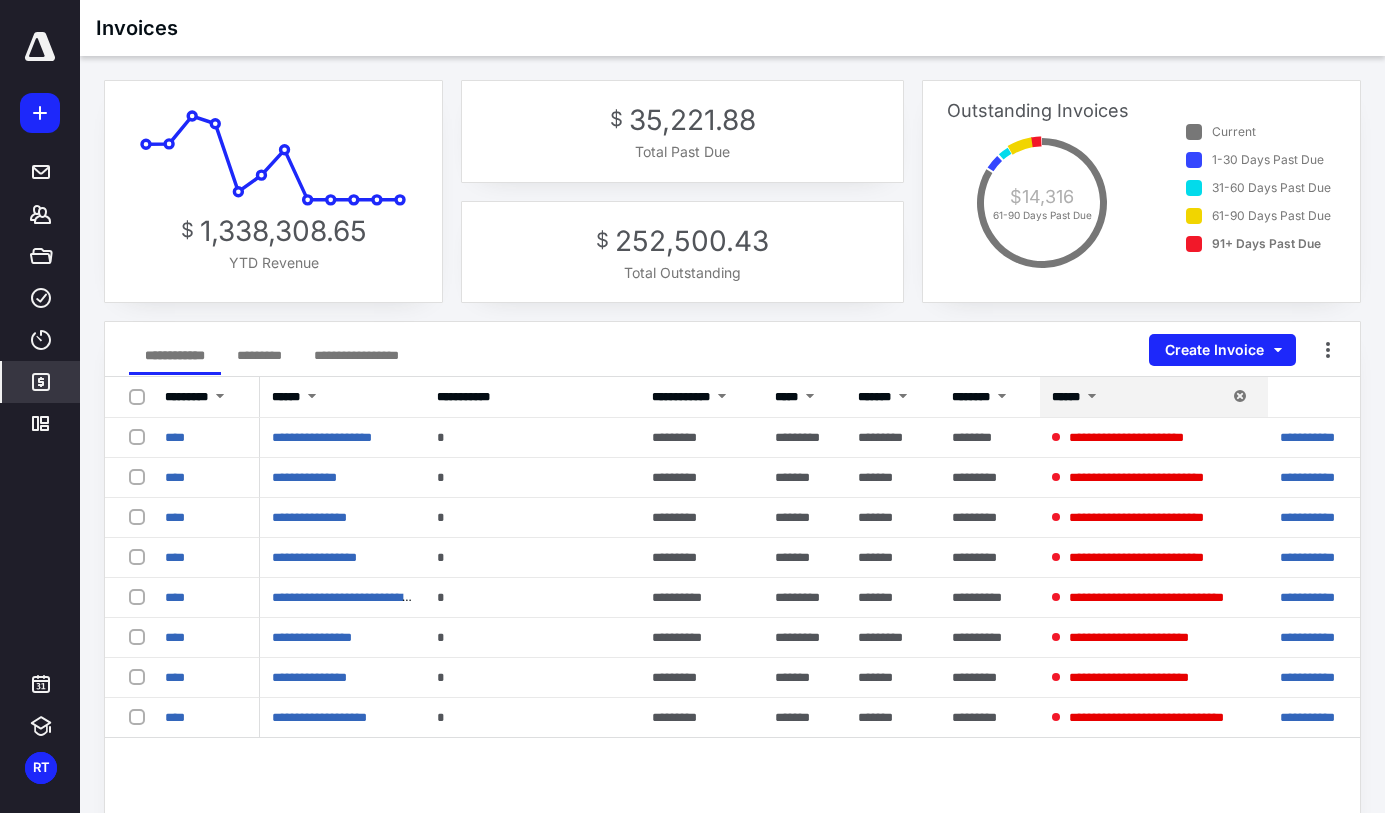 click 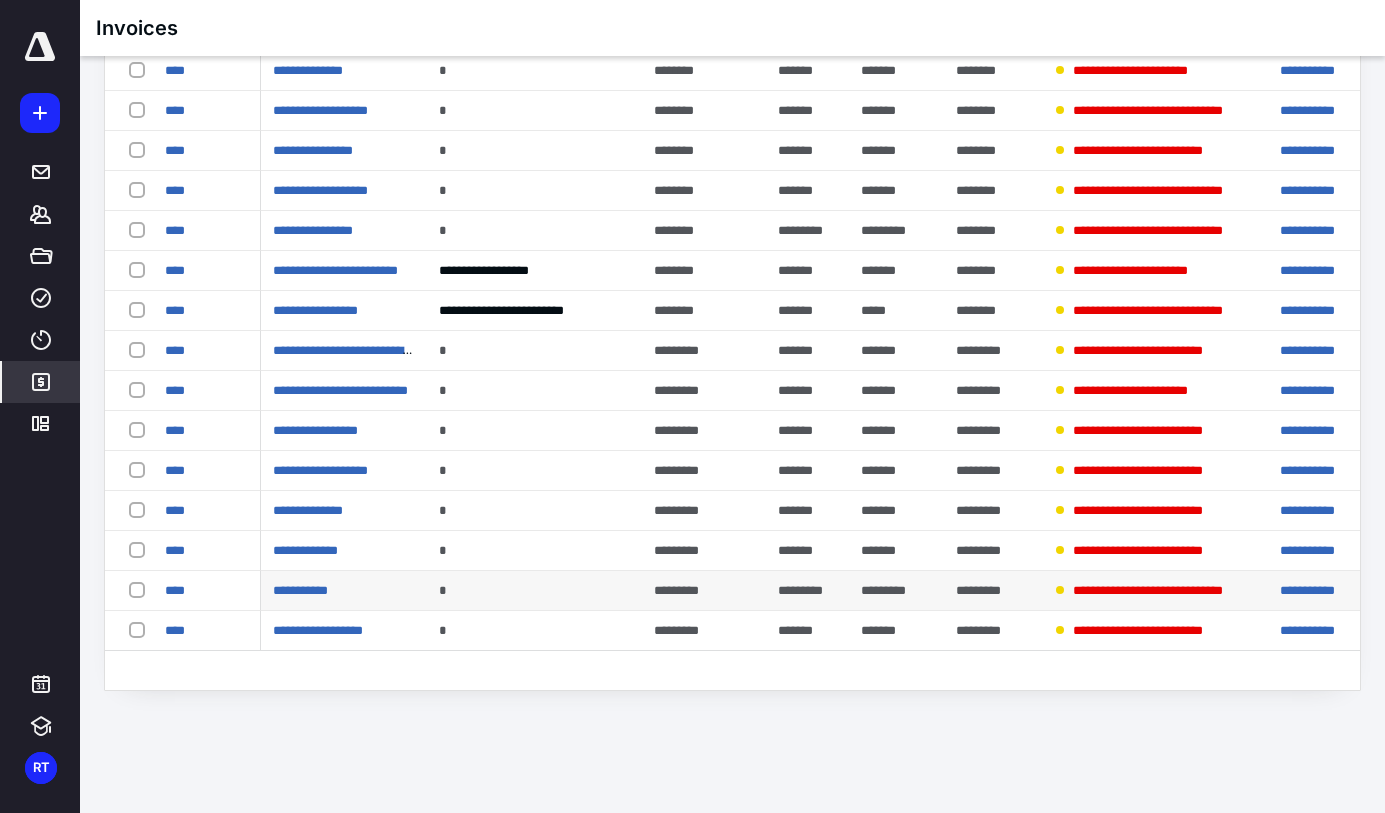 scroll, scrollTop: 87, scrollLeft: 0, axis: vertical 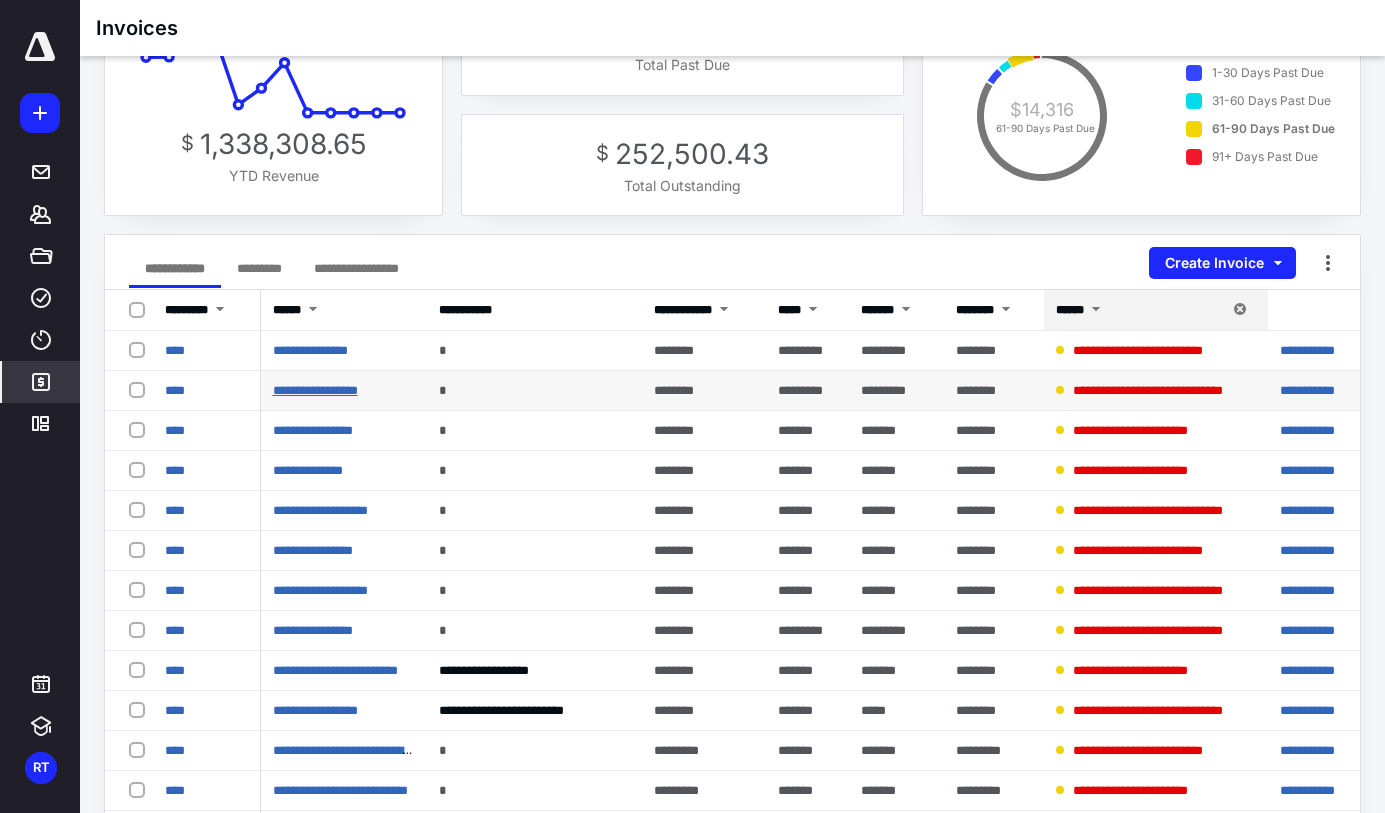 click on "**********" at bounding box center [315, 390] 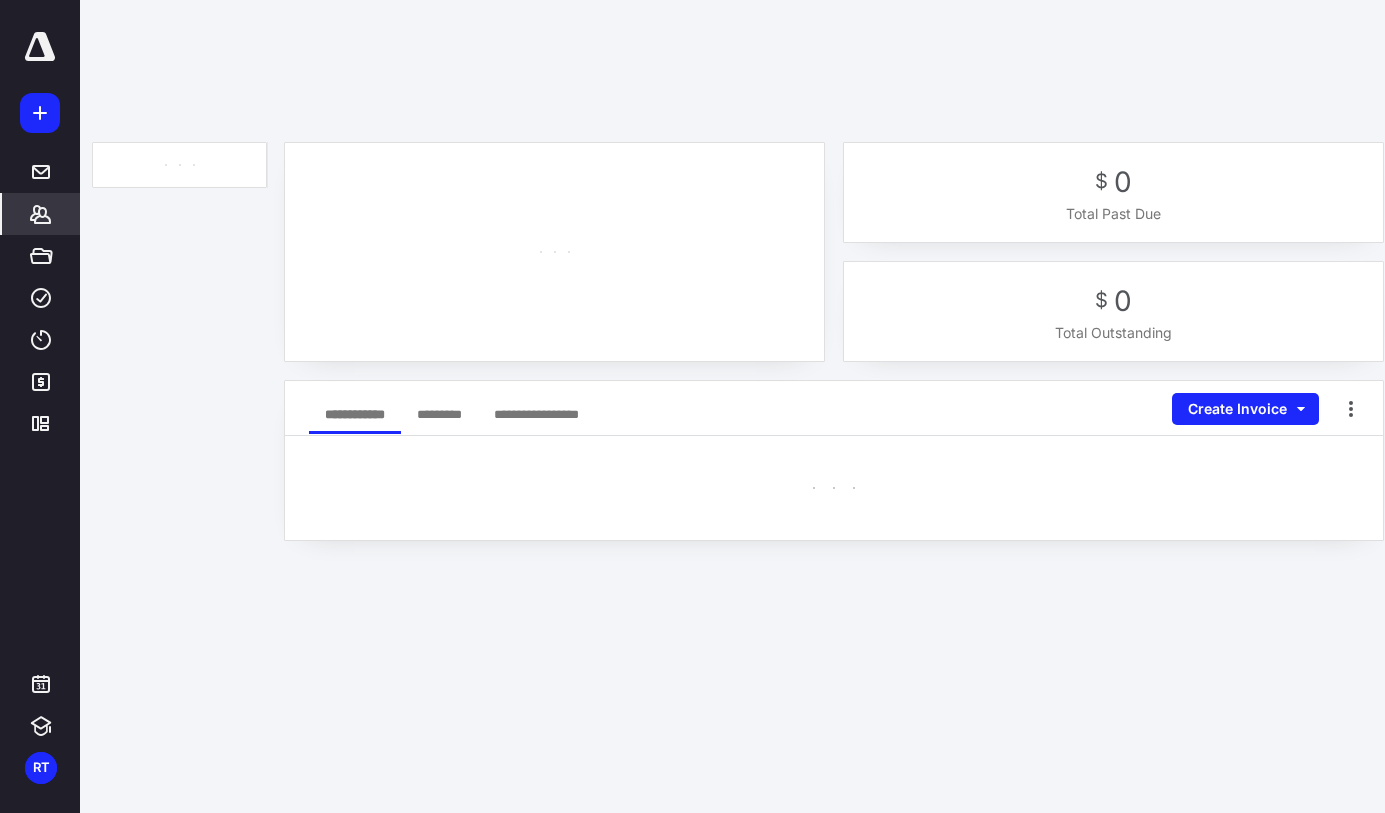 scroll, scrollTop: 0, scrollLeft: 0, axis: both 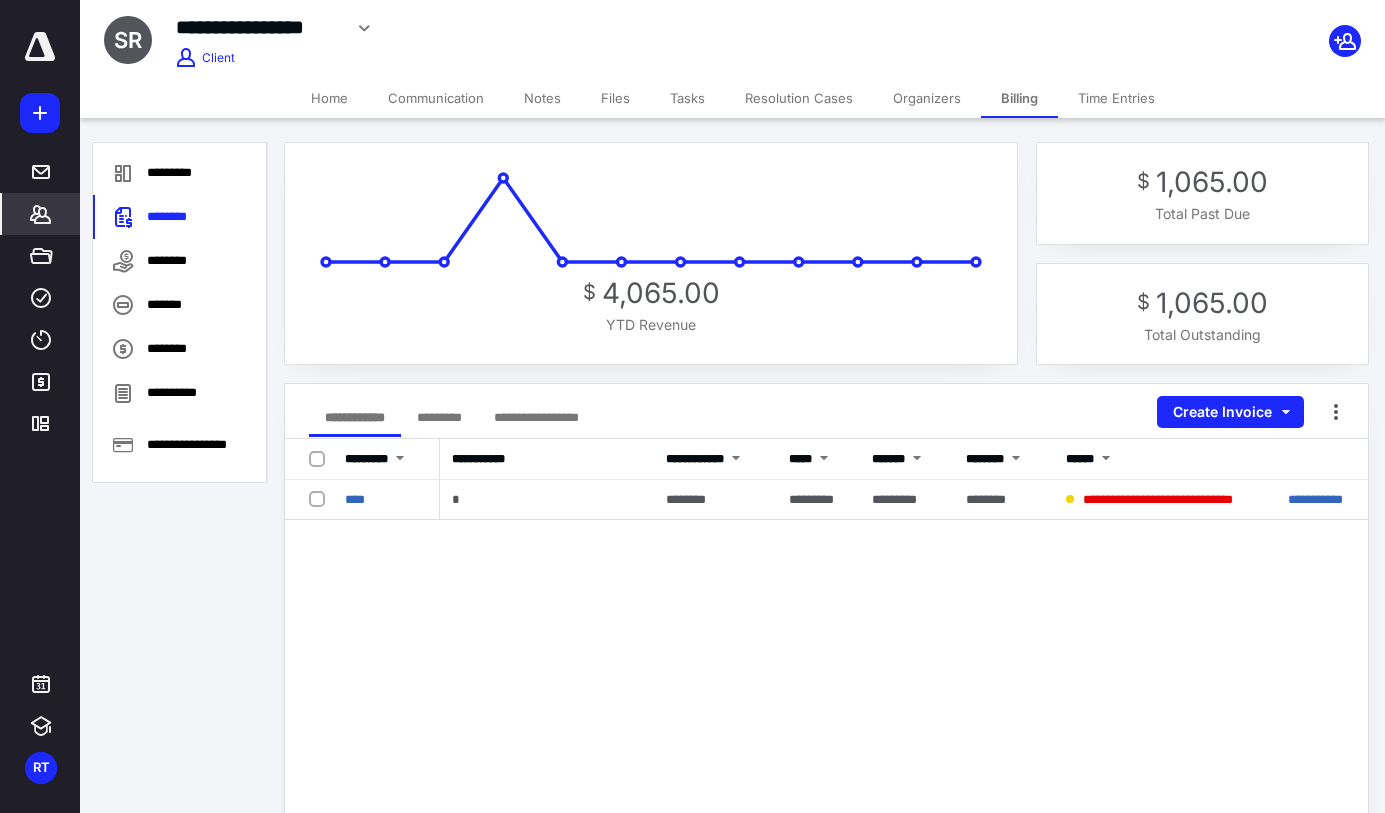 click 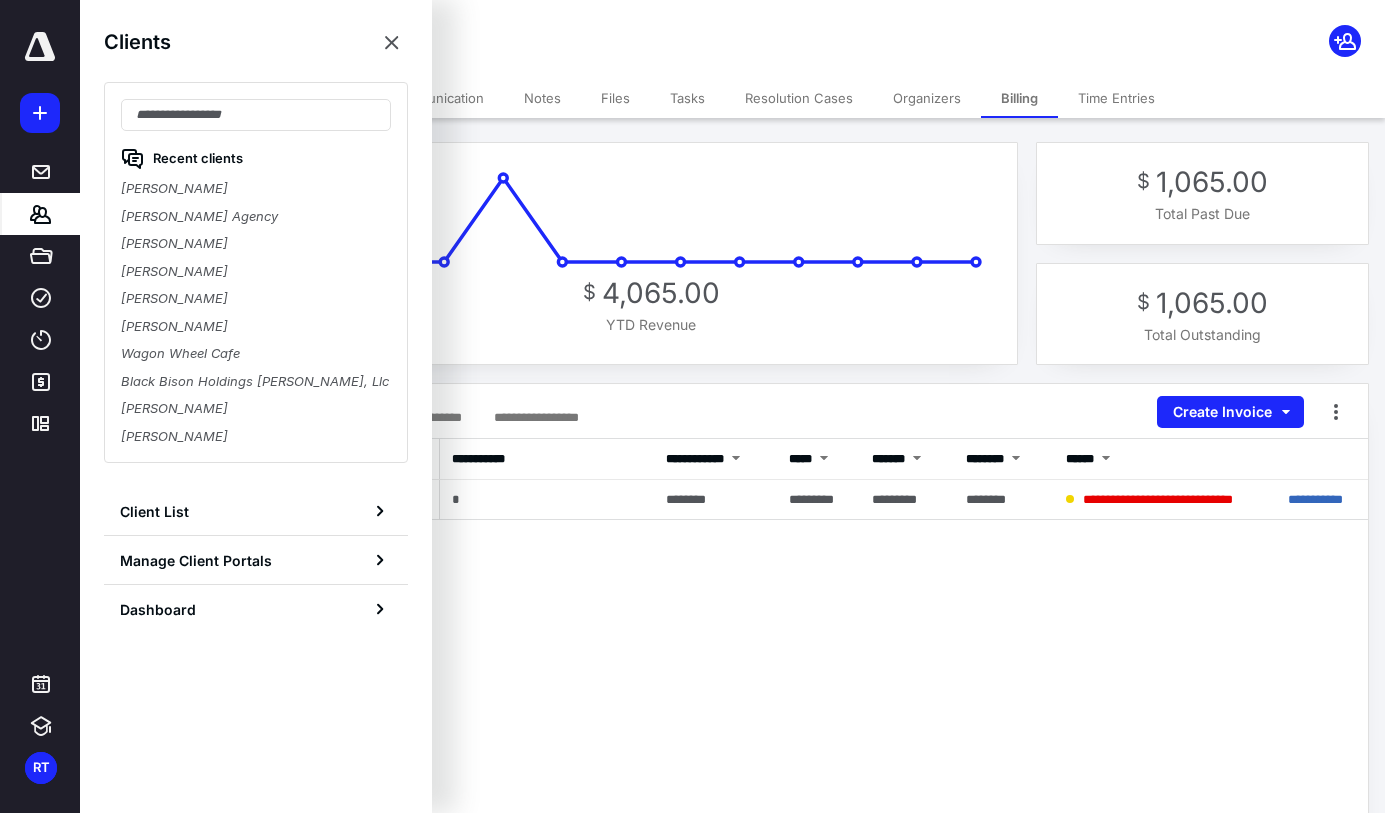 click on "Seferino Ramirez" at bounding box center (256, 189) 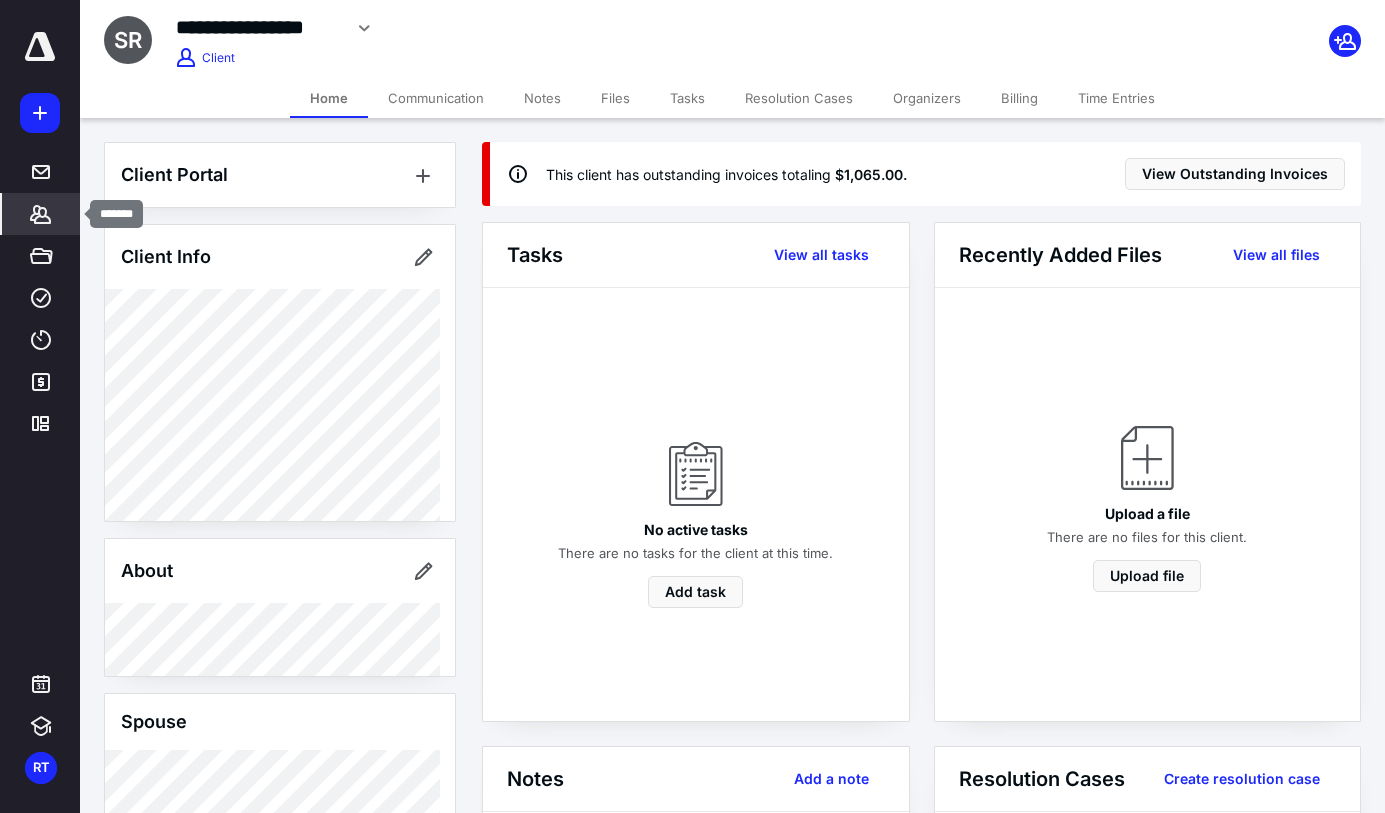 click 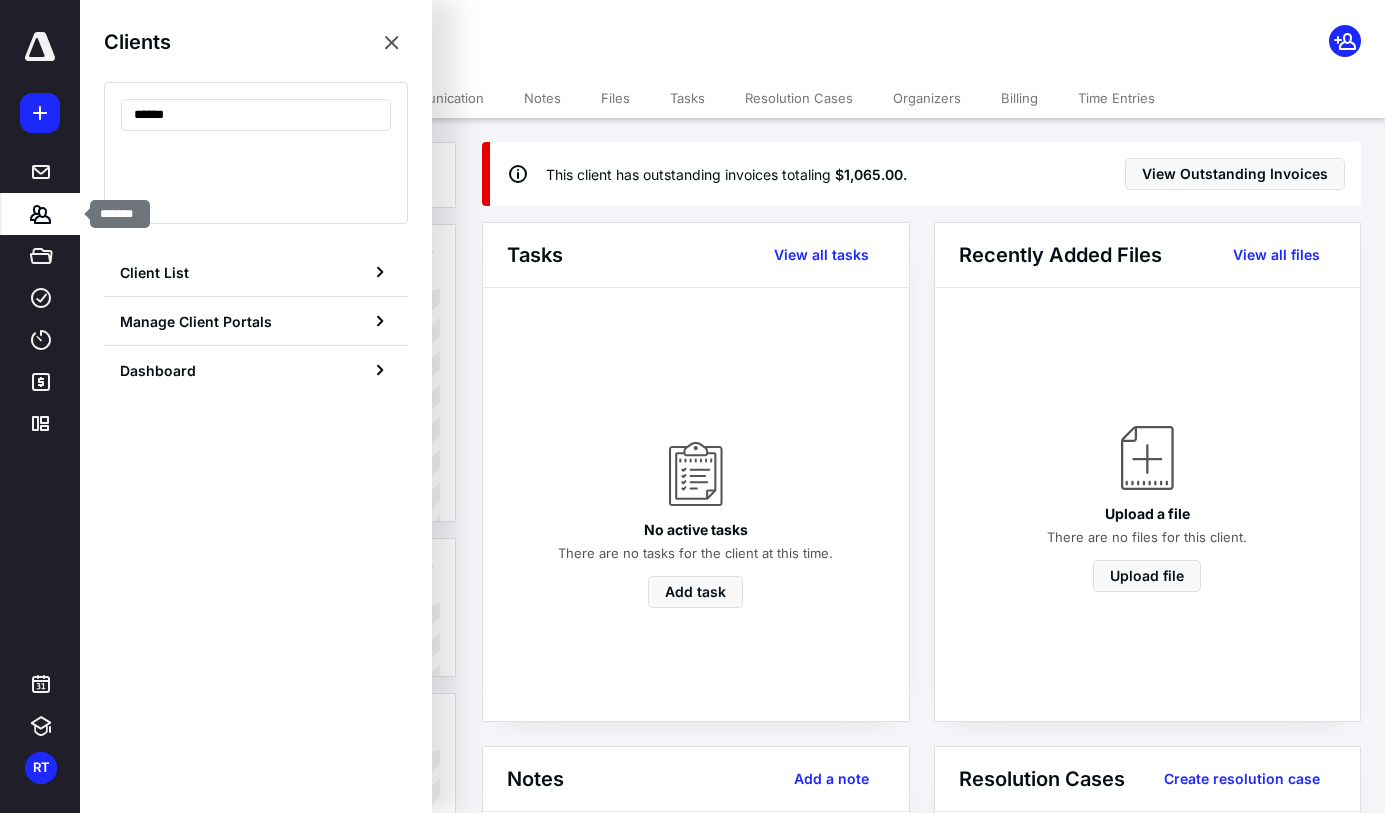 type on "*******" 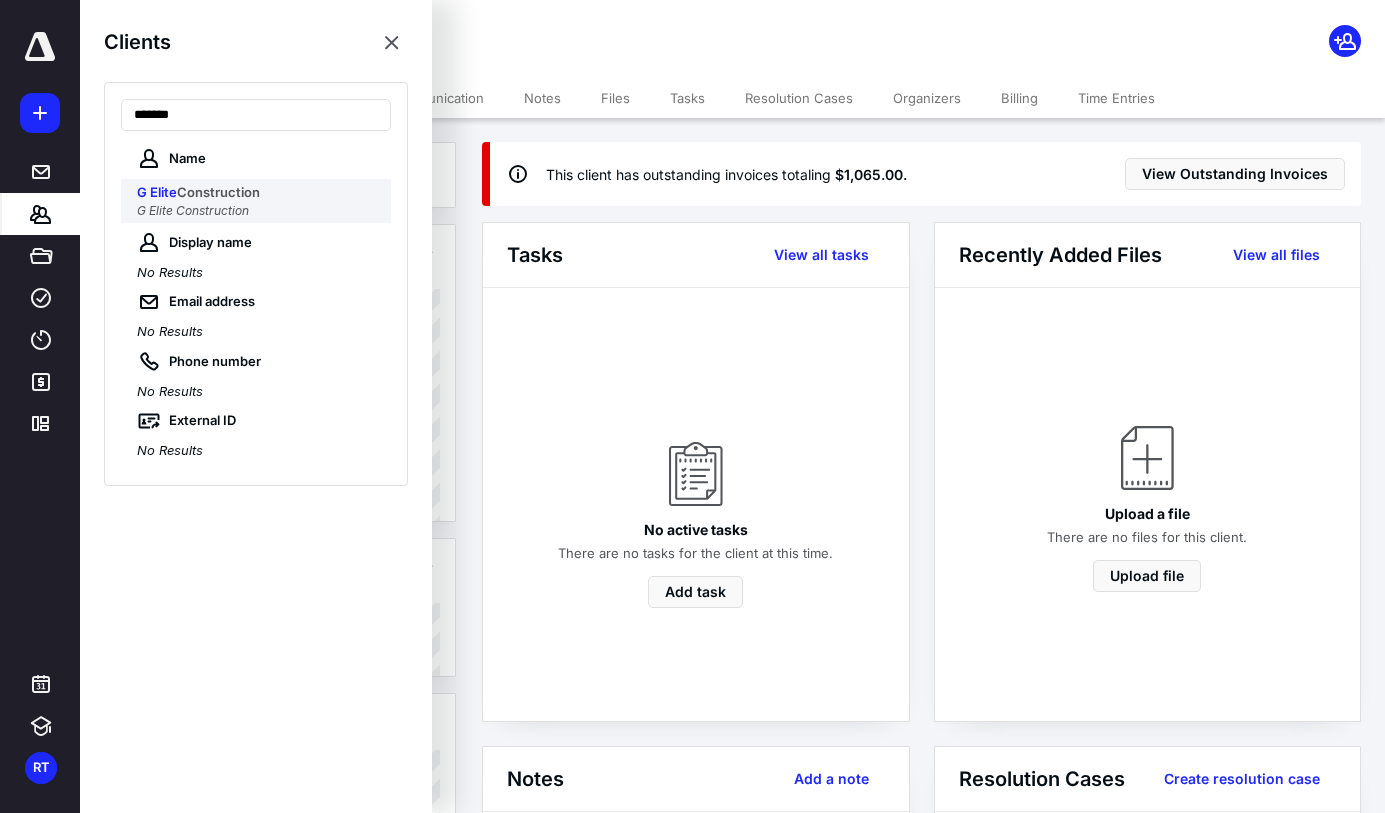 click on "G Elite Construction" at bounding box center [193, 210] 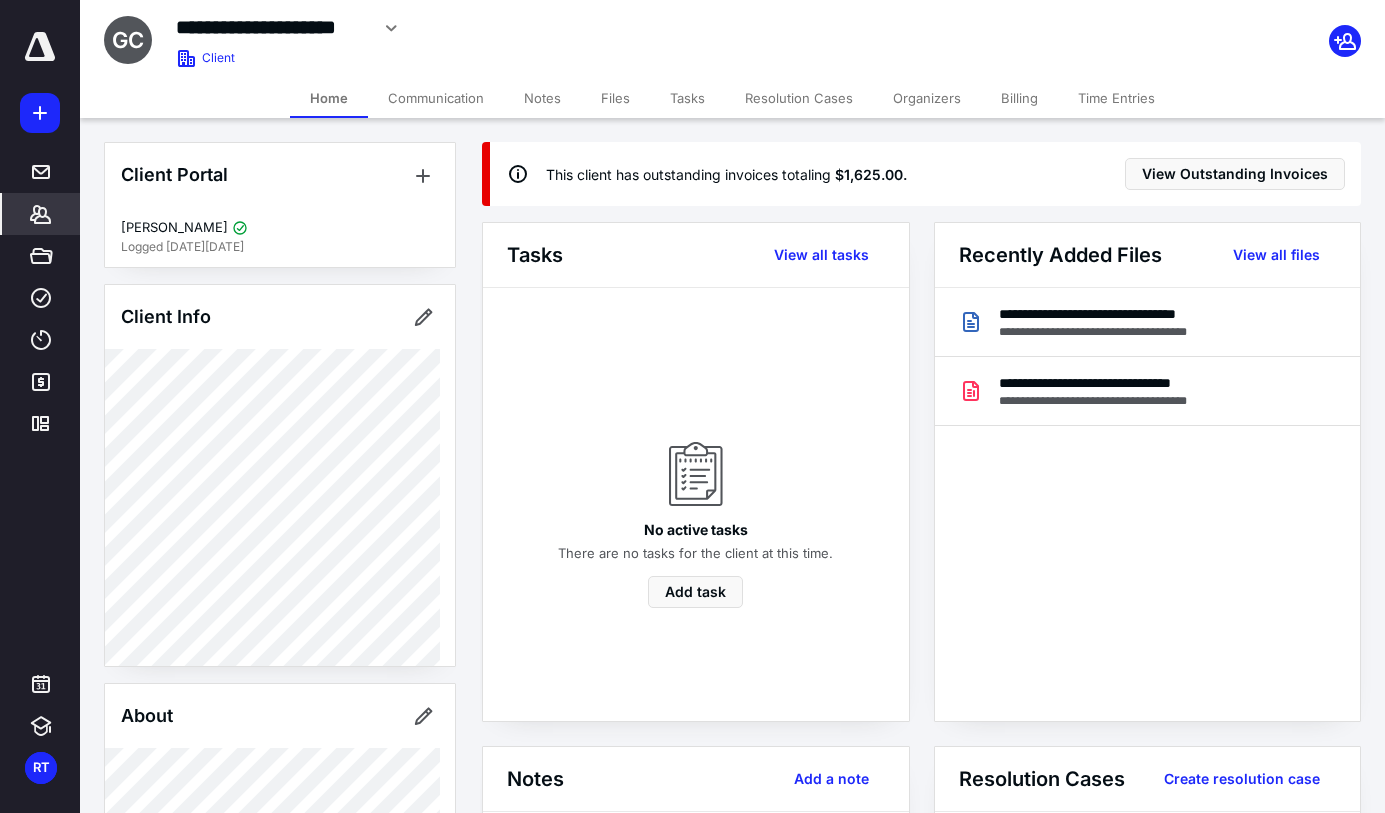 click on "Billing" at bounding box center [1019, 98] 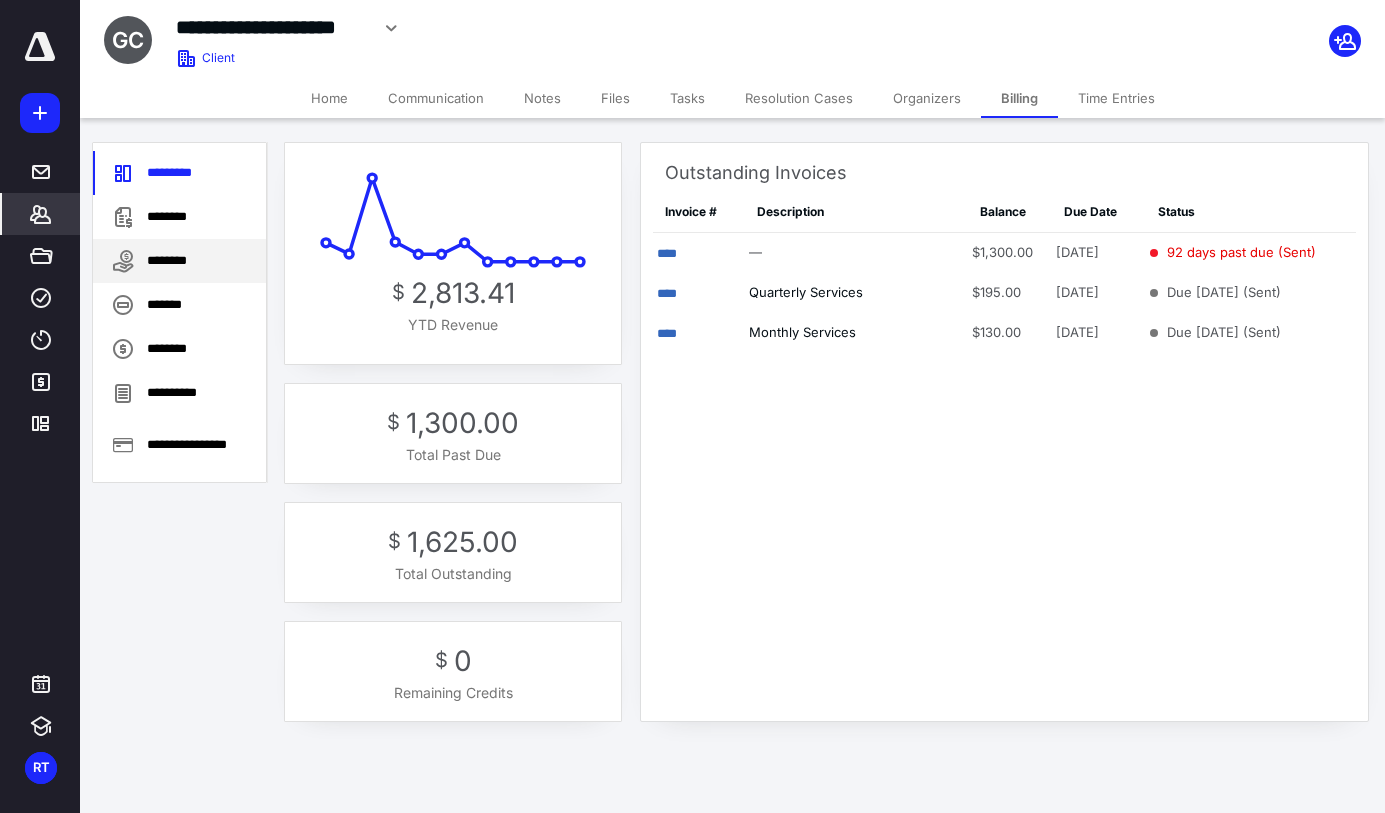 click on "********" at bounding box center (179, 261) 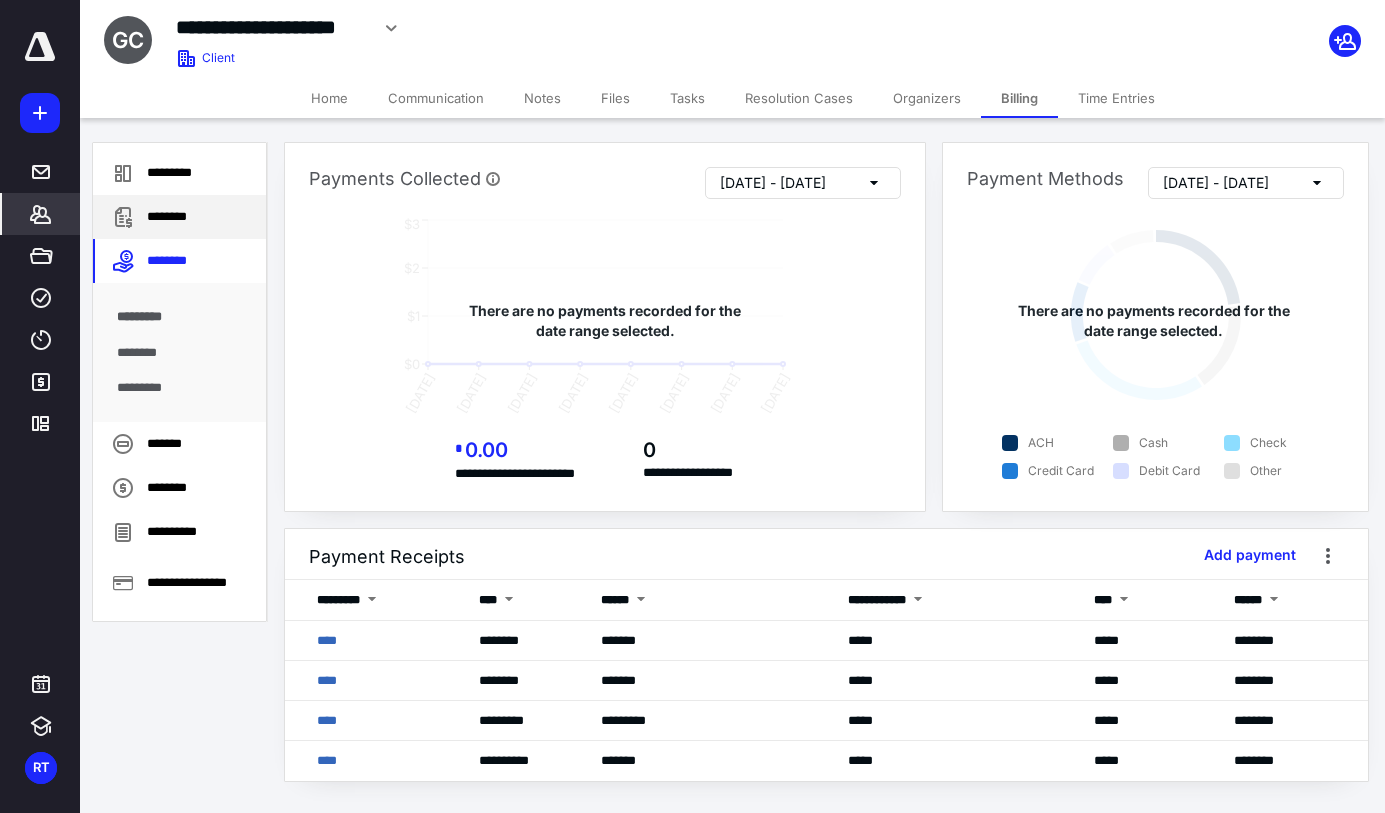 click on "********" at bounding box center (179, 217) 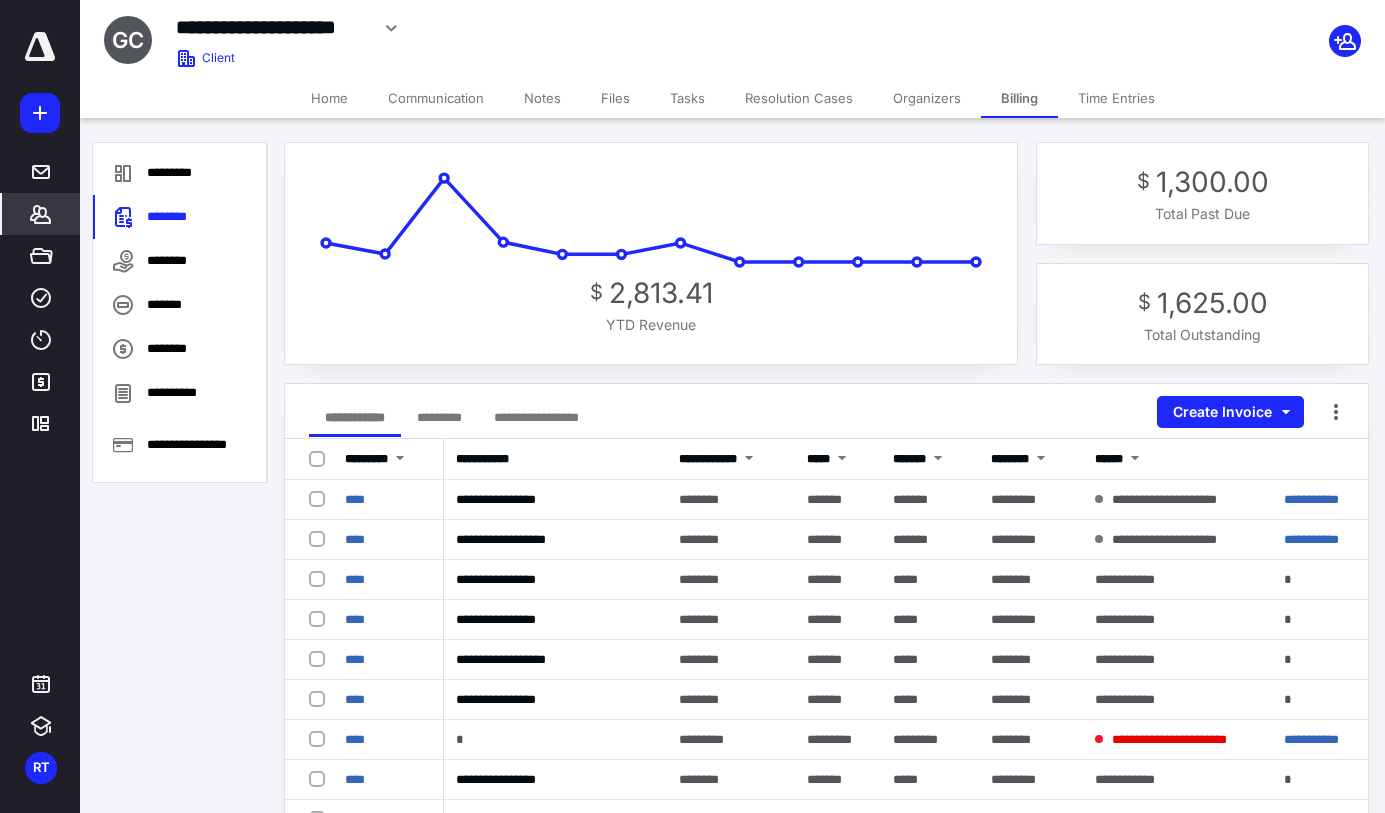 click on "*********" at bounding box center [439, 417] 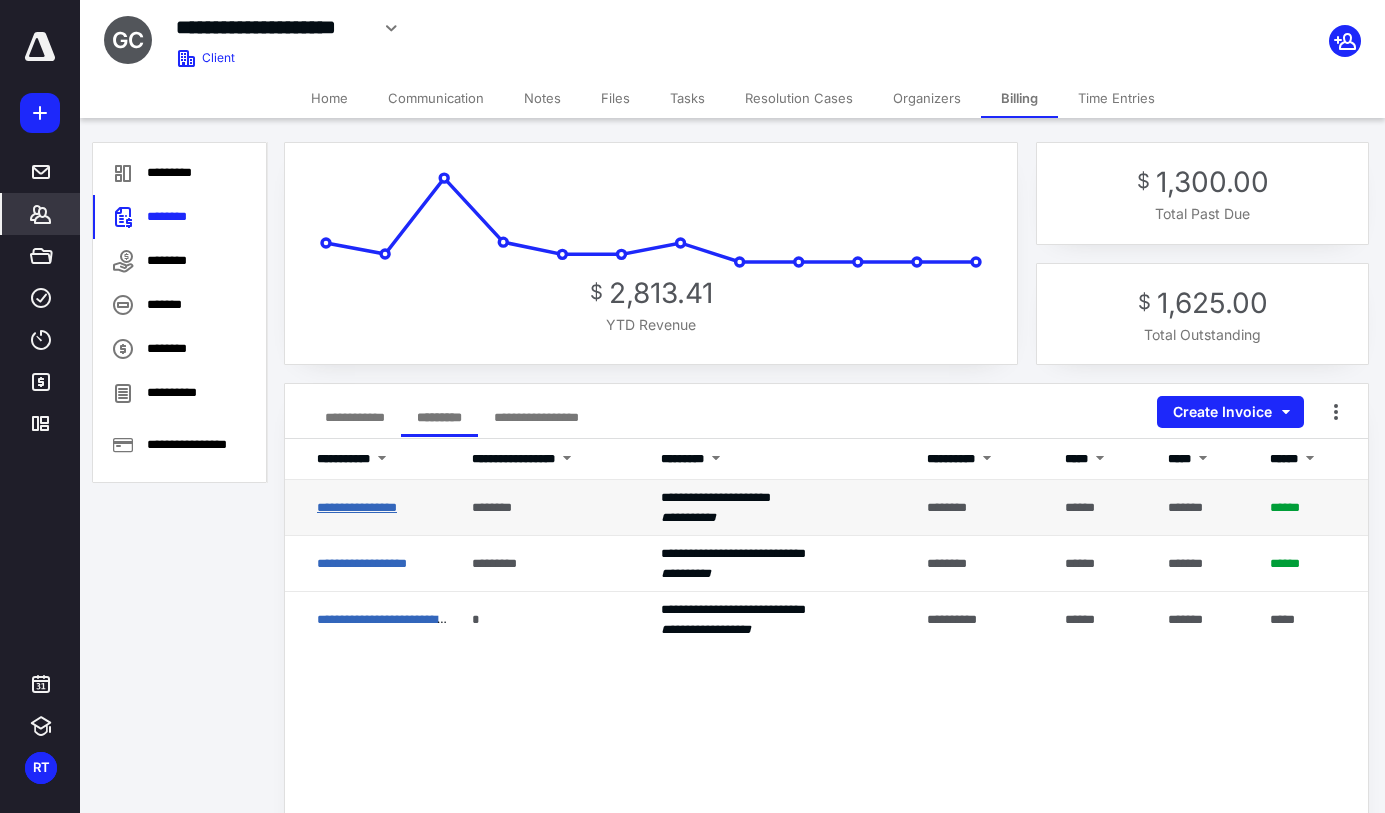 click on "**********" at bounding box center (357, 507) 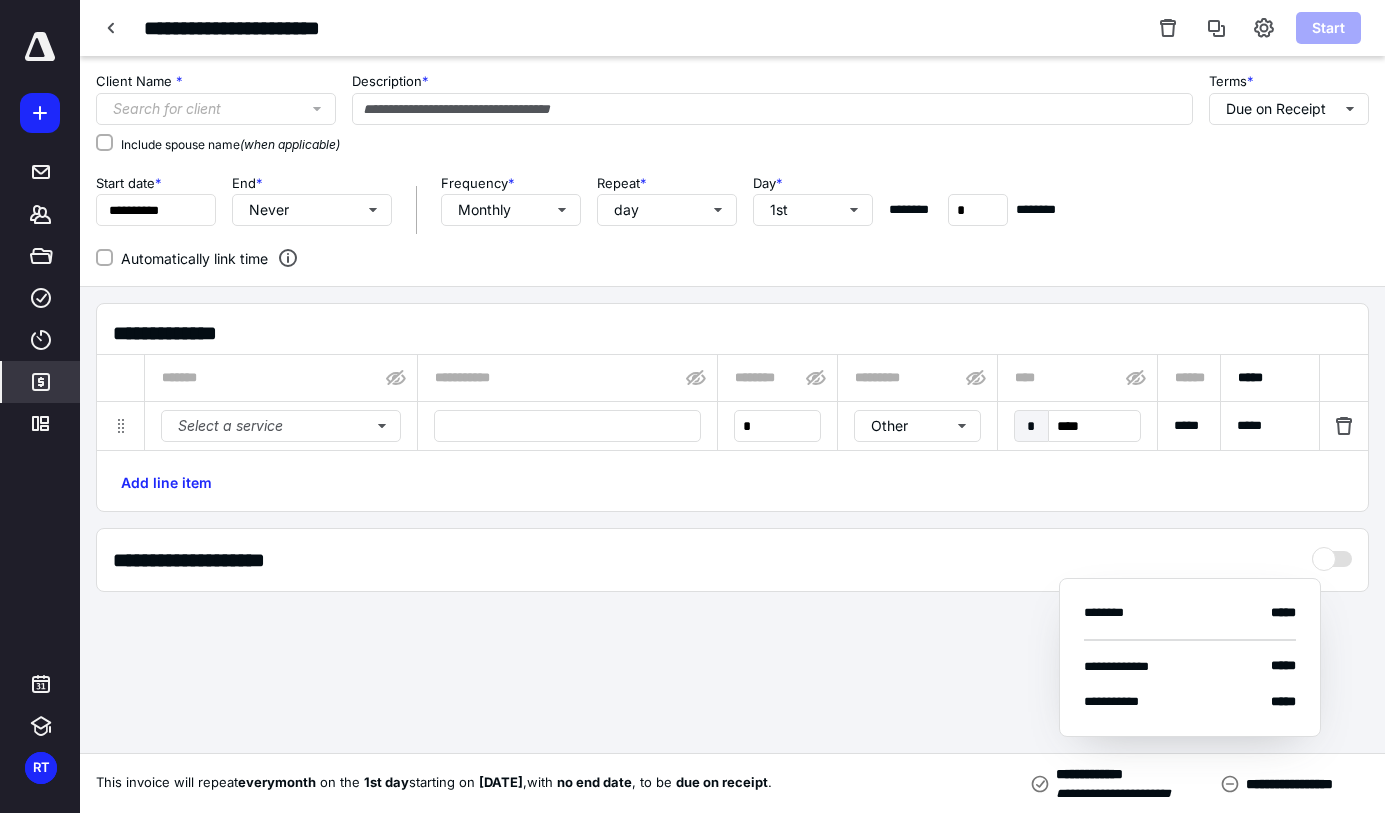 type on "**********" 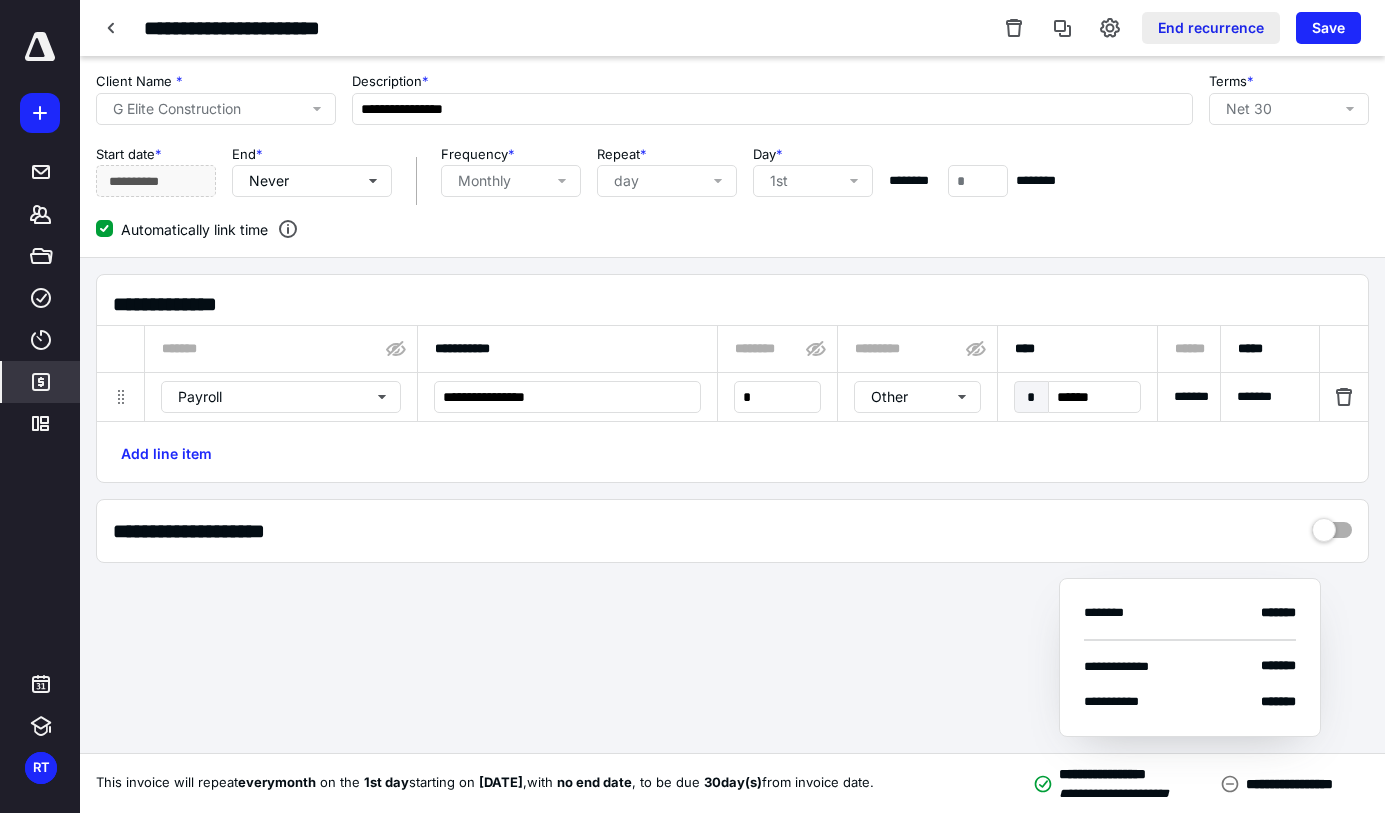 click on "End recurrence" at bounding box center (1211, 28) 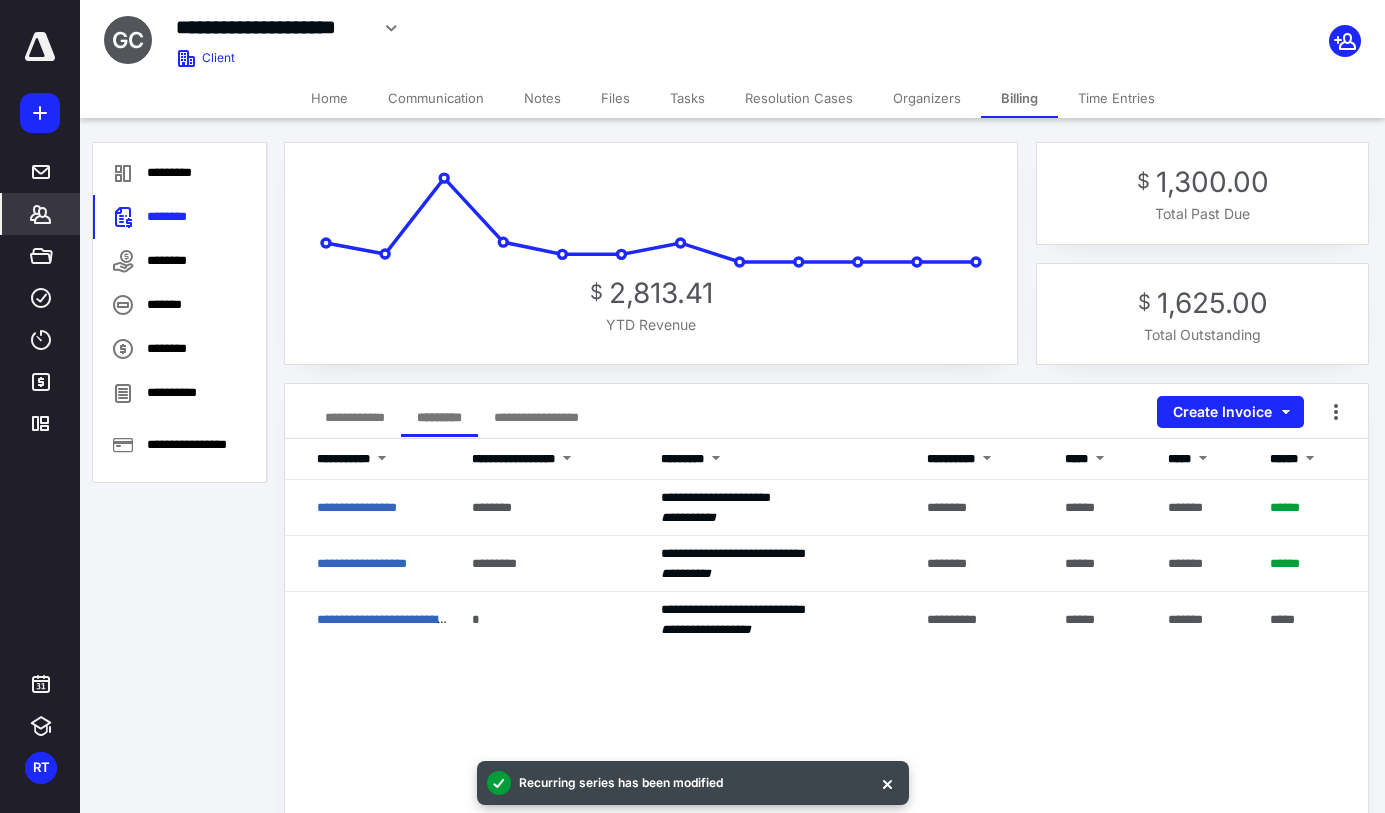 click on "**********" at bounding box center [355, 417] 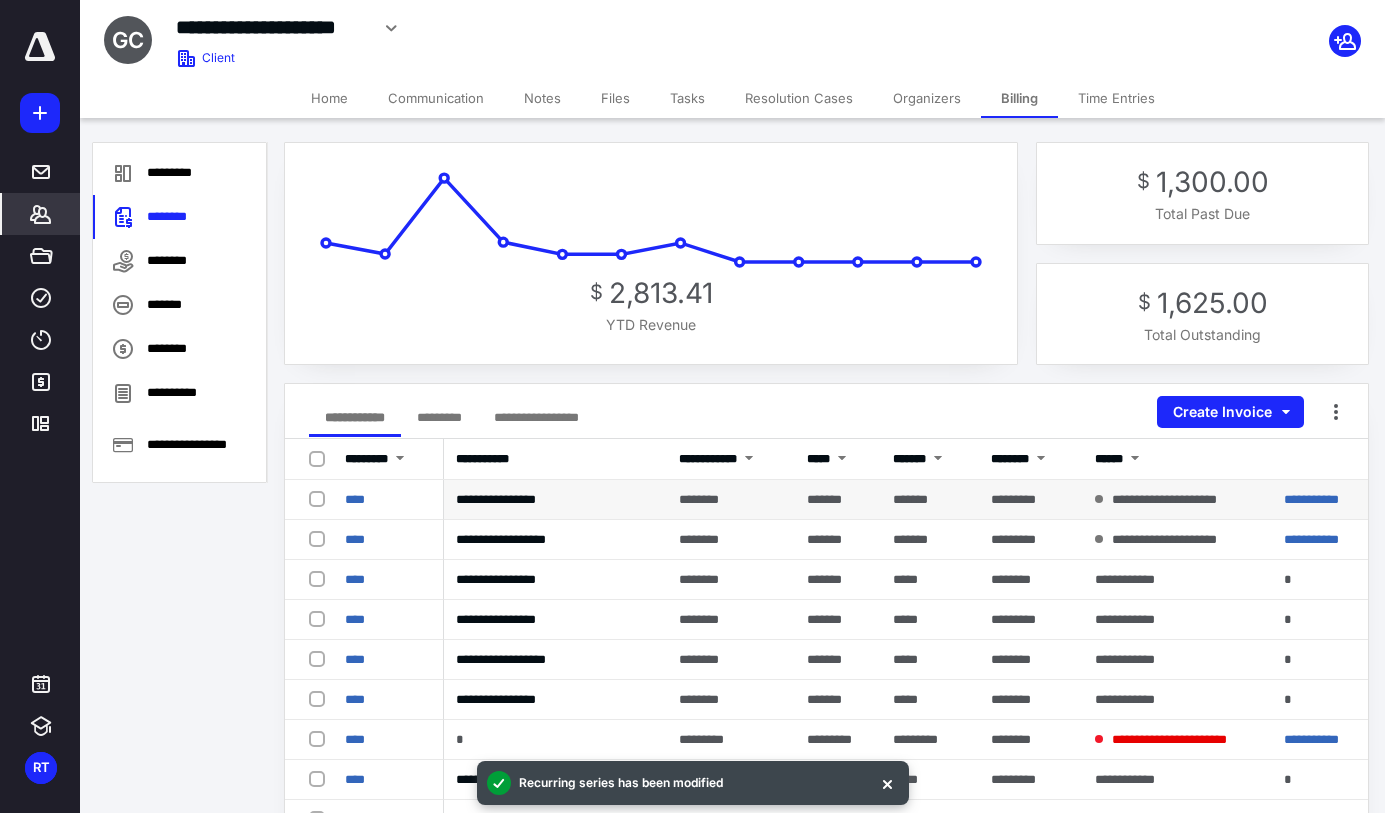 click at bounding box center [321, 498] 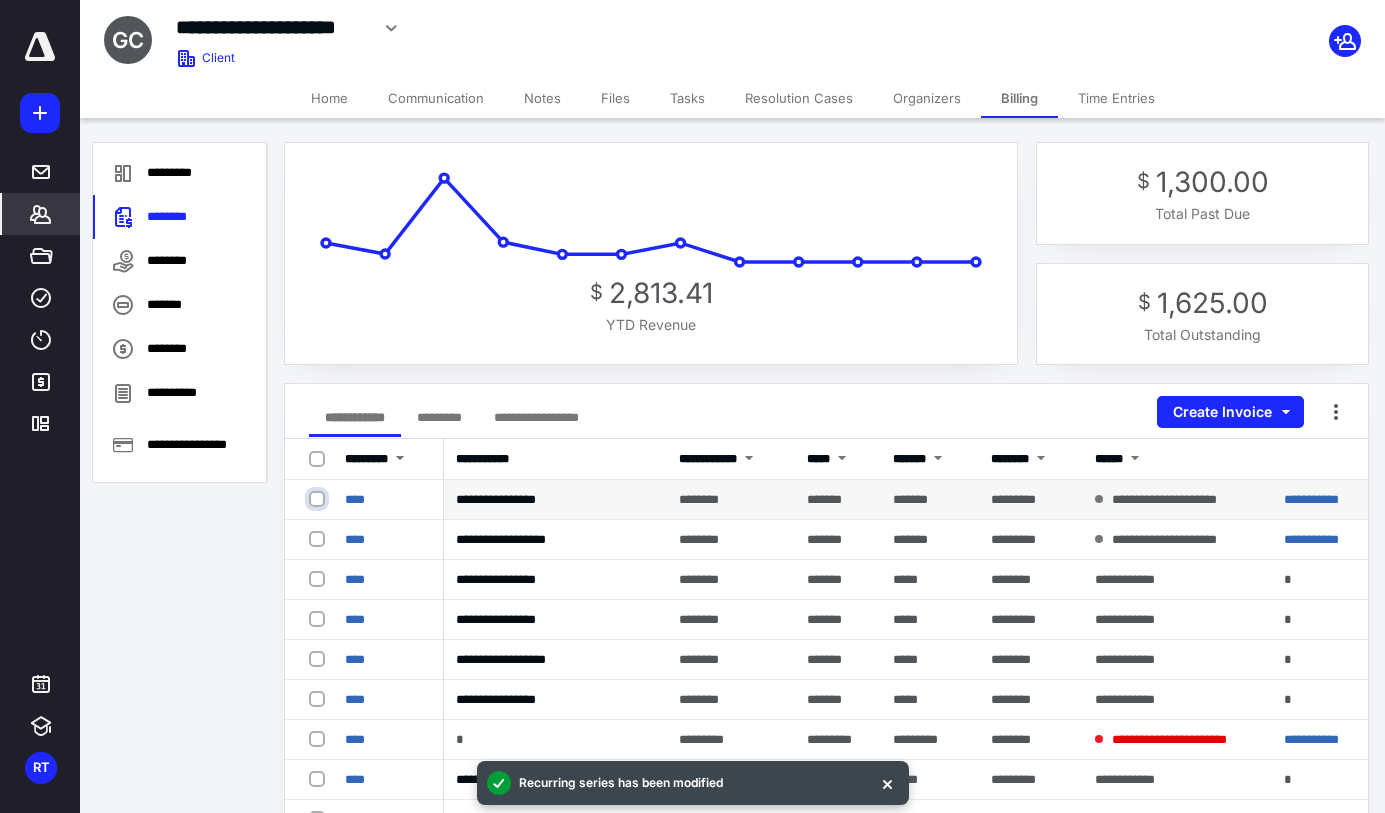 click at bounding box center [319, 499] 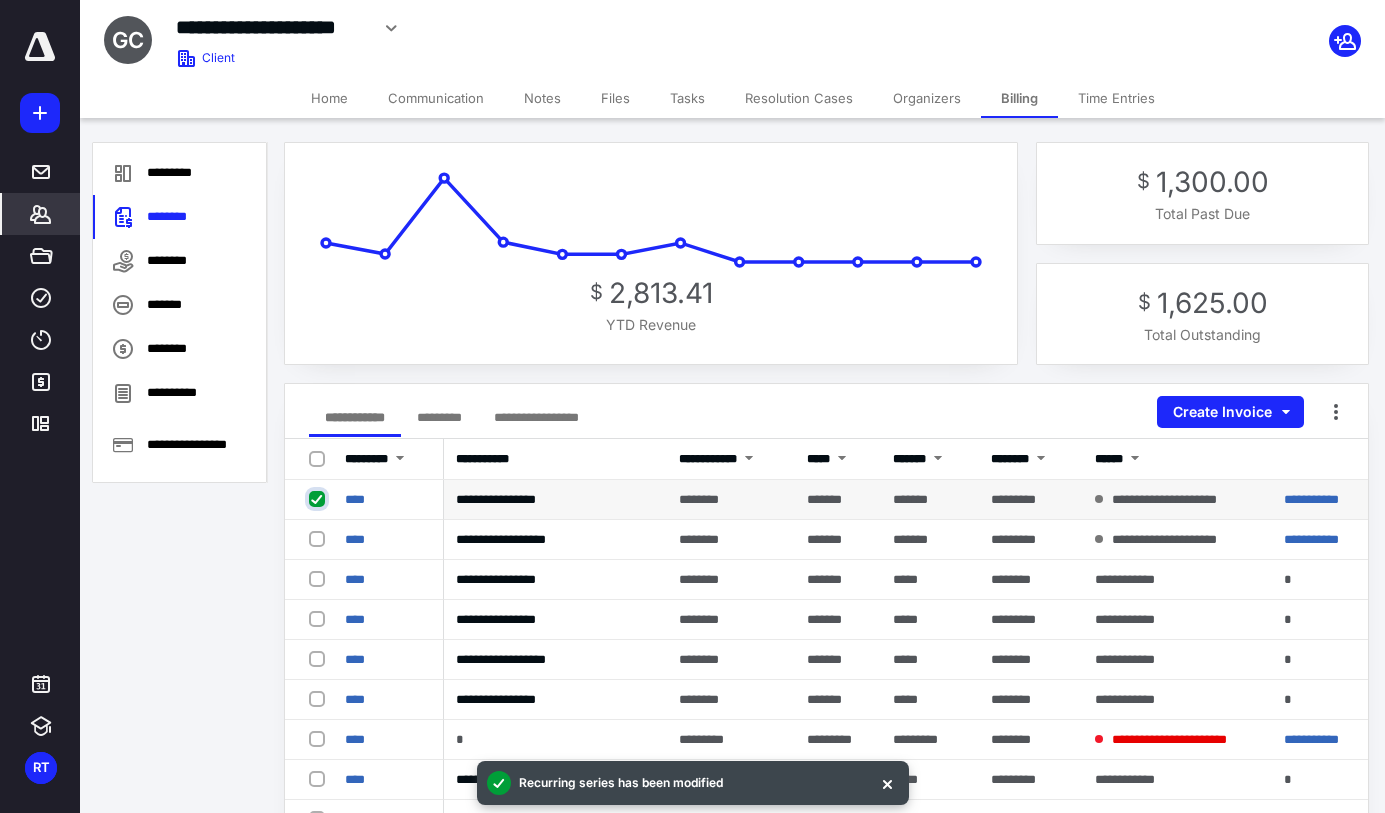checkbox on "true" 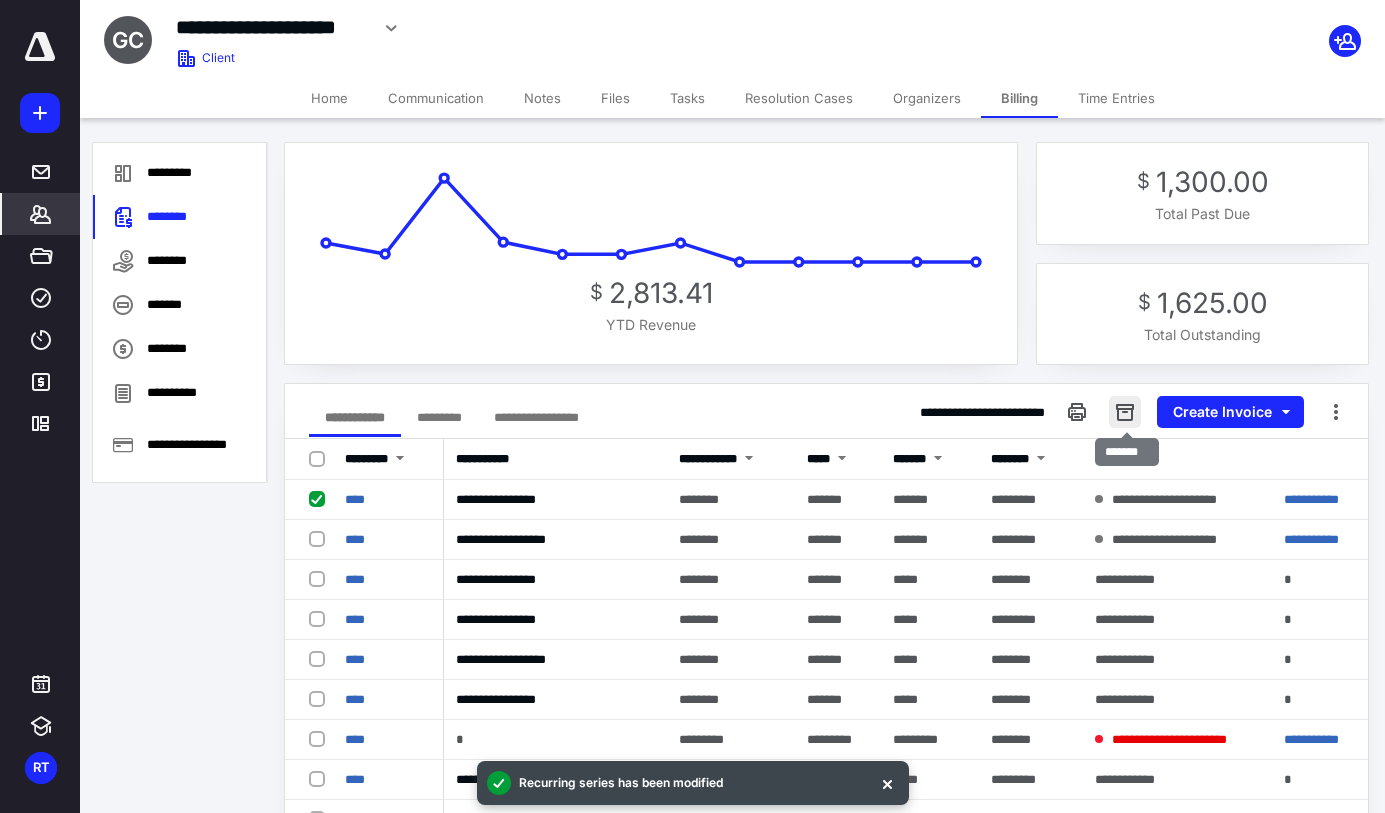 click at bounding box center (1125, 412) 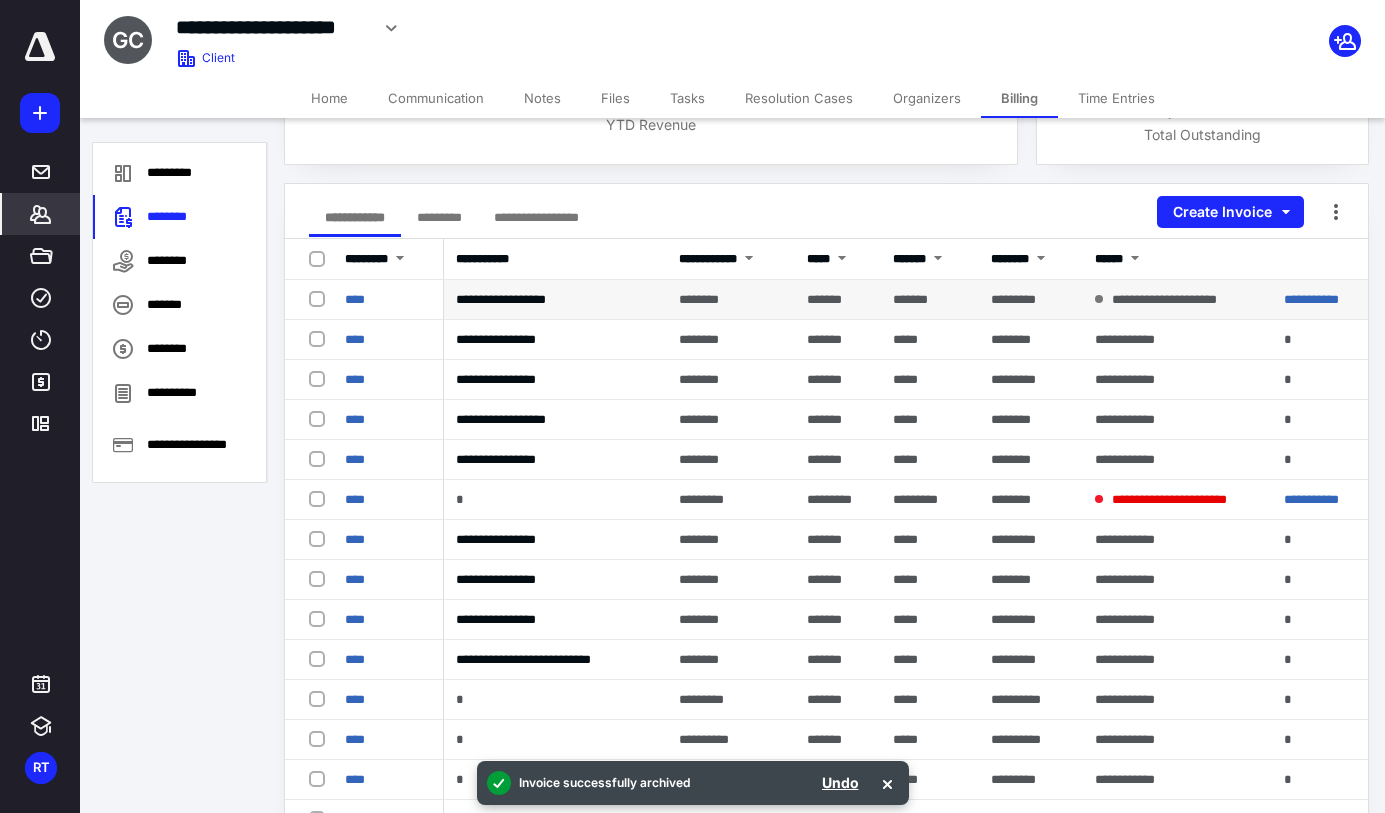 scroll, scrollTop: 0, scrollLeft: 0, axis: both 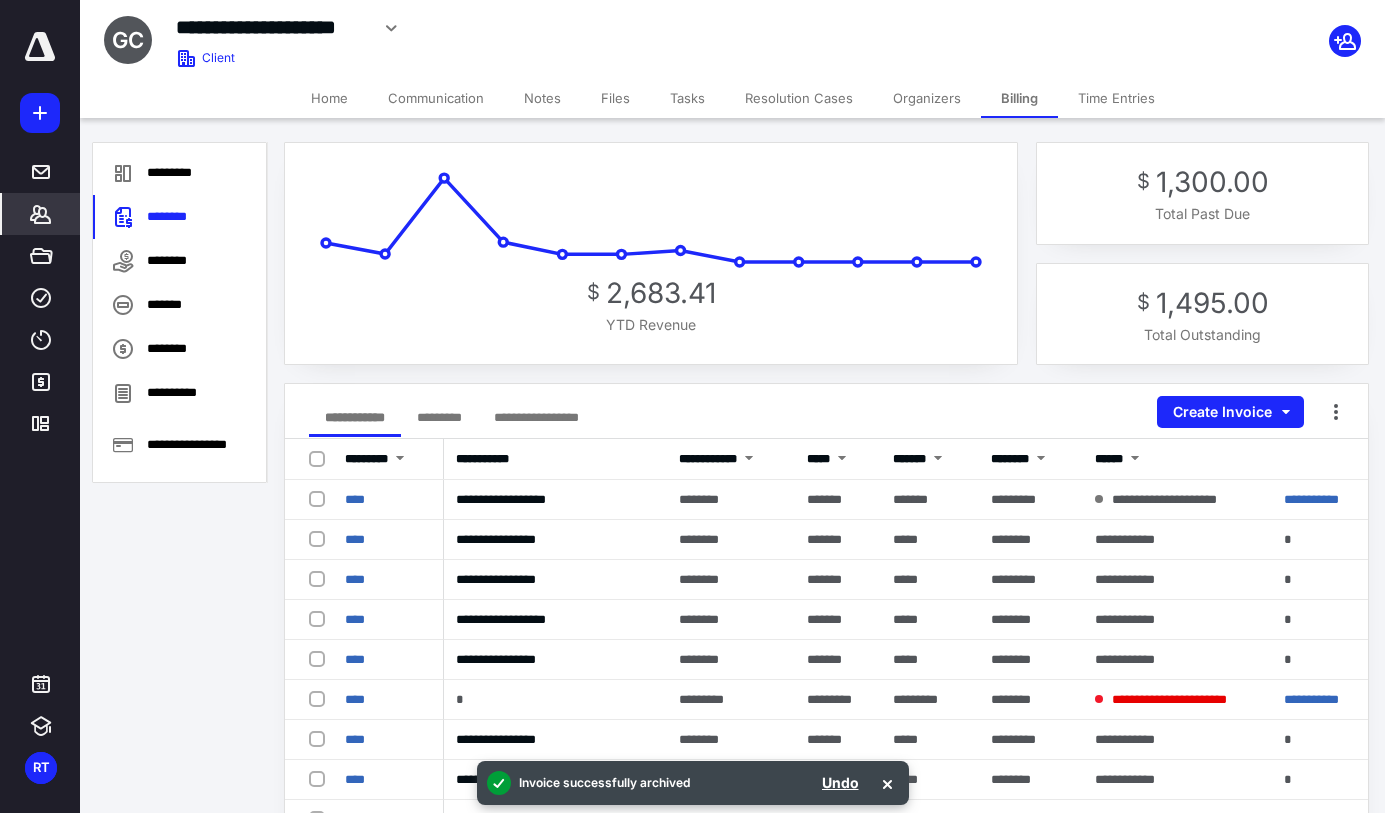 click on "**********" at bounding box center [536, 417] 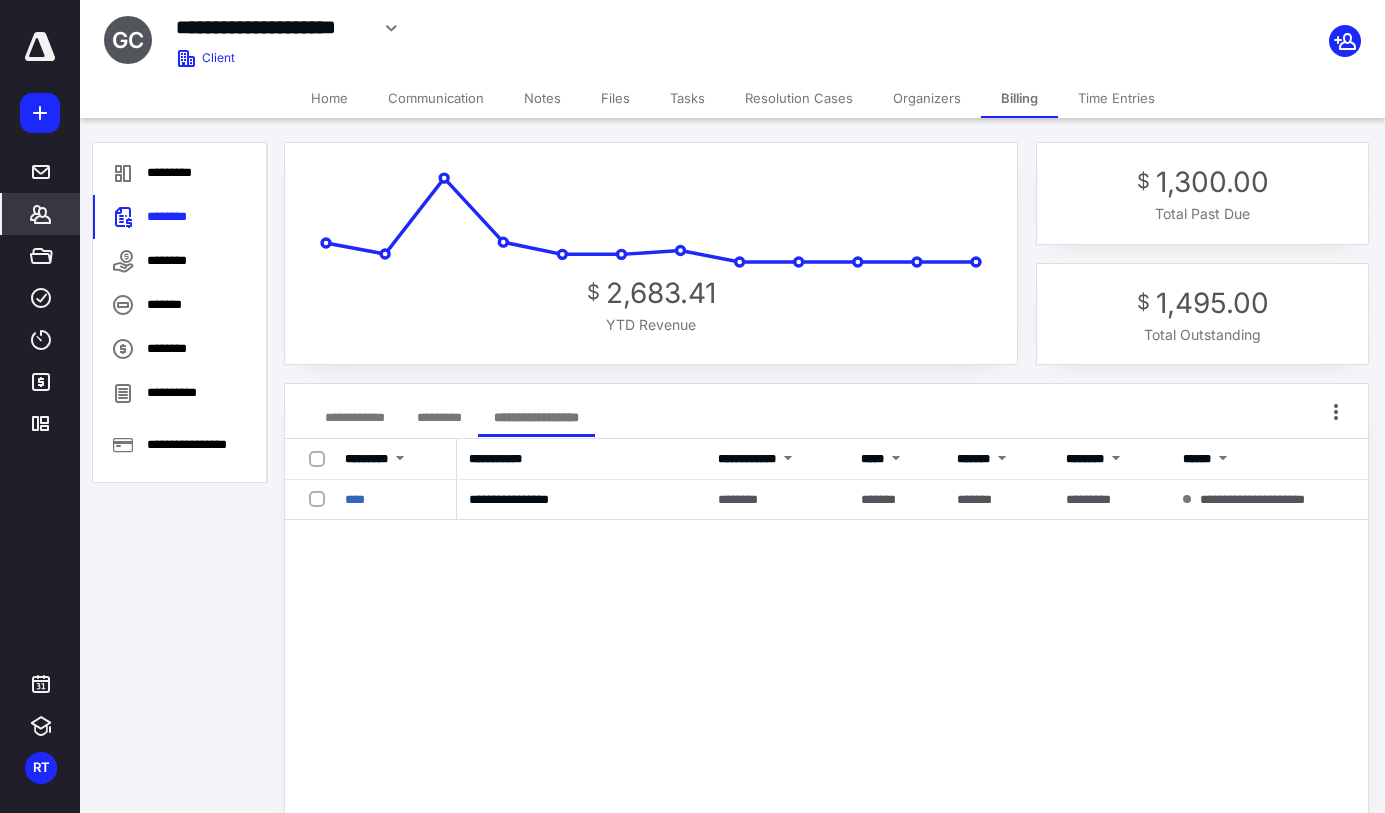 click at bounding box center [321, 458] 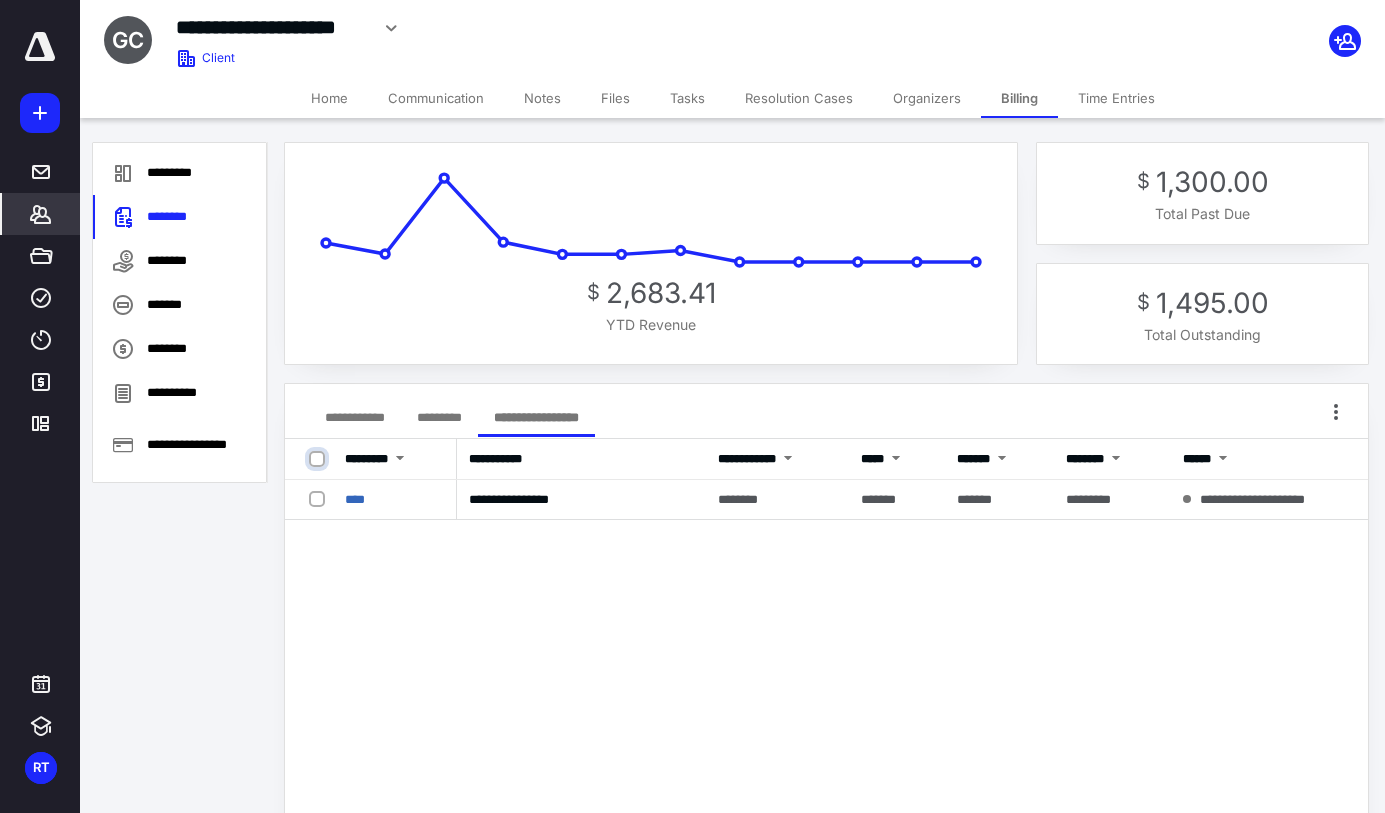 click at bounding box center [319, 459] 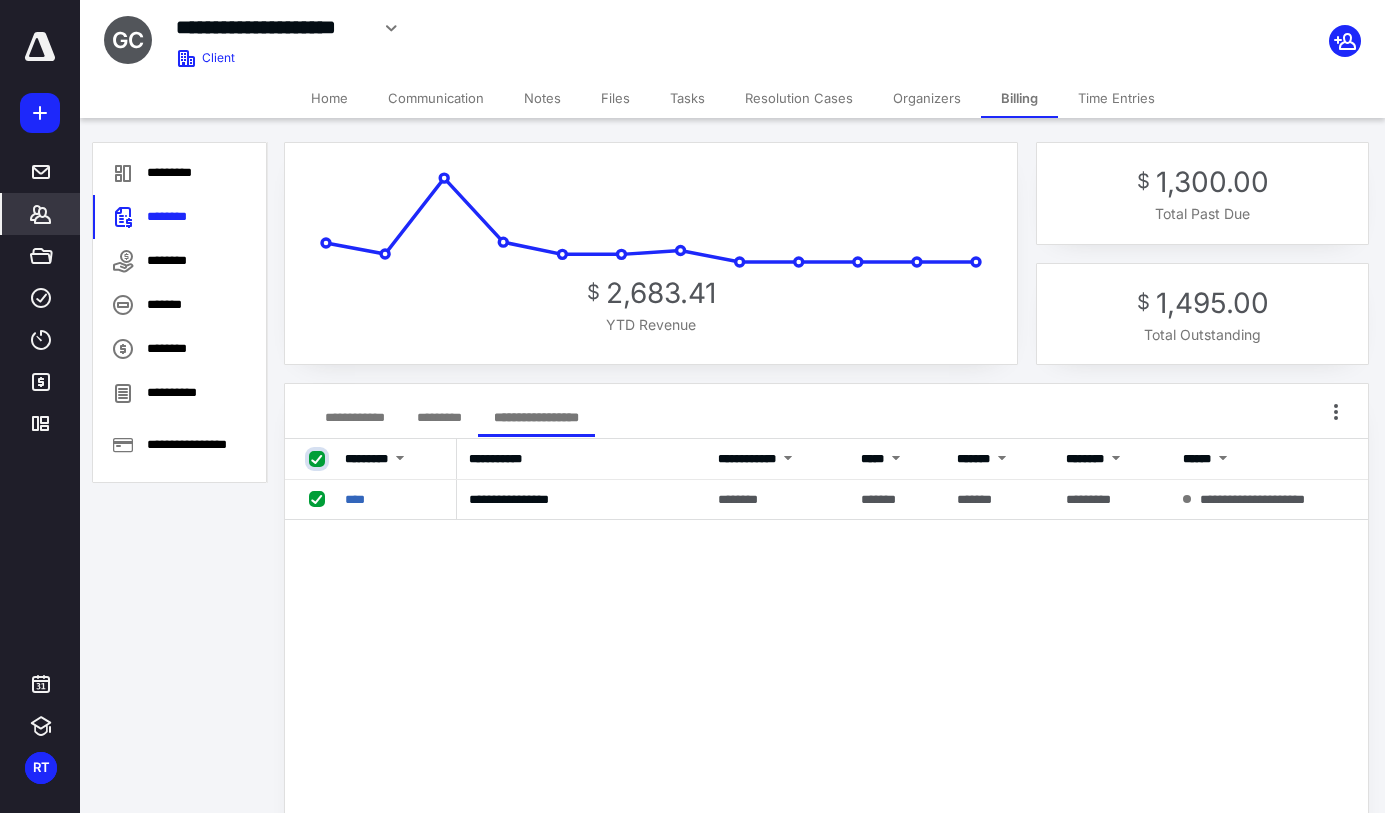checkbox on "true" 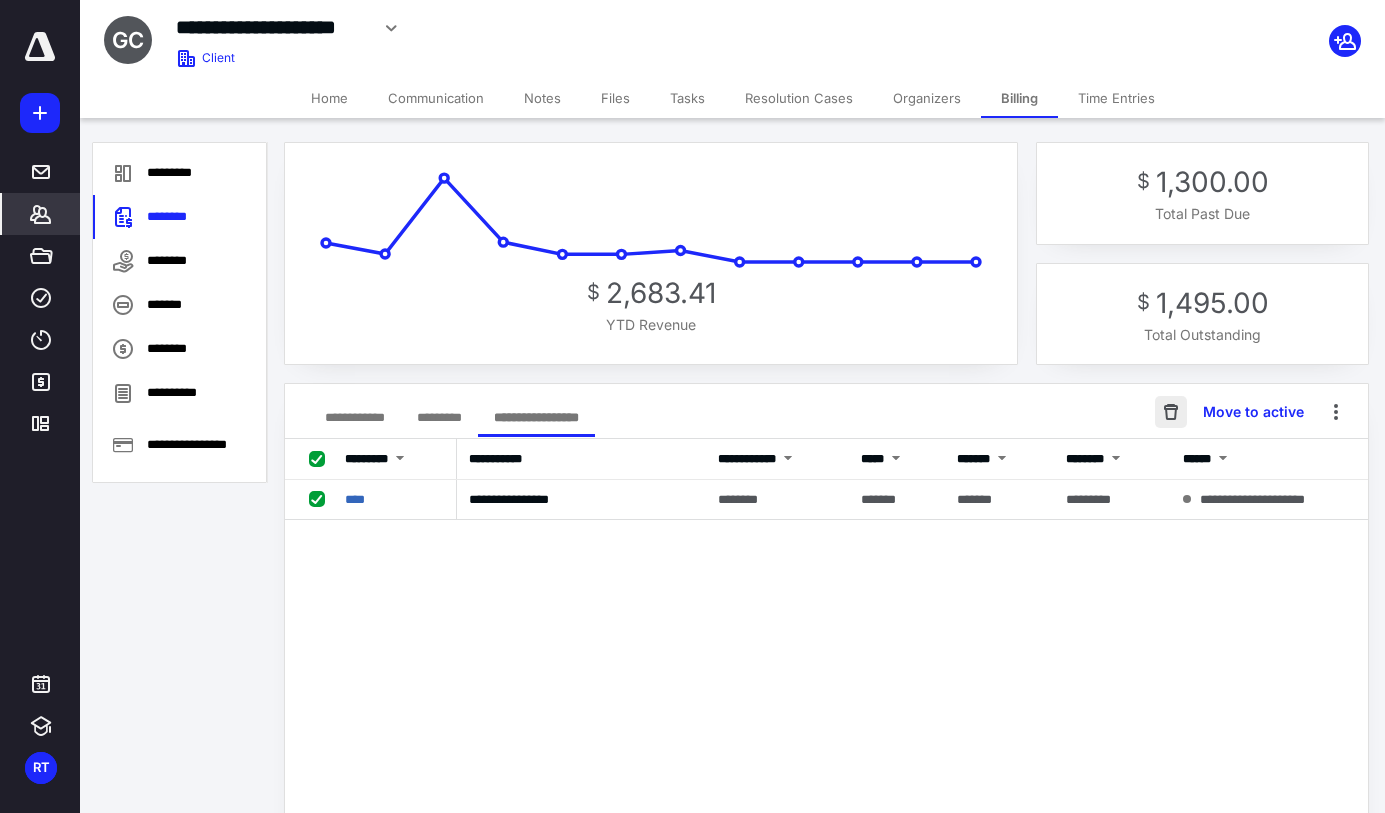 click at bounding box center [1171, 412] 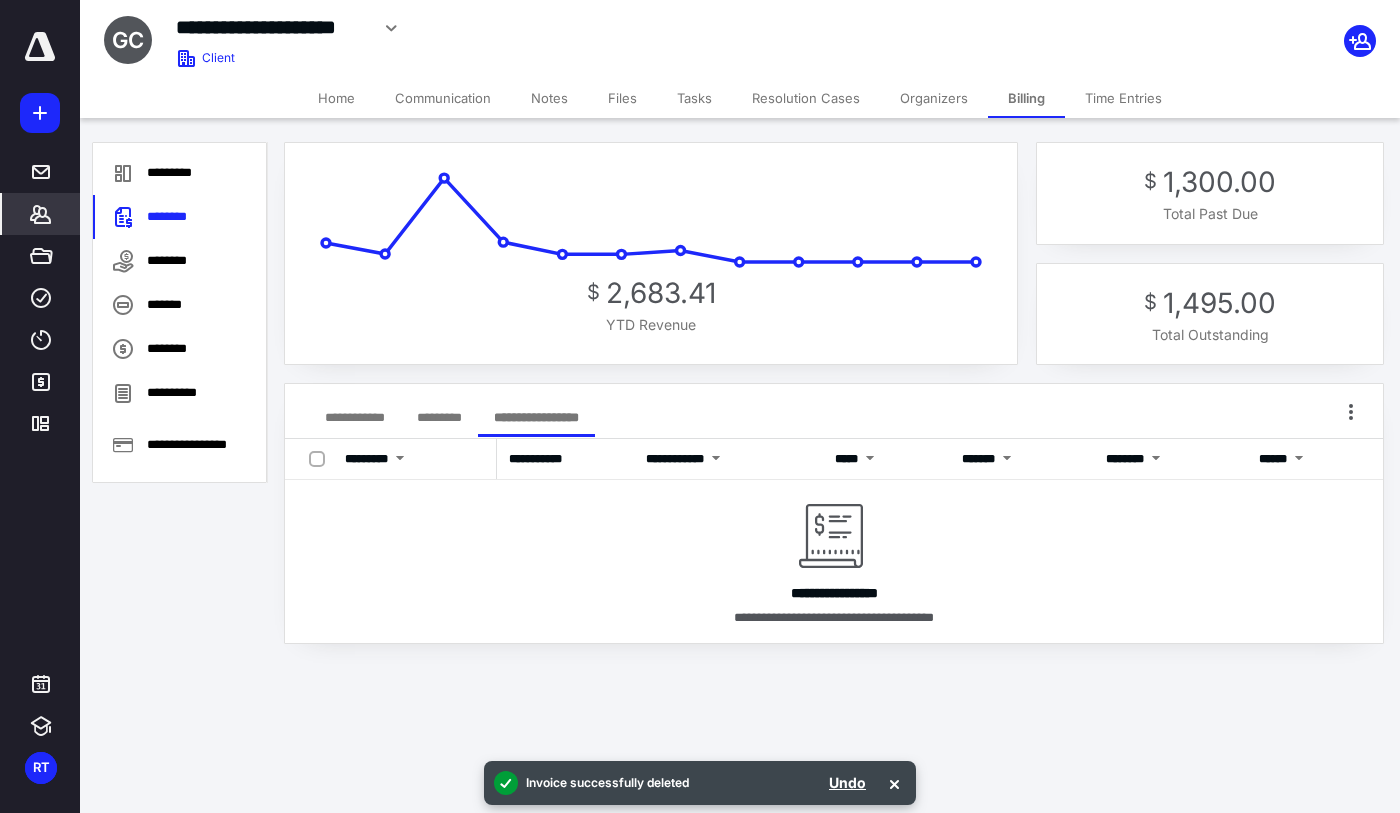 click on "**********" at bounding box center (355, 417) 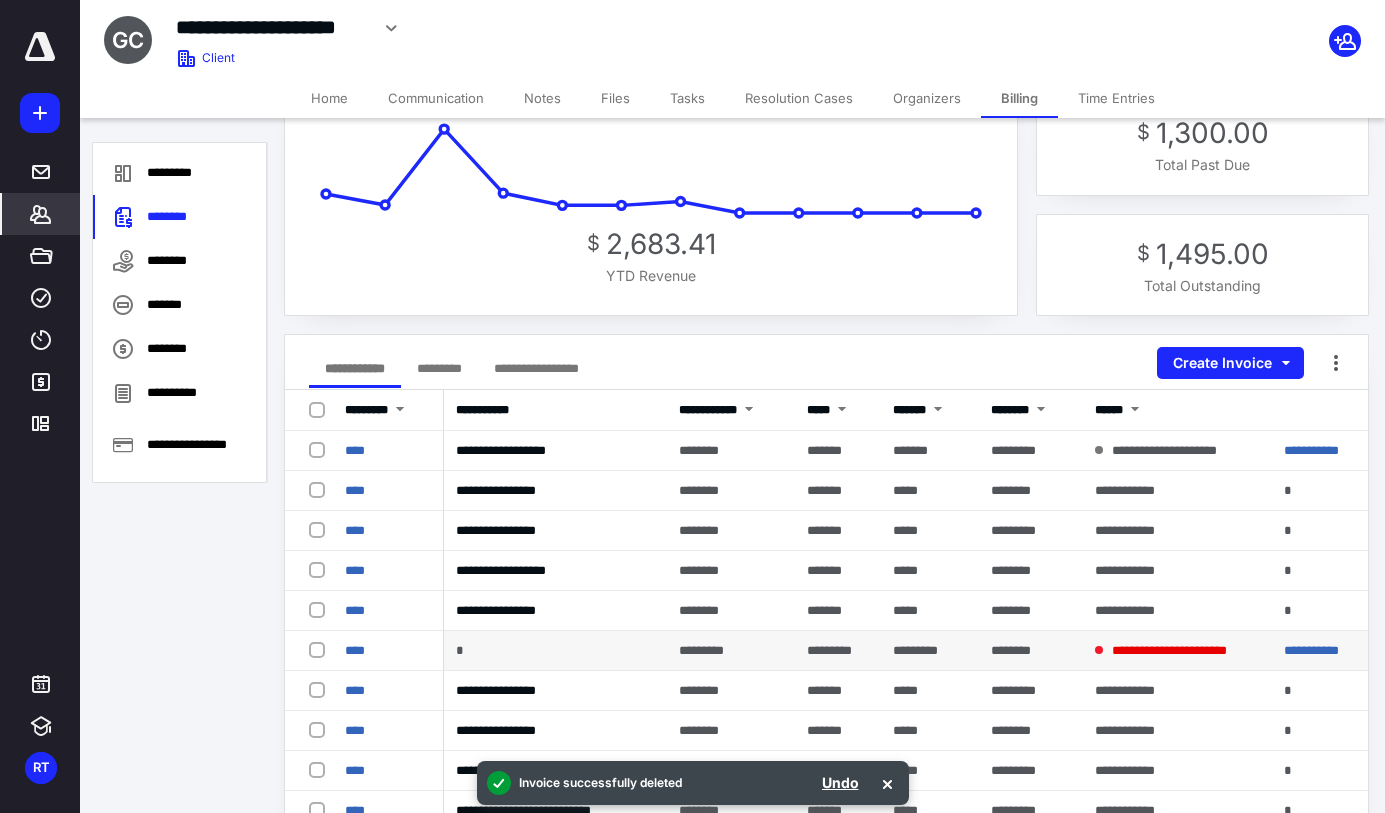 scroll, scrollTop: 0, scrollLeft: 0, axis: both 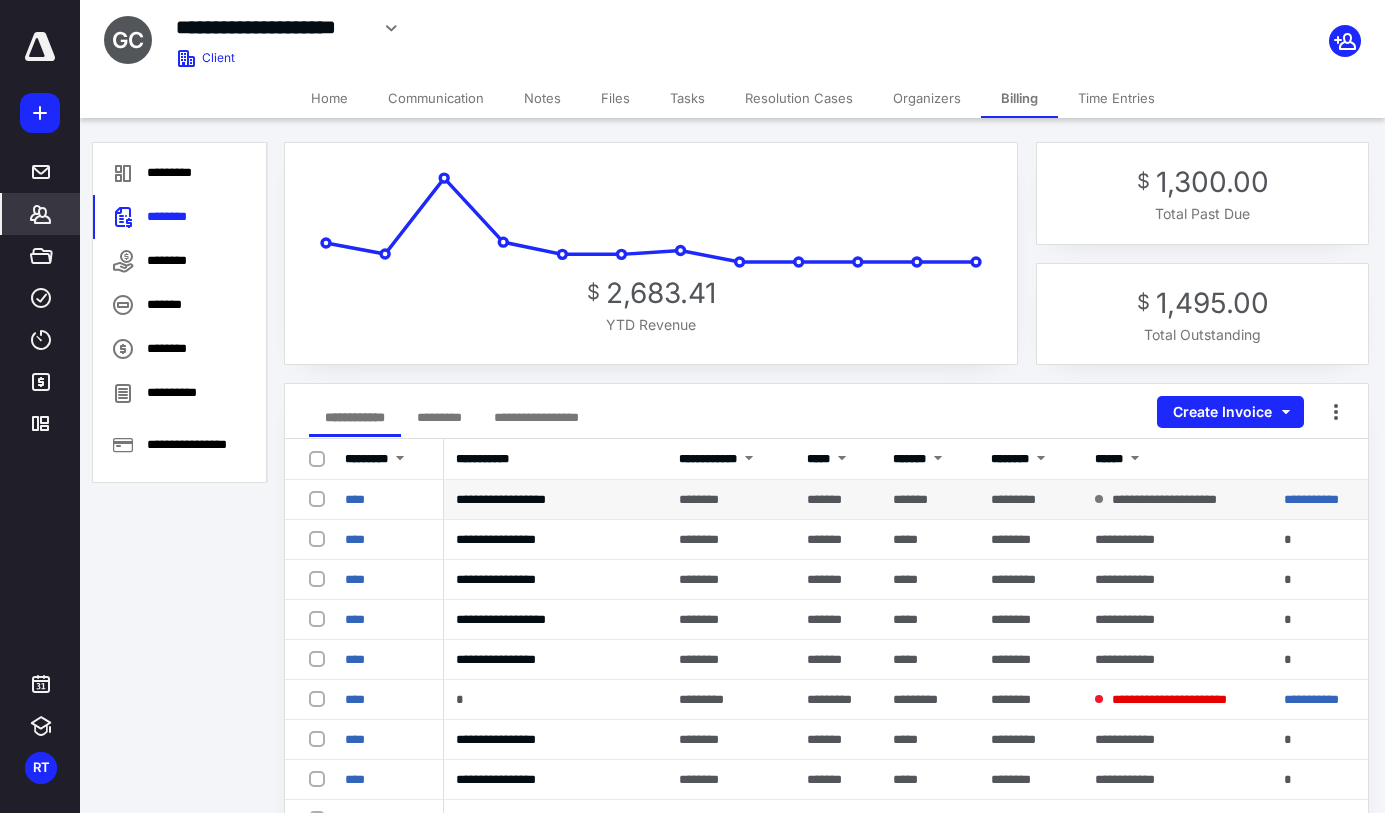 click at bounding box center (321, 498) 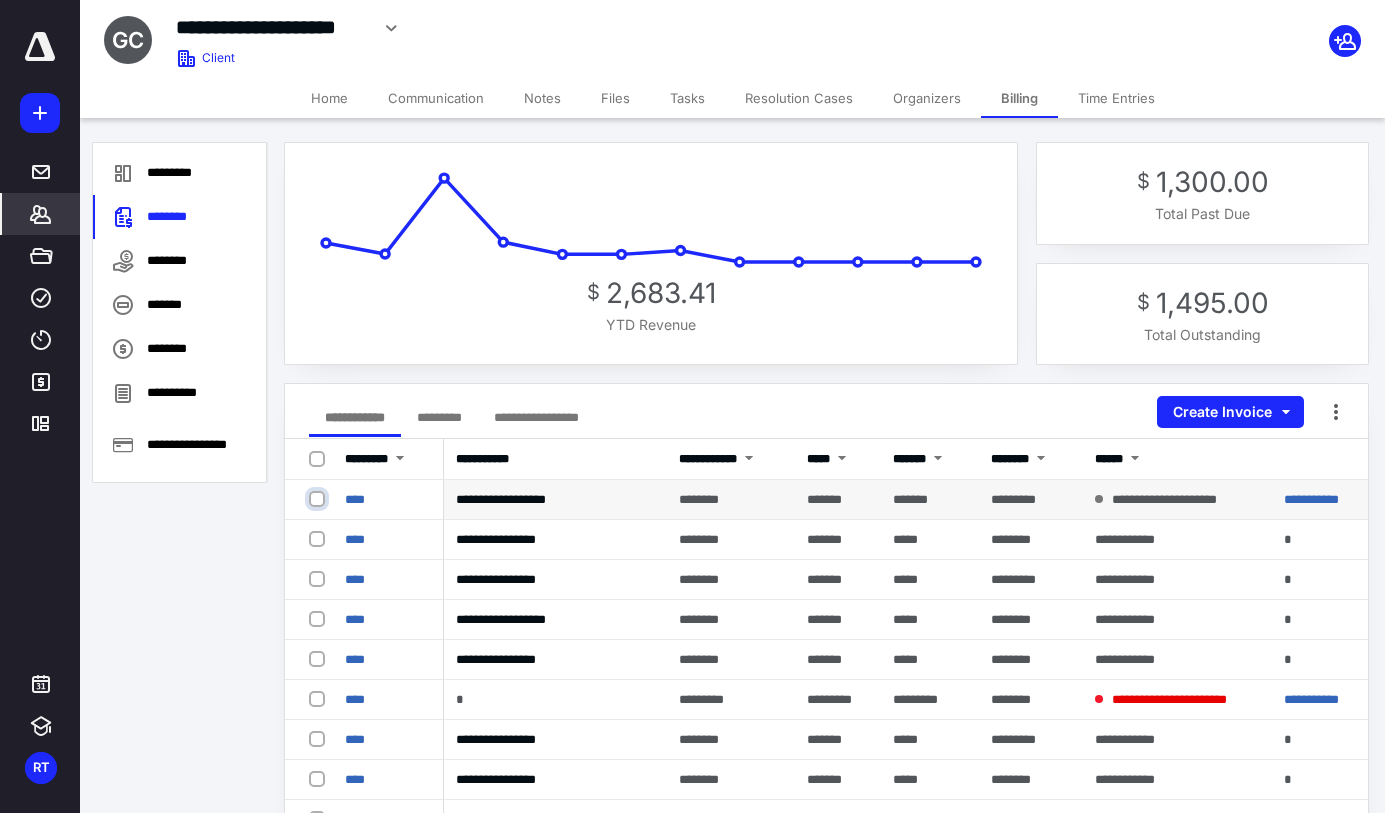 click at bounding box center (319, 499) 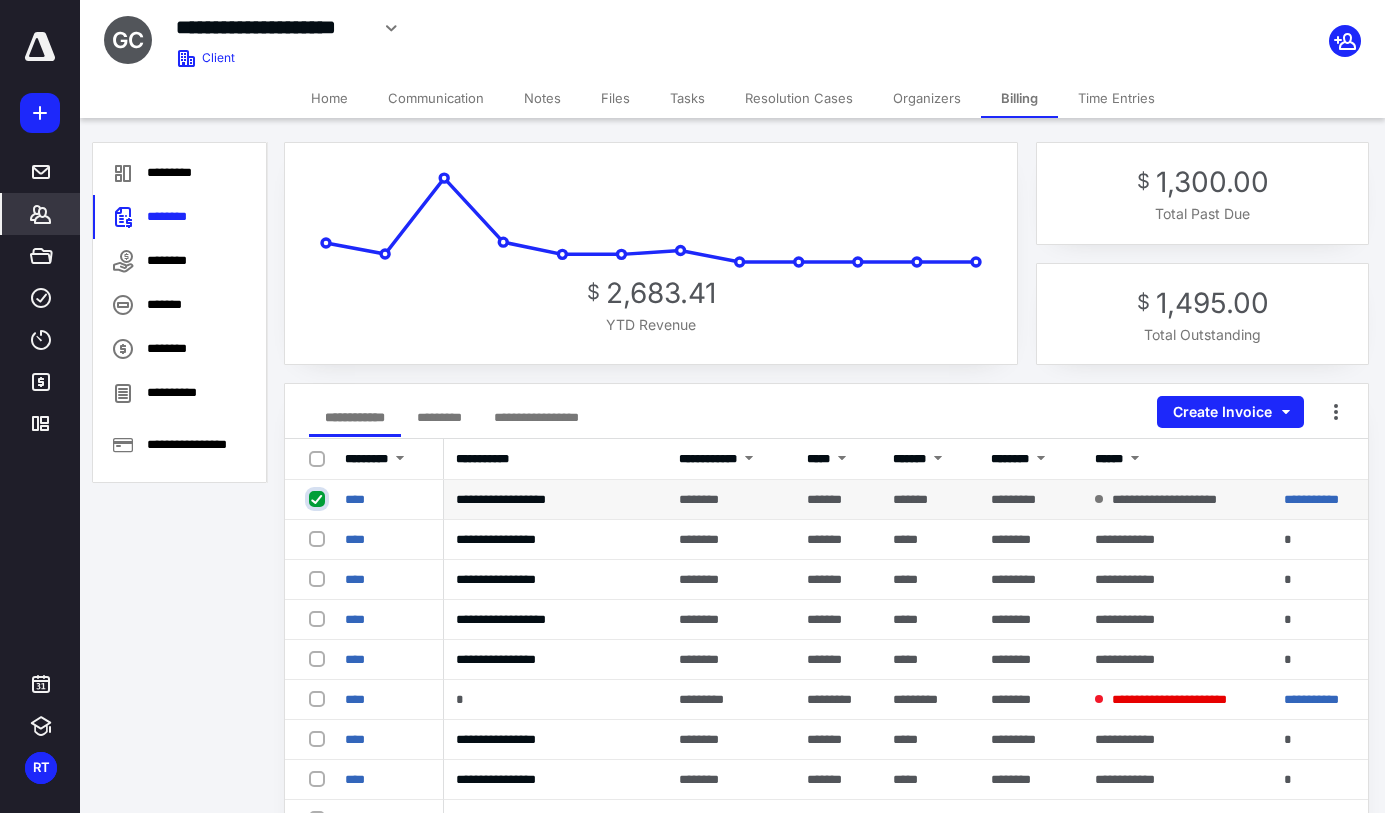 checkbox on "true" 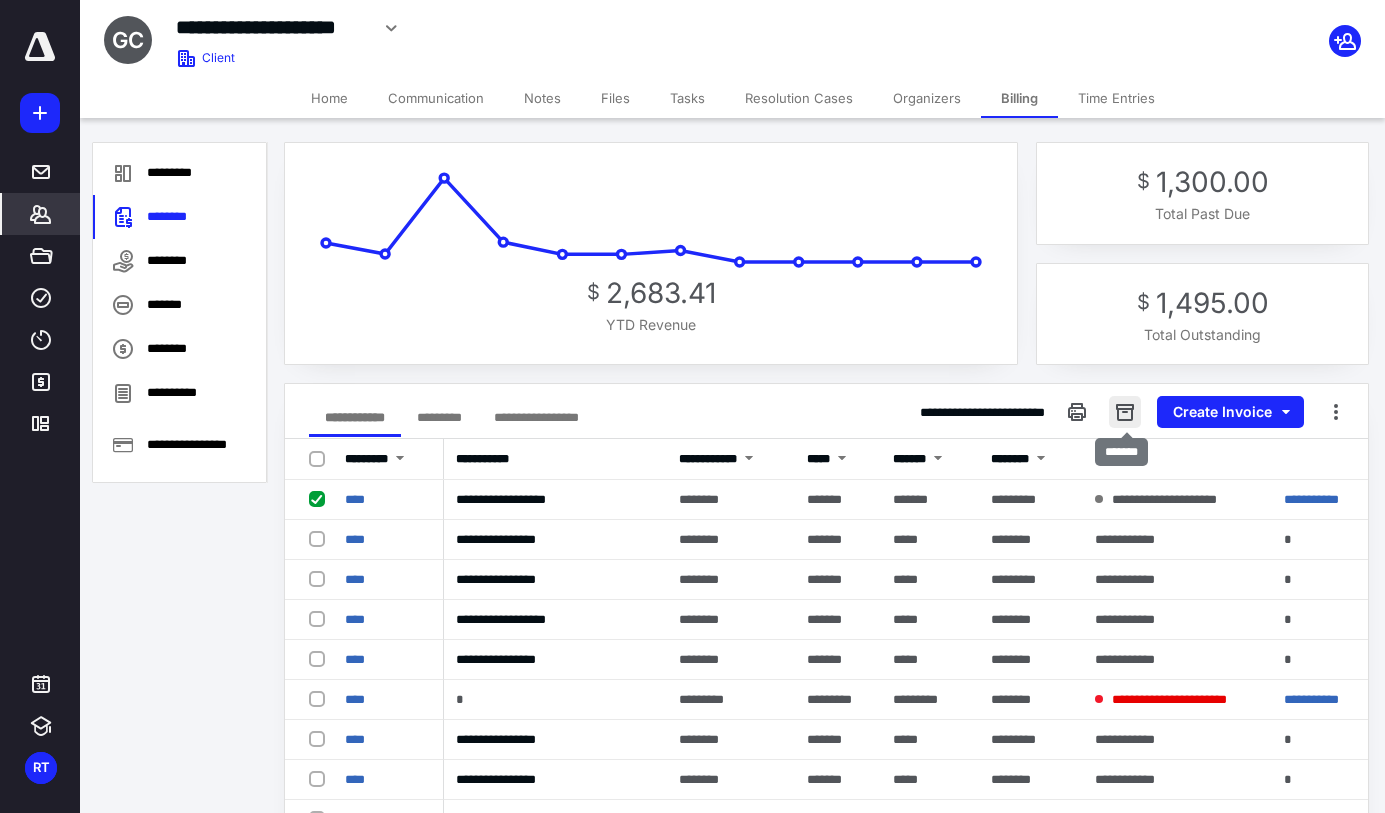 click at bounding box center (1125, 412) 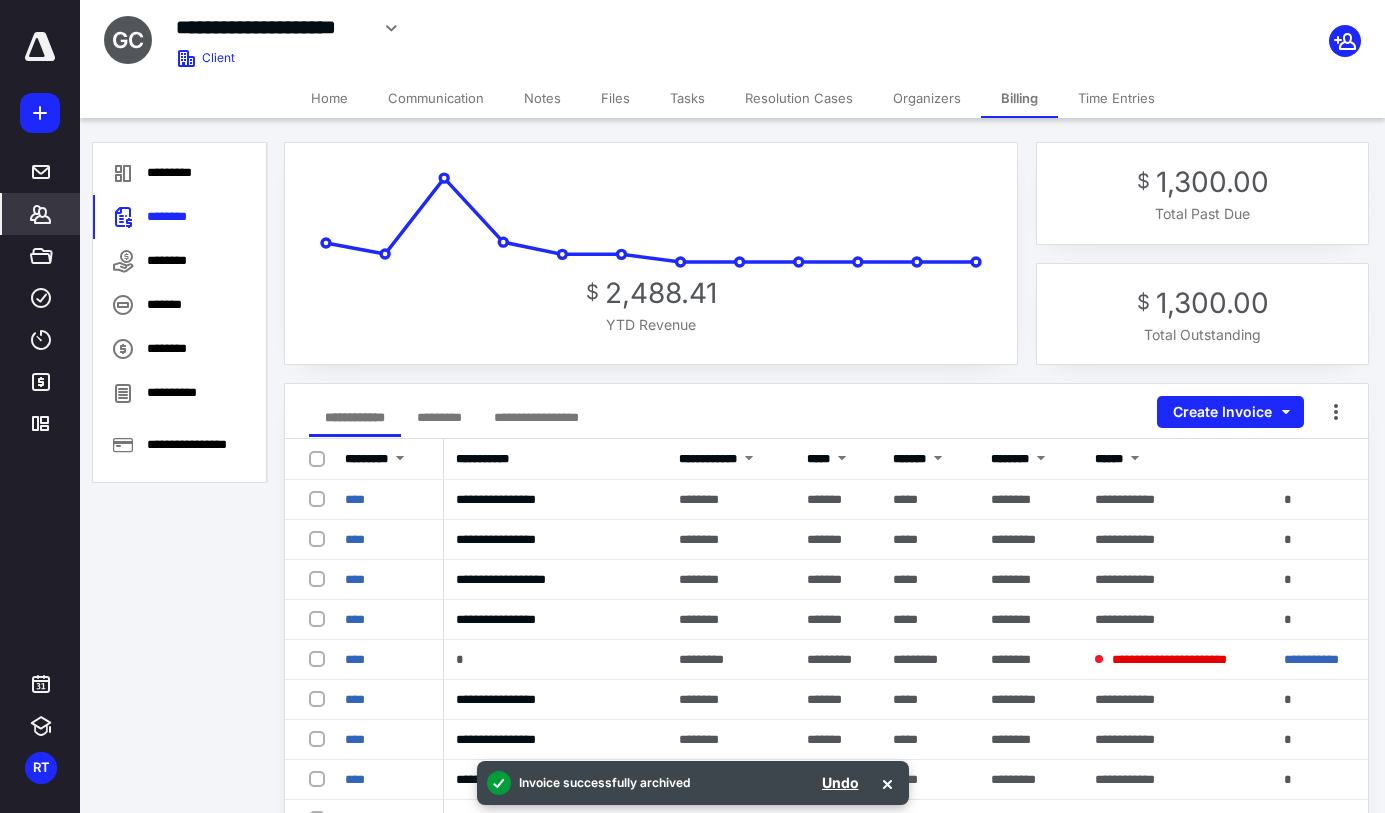 click on "*********" at bounding box center [439, 417] 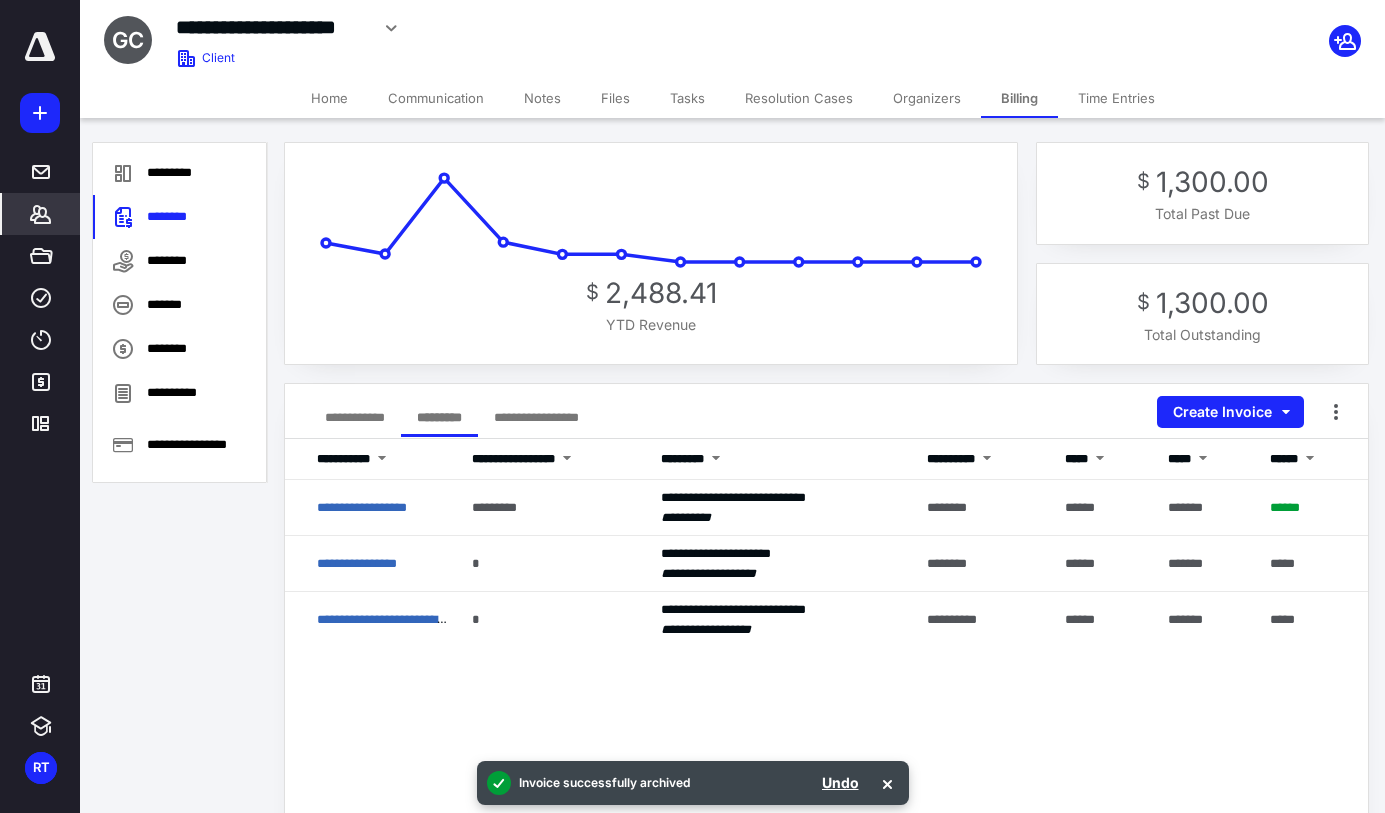 click on "**********" at bounding box center [536, 417] 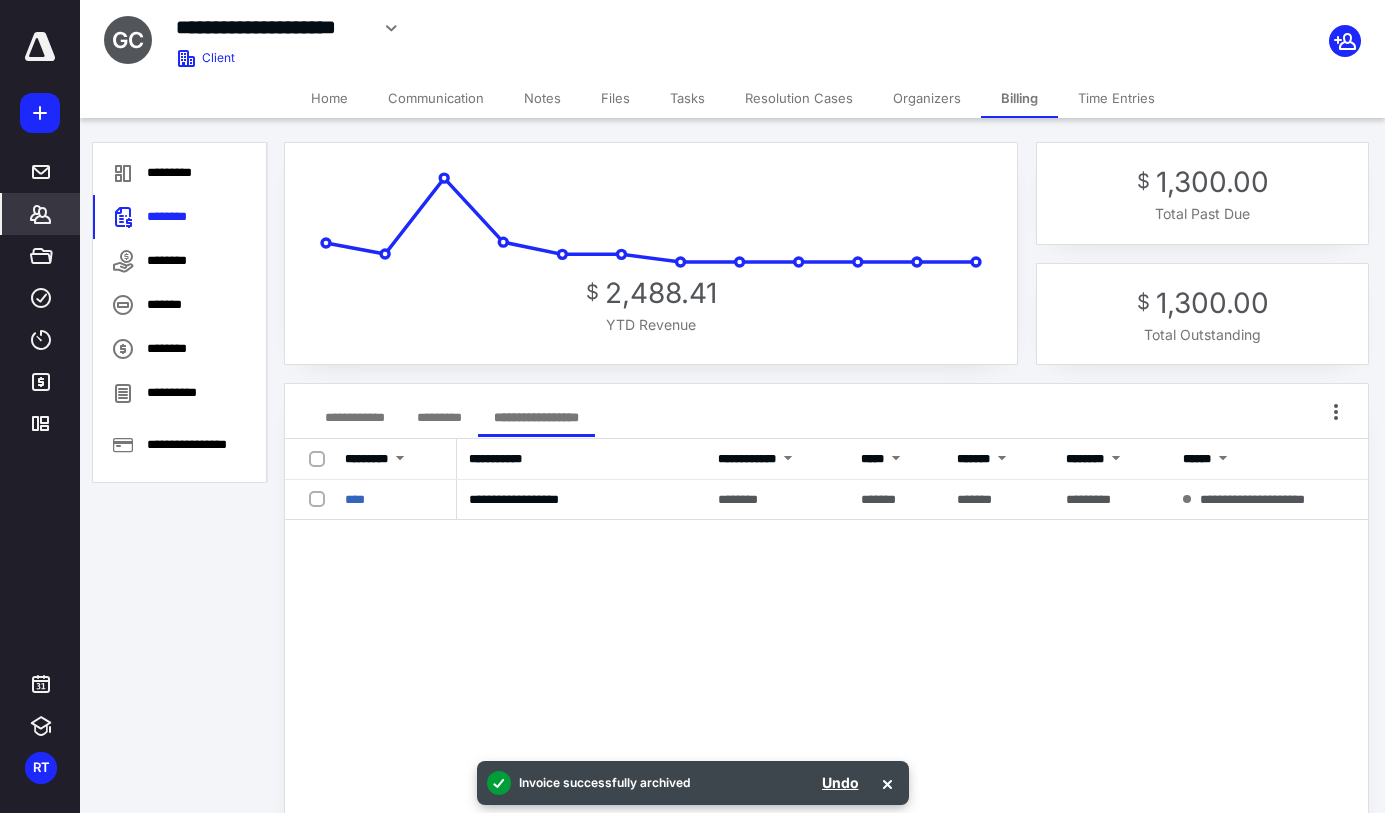 click at bounding box center (321, 458) 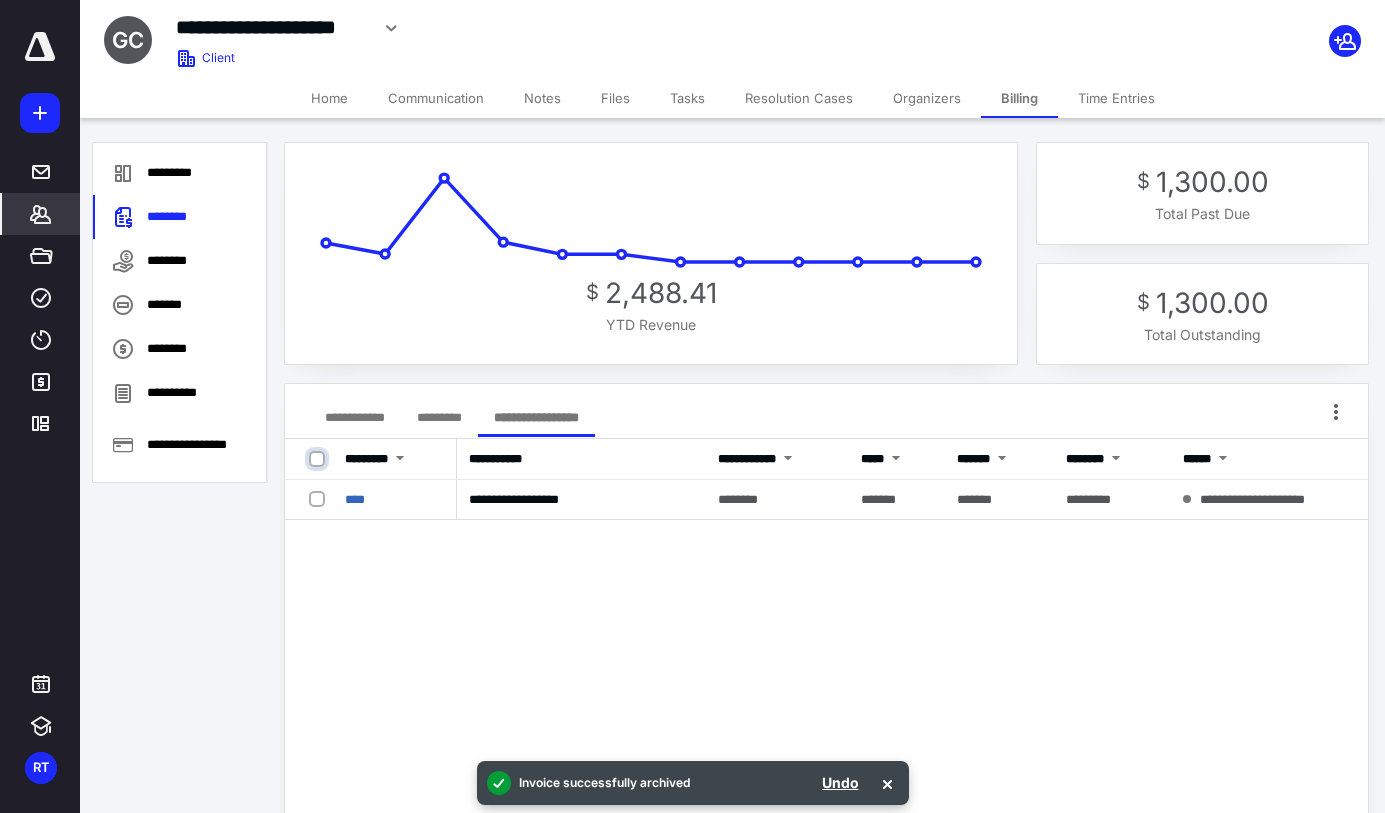 click at bounding box center (319, 459) 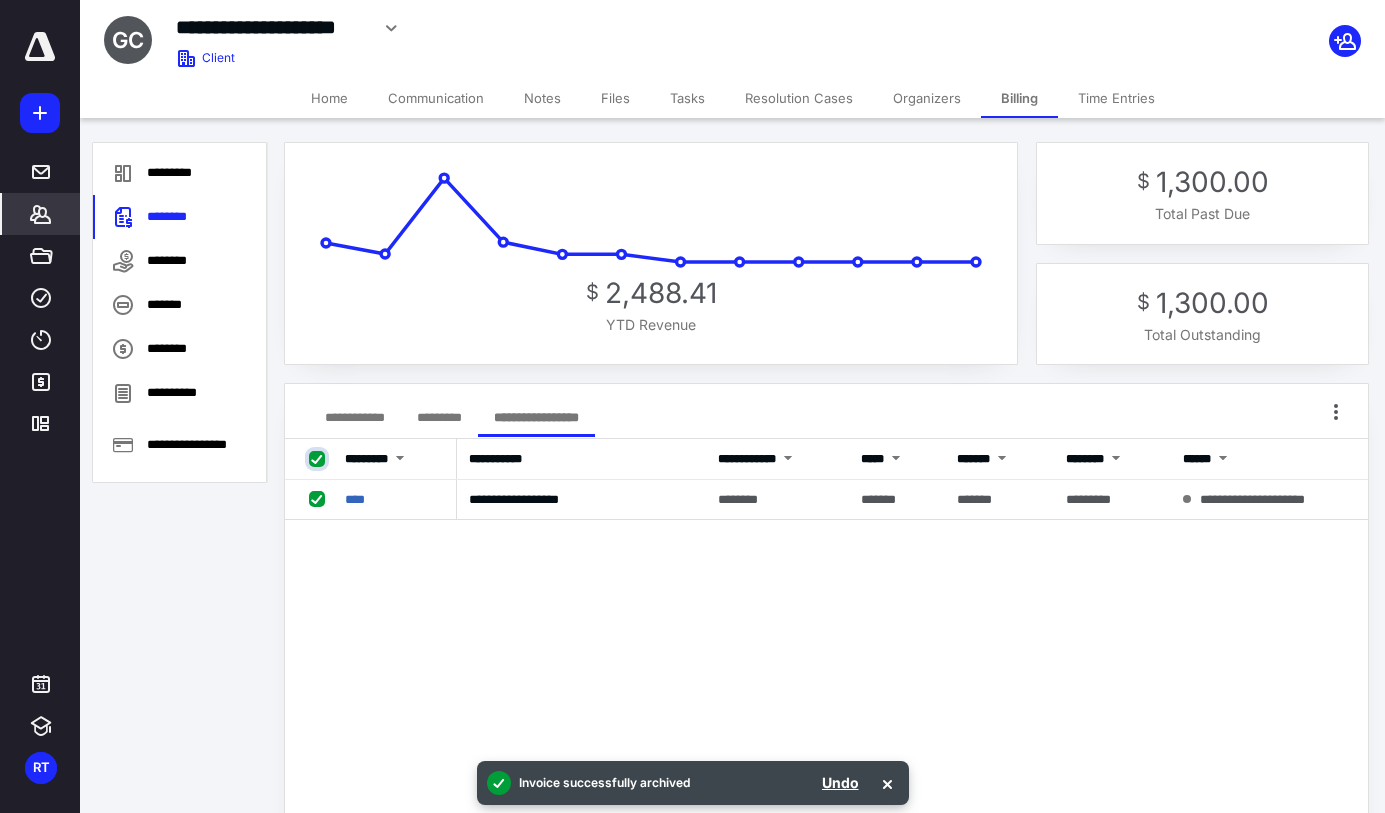 checkbox on "true" 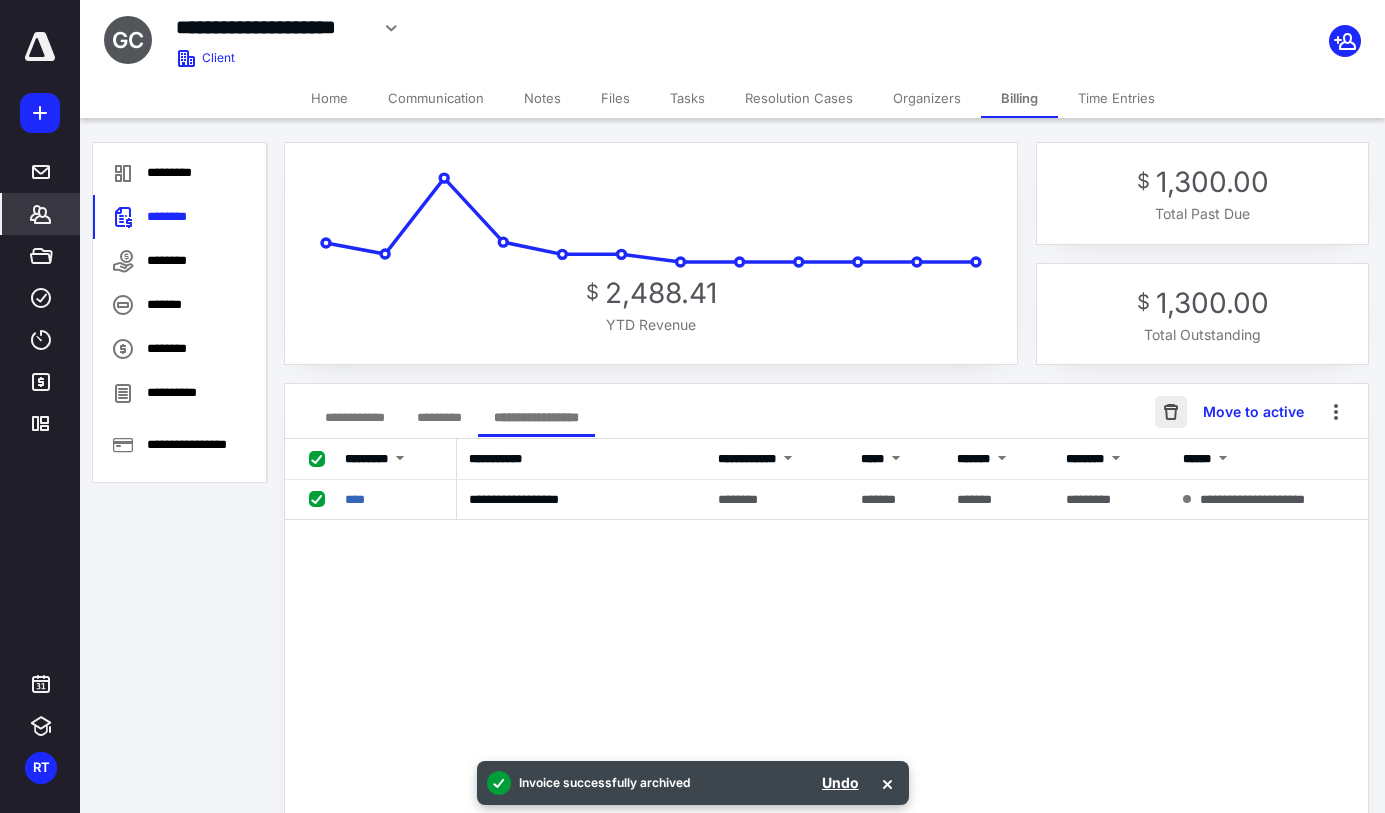 click at bounding box center (1171, 412) 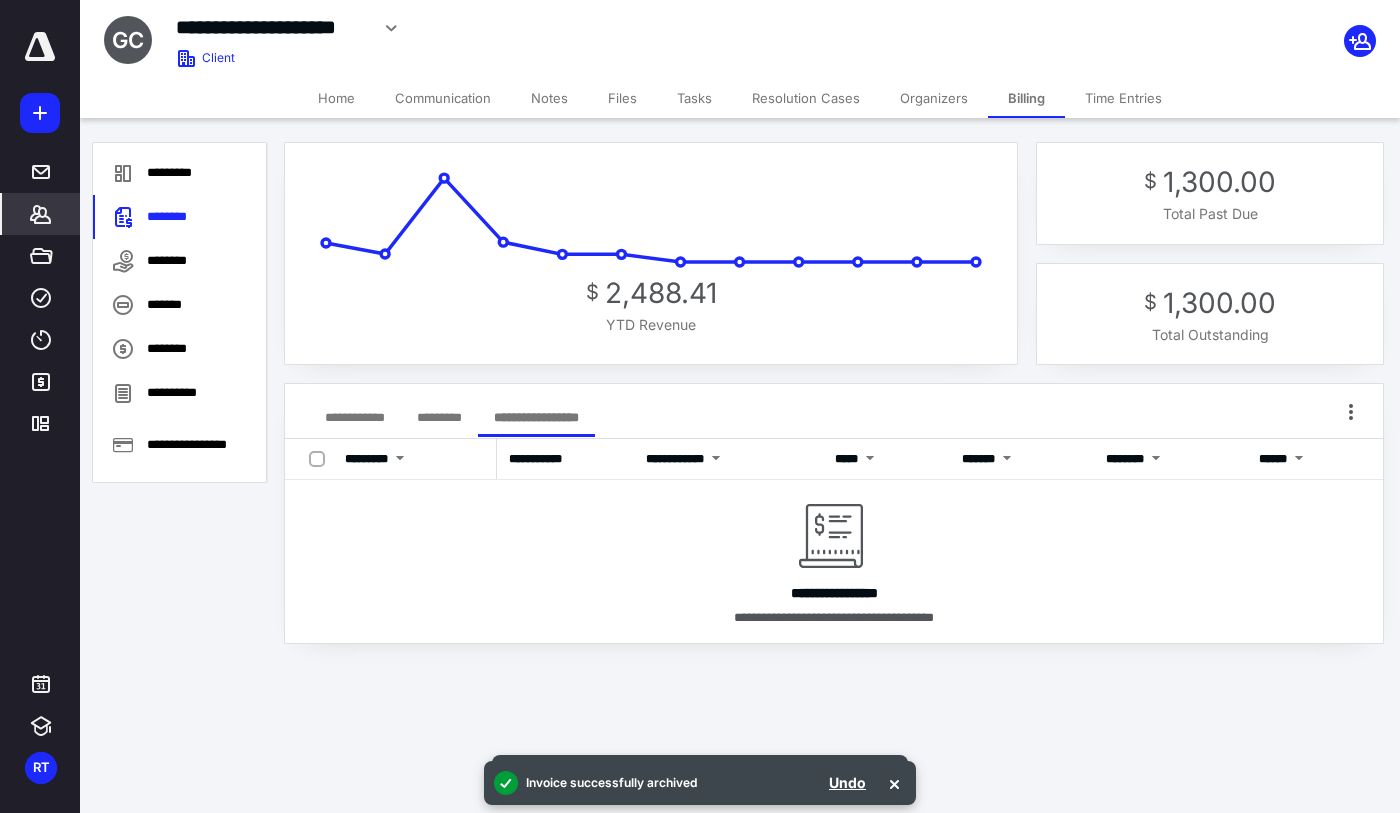 click on "*********" at bounding box center (439, 417) 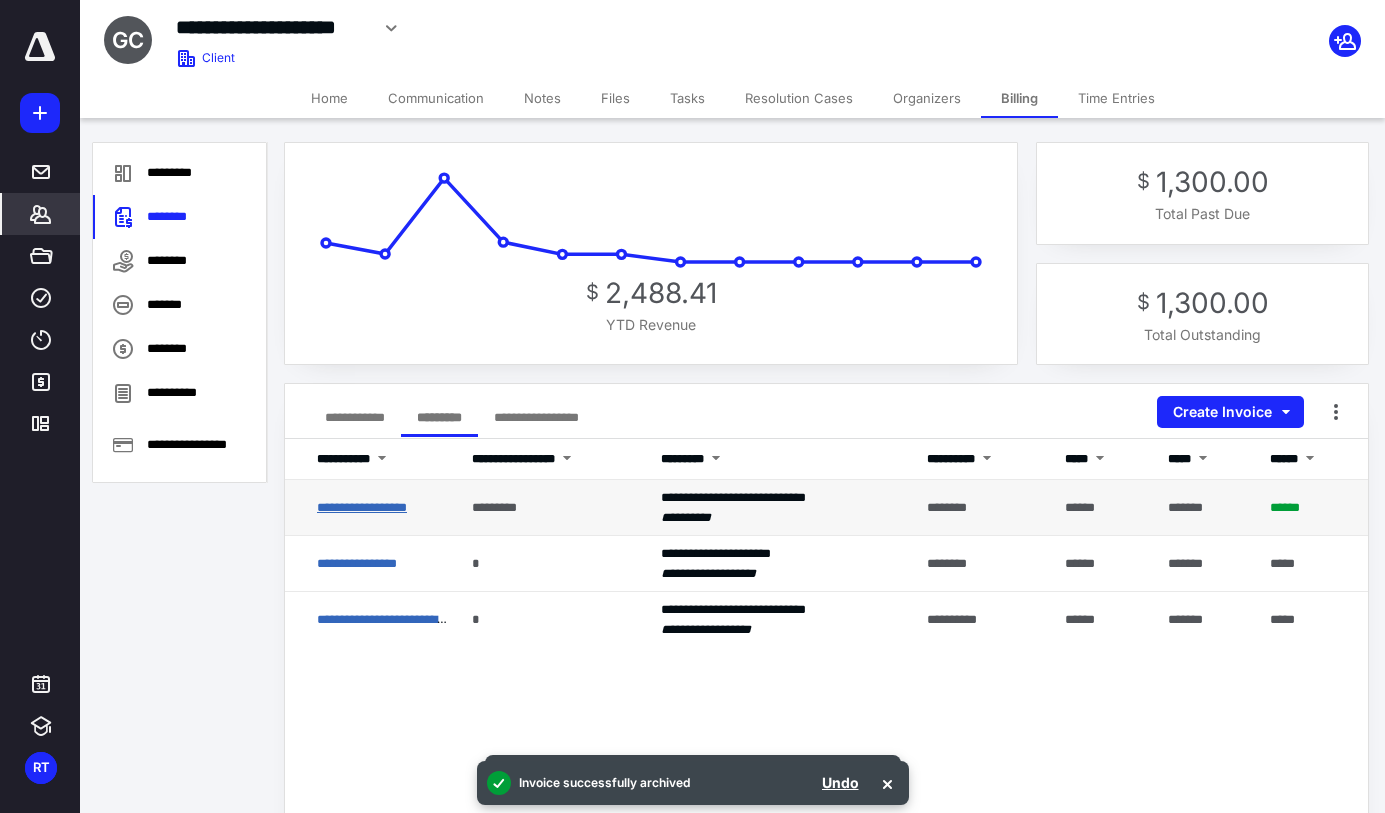 click on "**********" at bounding box center (362, 507) 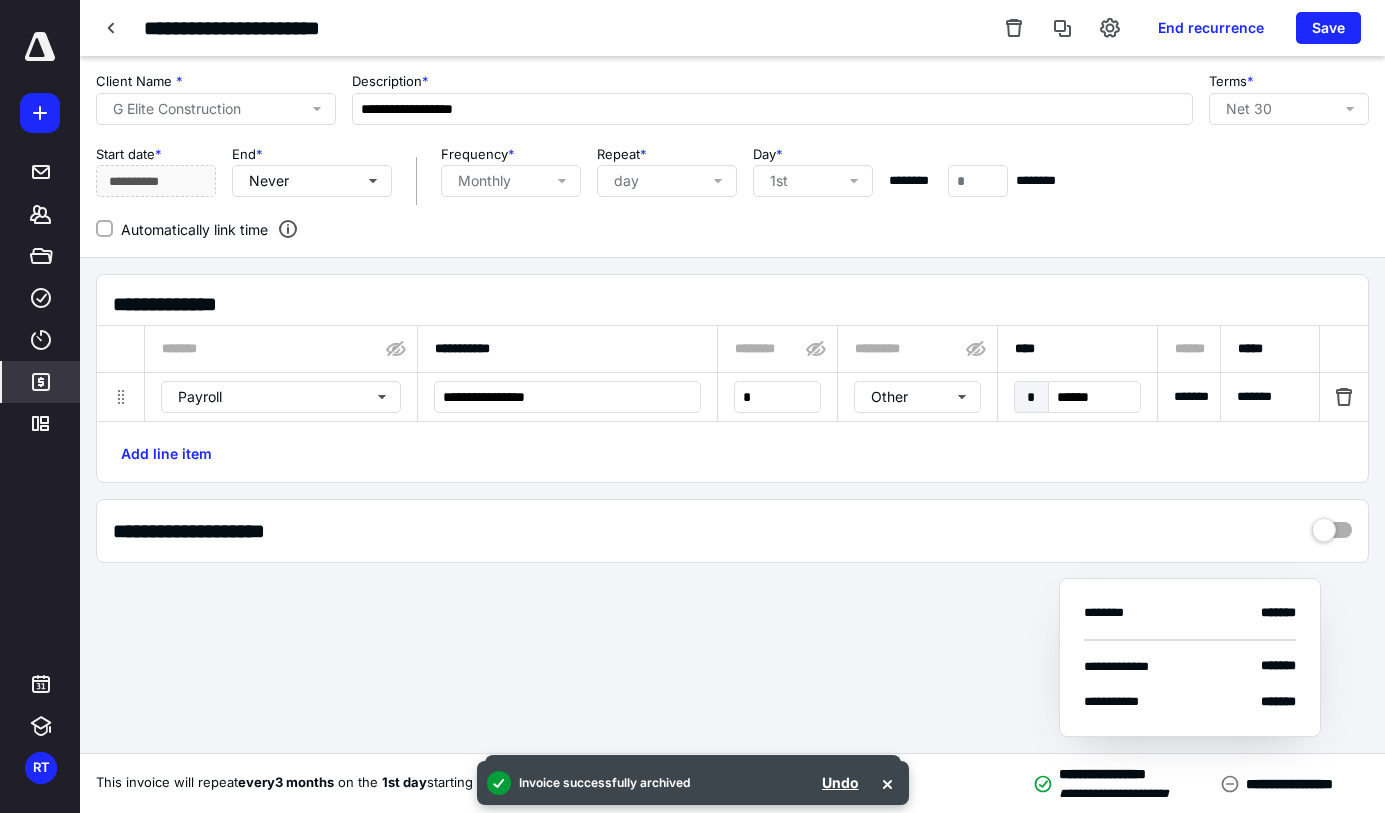 click on "**********" at bounding box center (732, 28) 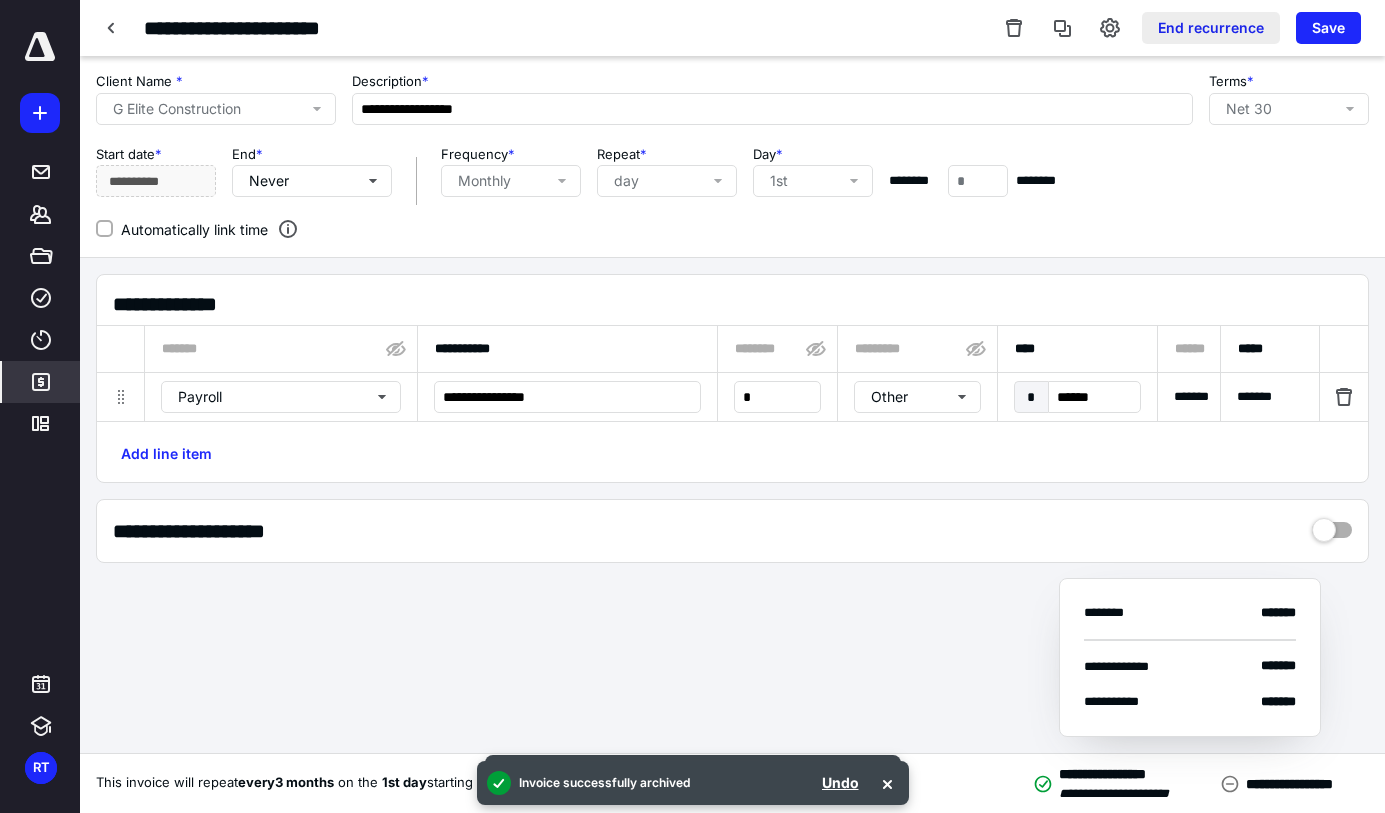click on "End recurrence" at bounding box center [1211, 28] 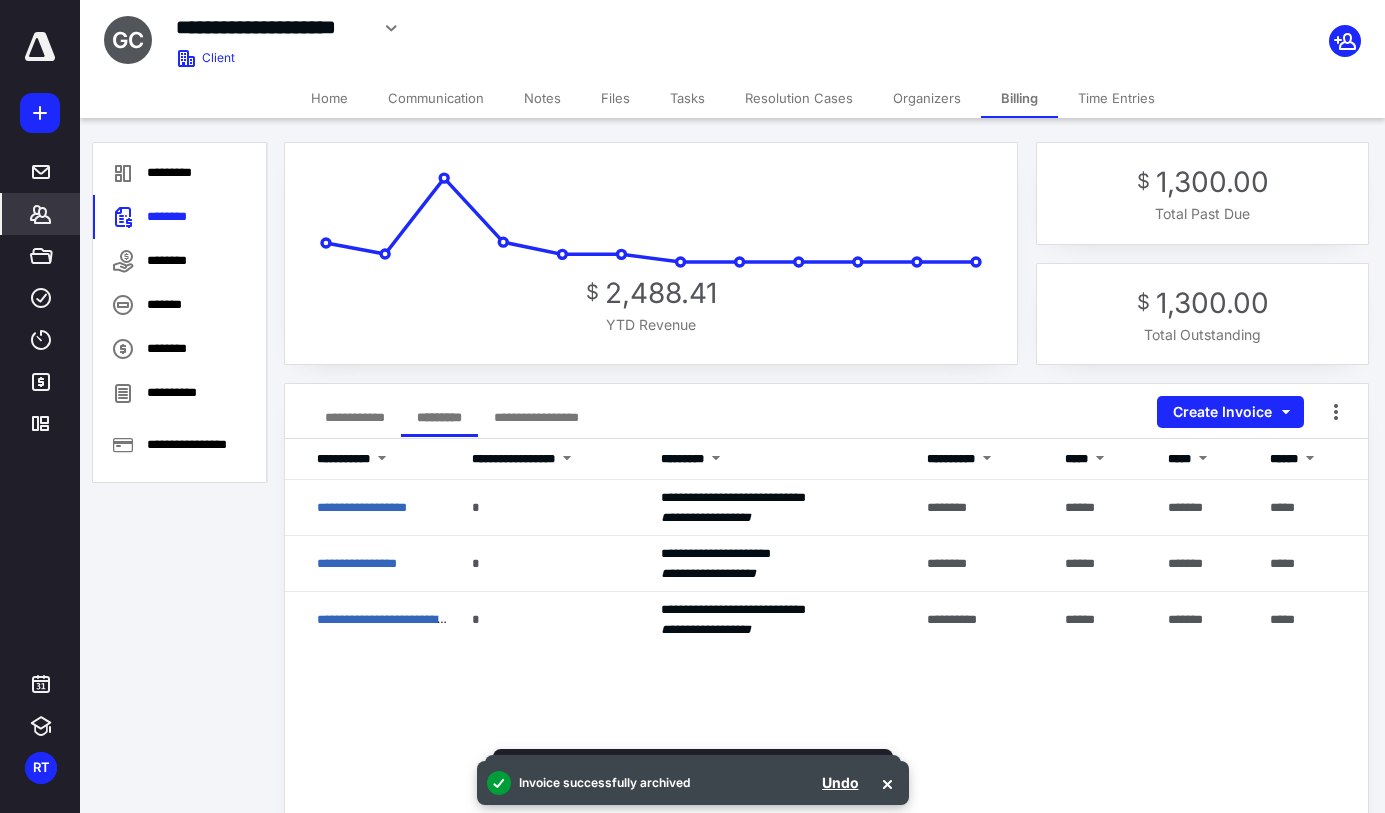 click on "**********" at bounding box center (355, 417) 